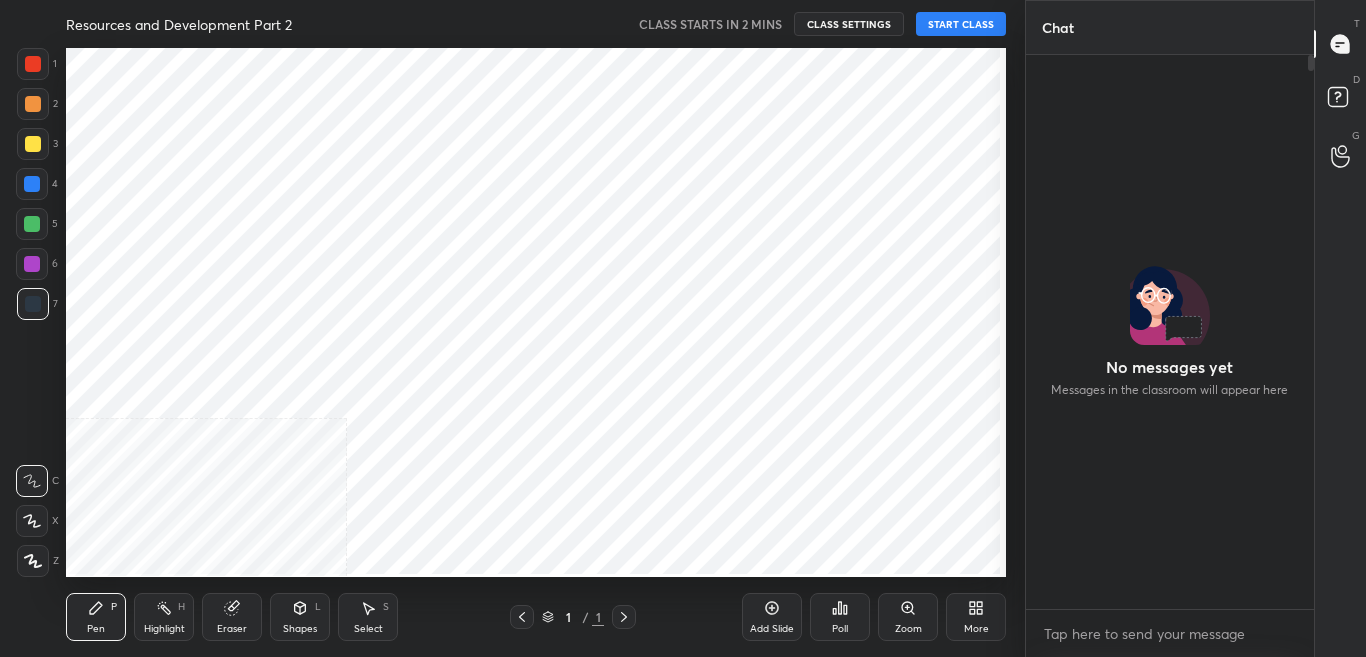 scroll, scrollTop: 0, scrollLeft: 0, axis: both 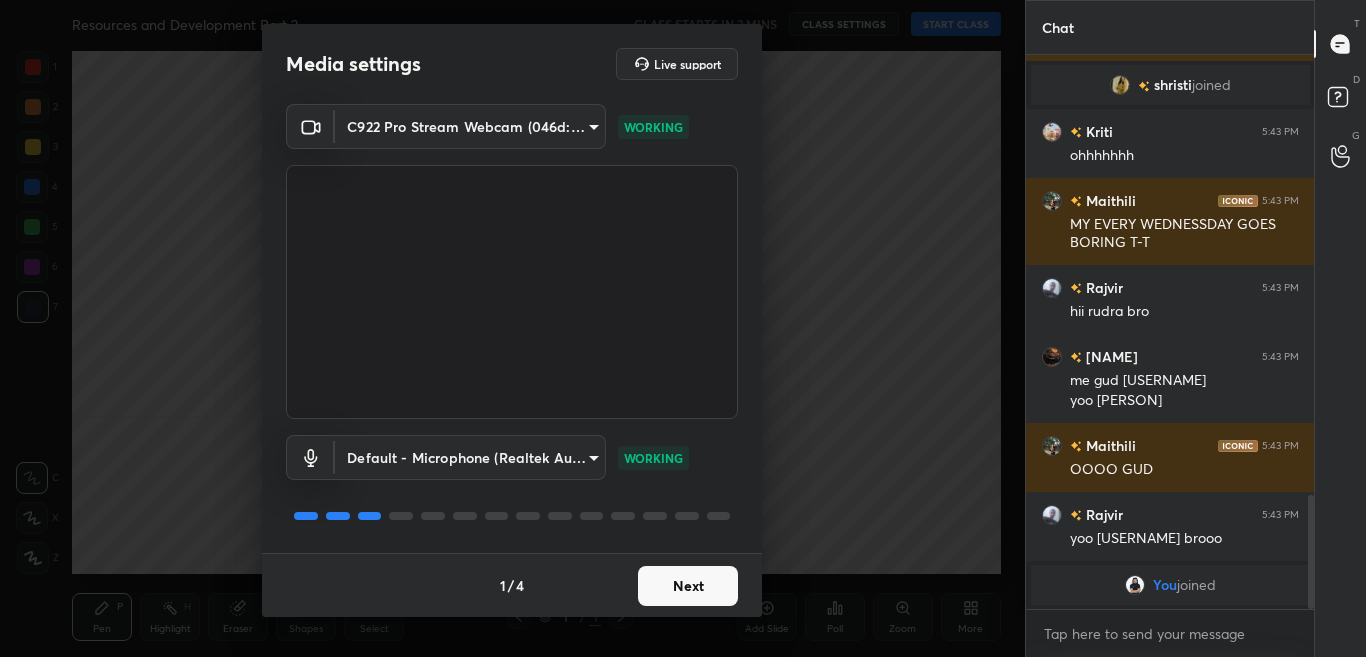 click on "Next" at bounding box center (688, 586) 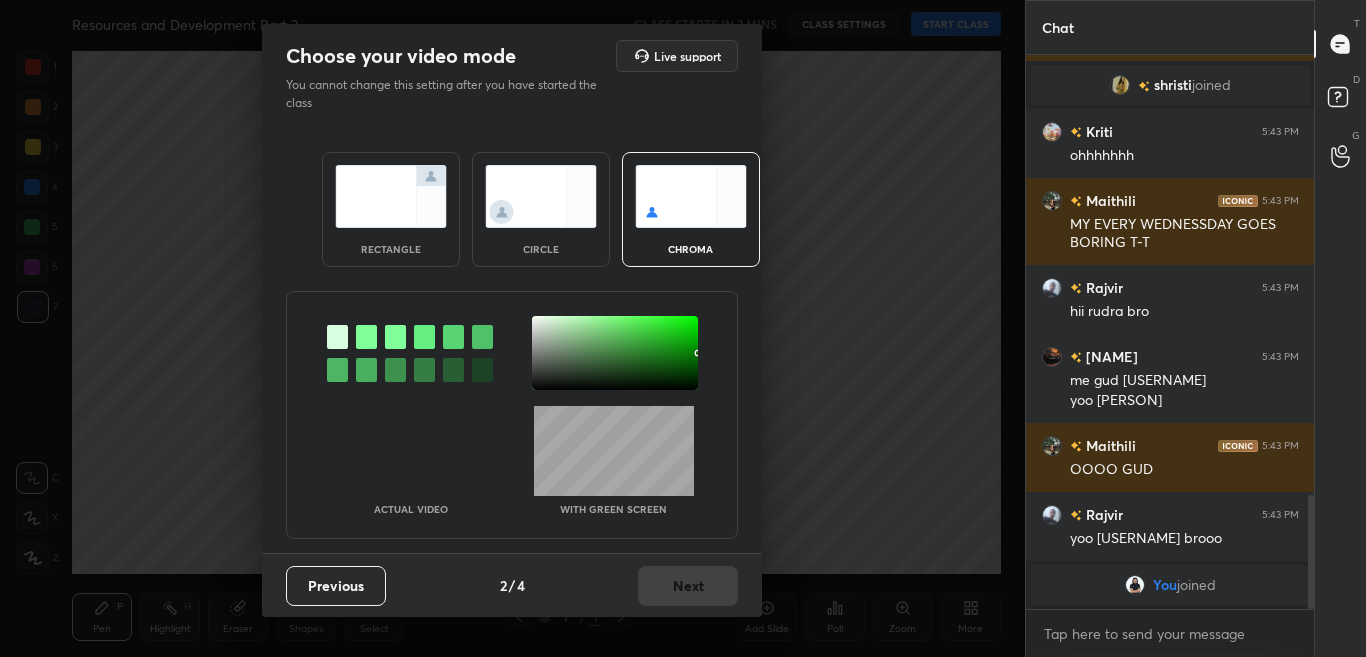 click at bounding box center (366, 337) 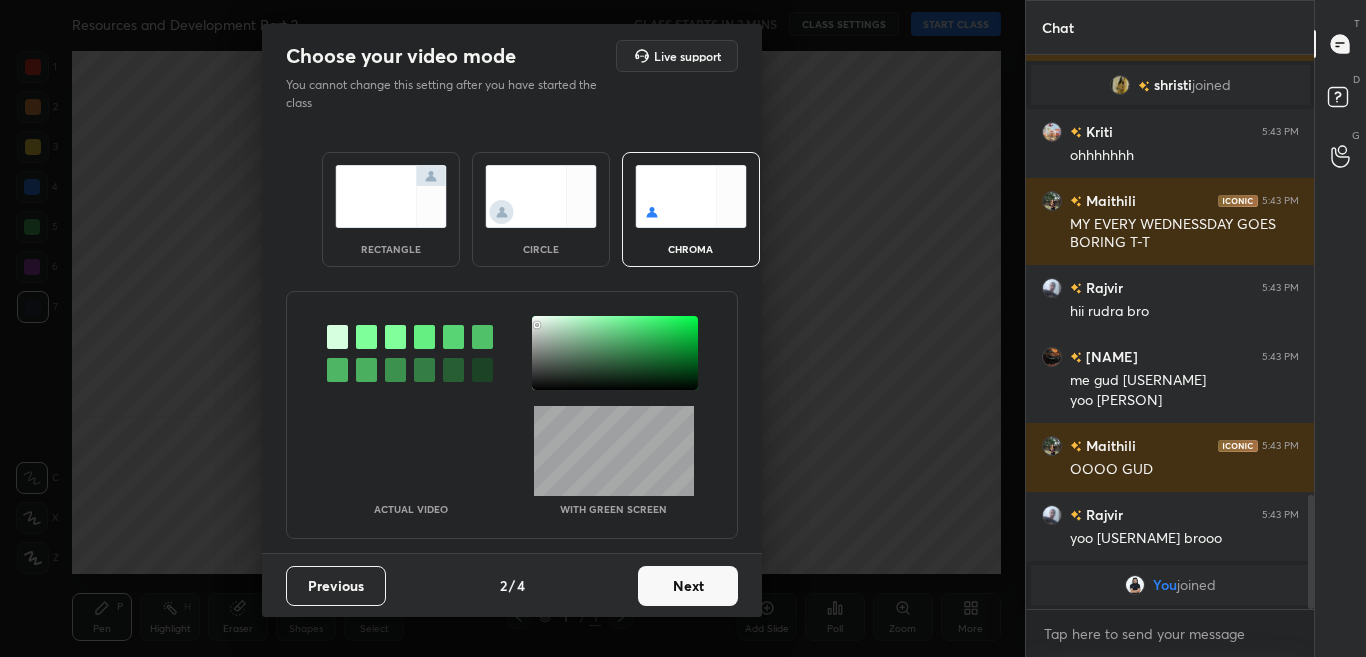 click at bounding box center [615, 353] 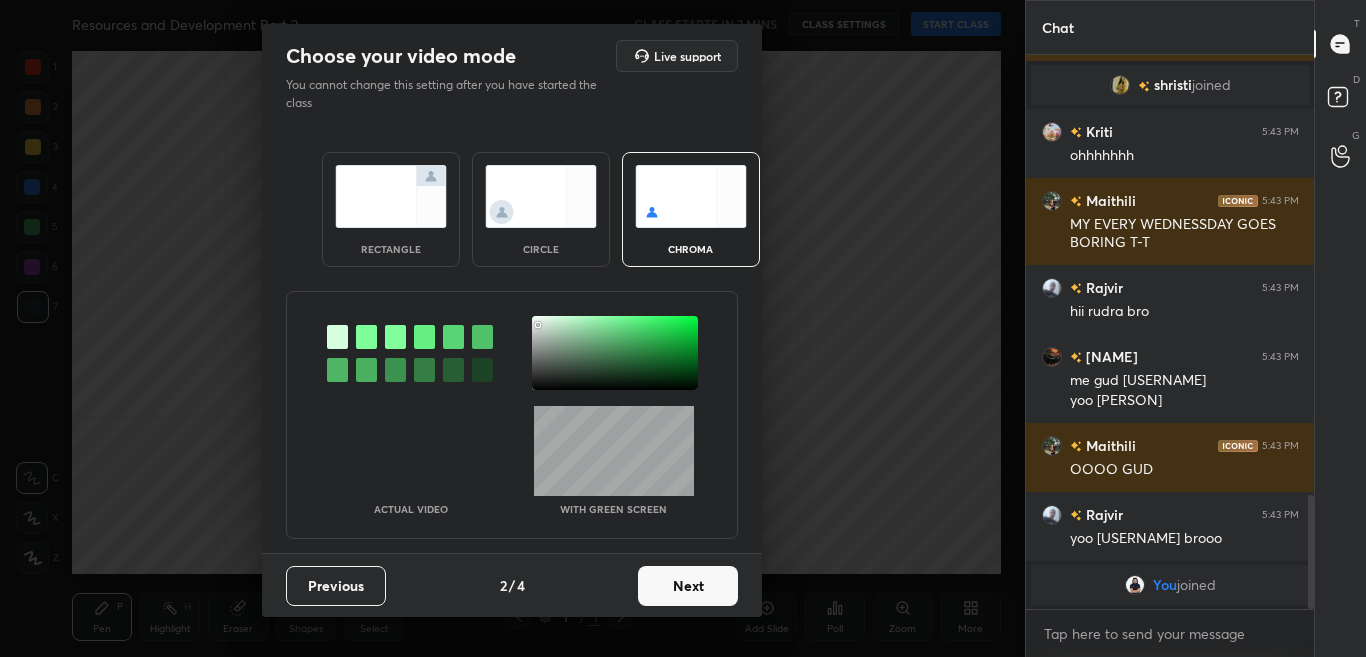 click on "Next" at bounding box center [688, 586] 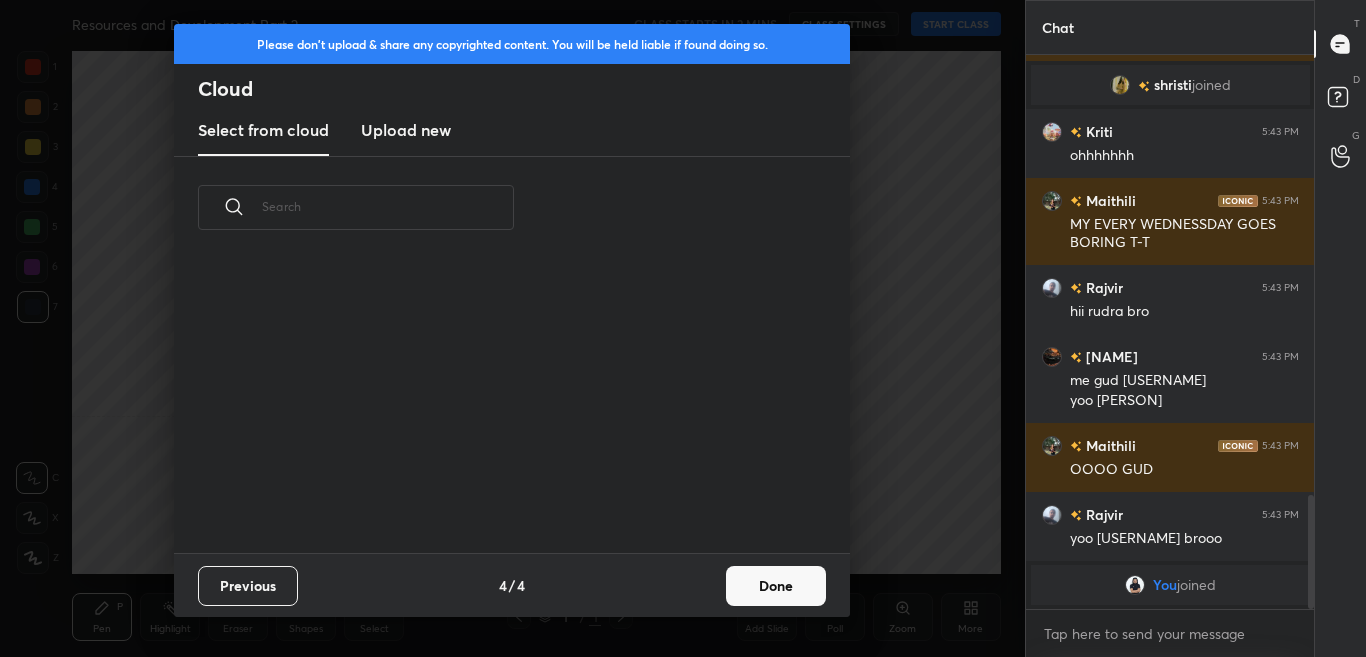 drag, startPoint x: 734, startPoint y: 593, endPoint x: 760, endPoint y: 592, distance: 26.019224 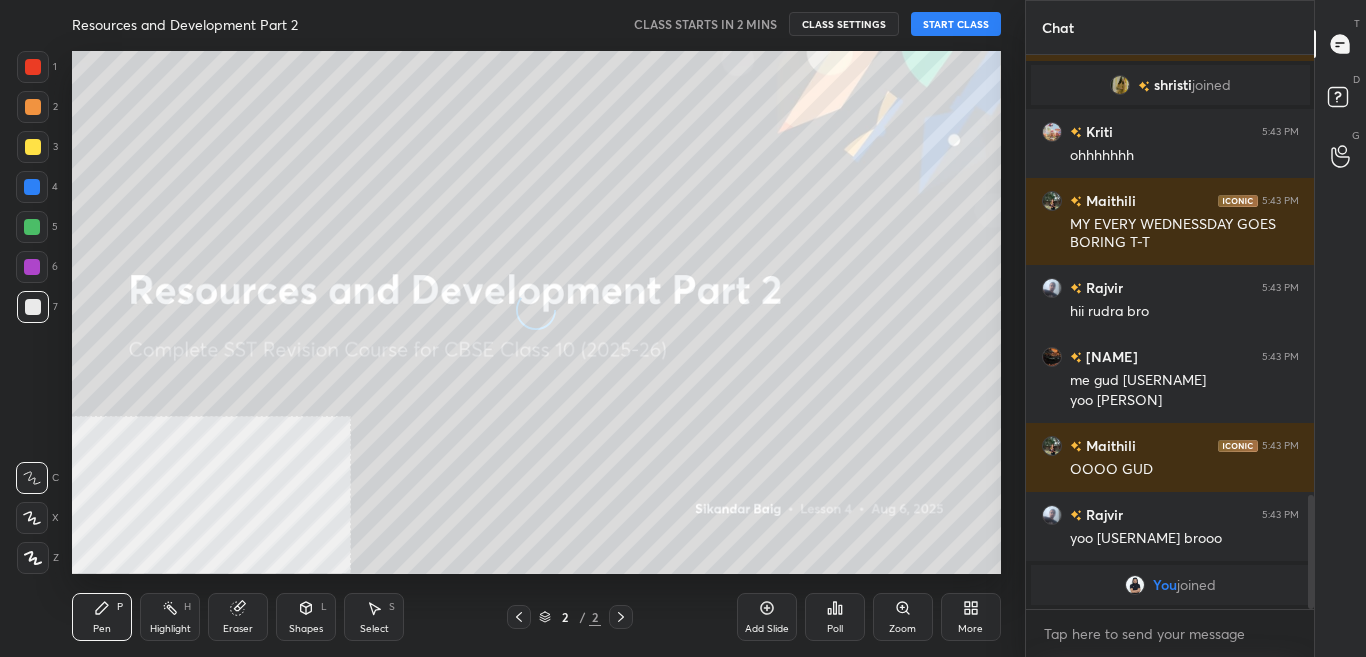 click 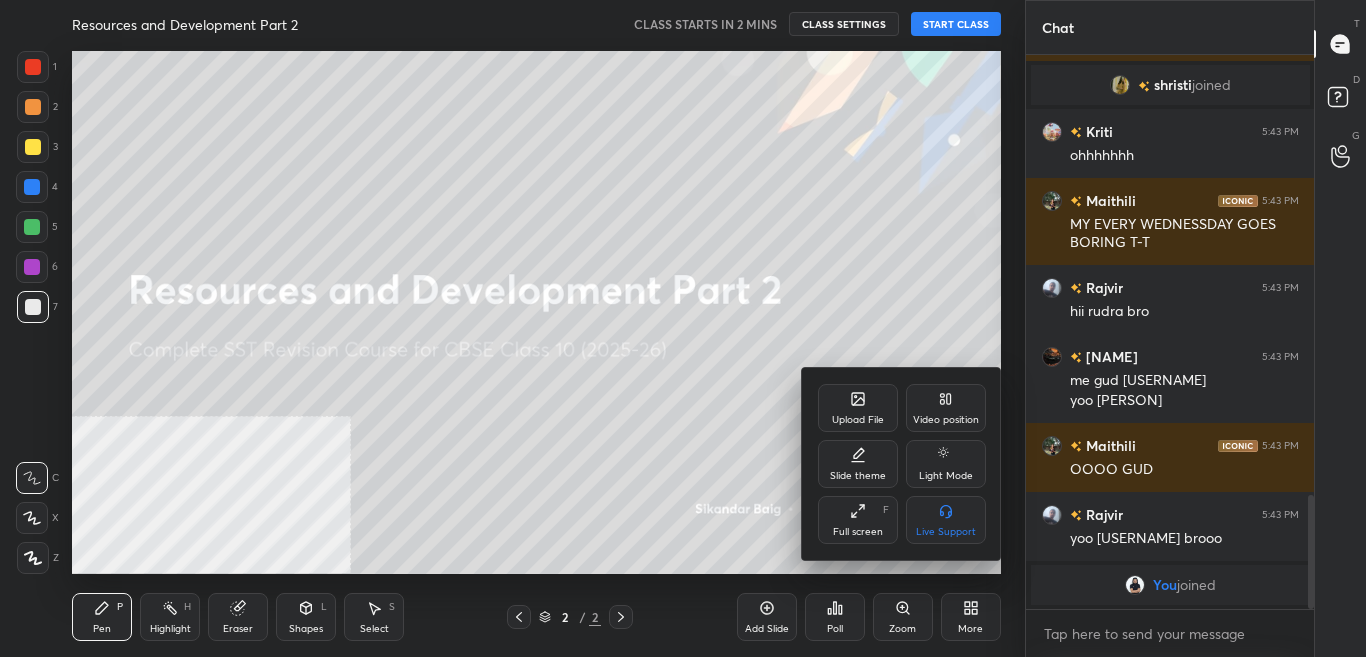 click on "Video position" at bounding box center (946, 420) 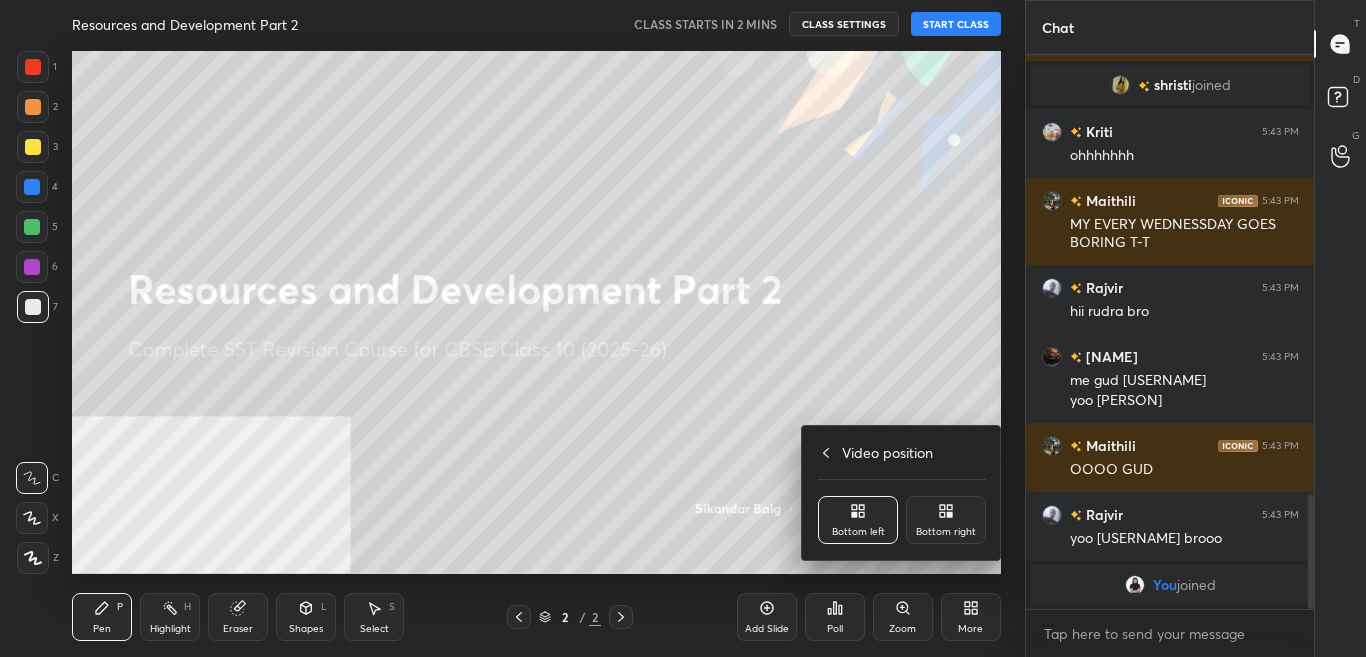 click on "Bottom right" at bounding box center [946, 520] 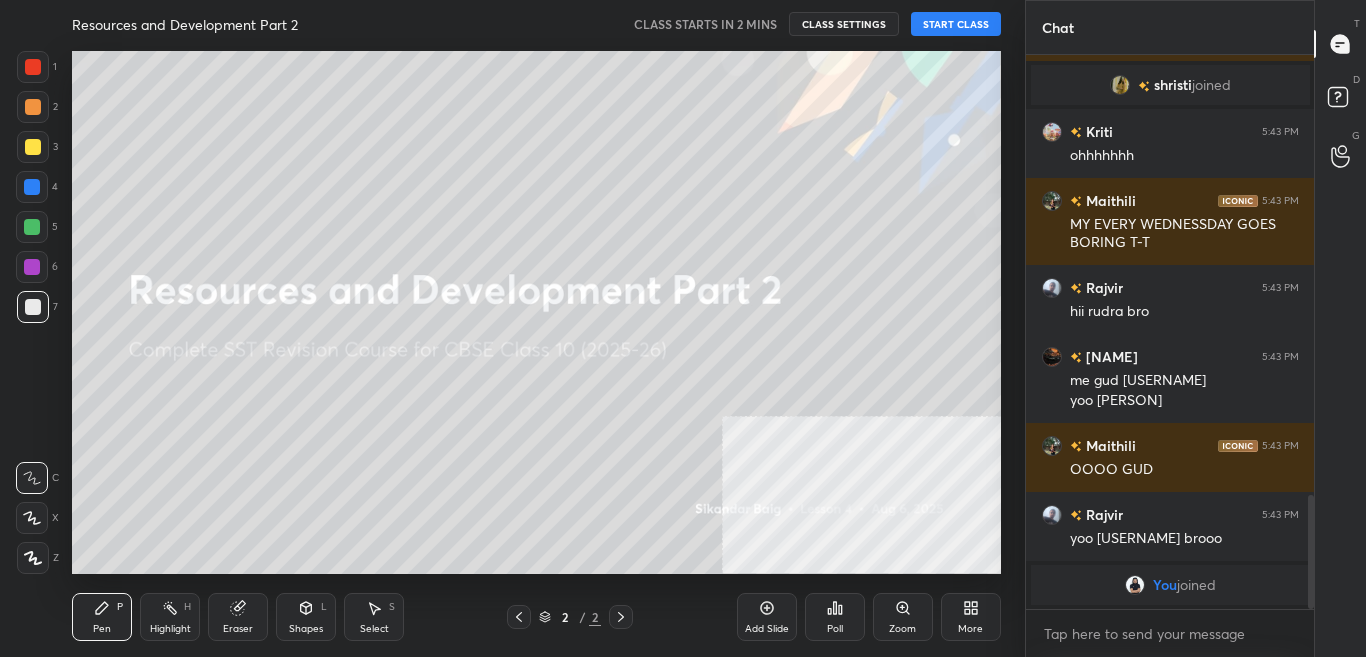 click on "Add Slide Poll Zoom More" at bounding box center [869, 617] 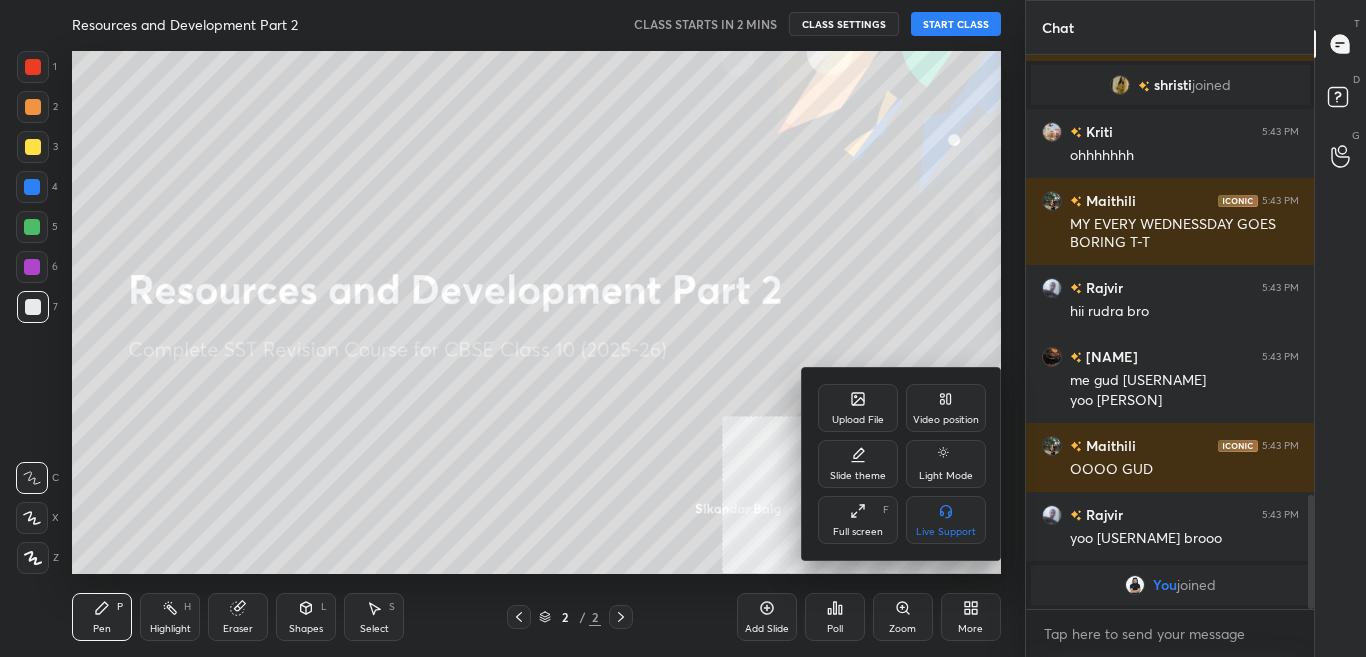 click on "Upload File" at bounding box center (858, 420) 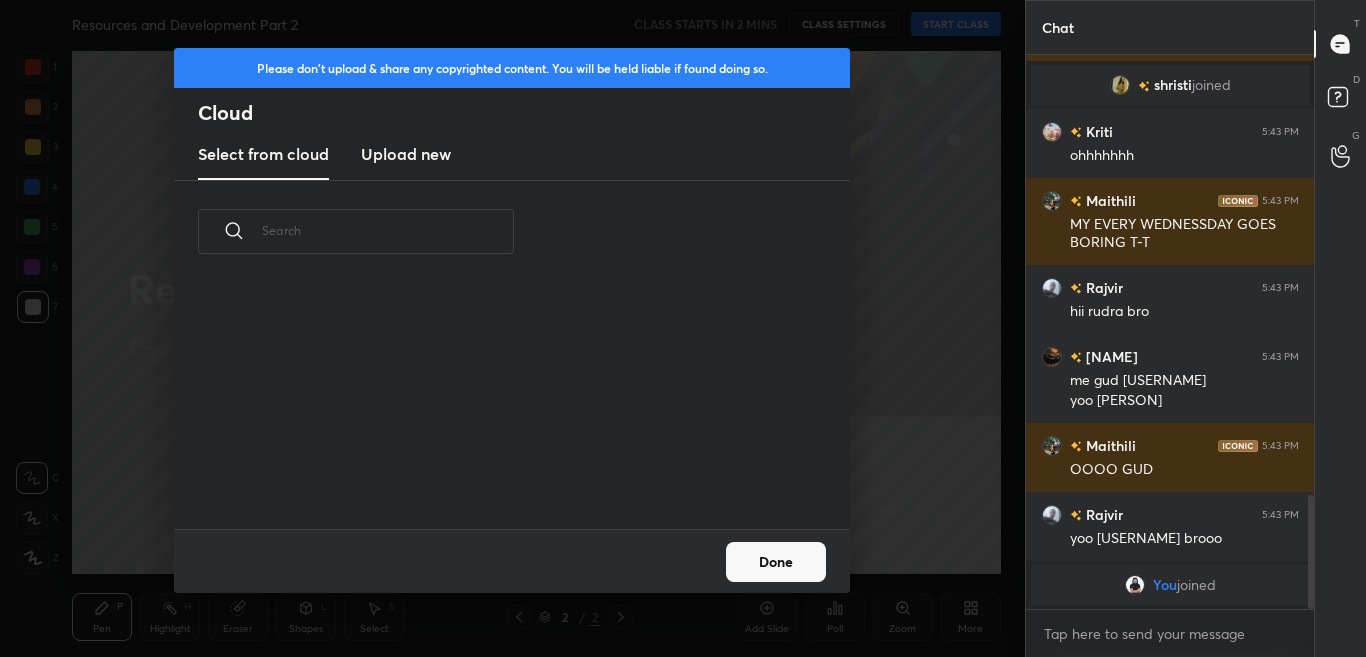 scroll, scrollTop: 7, scrollLeft: 11, axis: both 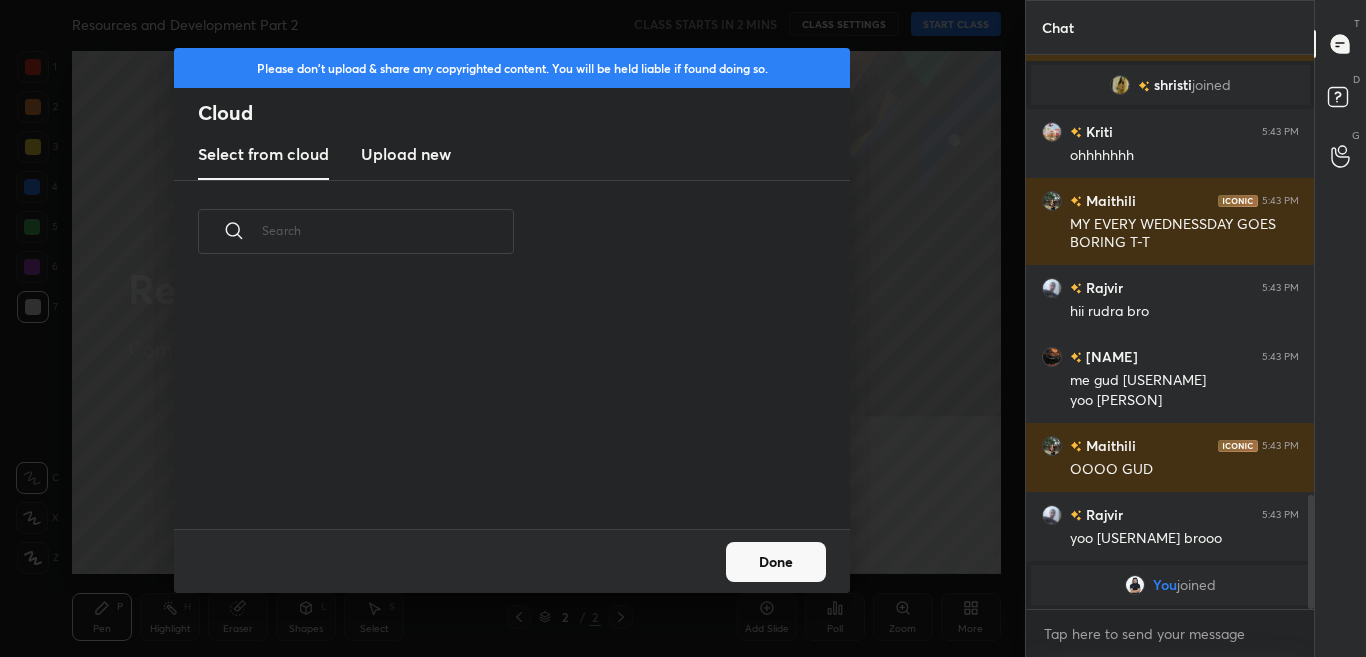 click on "​" at bounding box center [512, 355] 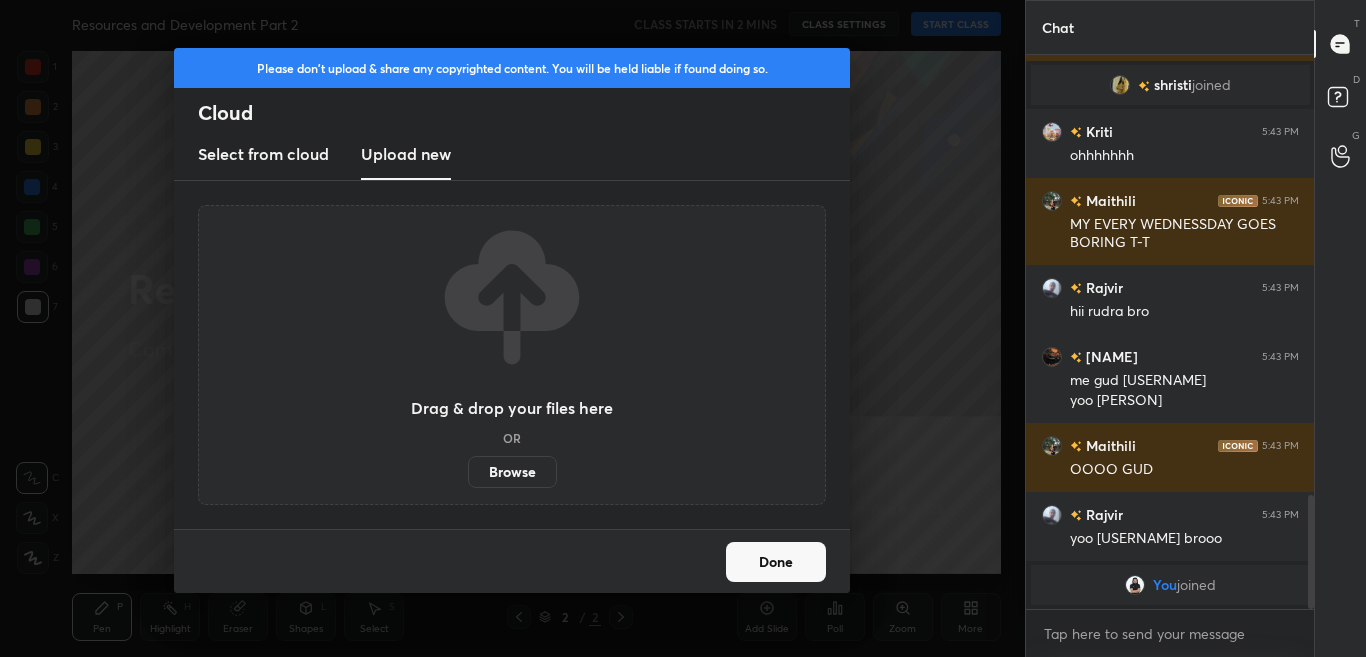 click on "Browse" at bounding box center [512, 472] 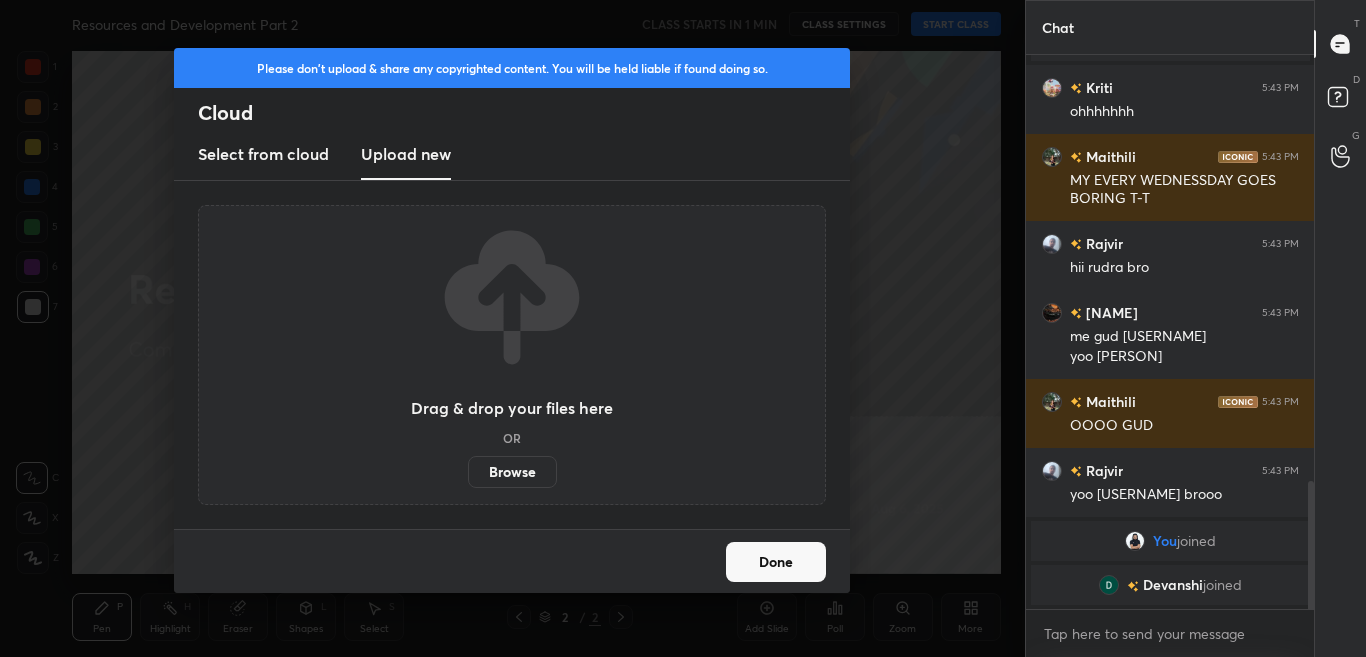 scroll, scrollTop: 1840, scrollLeft: 0, axis: vertical 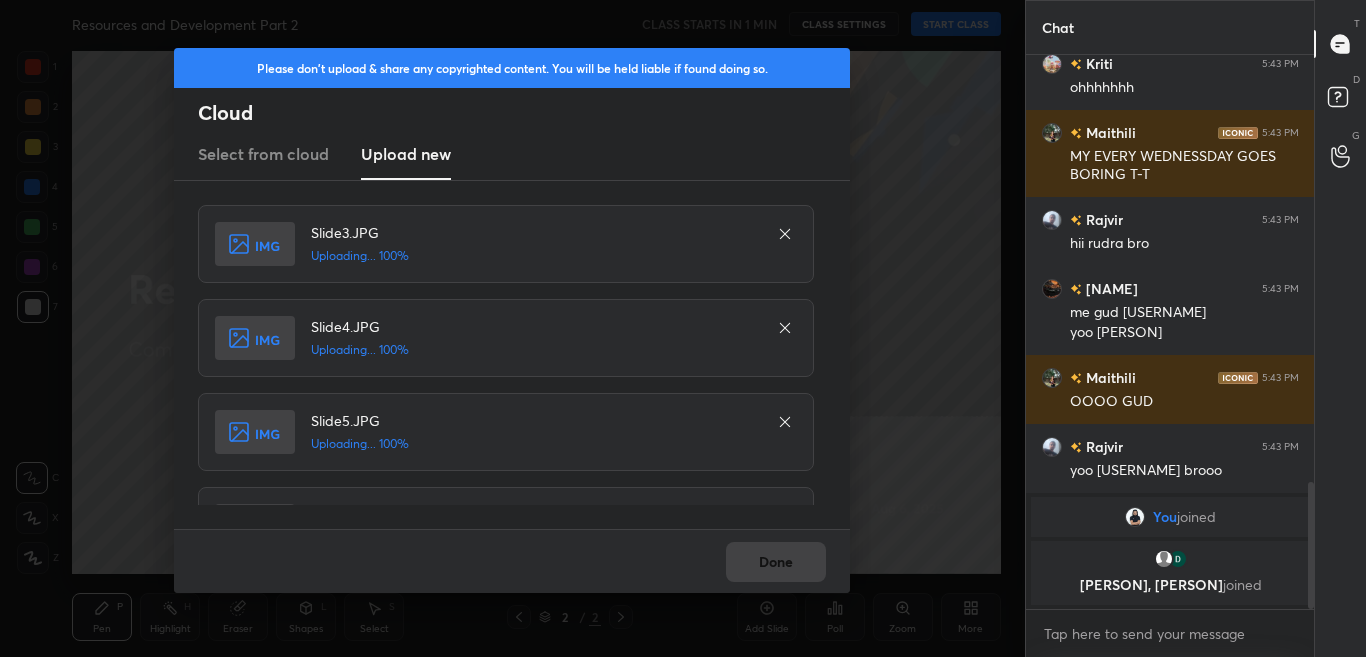 click on "Done" at bounding box center (512, 561) 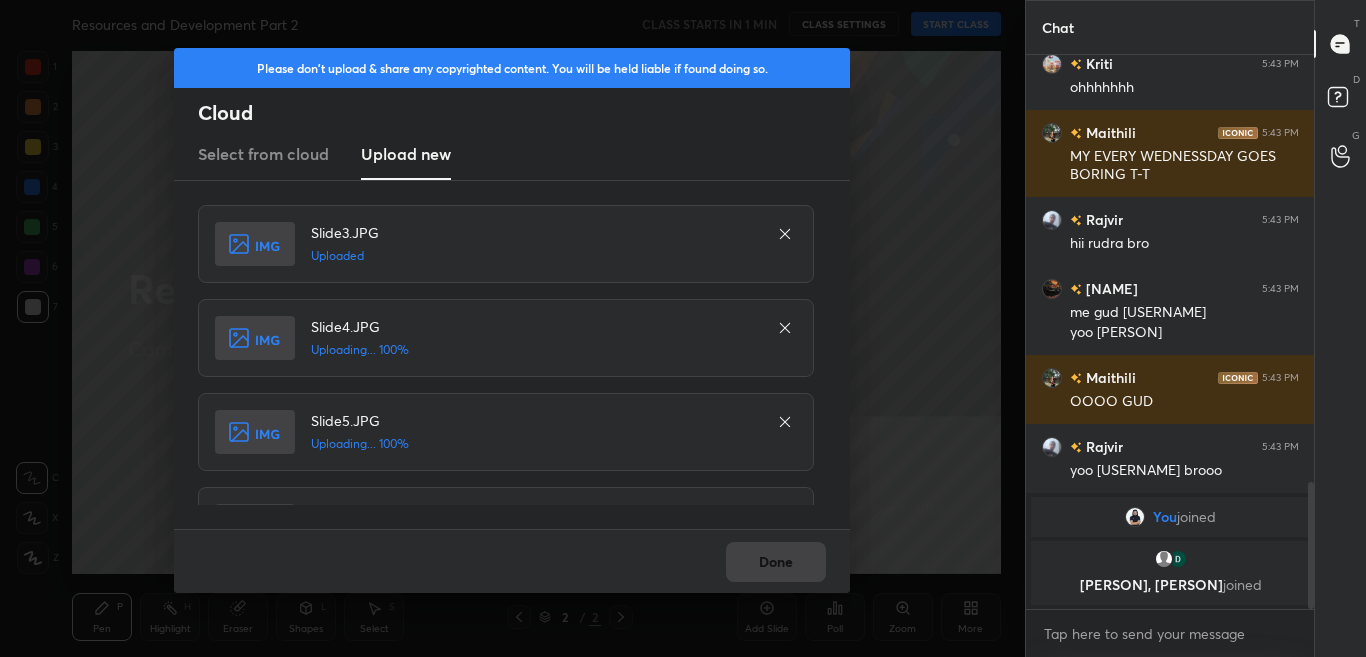 click on "Done" at bounding box center [512, 561] 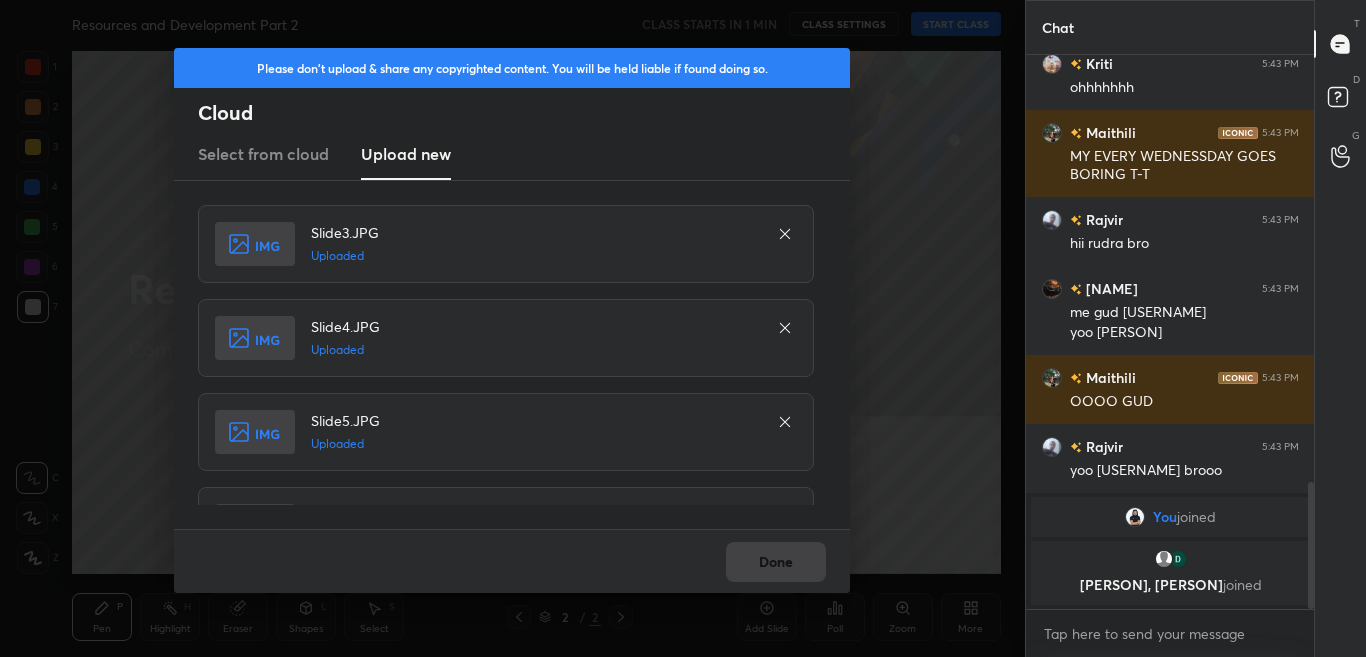 click on "Done" at bounding box center [512, 561] 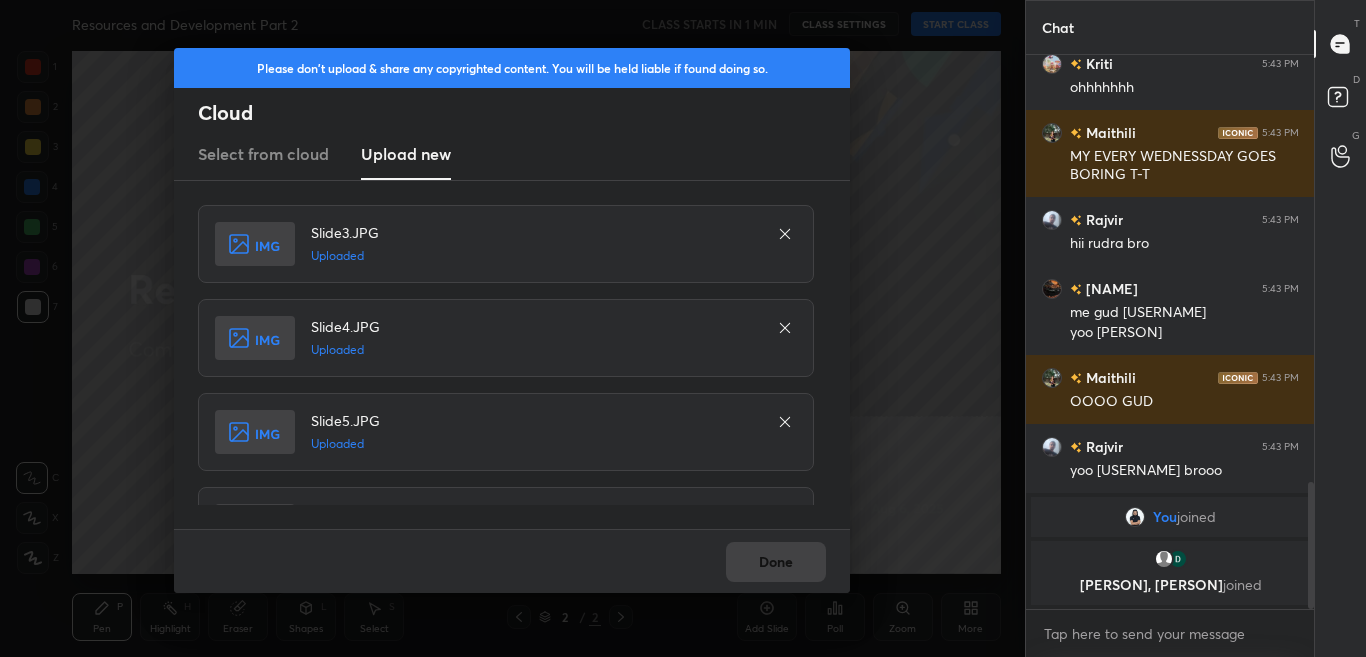 click on "Done" at bounding box center [776, 562] 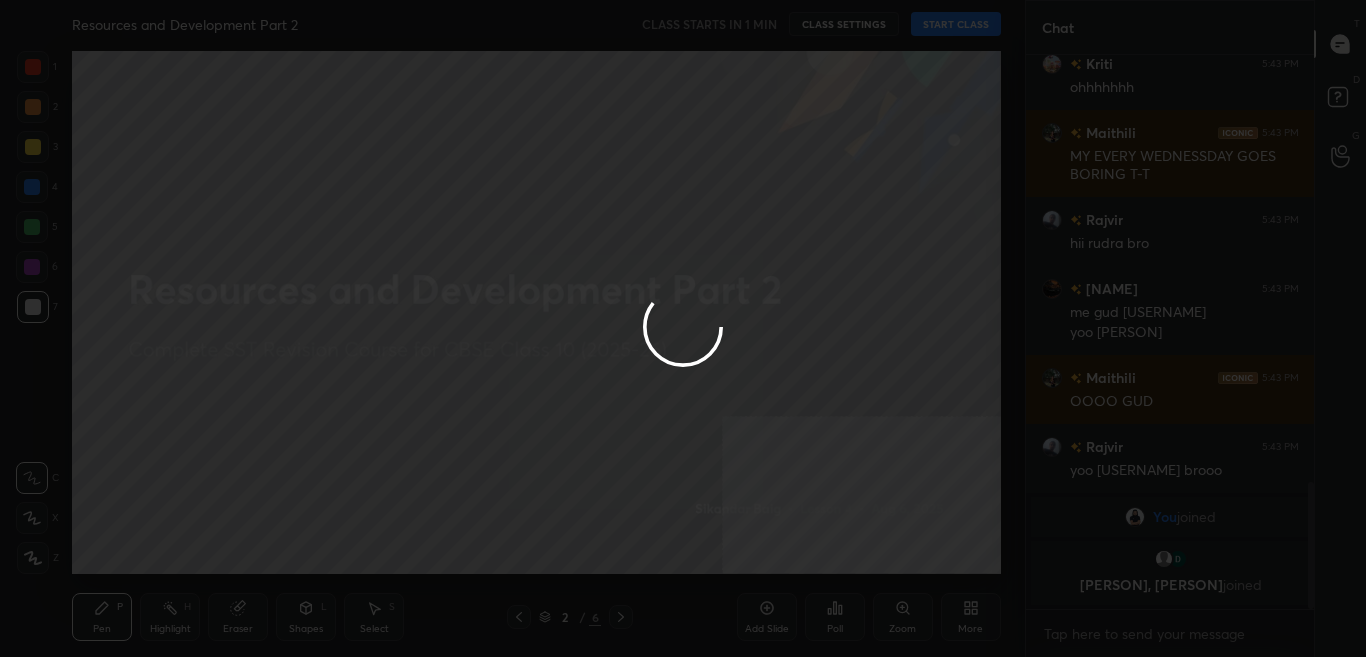 click on "Done" at bounding box center [776, 562] 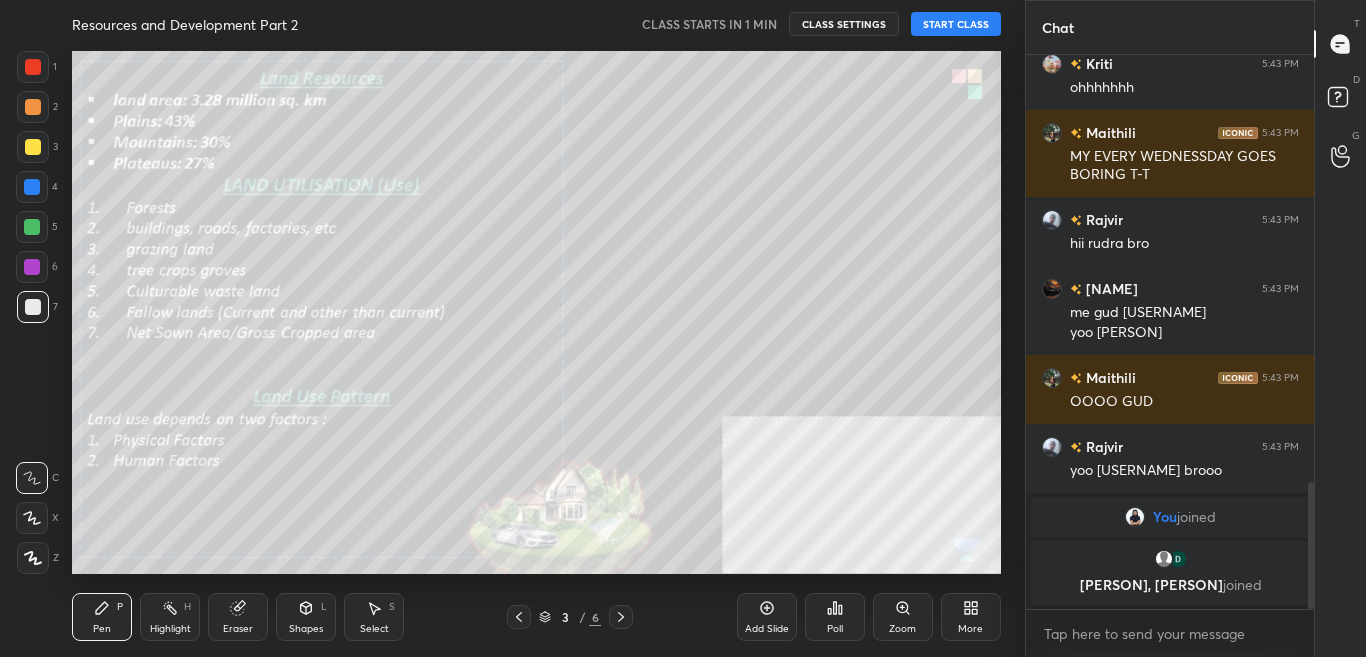 click 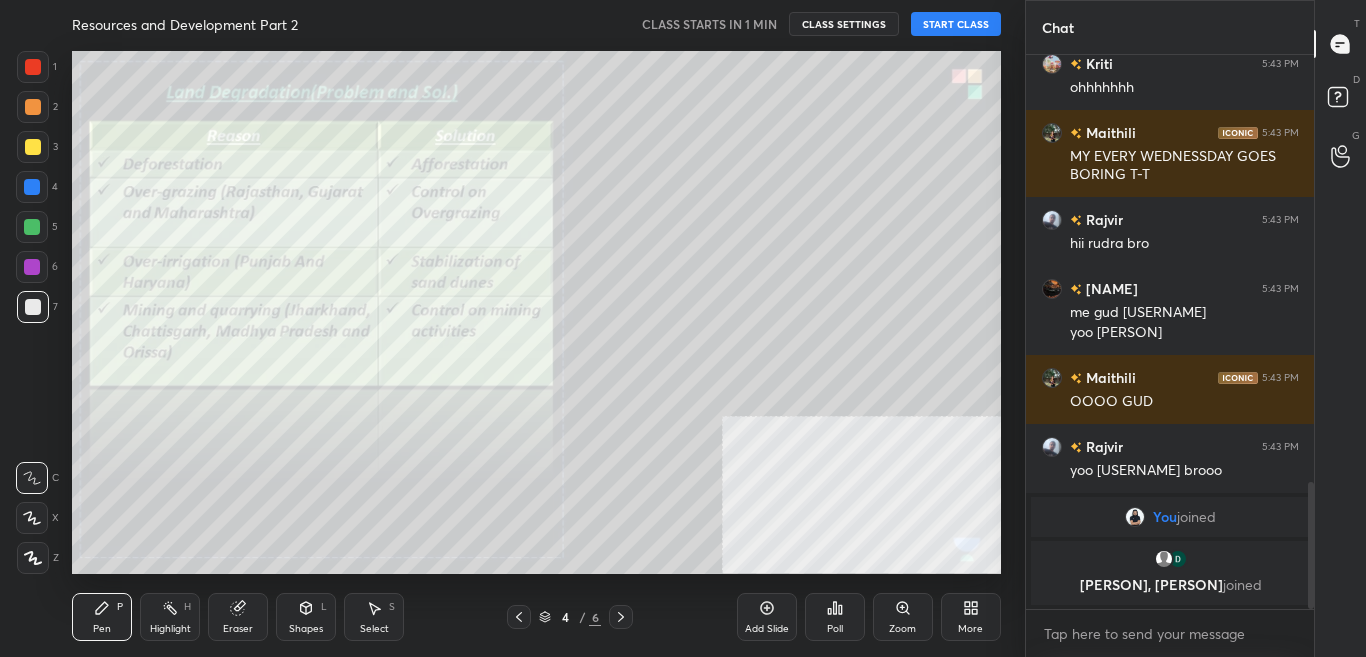 click 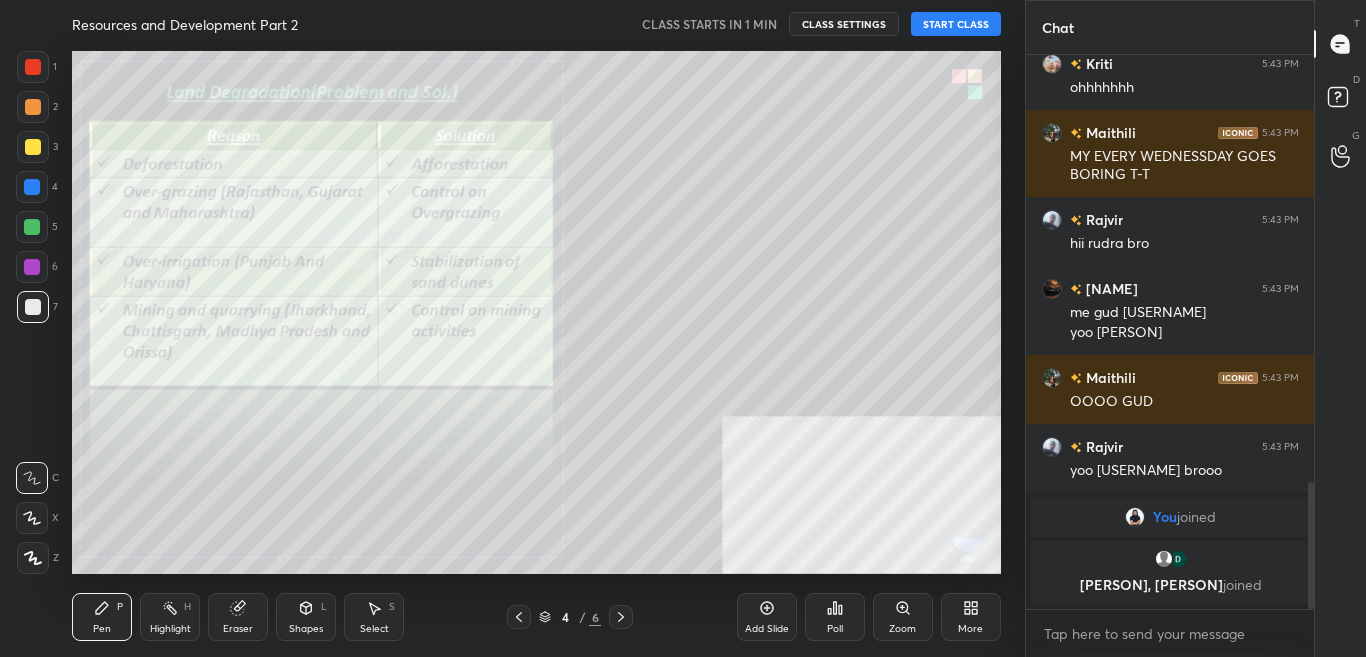 click 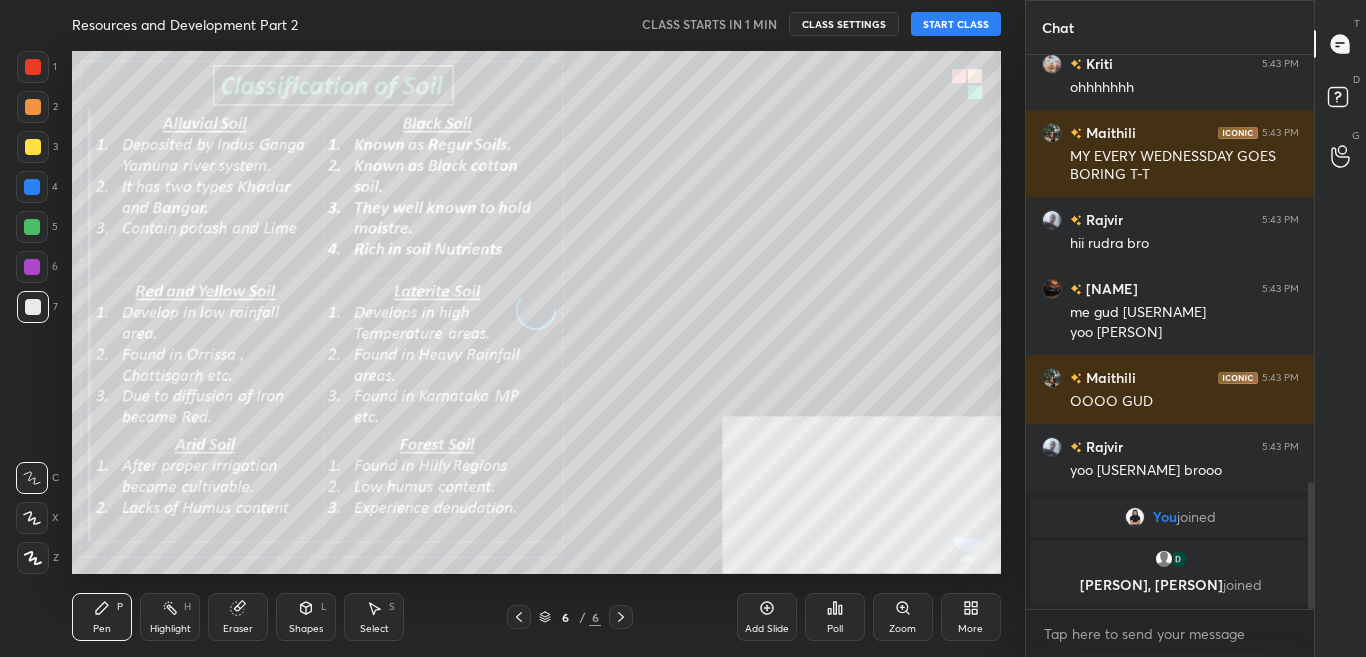click 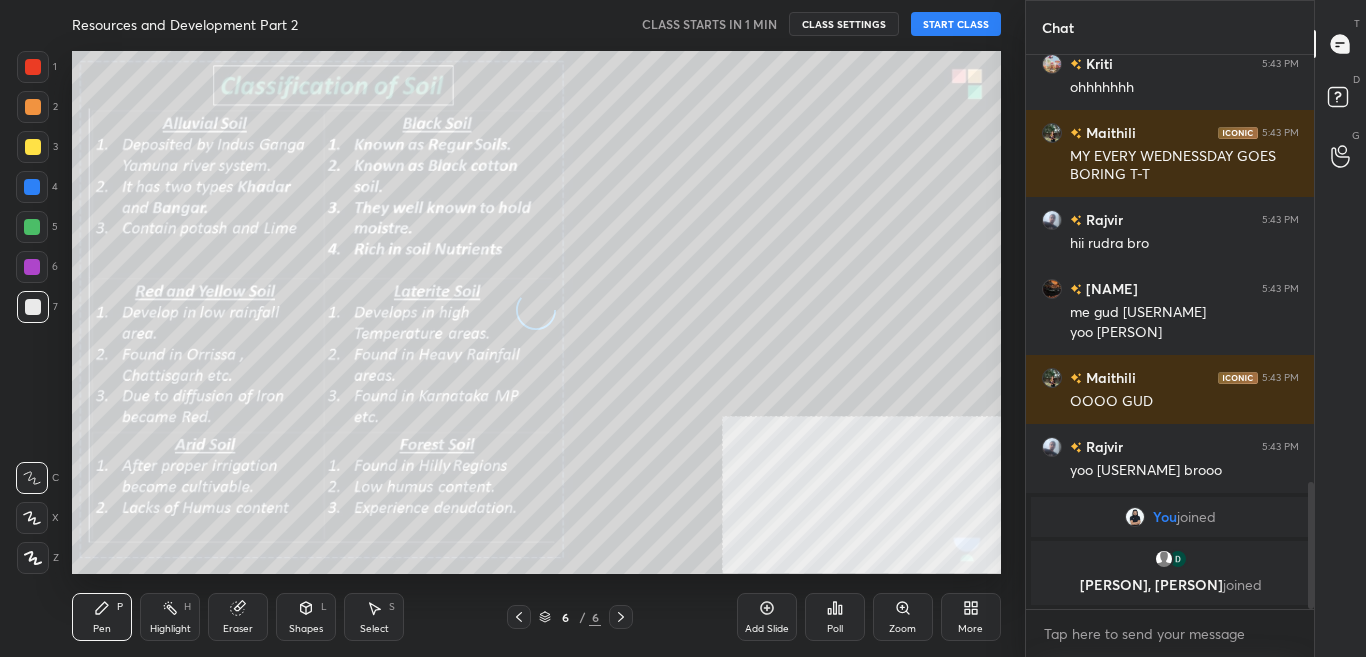 click 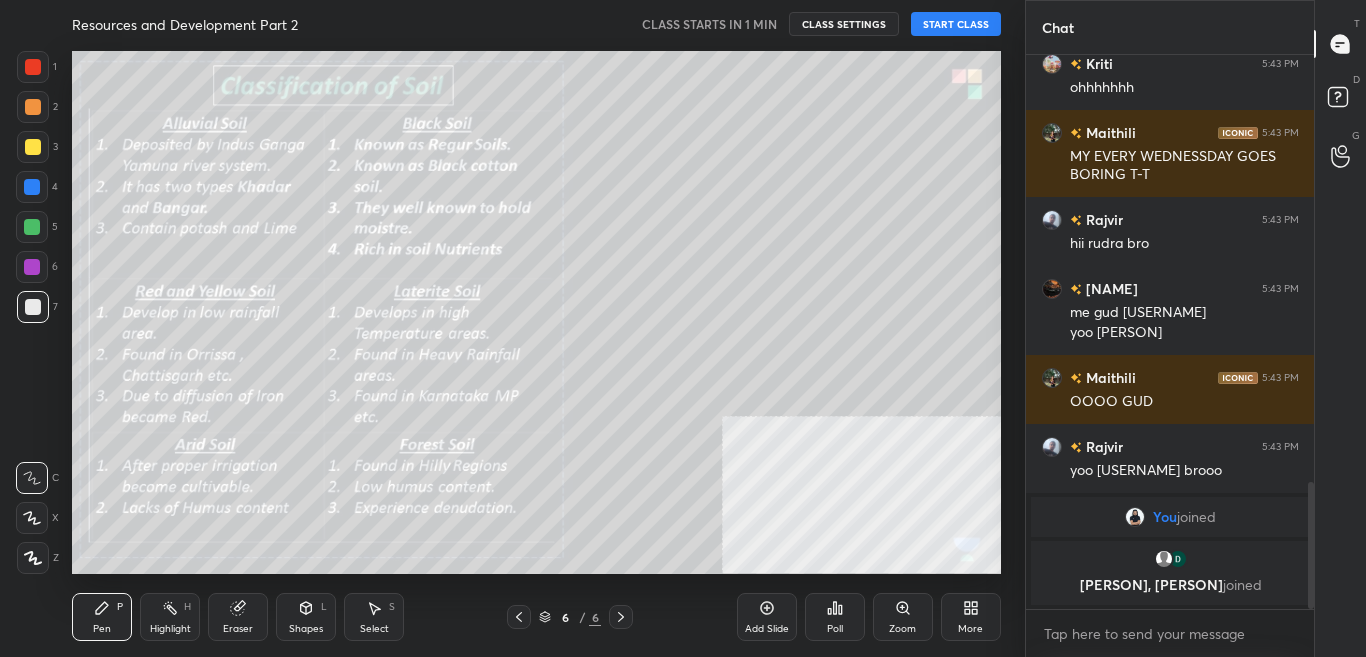 click 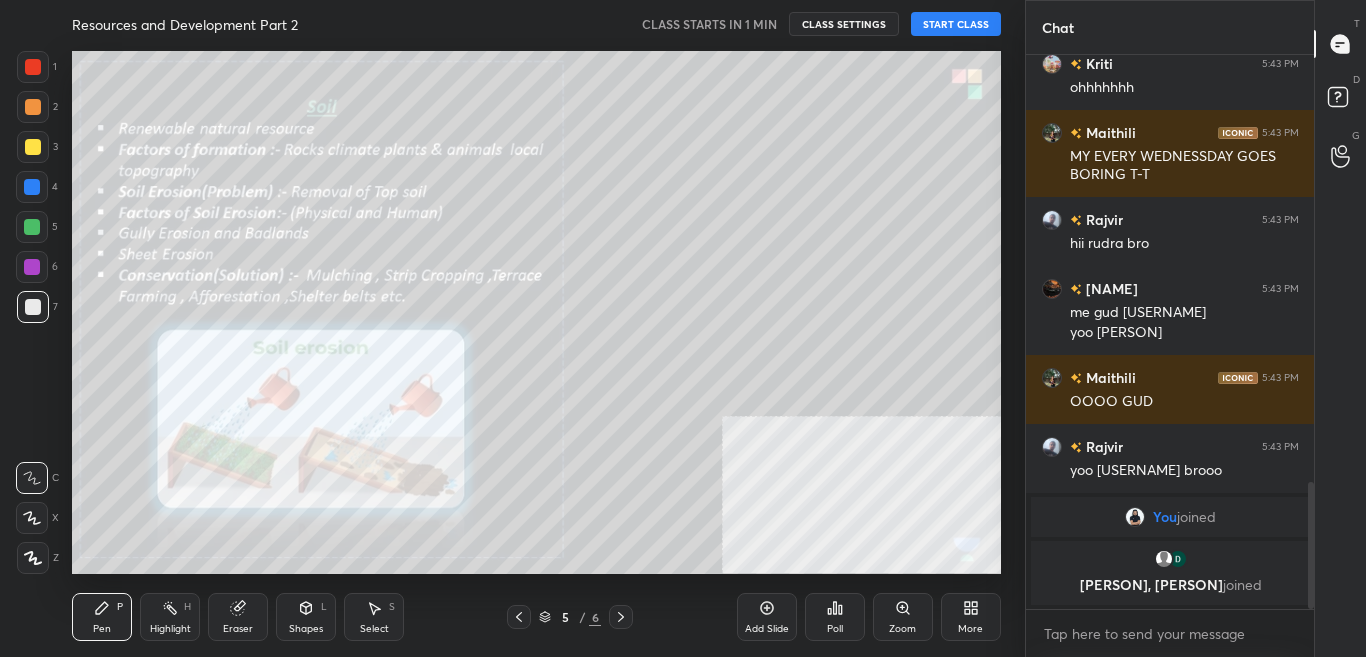 click 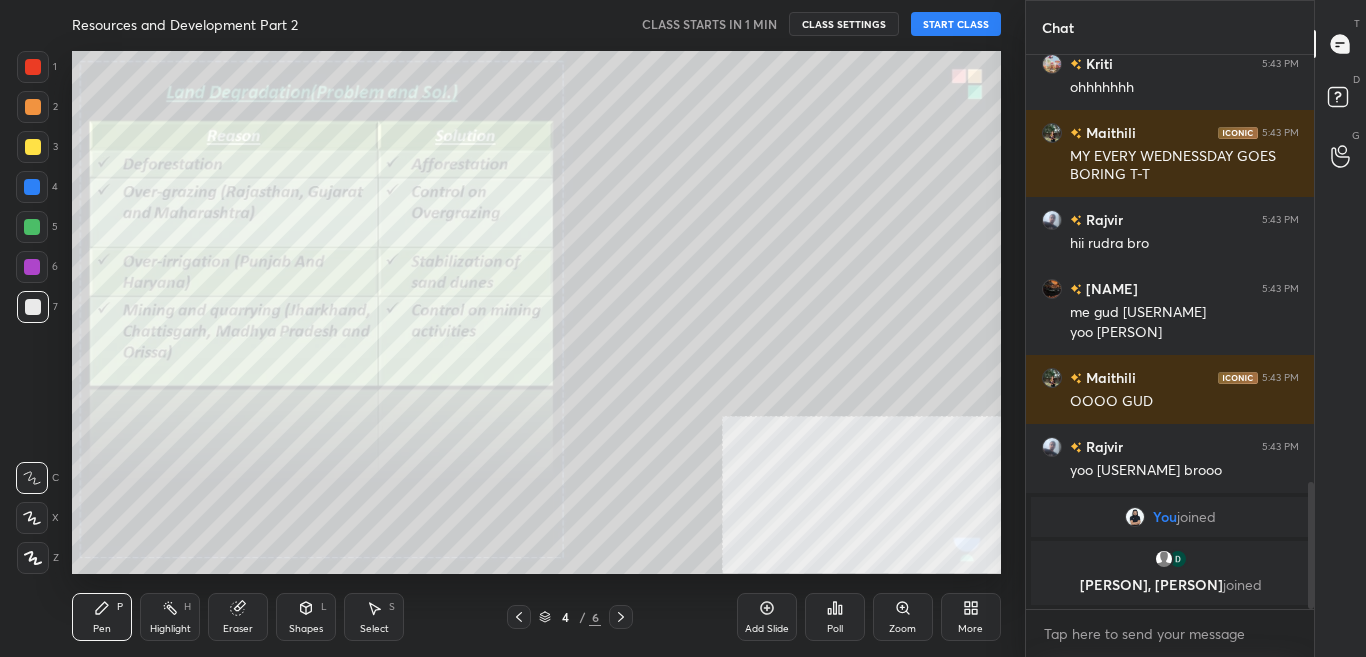click 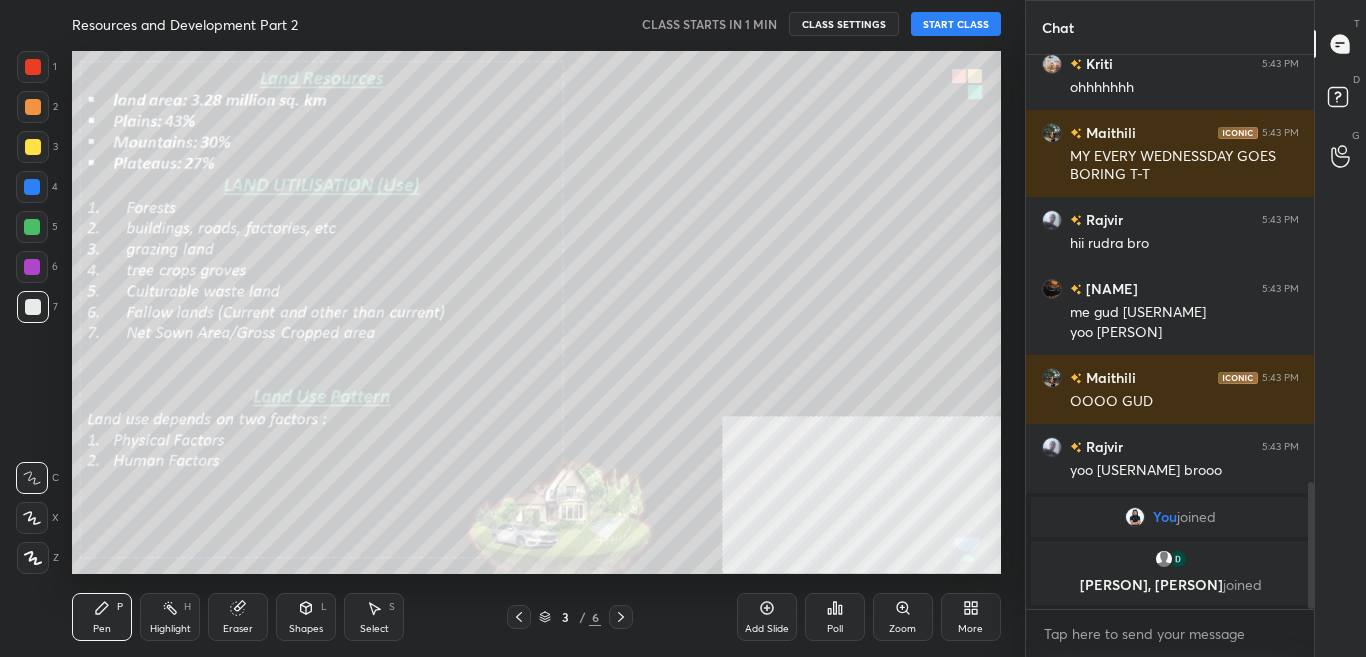 click 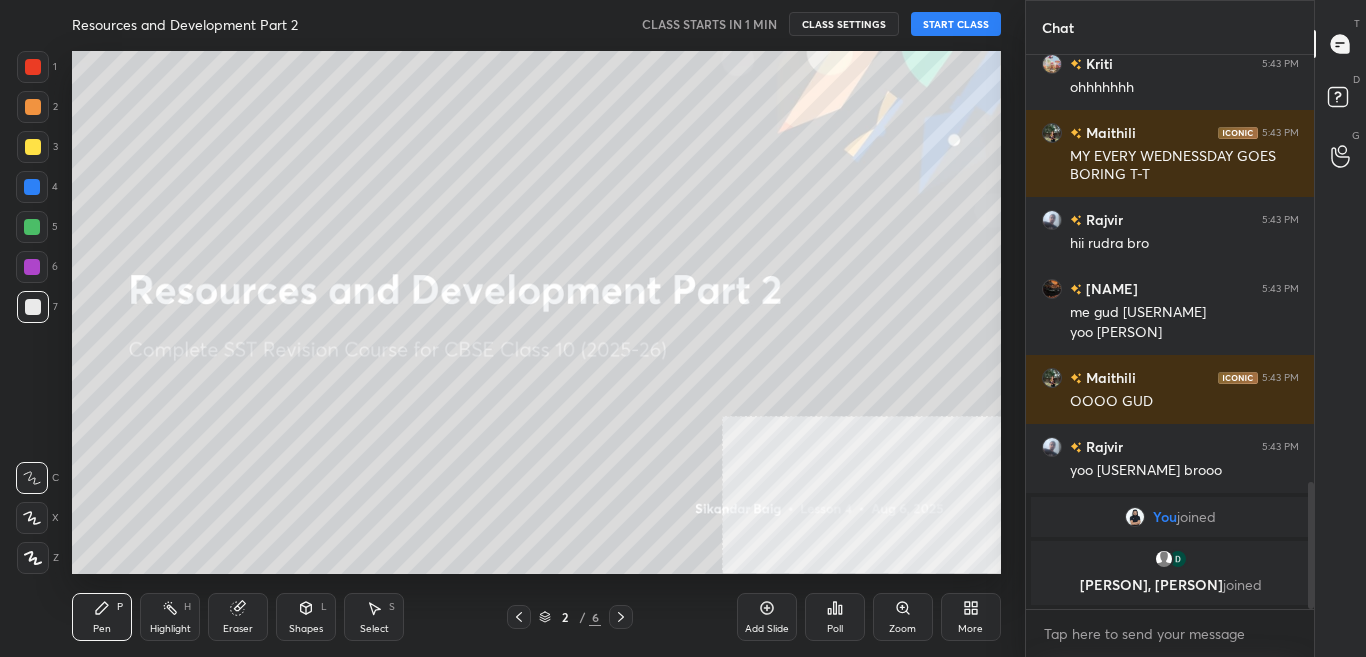 click at bounding box center (621, 617) 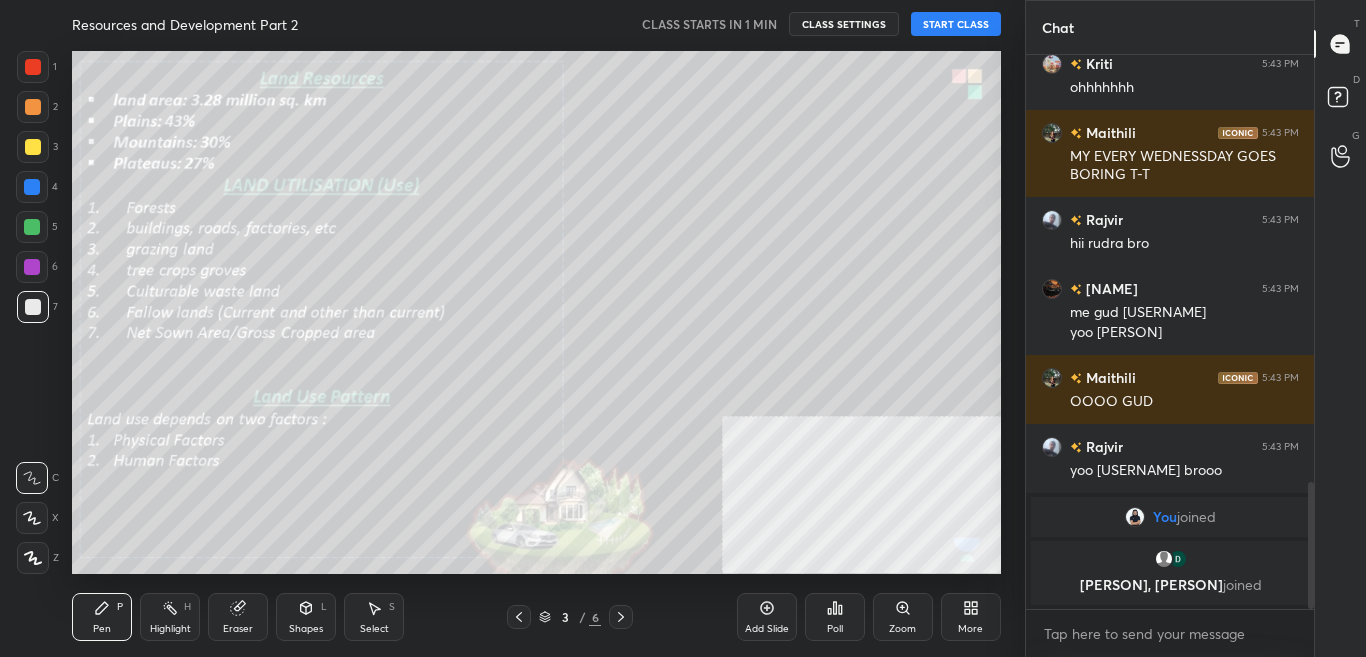 click 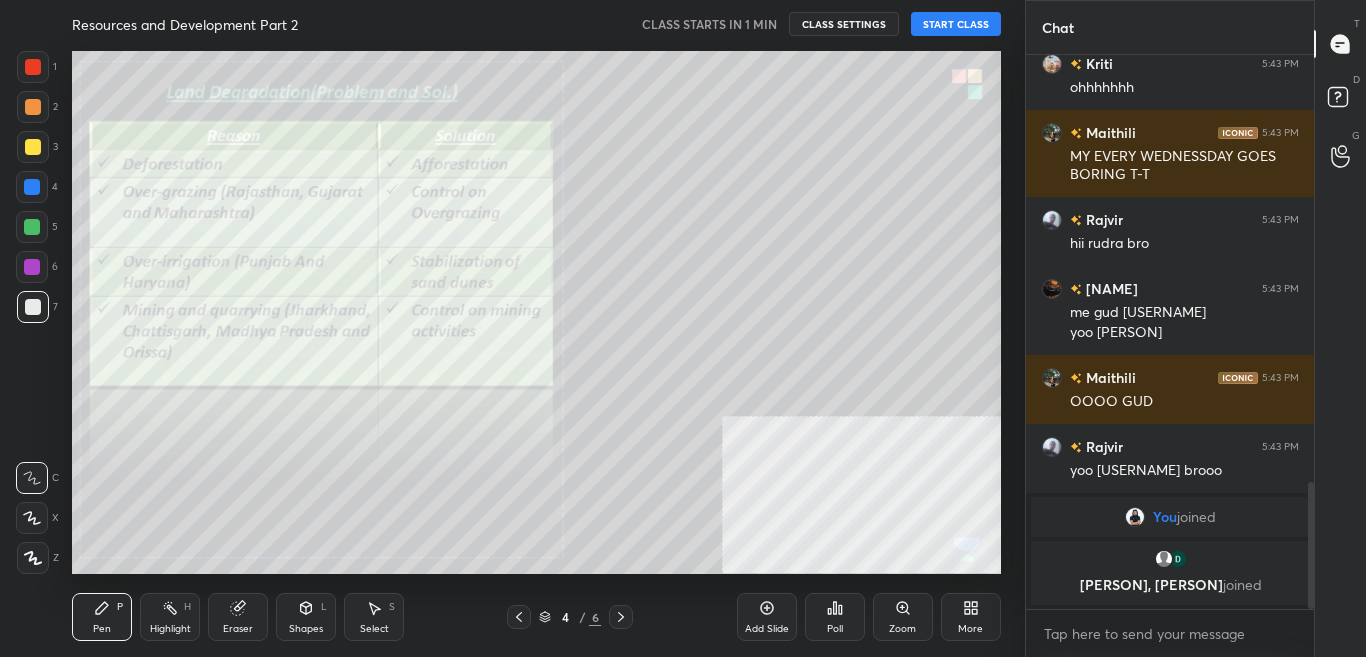 click 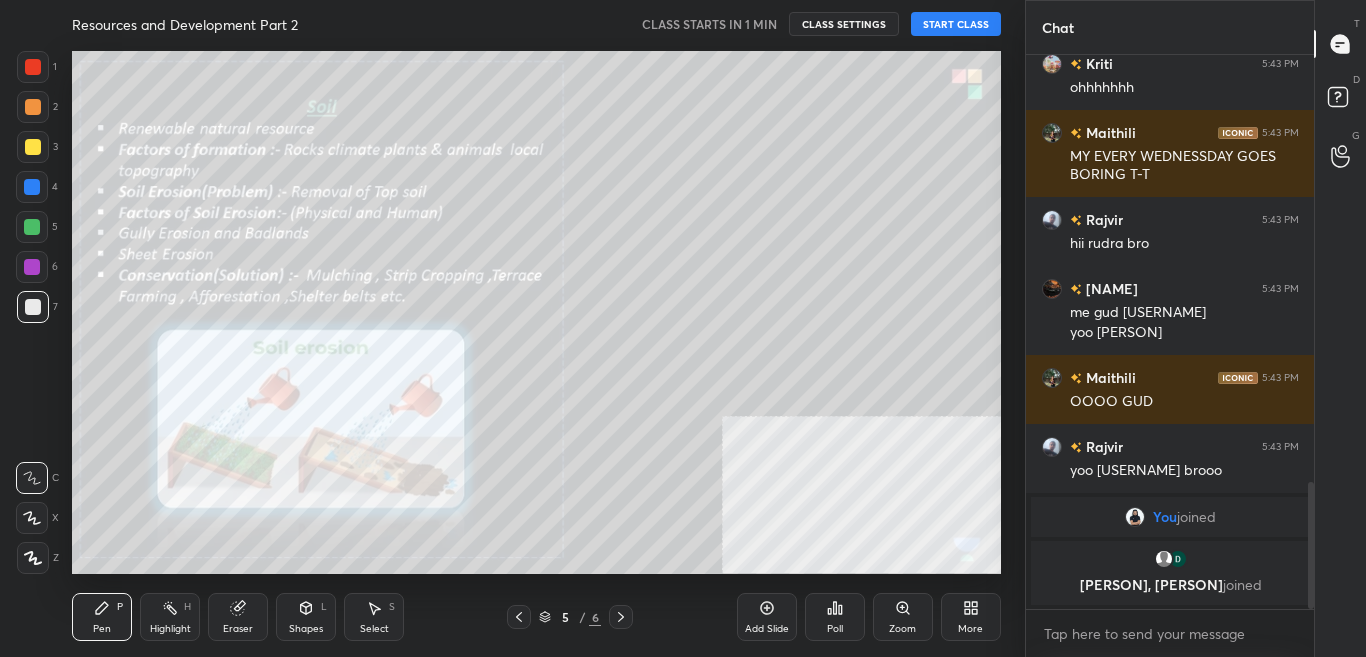 click 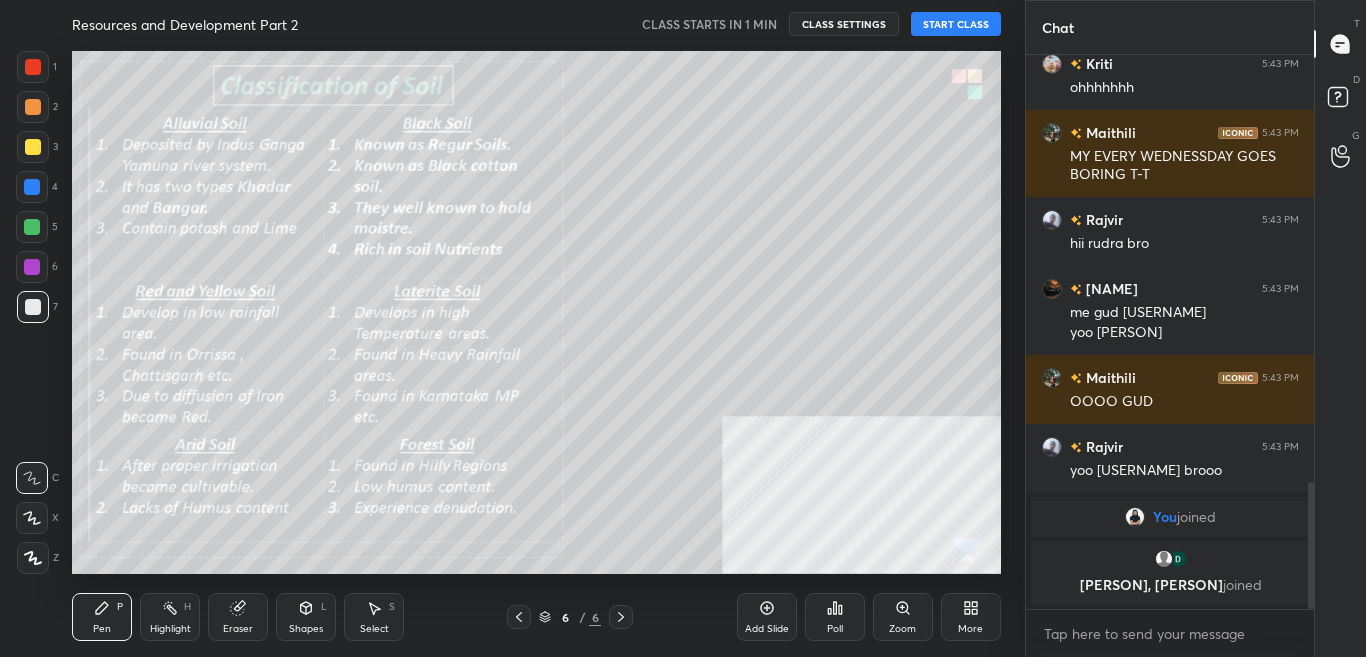 click 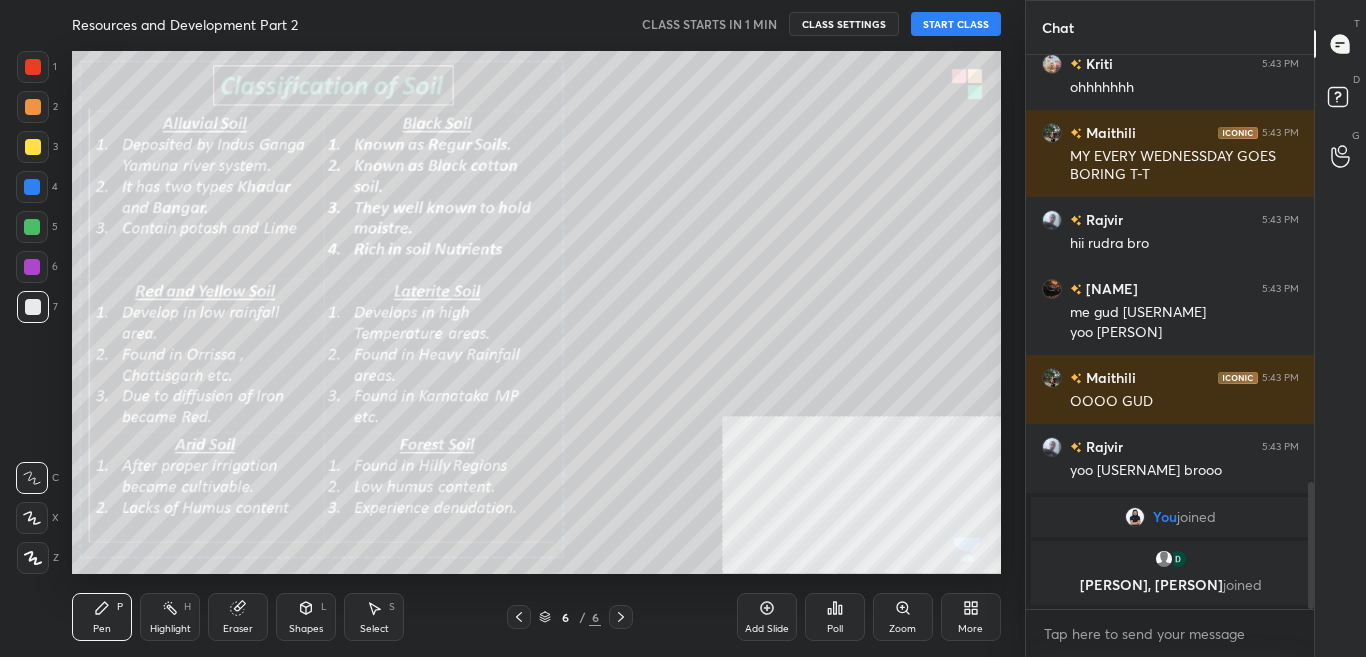 click 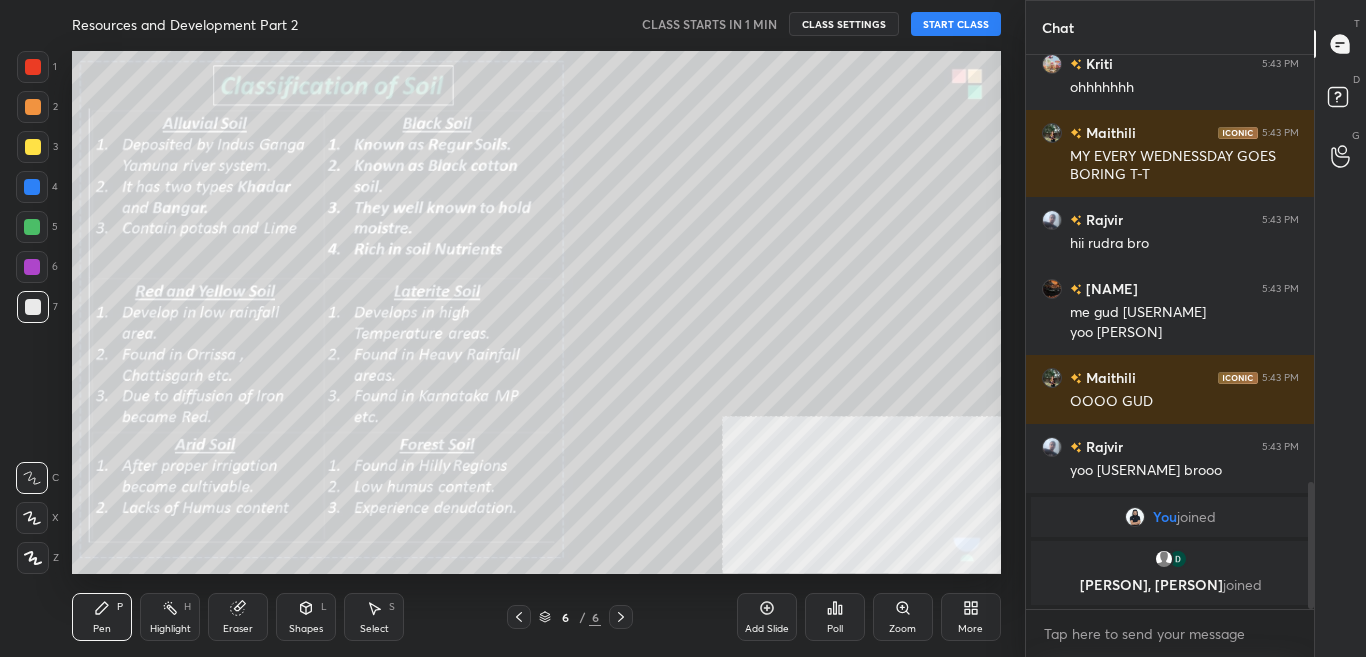 click 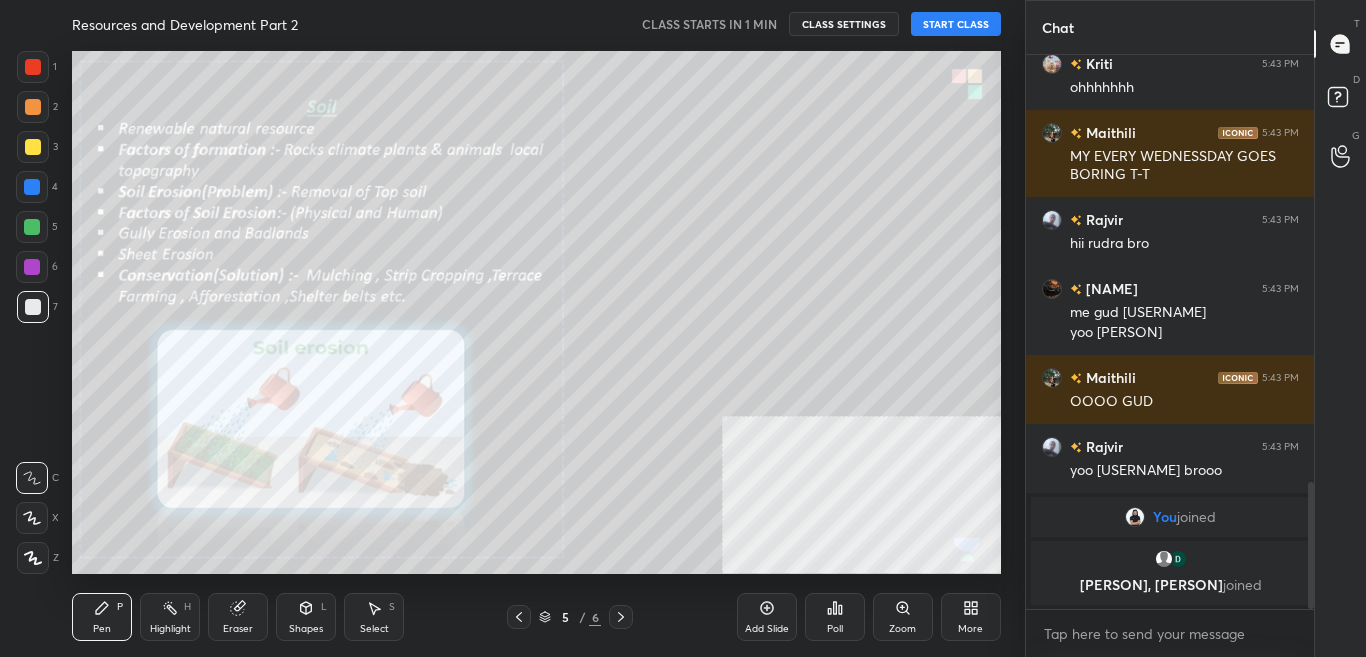 click 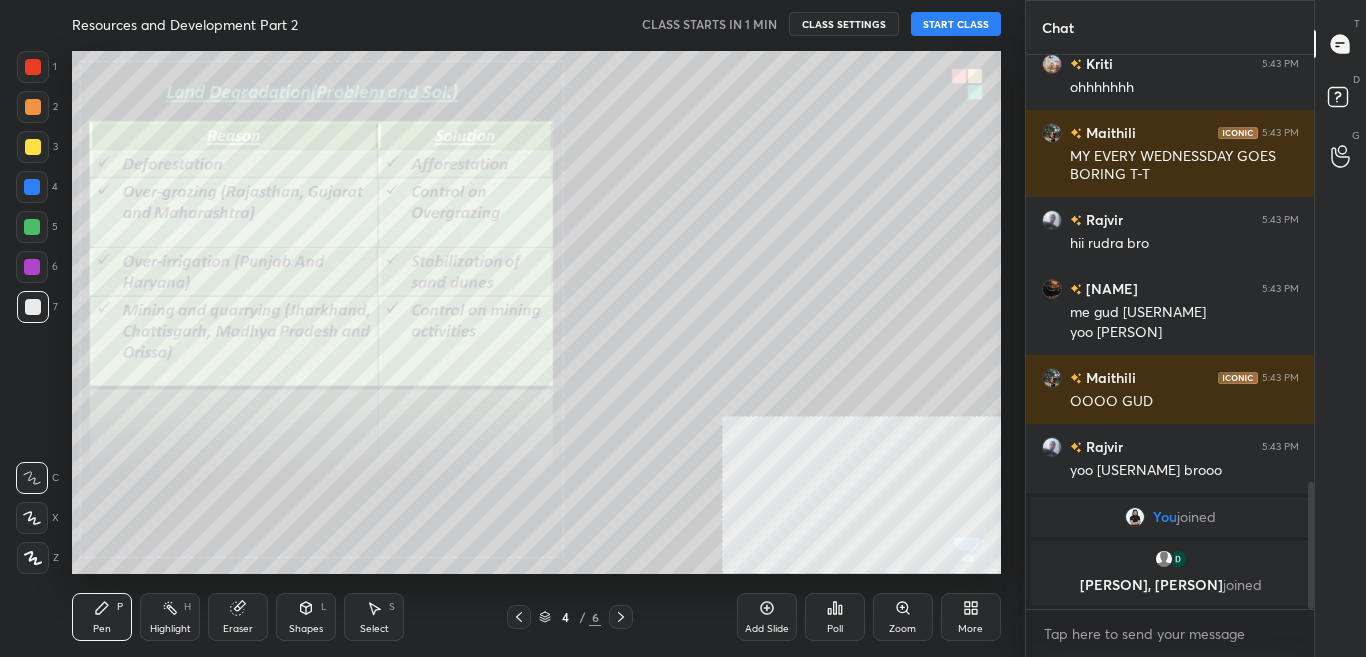 click 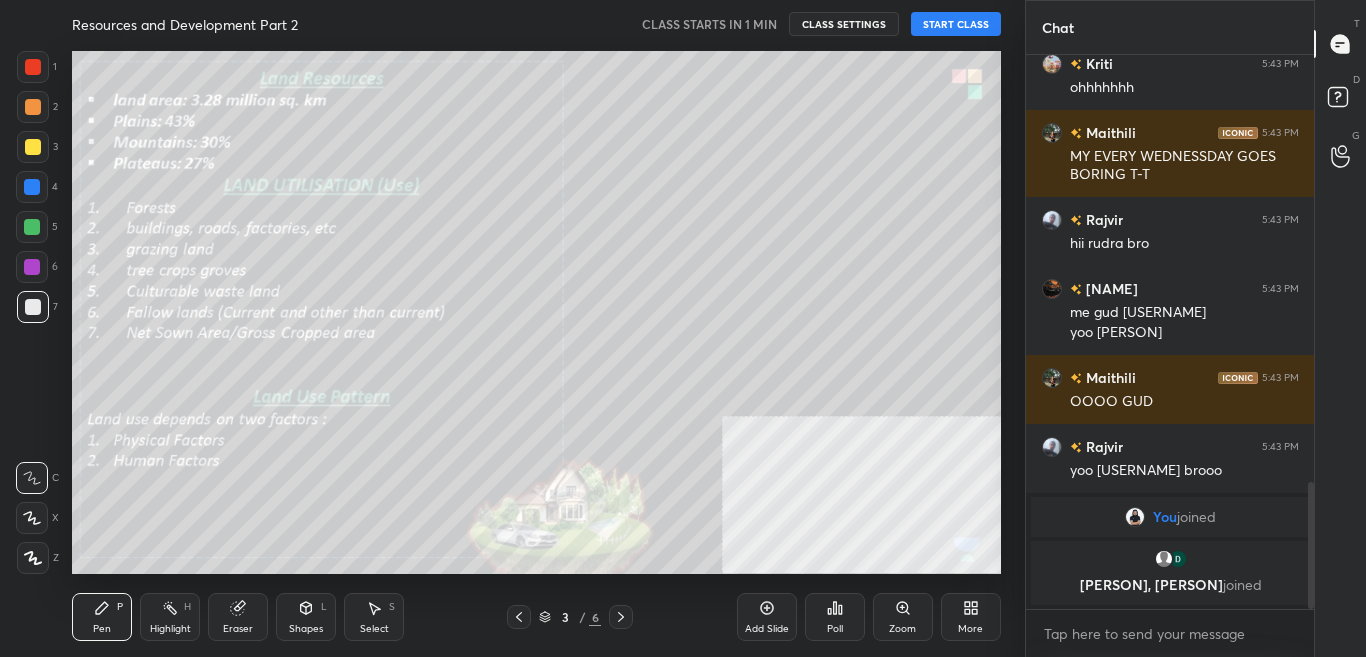 click 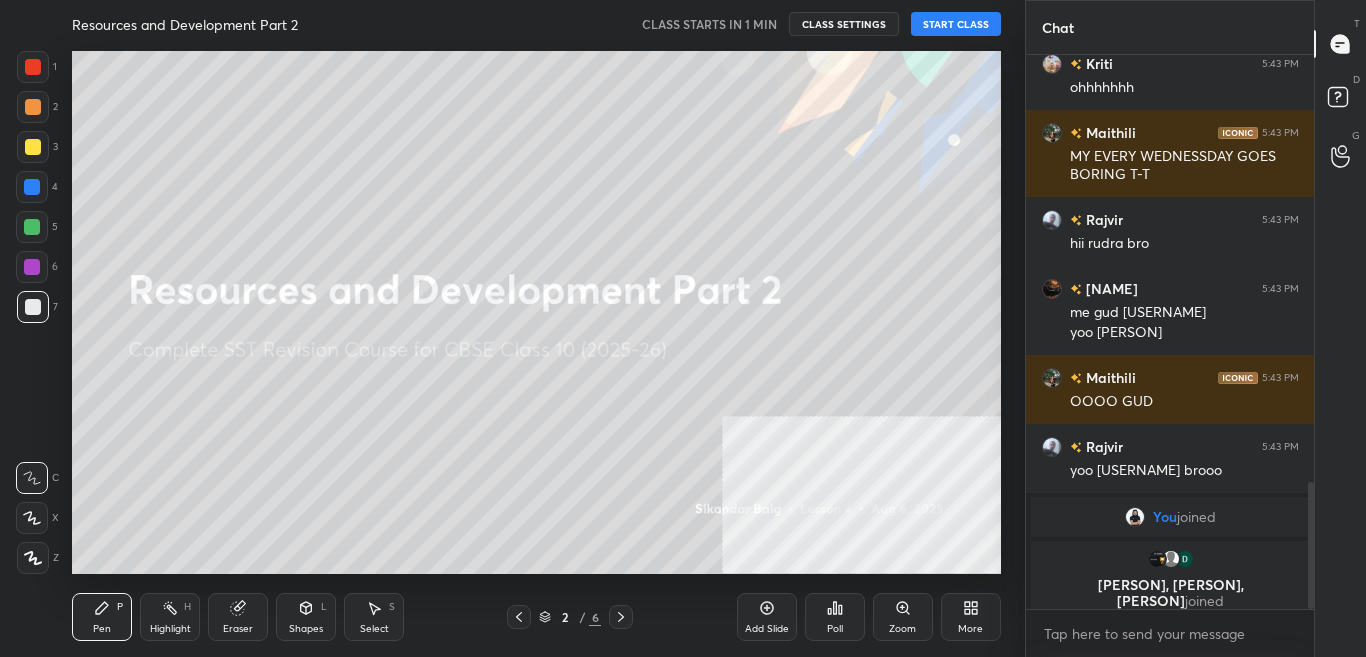 click on "START CLASS" at bounding box center [956, 24] 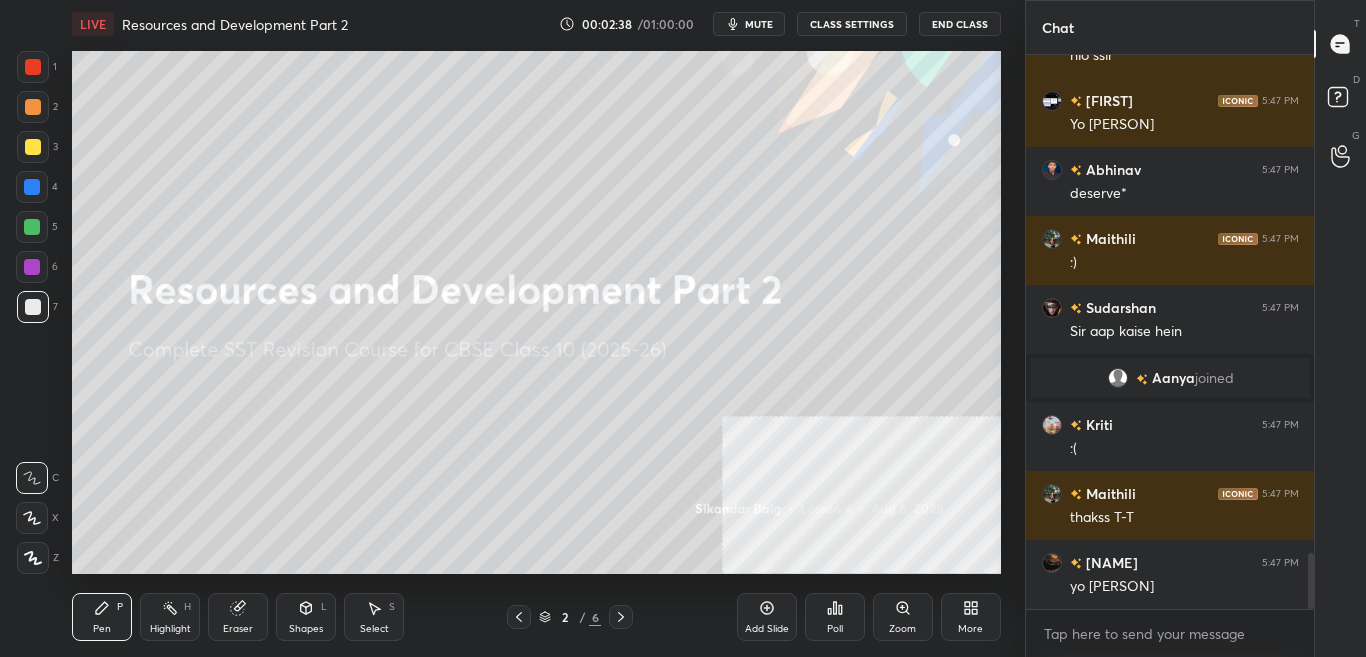 scroll, scrollTop: 4948, scrollLeft: 0, axis: vertical 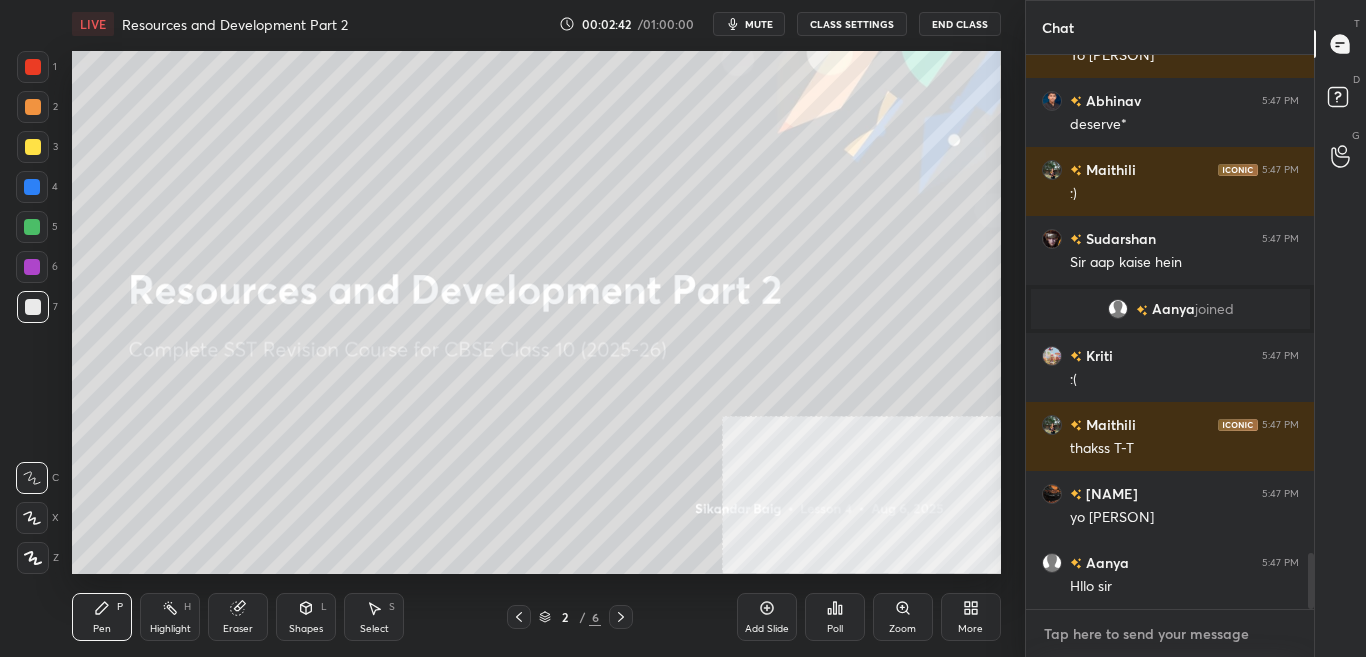 click at bounding box center [1170, 634] 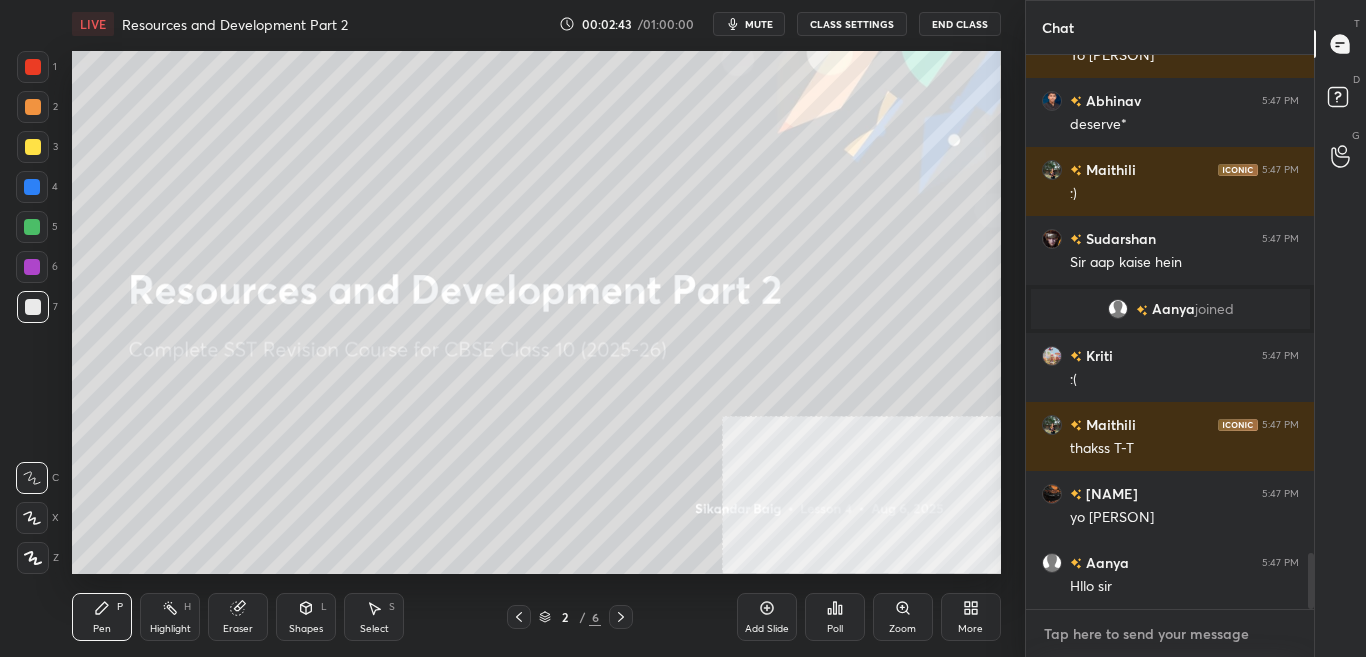 type on "t" 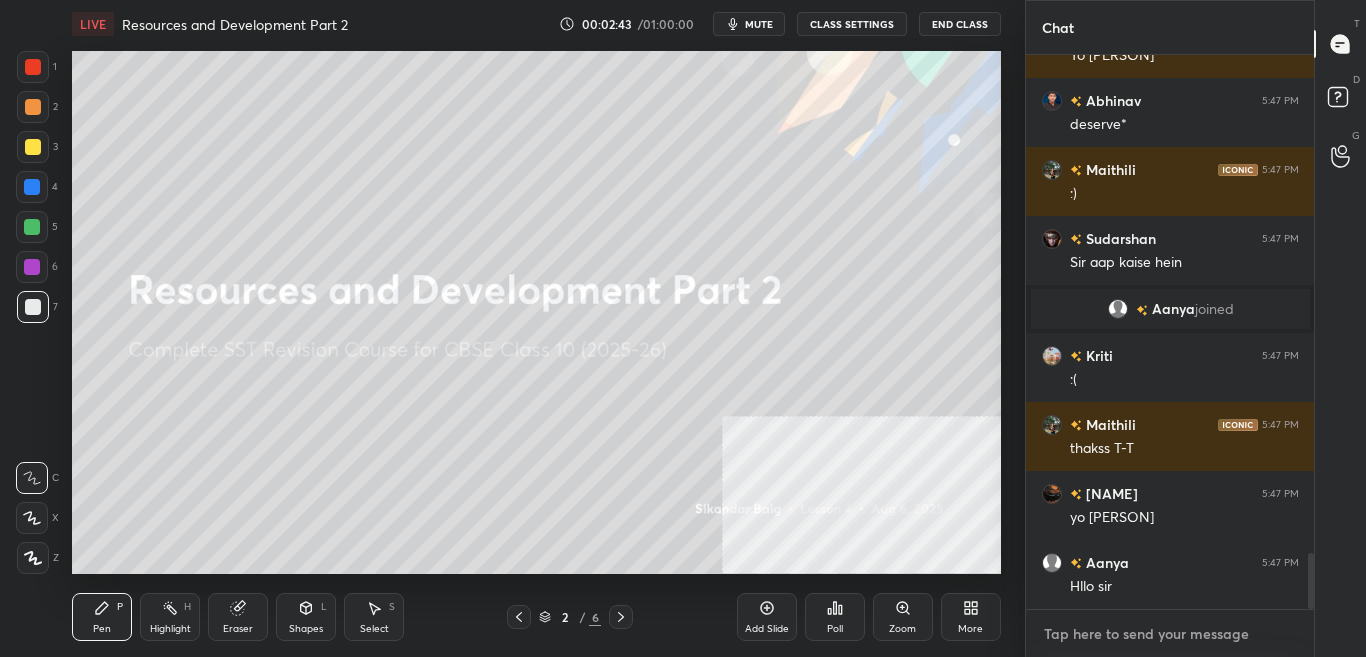 type on "x" 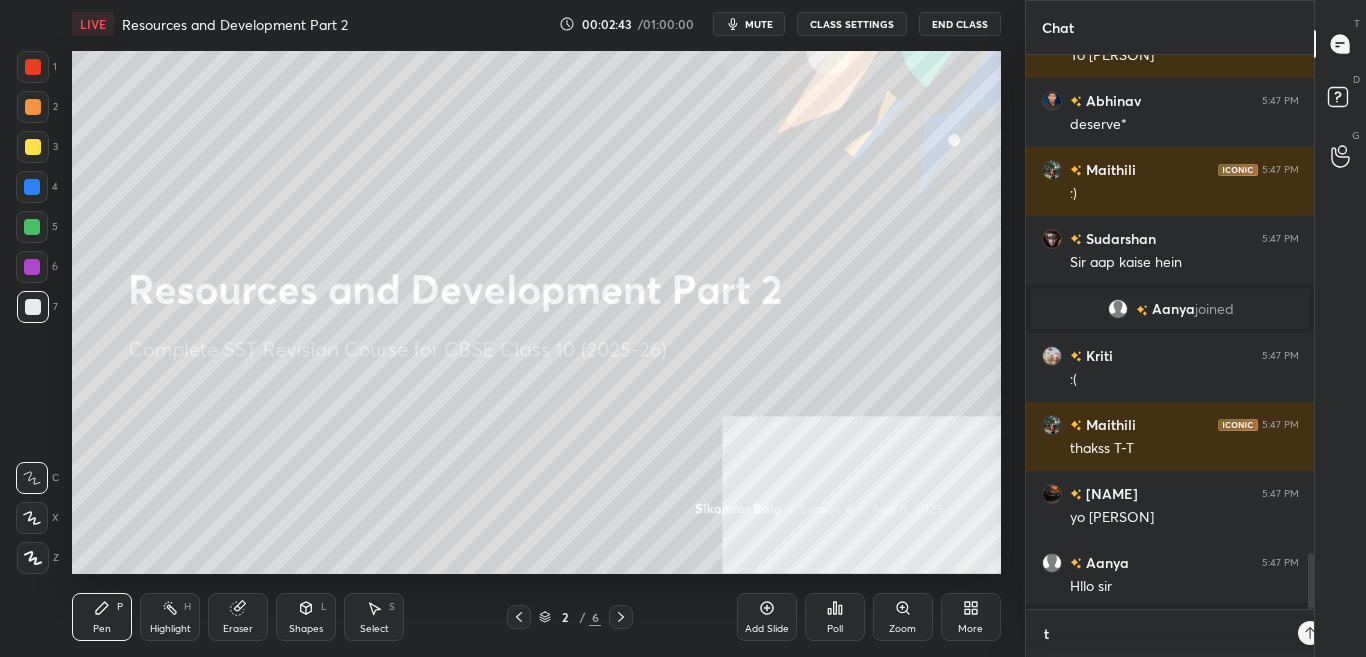 scroll, scrollTop: 542, scrollLeft: 282, axis: both 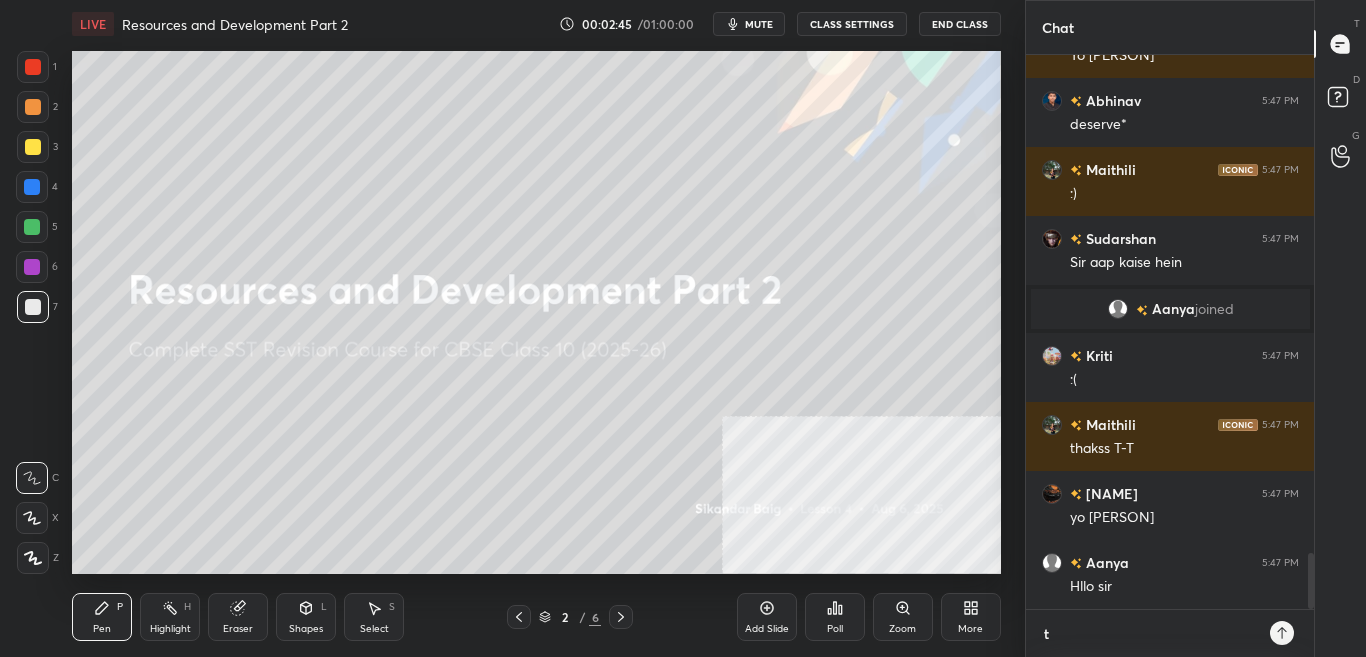 type on "t." 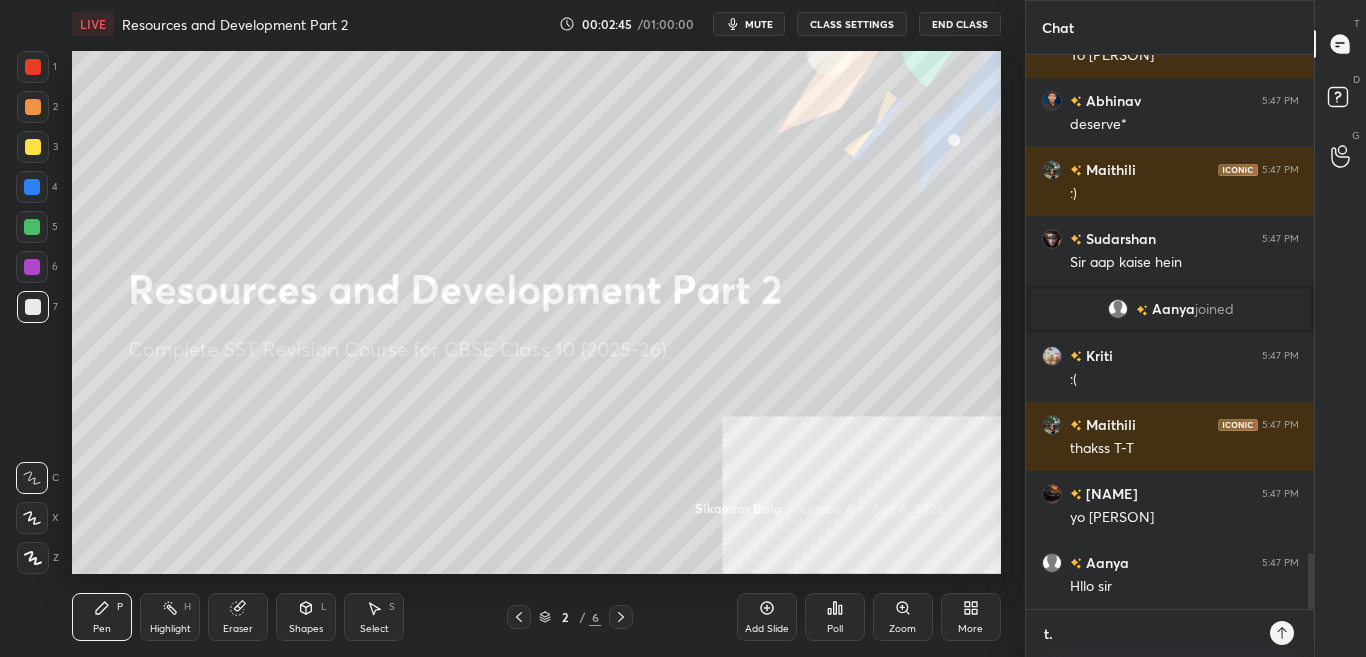 type on "x" 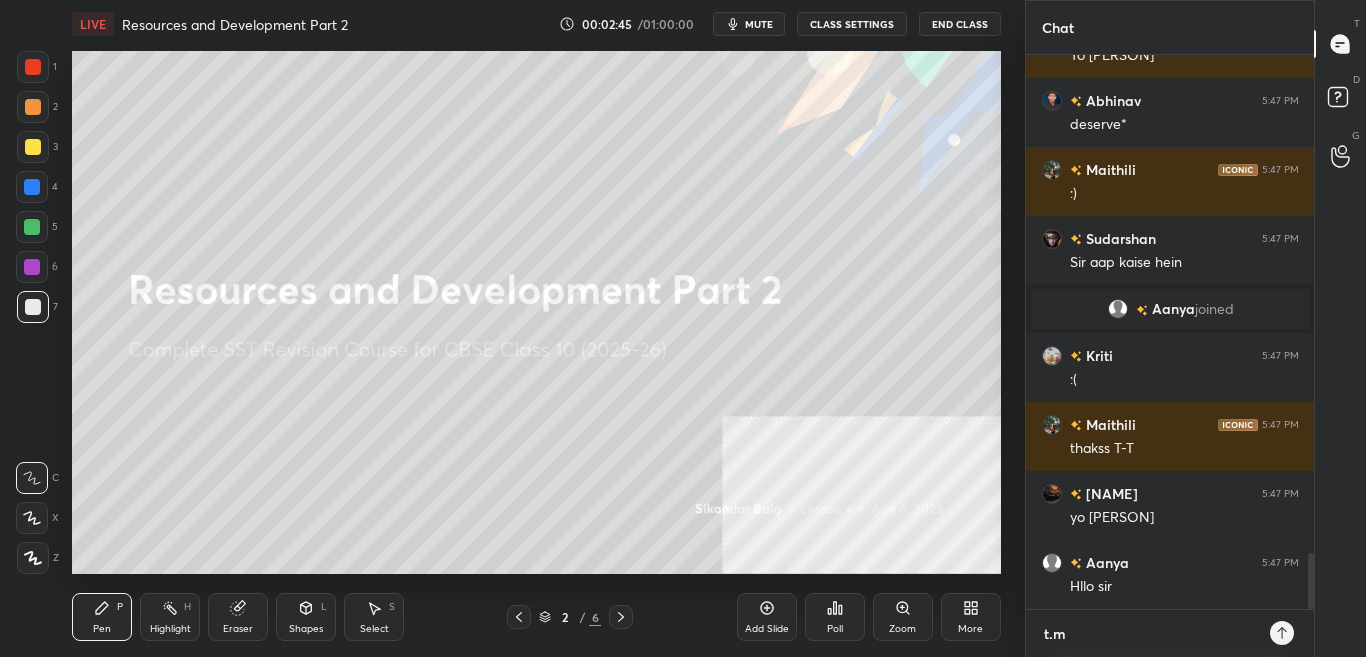 type on "t.me" 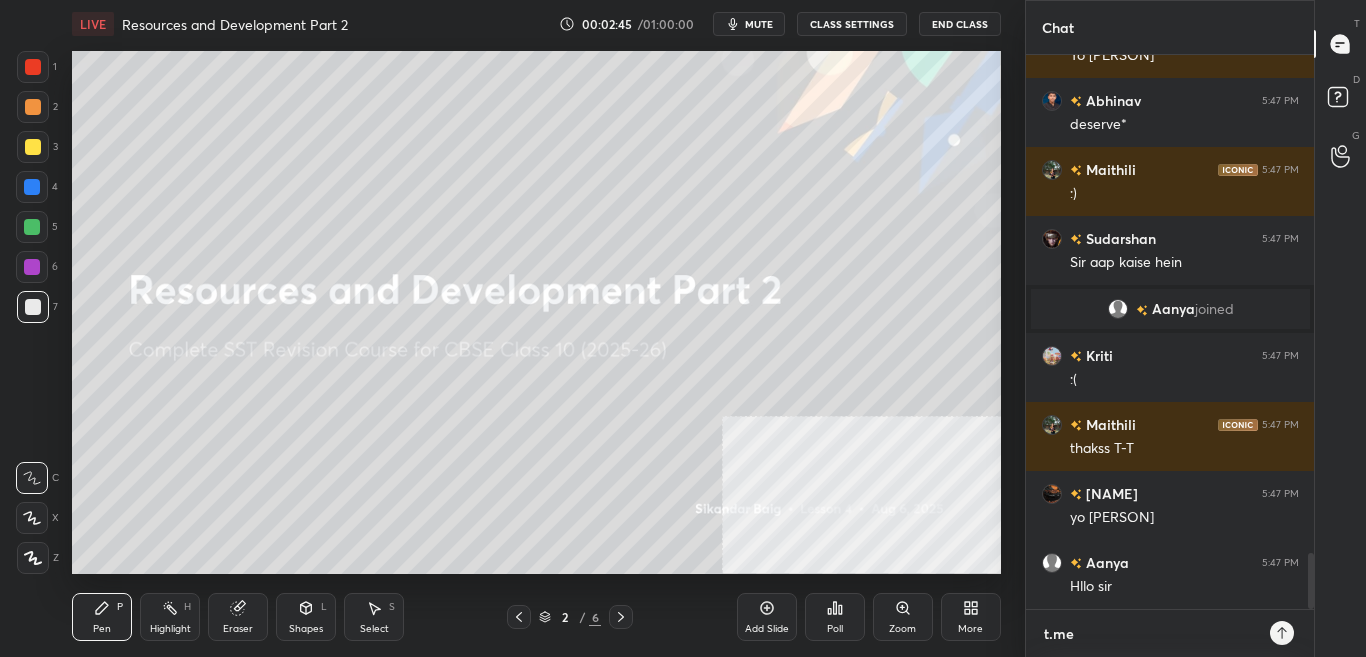 type on "x" 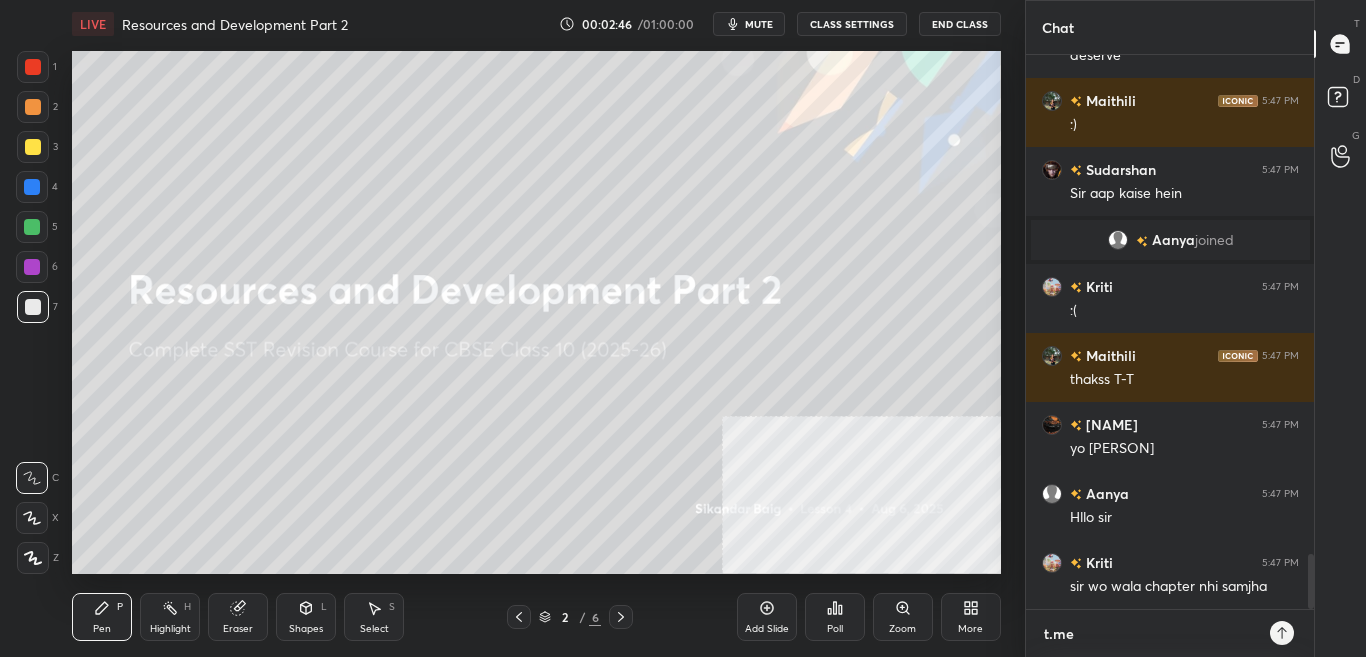 type on "t.me/" 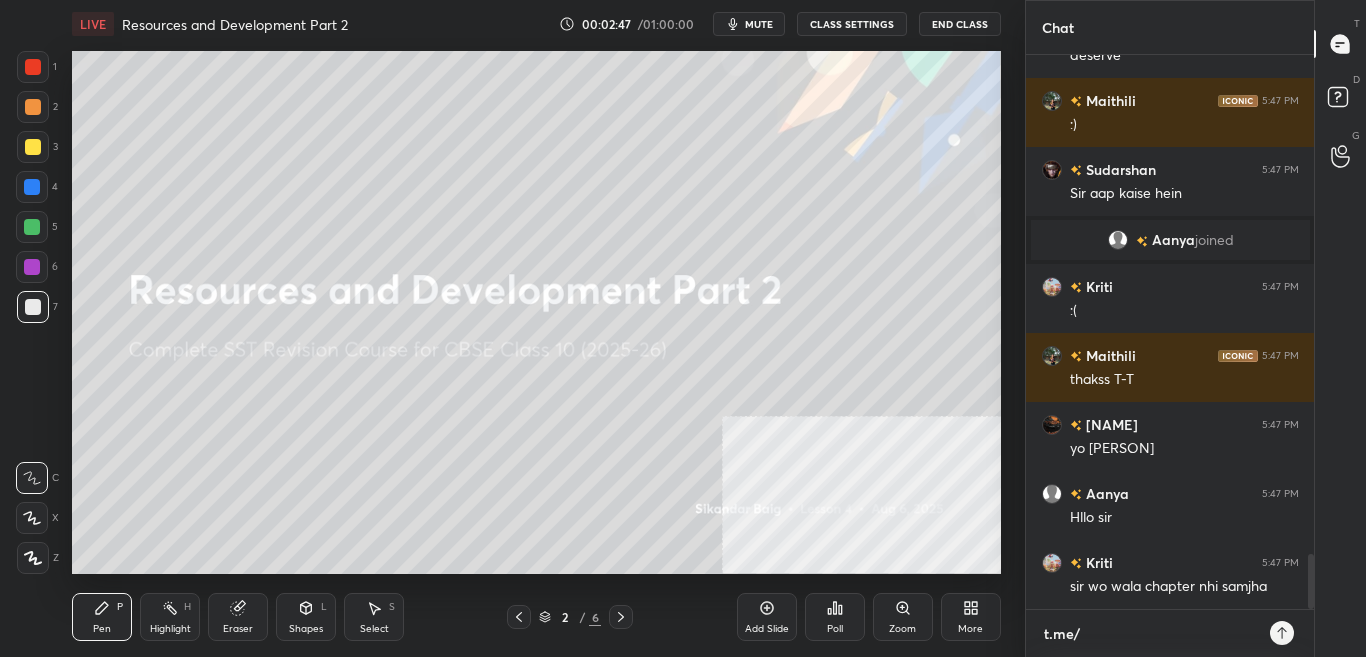 type on "t.me/s" 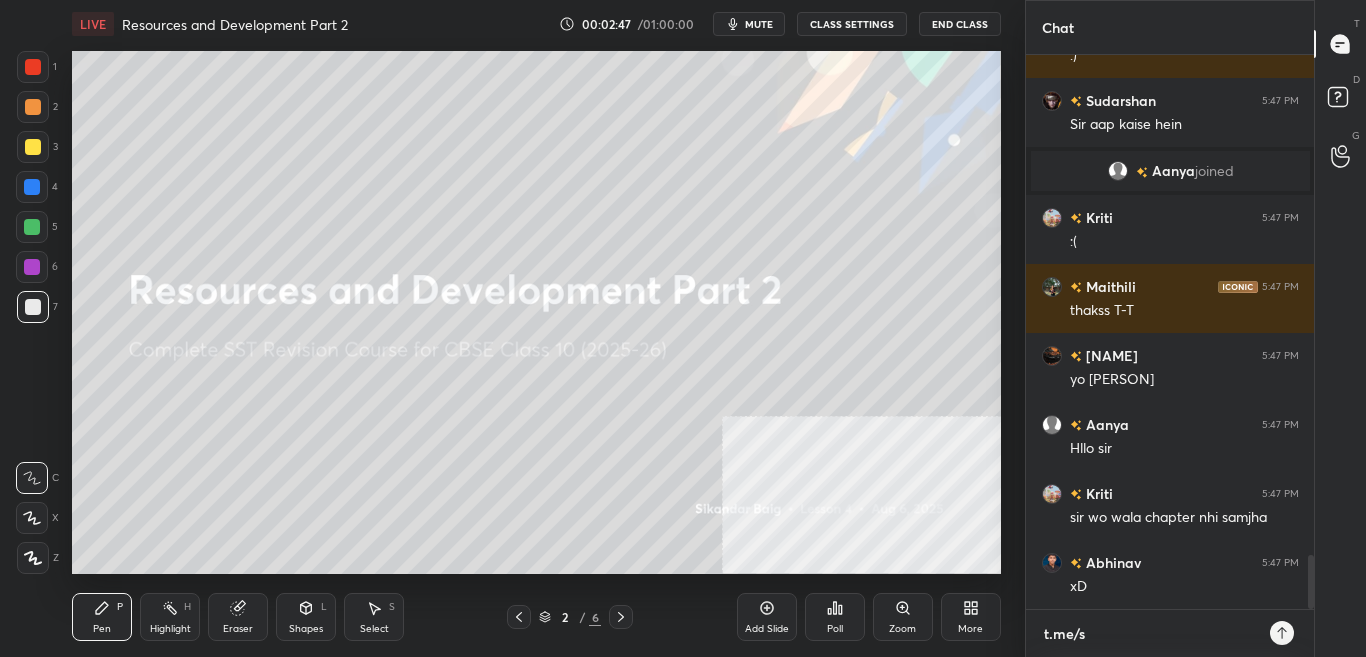 type on "t.me/si" 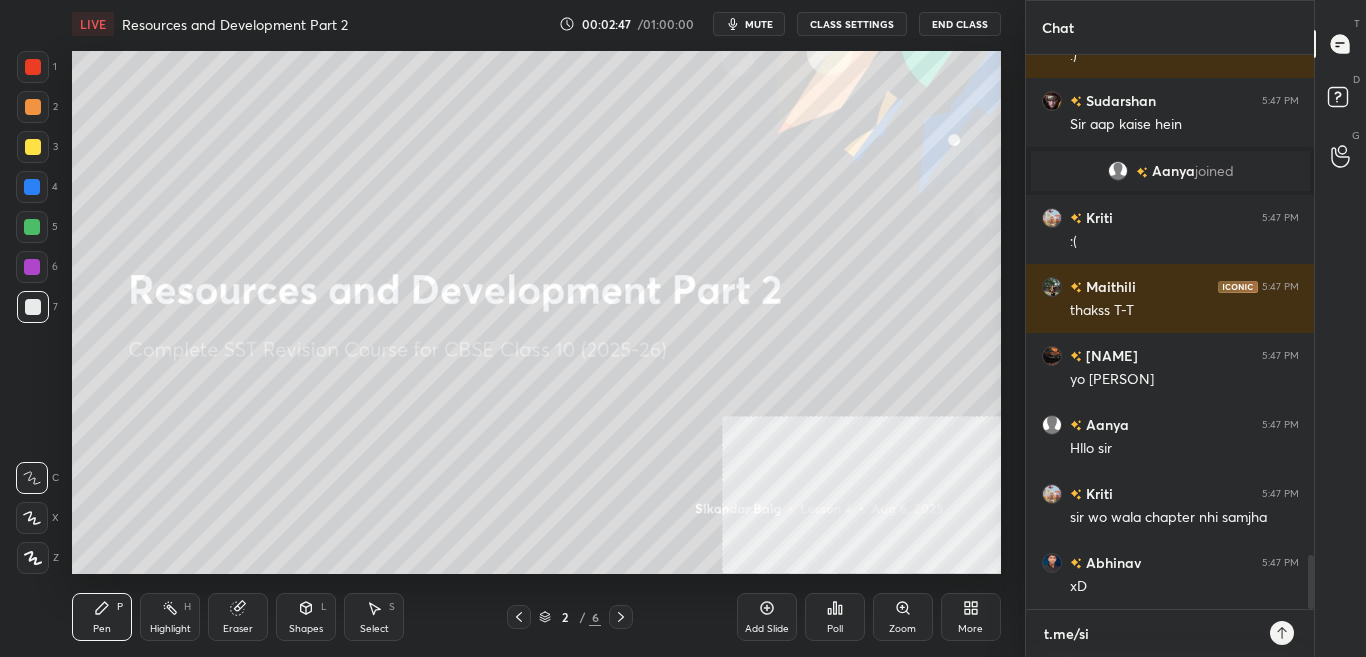 type on "t.me/sik" 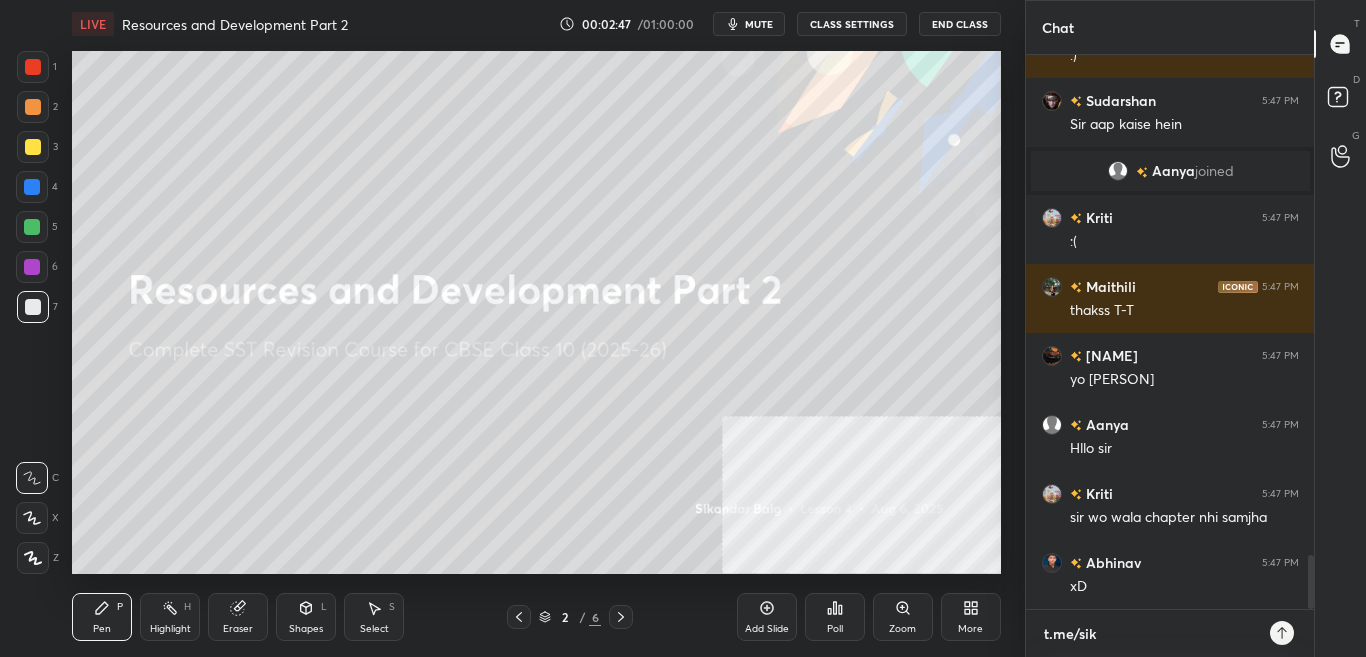 type on "t.me/sika" 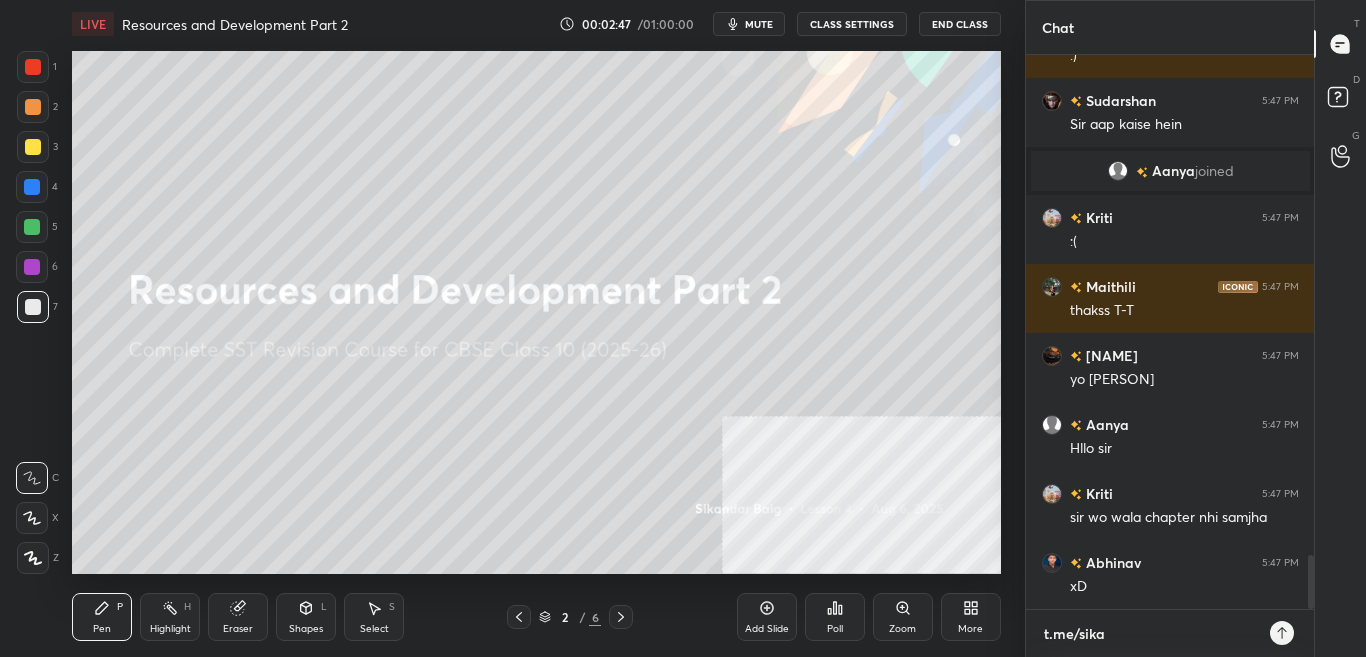 type on "x" 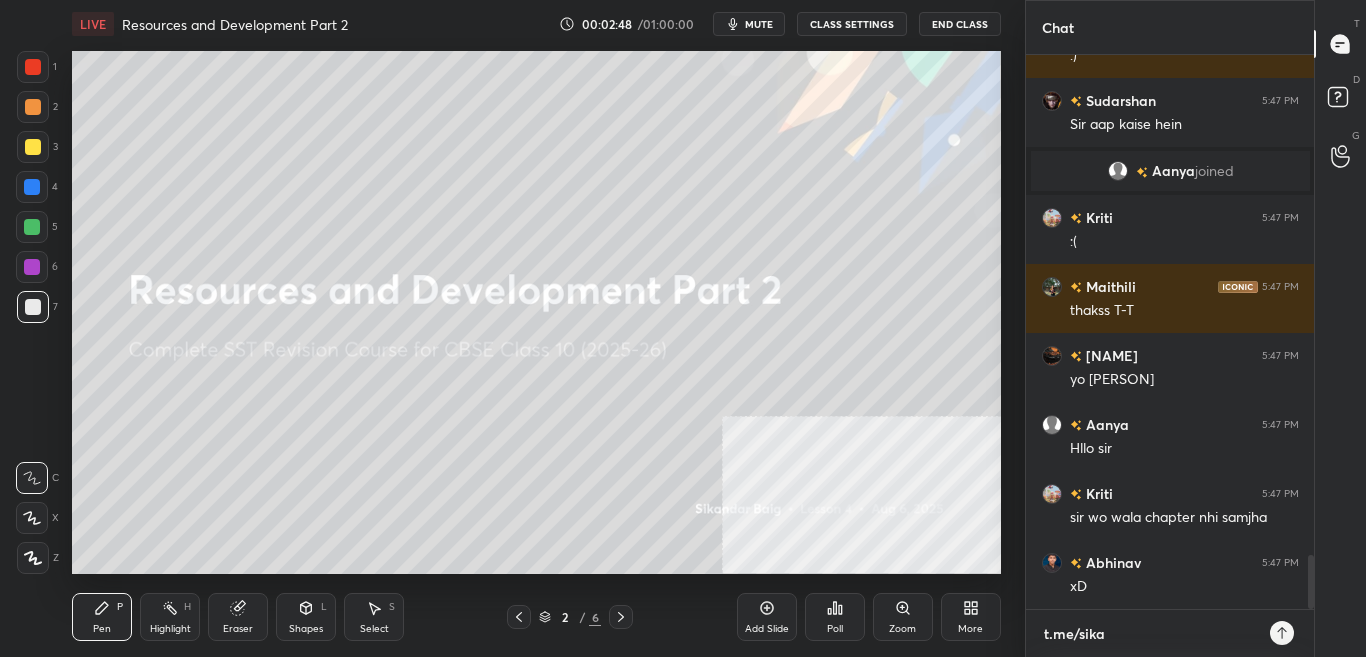 type on "t.me/sikan" 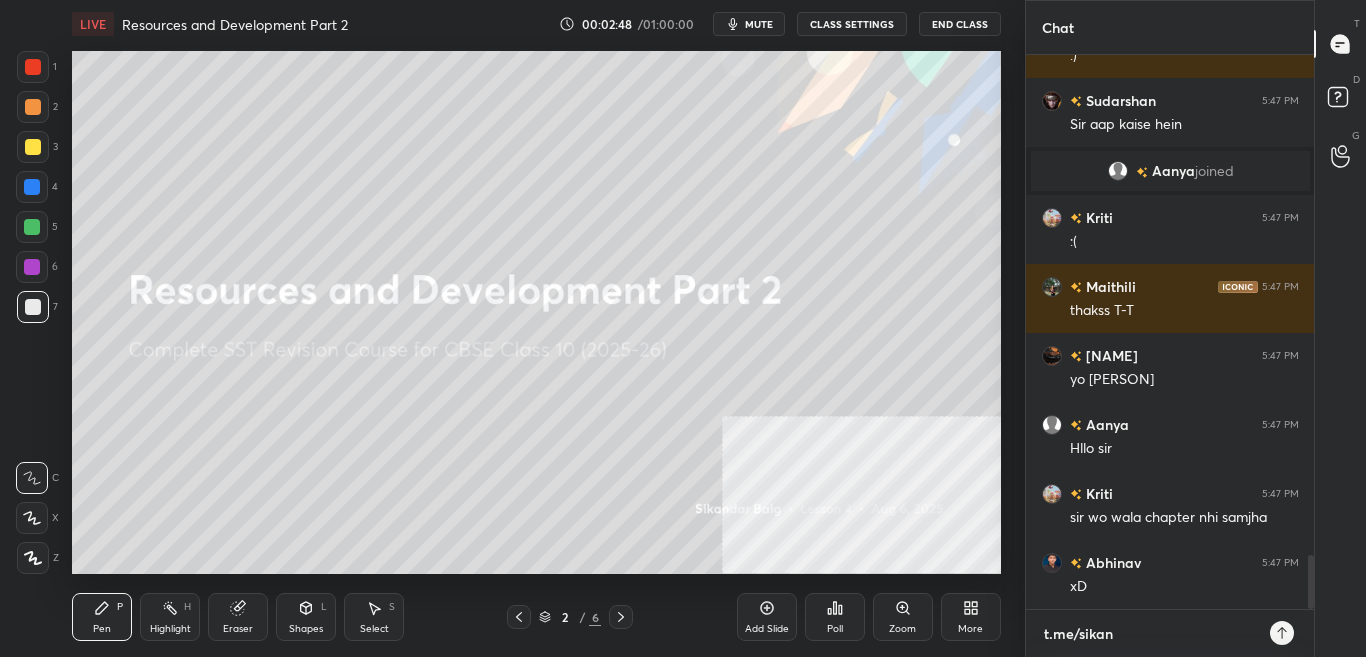 type on "x" 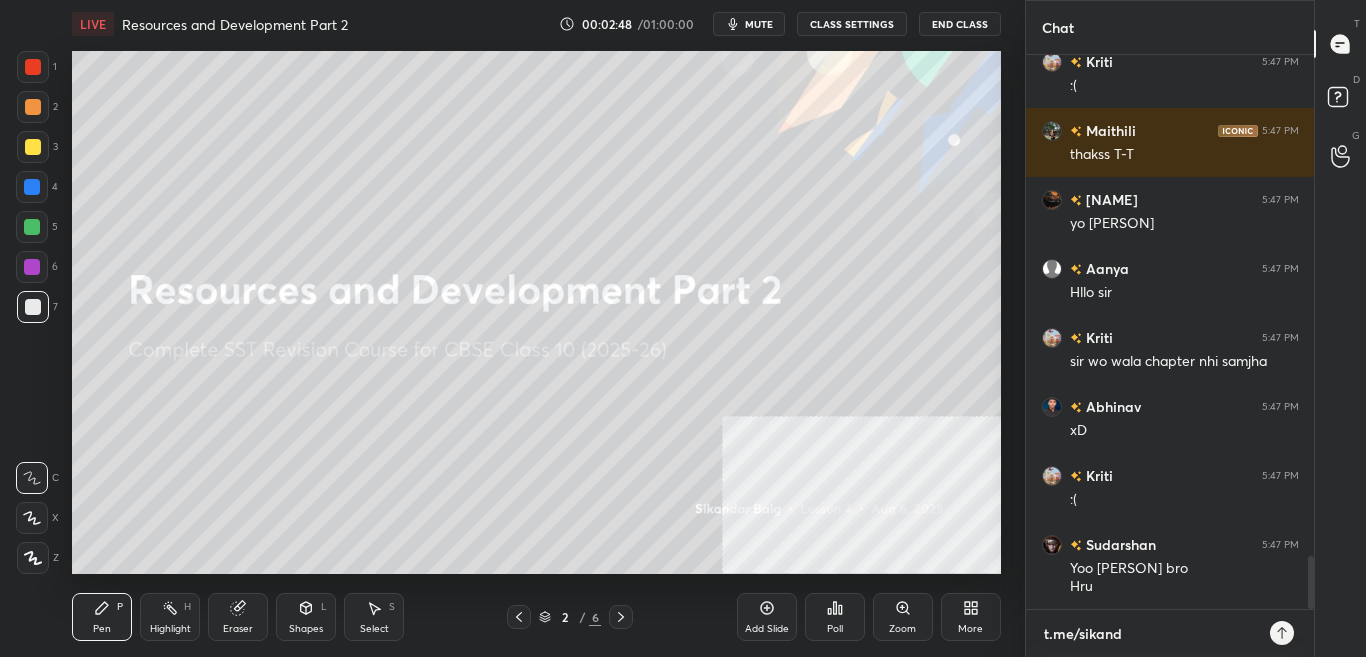type on "t.me/sikanda" 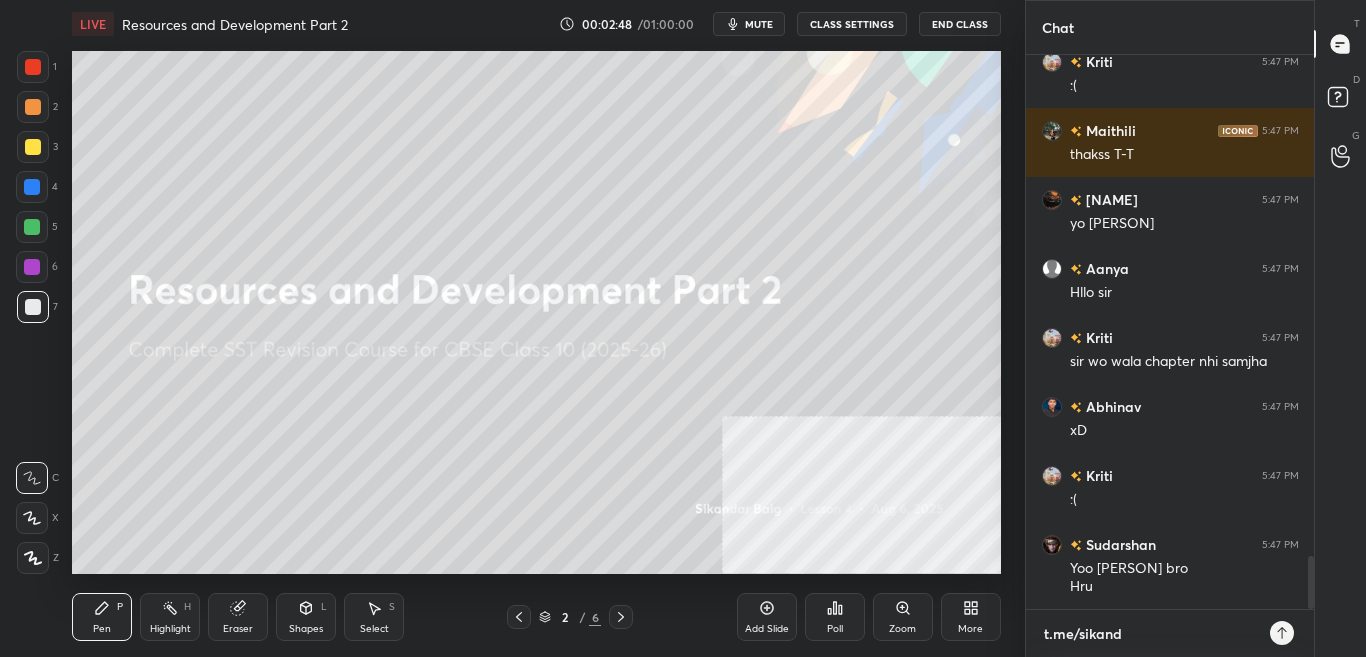 type on "x" 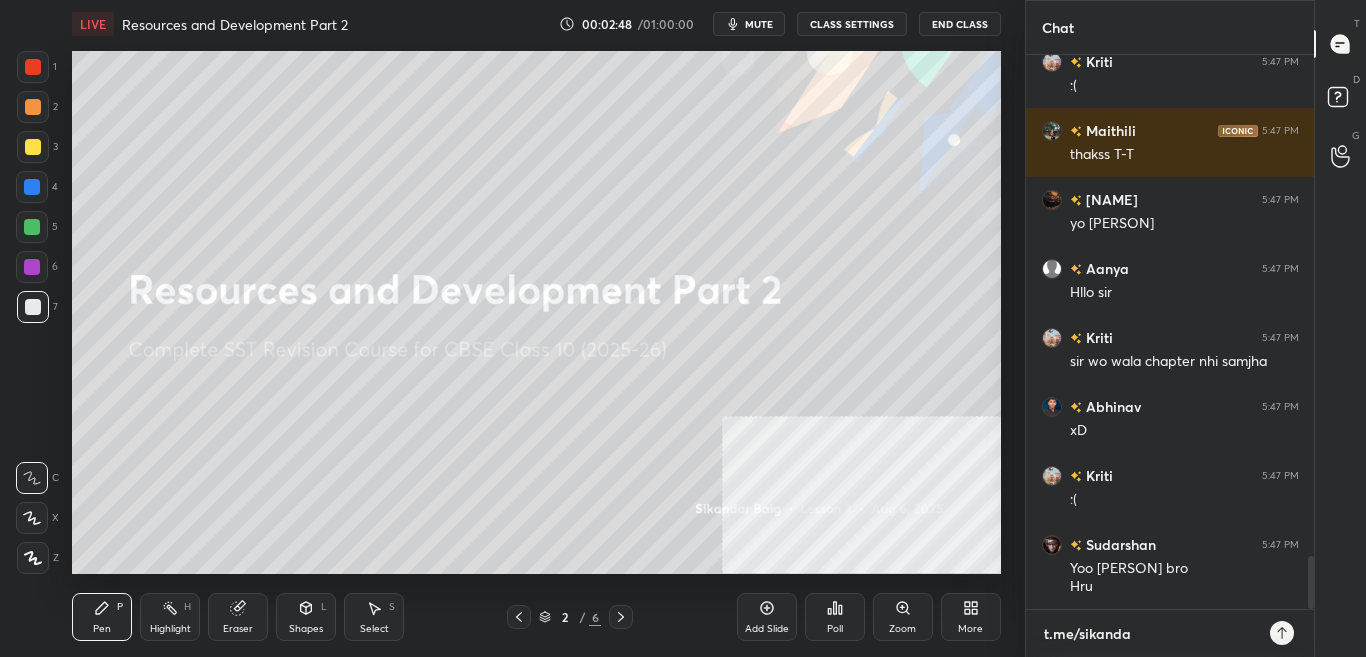 type on "t.me/sikandar" 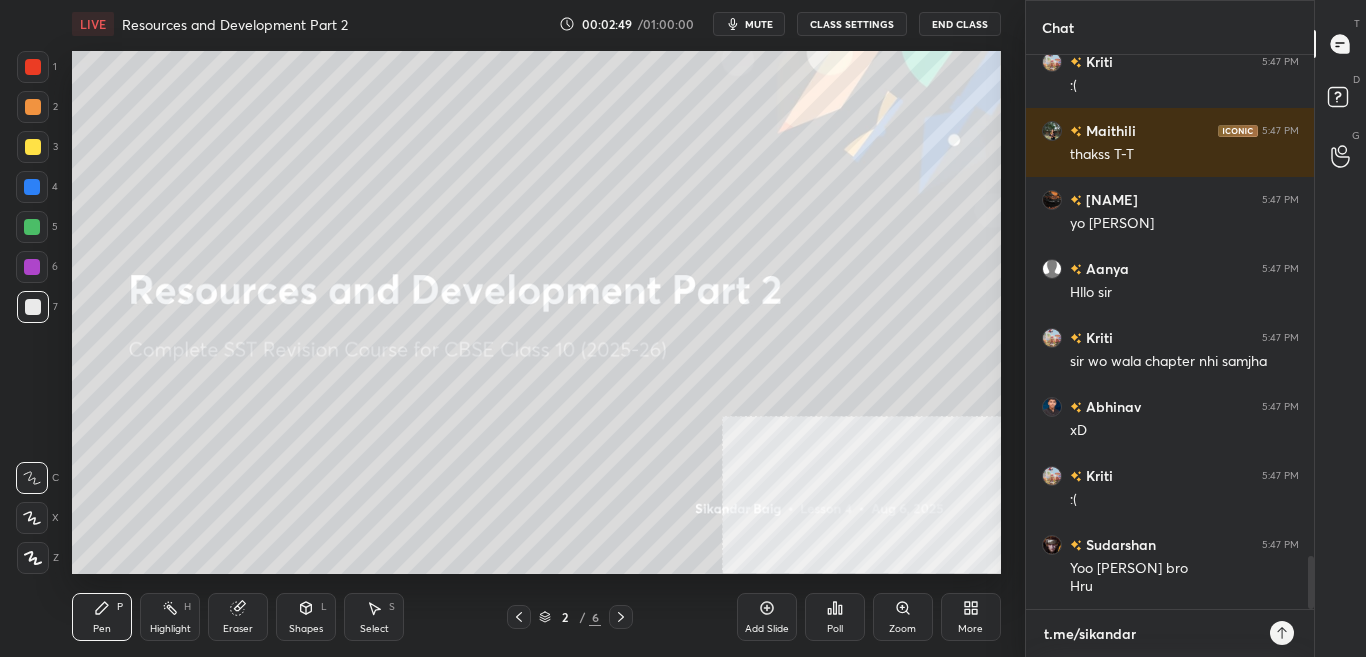 type on "t.me/sikandarc" 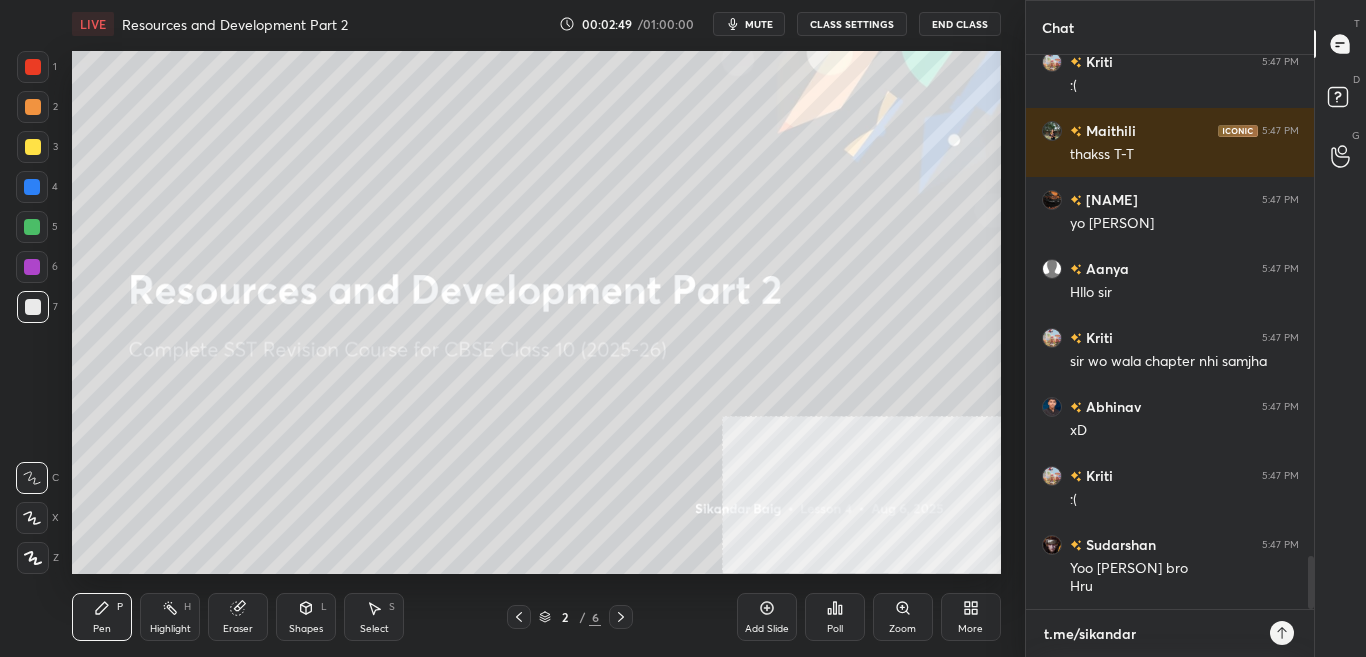 type on "x" 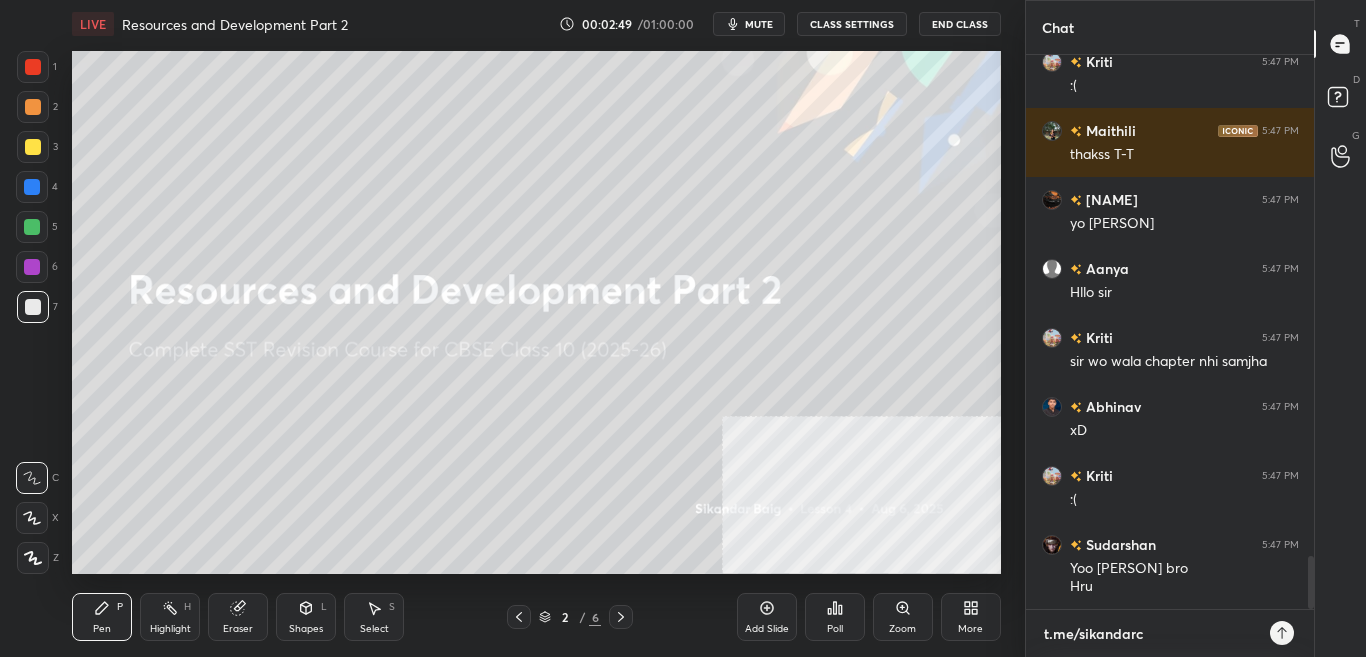 scroll, scrollTop: 5290, scrollLeft: 0, axis: vertical 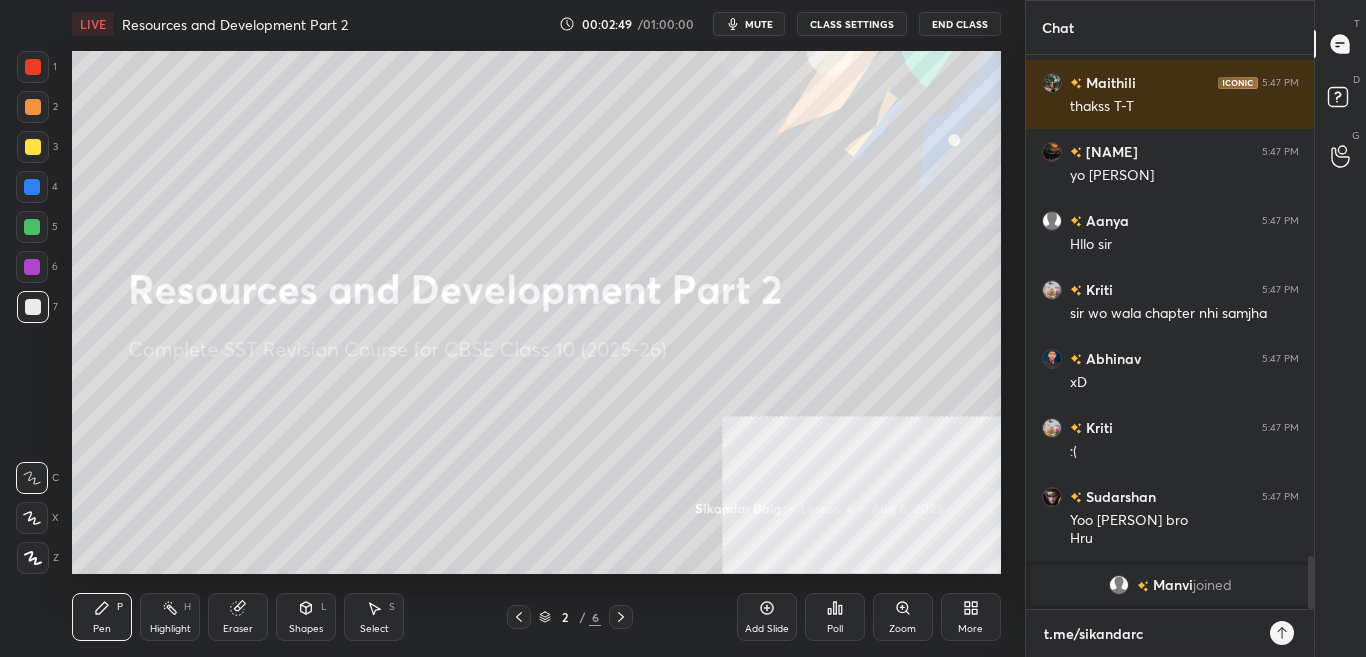 type on "t.me/sikandarcb" 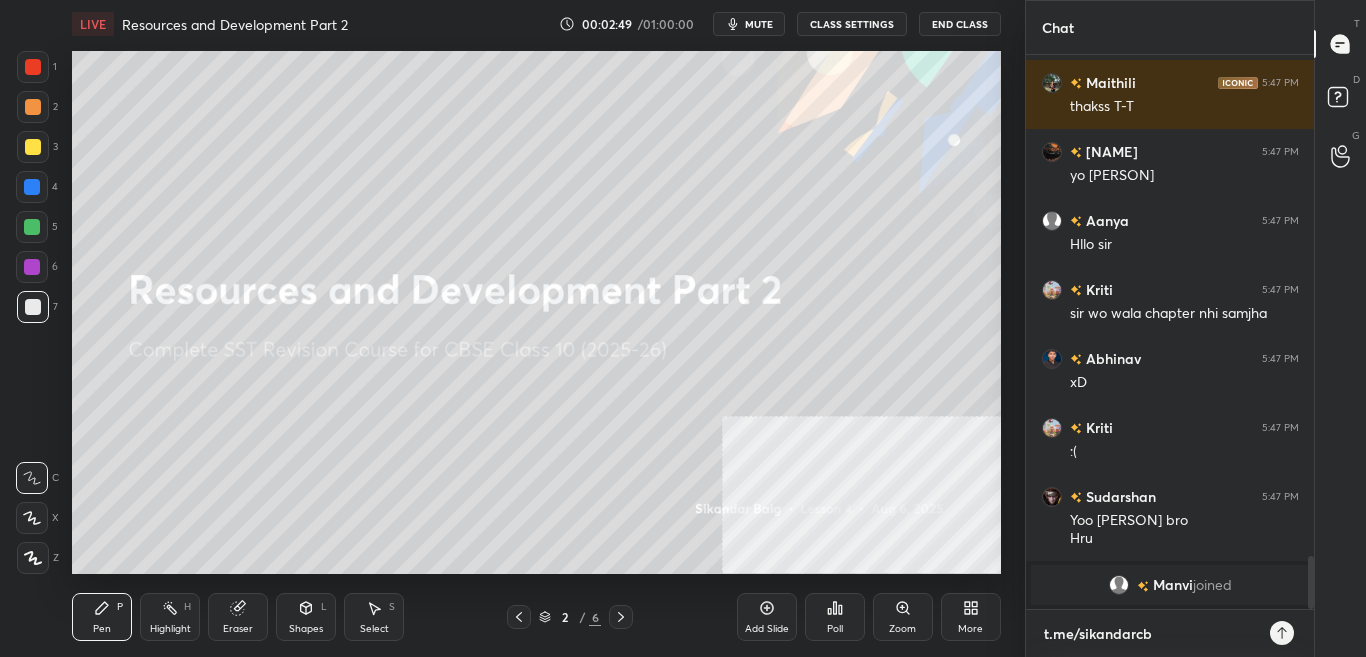 type on "t.me/sikandarcbs" 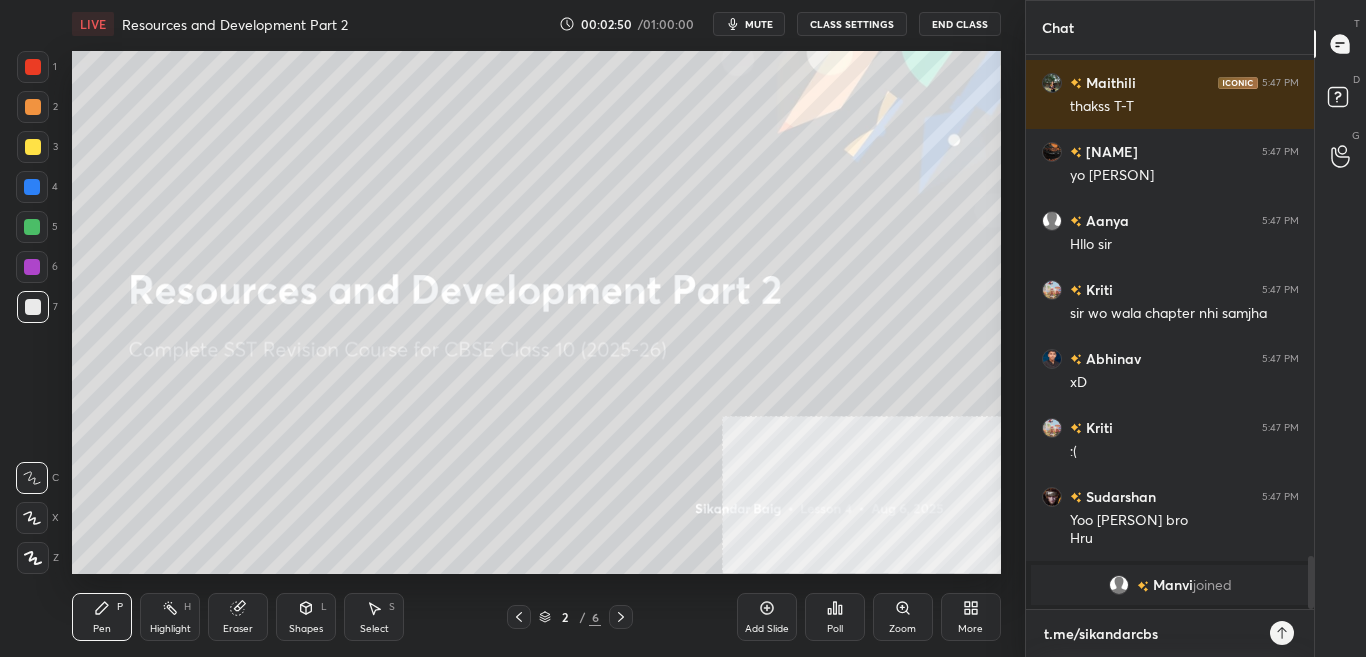 type on "t.me/sikandarcbse" 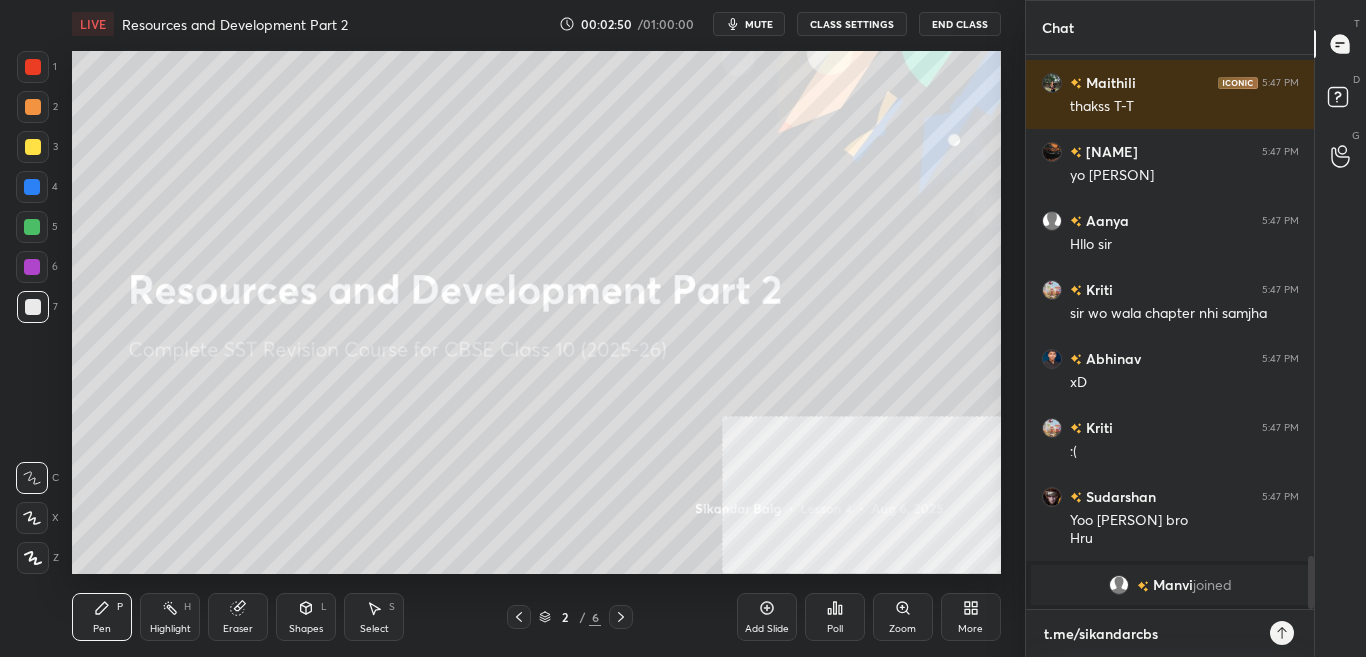 type on "x" 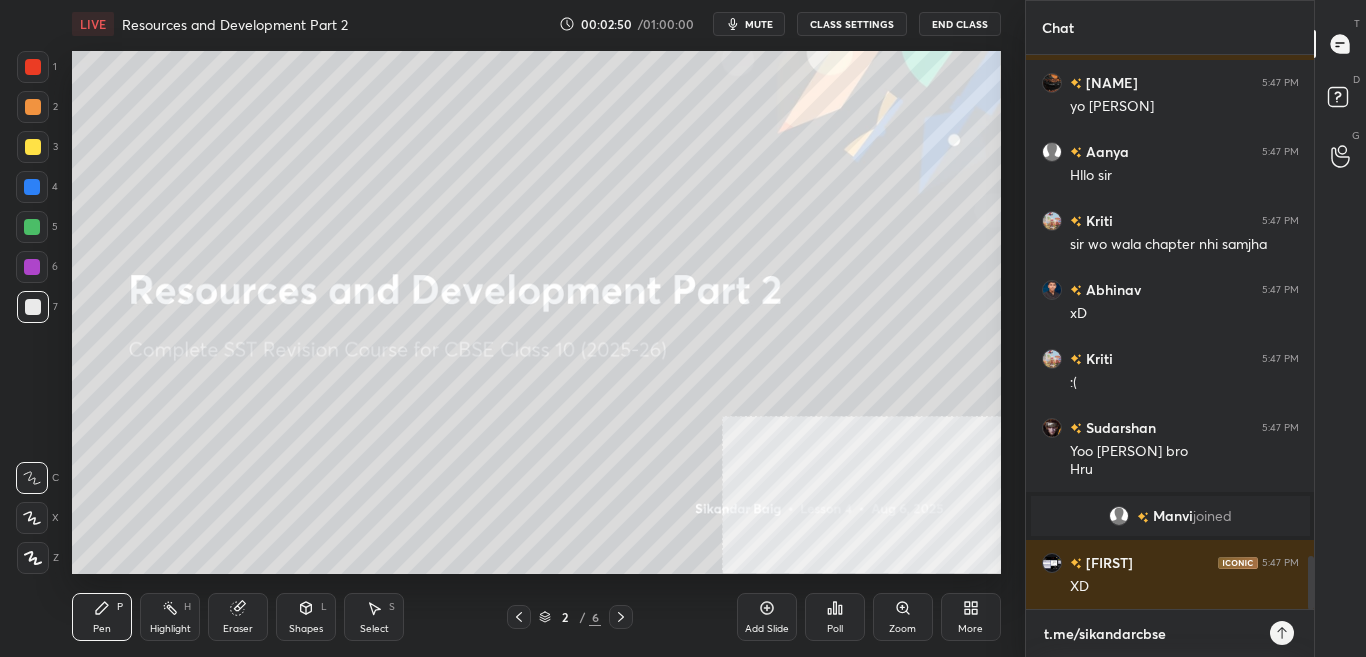 scroll, scrollTop: 5210, scrollLeft: 0, axis: vertical 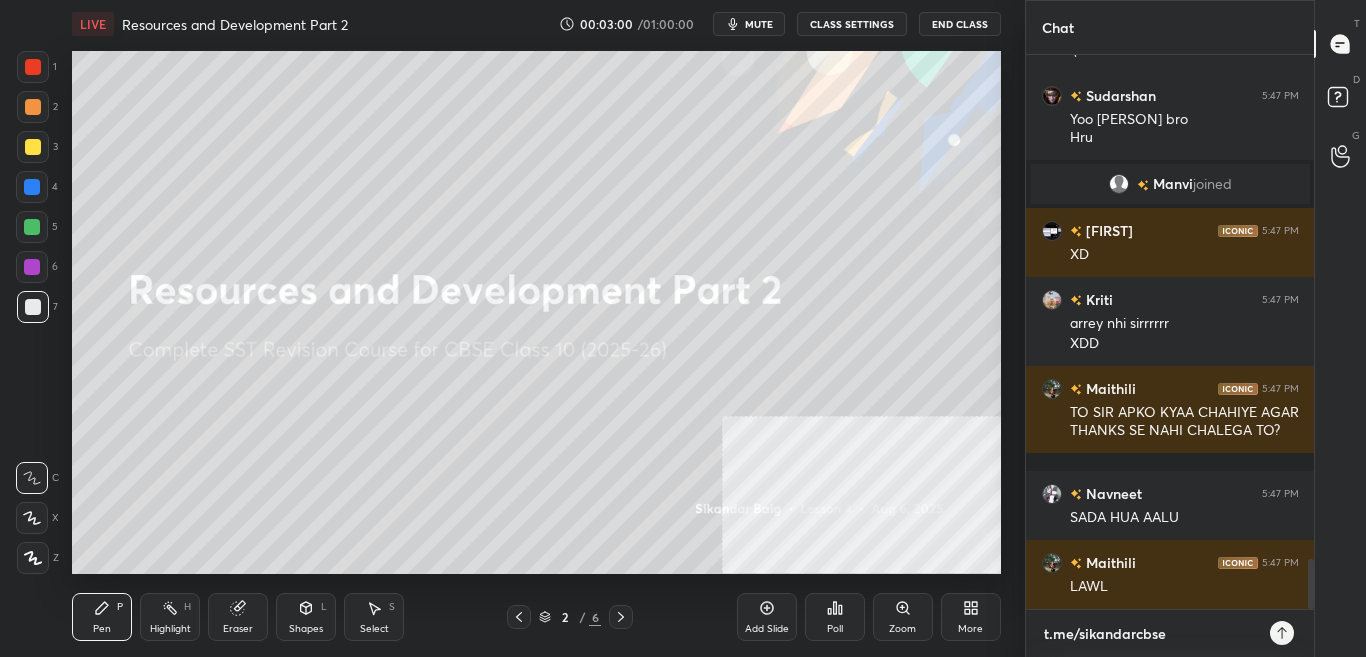type on "t.me/sikandarcbse1" 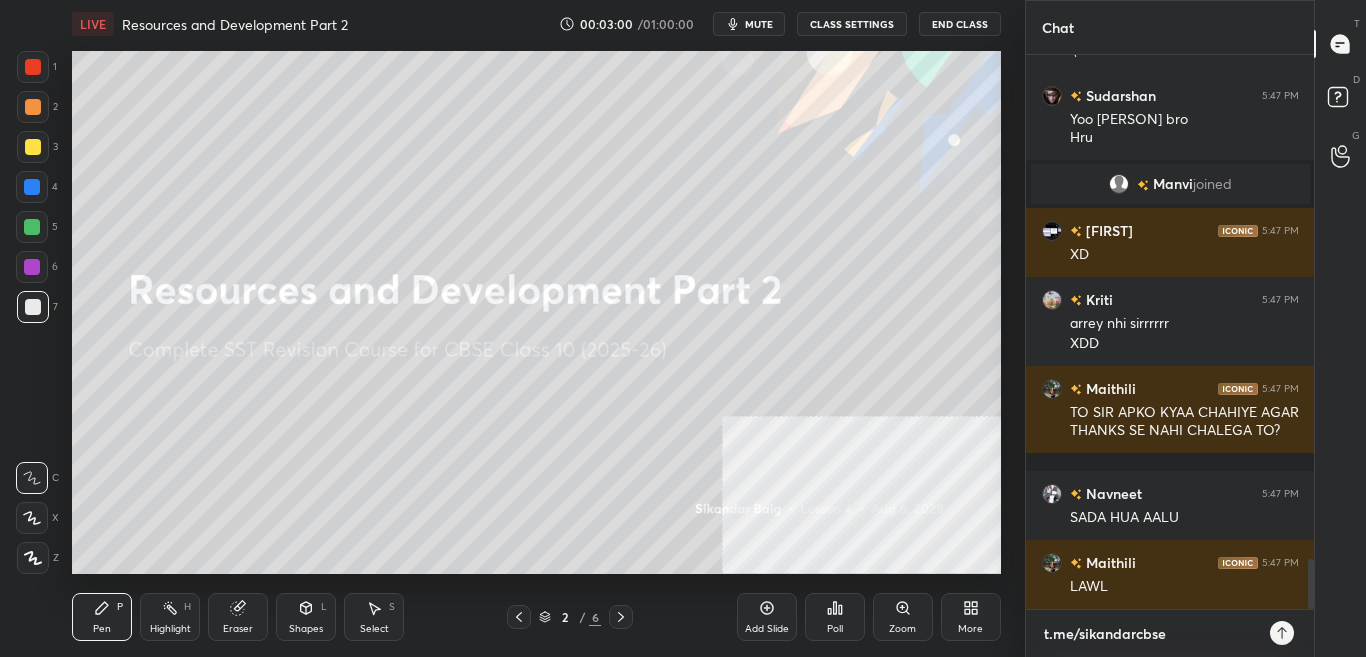 type on "x" 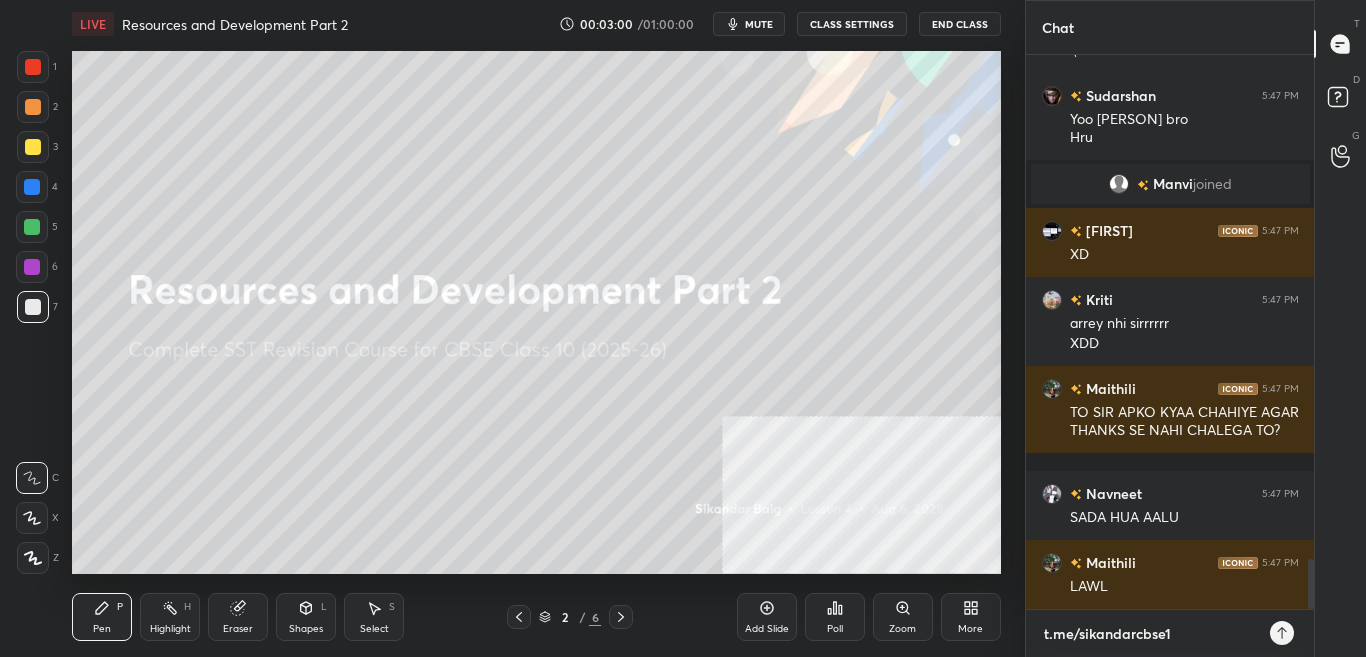 type on "t.me/sikandarcbse10" 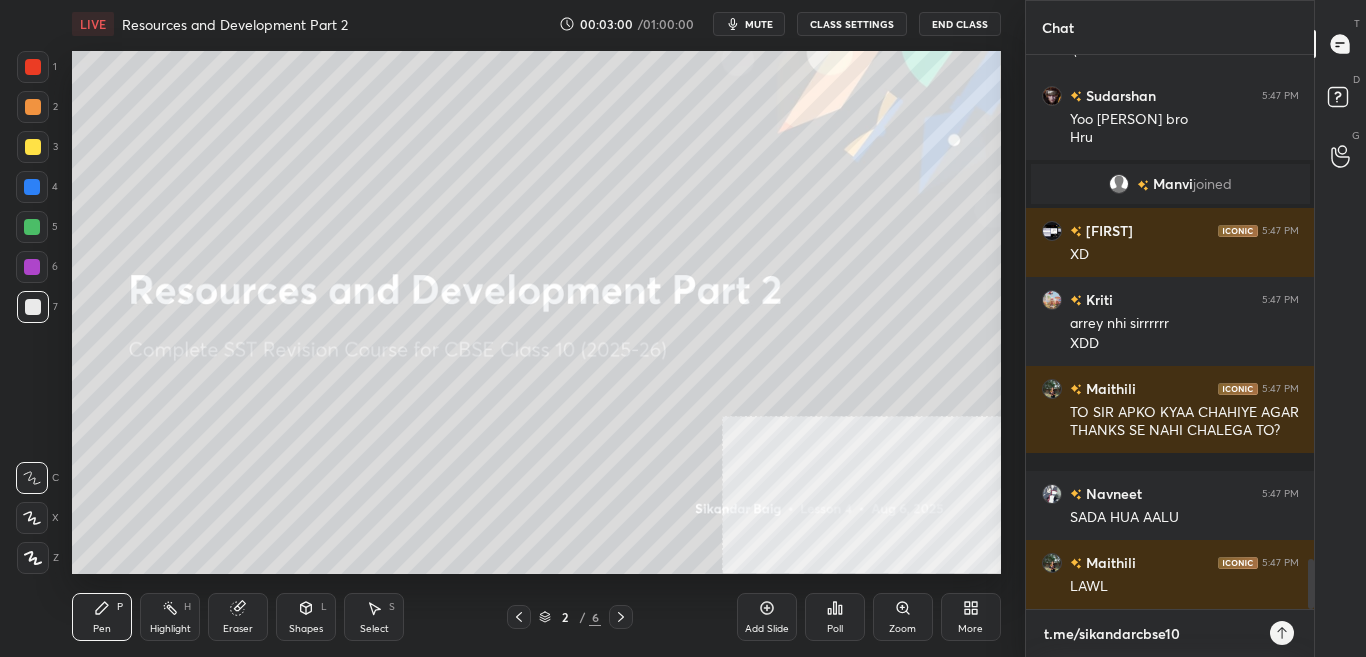 type on "x" 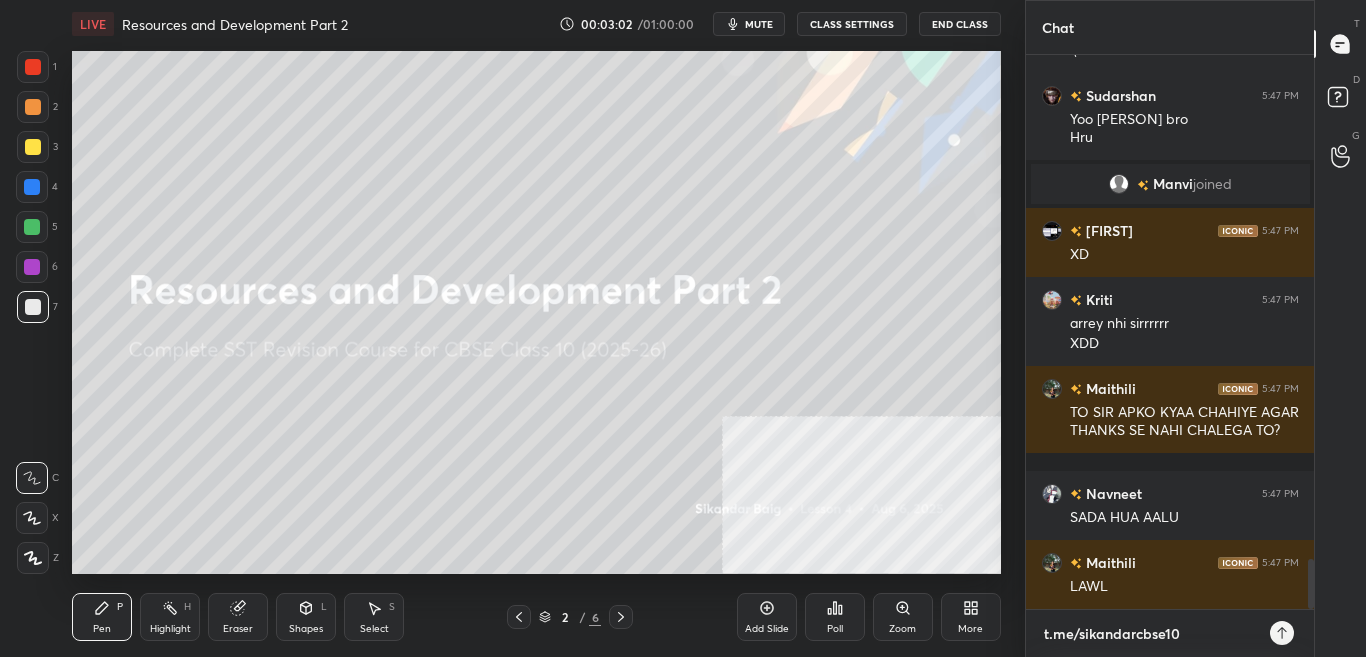 type on "t.me/sikandarcbse10t" 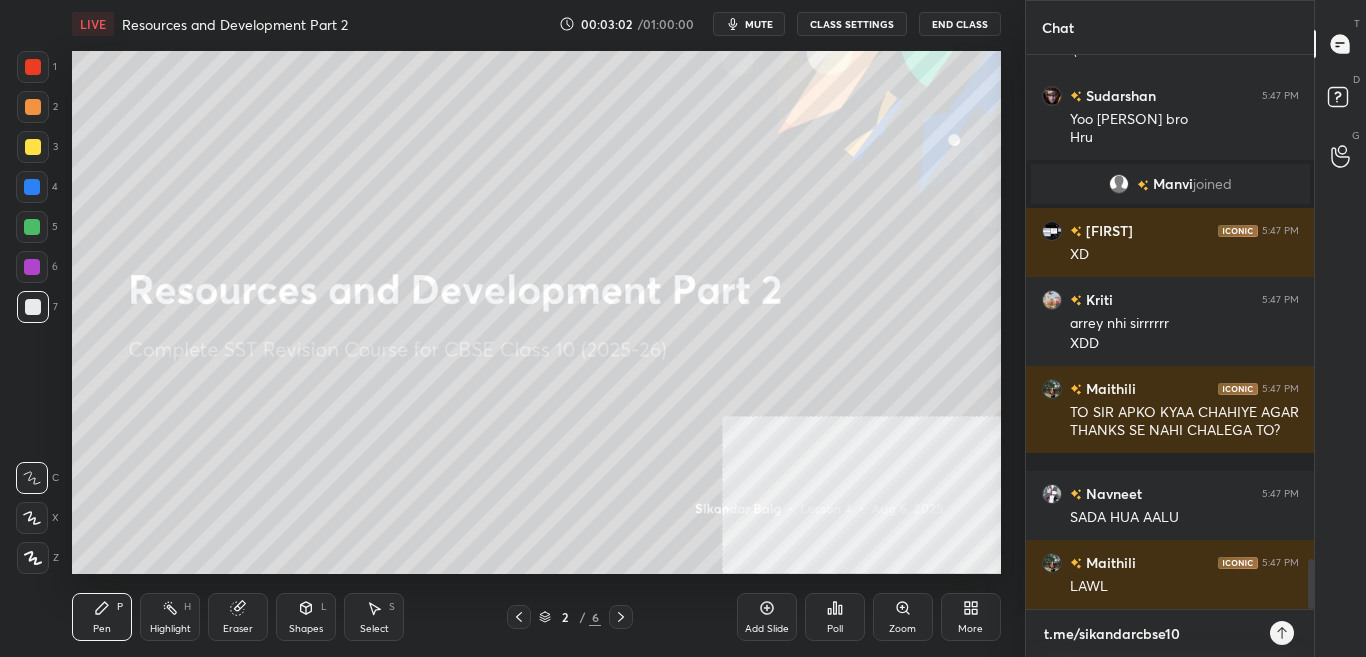 type on "x" 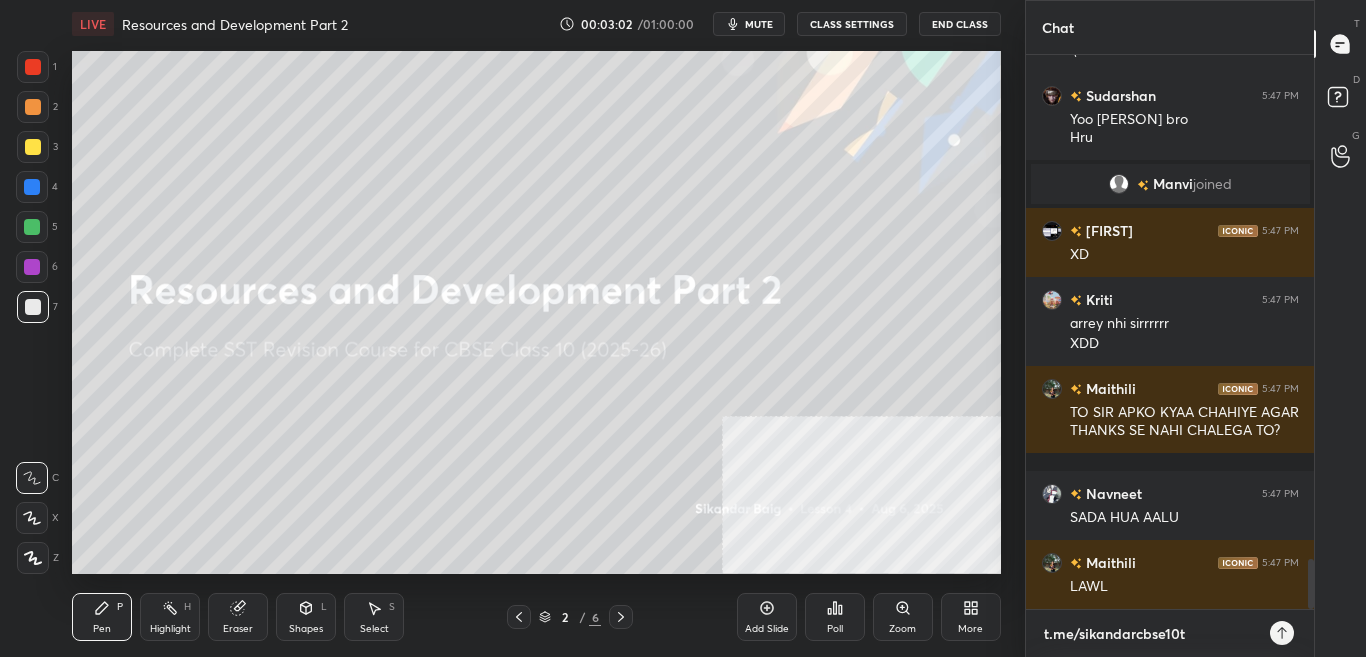 type on "t.me/sikandarcbse10th" 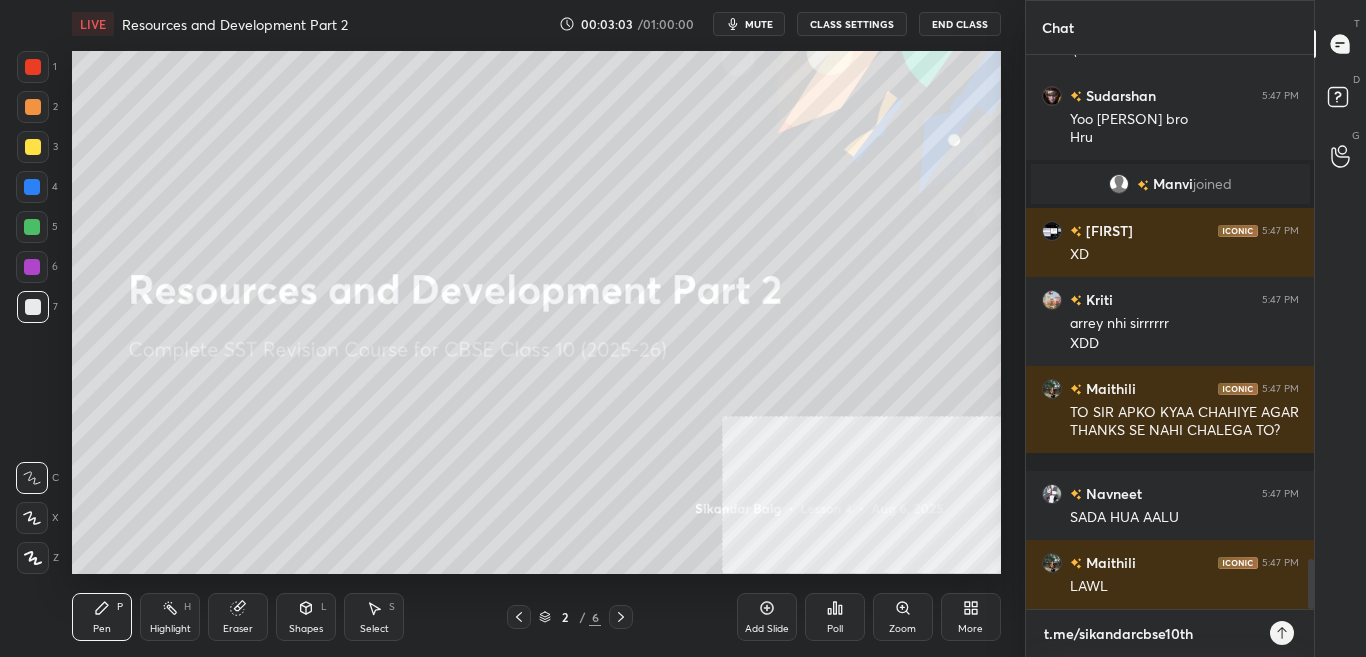 type 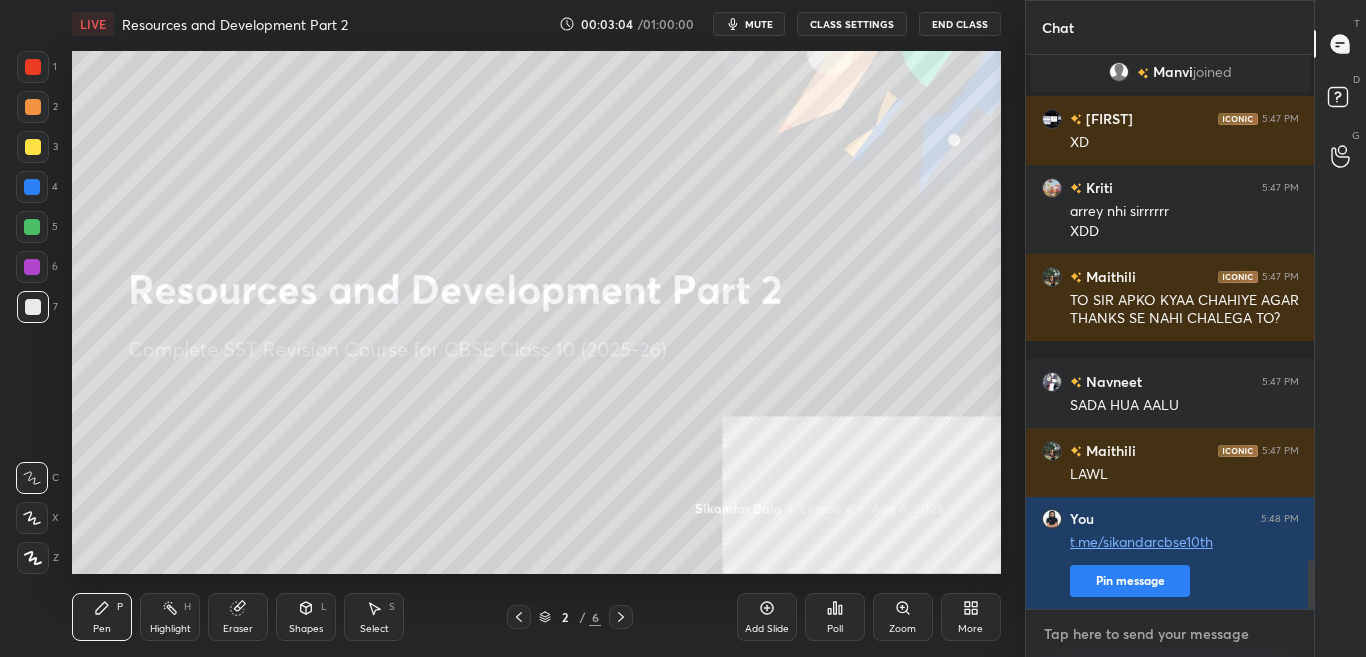 scroll, scrollTop: 5741, scrollLeft: 0, axis: vertical 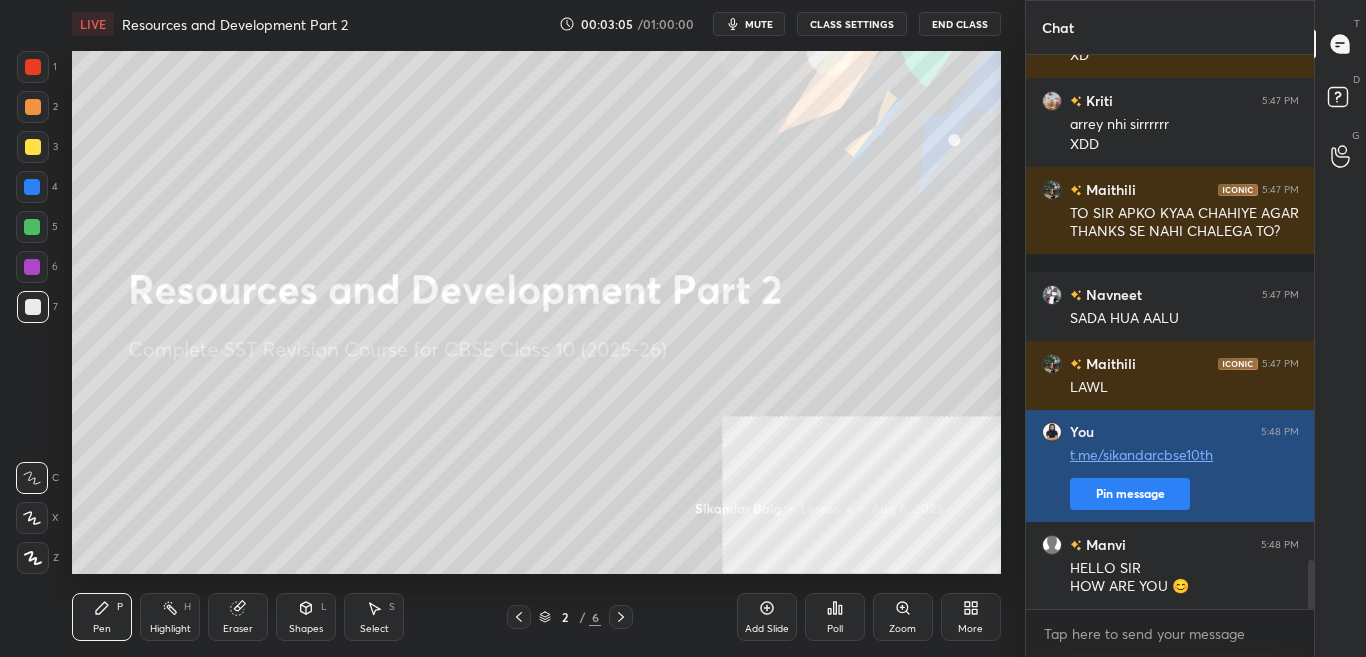 click on "Pin message" at bounding box center (1130, 494) 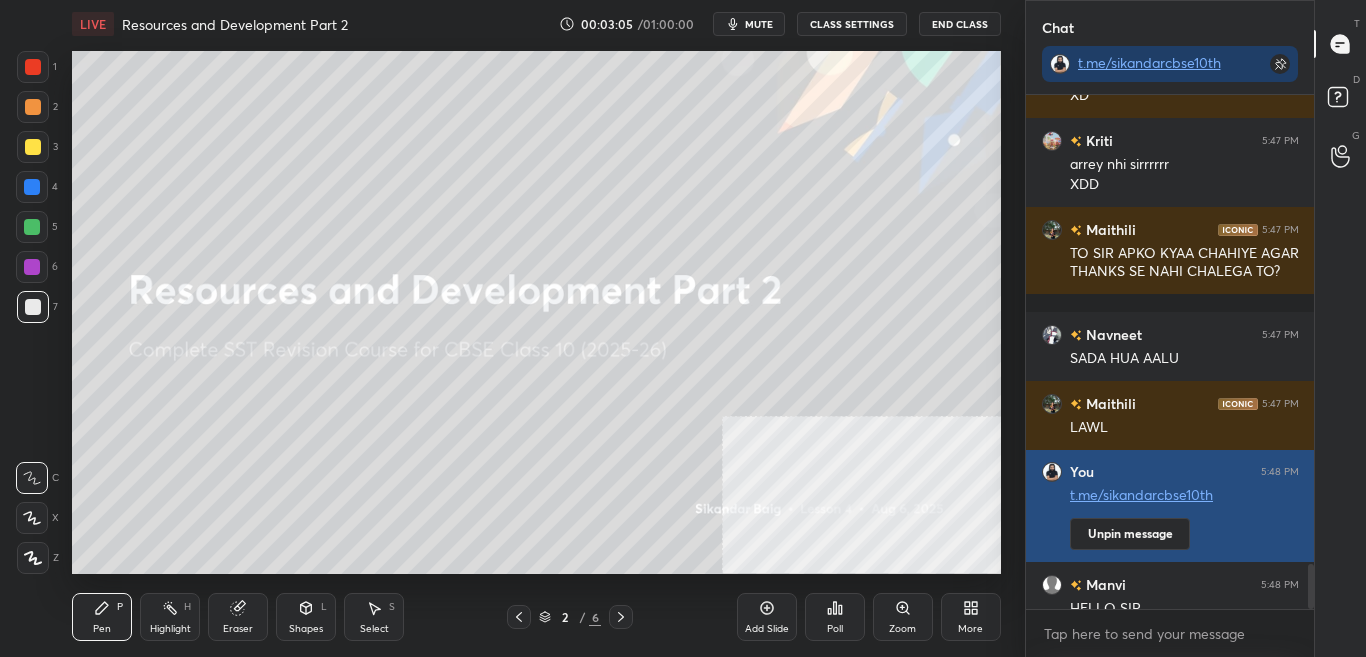 scroll, scrollTop: 508, scrollLeft: 282, axis: both 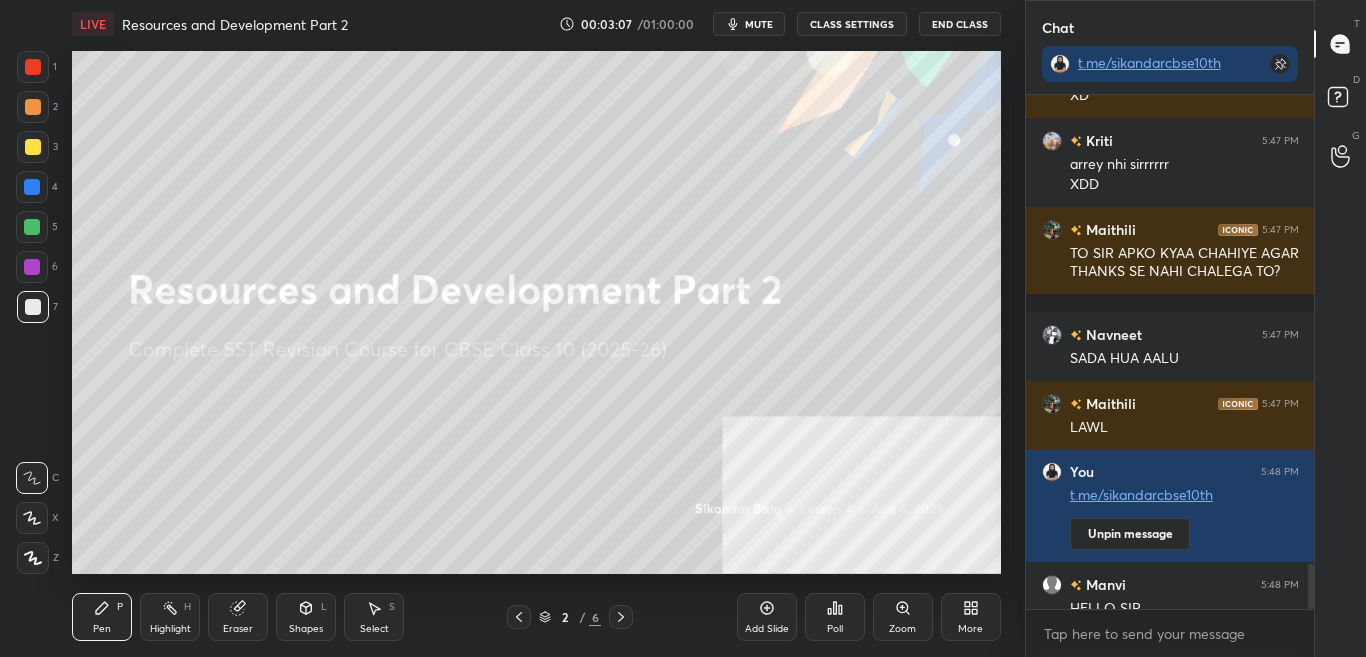 click at bounding box center (1311, 586) 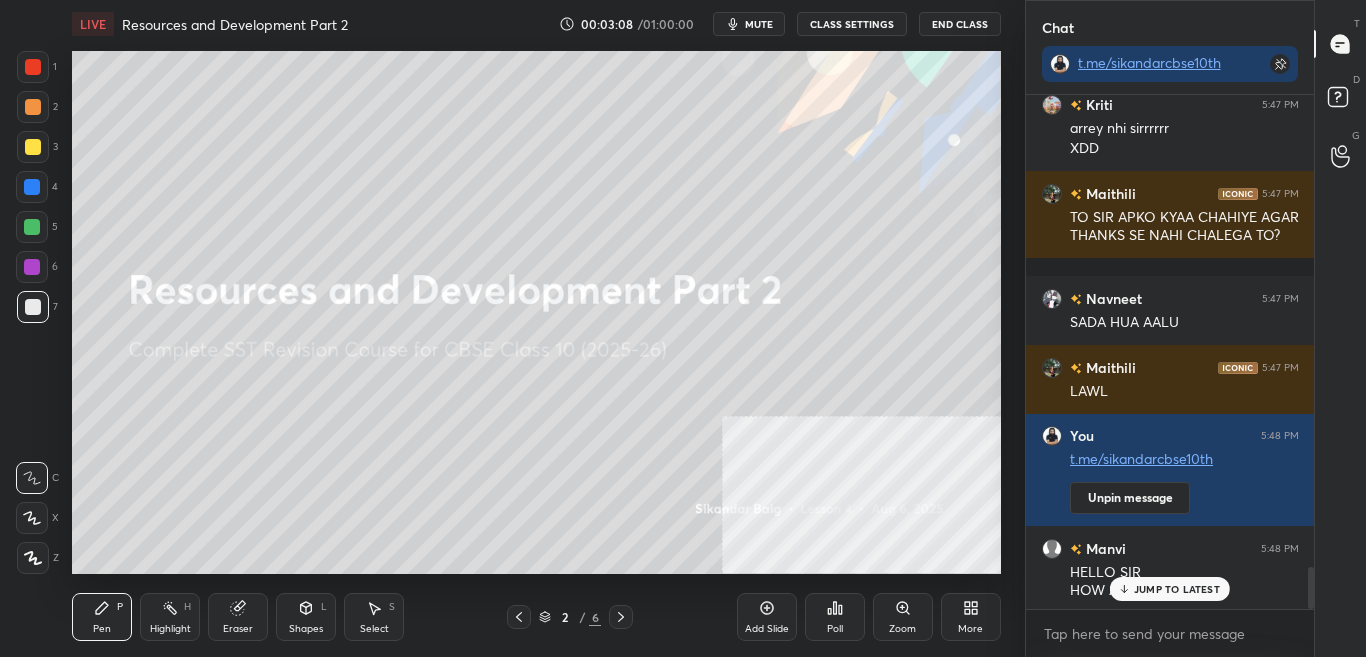 scroll, scrollTop: 5781, scrollLeft: 0, axis: vertical 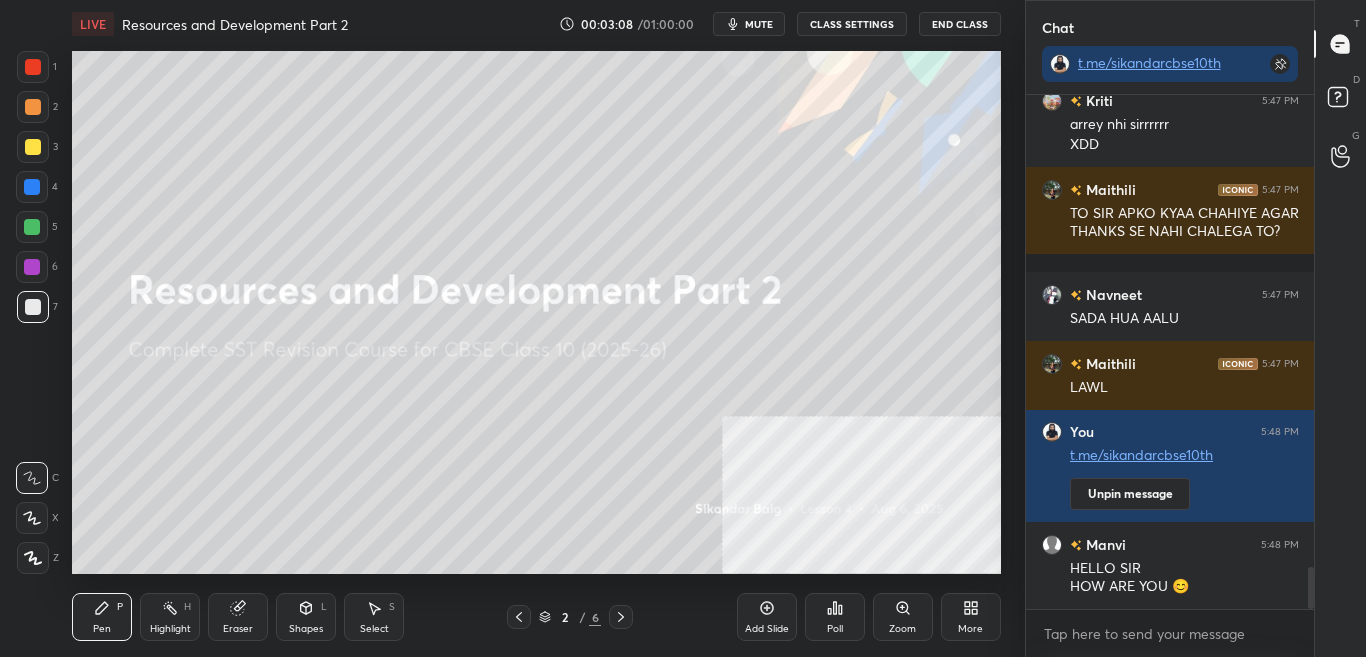 drag, startPoint x: 1309, startPoint y: 588, endPoint x: 1309, endPoint y: 618, distance: 30 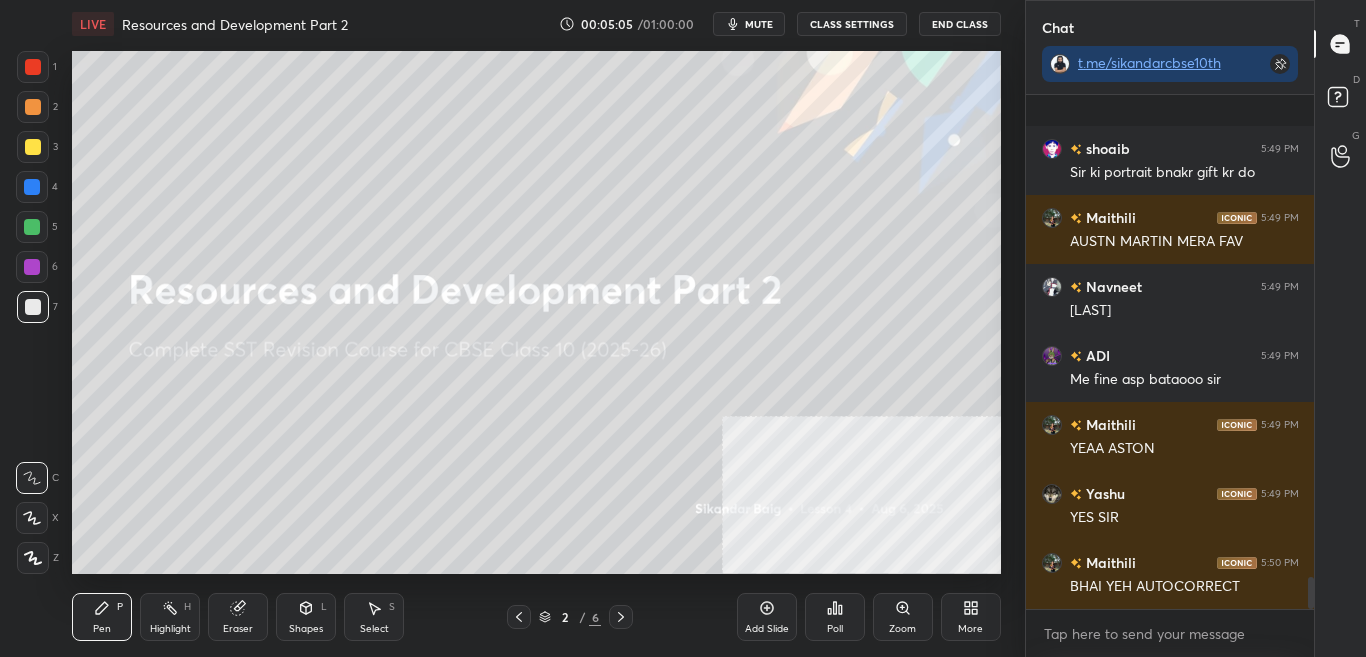 scroll, scrollTop: 7907, scrollLeft: 0, axis: vertical 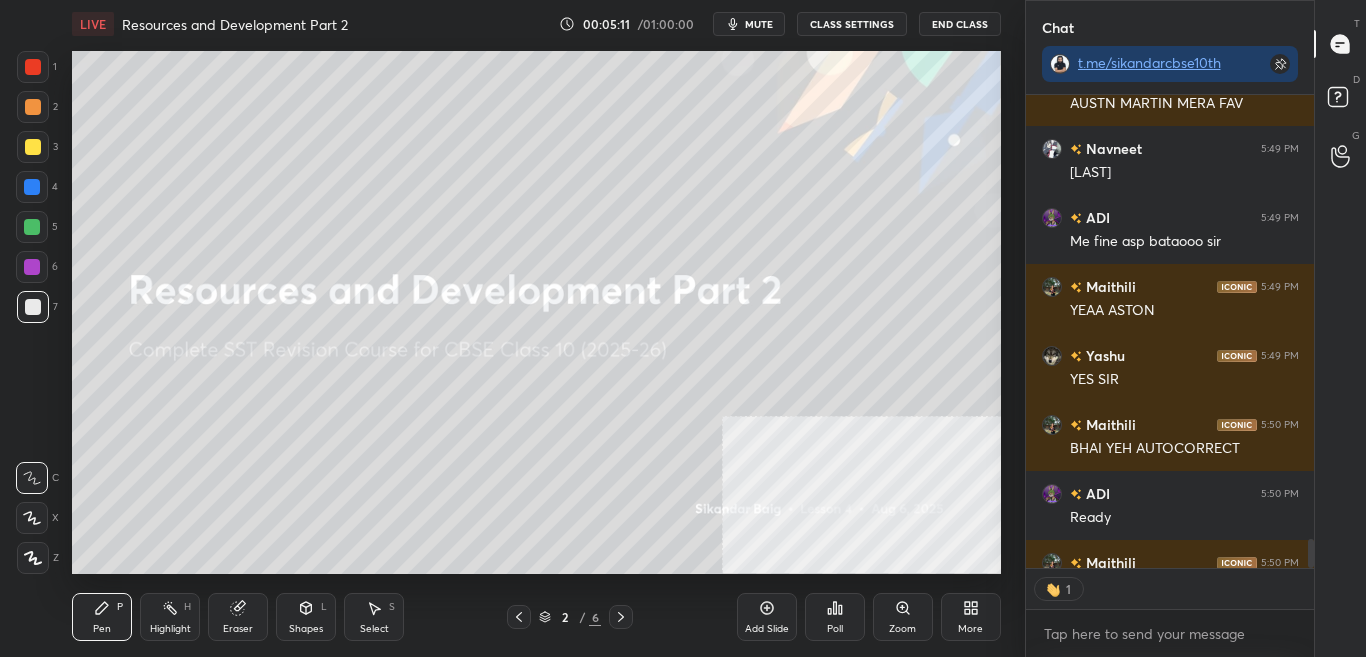 click on "CLASS SETTINGS" at bounding box center (852, 24) 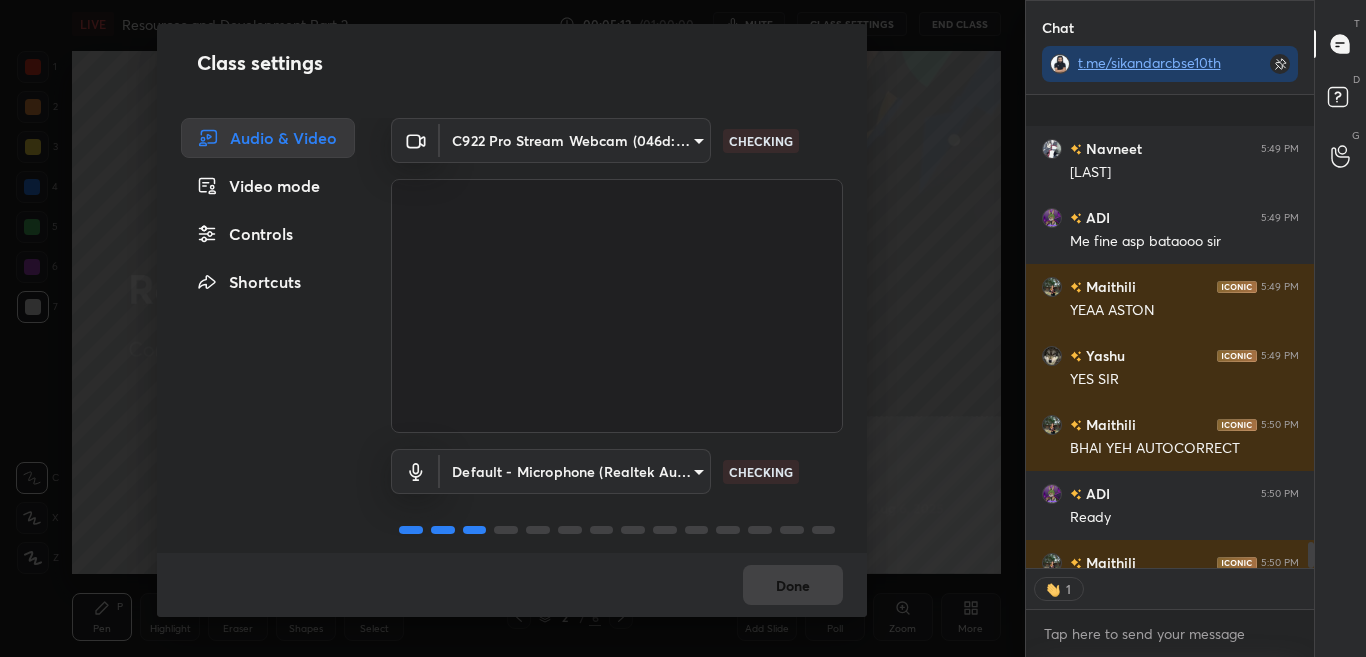 scroll, scrollTop: 8035, scrollLeft: 0, axis: vertical 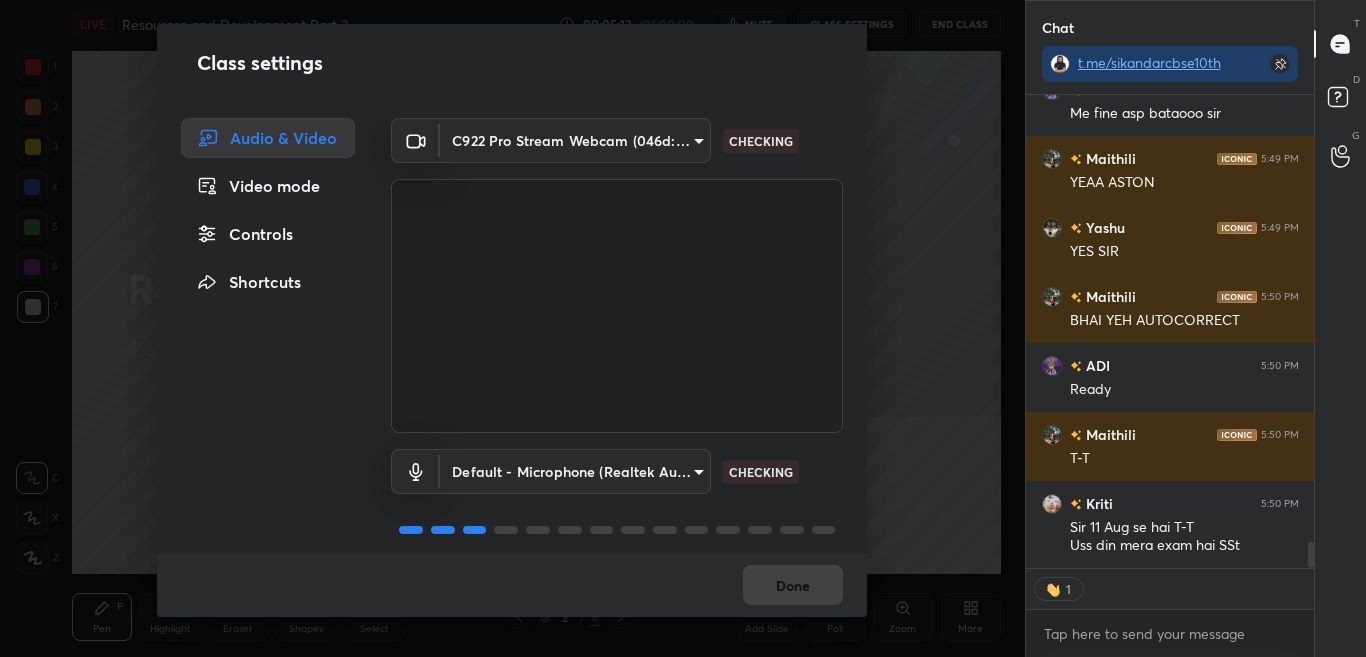 click on "Controls" at bounding box center (268, 234) 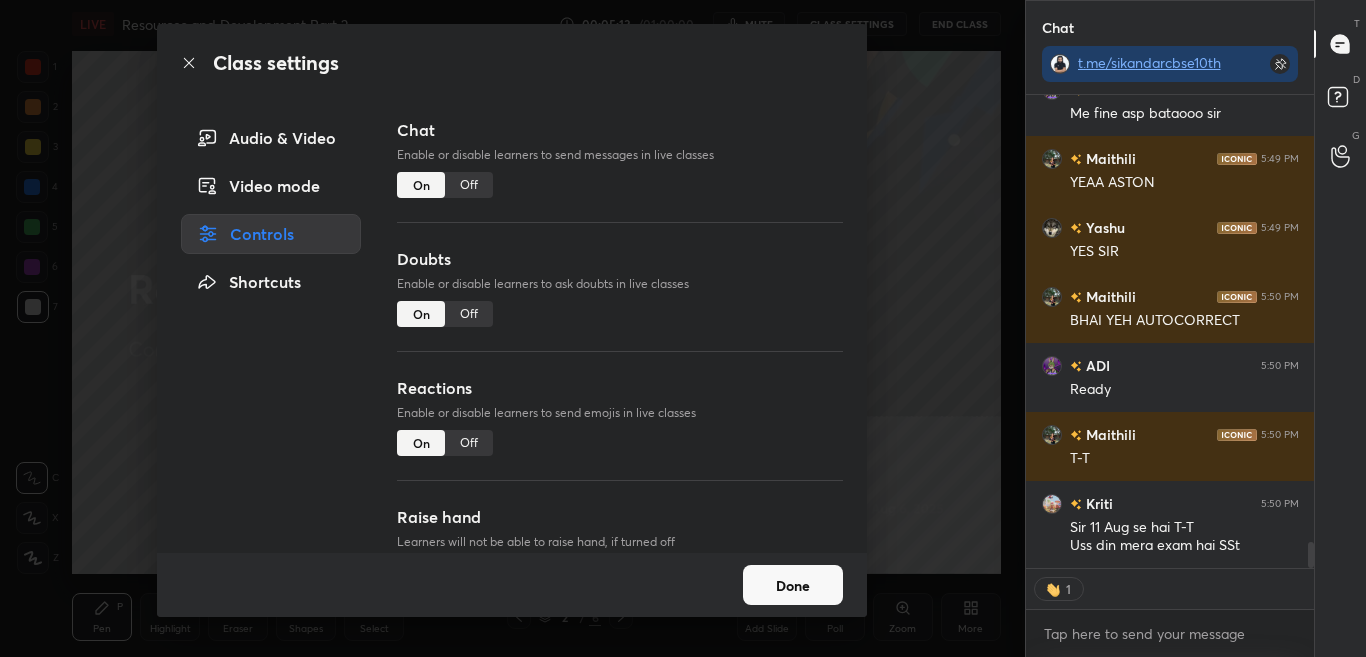 type on "x" 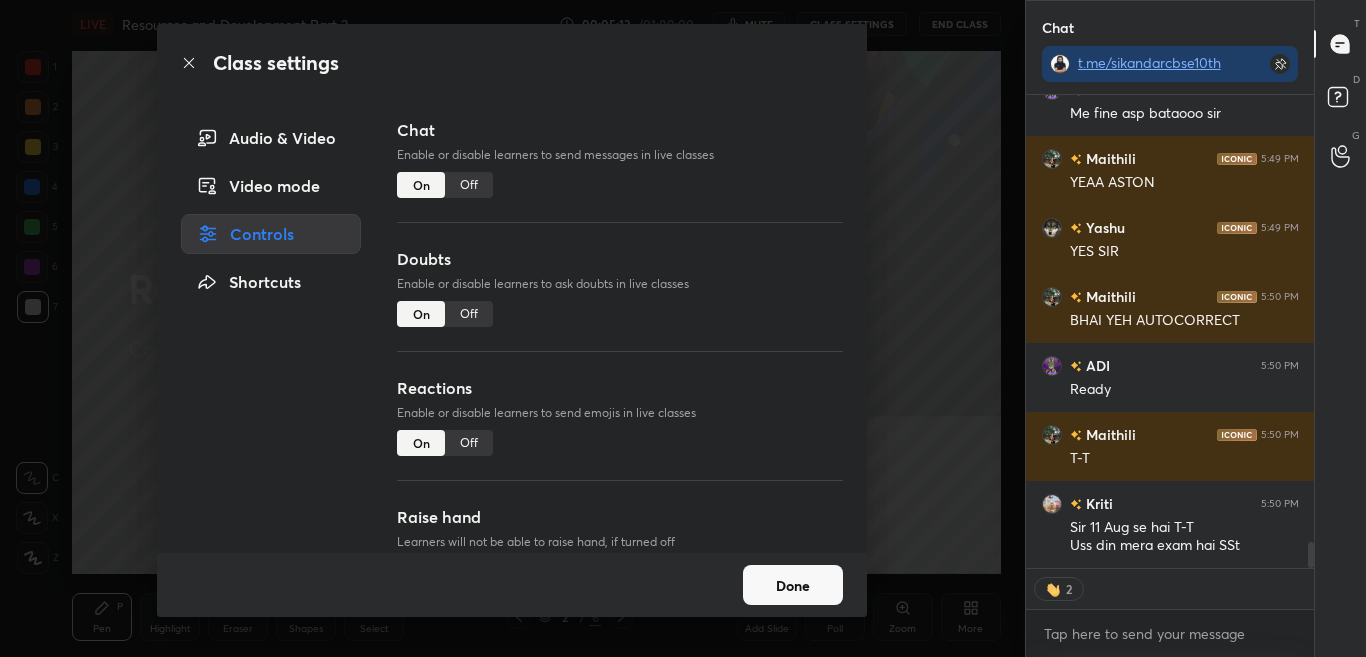 click on "Off" at bounding box center [469, 185] 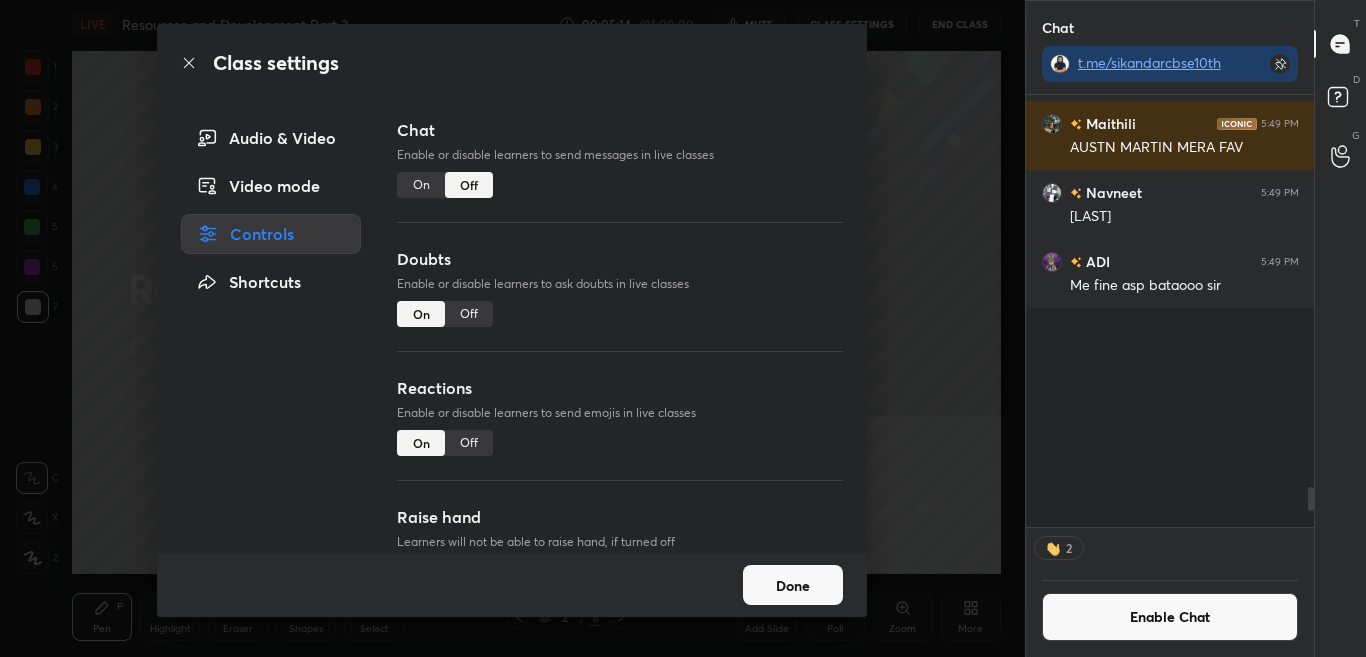 scroll, scrollTop: 7283, scrollLeft: 0, axis: vertical 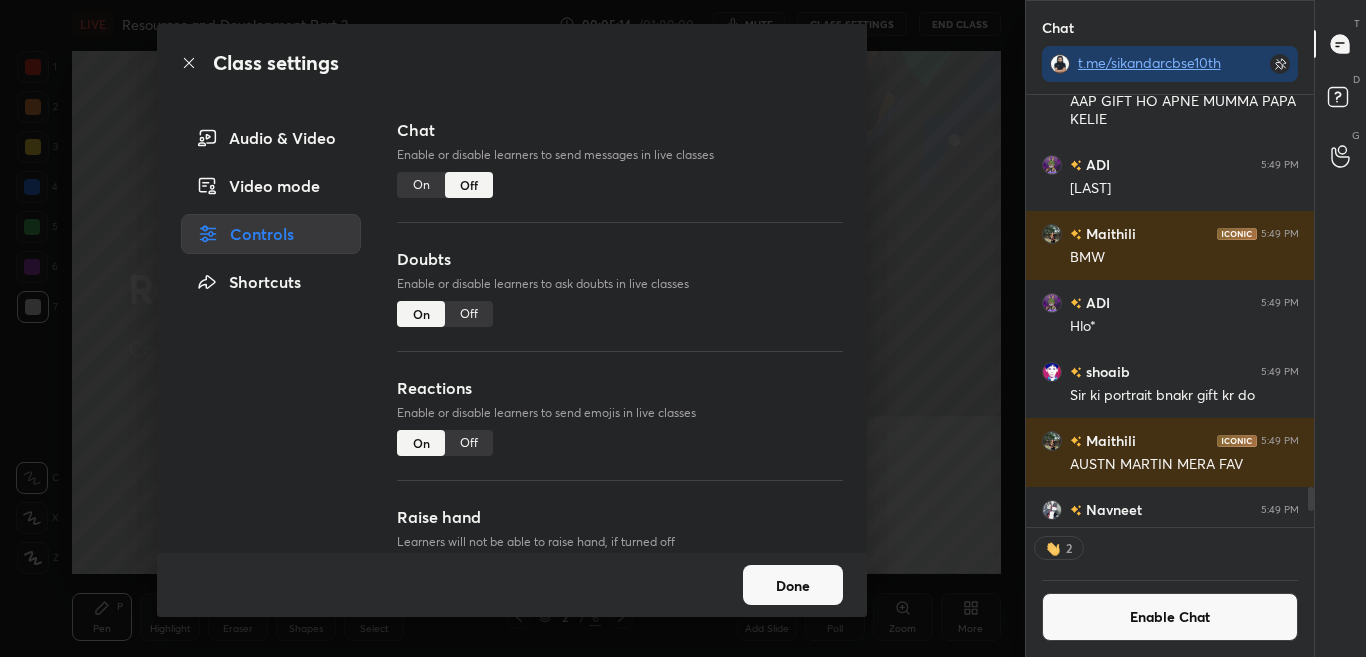 click 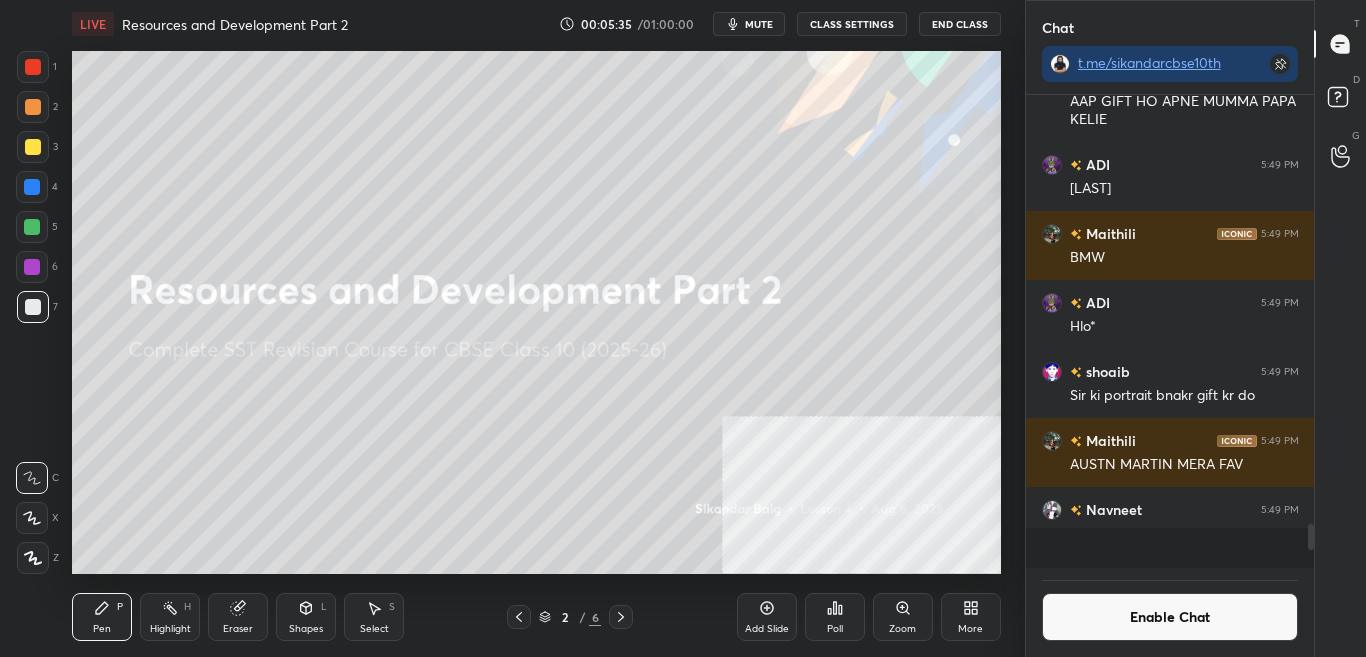 scroll, scrollTop: 7, scrollLeft: 7, axis: both 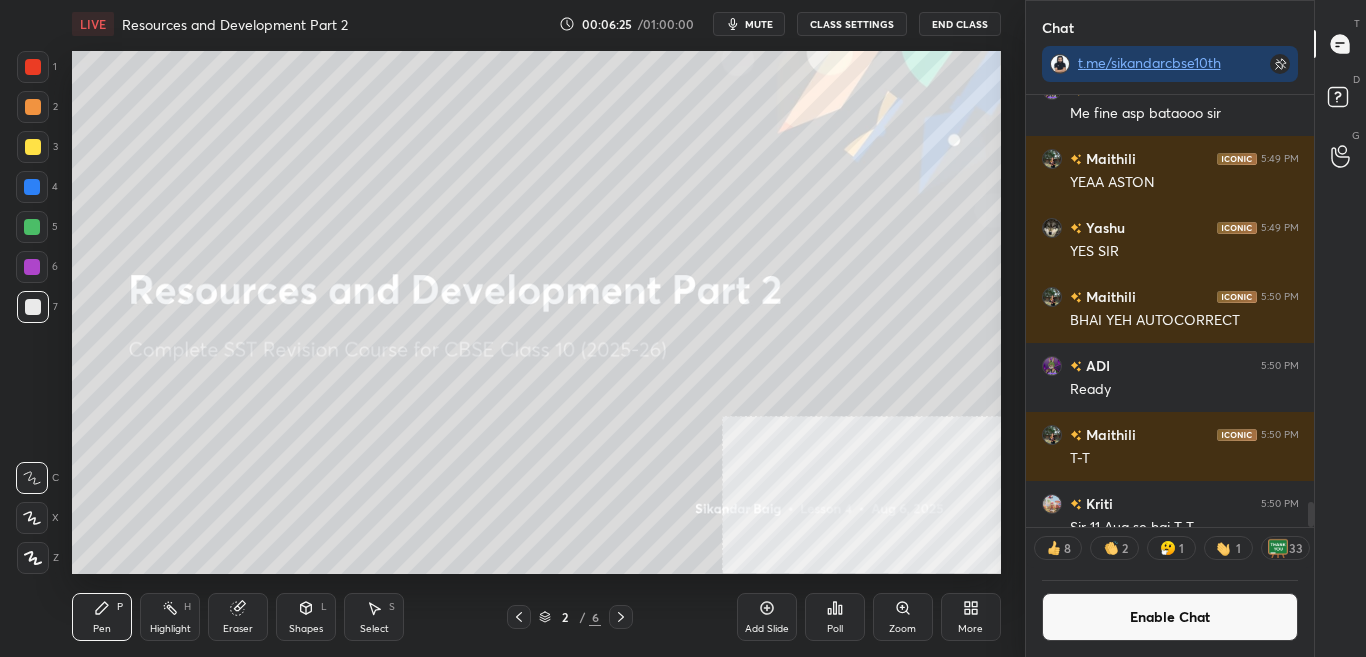 click on "Enable Chat" at bounding box center (1170, 617) 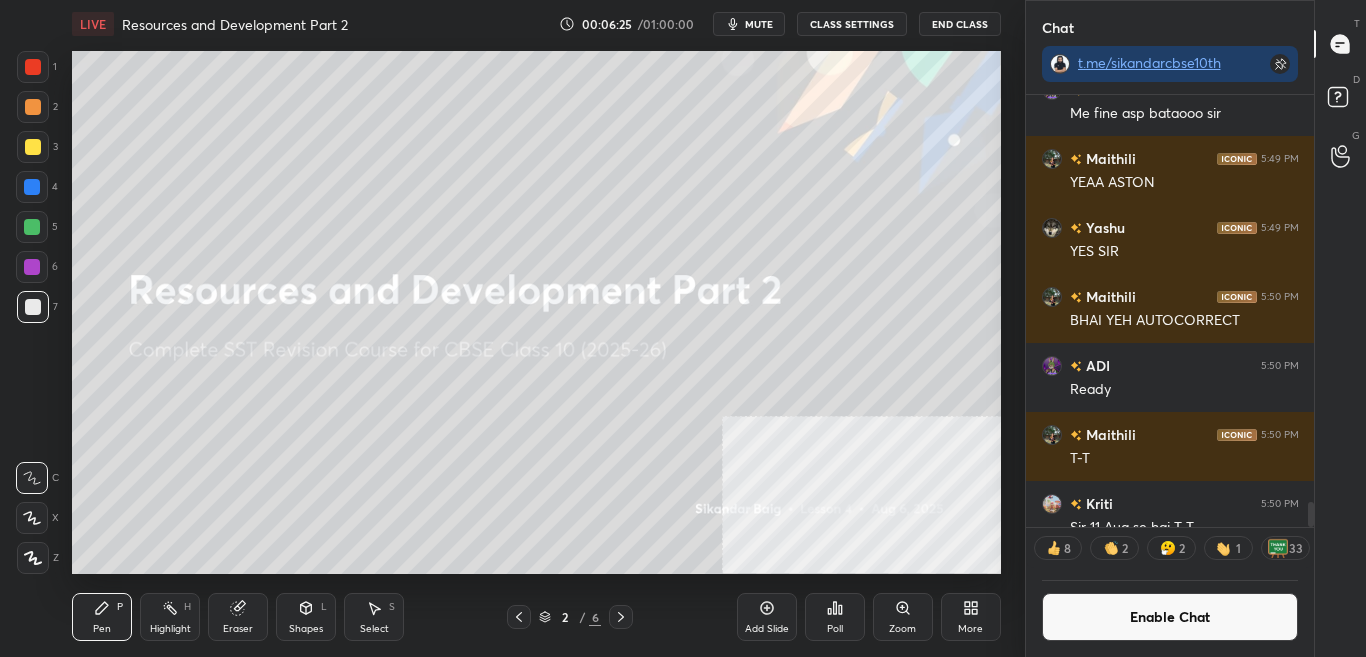 scroll, scrollTop: 7324, scrollLeft: 0, axis: vertical 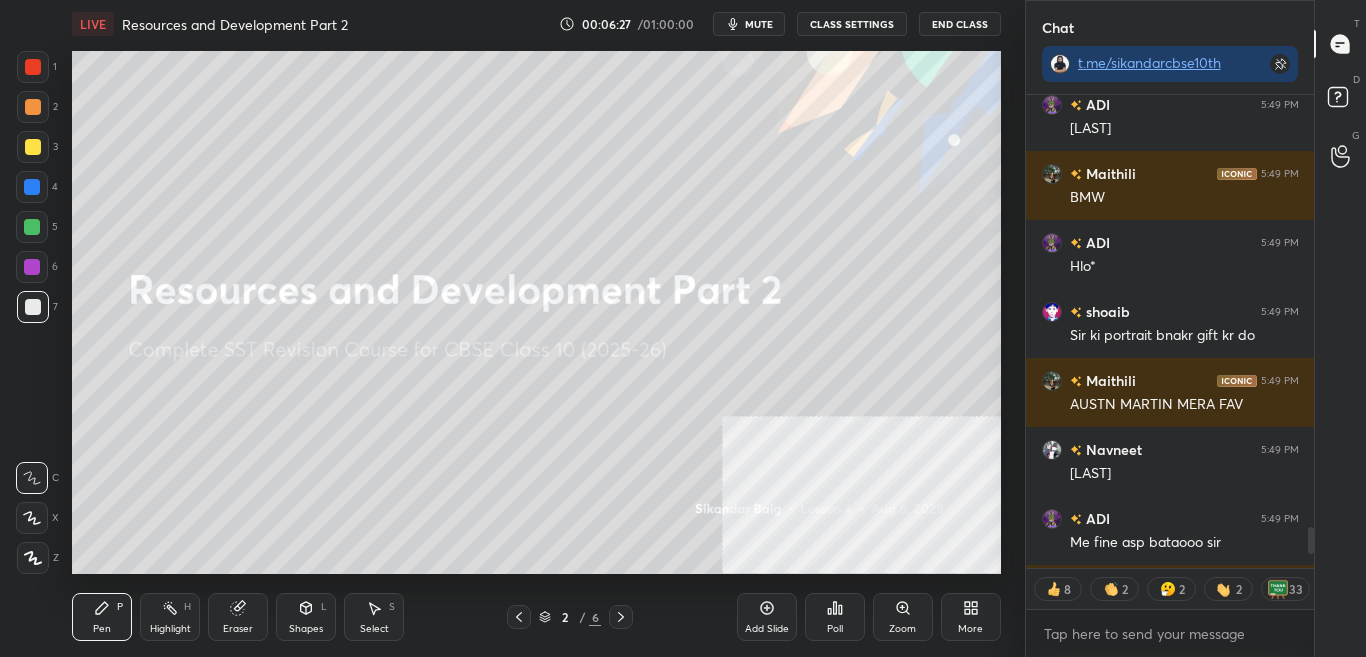 click at bounding box center (1308, 331) 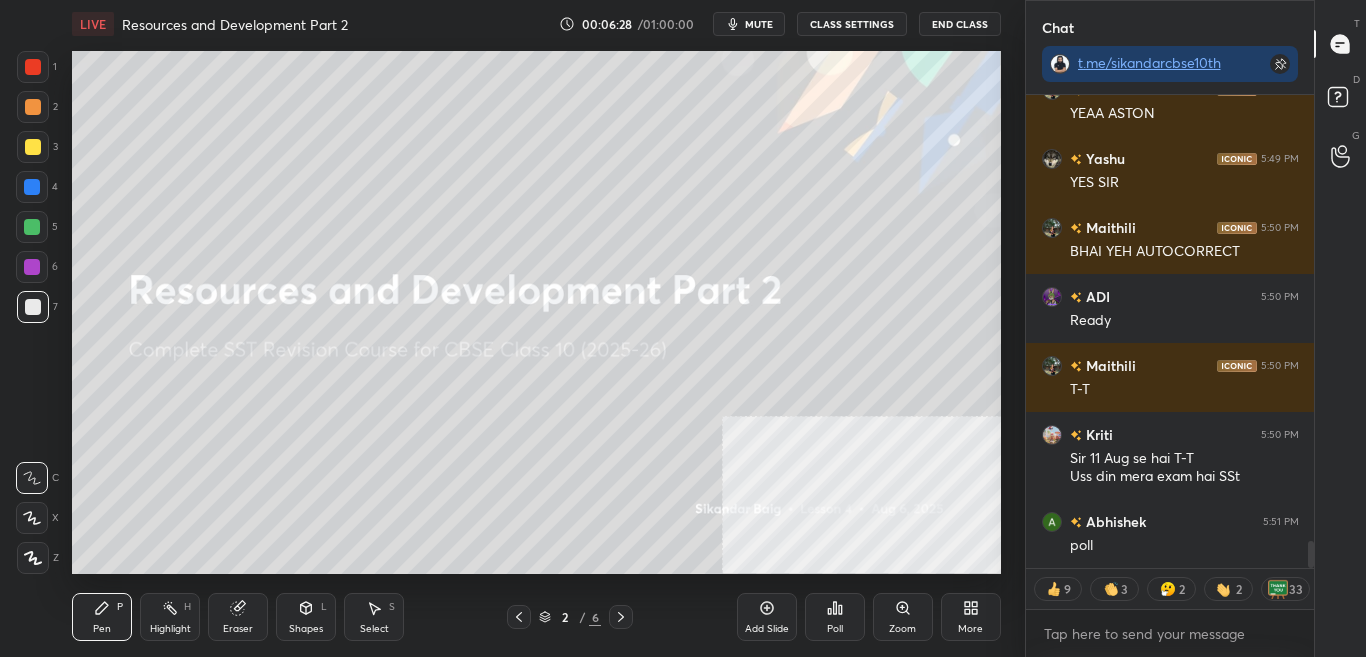 drag, startPoint x: 1308, startPoint y: 542, endPoint x: 1307, endPoint y: 592, distance: 50.01 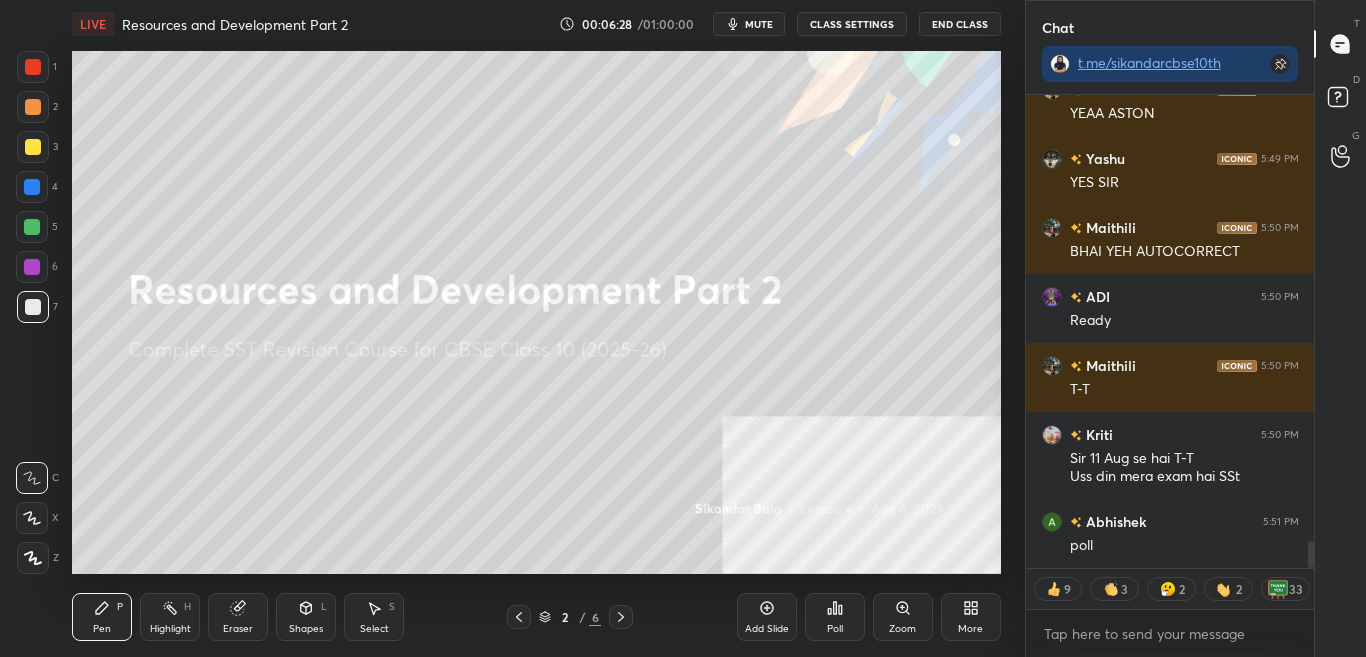 click on "[PERSON] 5:49 PM Me fine asp bataooo sir [PERSON] 5:49 PM YEA ASTON [PERSON] 5:49 PM YES SIR [PERSON] 5:50 PM BHAI YEH AUTOCORRECT [PERSON] 5:50 PM Ready [PERSON] 5:50 PM T-T [PERSON] 5:50 PM Sir 11 Aug se hai T-T
Uss din mera exam hai SSt [PERSON] 5:51 PM poll JUMP TO LATEST 9 3 2 2 33 Enable hand raising Enable raise hand to speak to learners. Once enabled, chat will be turned off temporarily. Enable x" at bounding box center (1170, 376) 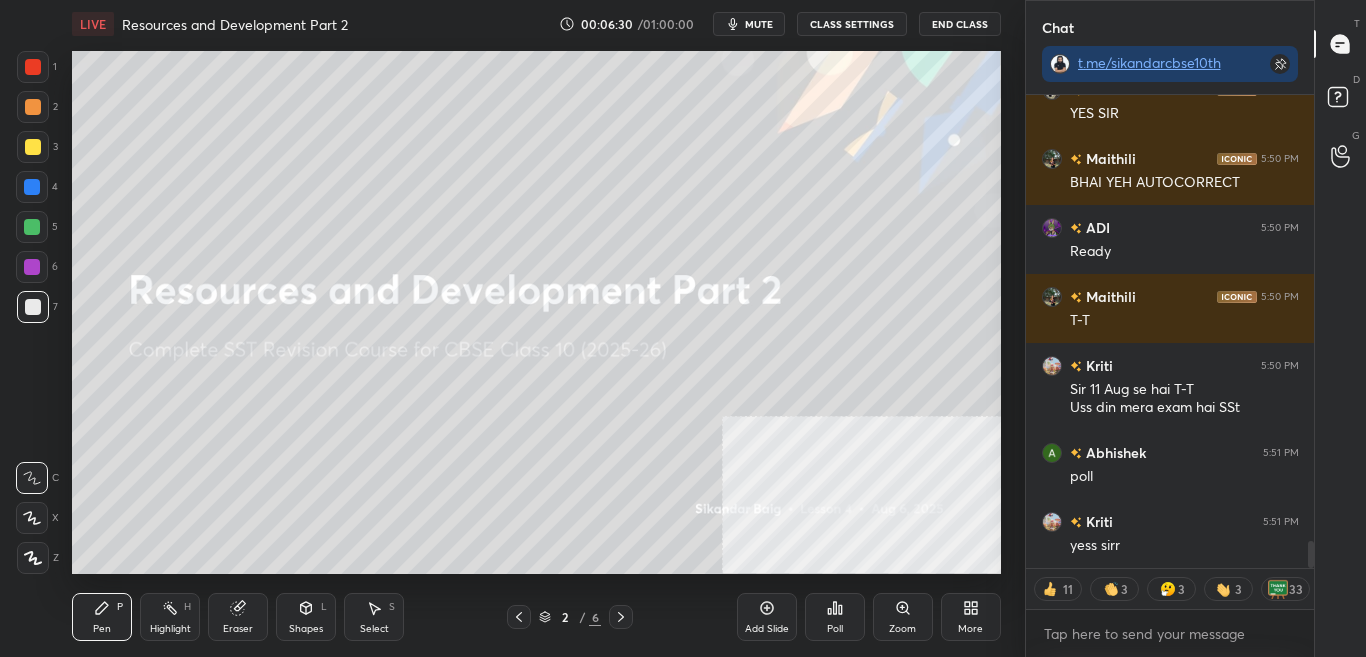 scroll, scrollTop: 7960, scrollLeft: 0, axis: vertical 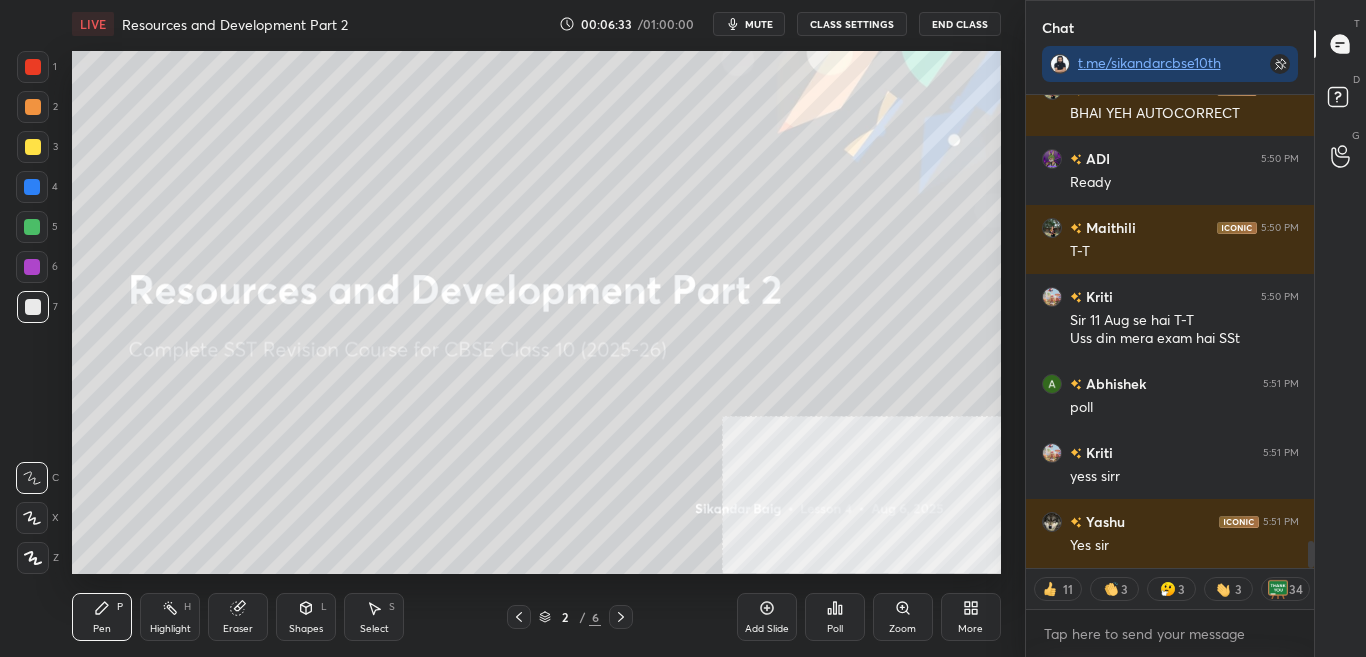 click on "More" at bounding box center (971, 617) 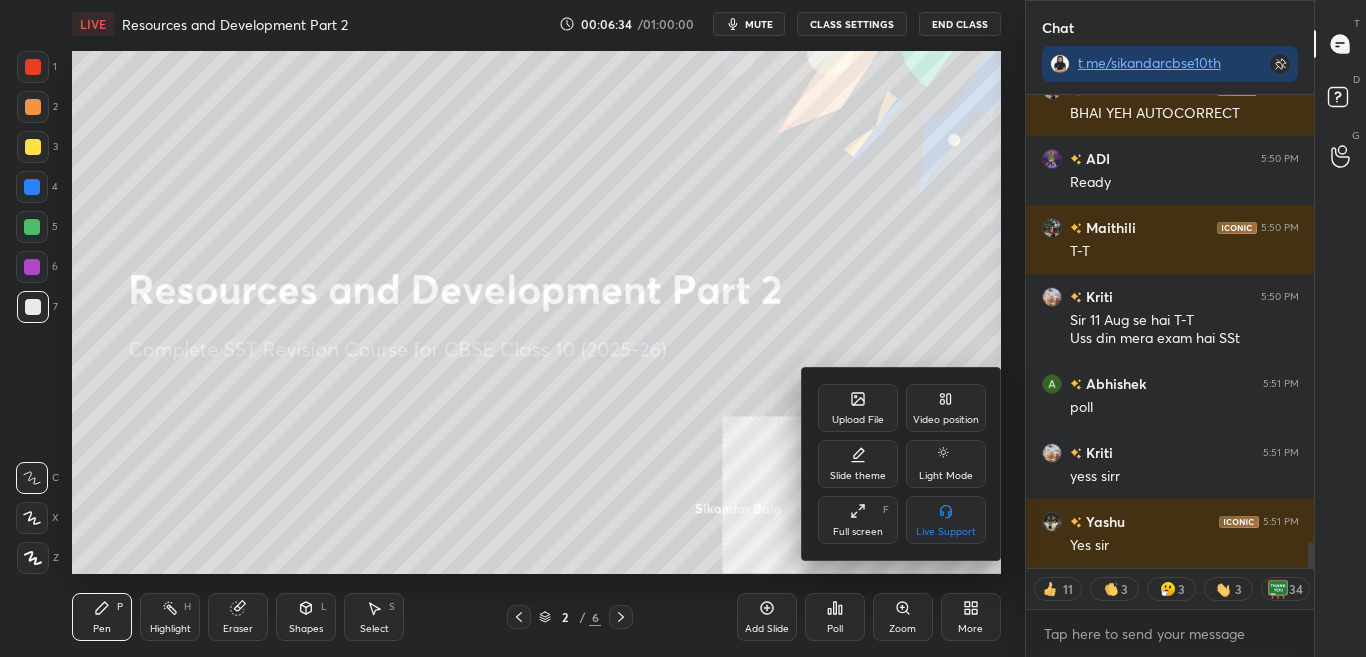 scroll, scrollTop: 8029, scrollLeft: 0, axis: vertical 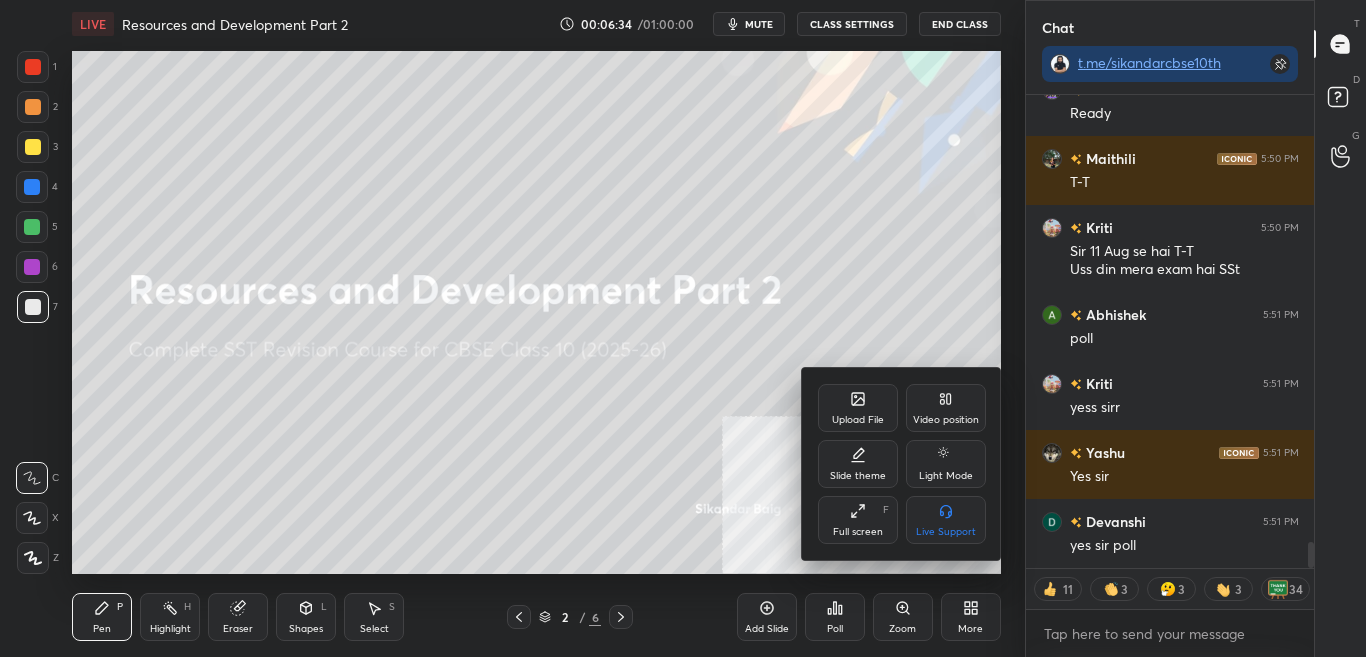 click on "Upload File" at bounding box center [858, 408] 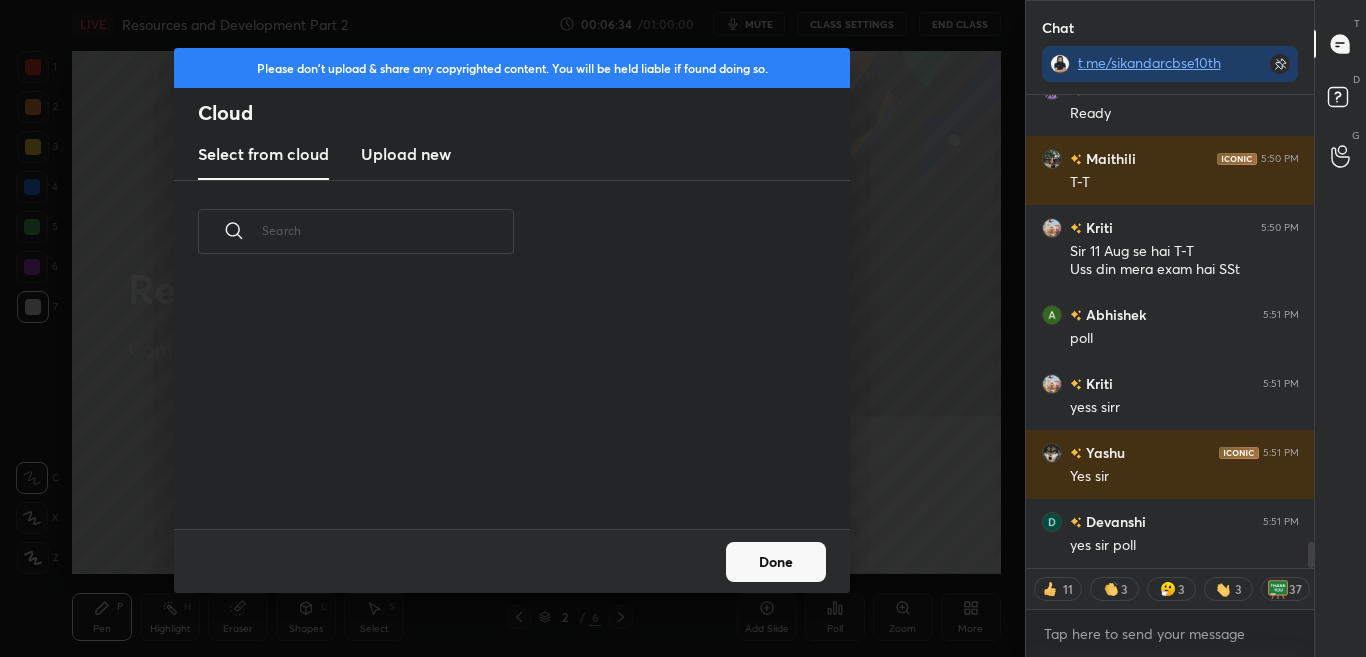 scroll, scrollTop: 7, scrollLeft: 11, axis: both 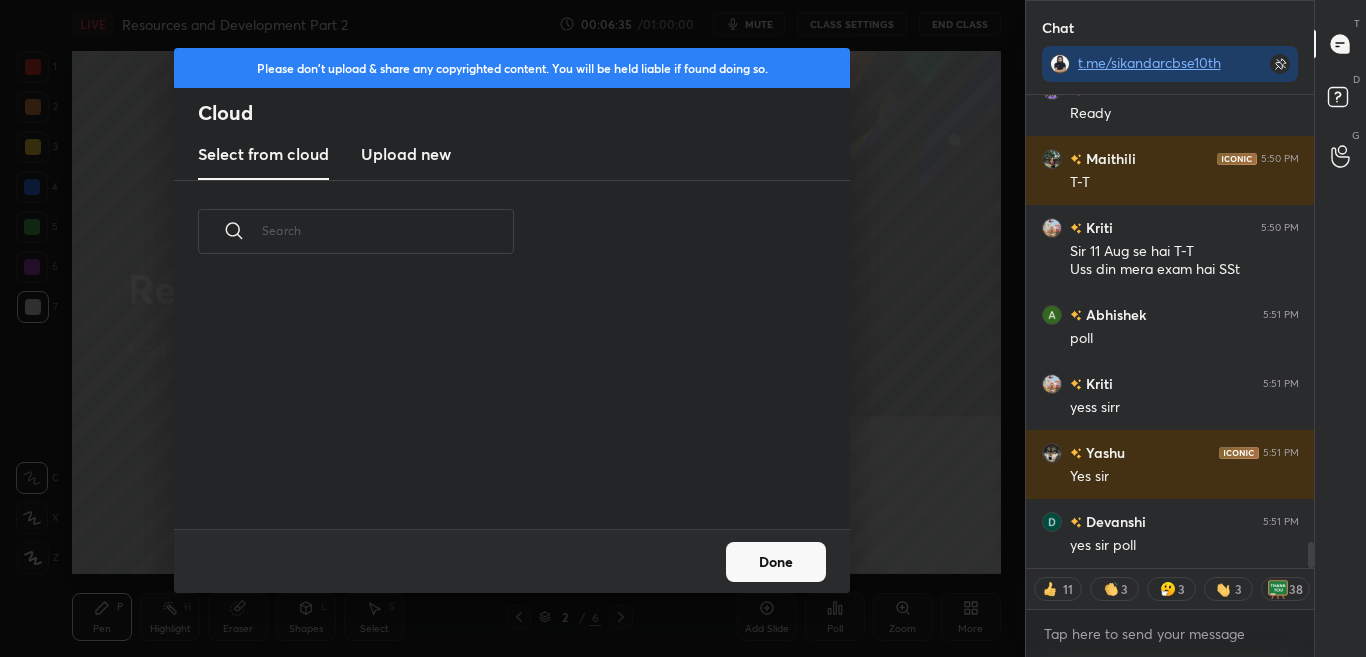 click on "Upload new" at bounding box center (406, 154) 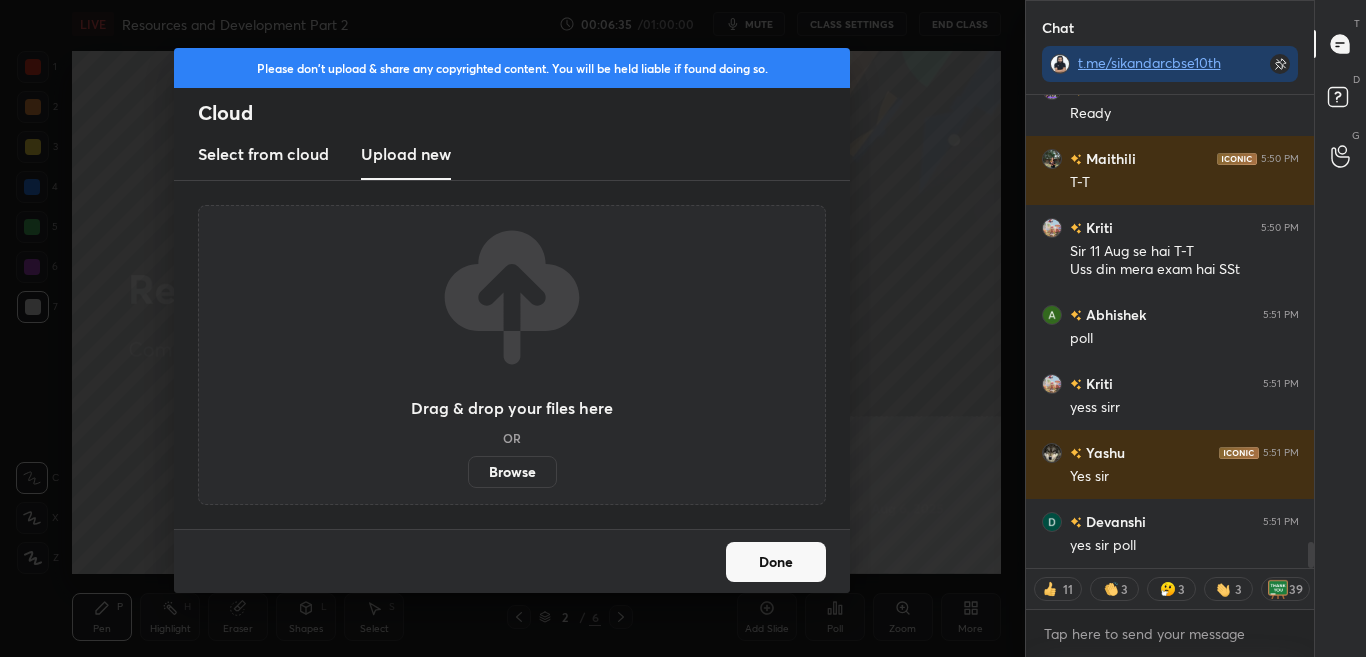 scroll, scrollTop: 8098, scrollLeft: 0, axis: vertical 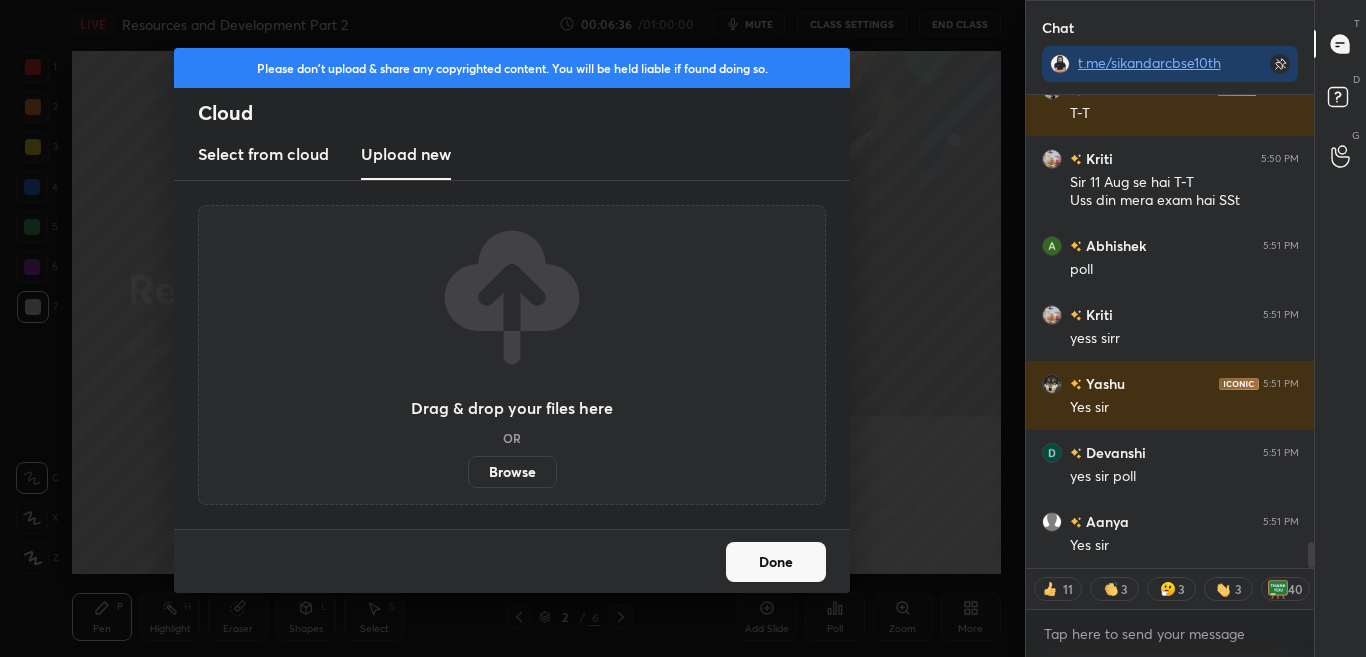 click on "Browse" at bounding box center [512, 472] 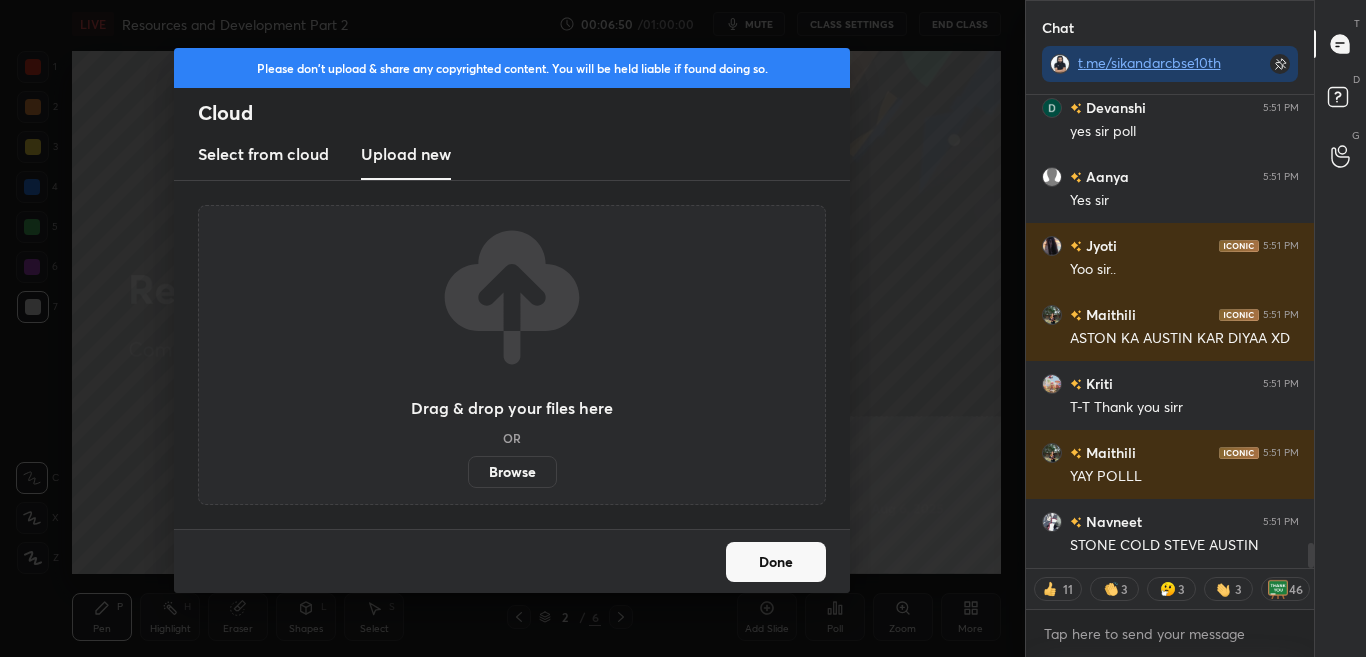 scroll, scrollTop: 8512, scrollLeft: 0, axis: vertical 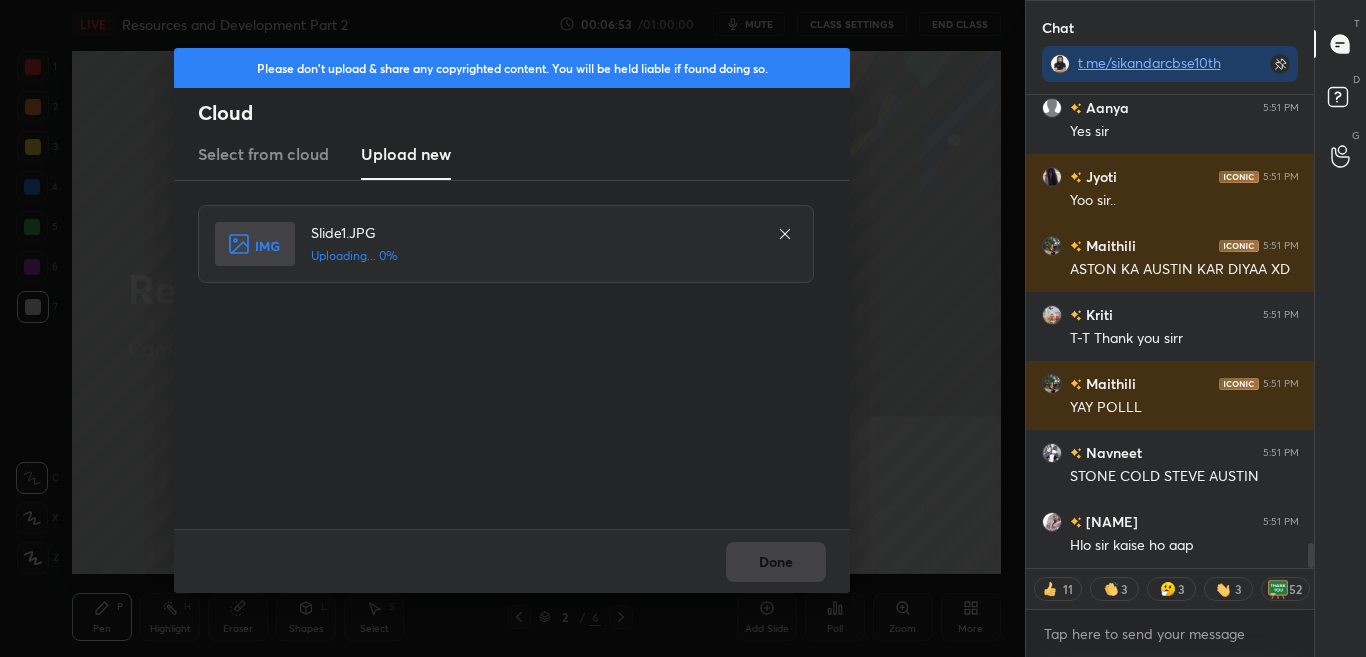 click on "Cloud" at bounding box center (524, 113) 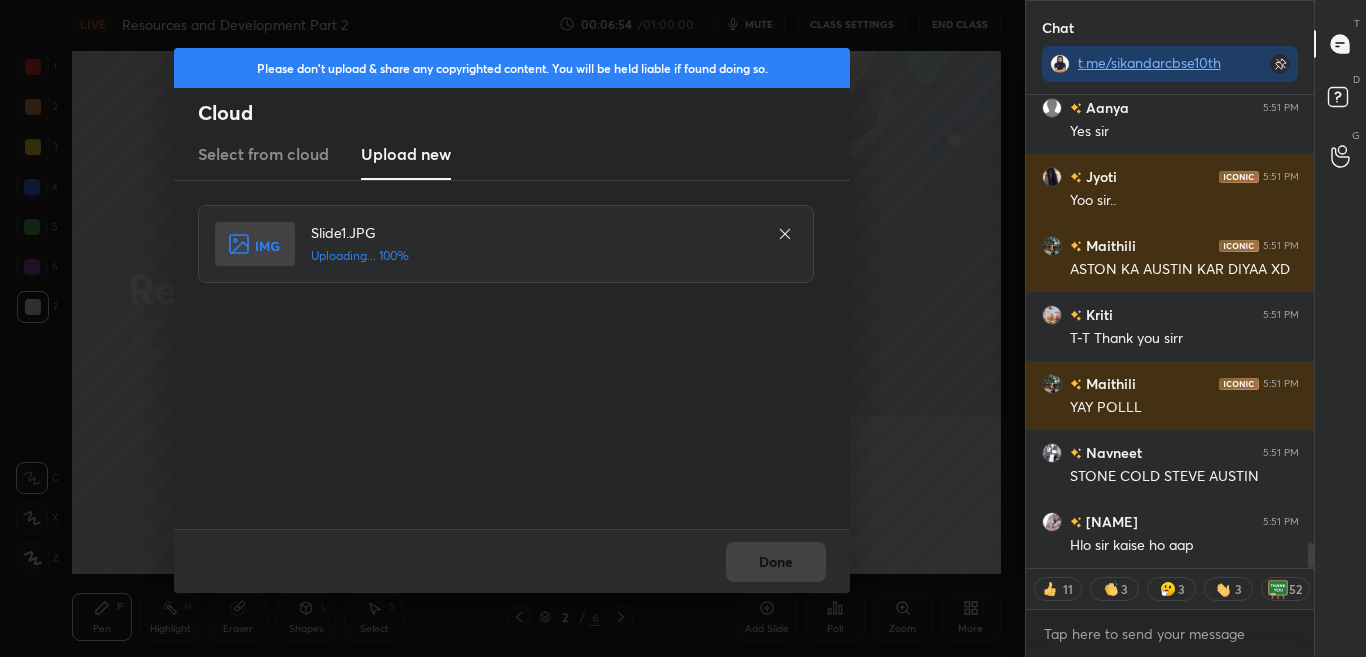 click on "Done" at bounding box center [776, 562] 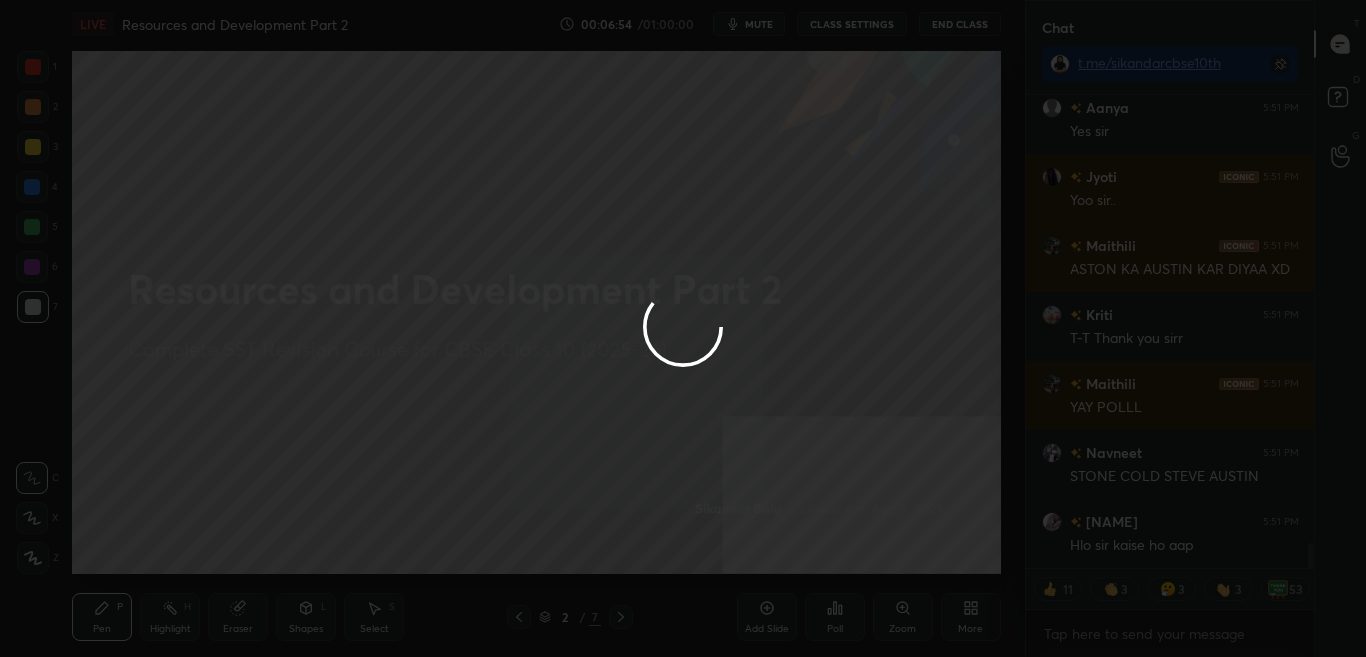 click on "Done" at bounding box center [776, 562] 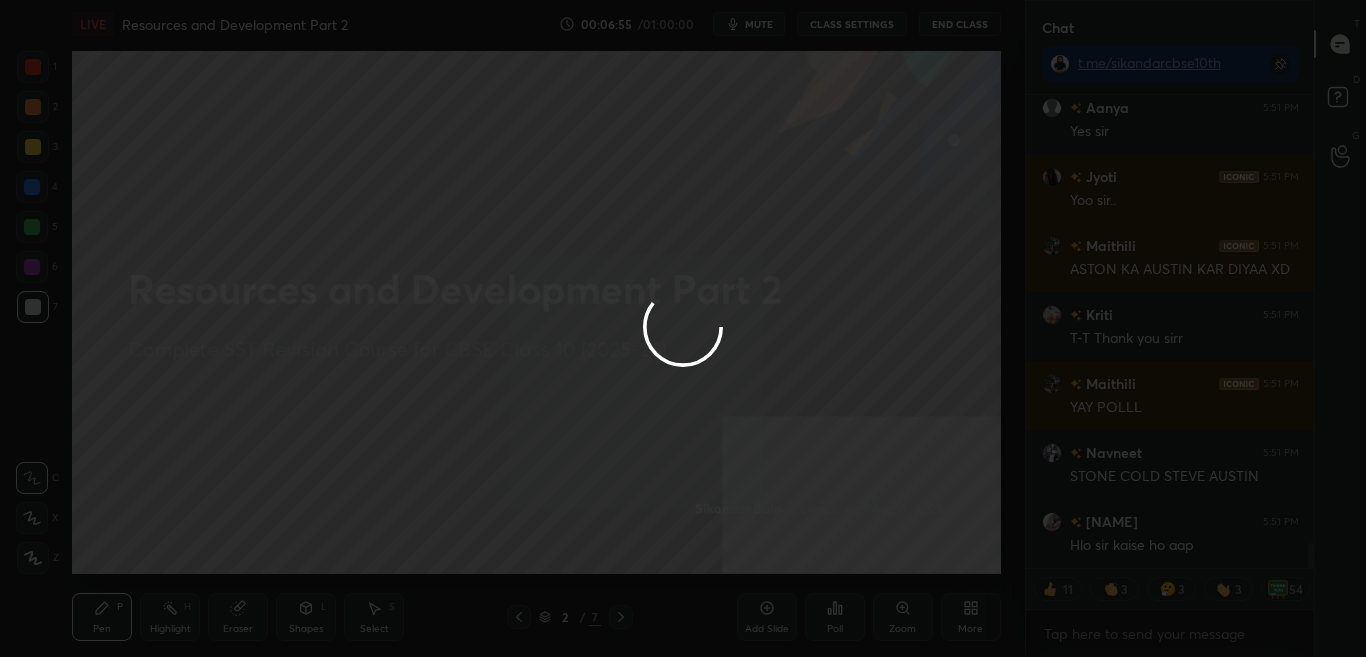 click at bounding box center (683, 328) 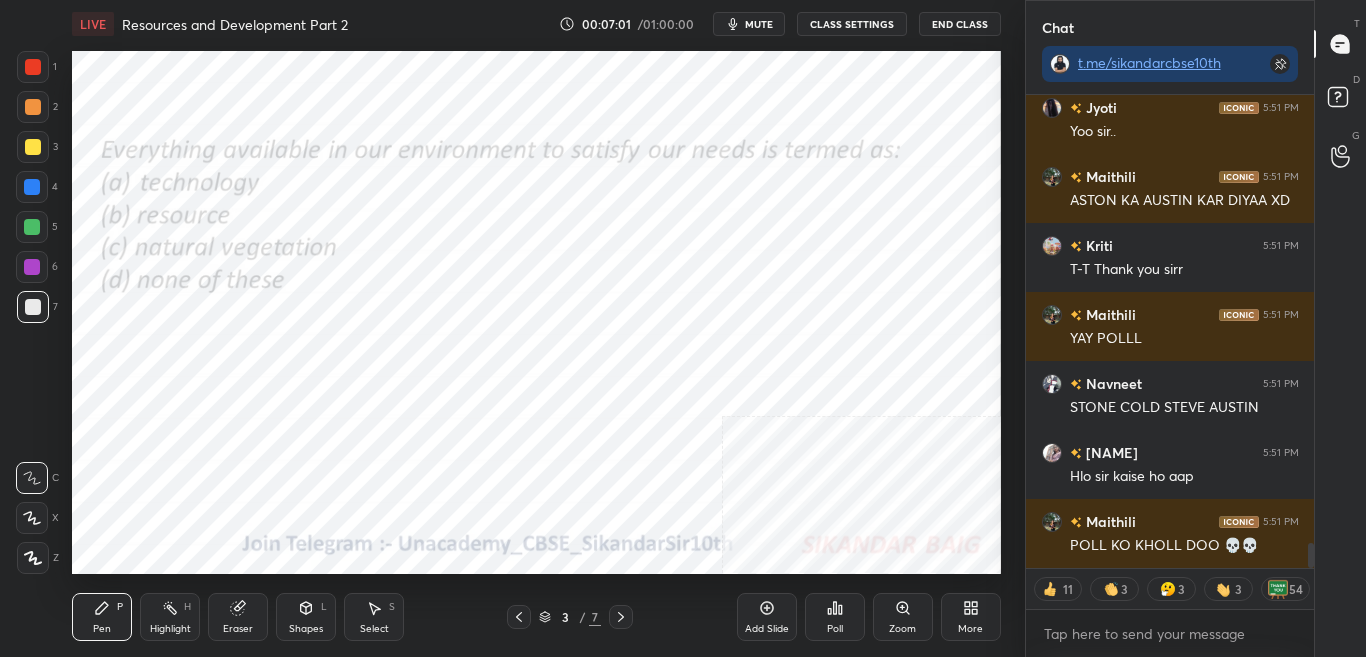 scroll, scrollTop: 8650, scrollLeft: 0, axis: vertical 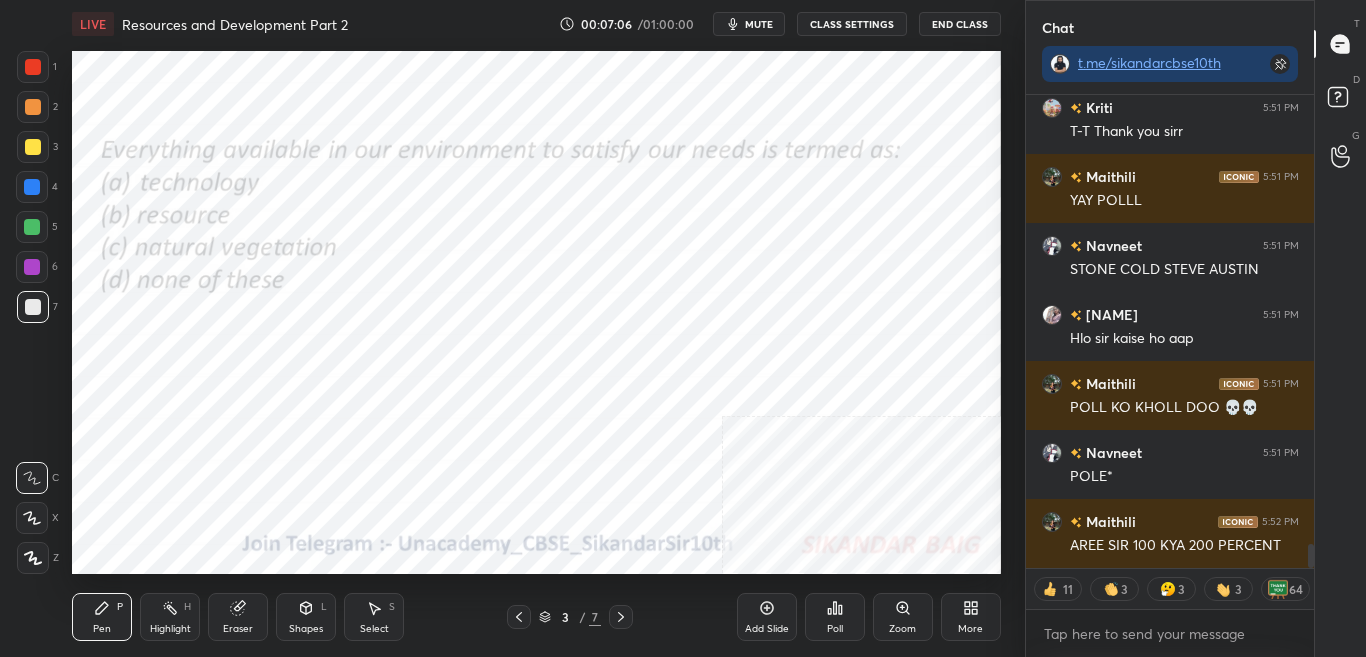 click on "Poll" at bounding box center (835, 629) 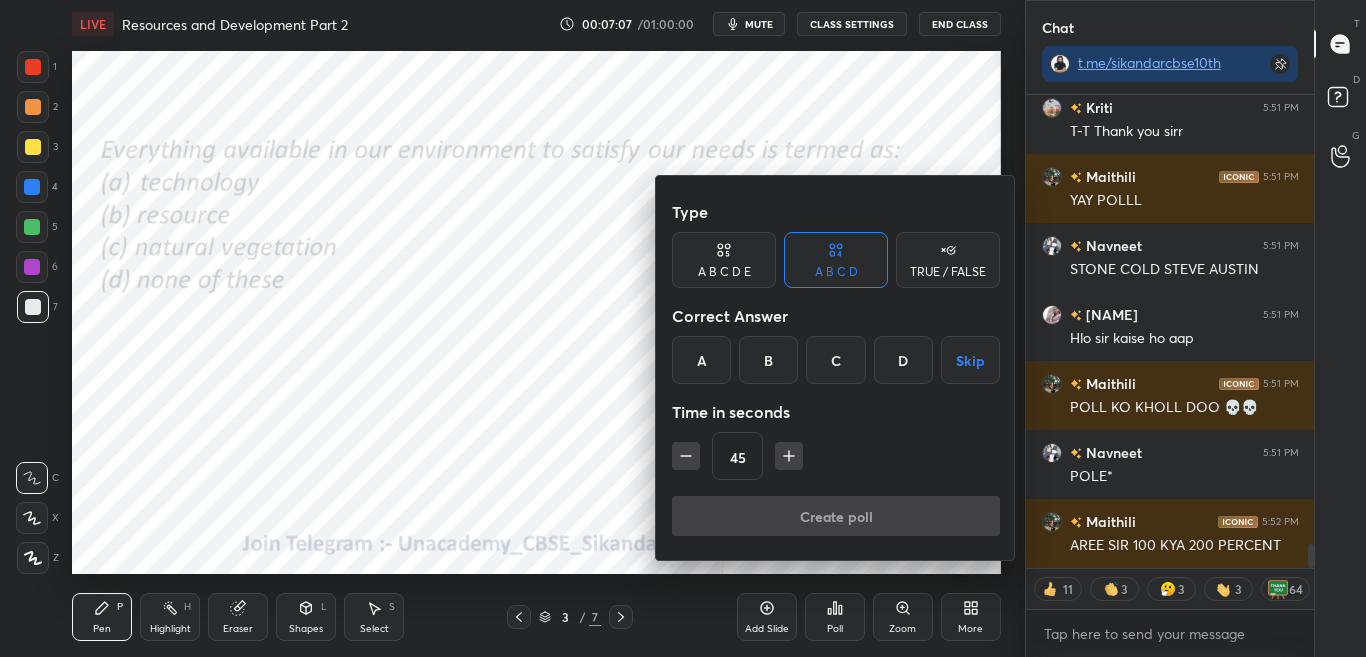 click on "B" at bounding box center (768, 360) 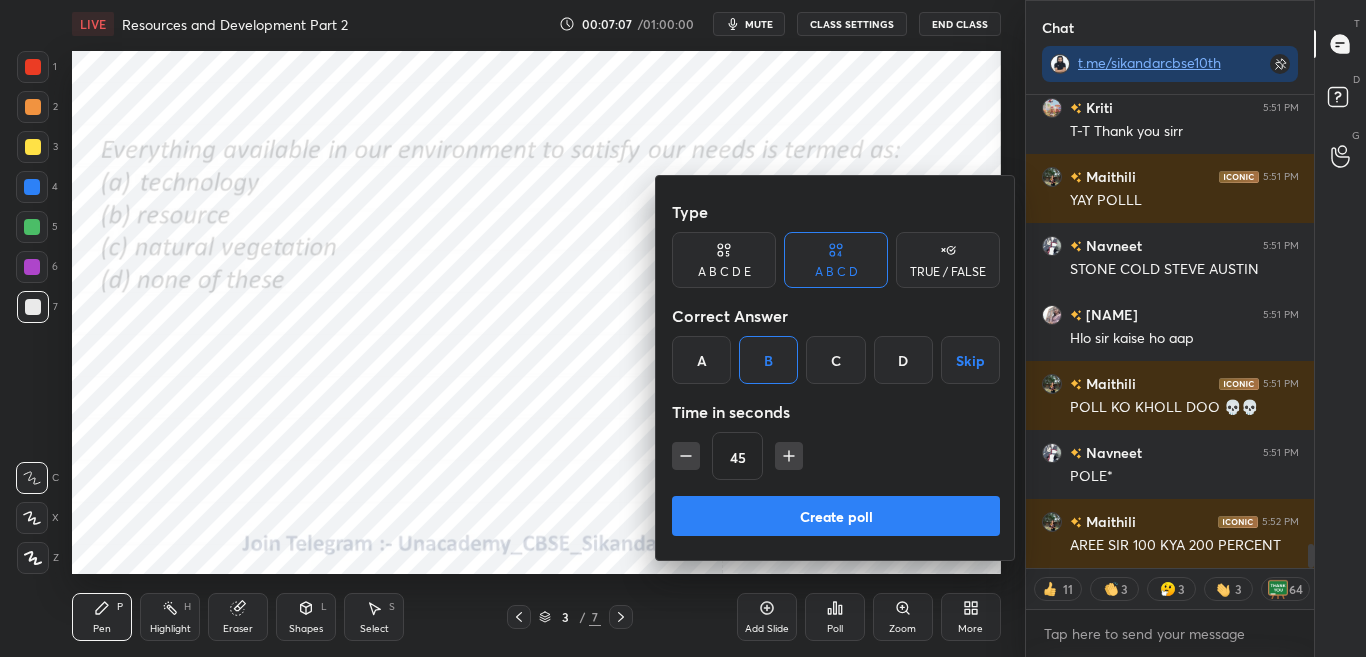 scroll, scrollTop: 8788, scrollLeft: 0, axis: vertical 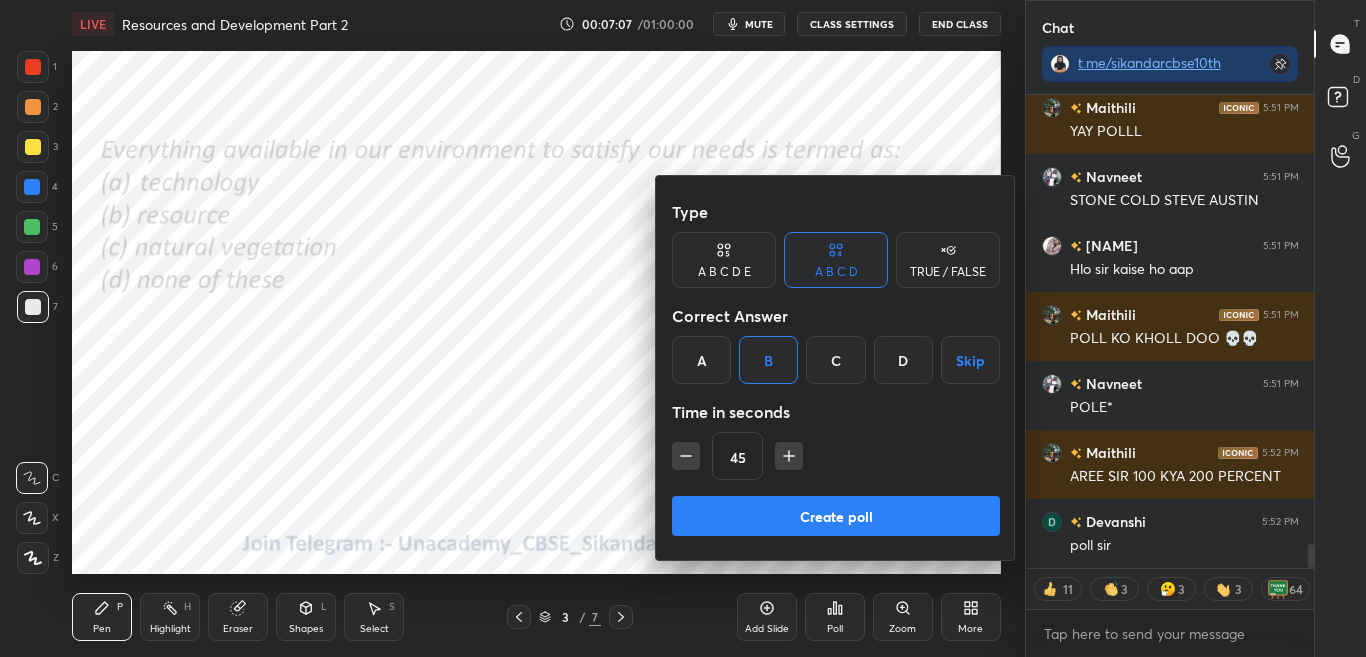click on "Create poll" at bounding box center [836, 516] 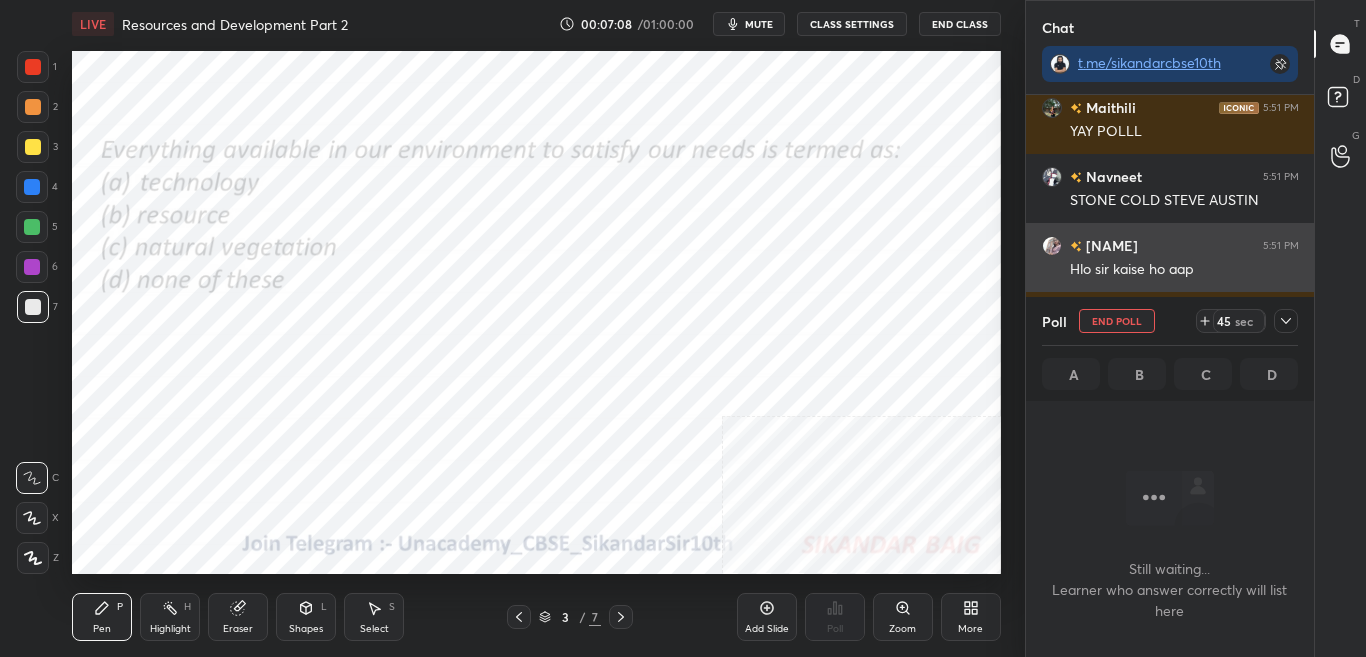 scroll, scrollTop: 363, scrollLeft: 282, axis: both 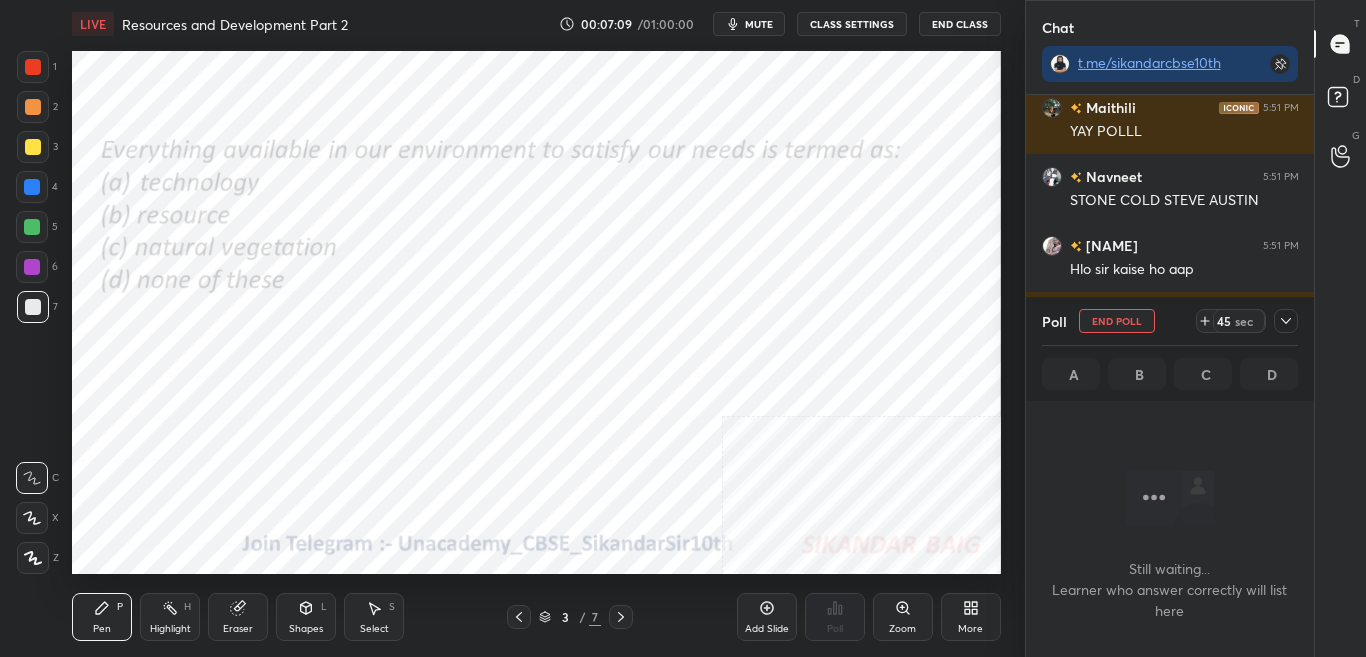 click on "Poll End Poll 45  sec" at bounding box center [1170, 321] 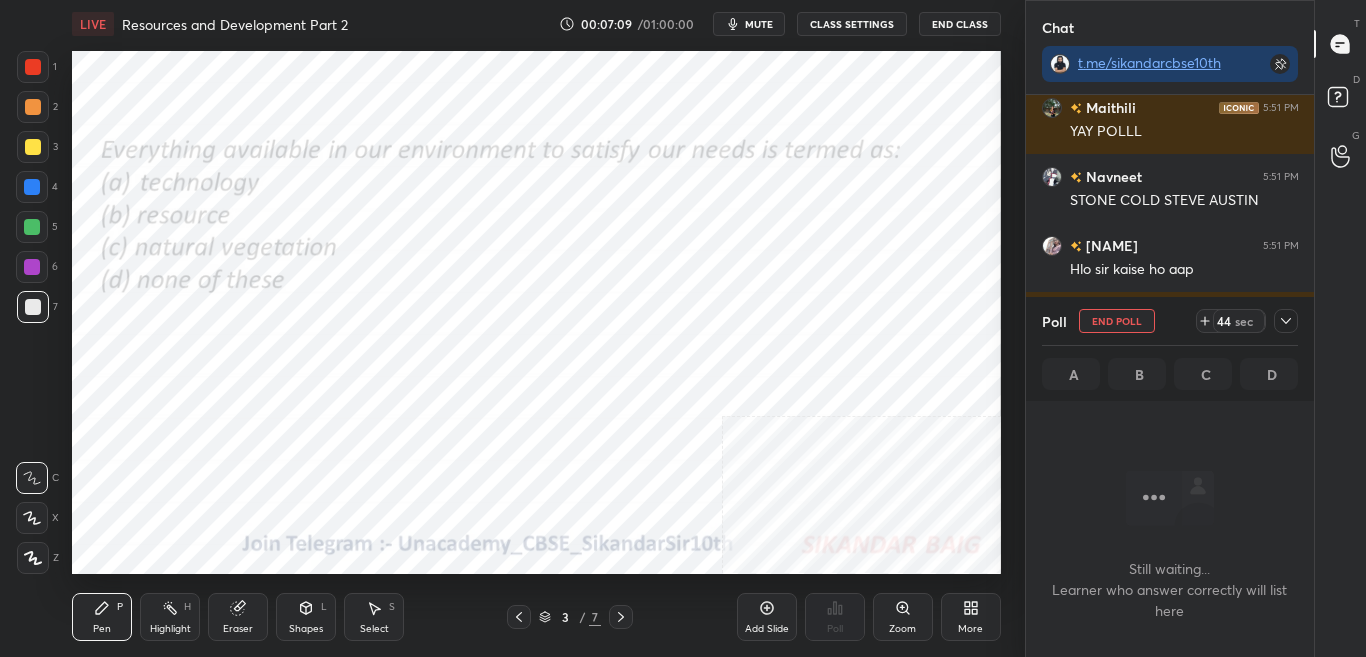 click 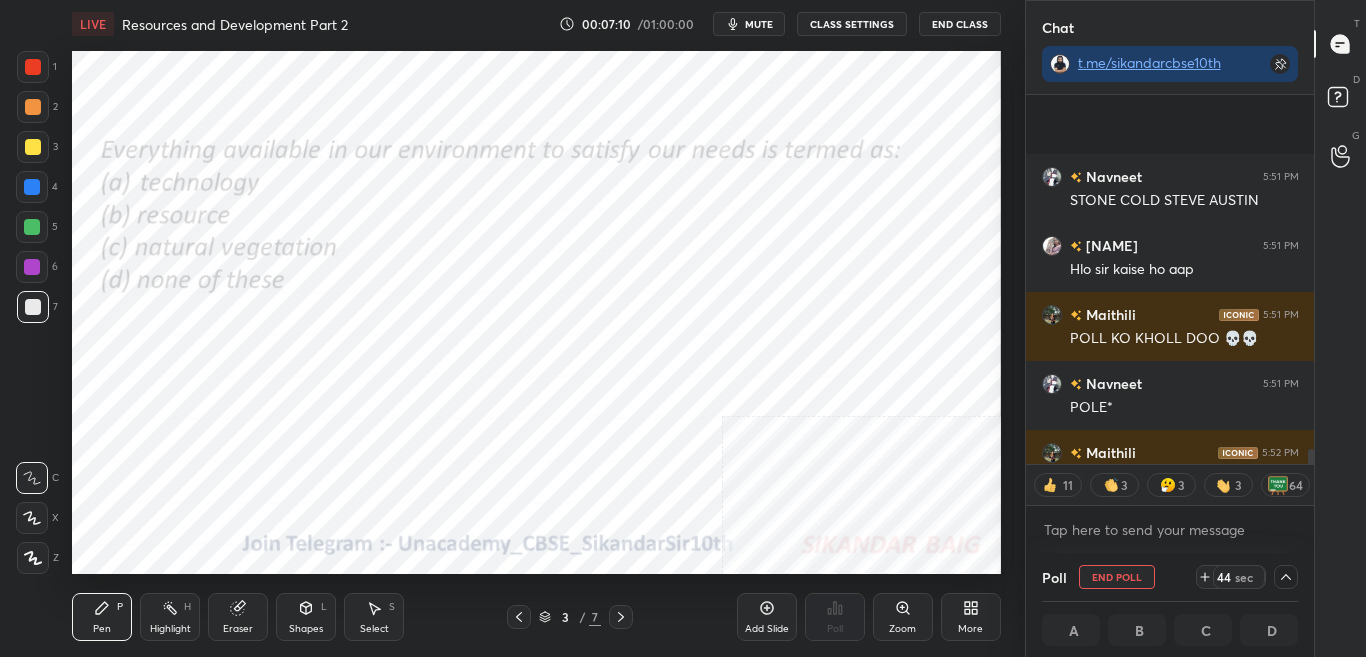 scroll, scrollTop: 8961, scrollLeft: 0, axis: vertical 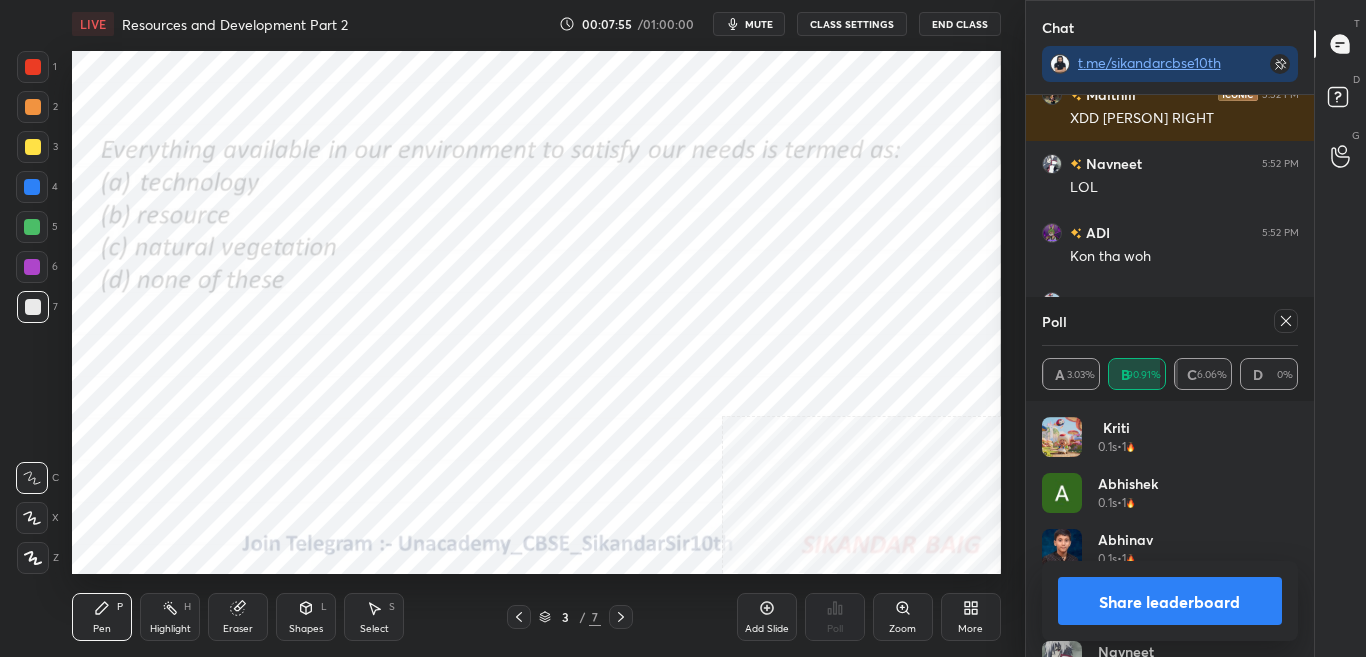 click on "Share leaderboard" at bounding box center [1170, 601] 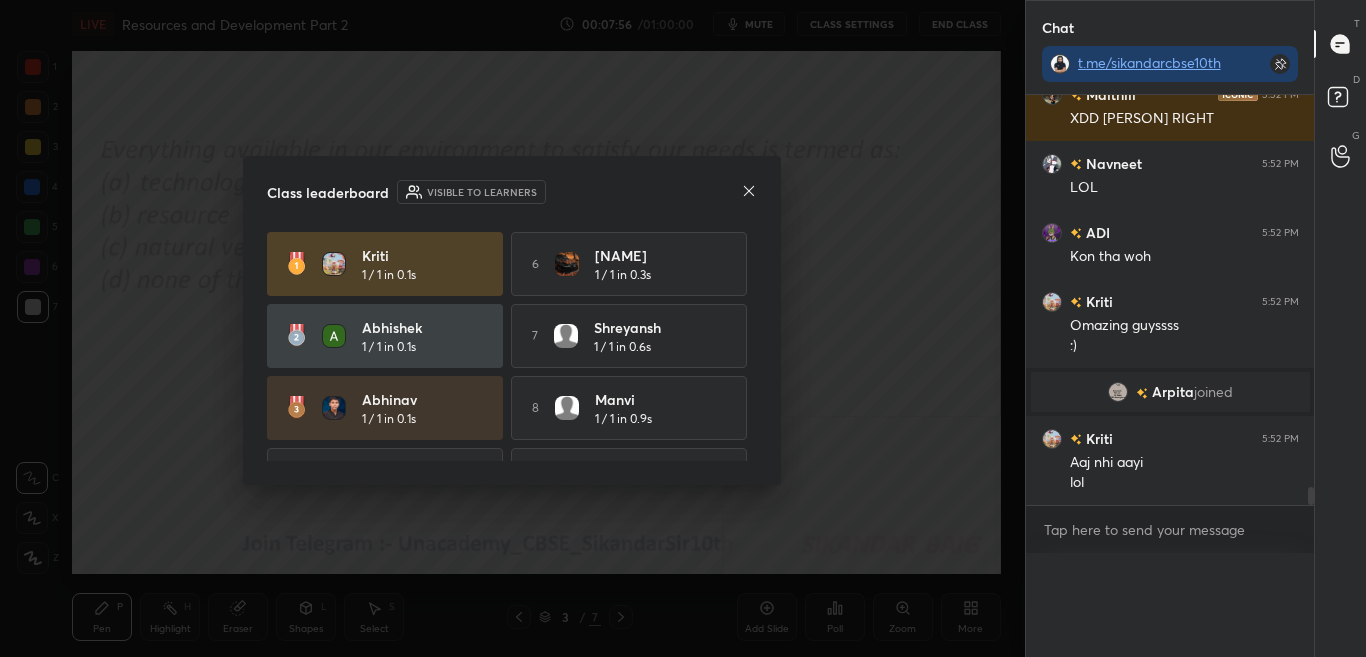 scroll, scrollTop: 0, scrollLeft: 0, axis: both 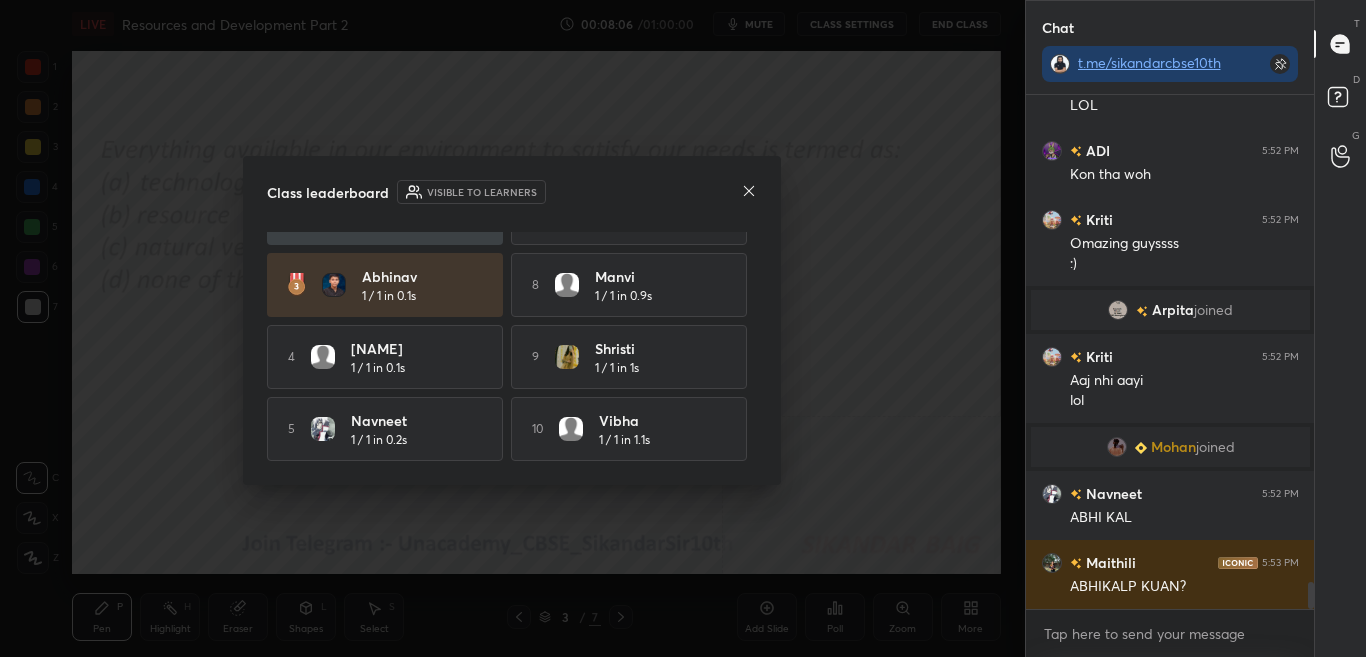 click 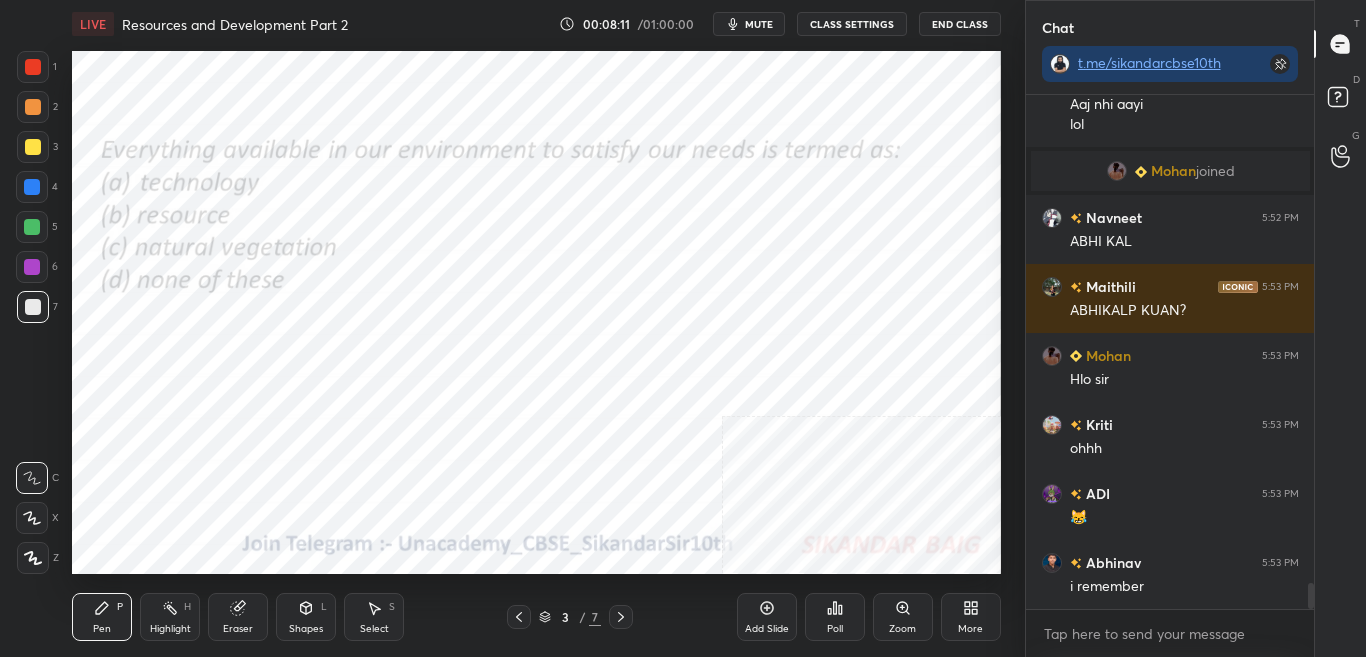 click on "More" at bounding box center [971, 617] 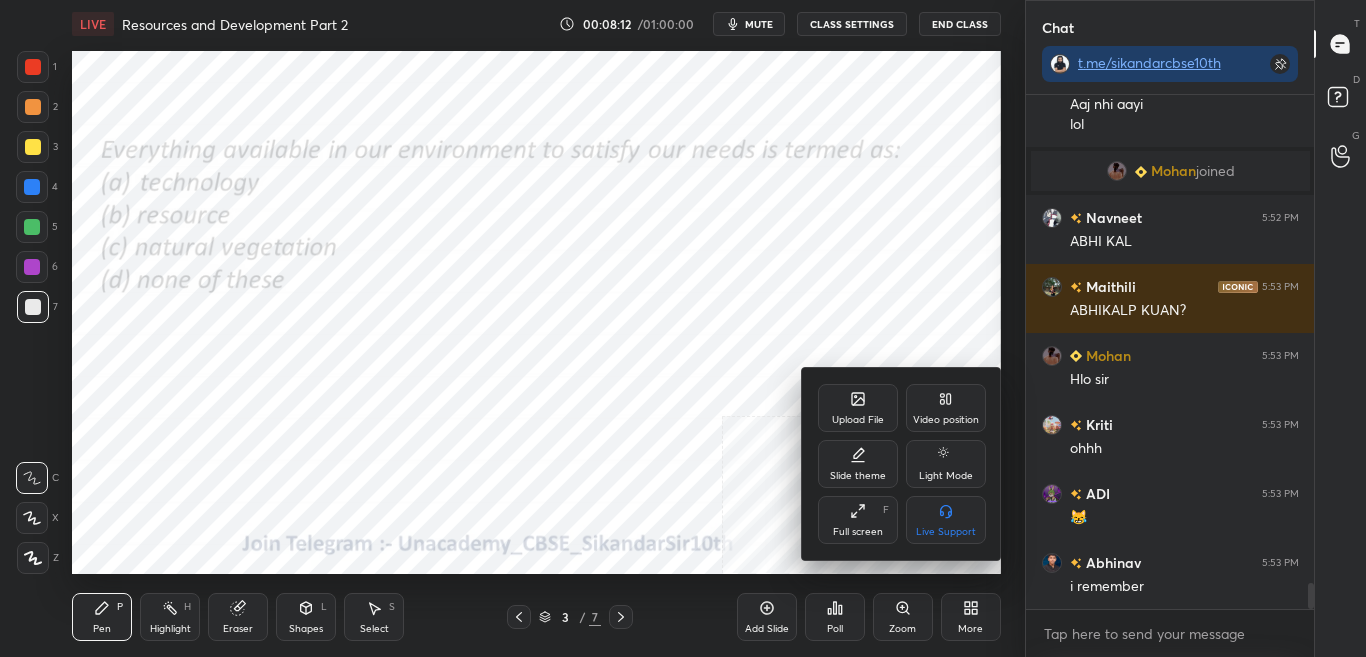 click on "Upload File" at bounding box center [858, 408] 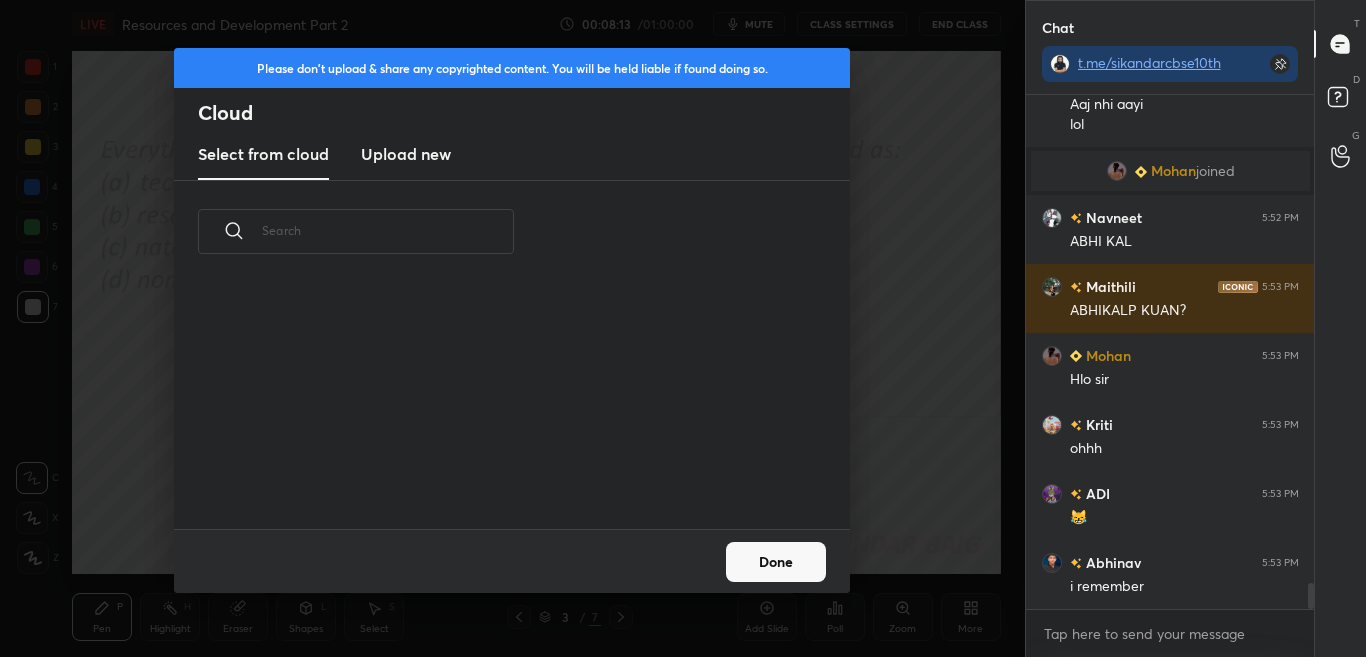 click on "Upload new" at bounding box center (406, 154) 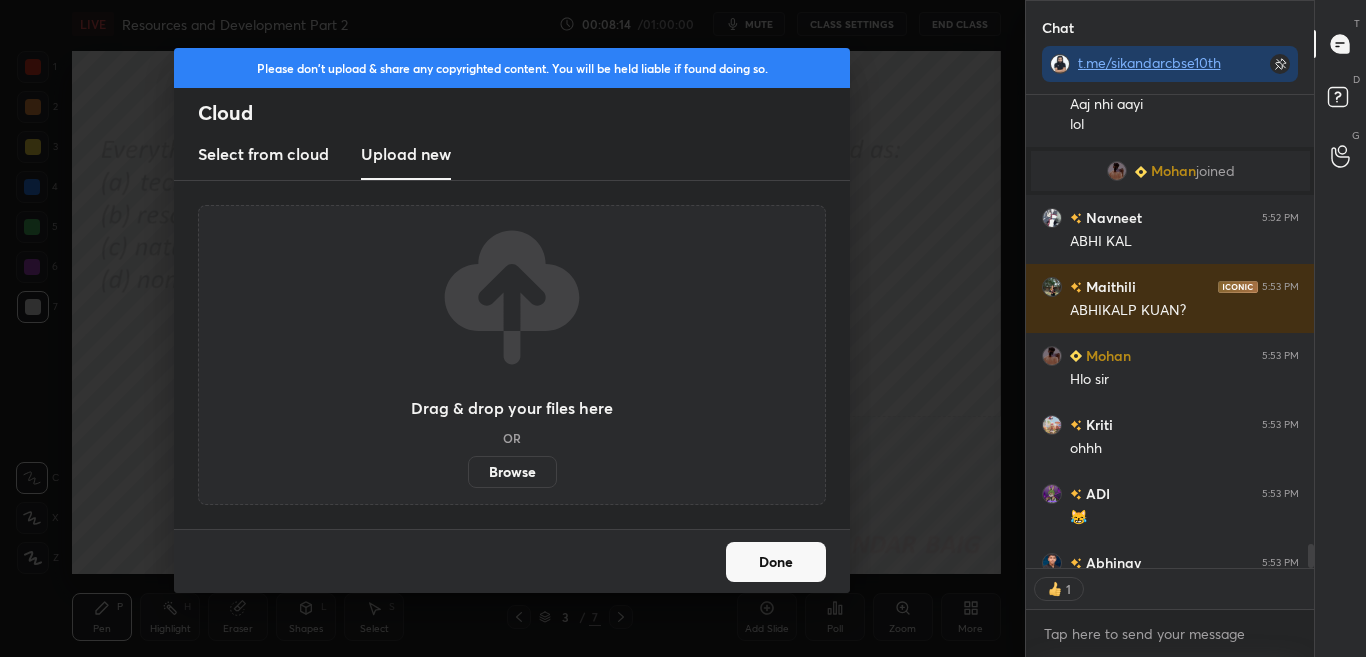 click on "Browse" at bounding box center (512, 472) 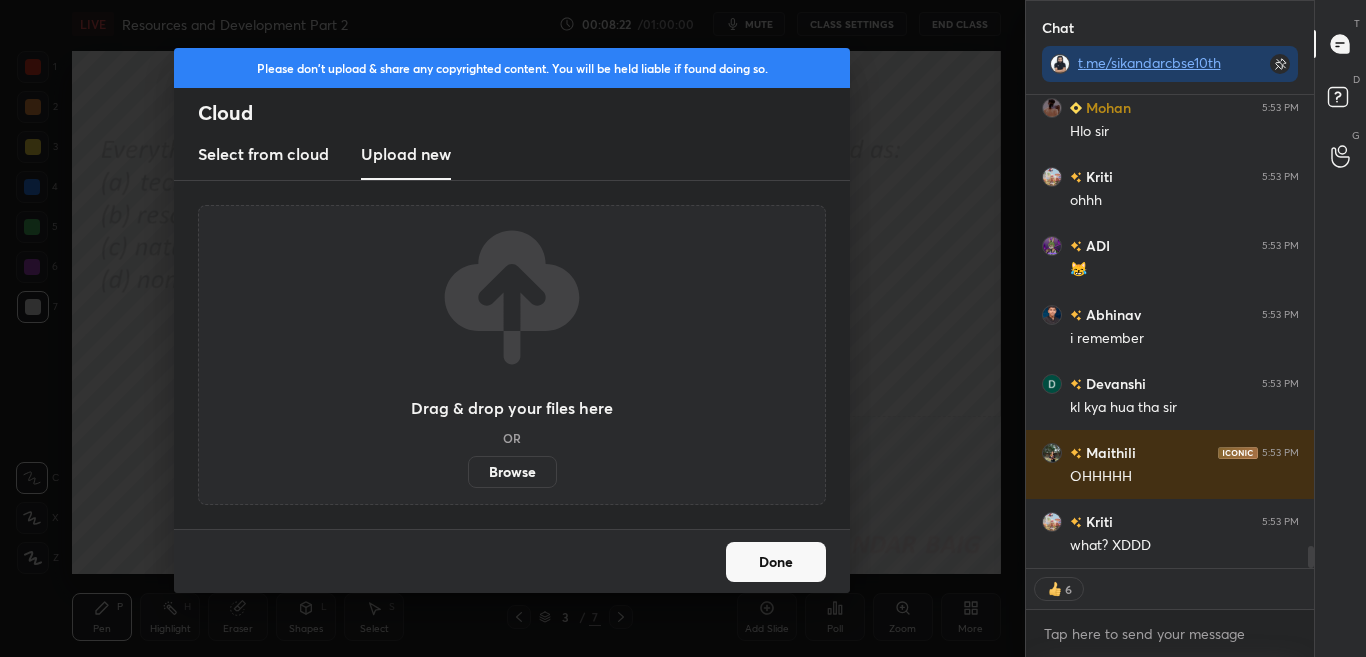 click on "Cloud" at bounding box center [524, 113] 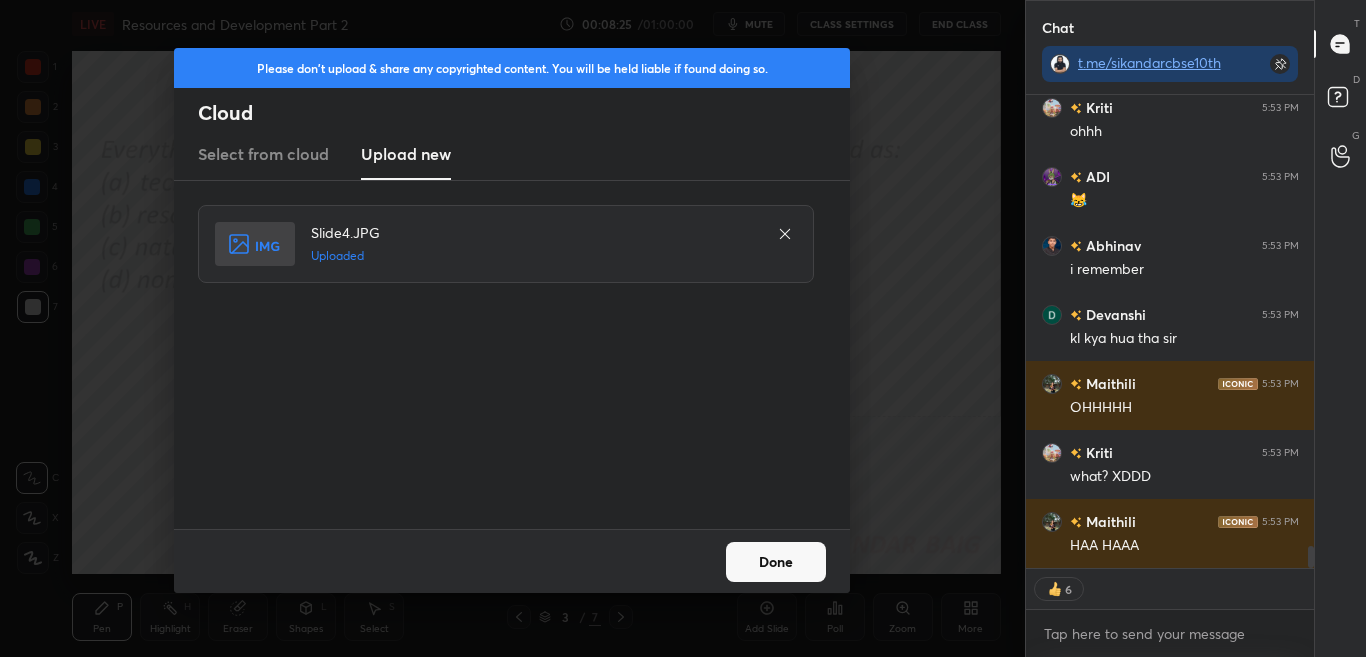 click on "Done" at bounding box center [776, 562] 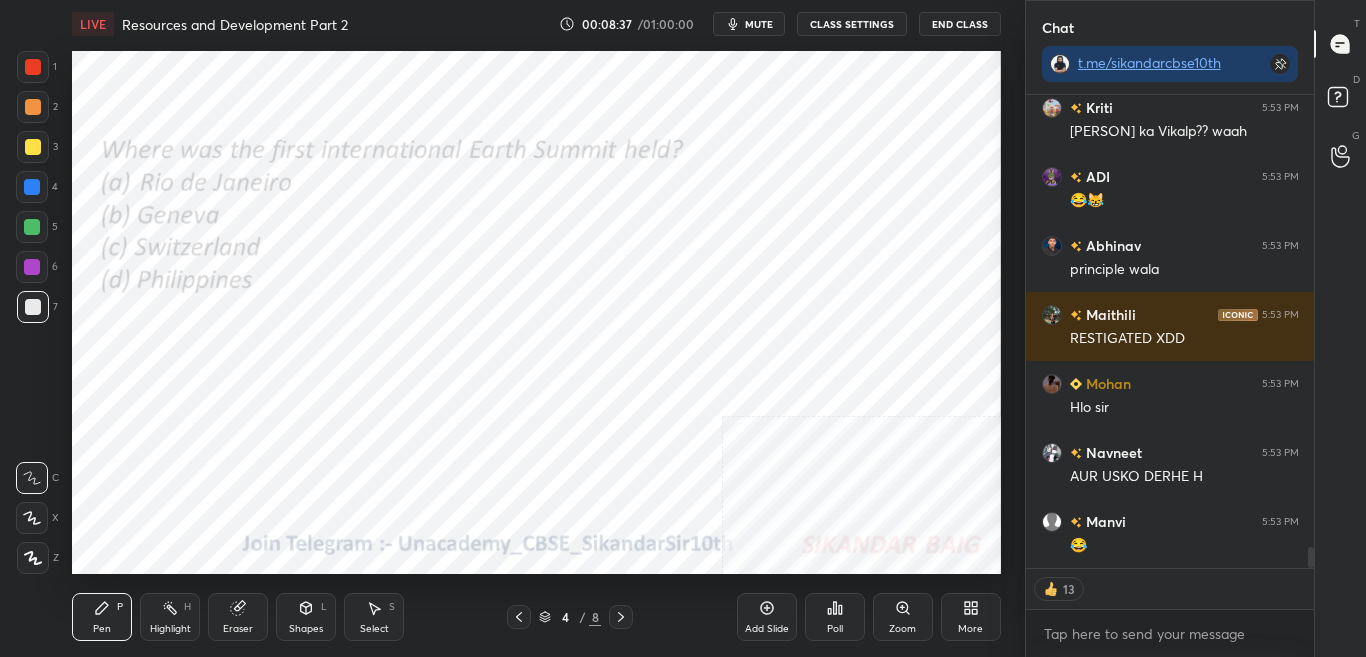 click on "Poll" at bounding box center (835, 617) 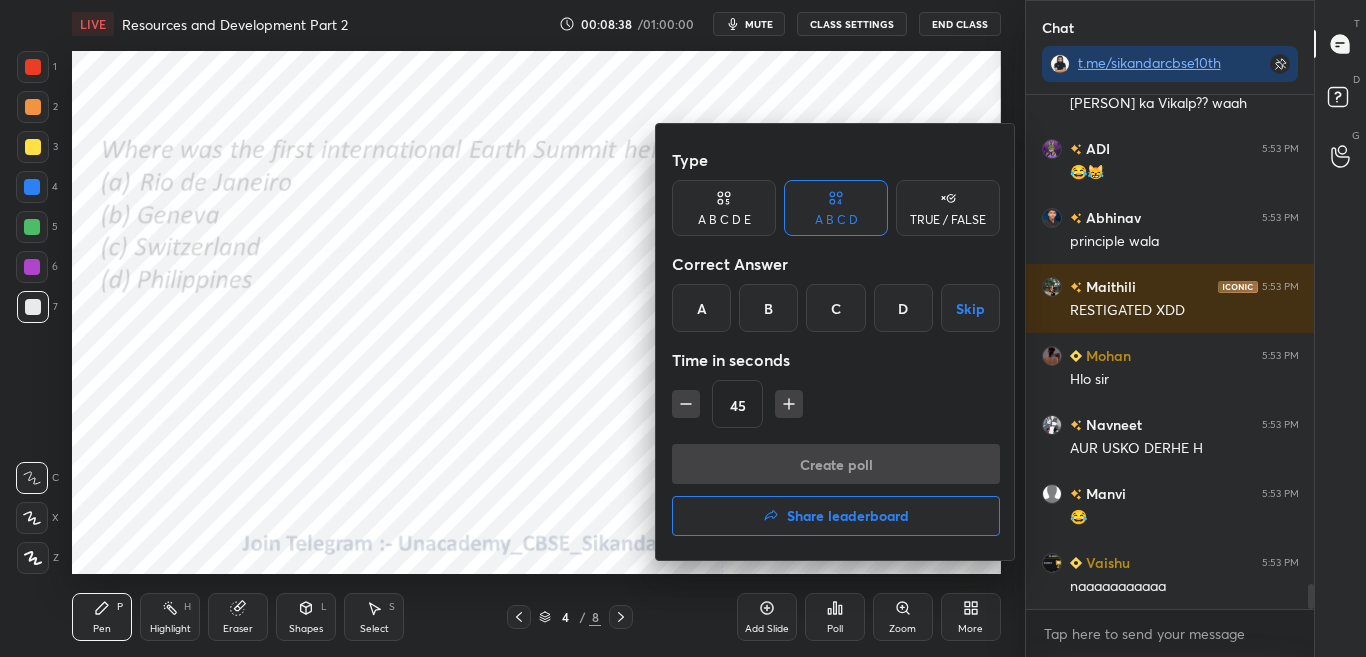 drag, startPoint x: 717, startPoint y: 303, endPoint x: 721, endPoint y: 333, distance: 30.265491 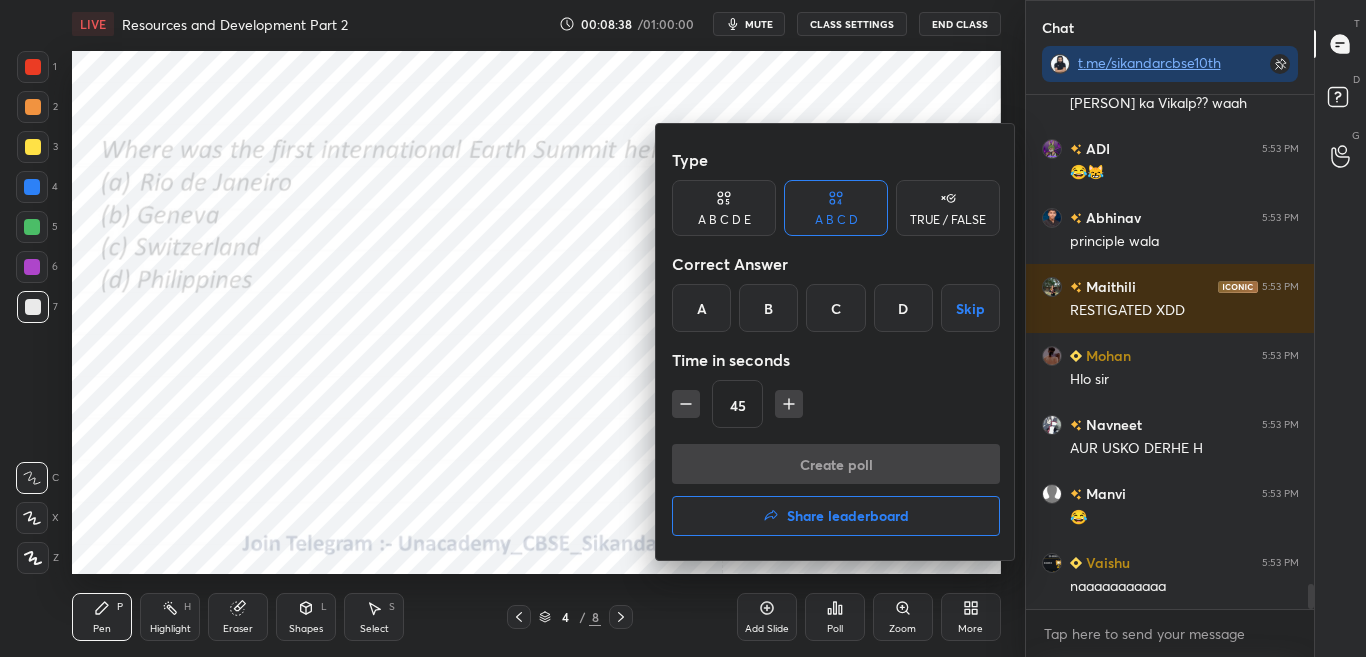 click on "A" at bounding box center [701, 308] 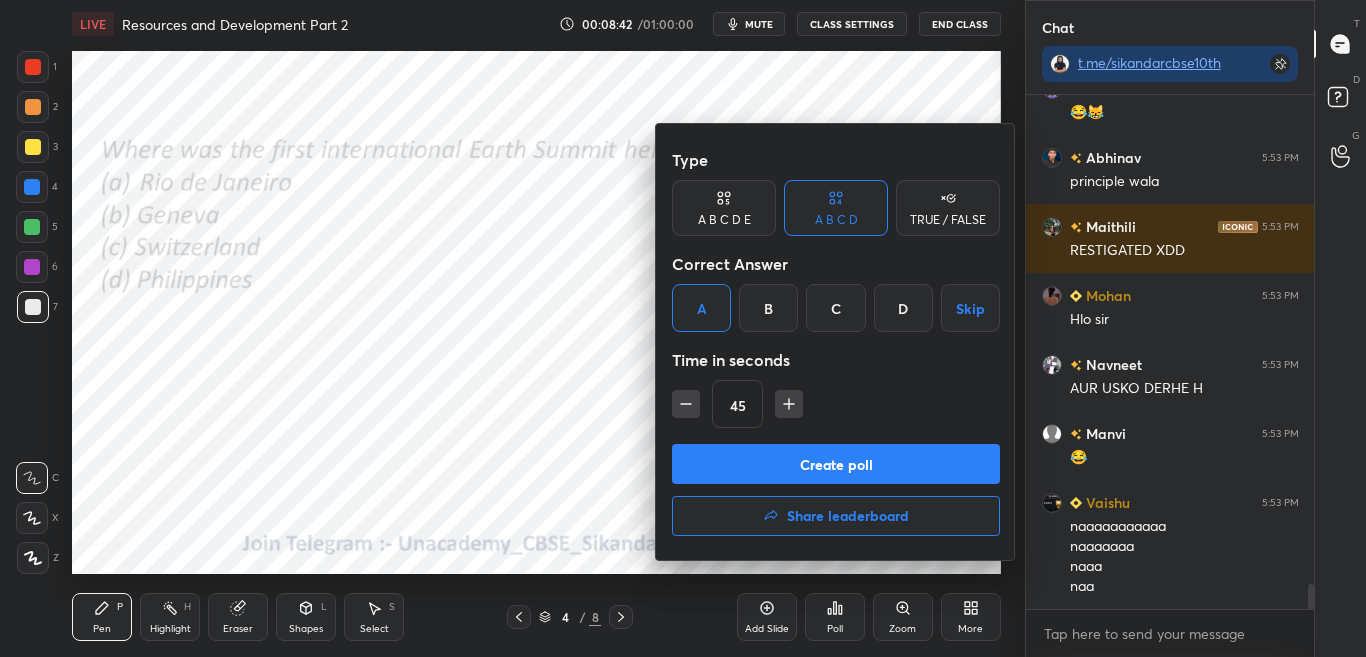 click on "Create poll" at bounding box center [836, 464] 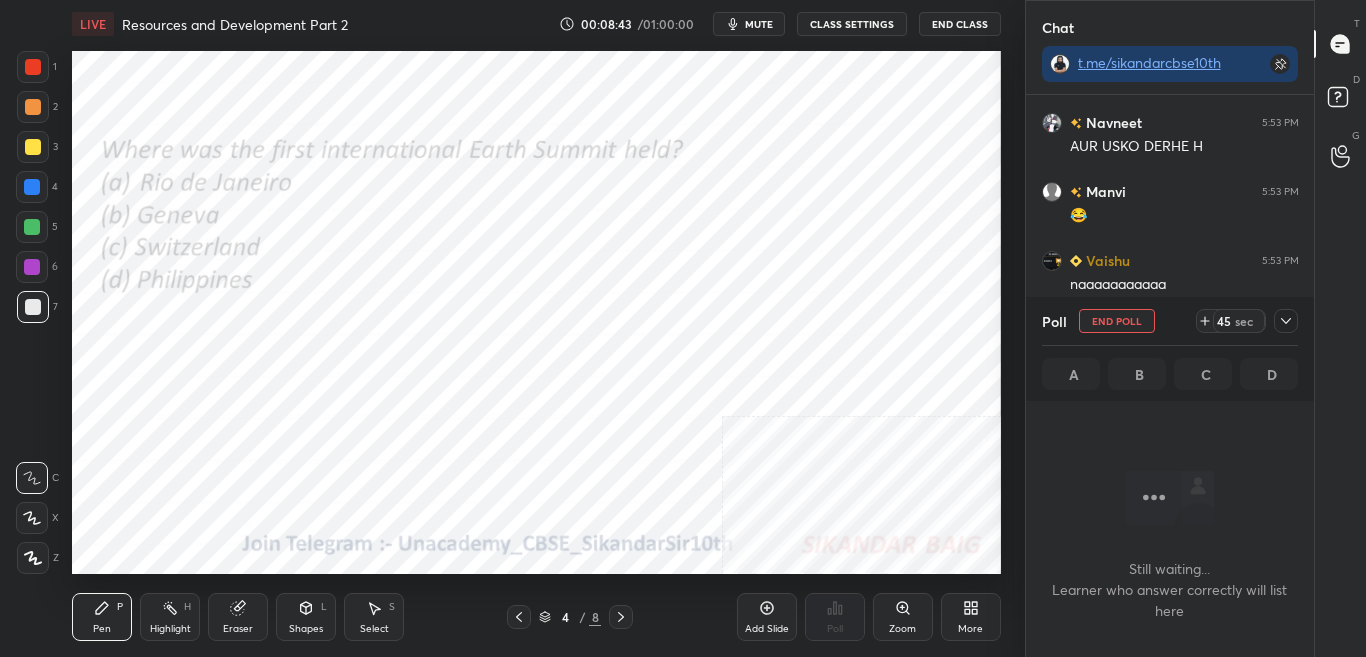 click 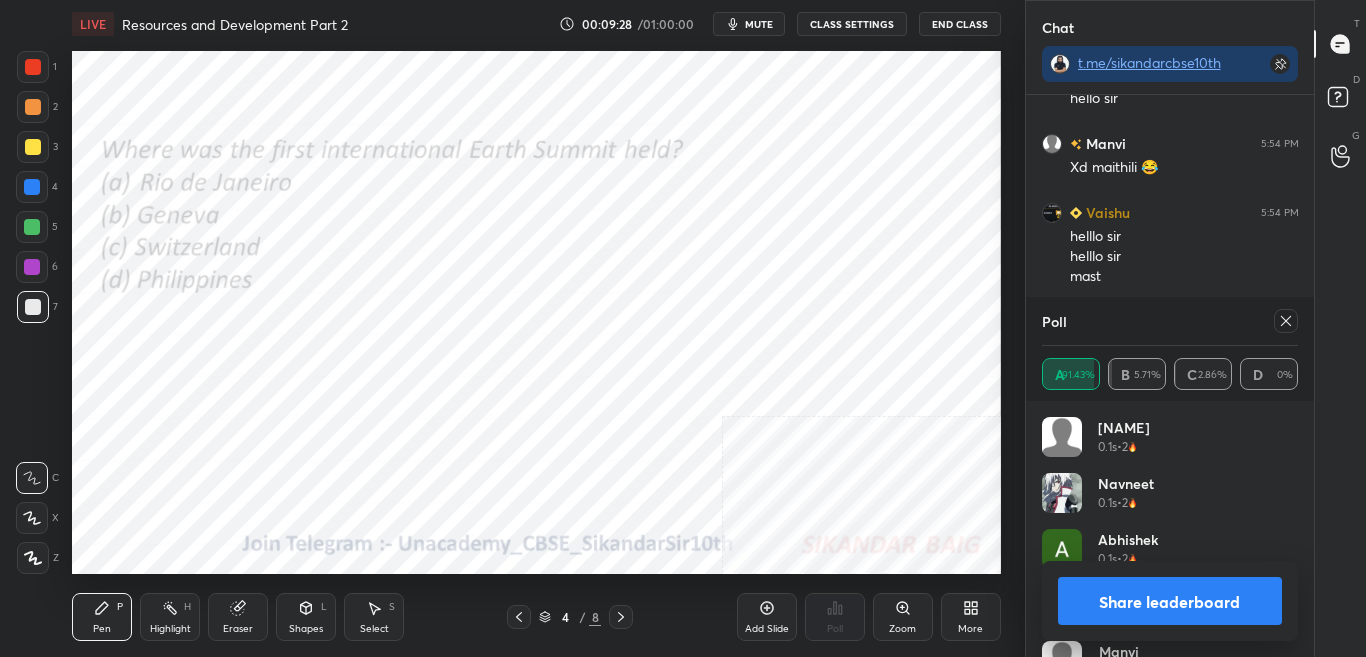 click on "Share leaderboard" at bounding box center (1170, 601) 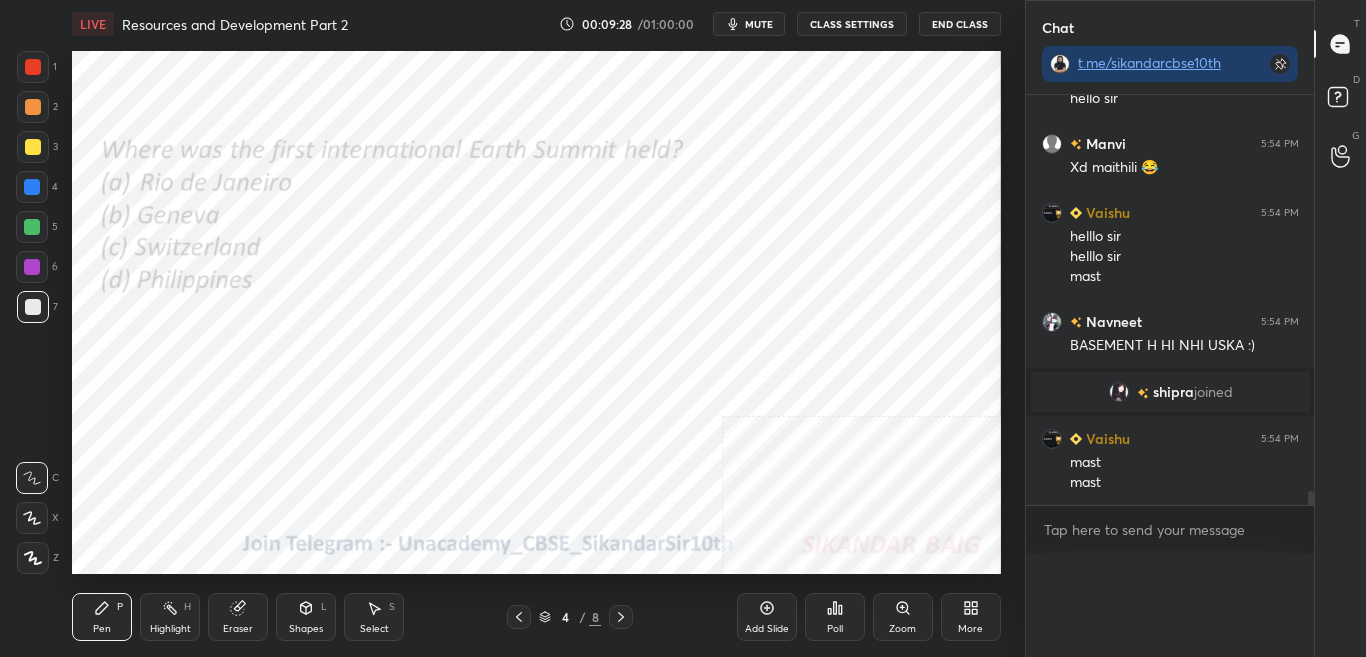 type on "x" 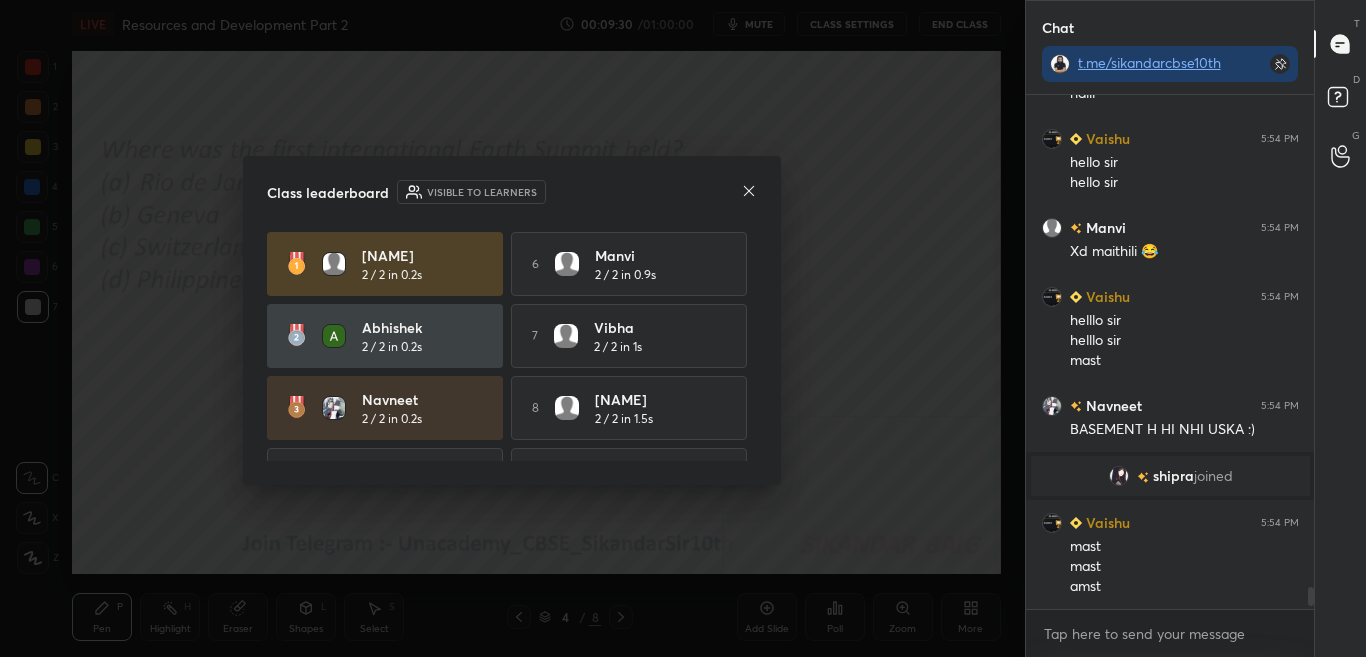 click 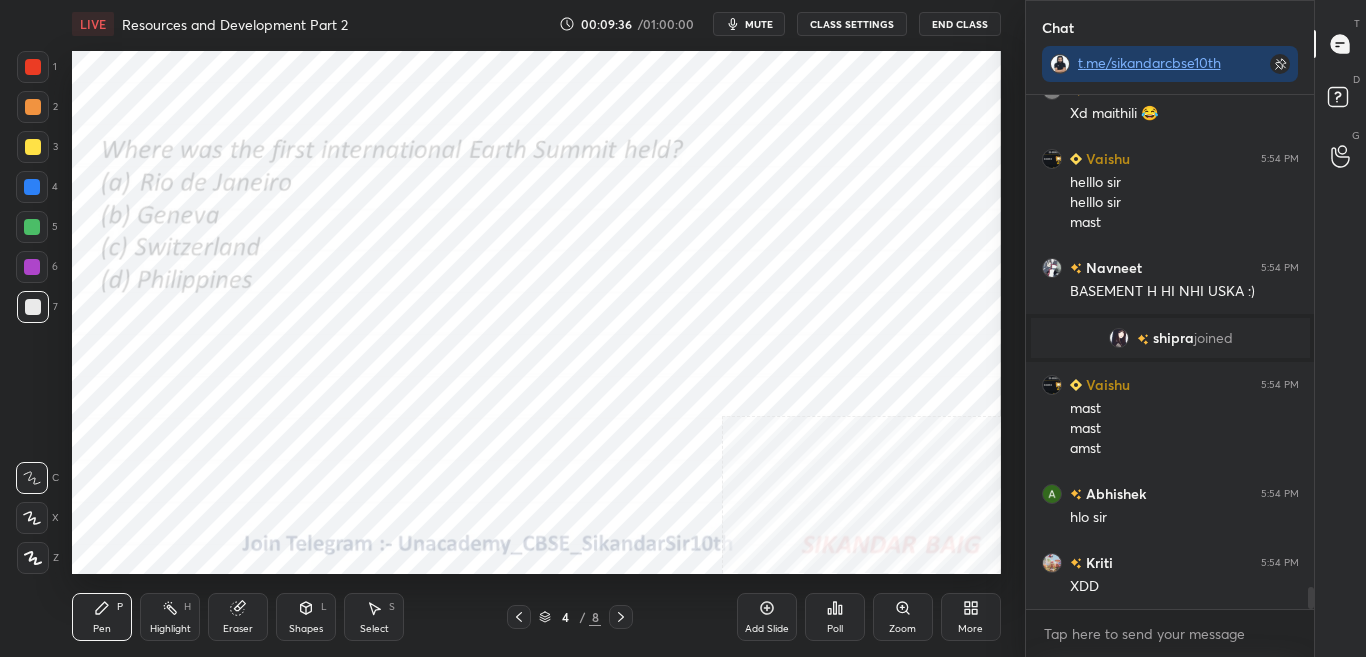 click at bounding box center (621, 617) 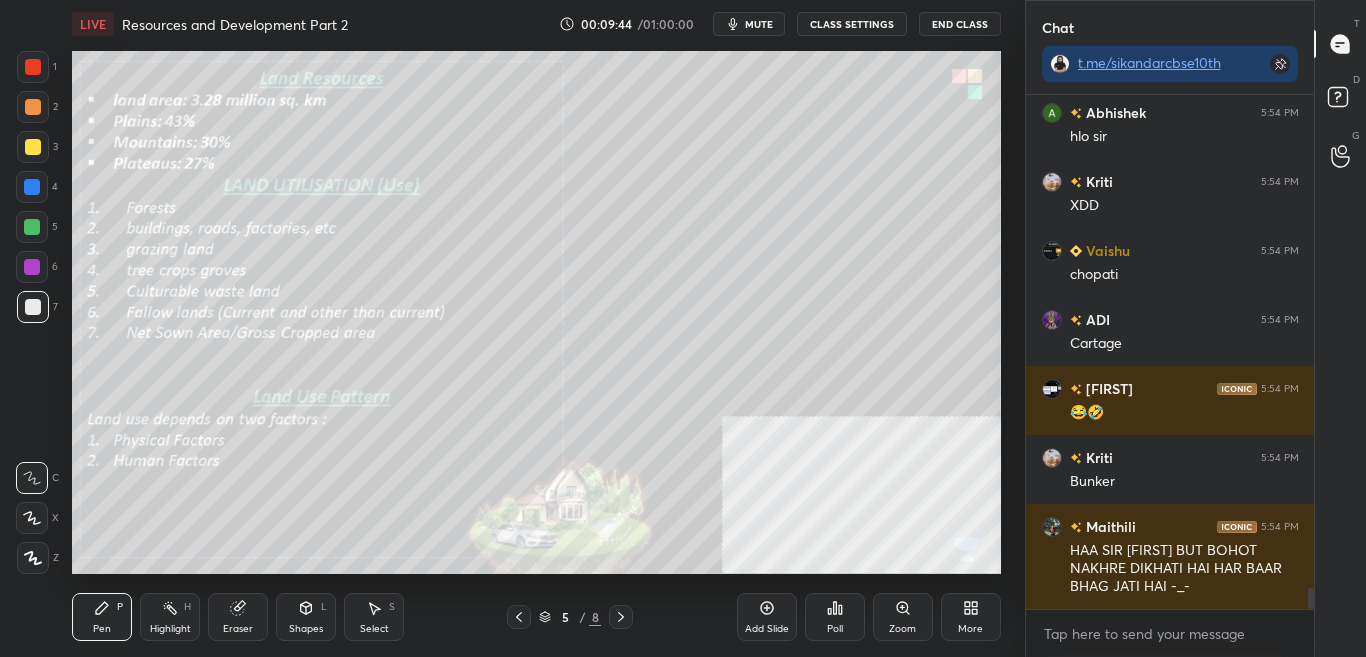 click on "CLASS SETTINGS" at bounding box center (852, 24) 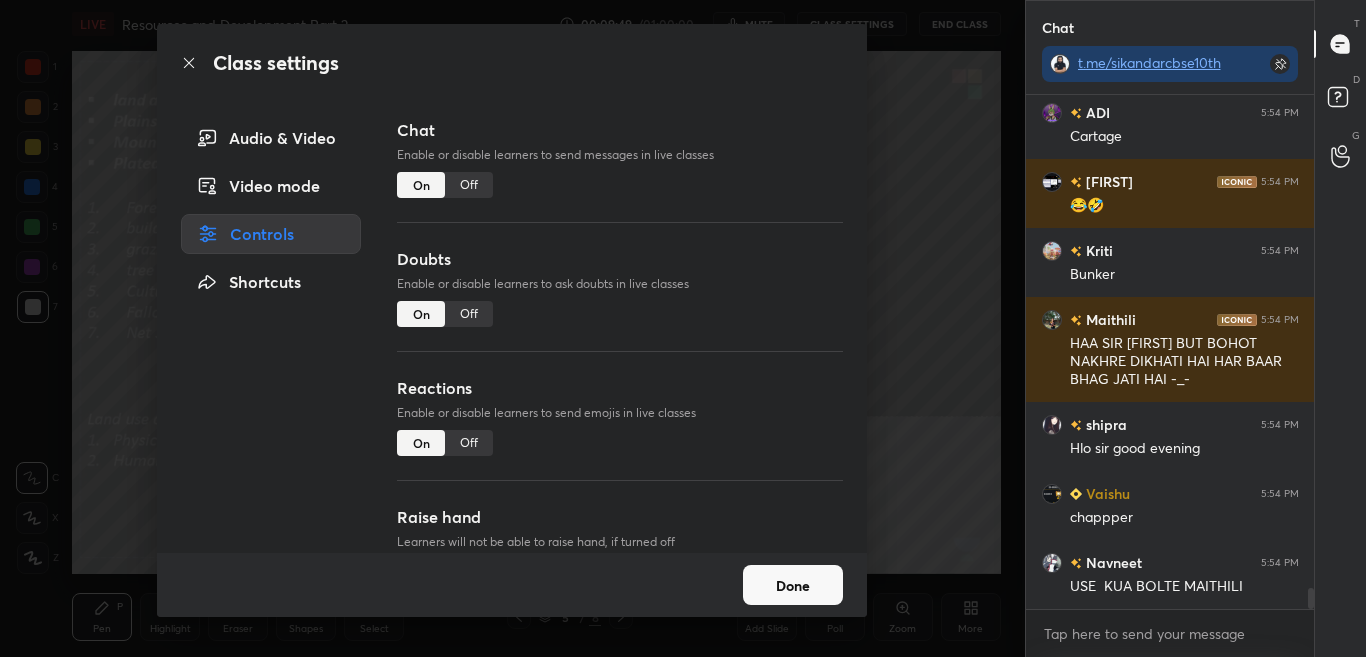 drag, startPoint x: 487, startPoint y: 182, endPoint x: 553, endPoint y: 125, distance: 87.20665 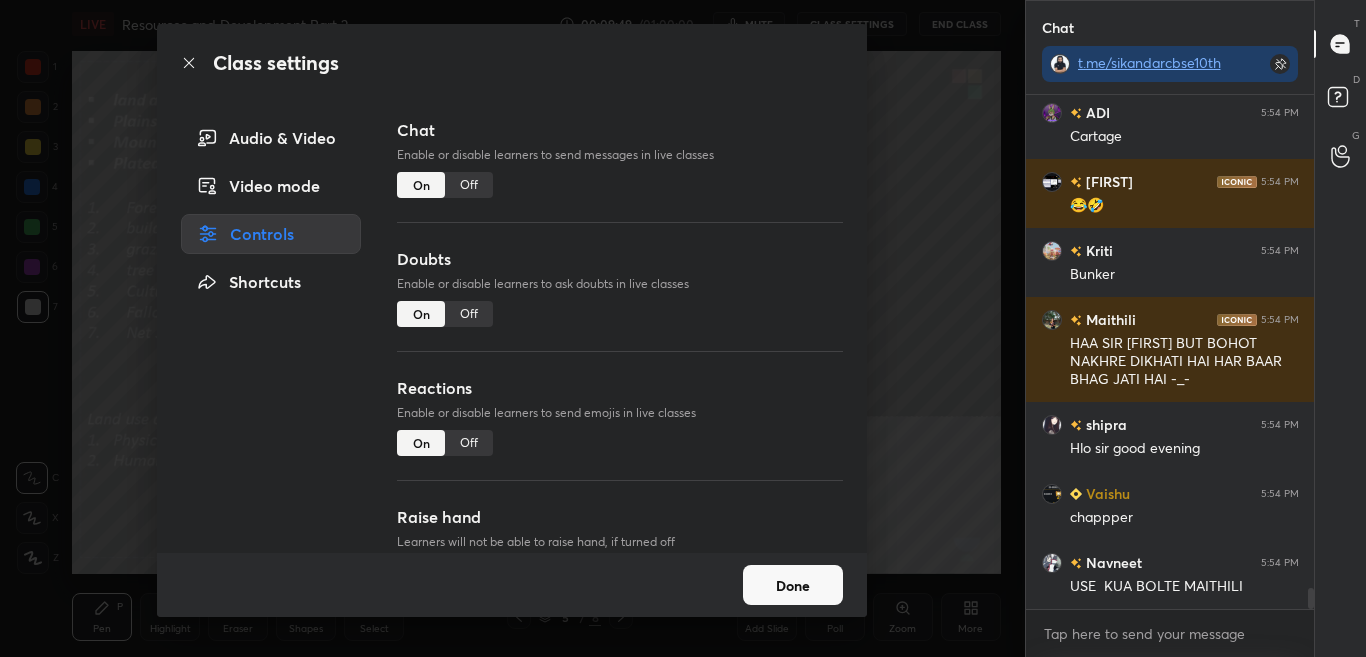 click on "Chat Enable or disable learners to send messages in live classes On Off" at bounding box center (620, 182) 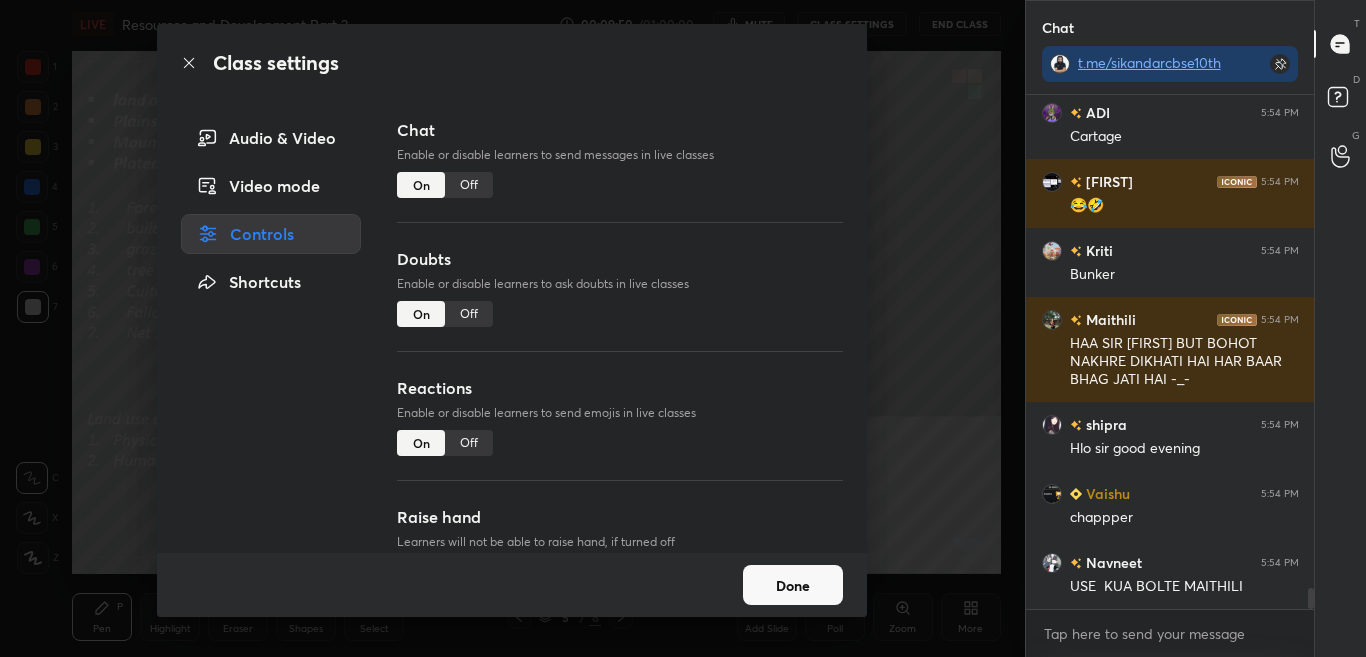 click 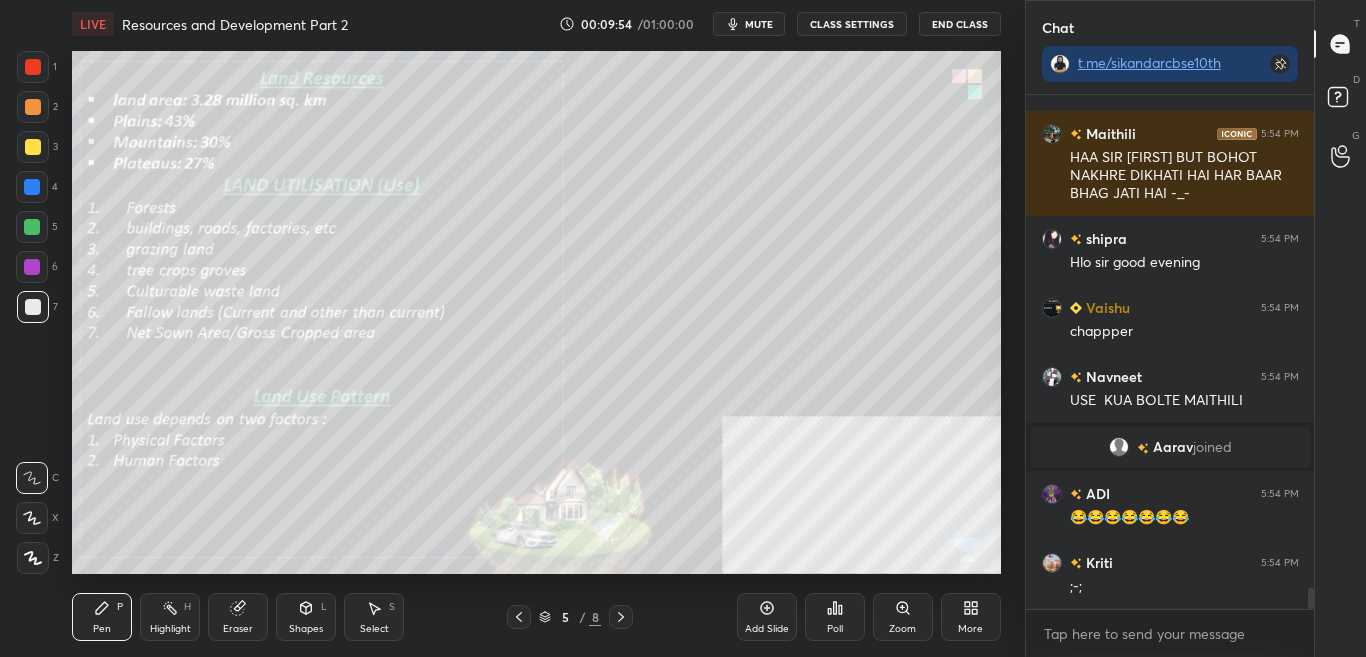 click on "CLASS SETTINGS" at bounding box center [852, 24] 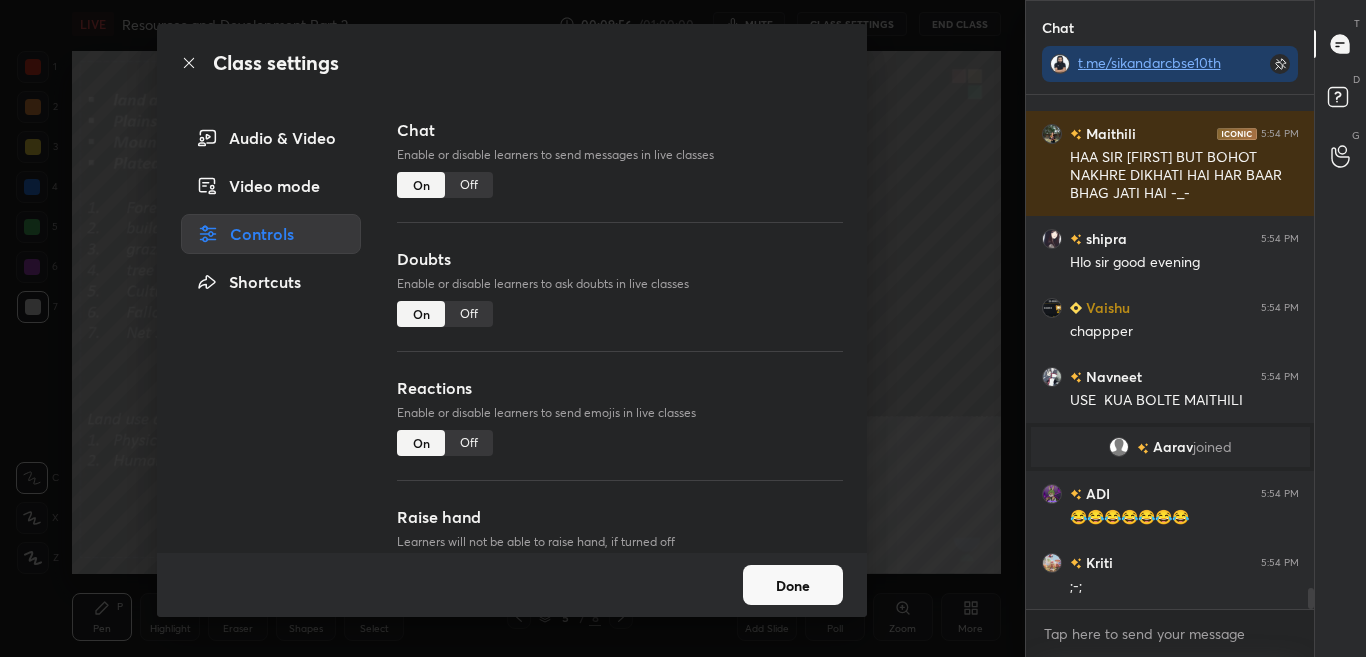 click on "Off" at bounding box center (469, 185) 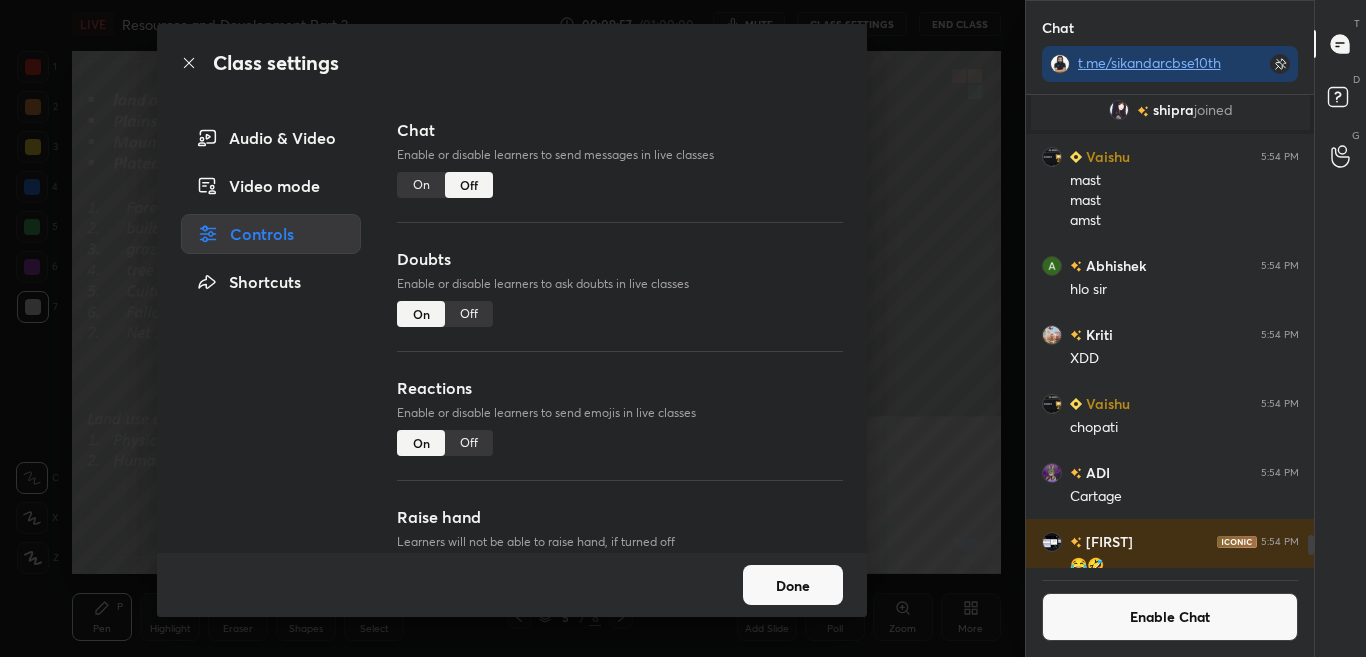 click 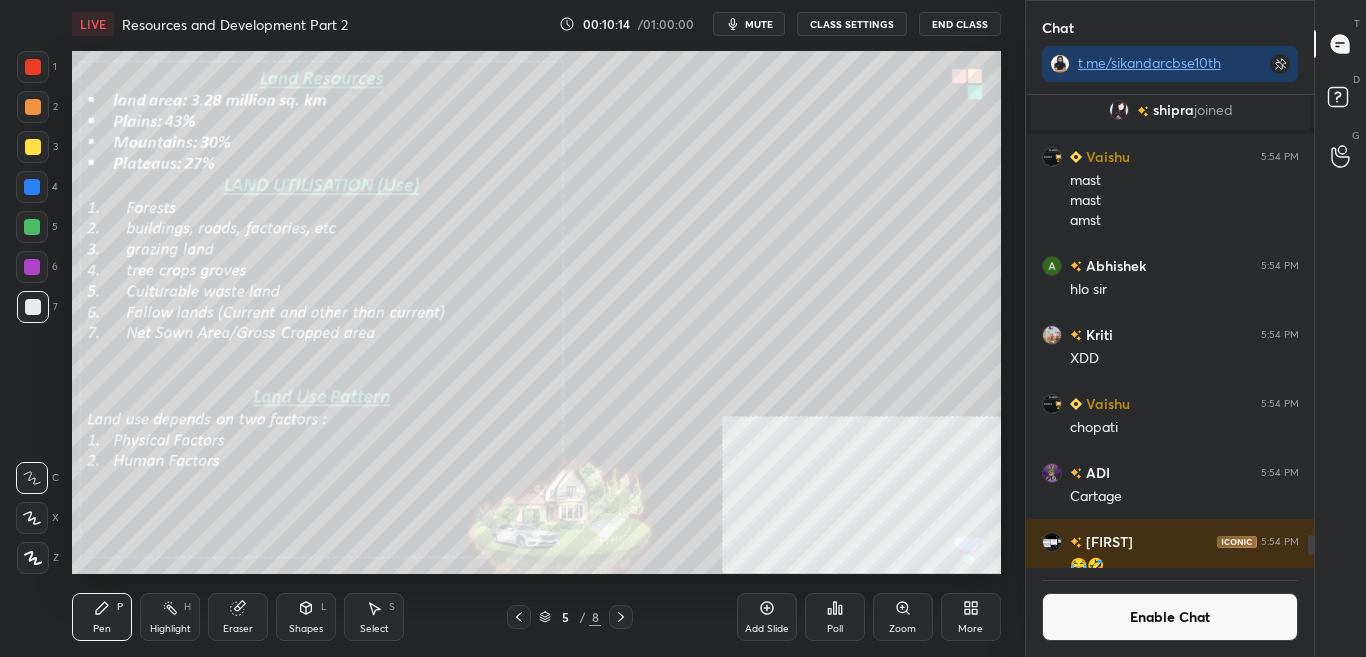 click on "Zoom" at bounding box center [902, 629] 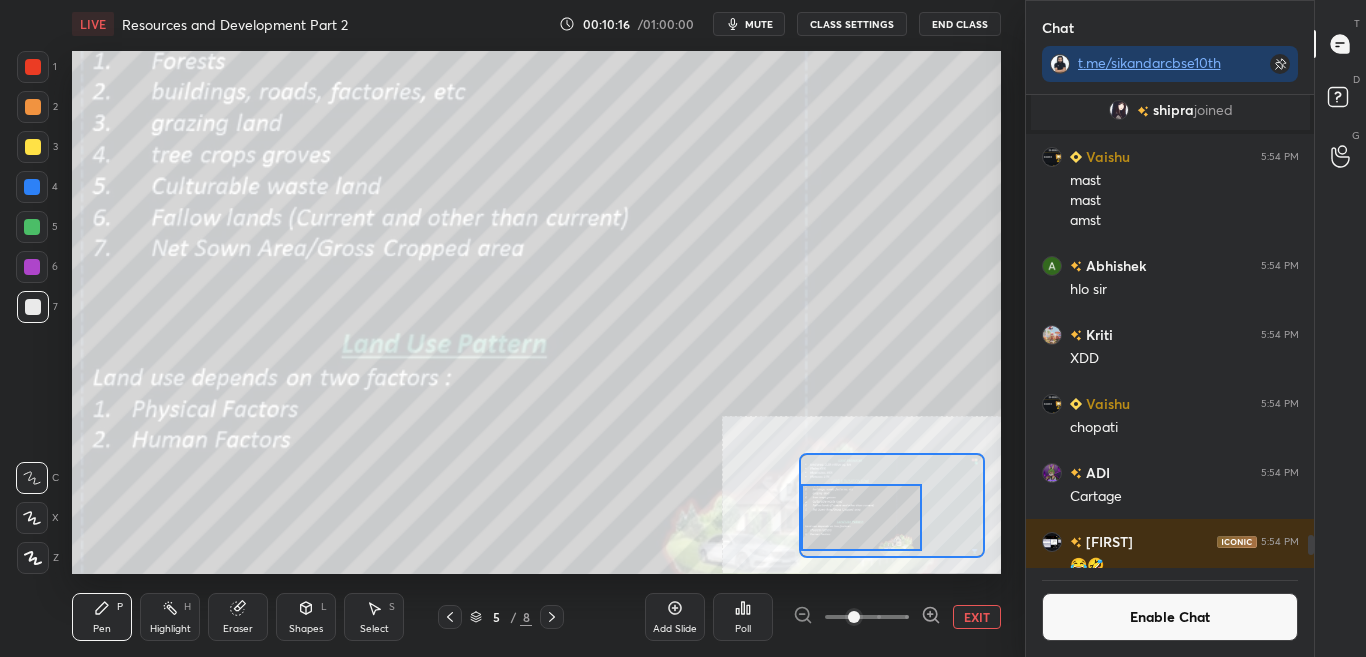 drag, startPoint x: 887, startPoint y: 506, endPoint x: 852, endPoint y: 512, distance: 35.510563 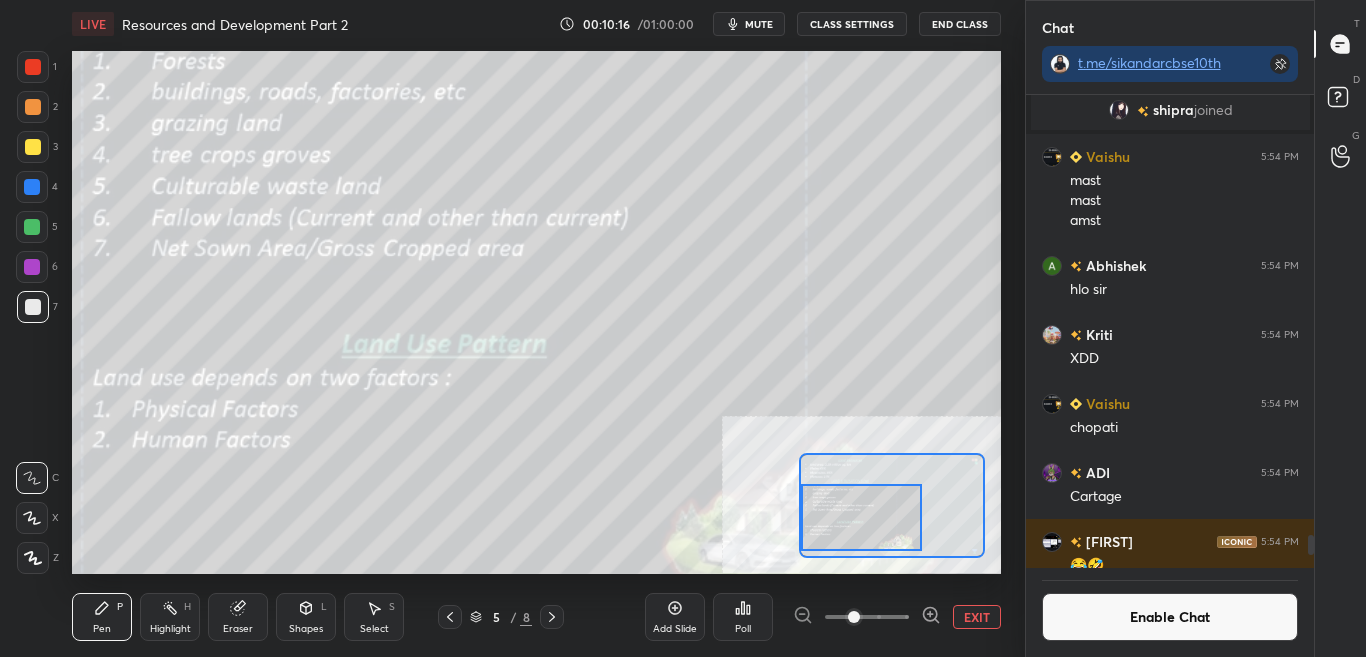 click at bounding box center [861, 517] 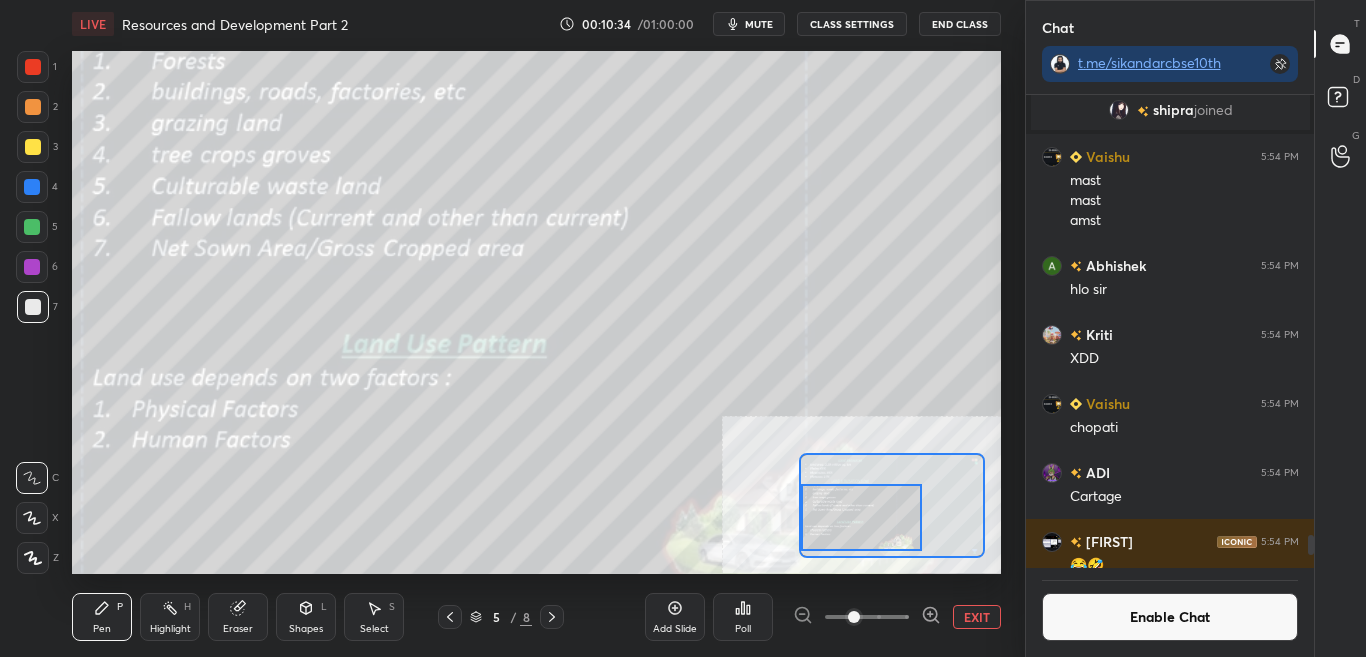 click on "Enable Chat" at bounding box center (1170, 617) 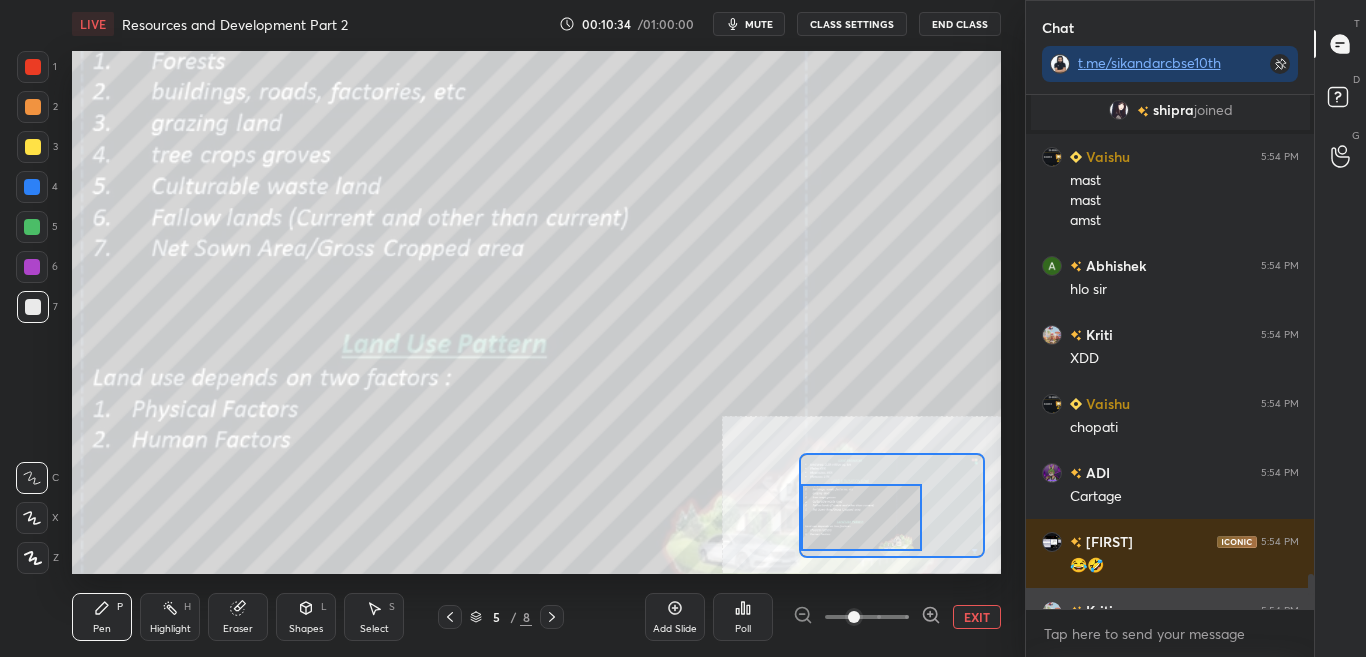 scroll, scrollTop: 7, scrollLeft: 7, axis: both 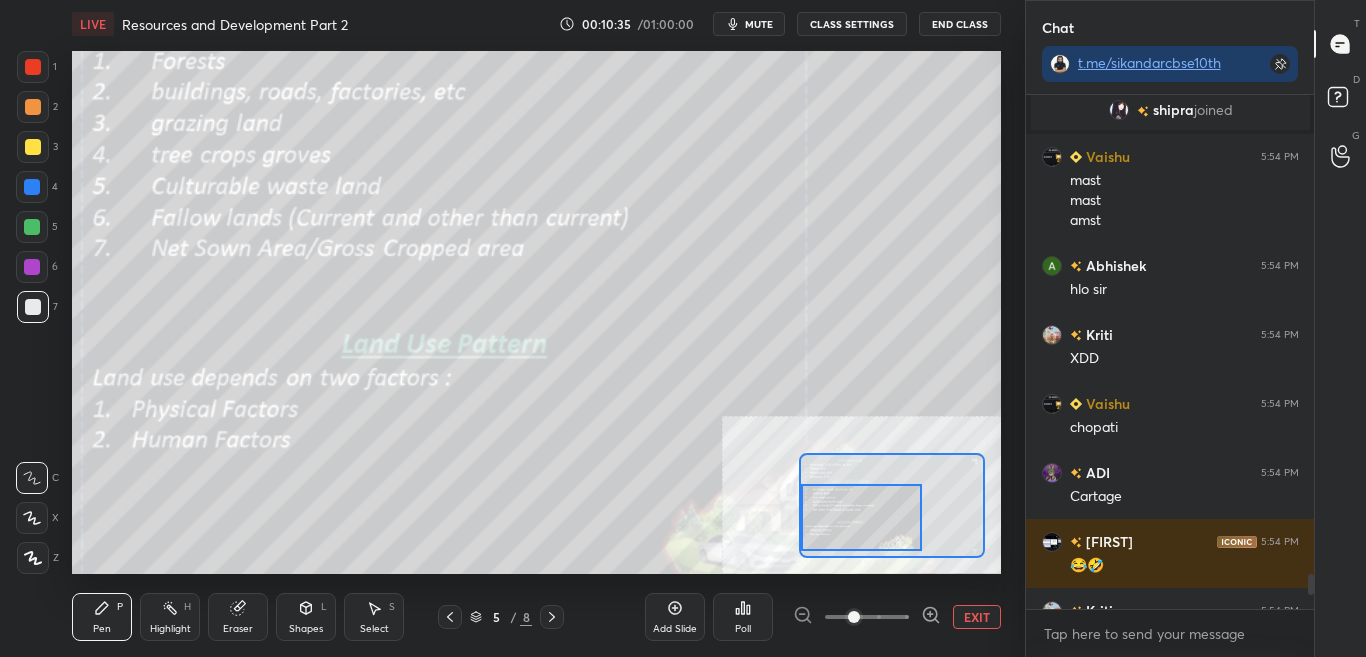 drag, startPoint x: 1313, startPoint y: 583, endPoint x: 1309, endPoint y: 625, distance: 42.190044 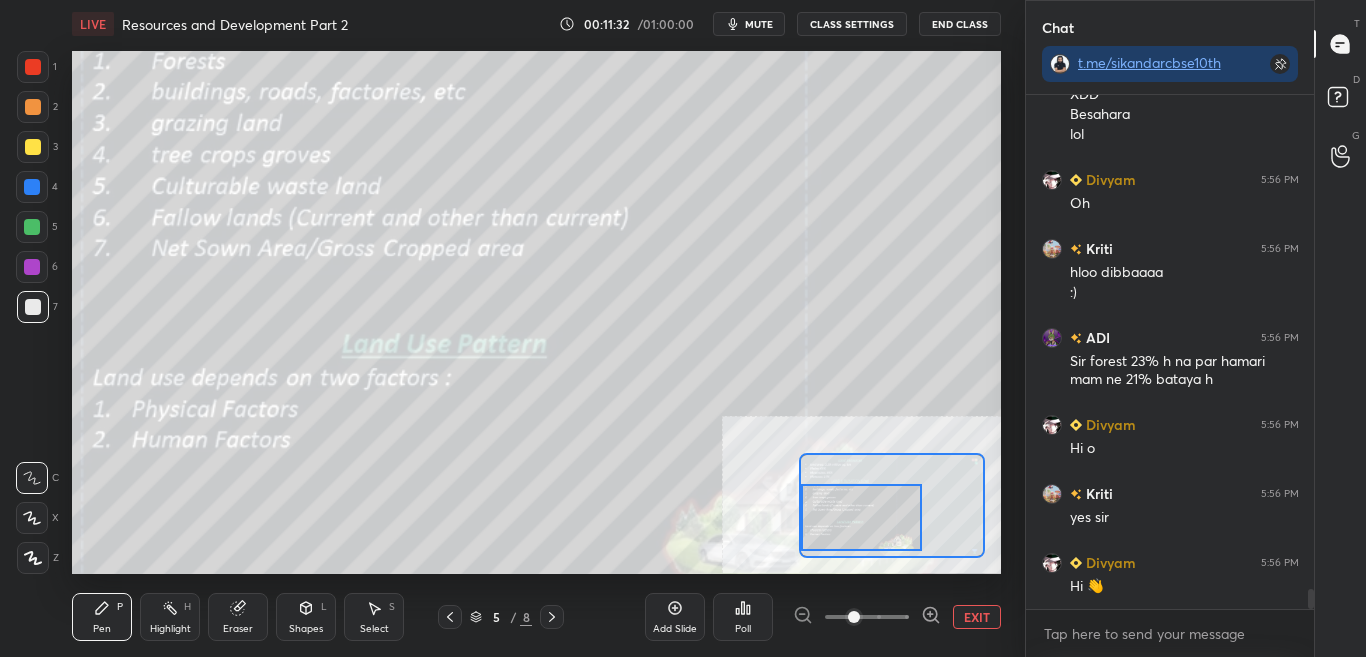 scroll, scrollTop: 12876, scrollLeft: 0, axis: vertical 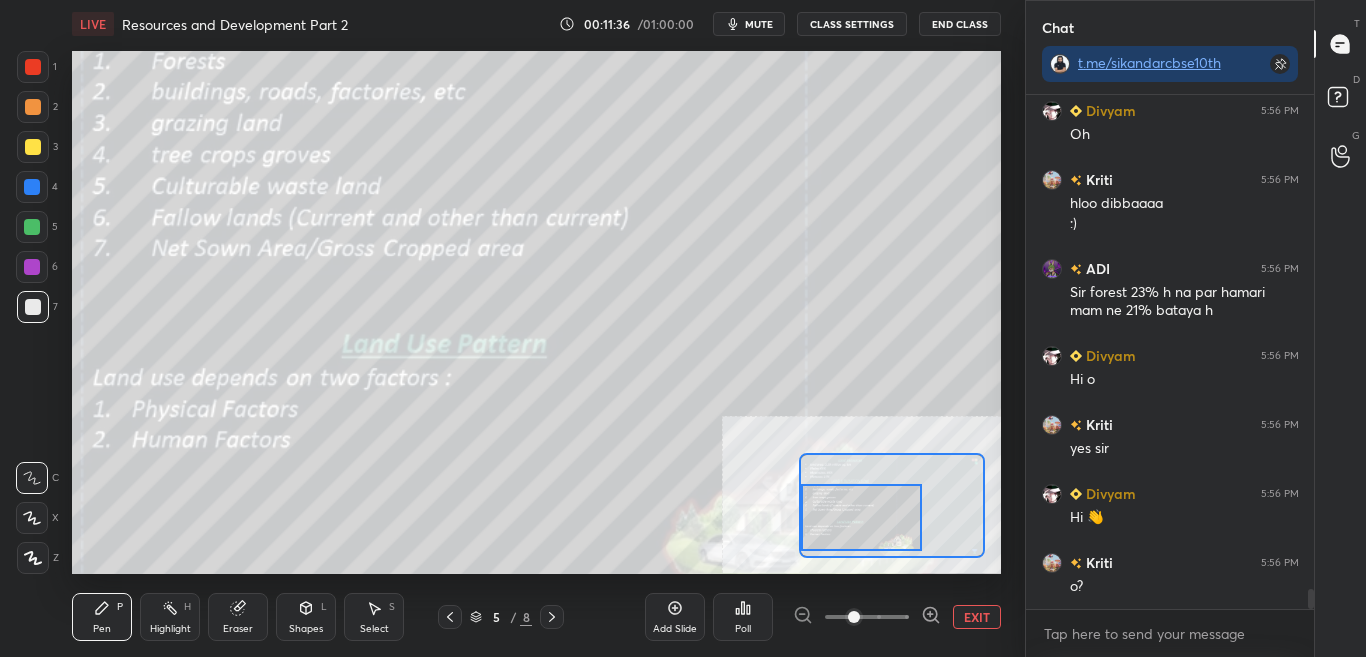 click on "CLASS SETTINGS" at bounding box center [852, 24] 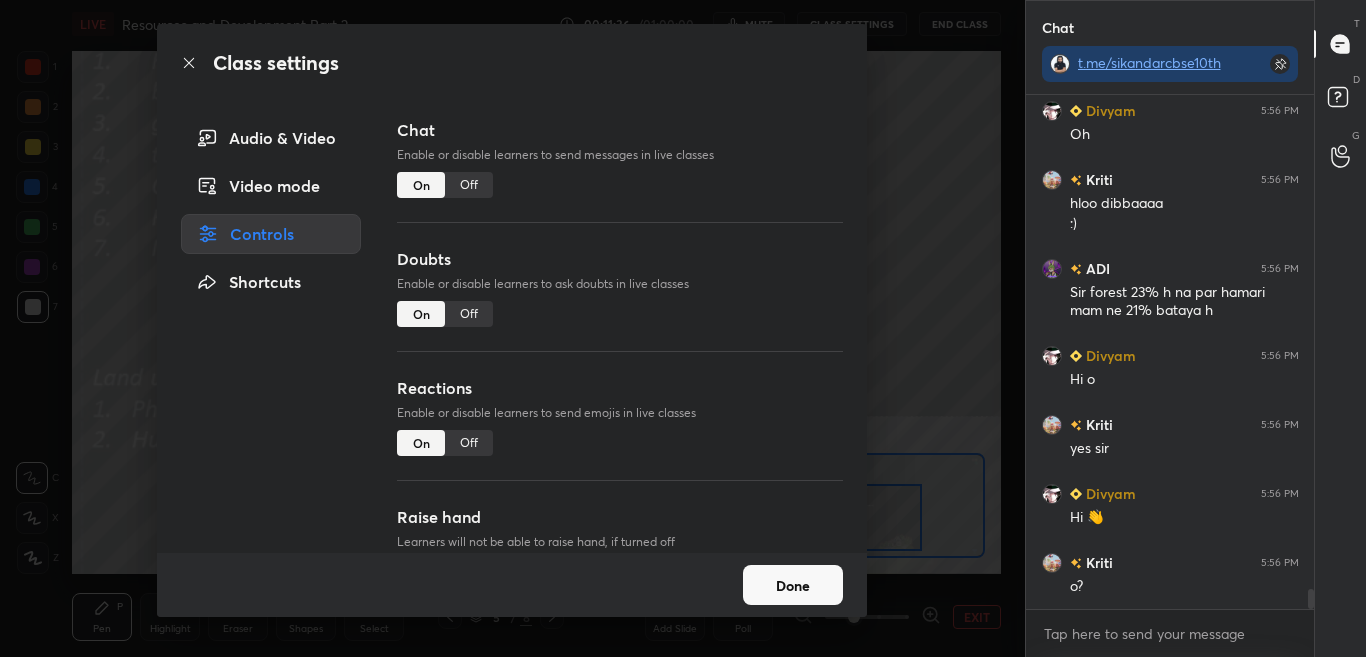 click on "Off" at bounding box center (469, 185) 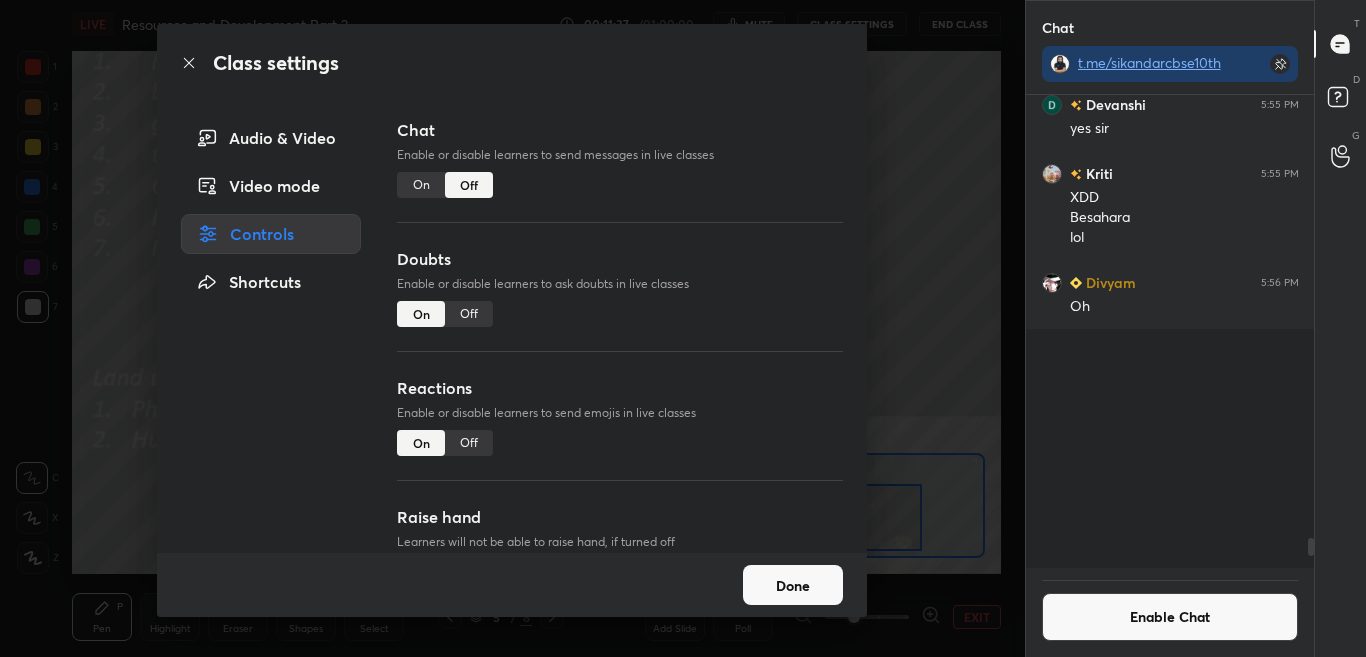 scroll, scrollTop: 12024, scrollLeft: 0, axis: vertical 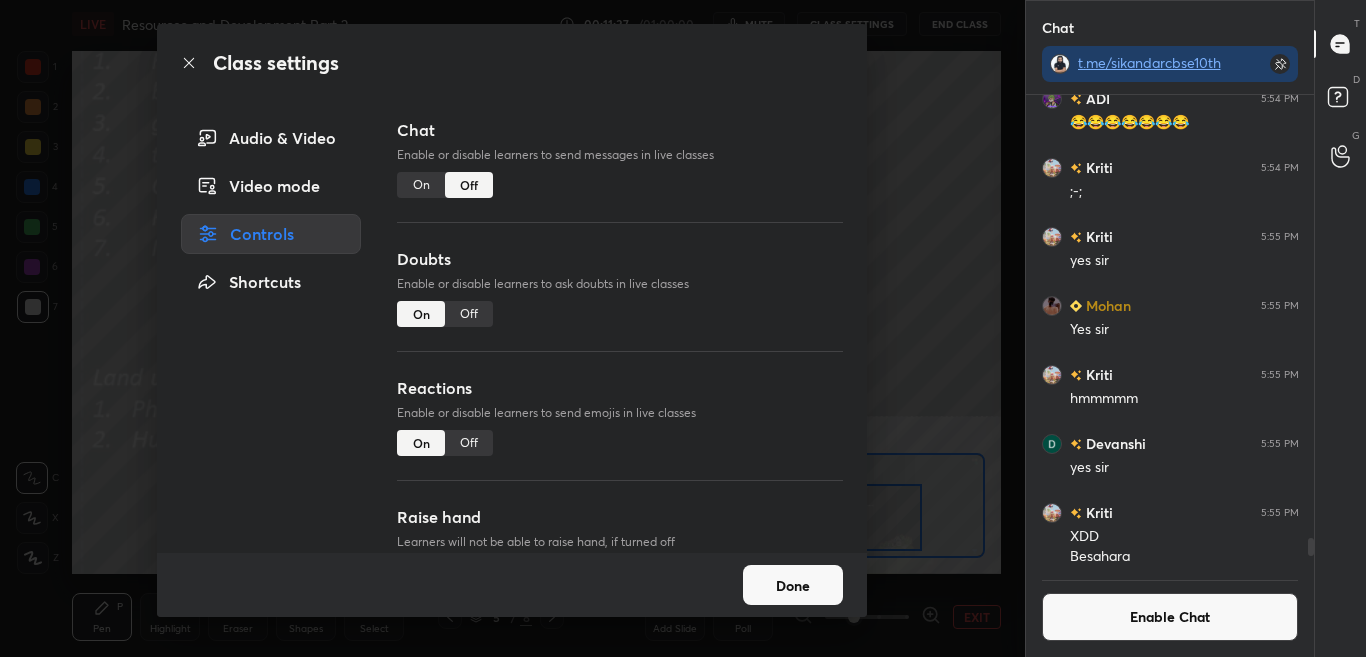 click 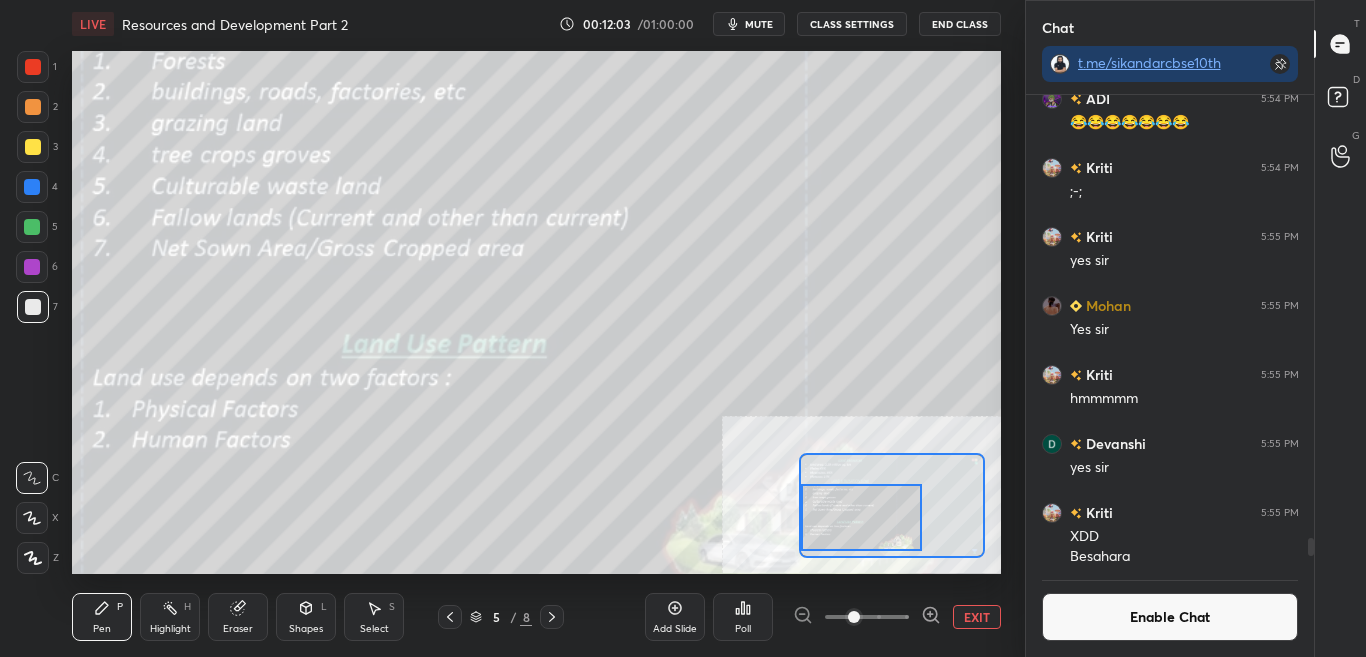 click on "Enable Chat" at bounding box center (1170, 617) 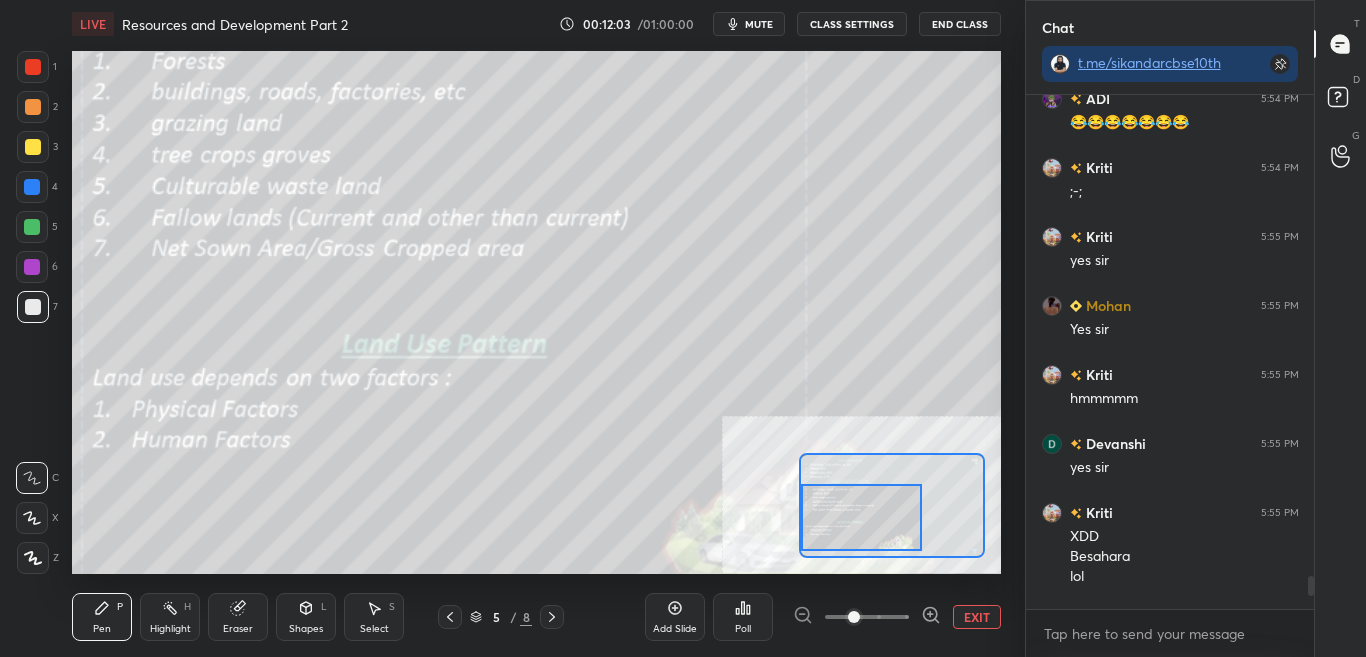 scroll, scrollTop: 7, scrollLeft: 7, axis: both 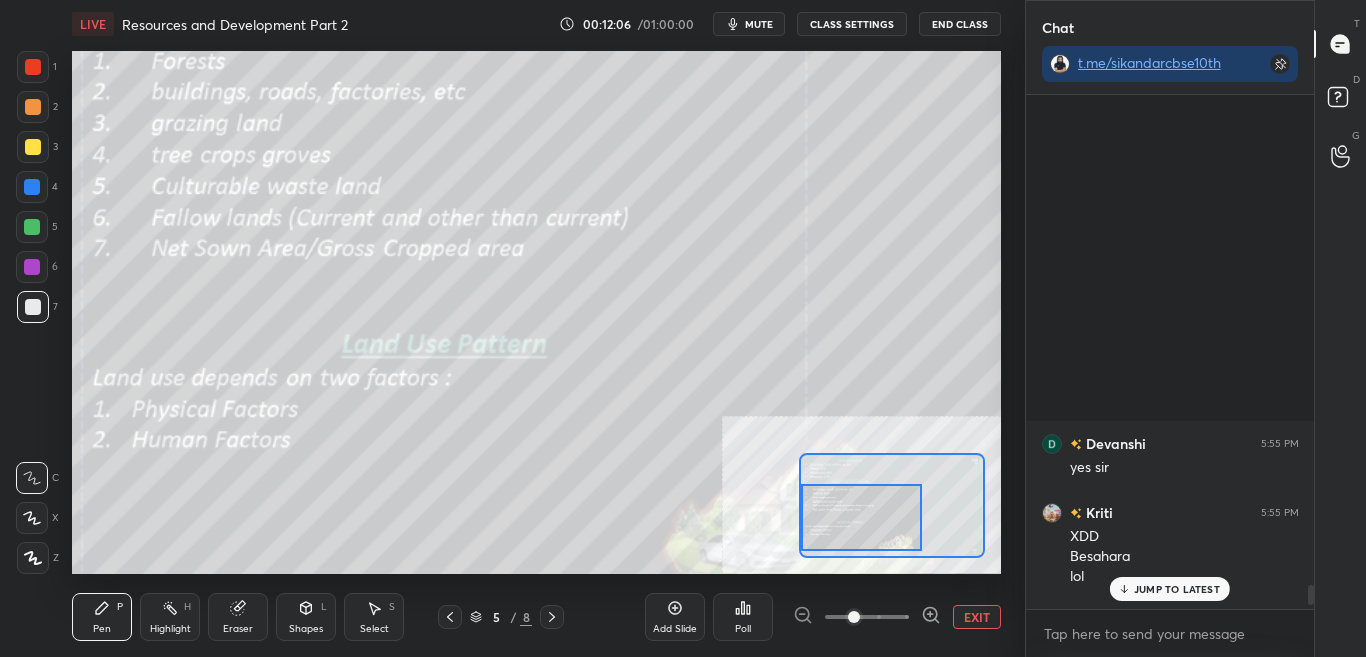 drag, startPoint x: 1312, startPoint y: 581, endPoint x: 1313, endPoint y: 602, distance: 21.023796 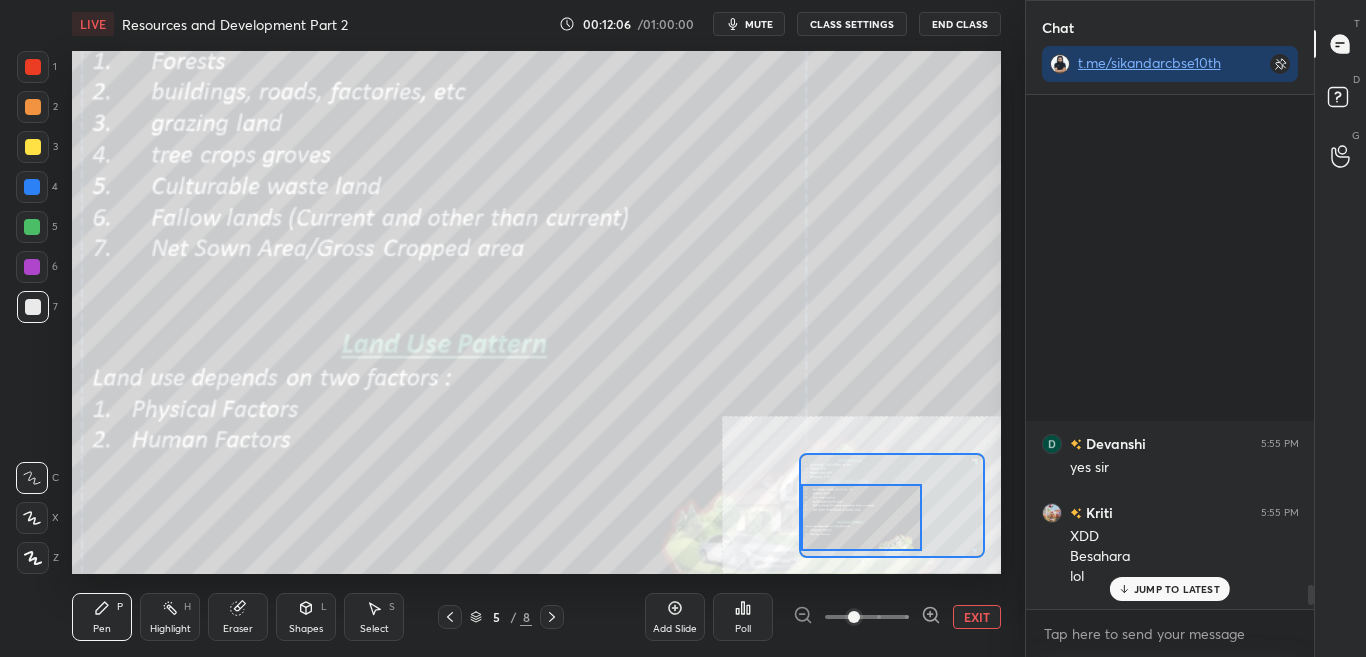 click at bounding box center [1311, 595] 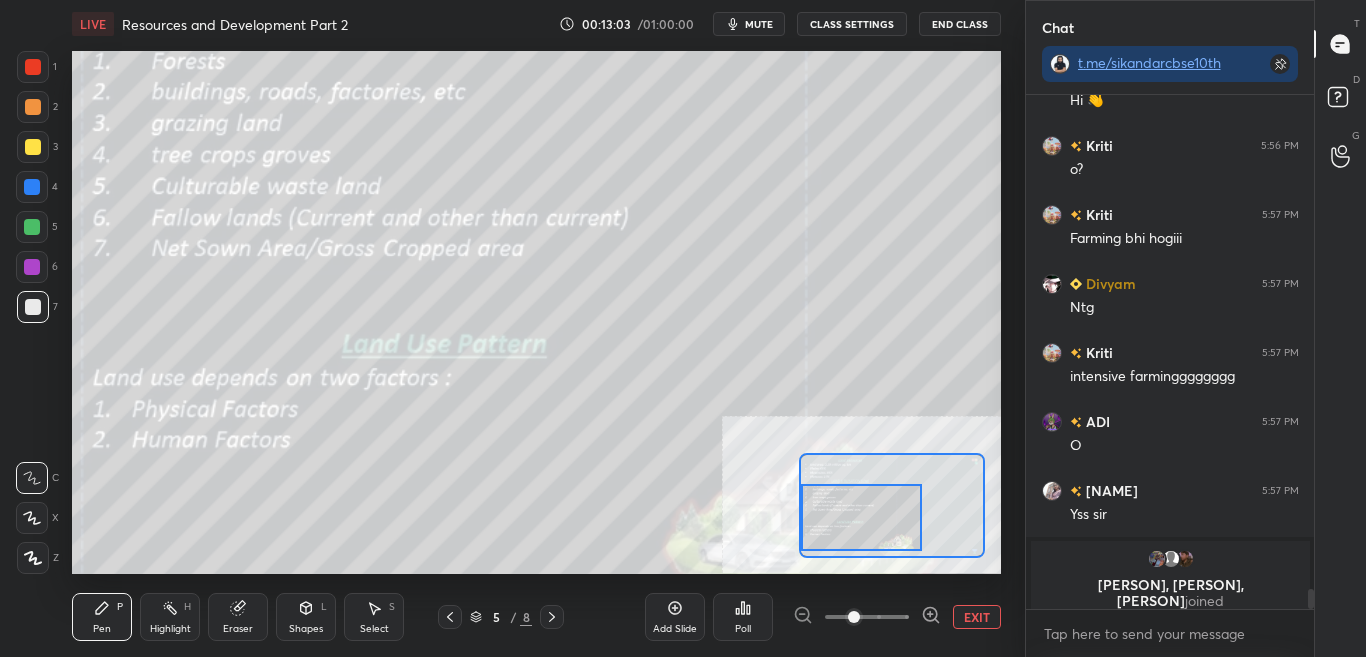 scroll, scrollTop: 12814, scrollLeft: 0, axis: vertical 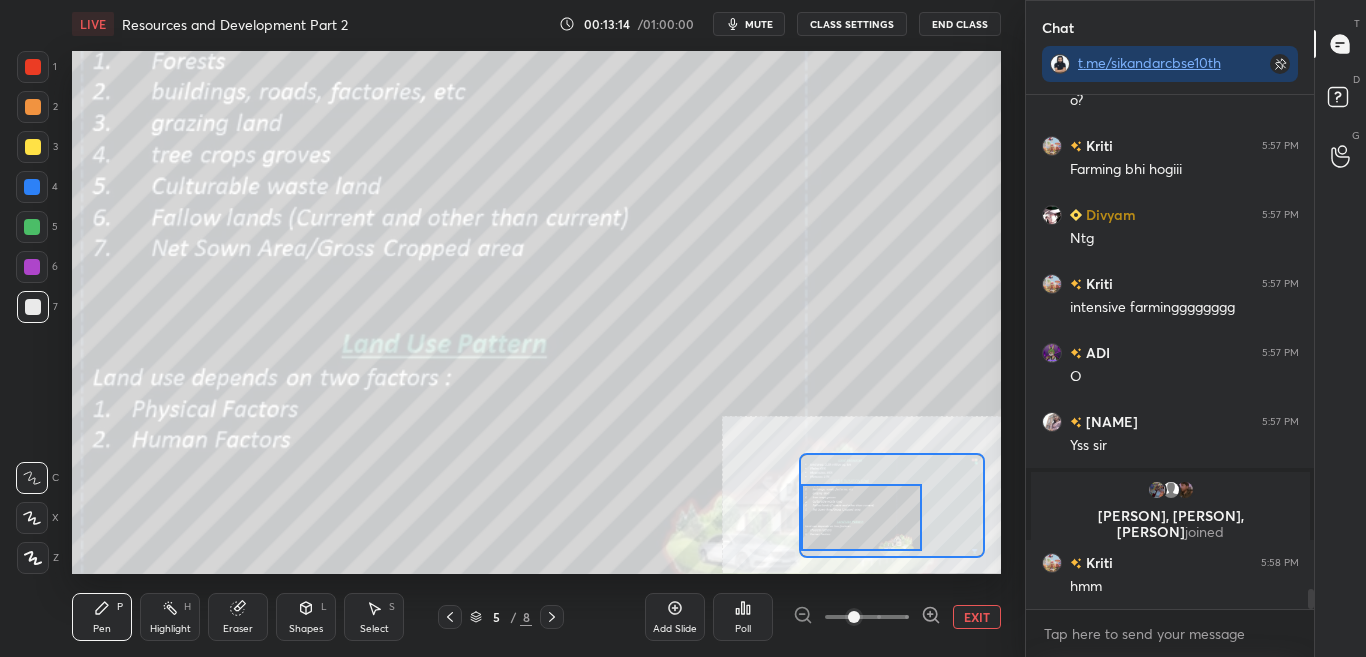 click 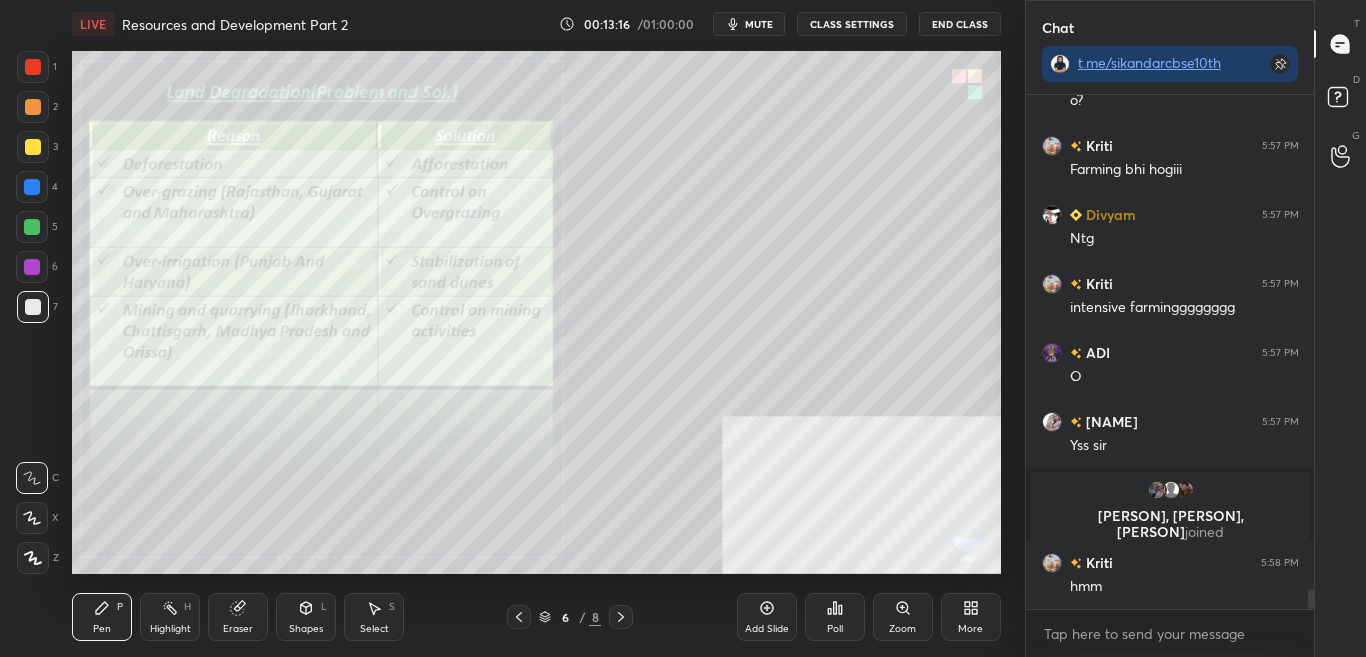 click on "CLASS SETTINGS" at bounding box center (852, 24) 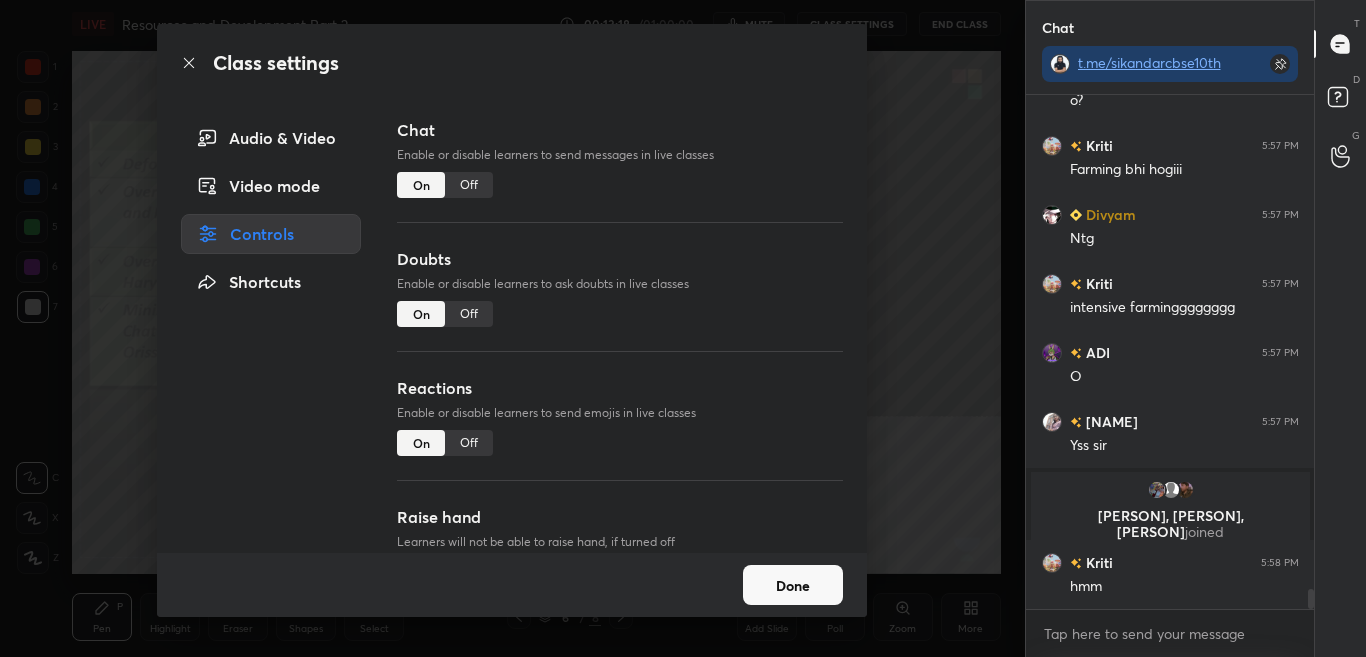 click on "Off" at bounding box center (469, 185) 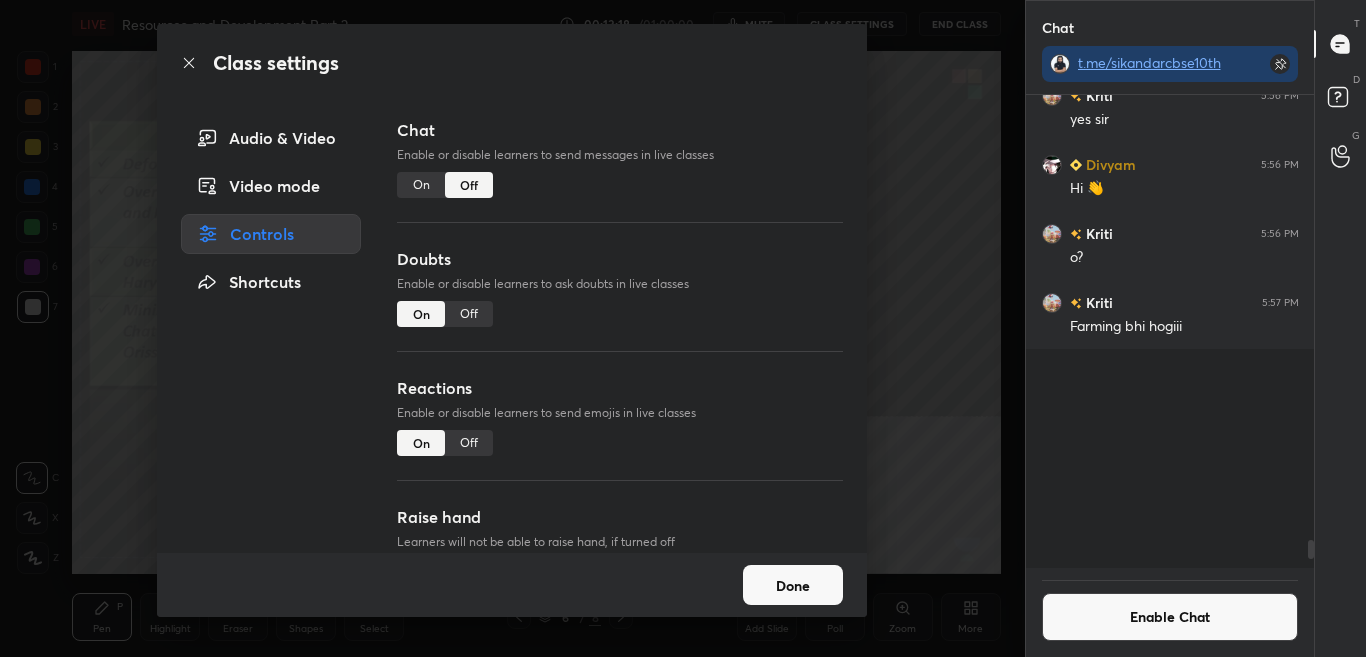 scroll, scrollTop: 12396, scrollLeft: 0, axis: vertical 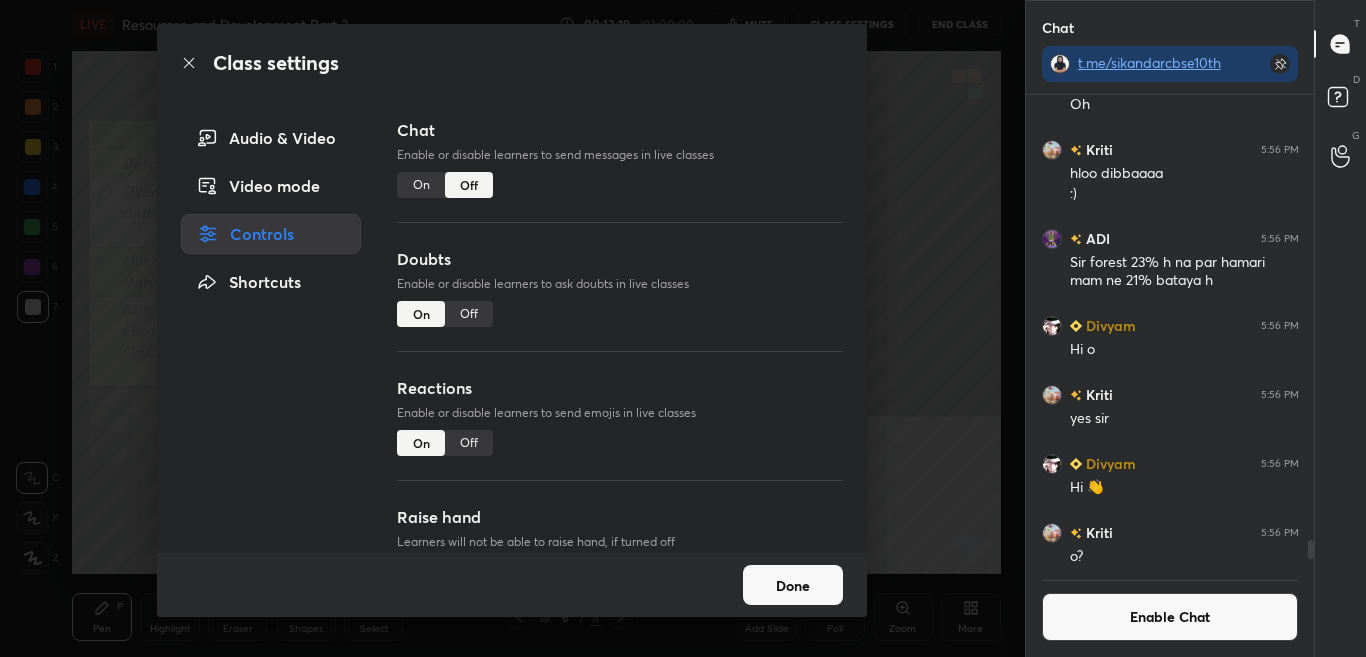 click 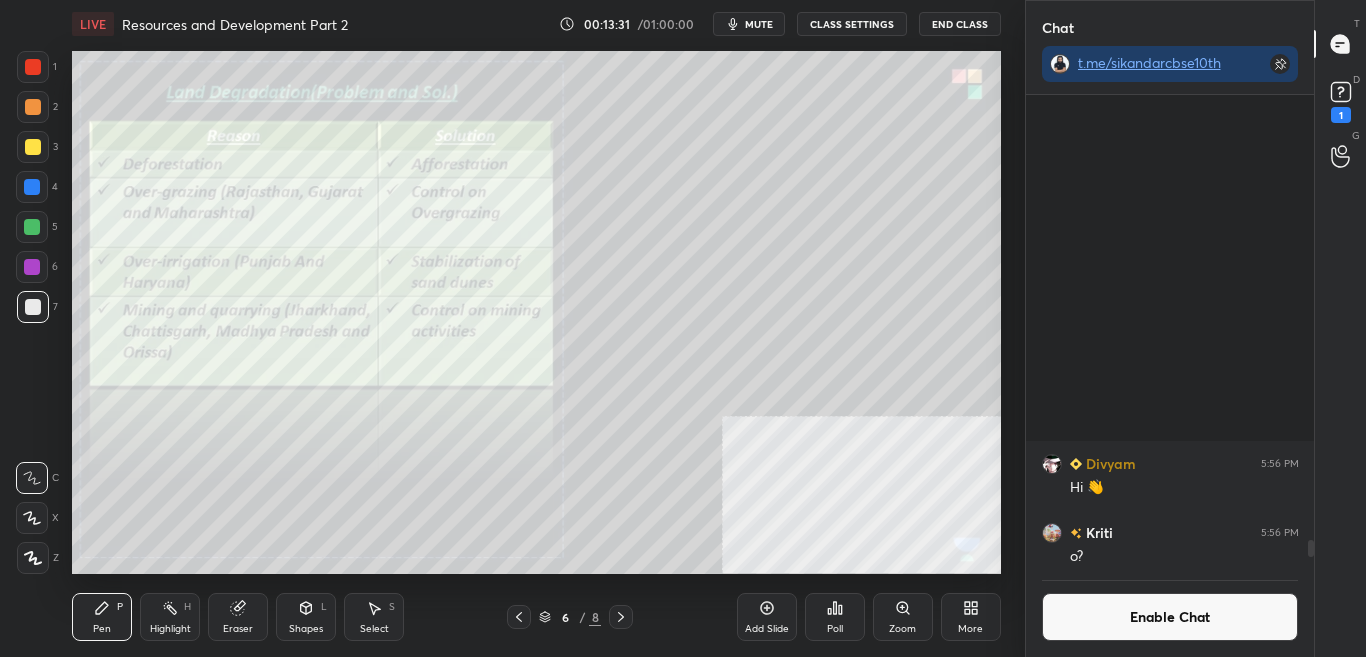 scroll, scrollTop: 12979, scrollLeft: 0, axis: vertical 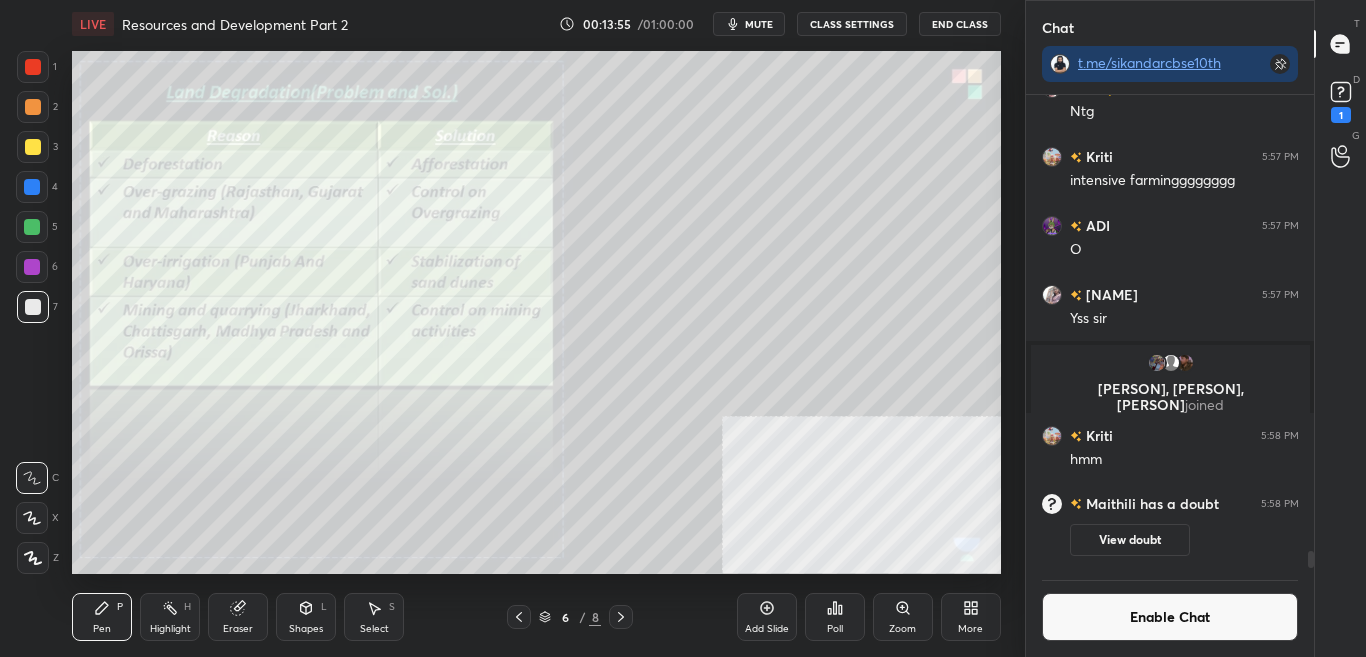 click on "Zoom" at bounding box center (902, 629) 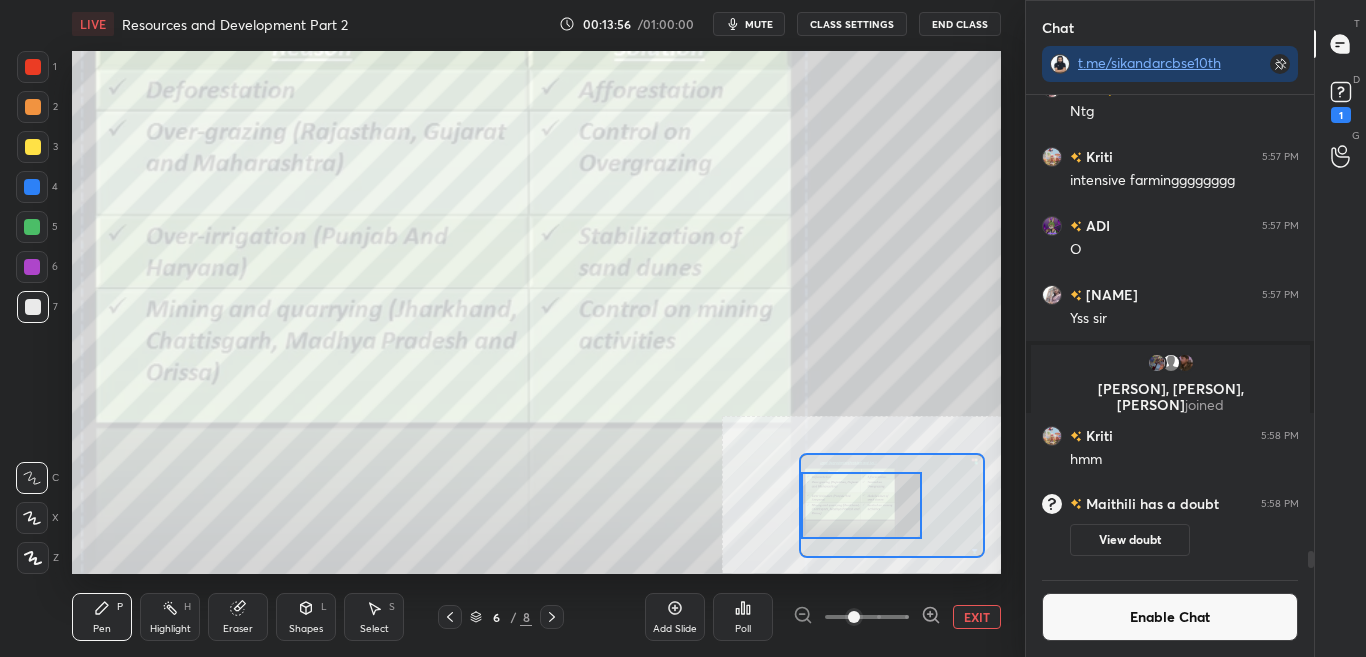 click at bounding box center [861, 505] 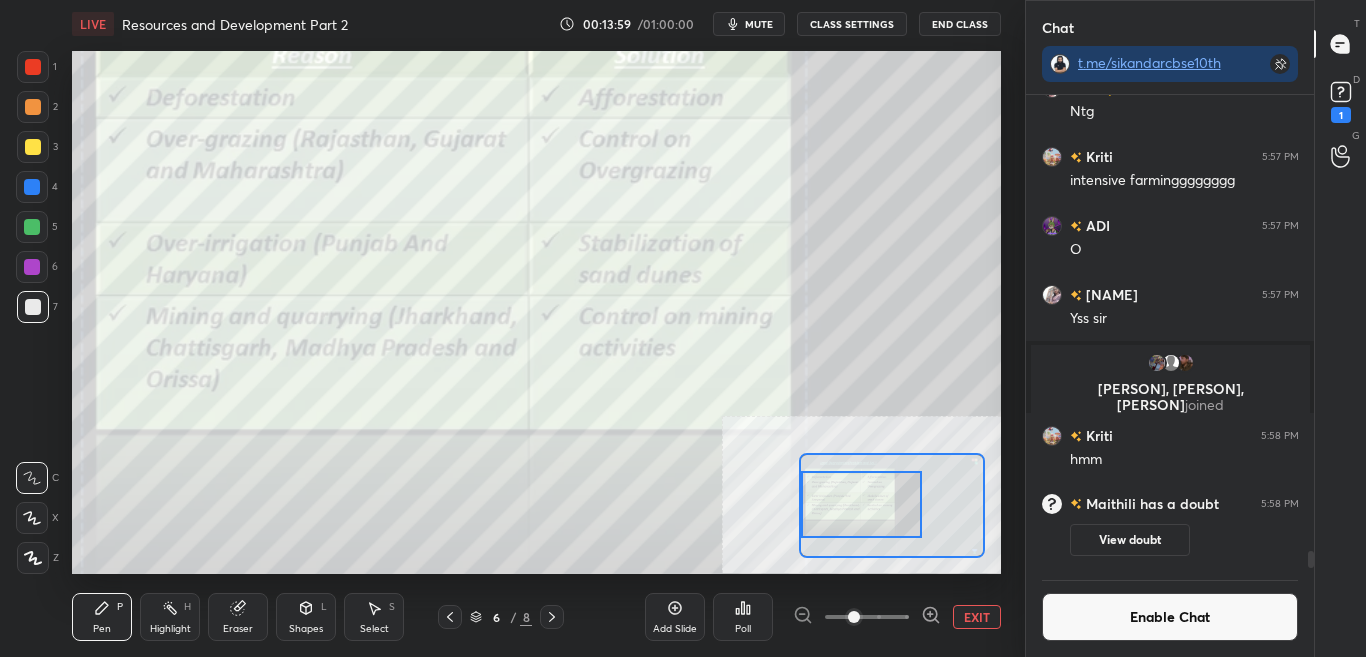 drag, startPoint x: 16, startPoint y: 66, endPoint x: 27, endPoint y: 79, distance: 17.029387 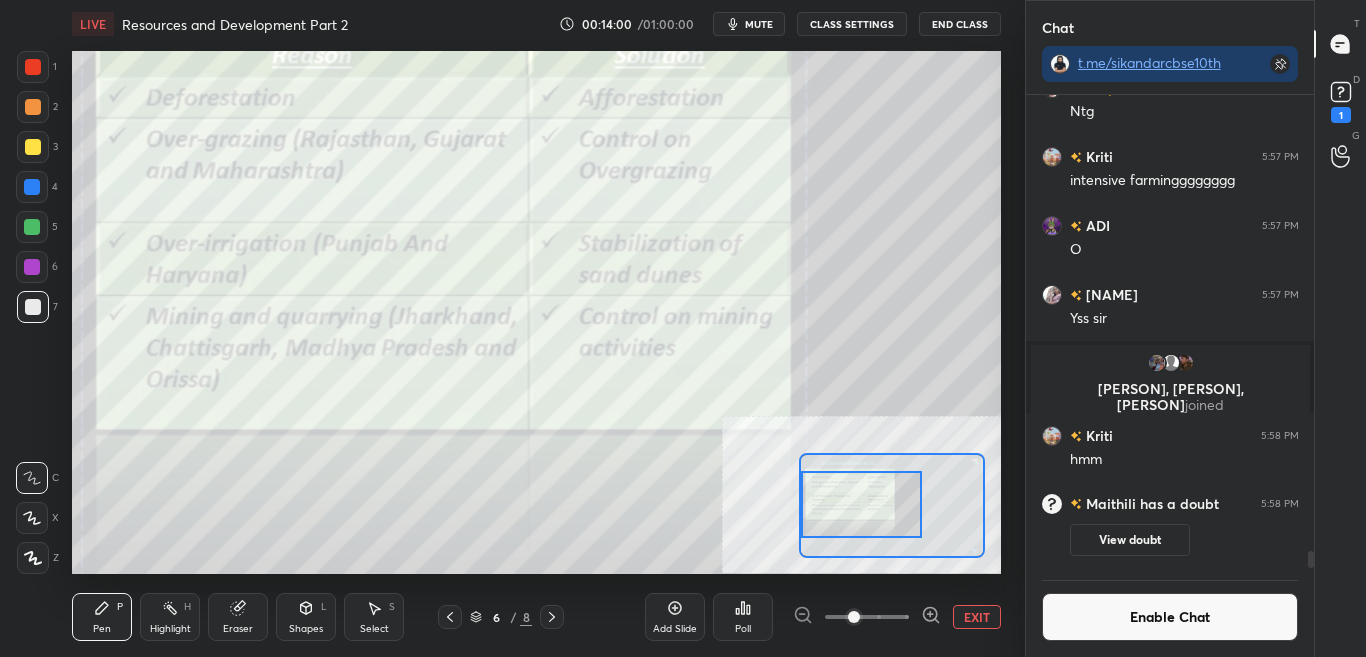 click 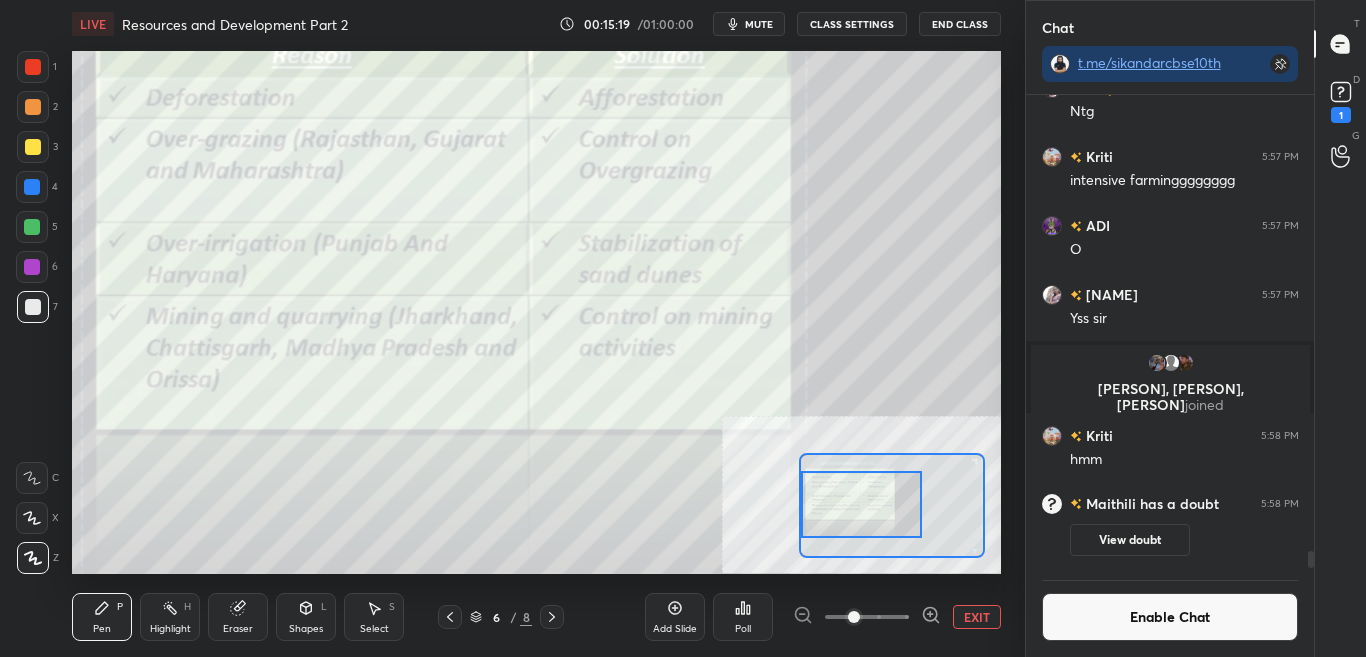 click on "Enable Chat" at bounding box center [1170, 617] 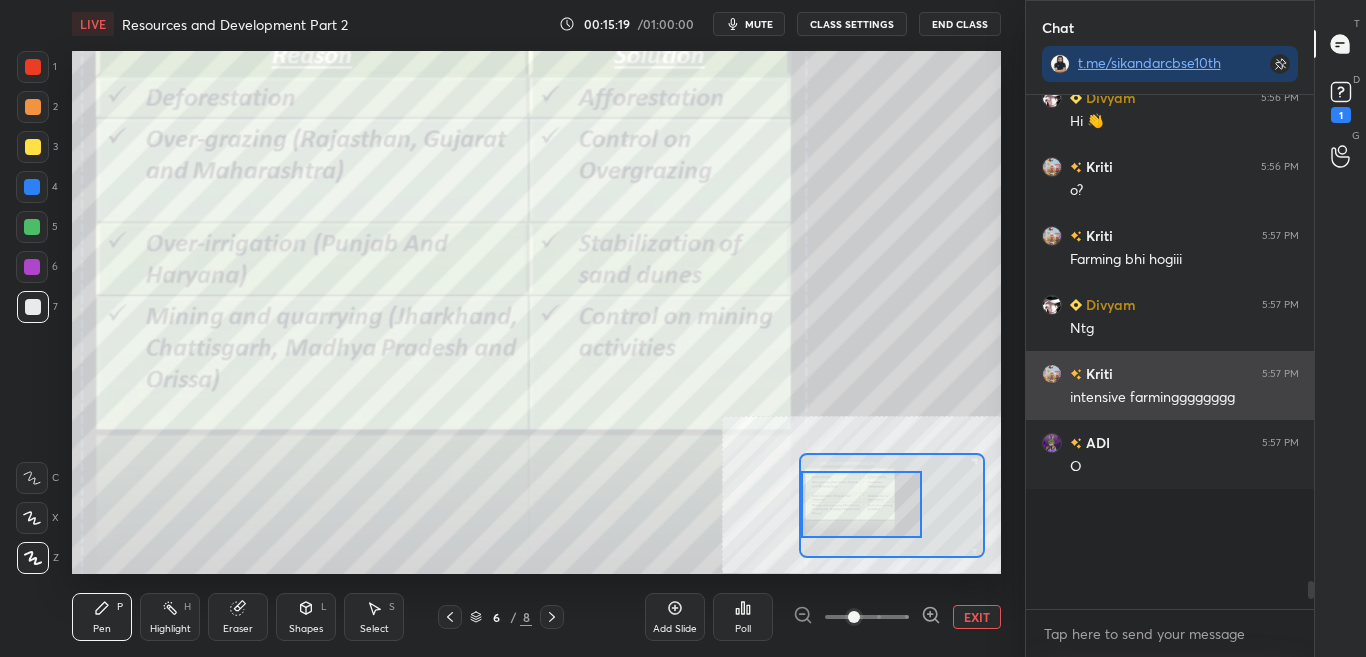 scroll, scrollTop: 12482, scrollLeft: 0, axis: vertical 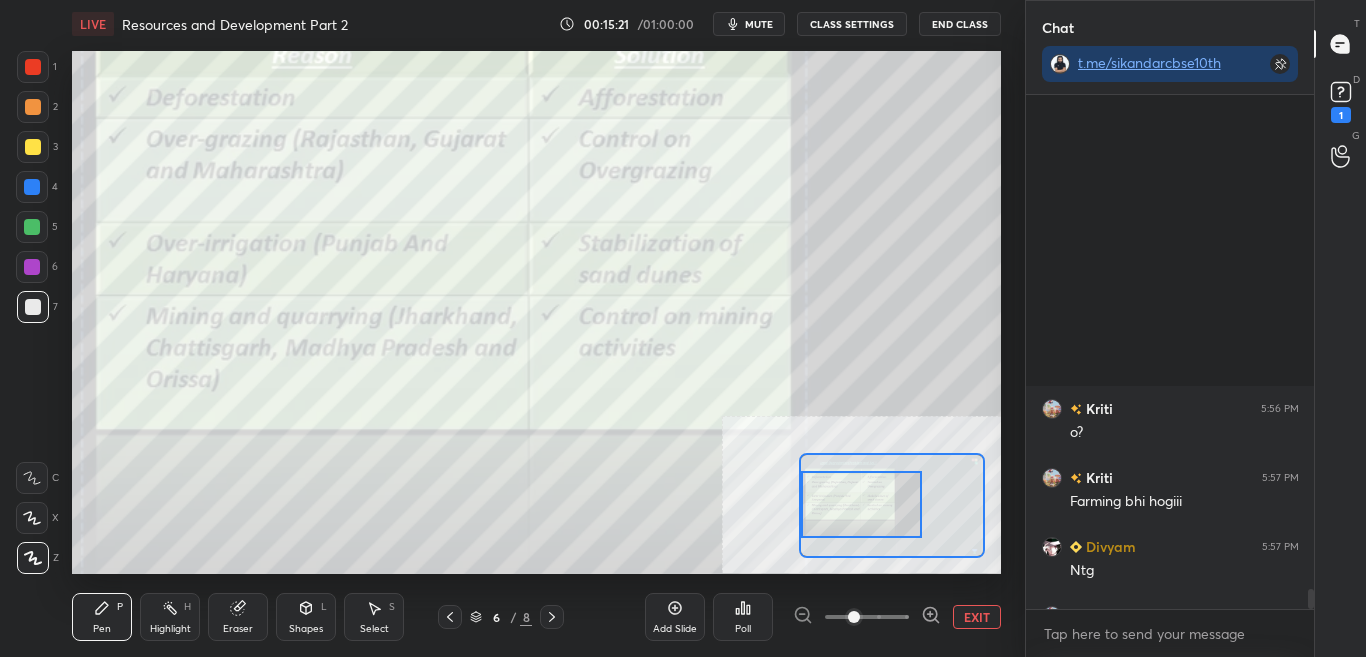 drag, startPoint x: 1310, startPoint y: 588, endPoint x: 1310, endPoint y: 608, distance: 20 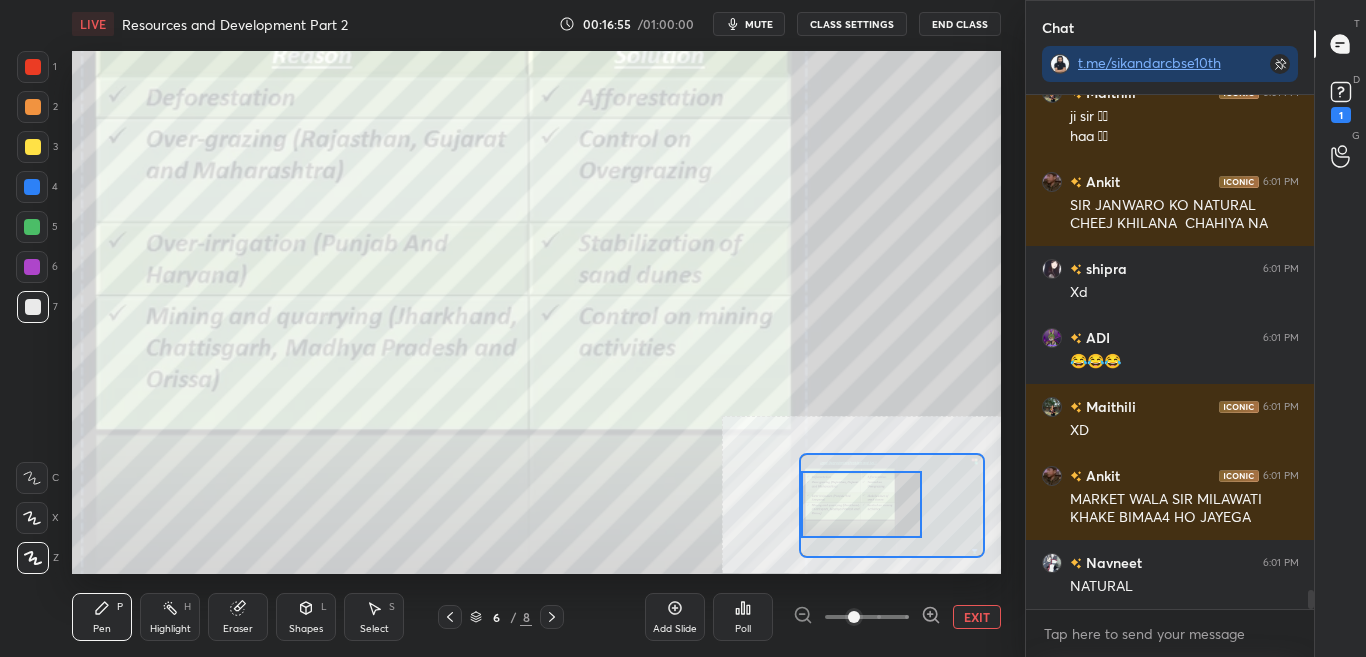 scroll, scrollTop: 13569, scrollLeft: 0, axis: vertical 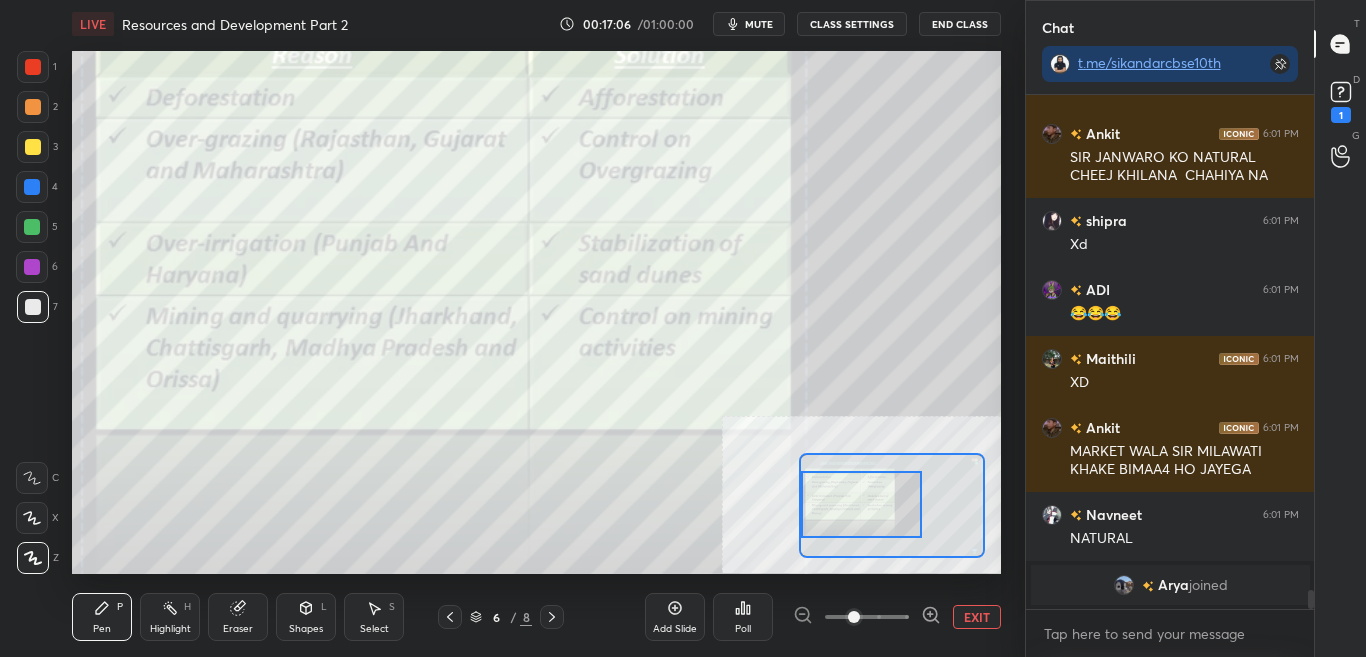 click on "CLASS SETTINGS" at bounding box center (852, 24) 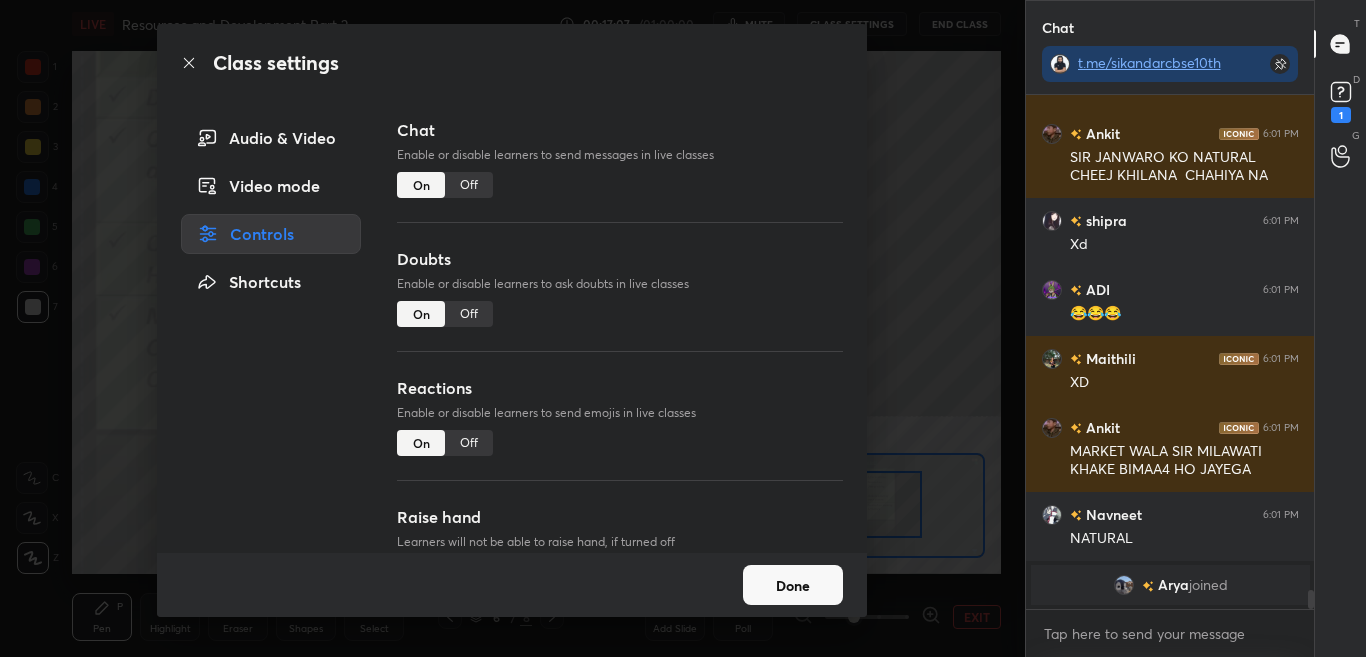 type on "x" 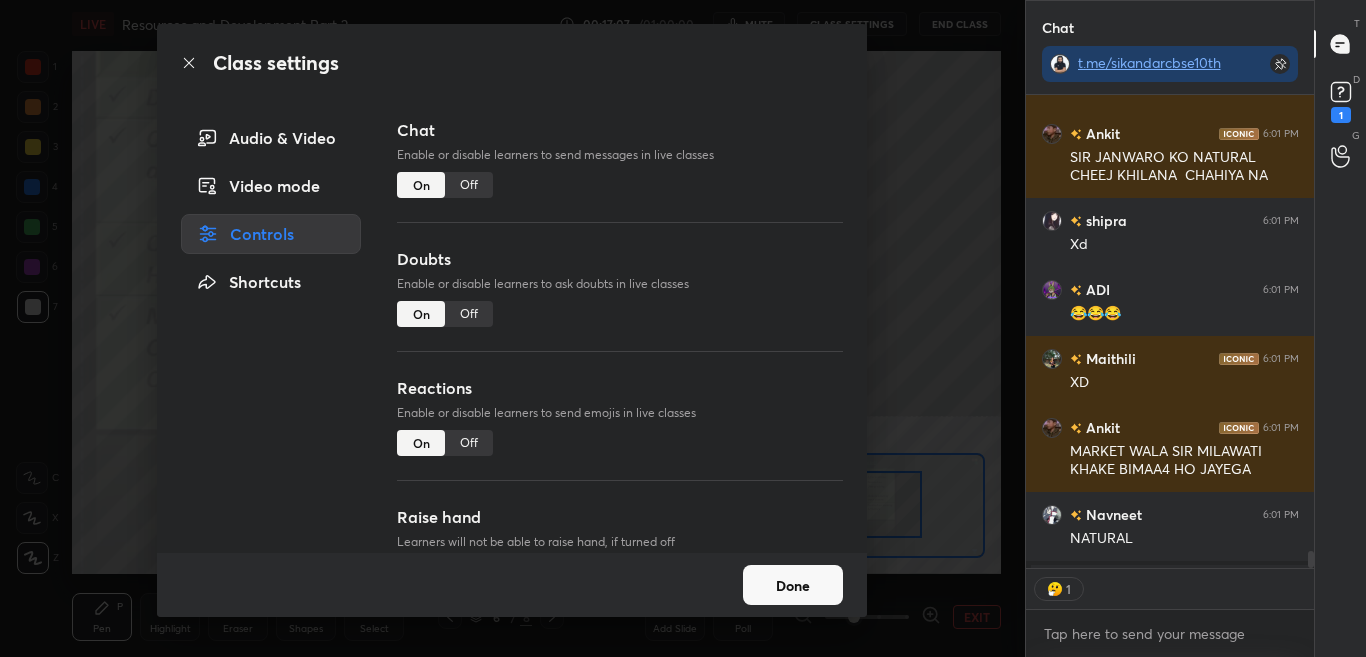 scroll, scrollTop: 467, scrollLeft: 282, axis: both 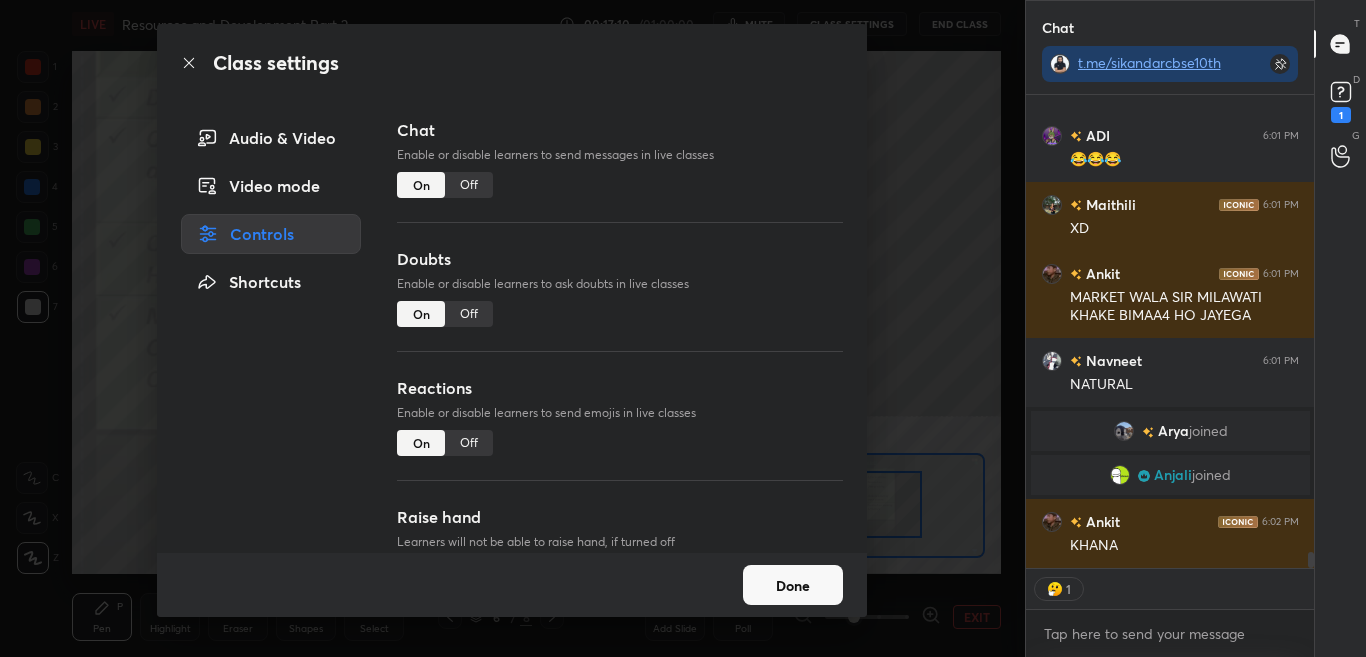 click on "Off" at bounding box center (469, 185) 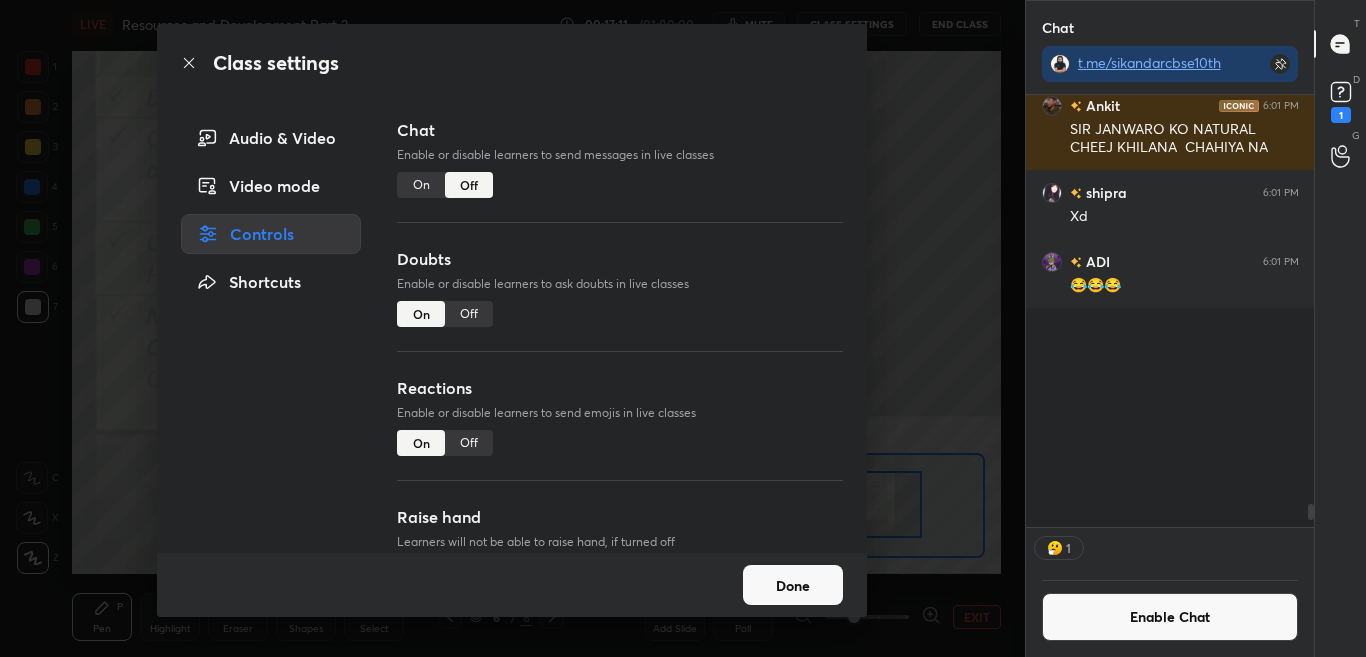scroll, scrollTop: 13288, scrollLeft: 0, axis: vertical 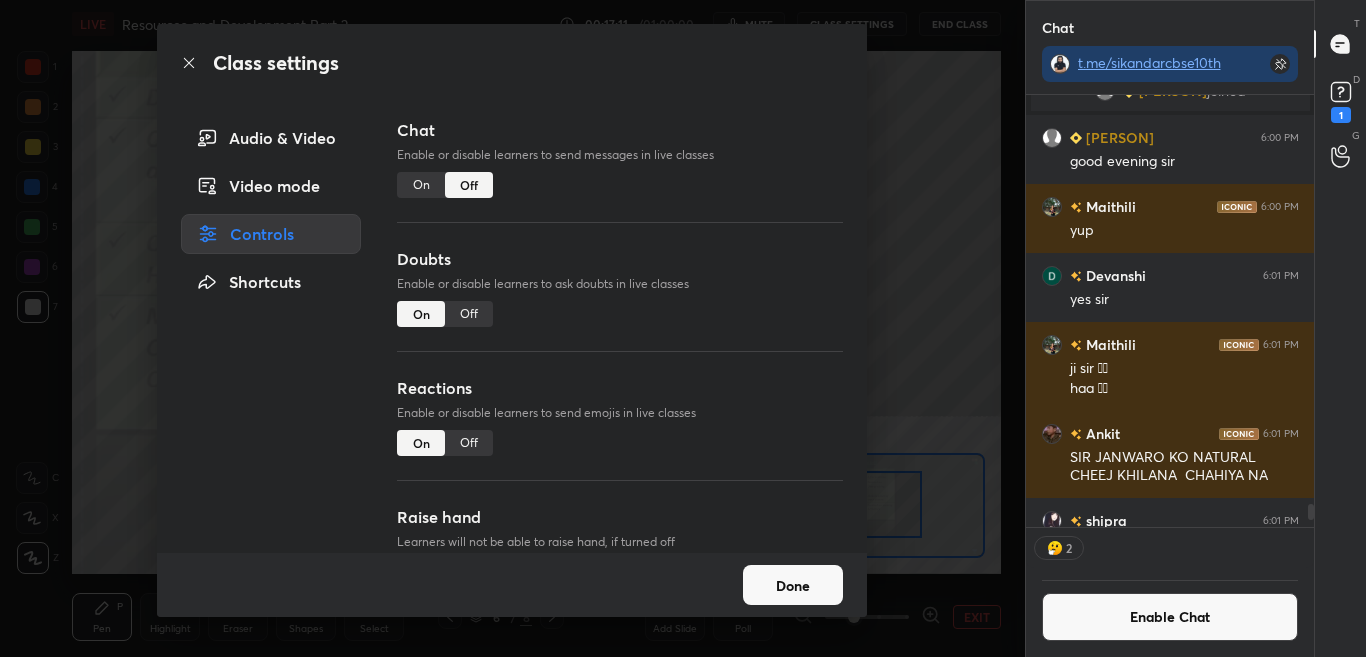 click 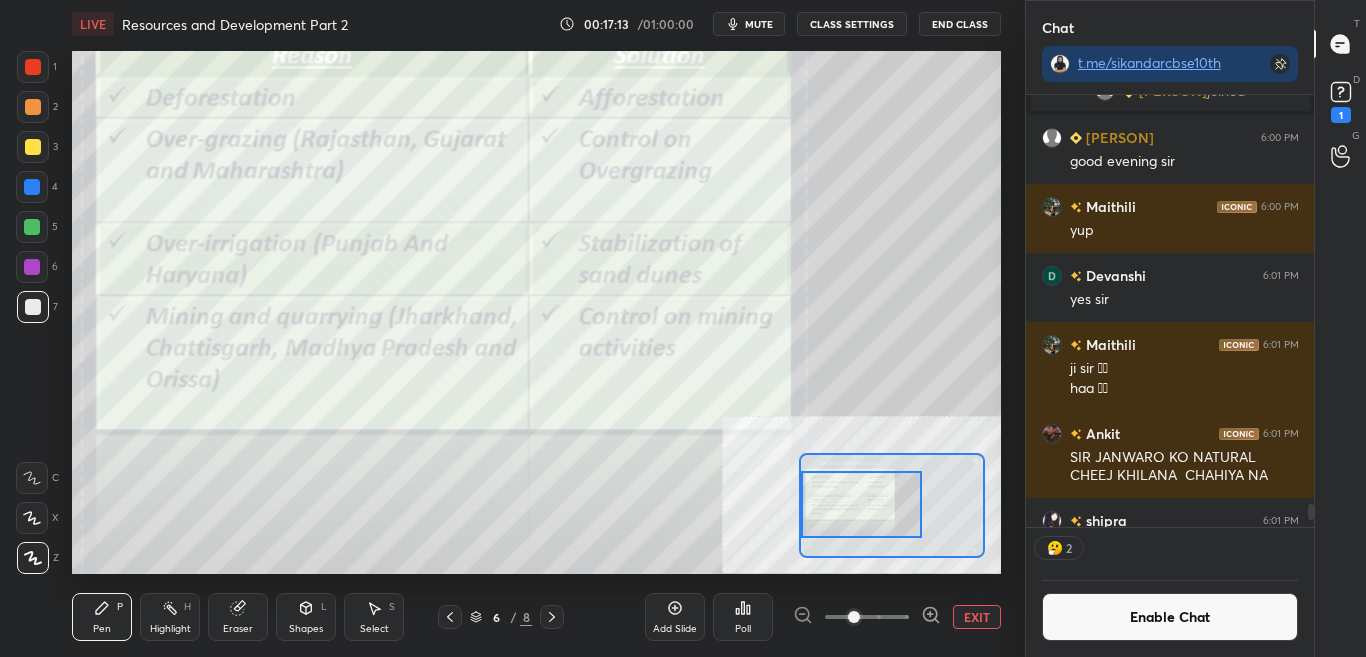 click on "Enable Chat" at bounding box center (1170, 617) 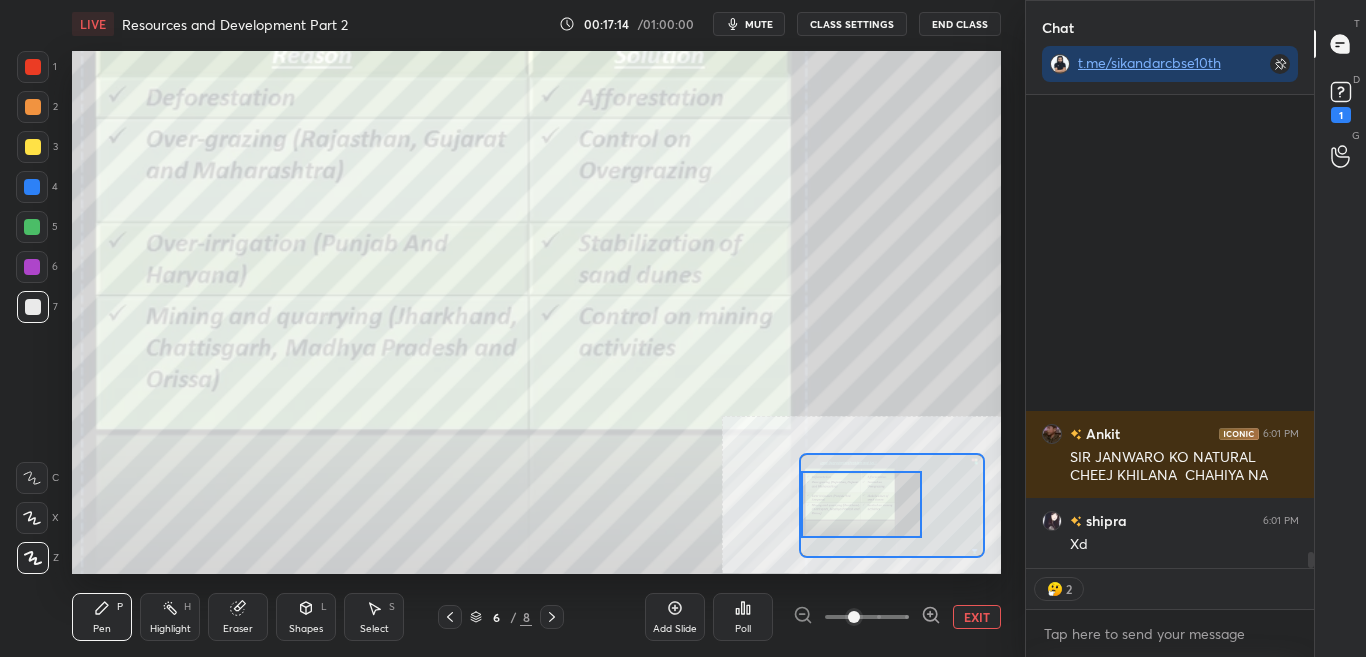 drag, startPoint x: 1310, startPoint y: 552, endPoint x: 1310, endPoint y: 574, distance: 22 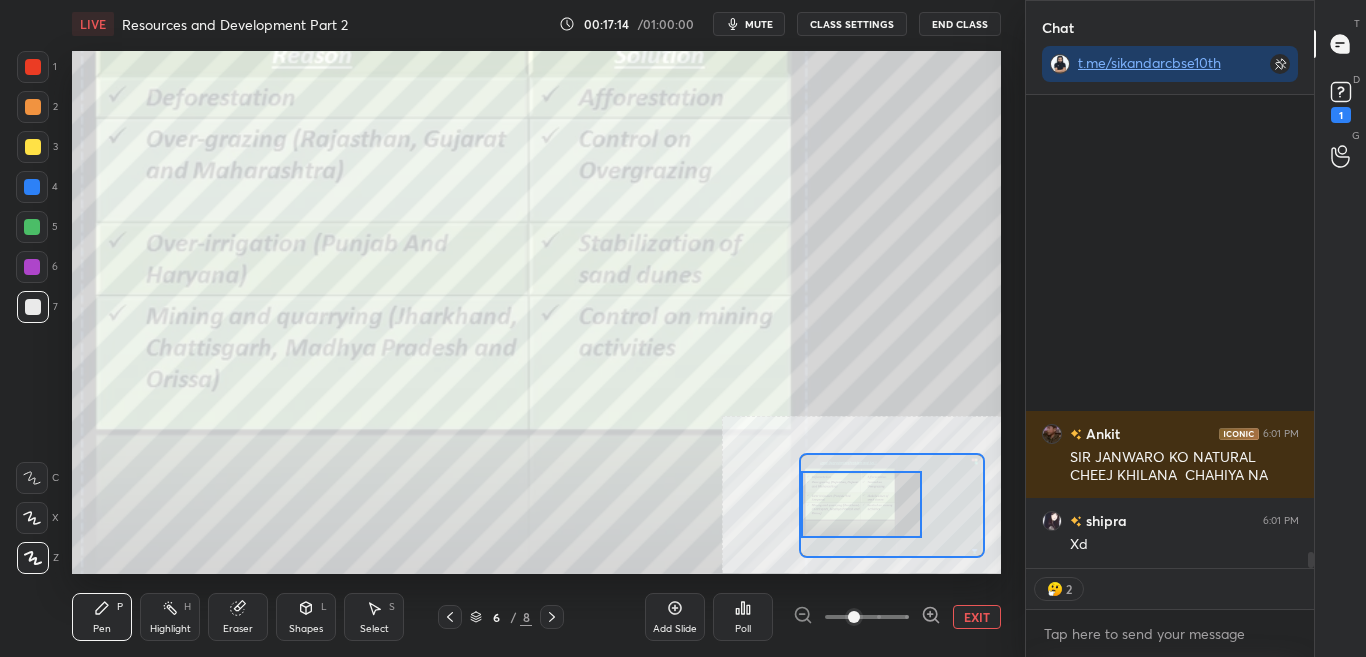 click on "[USERNAME] 6:01 PM SIR JANWARO KO NATURAL CHEEJ KHILANA  CHAHIYA NA [USERNAME] 6:01 PM Xd [USERNAME] 6:01 PM 😂😂😂 [USERNAME] 6:01 PM XD [USERNAME] 6:01 PM MARKET WALA SIR MILAWATI KHAKE BIMAA4 HO JAYEGA [USERNAME] 6:01 PM NATURAL [USERNAME]  joined [USERNAME]  joined [USERNAME] 6:02 PM KHANA JUMP TO LATEST 2 Enable hand raising Enable raise hand to speak to learners. Once enabled, chat will be turned off temporarily. Enable x" at bounding box center [1170, 376] 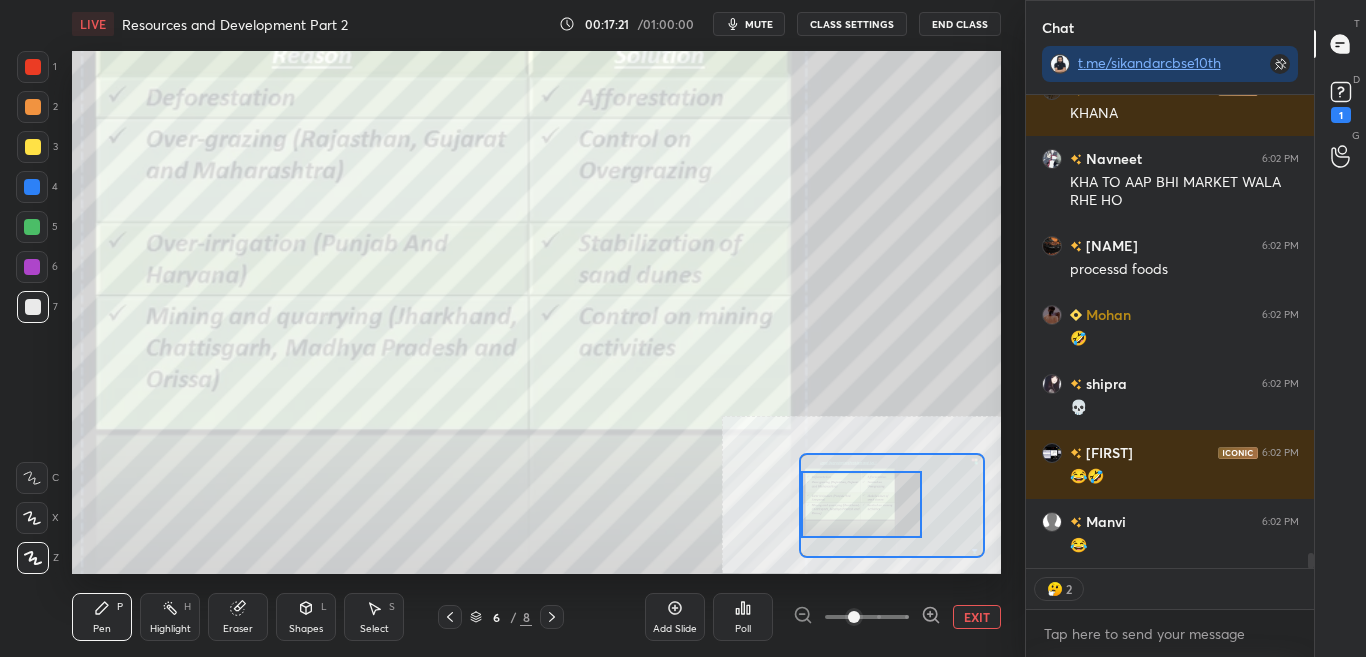 scroll, scrollTop: 14243, scrollLeft: 0, axis: vertical 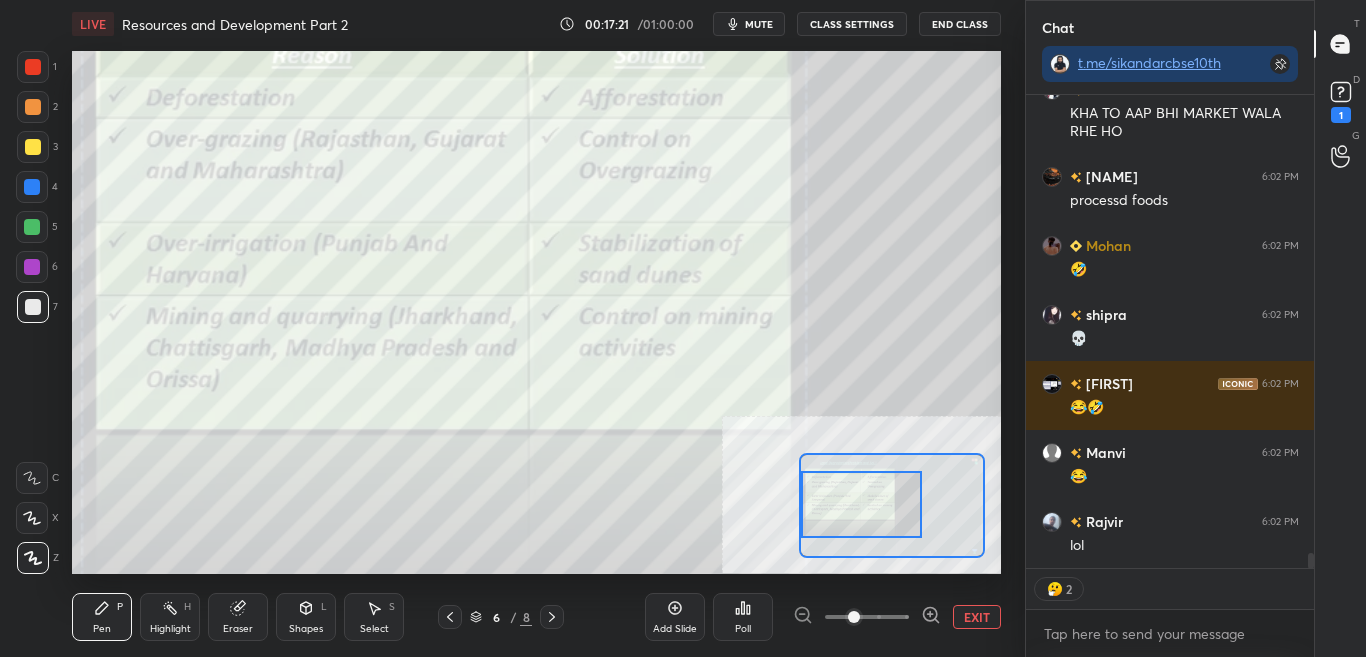 type on "x" 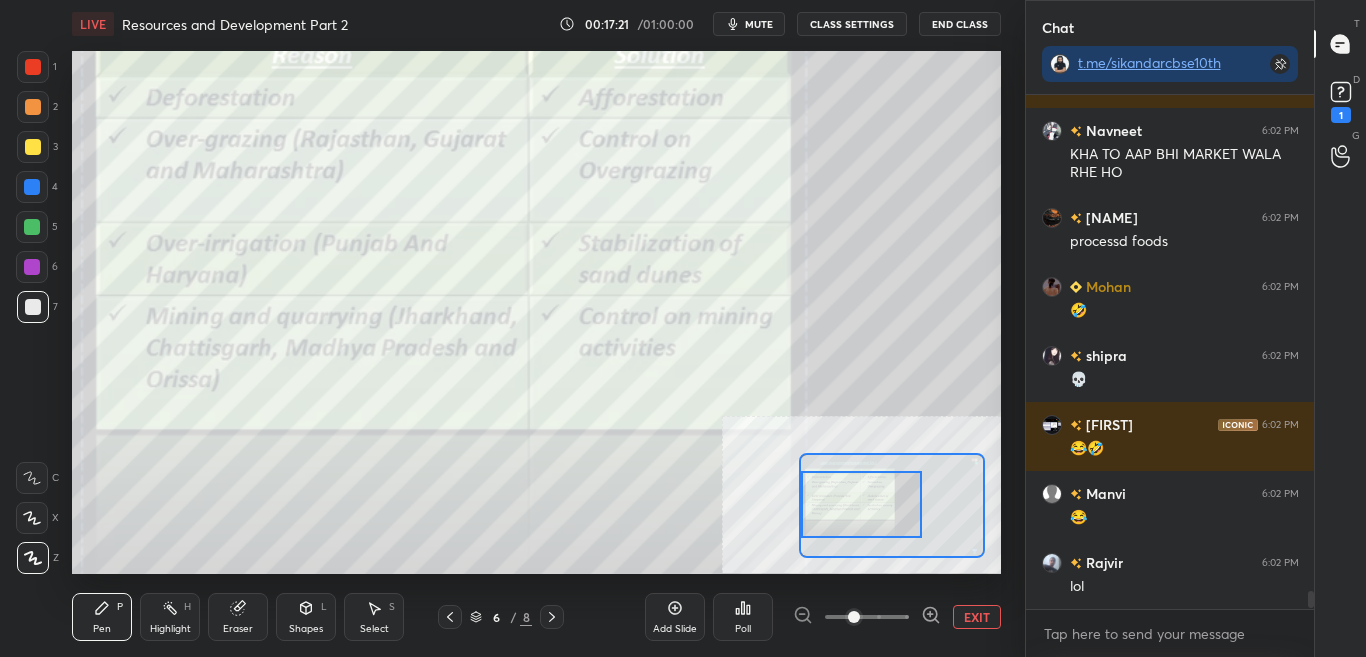 scroll, scrollTop: 7, scrollLeft: 7, axis: both 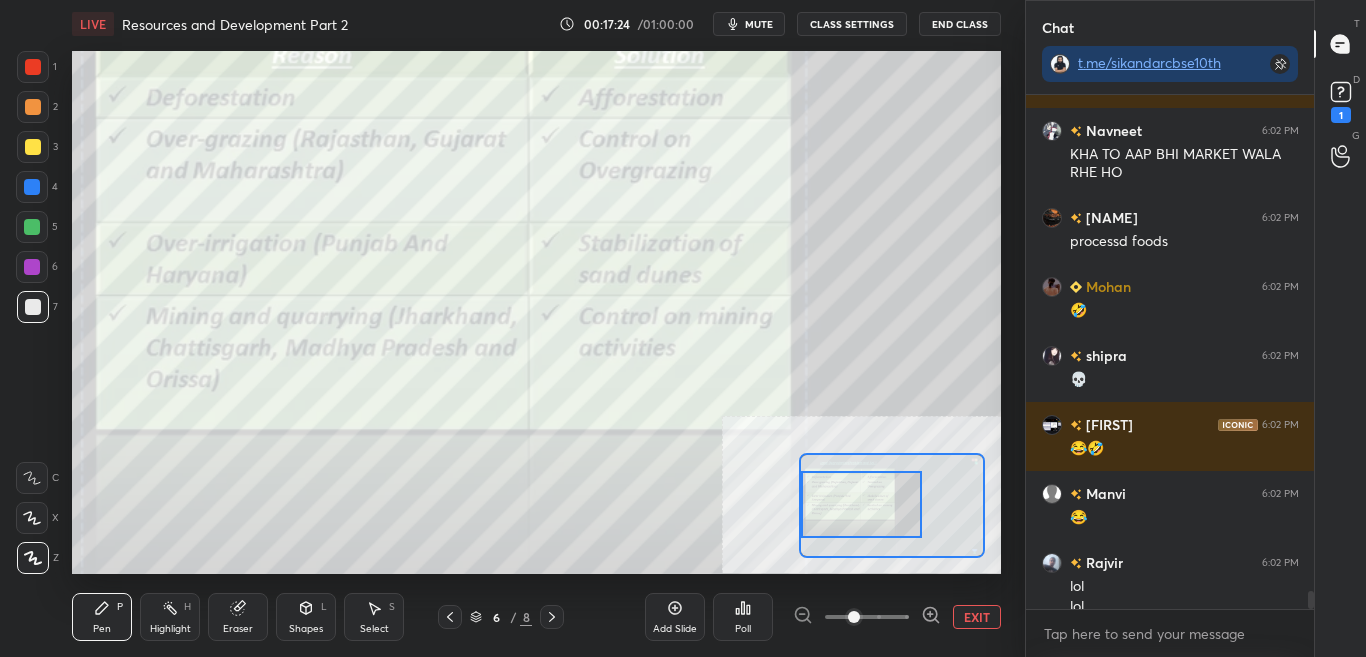 click on "CLASS SETTINGS" at bounding box center [852, 24] 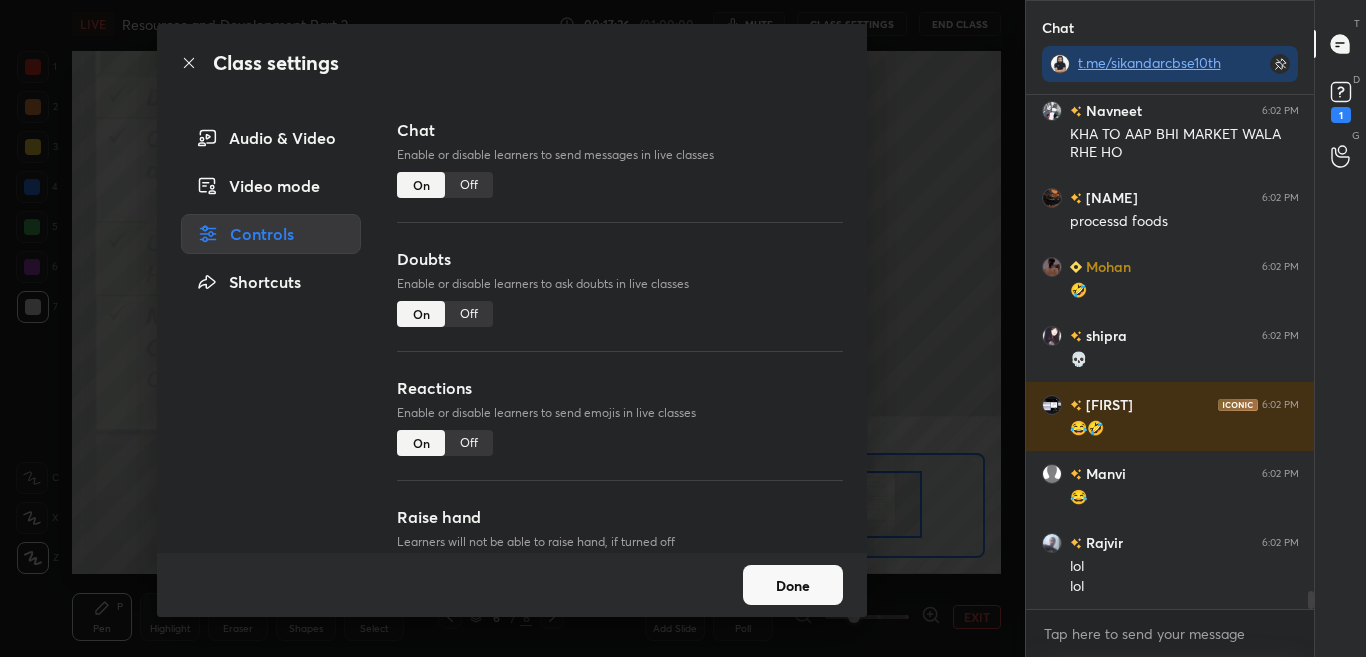 click on "Done" at bounding box center [793, 585] 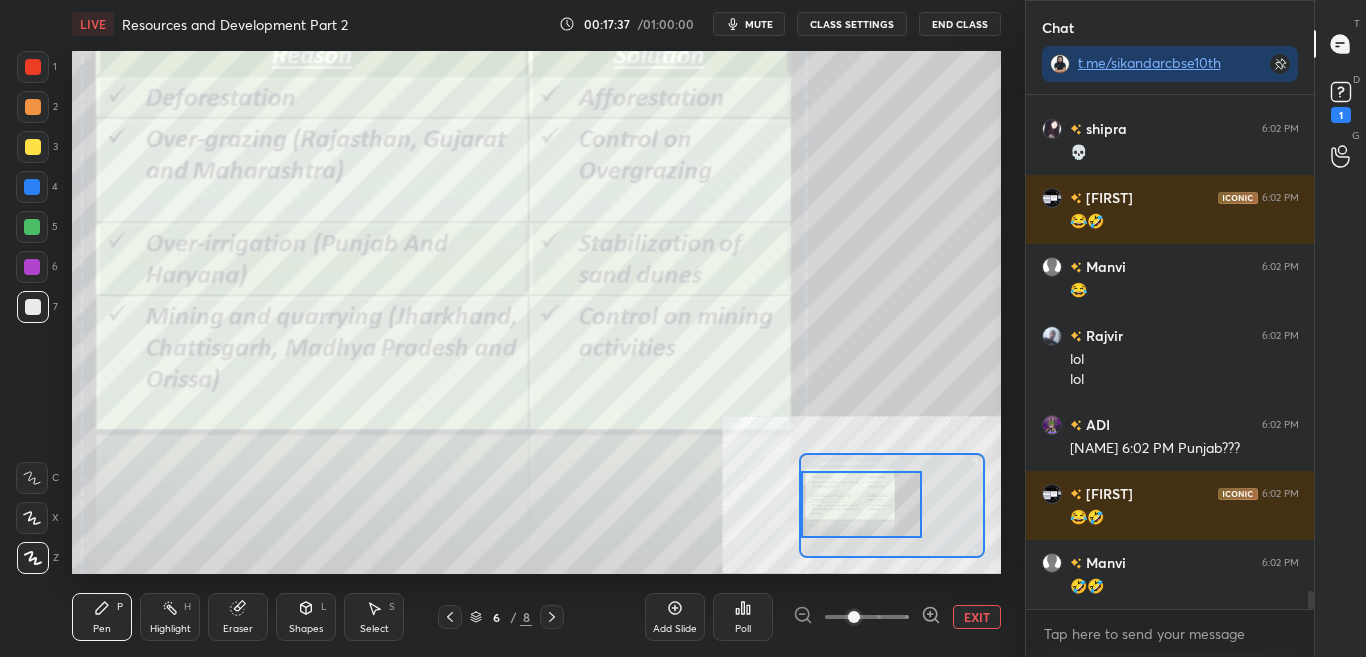 scroll, scrollTop: 14567, scrollLeft: 0, axis: vertical 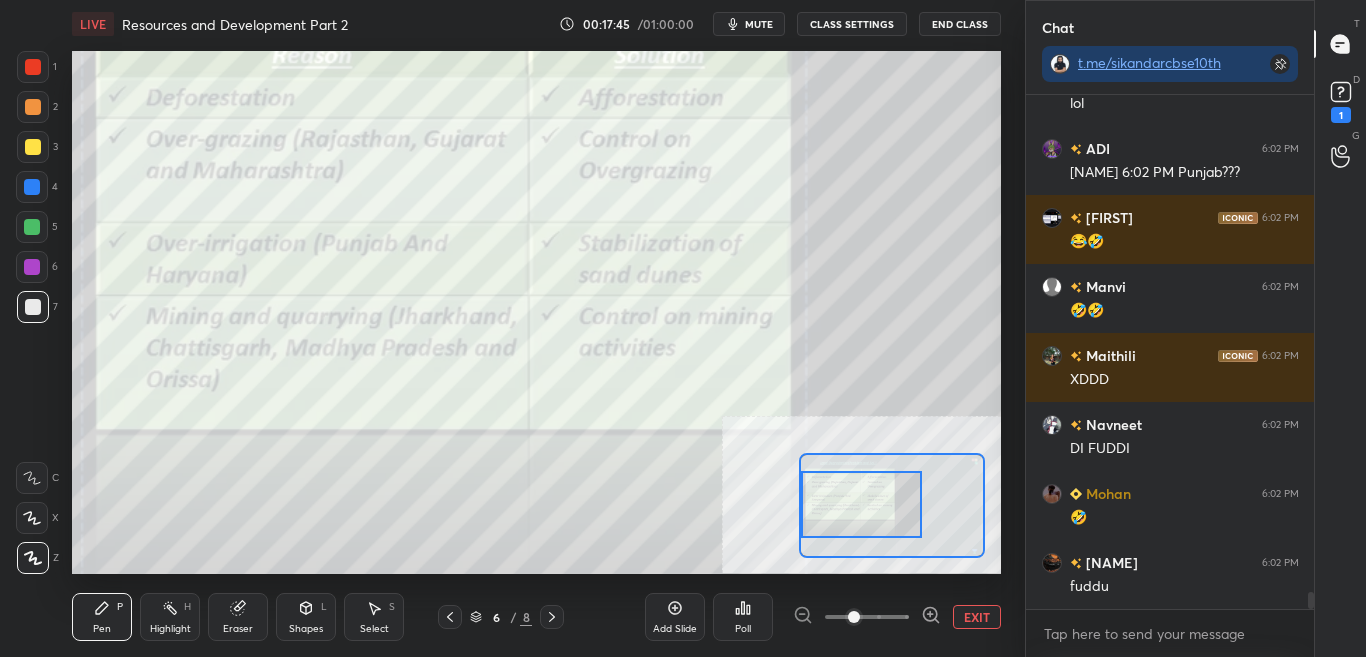 click on "CLASS SETTINGS" at bounding box center (852, 24) 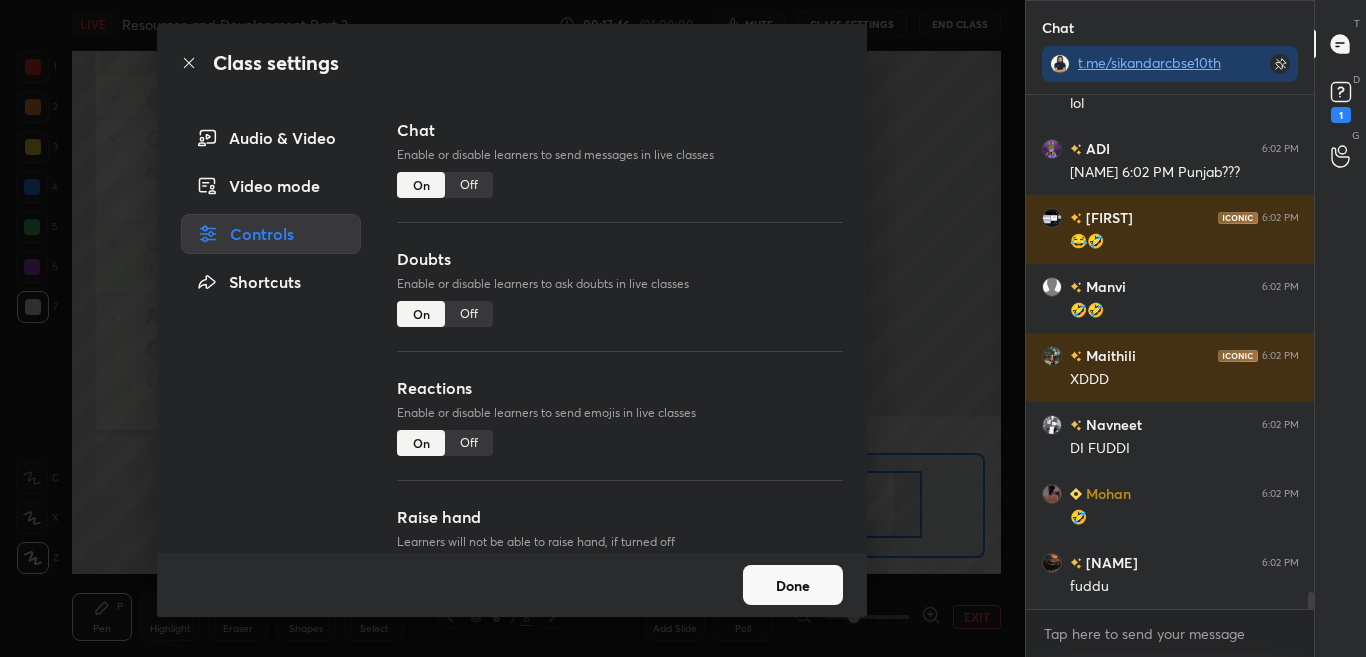 click on "Off" at bounding box center (469, 185) 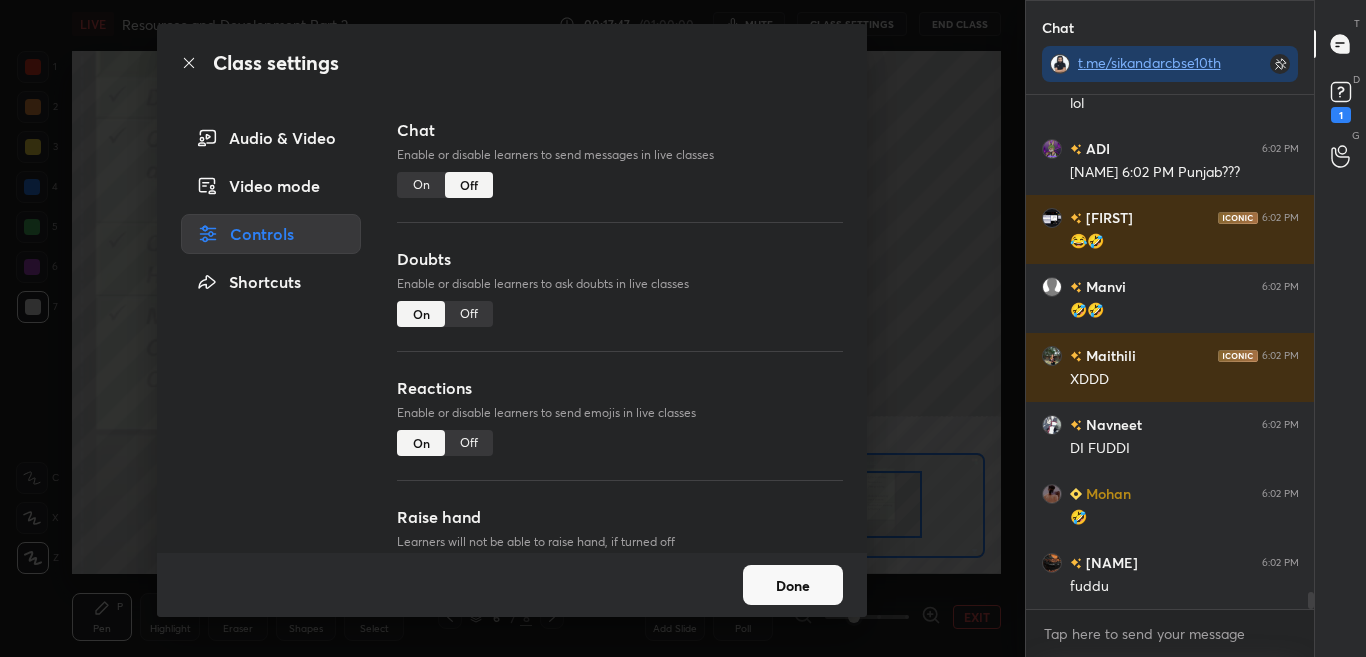 scroll, scrollTop: 13974, scrollLeft: 0, axis: vertical 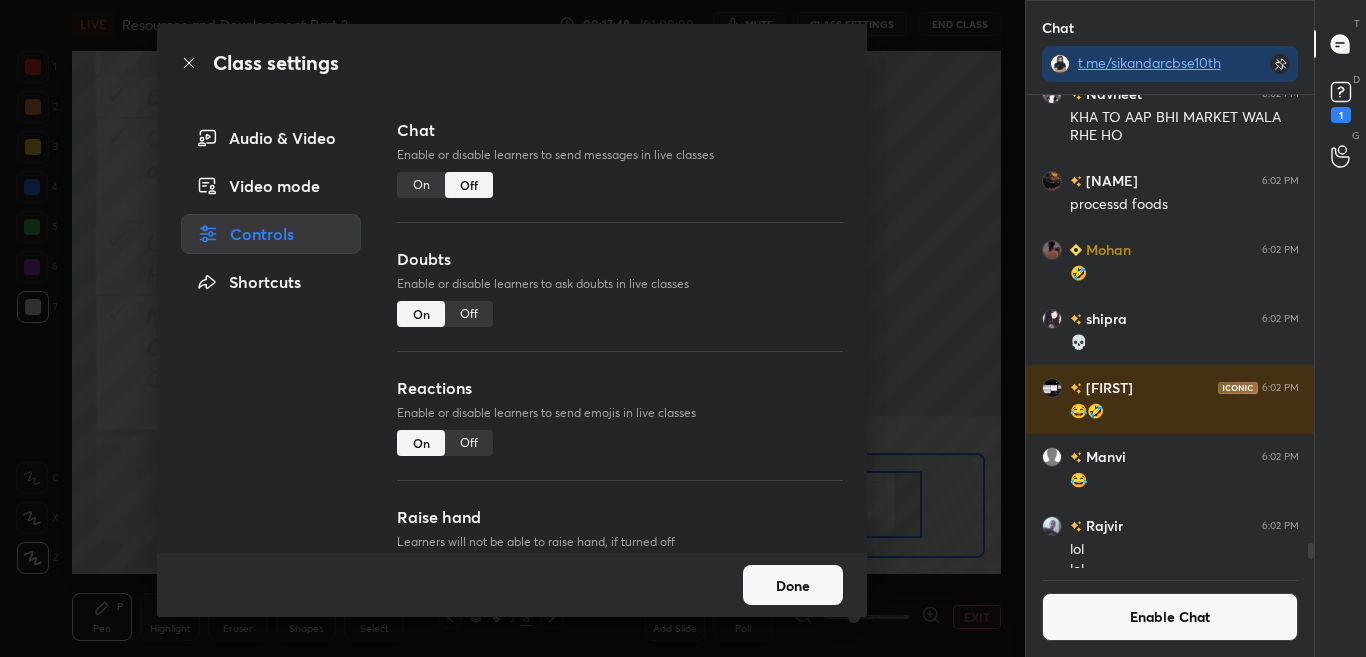 click 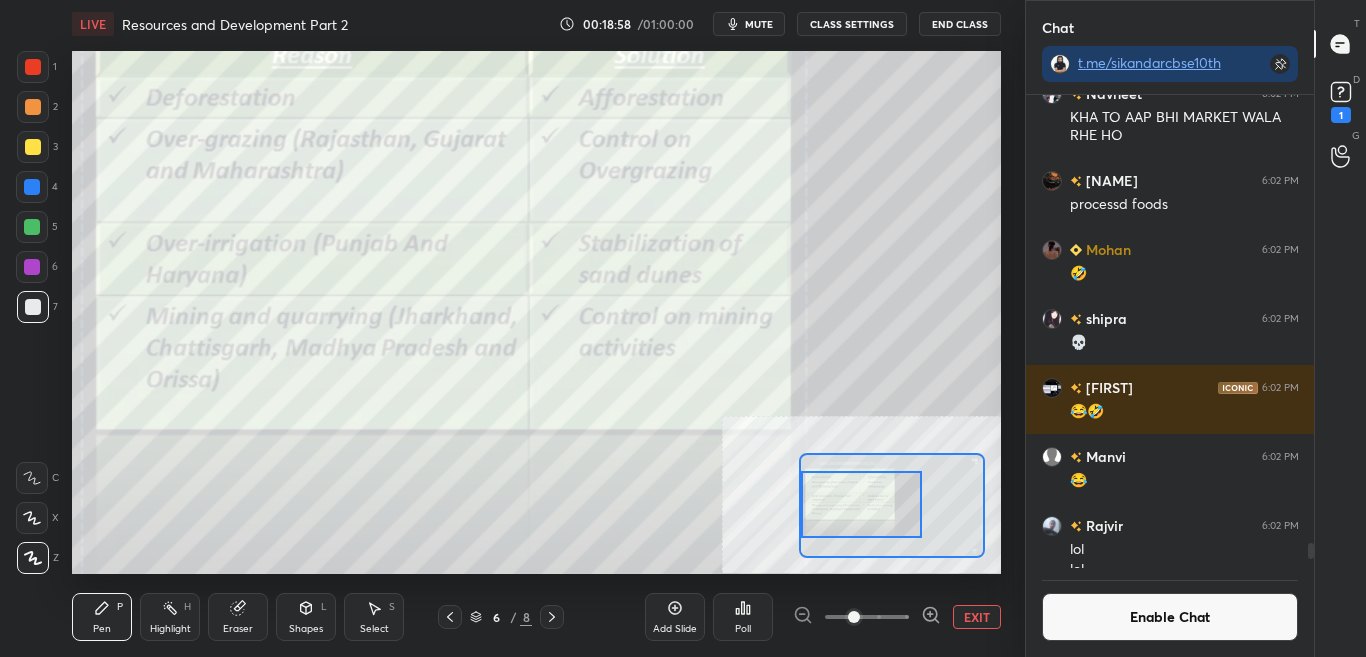 click on "Enable Chat" at bounding box center [1170, 617] 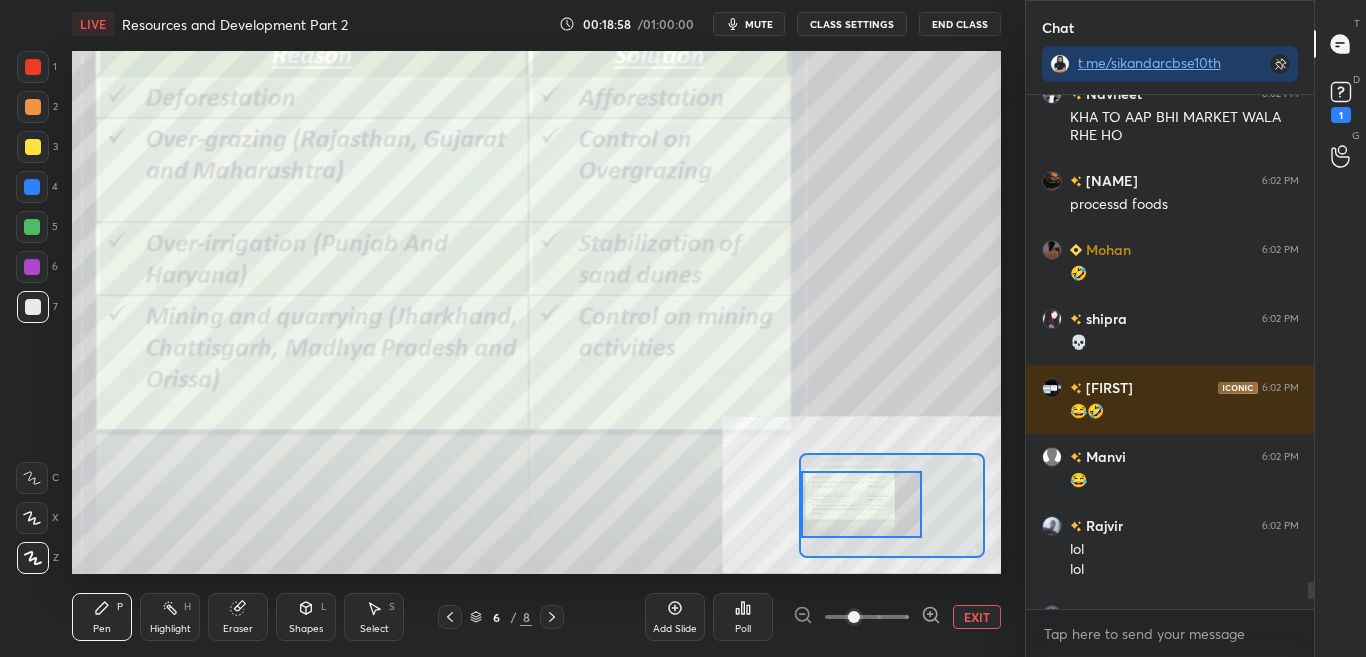 scroll, scrollTop: 7, scrollLeft: 7, axis: both 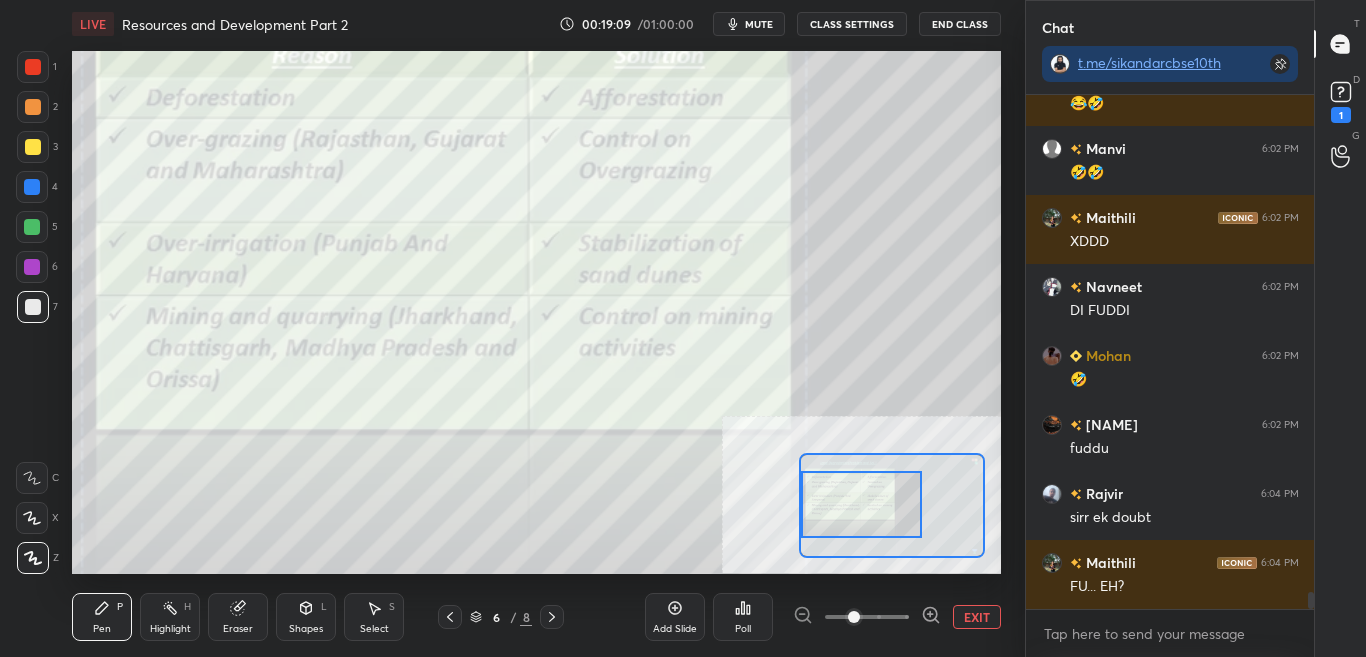 click on "CLASS SETTINGS" at bounding box center [852, 24] 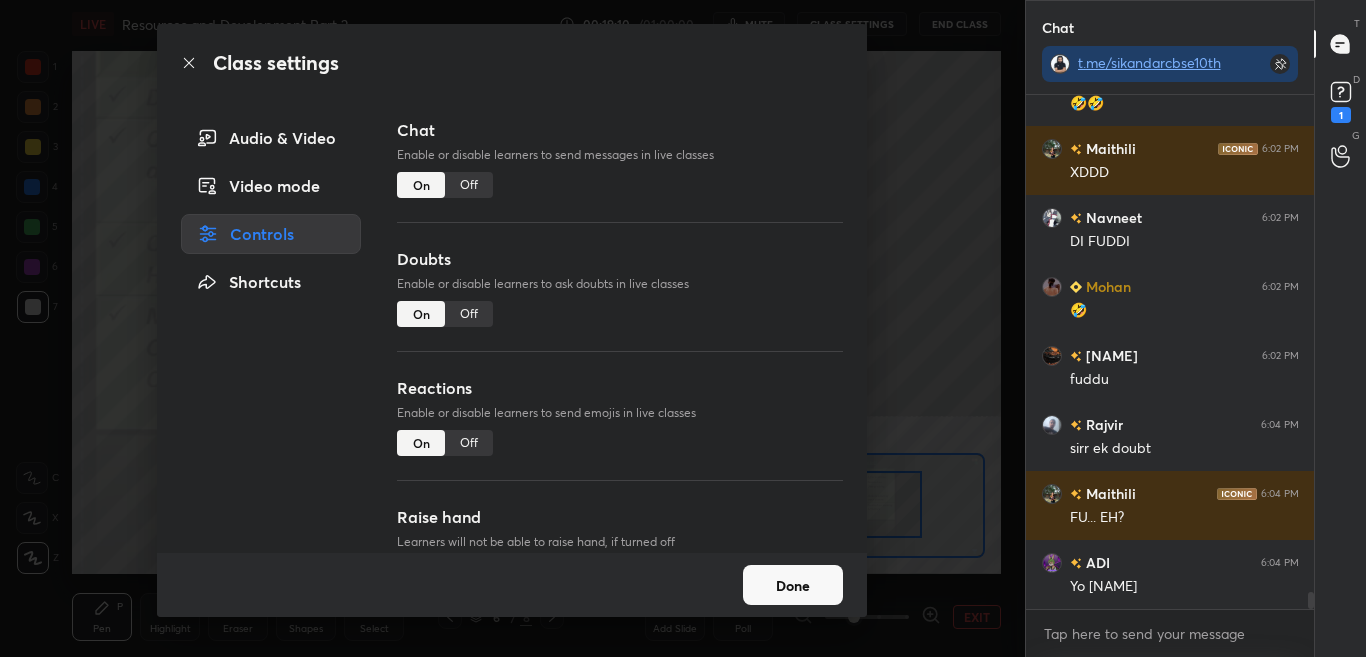 click on "Off" at bounding box center (469, 185) 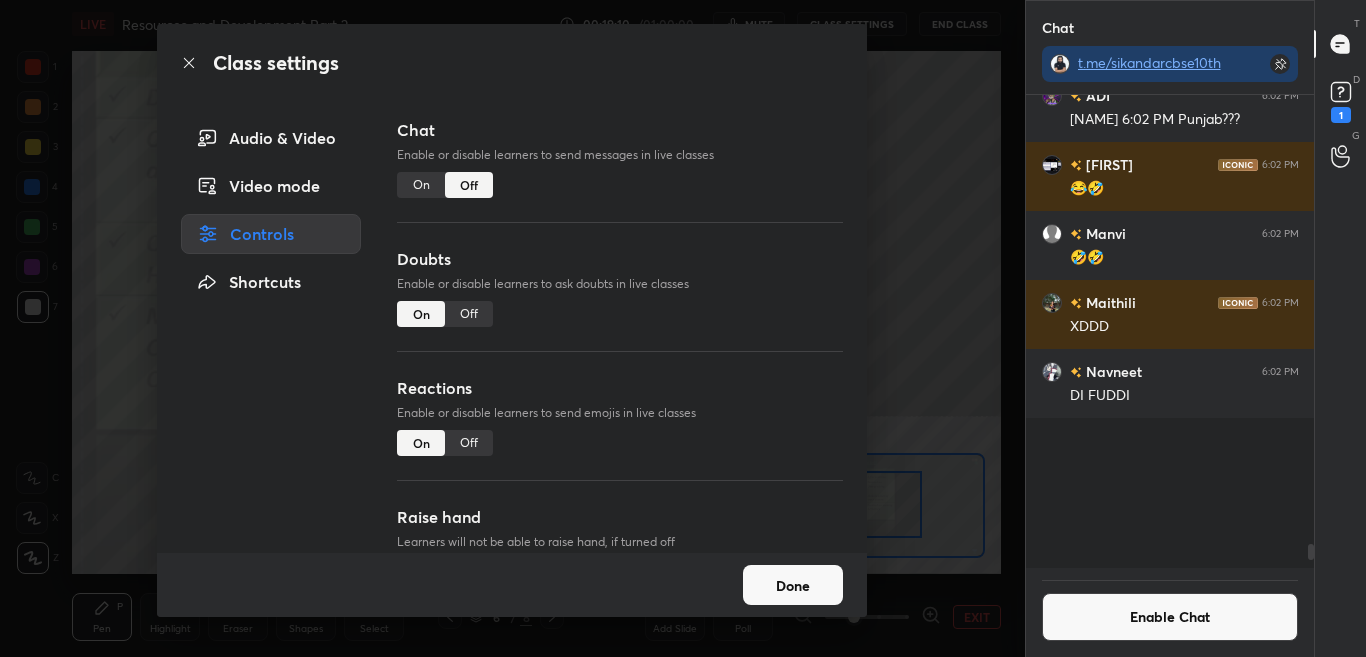 scroll, scrollTop: 14124, scrollLeft: 0, axis: vertical 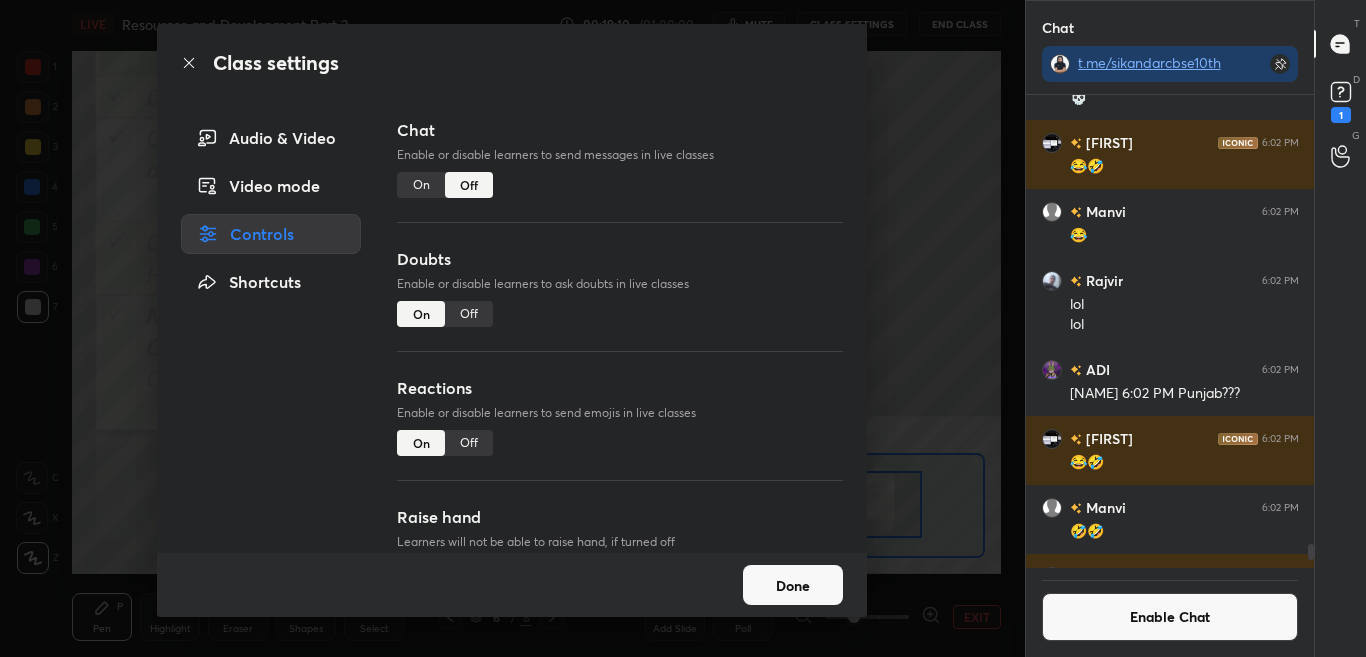 click on "Class settings" at bounding box center [512, 63] 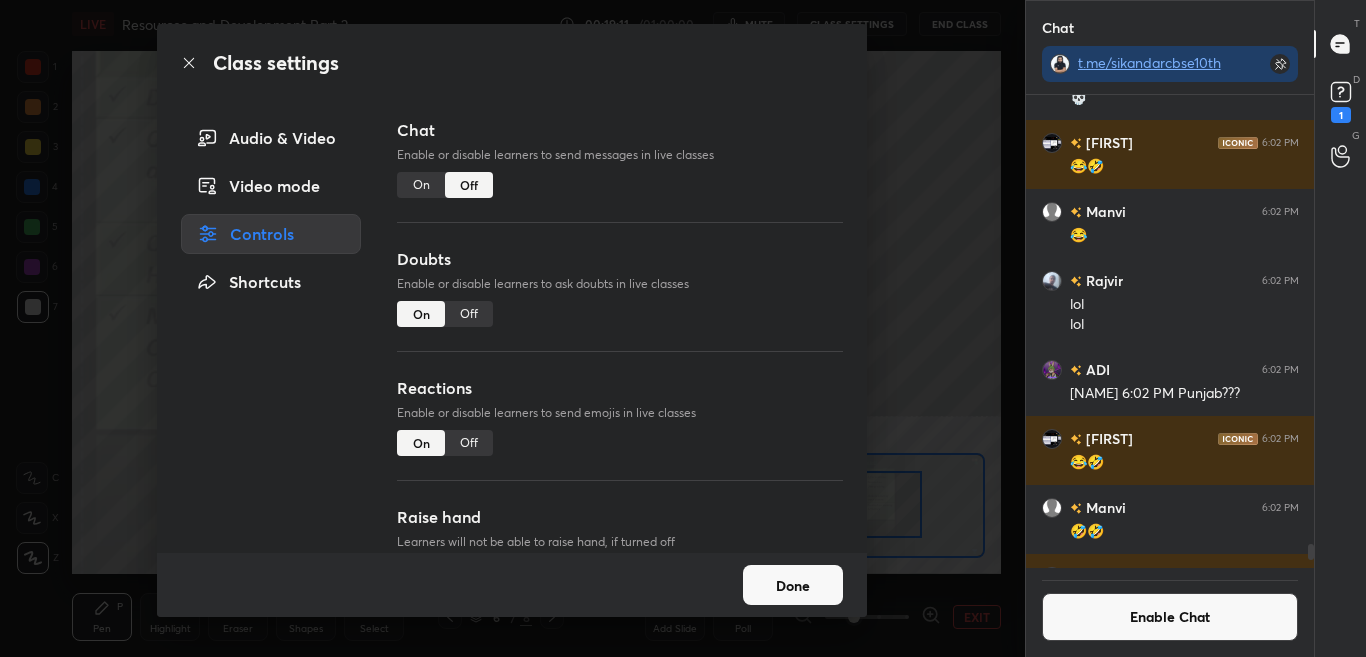 click 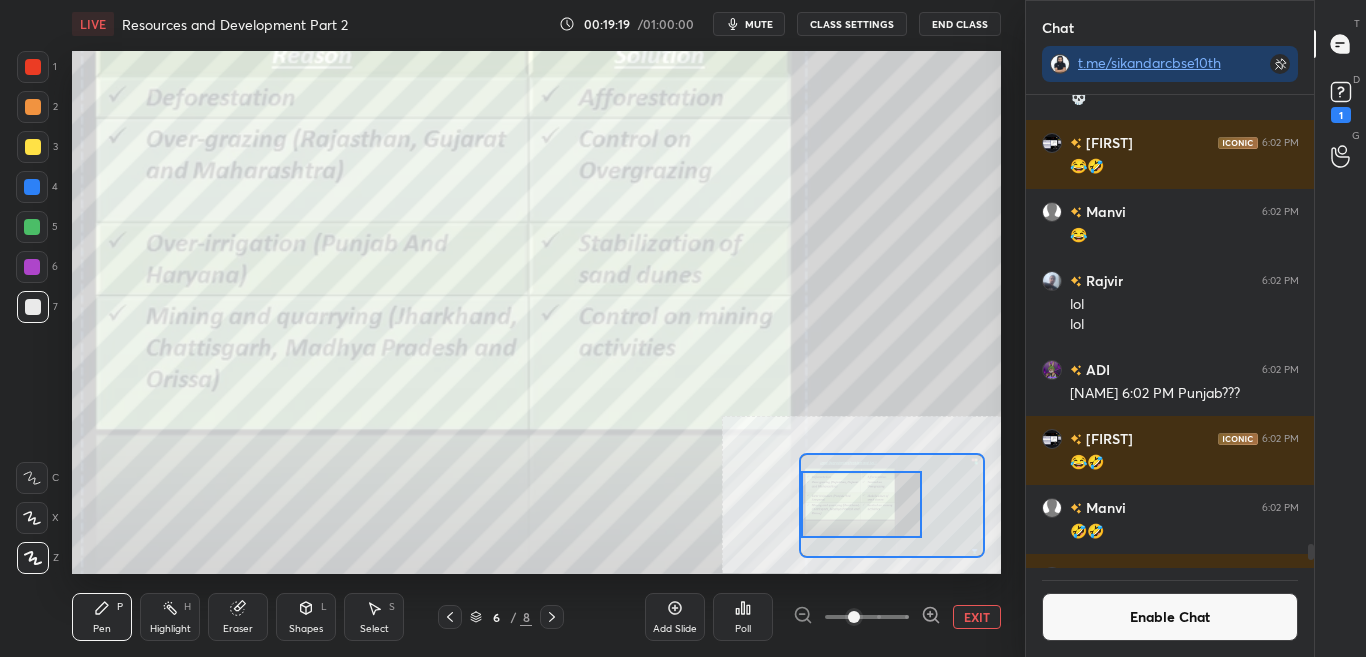click on "Enable Chat" at bounding box center (1170, 617) 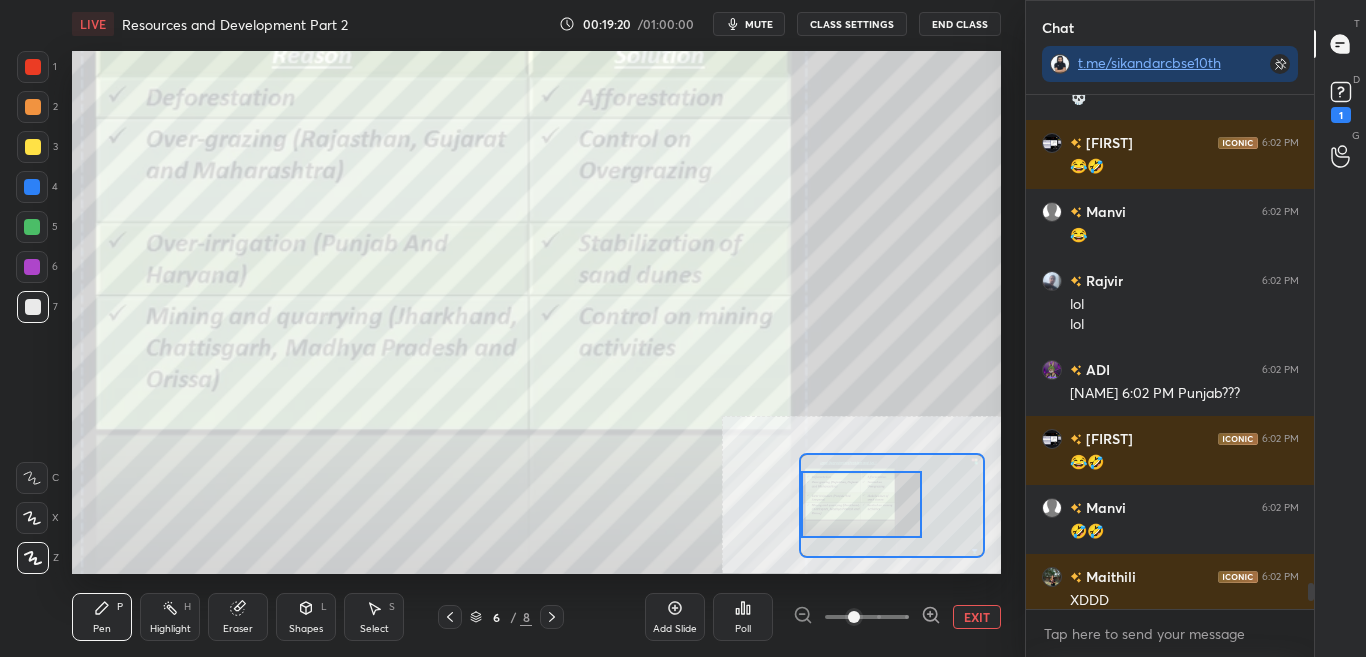 scroll, scrollTop: 7, scrollLeft: 7, axis: both 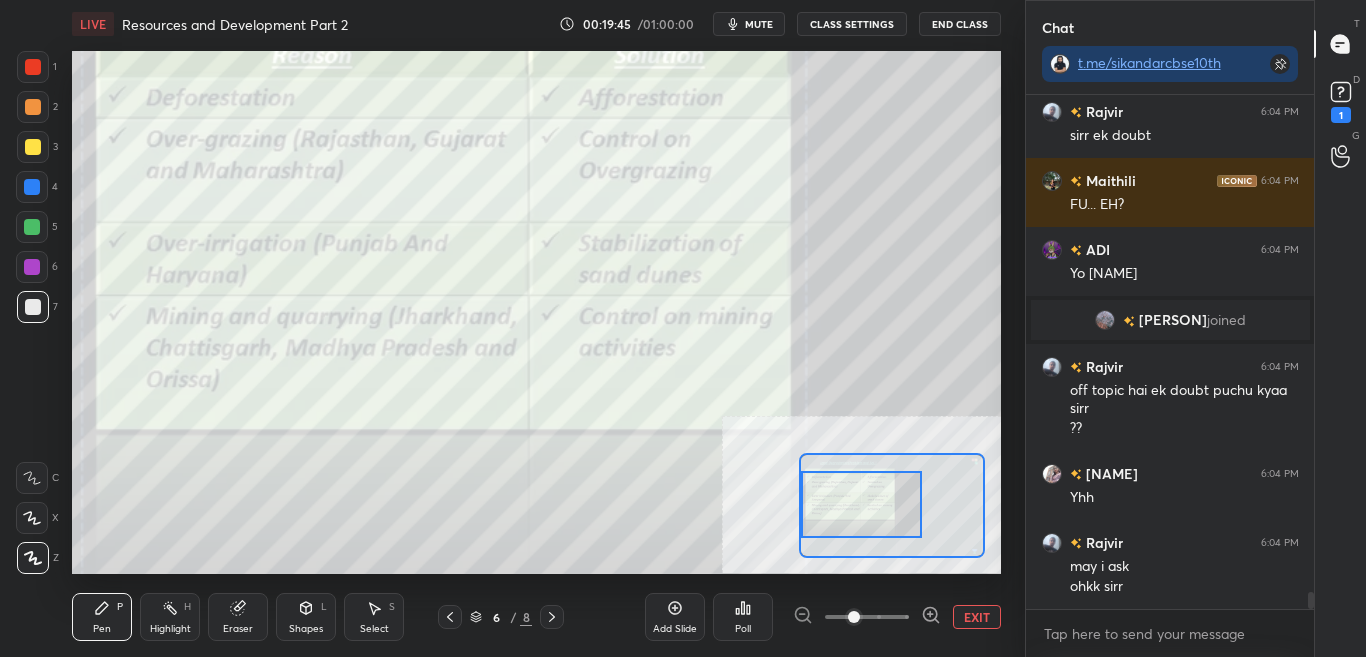 click on "CLASS SETTINGS" at bounding box center [852, 24] 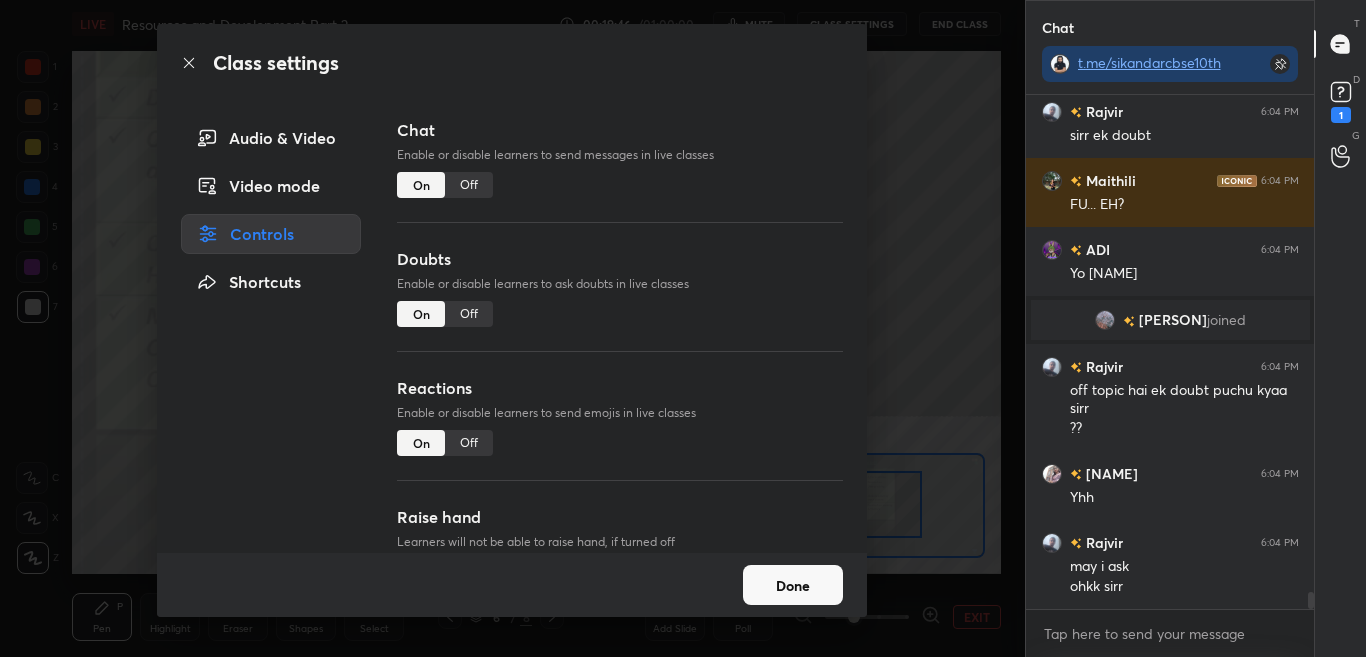 click on "Off" at bounding box center [469, 185] 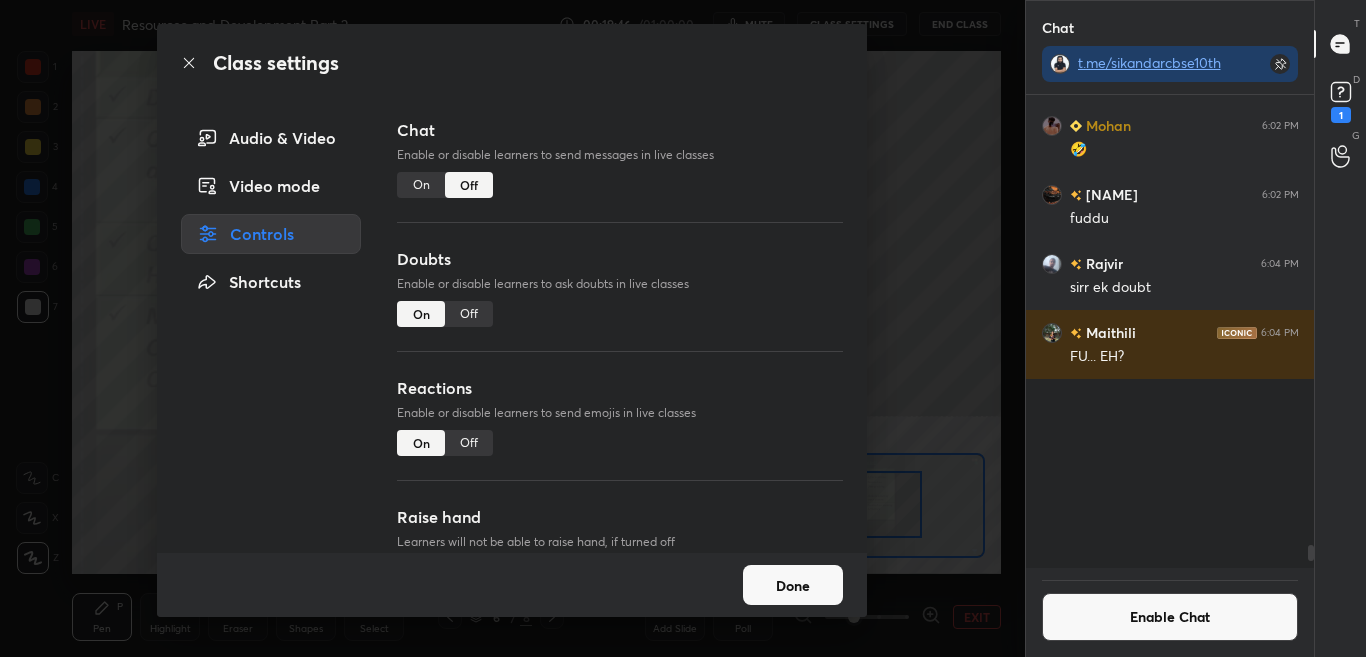 scroll, scrollTop: 14344, scrollLeft: 0, axis: vertical 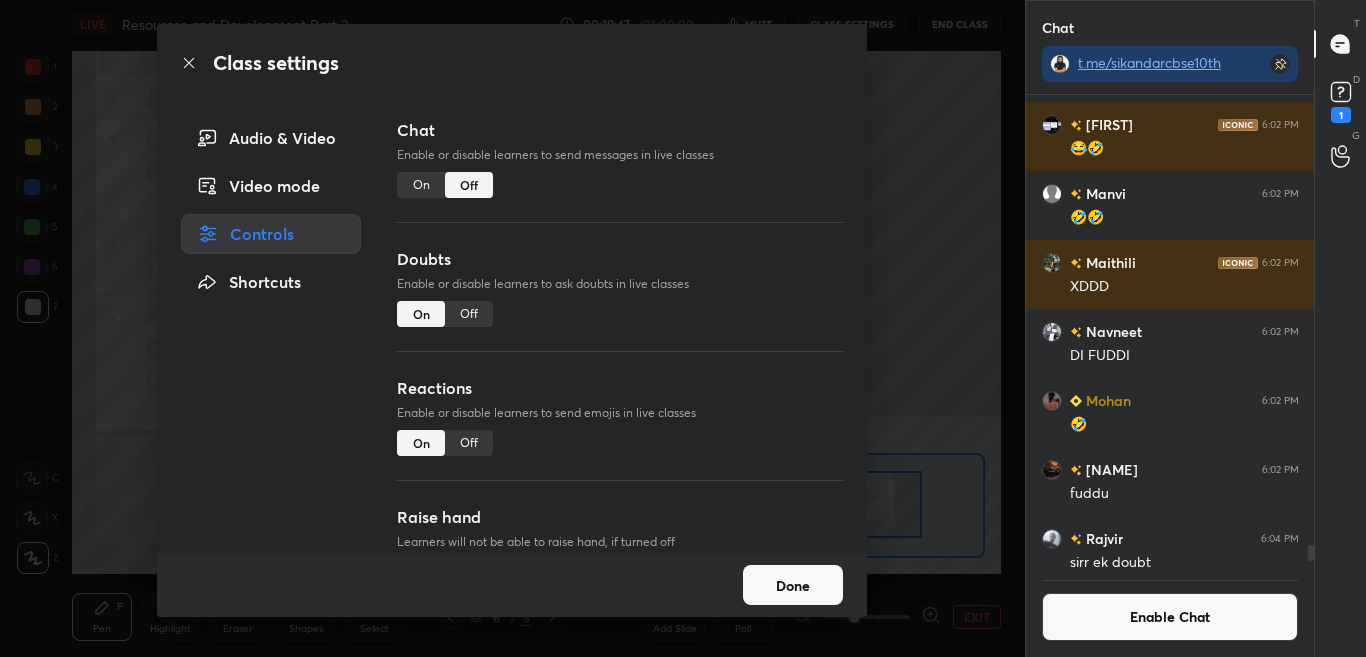 click 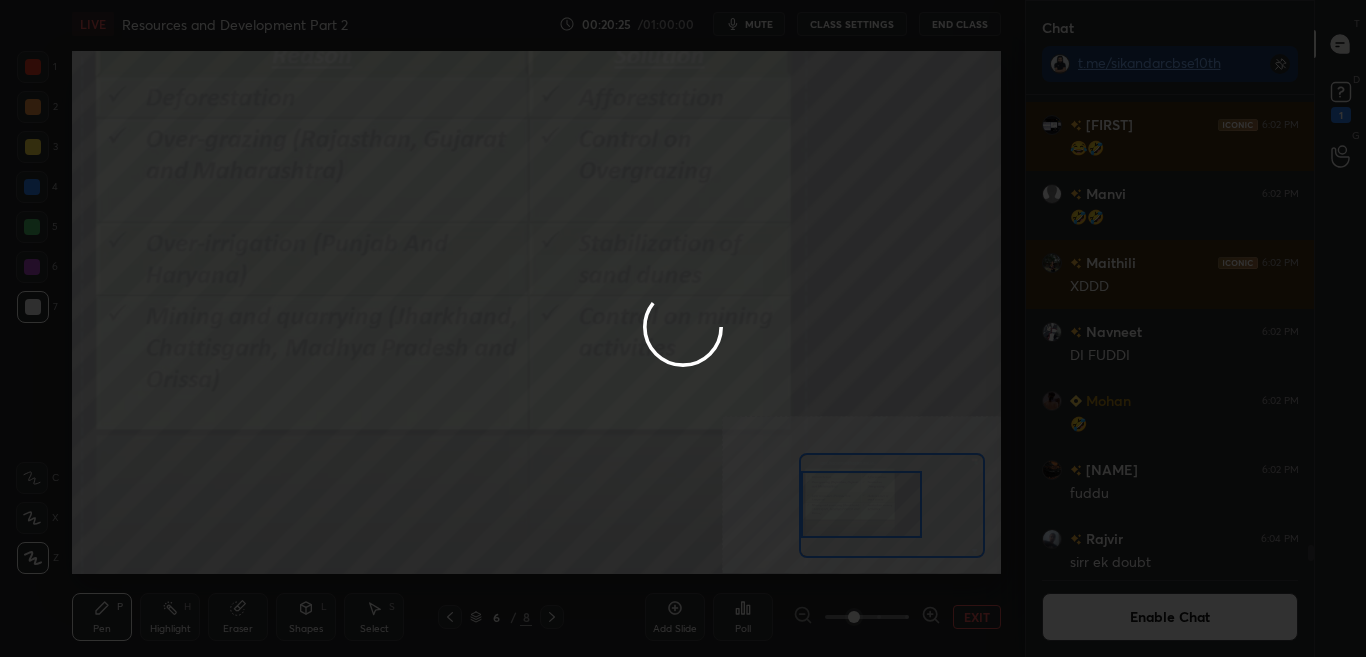 click on "1 2 3 4 5 6 7 C X Z C X Z E E Erase all   H H LIVE Resources and Development Part 2 00:20:25 /  01:00:00 mute CLASS SETTINGS End Class Setting up your live class Poll for   secs No correct answer Start poll Back Resources and Development Part 2 • L4 of Complete SST Revision Course for CBSE Class 10 (2025-26) [PERSON] Pen P Highlight H Eraser Shapes L Select S 6 / 8 Add Slide Poll EXIT Chat t.me/[USERNAME] [PERSON]  joined [PERSON]  joined [PERSON] 6:02 PM KHANA [PERSON] 6:02 PM KHA TO AAP BHI MARKET WALA RHE HO [PERSON] 6:02 PM processd foods [PERSON] 6:02 PM 🤣 [PERSON] 6:02 PM 💀 [PERSON] 6:02 PM 😂🤣 [PERSON] 6:02 PM 😂 [PERSON] 6:02 PM lol lol [PERSON] 6:02 PM Punjab??? [PERSON] 6:02 PM 😂🤣 [PERSON] 6:02 PM 🤣🤣 [PERSON] 6:02 PM XDDD [PERSON] 6:02 PM DI FUDDI [PERSON] 6:02 PM 🤣 [PERSON] 6:02 PM fuddu [PERSON] 6:04 PM sirr ek doubt [PERSON] 6:04 PM FU... EH? JUMP TO LATEST Enable Chat [PERSON] Asked a doubt 2 Pick this doubt NEW DOUBTS ASKED No one has raised a hand yet Can't raise hand Got it T D 1 G" at bounding box center [683, 328] 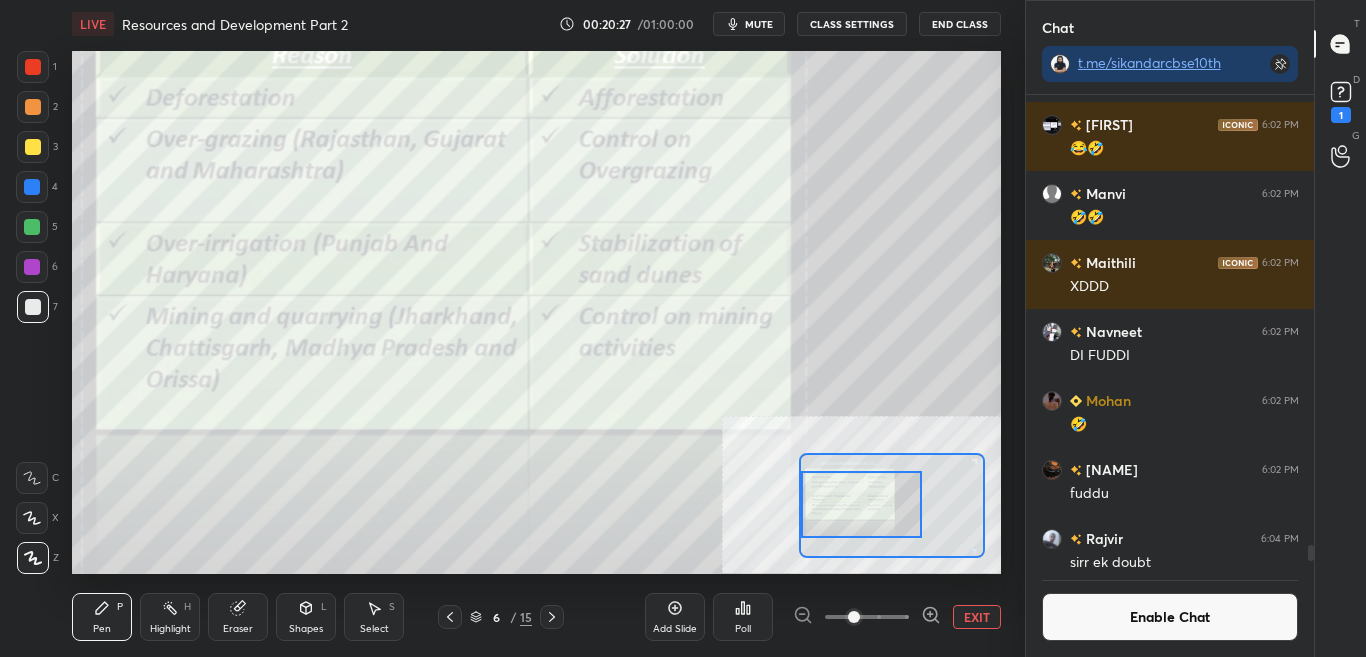 click on "Enable Chat" at bounding box center [1170, 617] 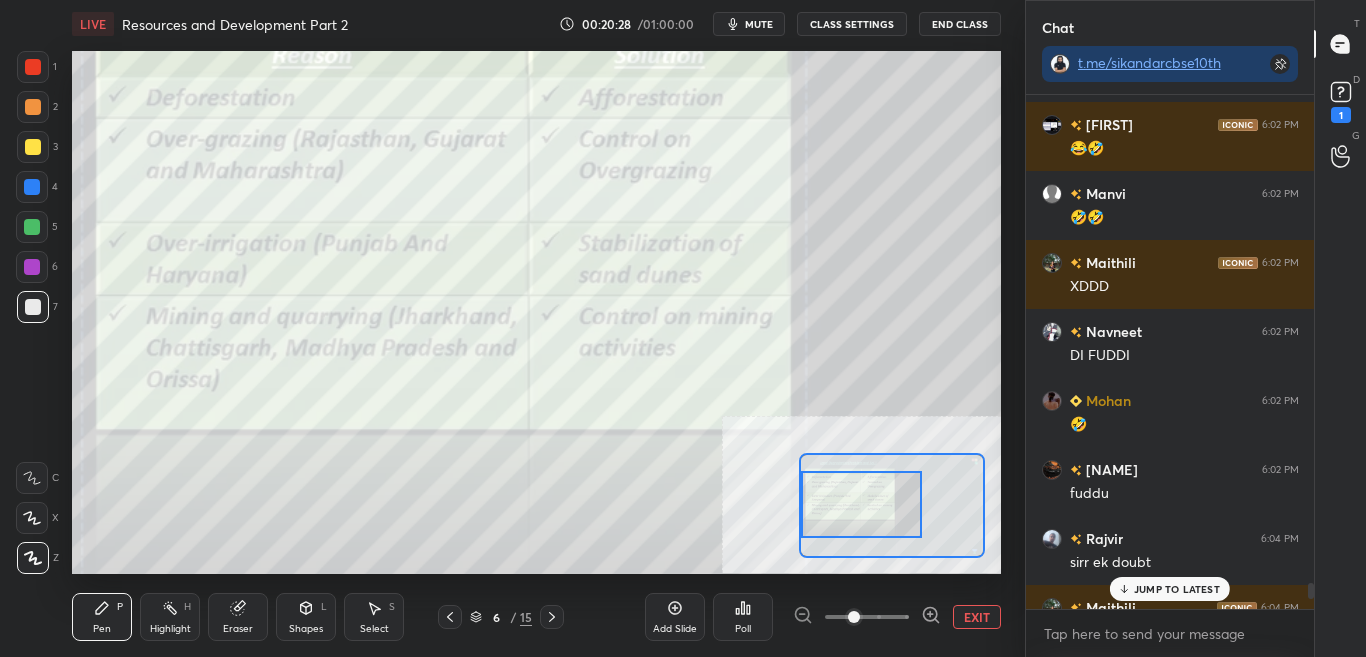 scroll, scrollTop: 7, scrollLeft: 7, axis: both 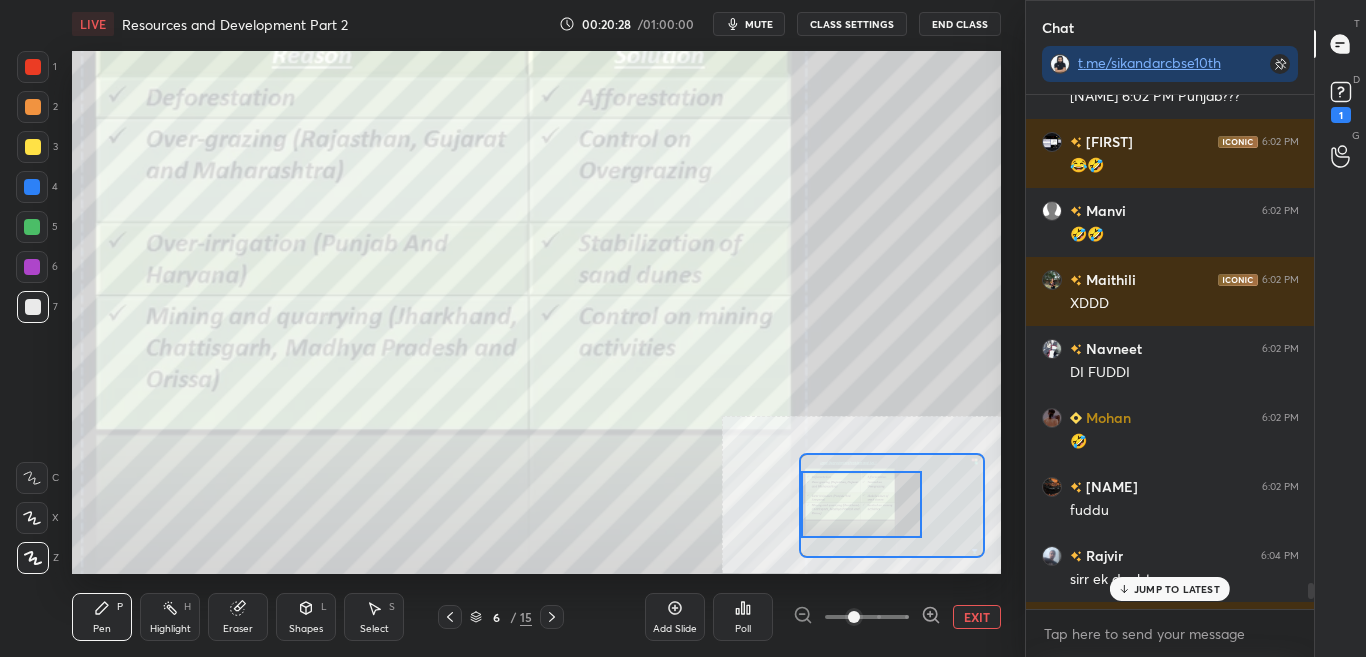 click on "JUMP TO LATEST" at bounding box center [1177, 589] 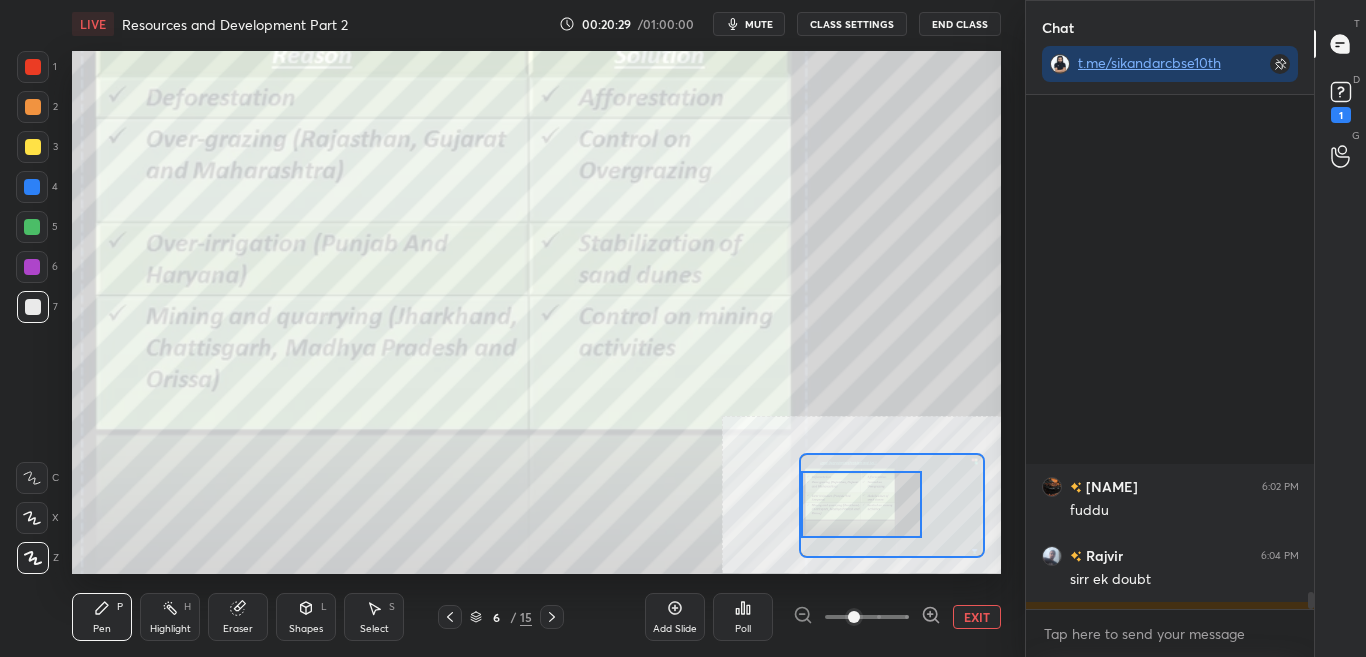 scroll, scrollTop: 14771, scrollLeft: 0, axis: vertical 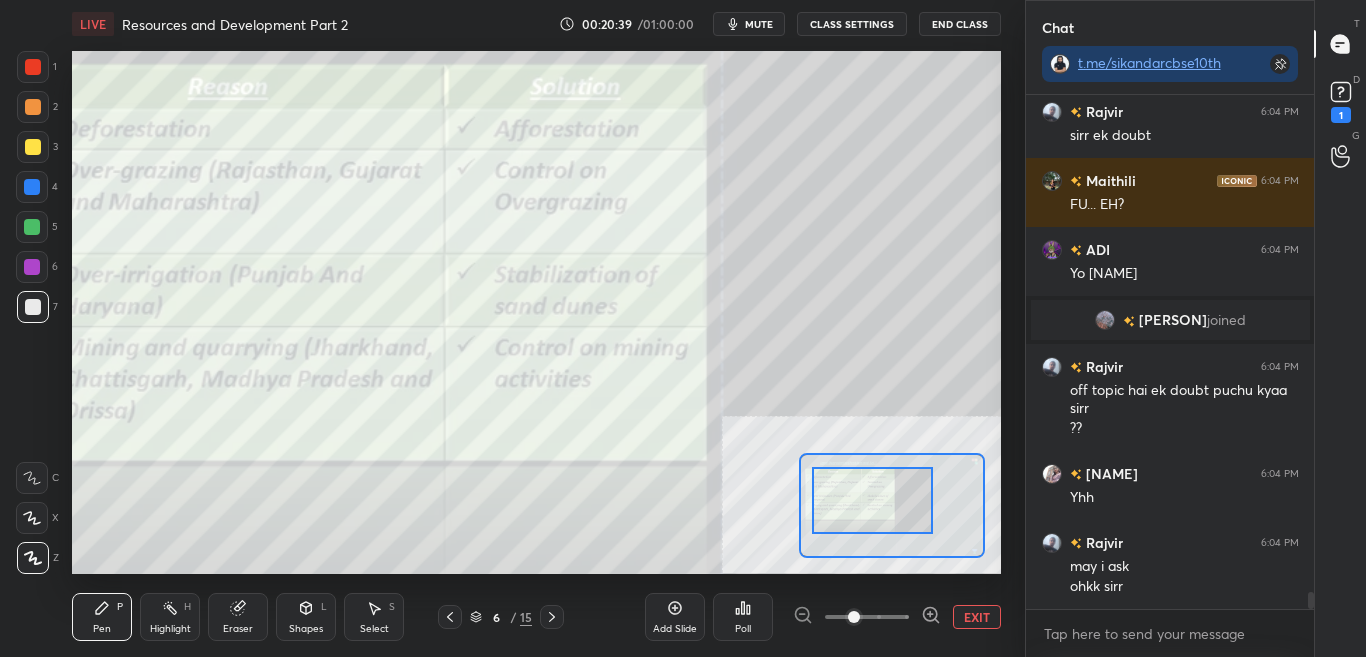 click at bounding box center [872, 500] 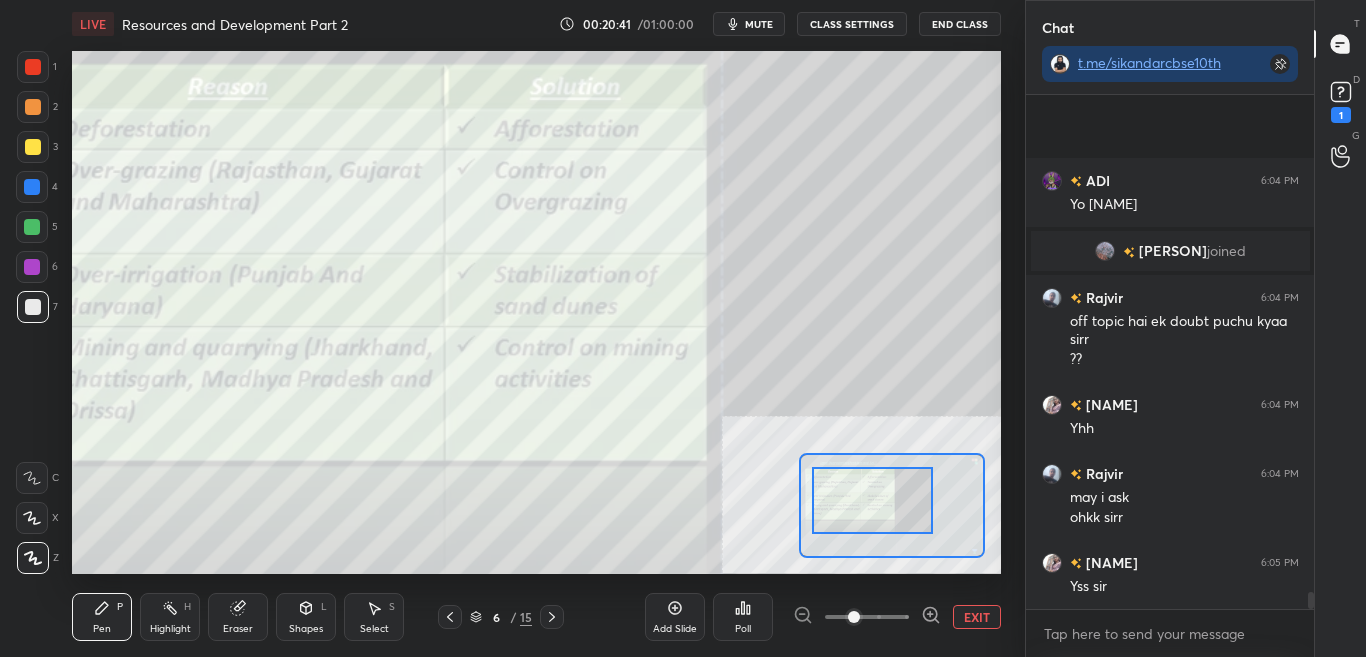 scroll, scrollTop: 14978, scrollLeft: 0, axis: vertical 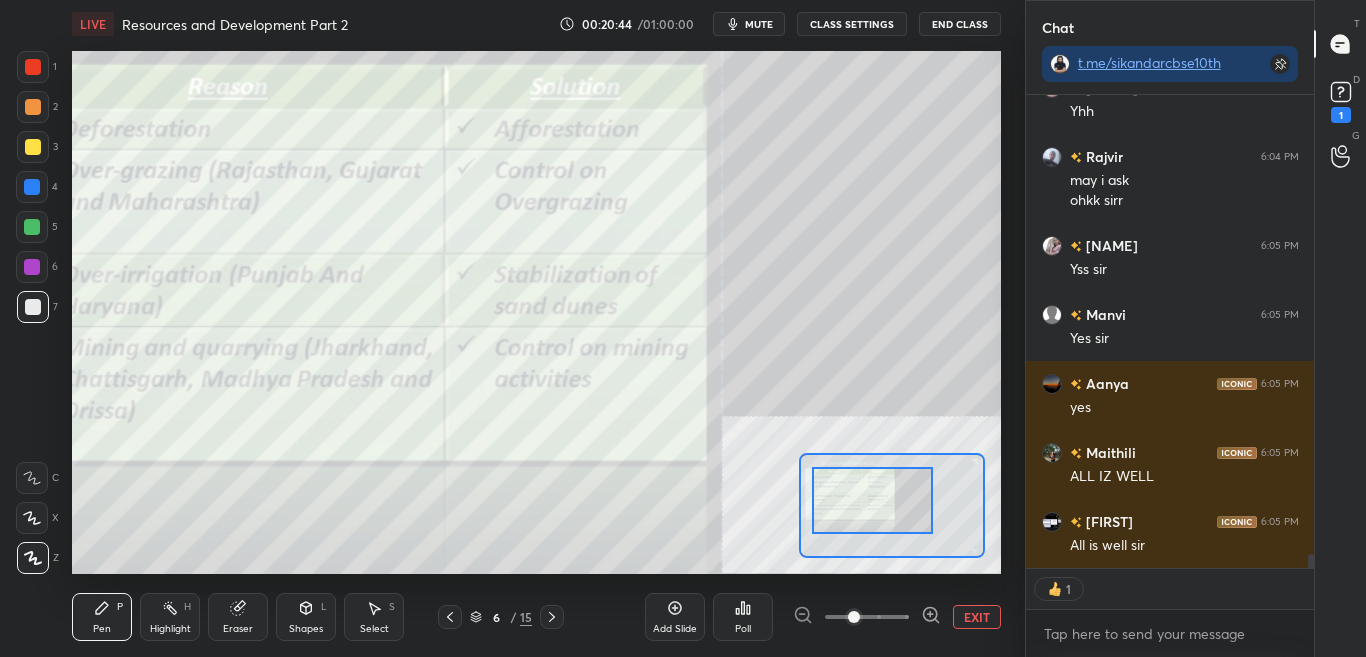 click on "CLASS SETTINGS" at bounding box center [852, 24] 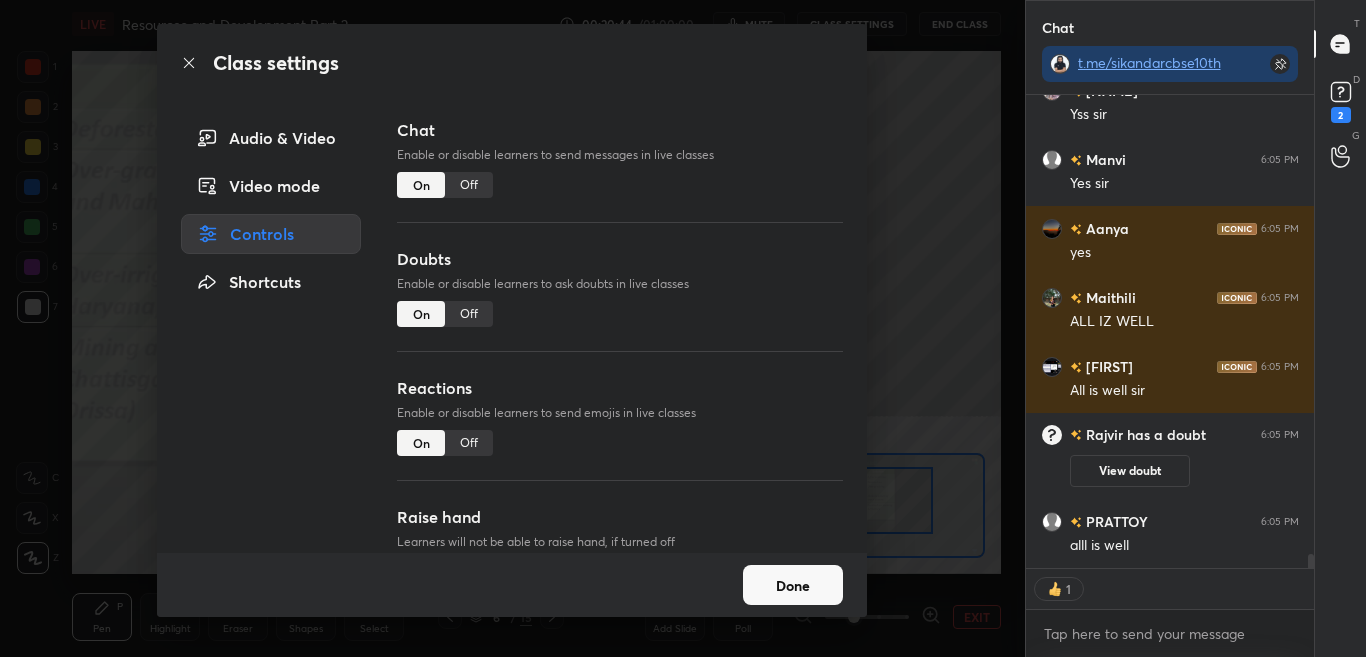 scroll, scrollTop: 15092, scrollLeft: 0, axis: vertical 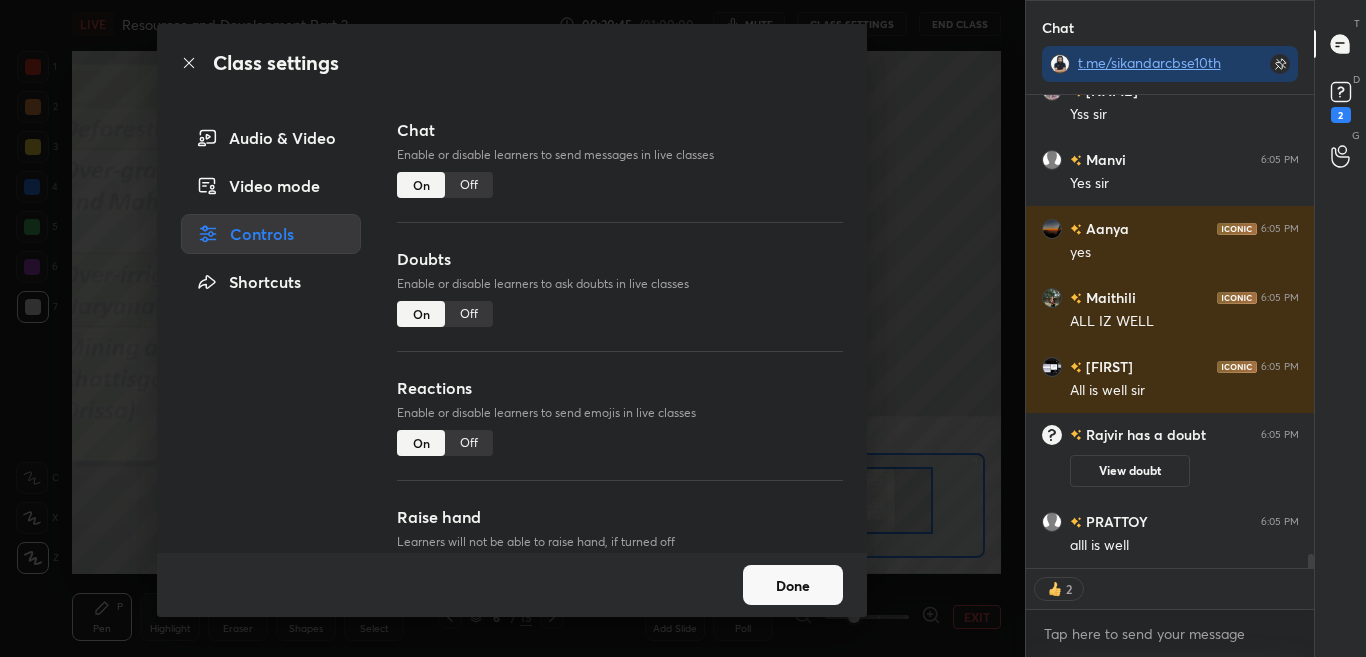 click on "Off" at bounding box center [469, 185] 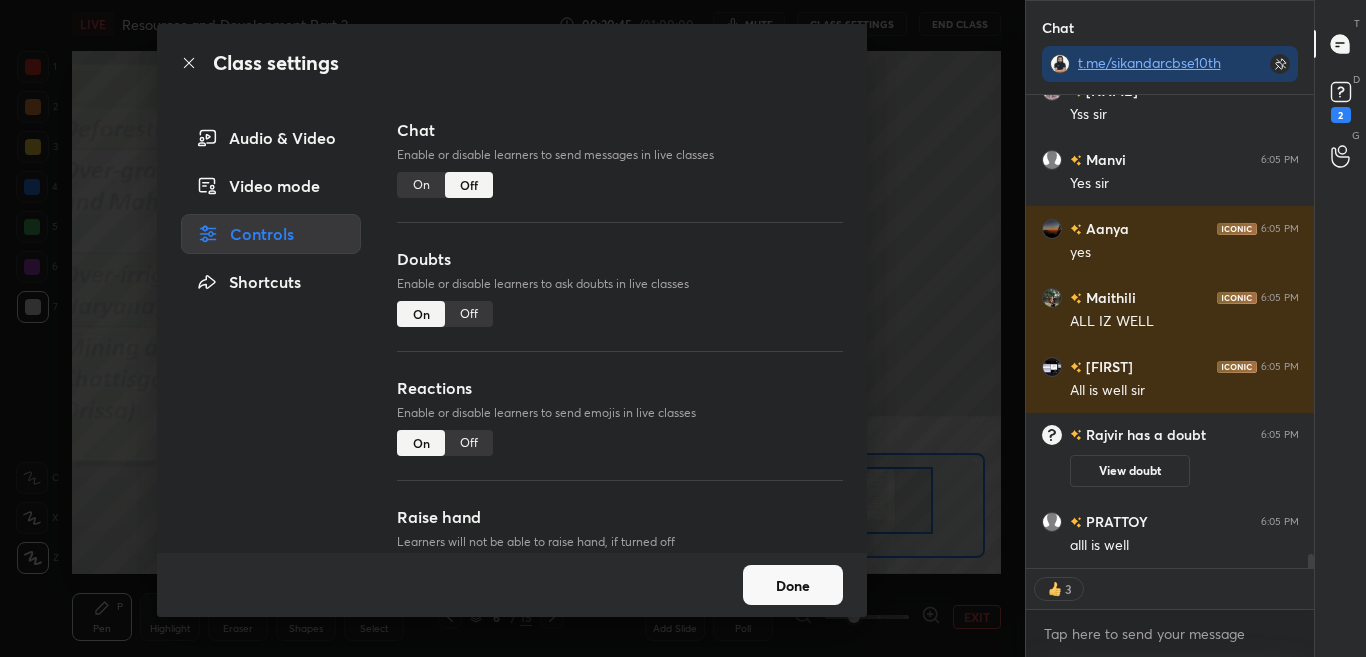 type on "x" 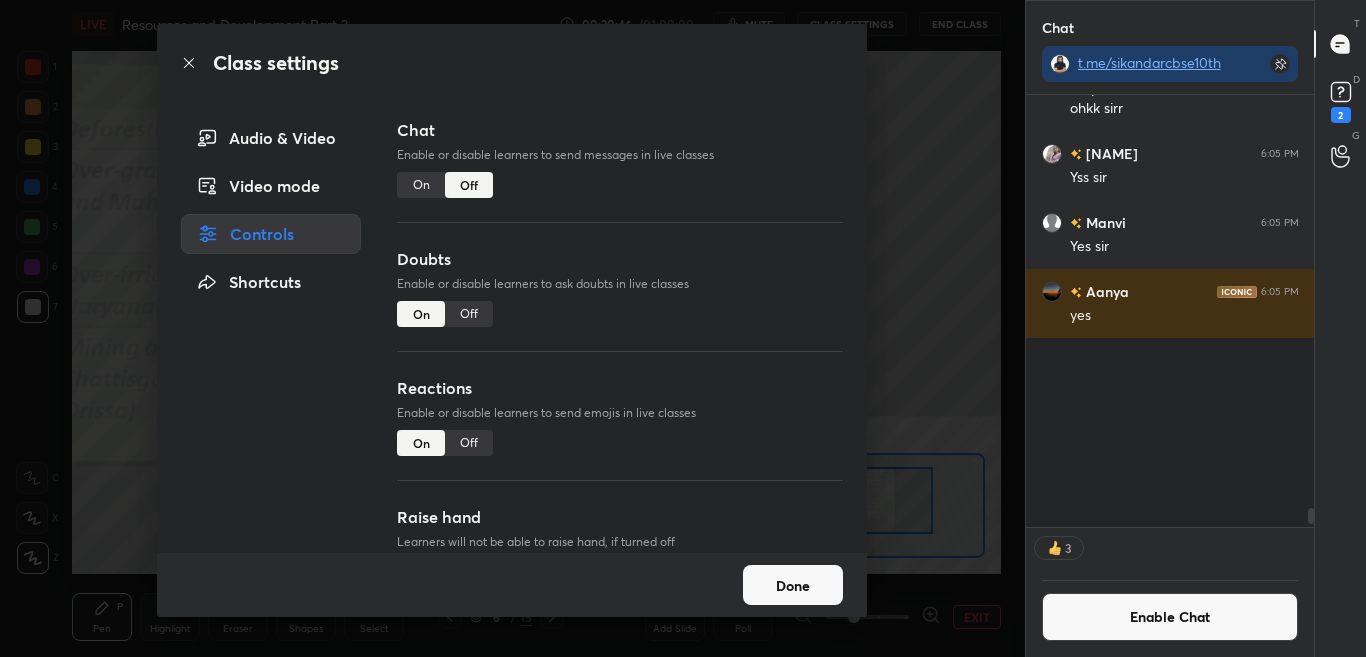 scroll, scrollTop: 14801, scrollLeft: 0, axis: vertical 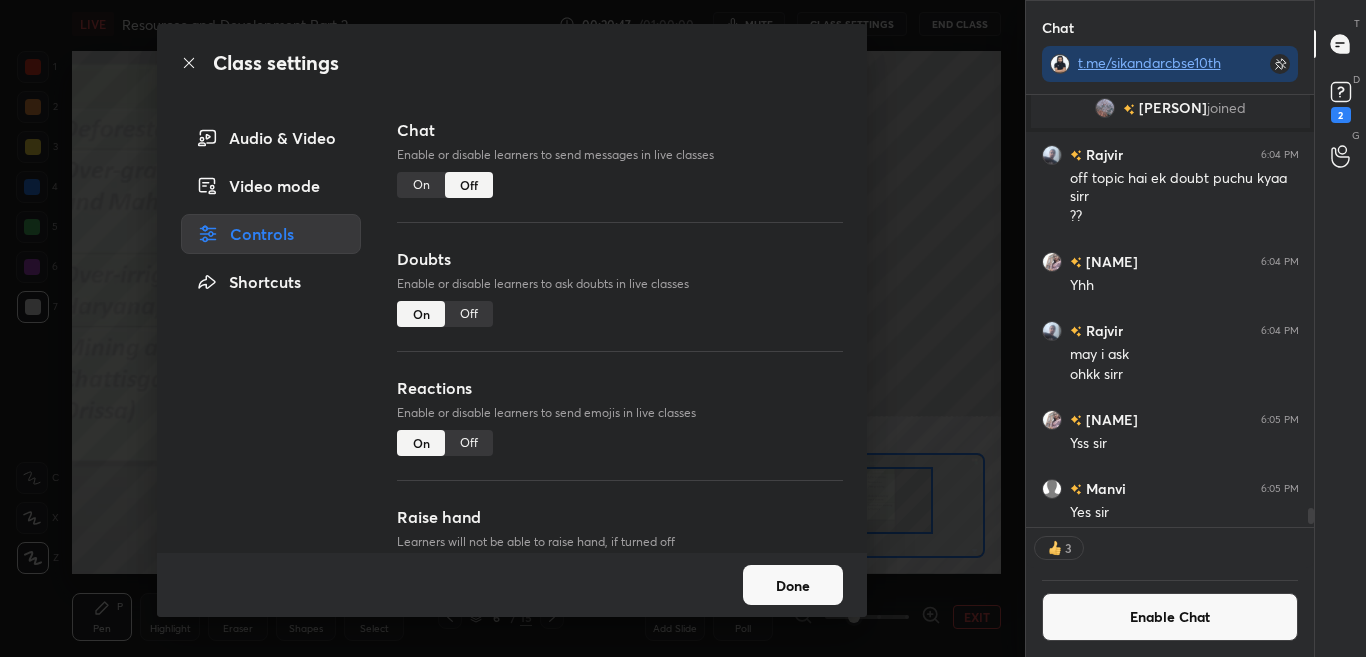 click 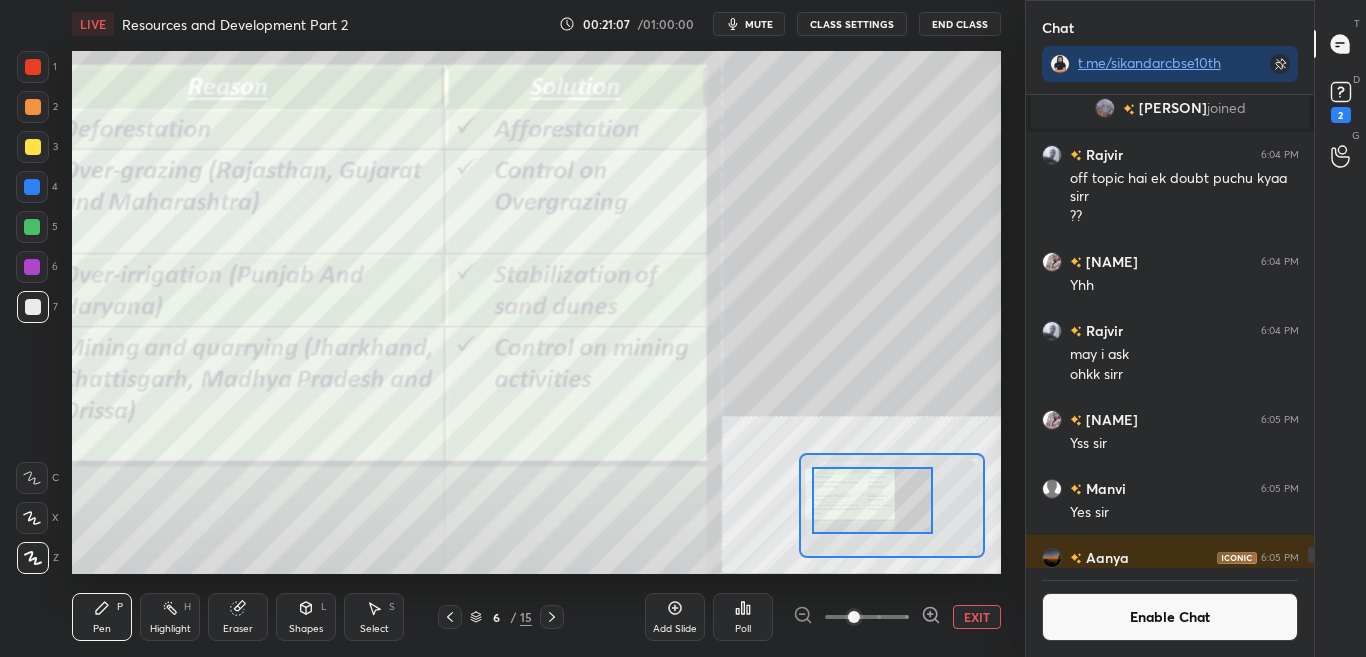 scroll, scrollTop: 7, scrollLeft: 7, axis: both 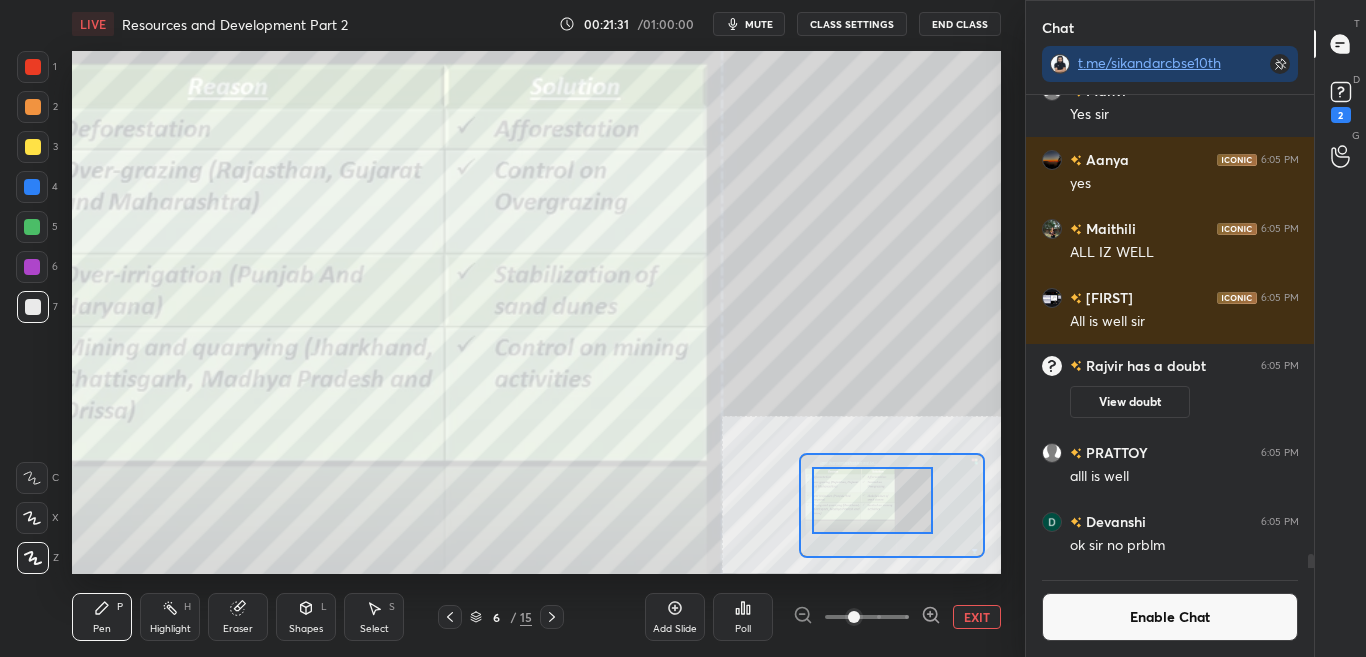 click on "Enable Chat" at bounding box center (1170, 617) 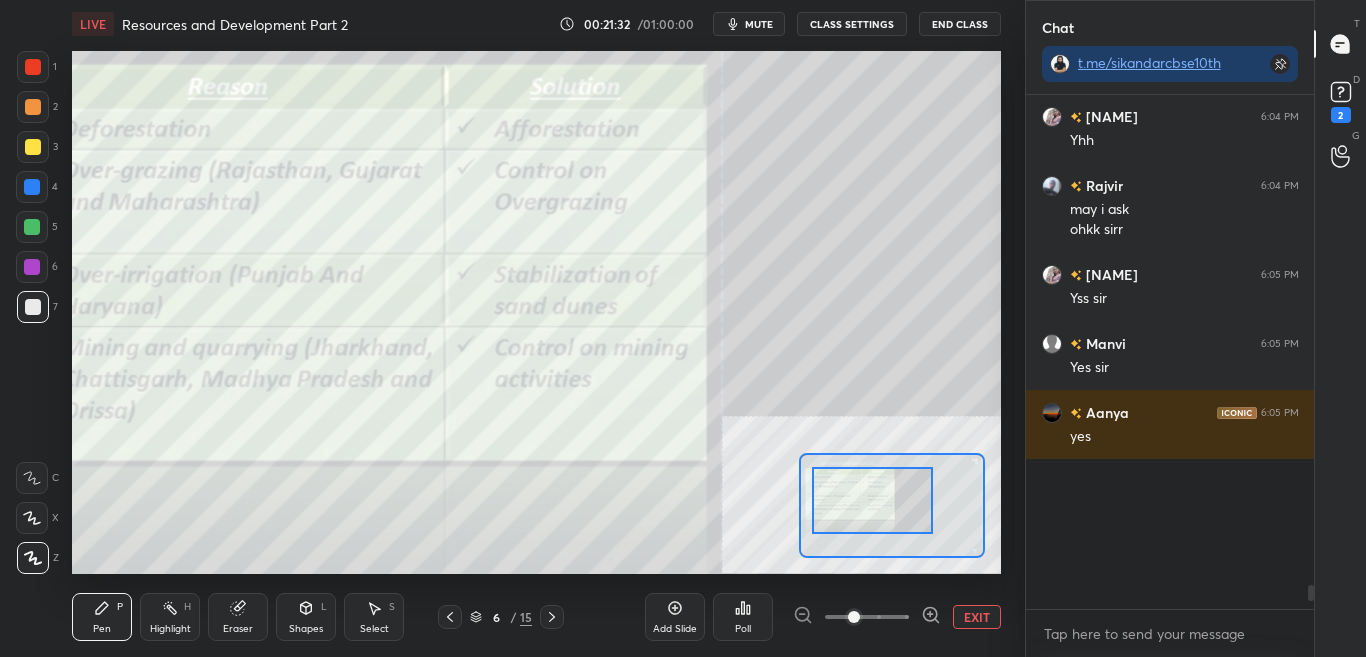 scroll, scrollTop: 14765, scrollLeft: 0, axis: vertical 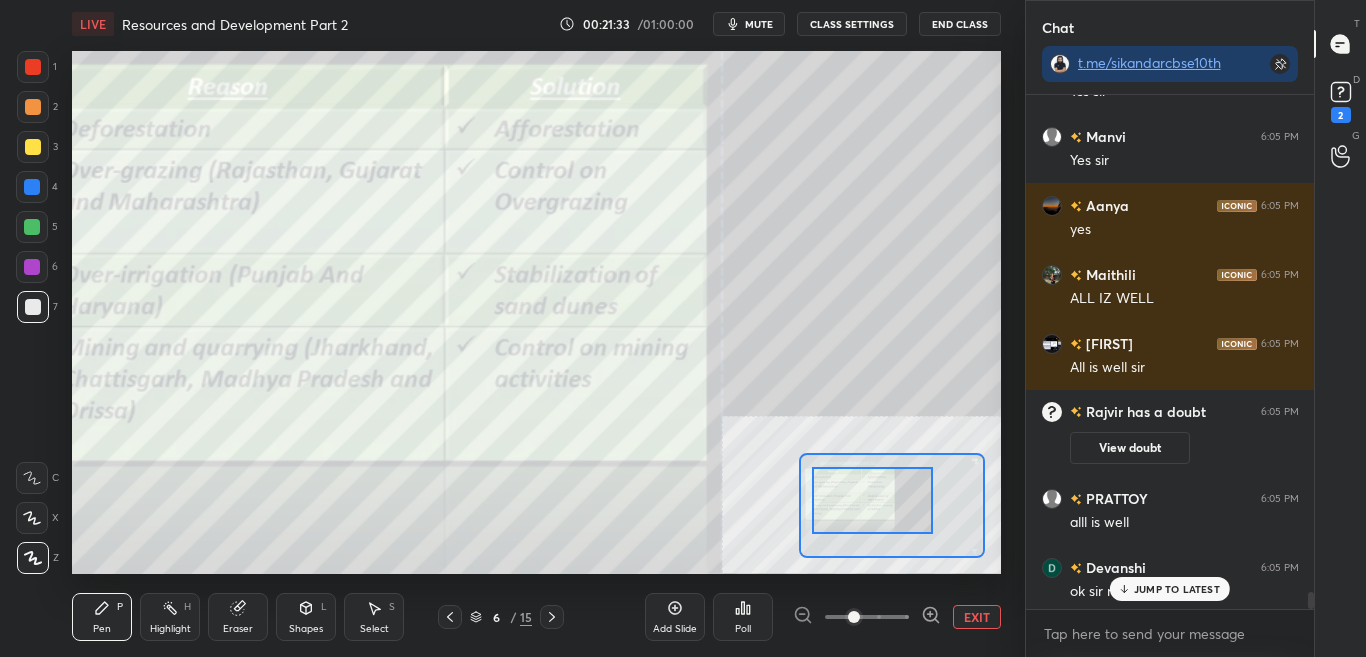 click at bounding box center (1311, 600) 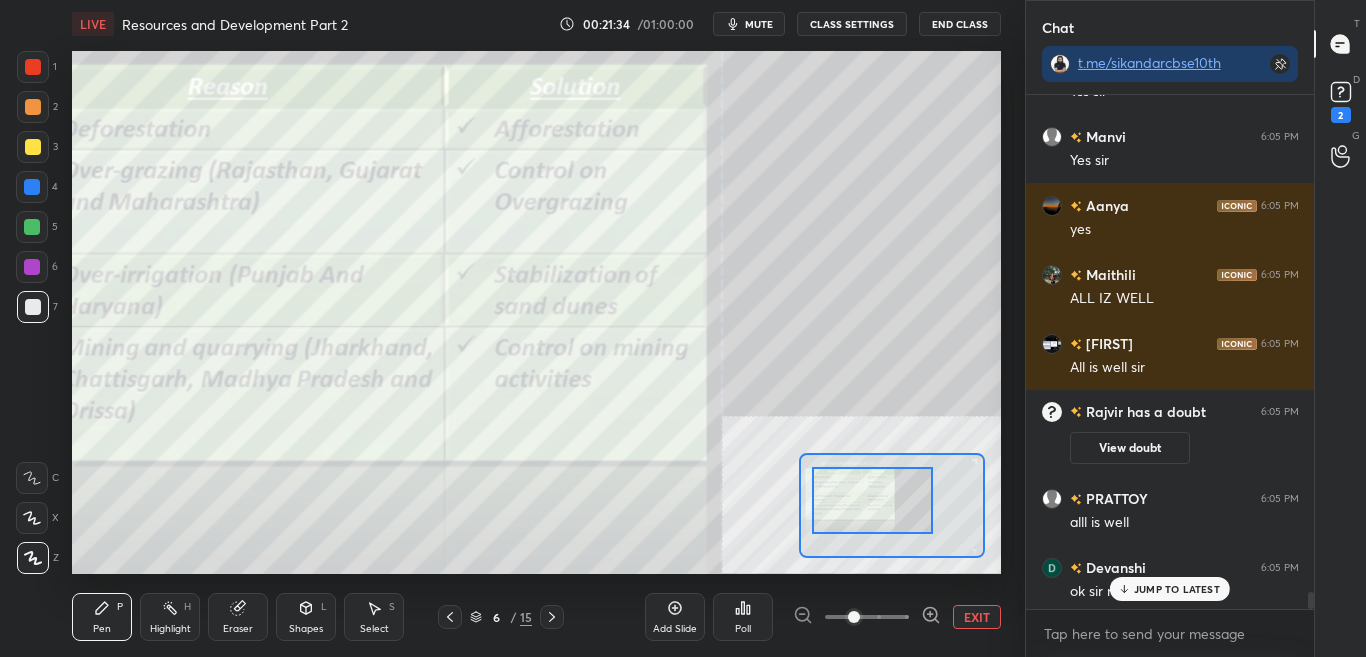 click on "JUMP TO LATEST" at bounding box center [1177, 589] 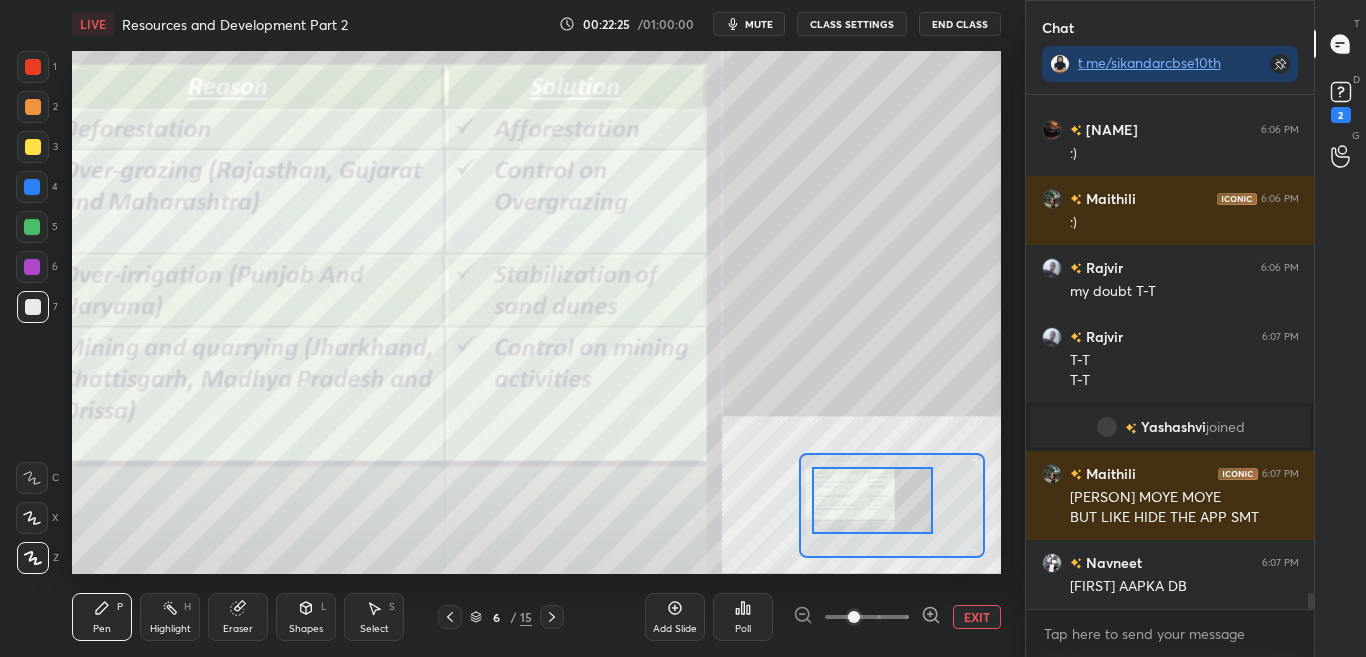 scroll, scrollTop: 15577, scrollLeft: 0, axis: vertical 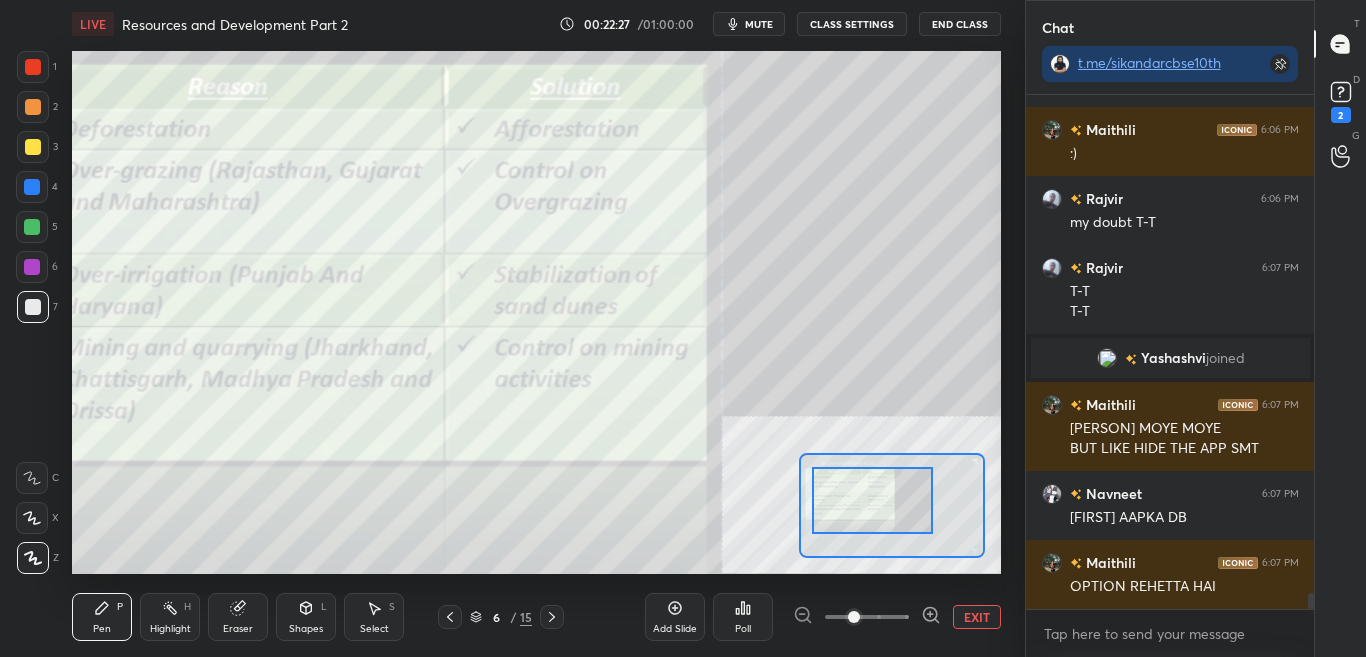 click on "CLASS SETTINGS" at bounding box center (852, 24) 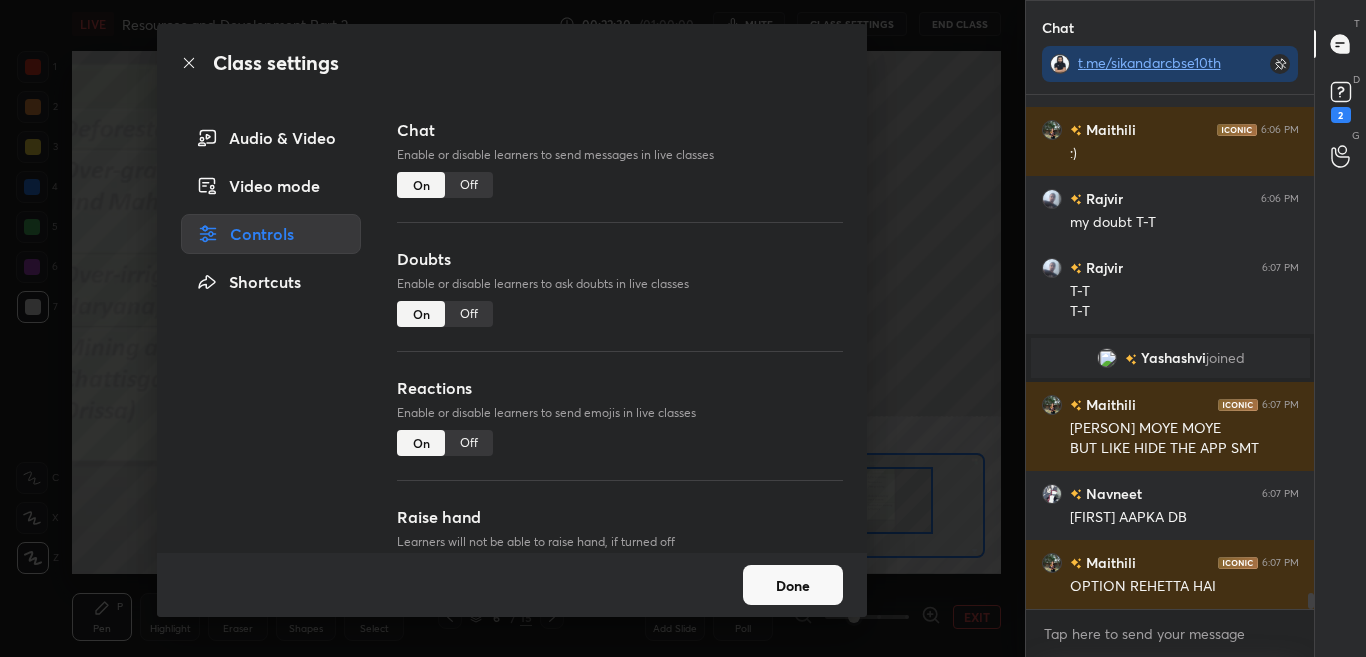 click on "Off" at bounding box center [469, 185] 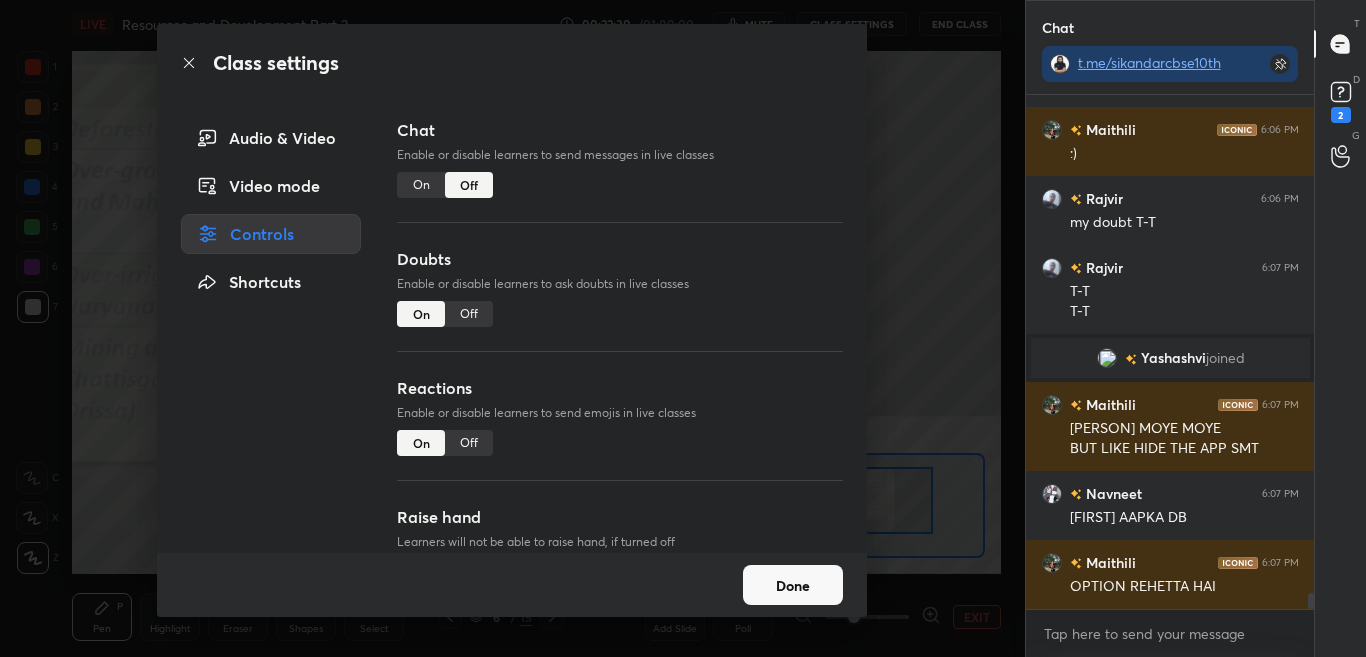 scroll, scrollTop: 15124, scrollLeft: 0, axis: vertical 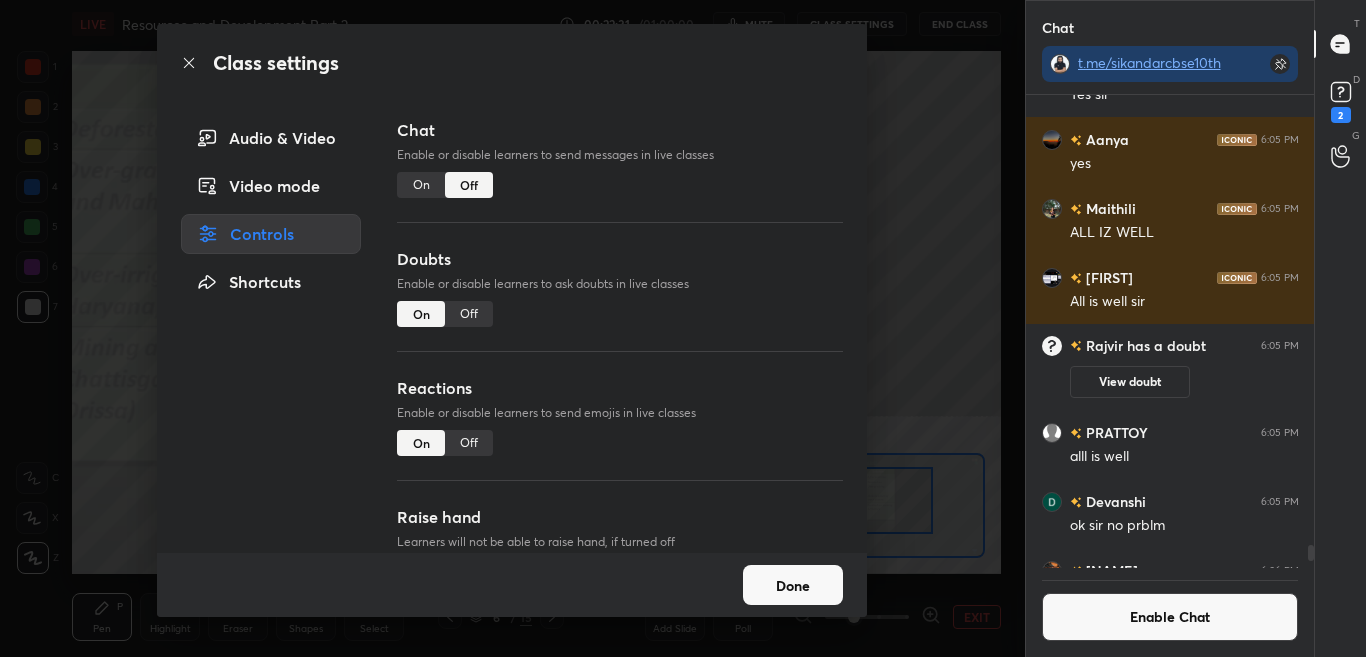 click 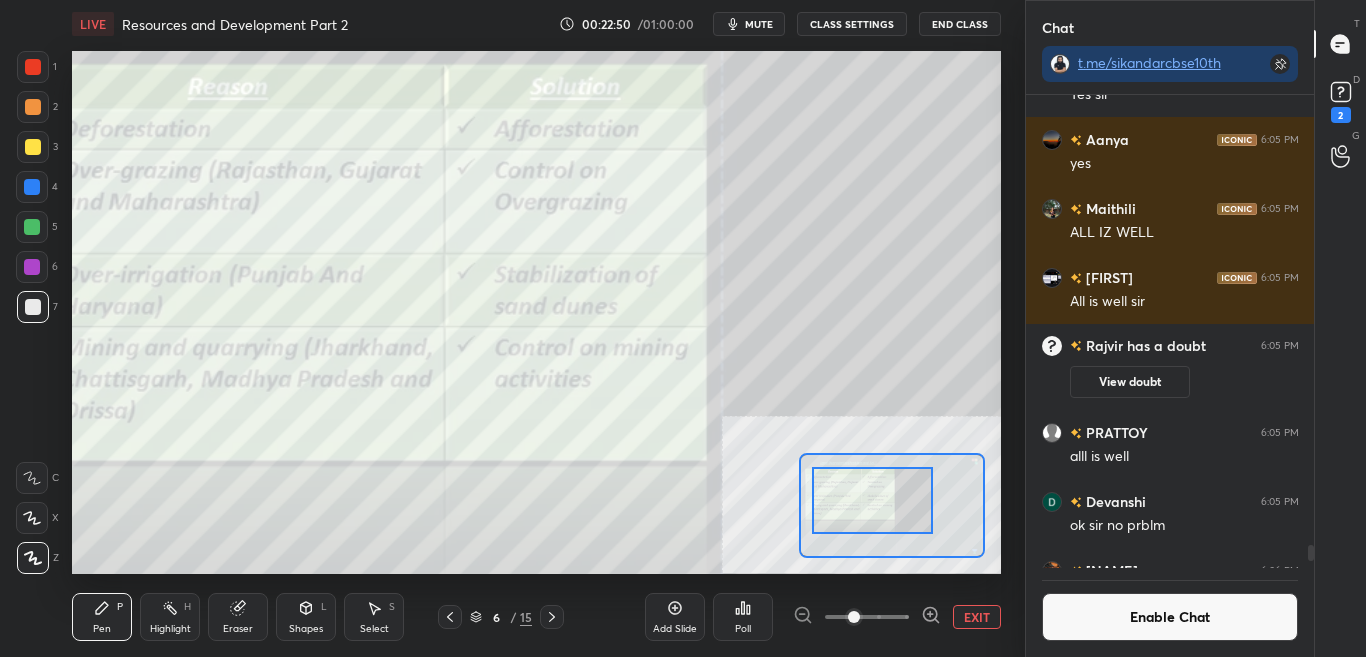 click on "Enable Chat" at bounding box center [1170, 617] 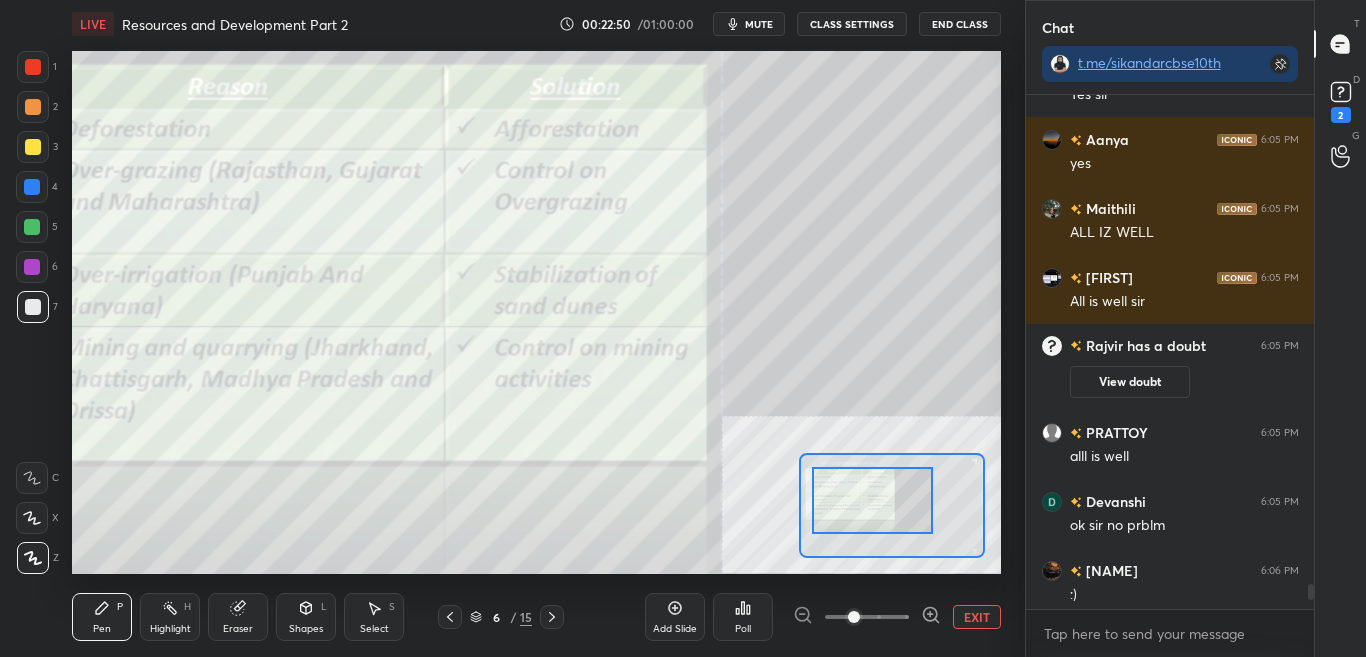 scroll, scrollTop: 7, scrollLeft: 7, axis: both 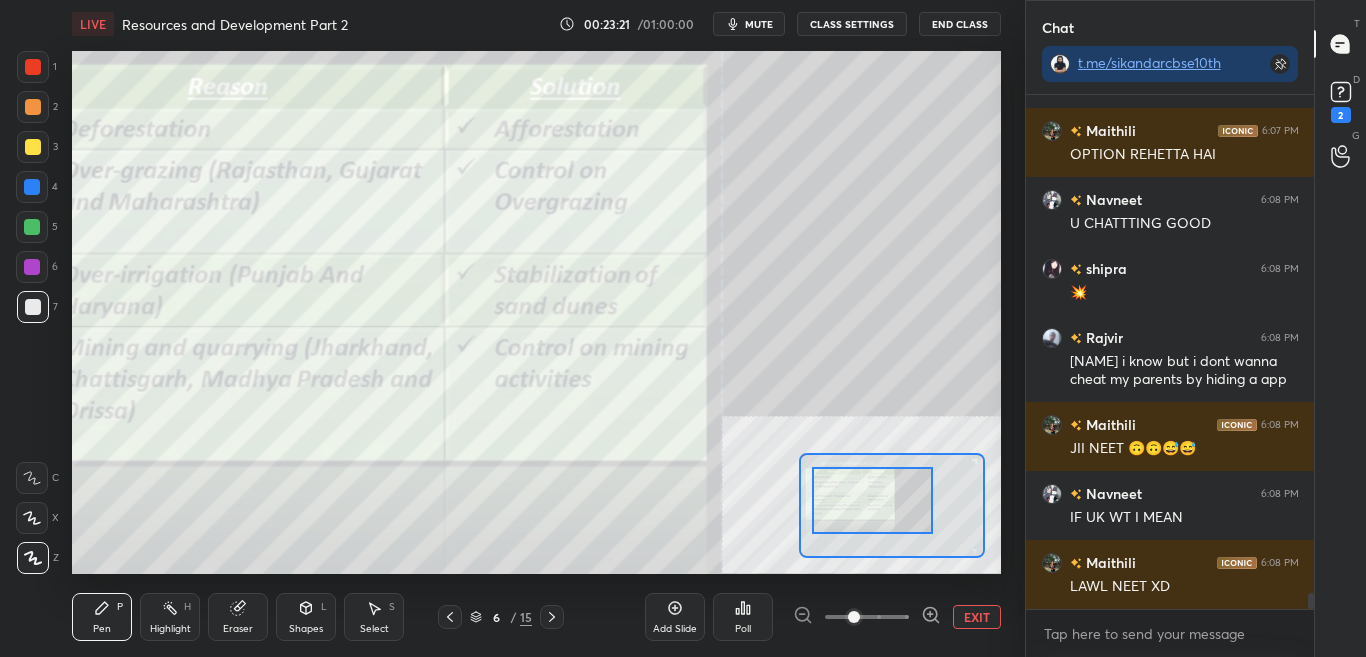 click on "EXIT" at bounding box center [977, 617] 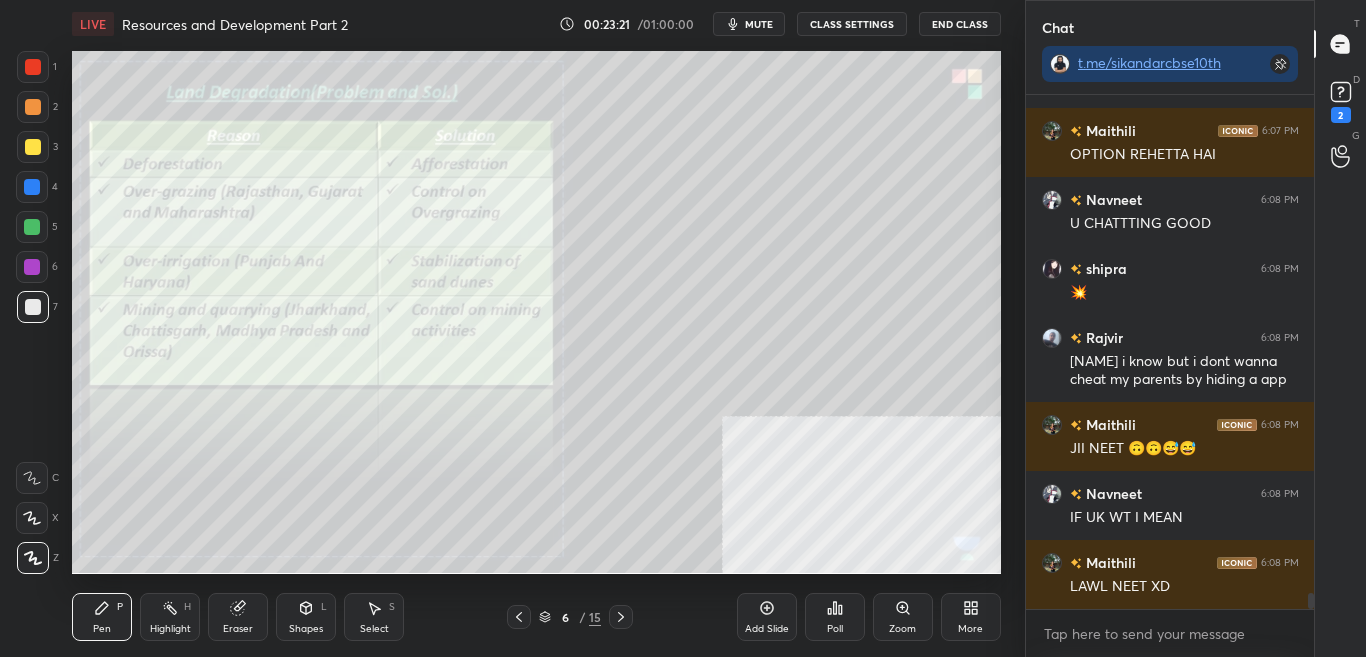 scroll, scrollTop: 16135, scrollLeft: 0, axis: vertical 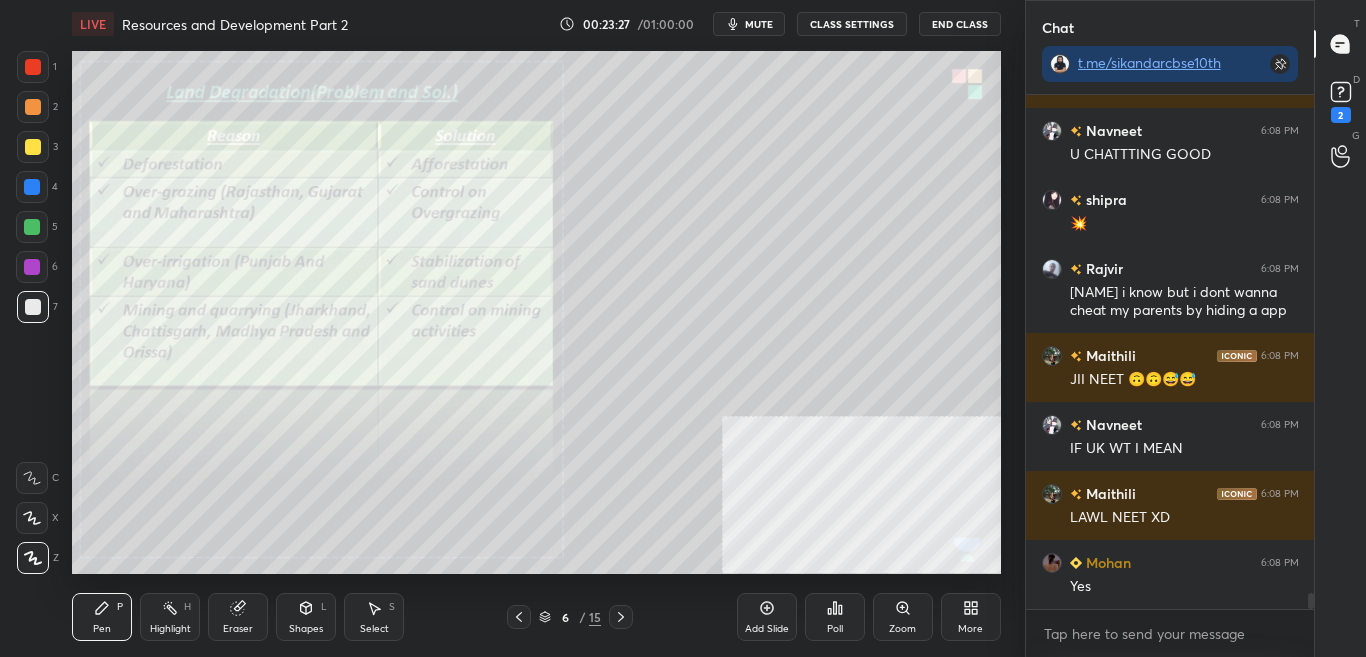 click at bounding box center [621, 617] 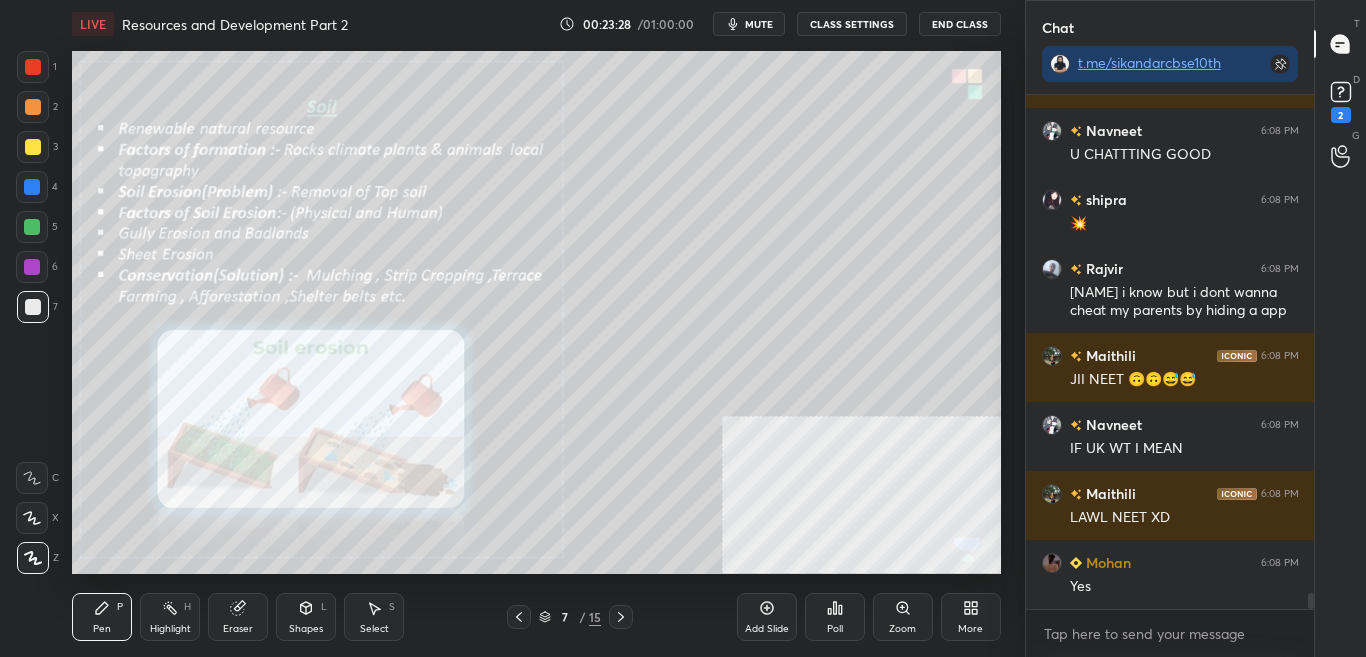 click on "CLASS SETTINGS" at bounding box center [852, 24] 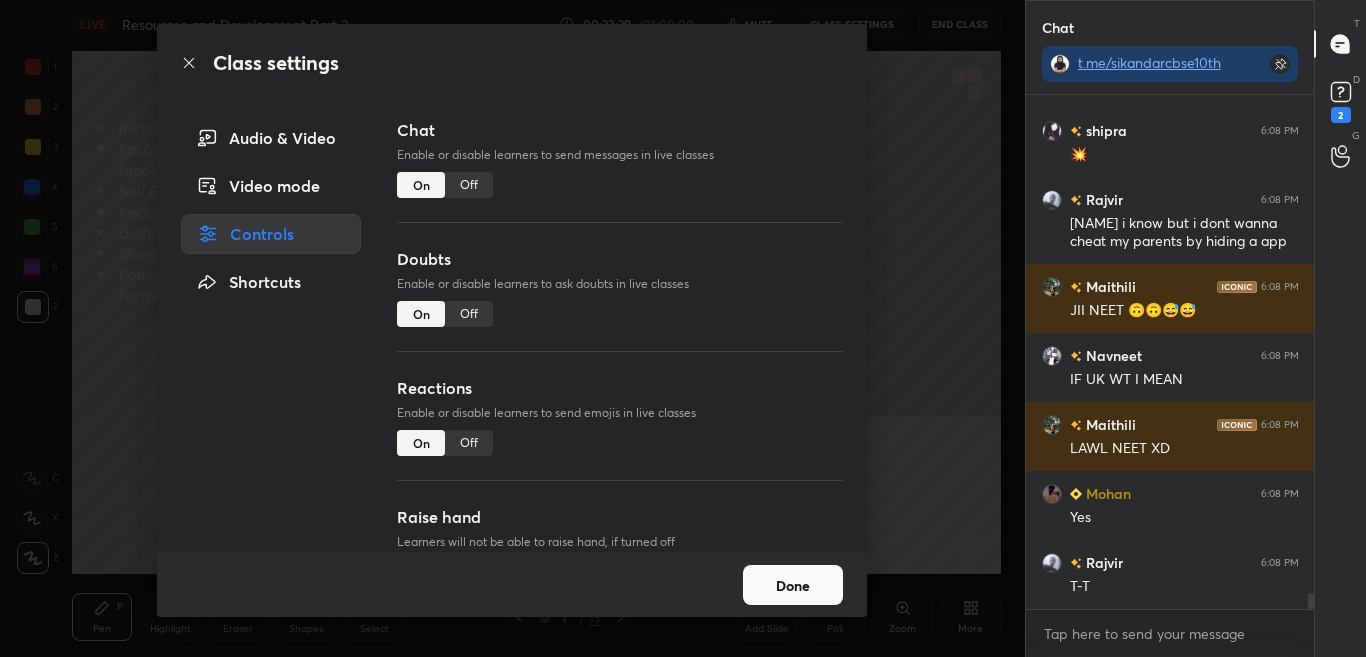 click on "Off" at bounding box center [469, 185] 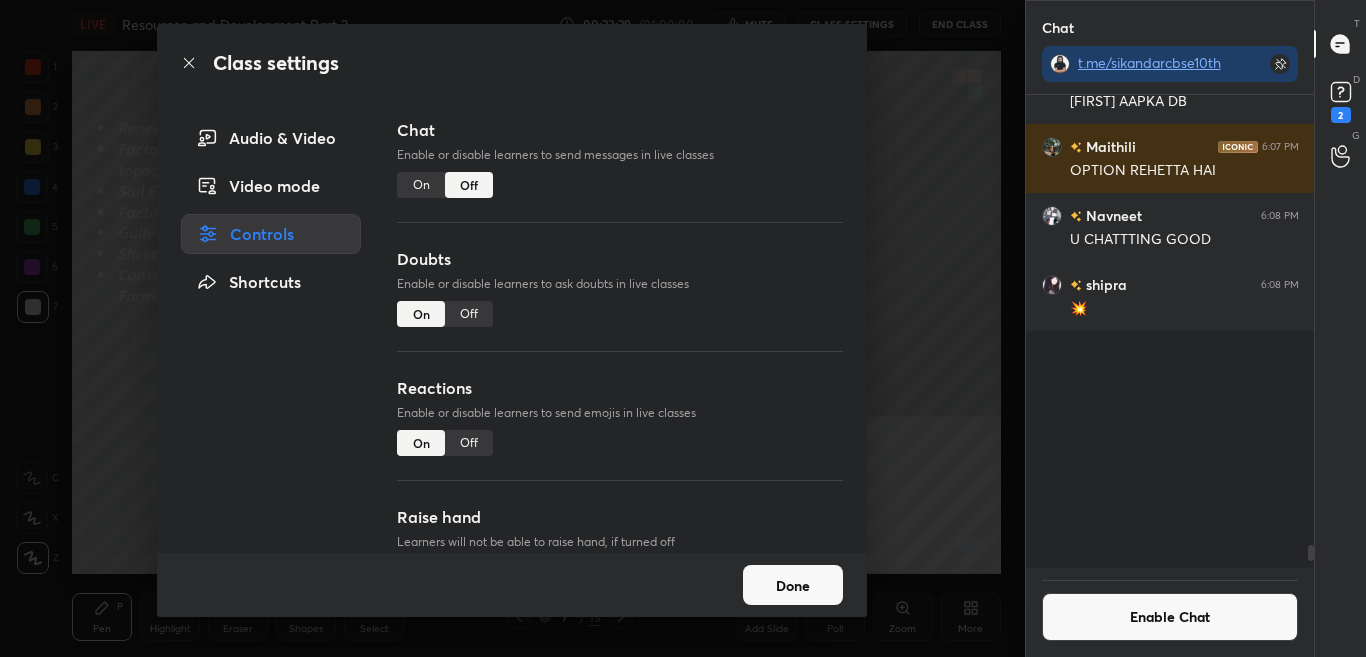scroll, scrollTop: 15524, scrollLeft: 0, axis: vertical 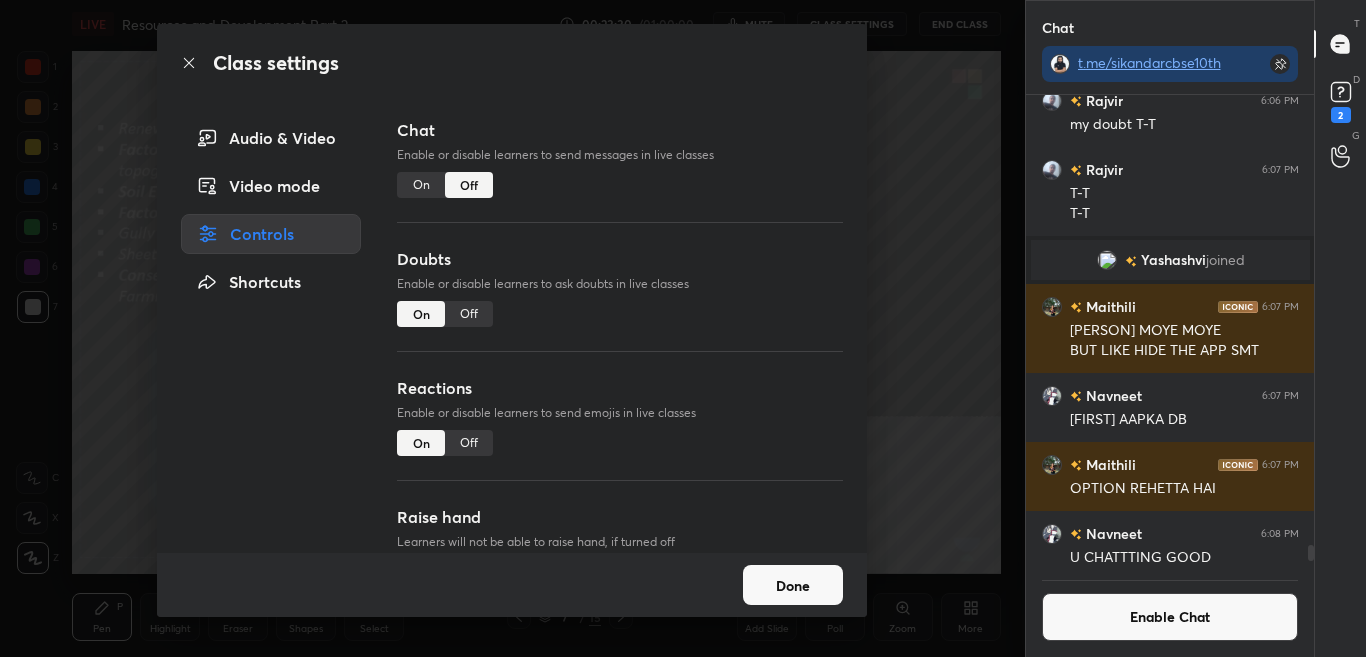 click 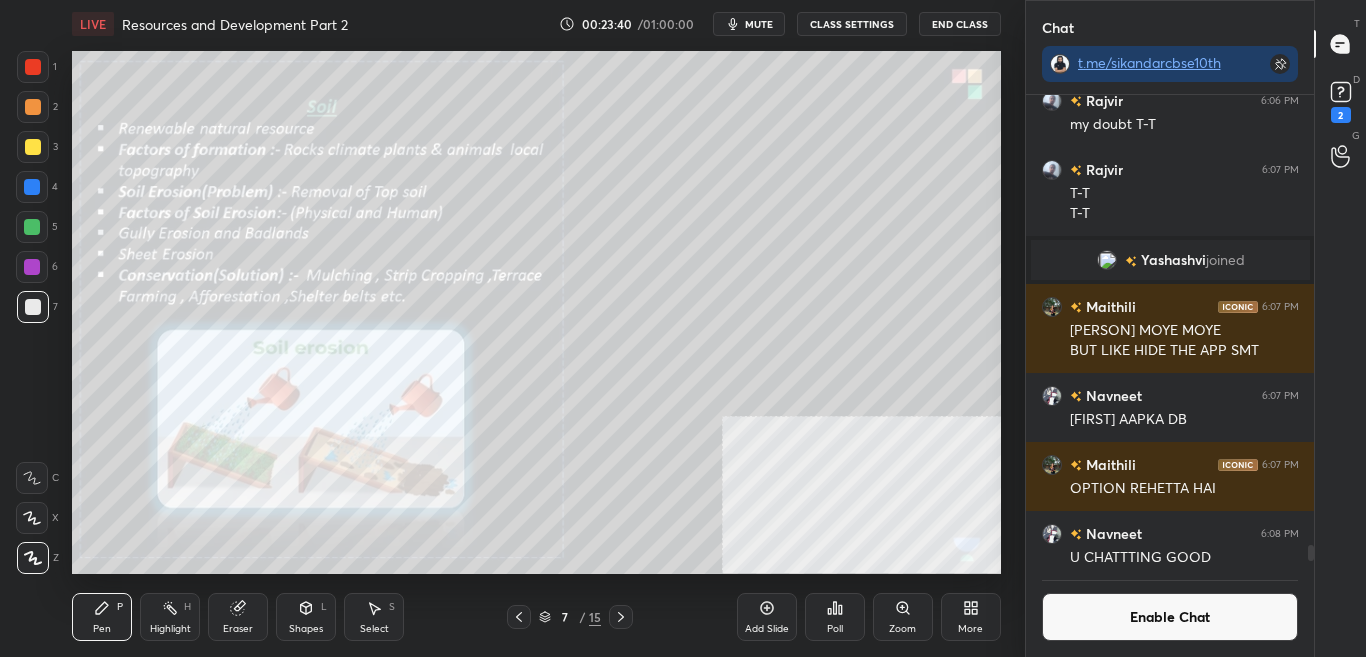 click on "Enable Chat" at bounding box center (1170, 617) 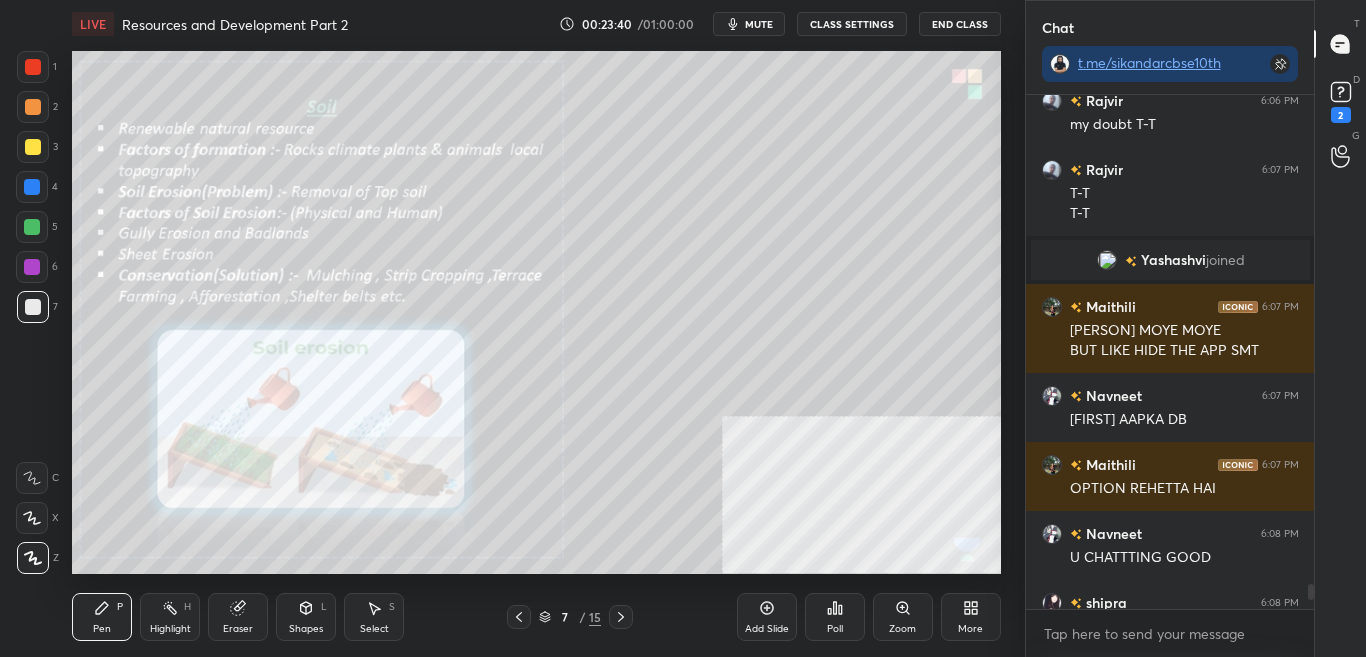 scroll, scrollTop: 7, scrollLeft: 7, axis: both 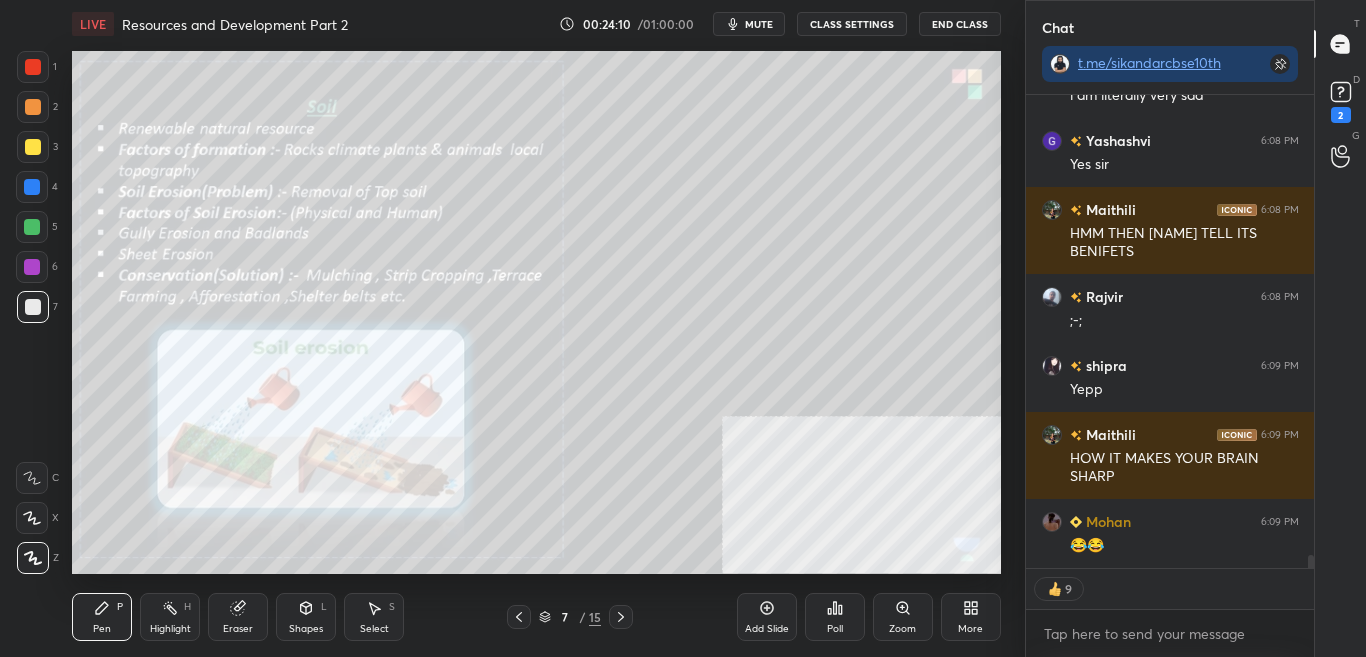 type on "x" 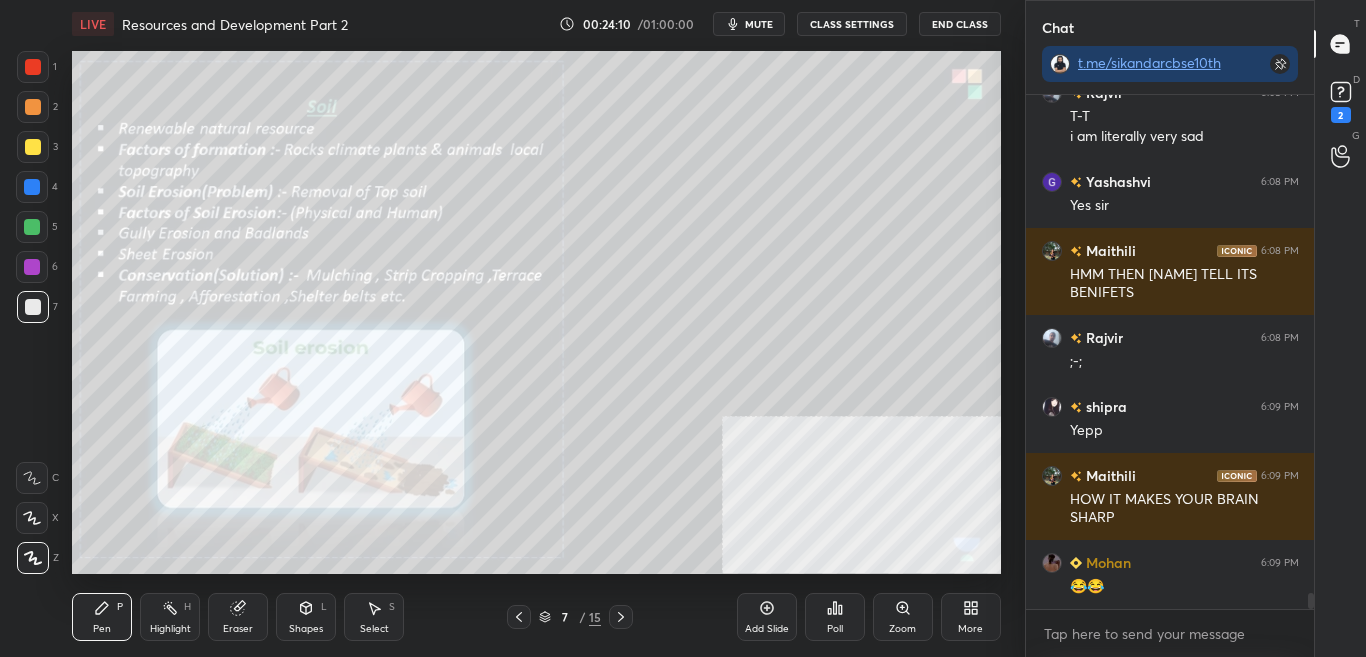 scroll, scrollTop: 7, scrollLeft: 7, axis: both 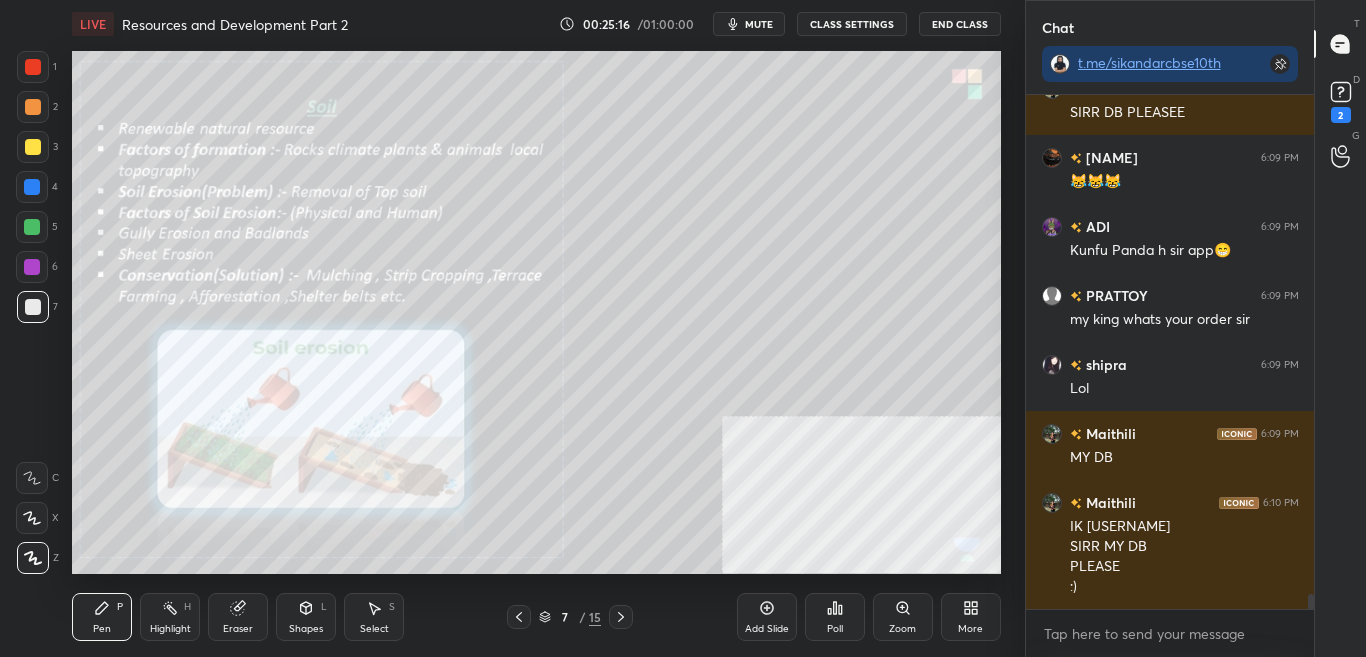 click on "CLASS SETTINGS" at bounding box center (852, 24) 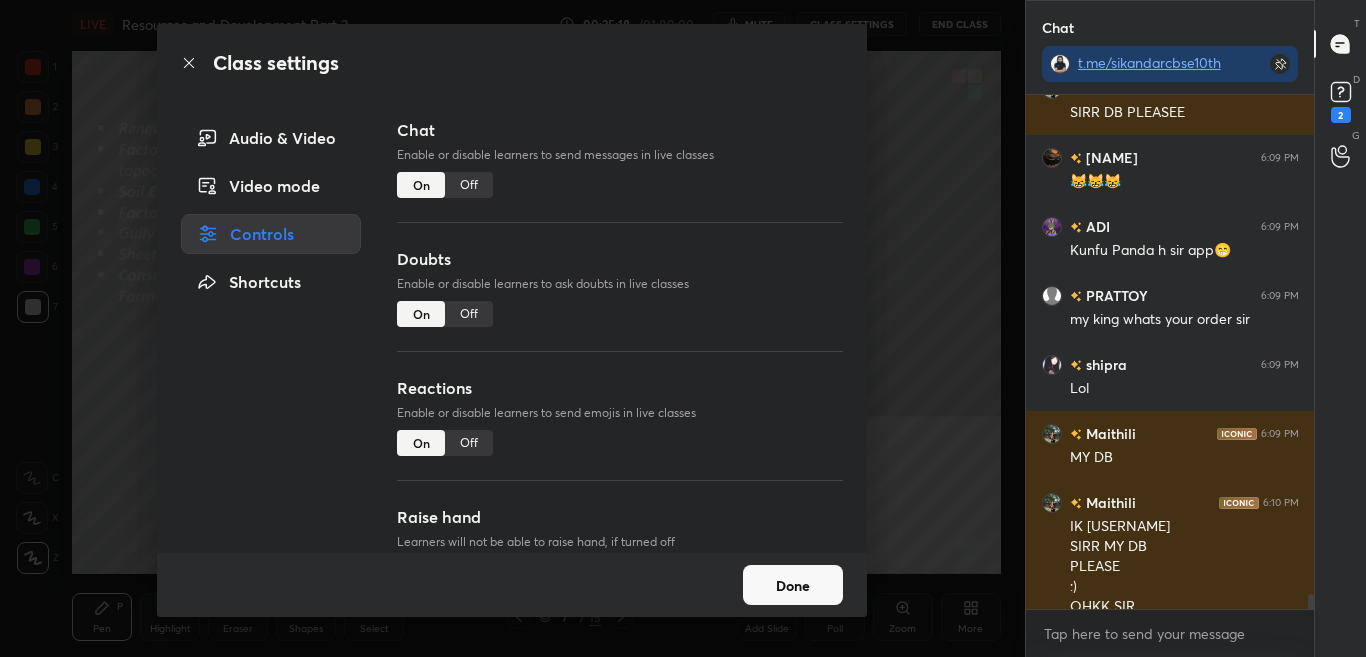click on "Off" at bounding box center (469, 185) 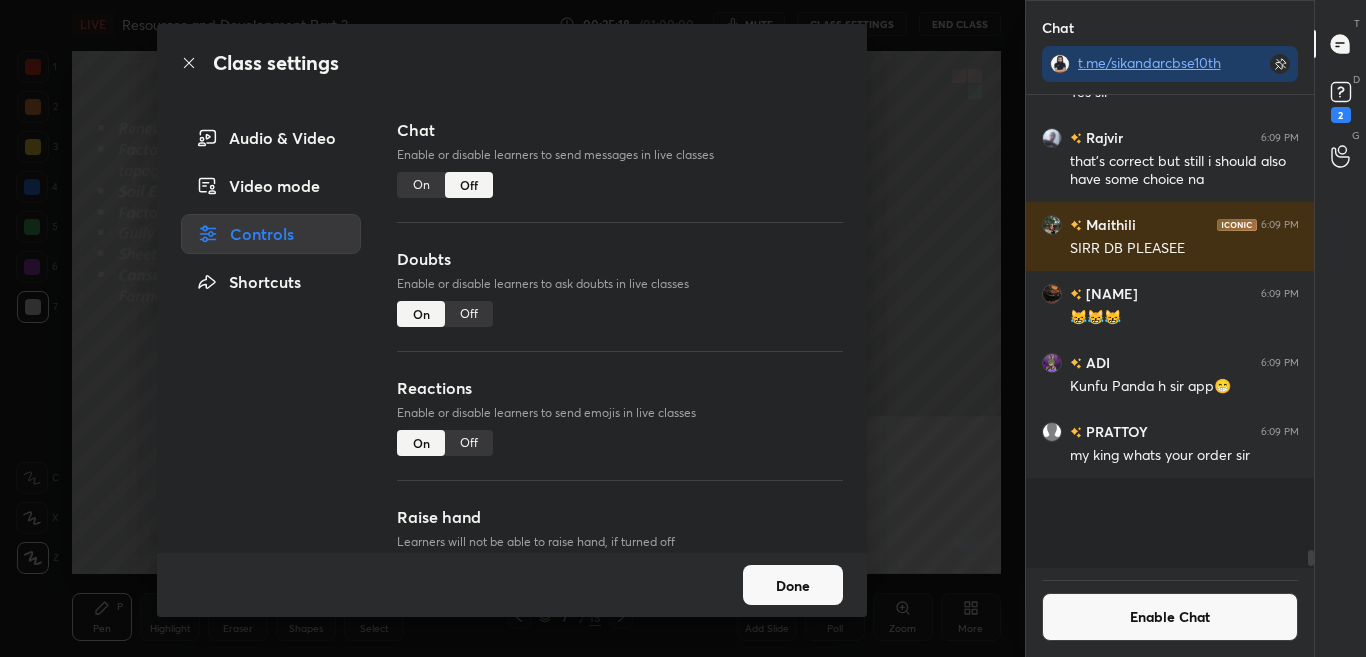 scroll, scrollTop: 17154, scrollLeft: 0, axis: vertical 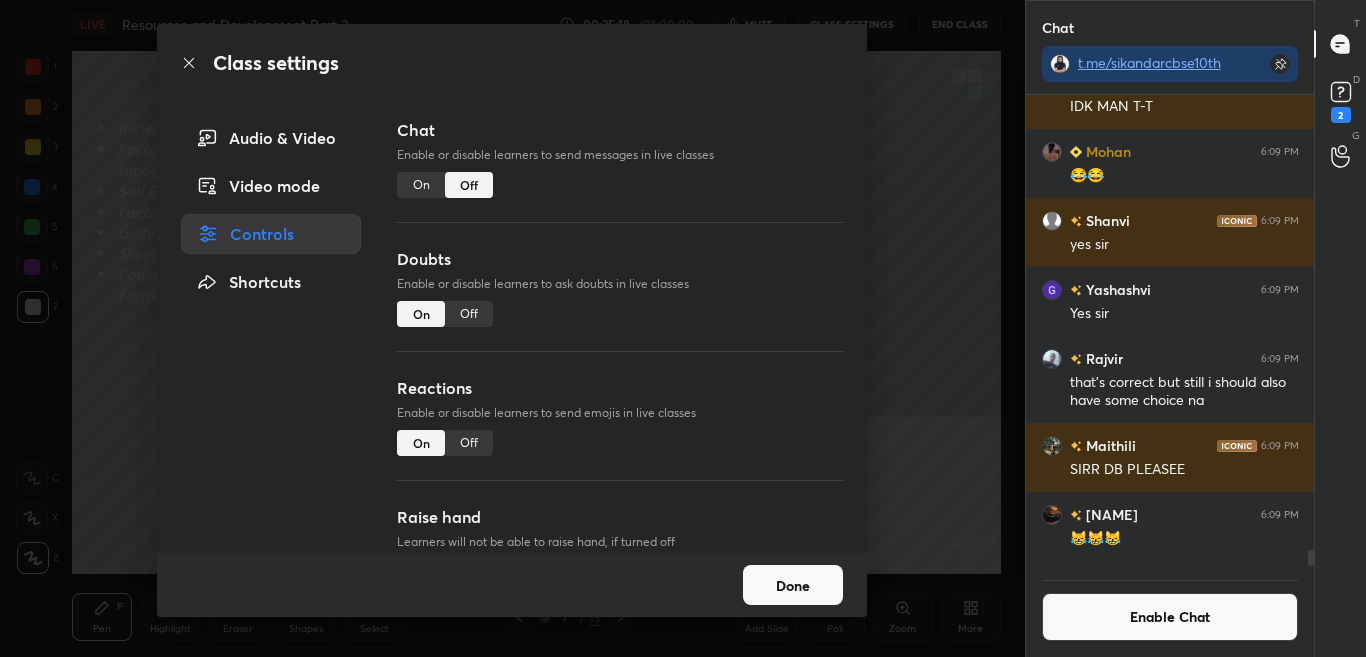 click 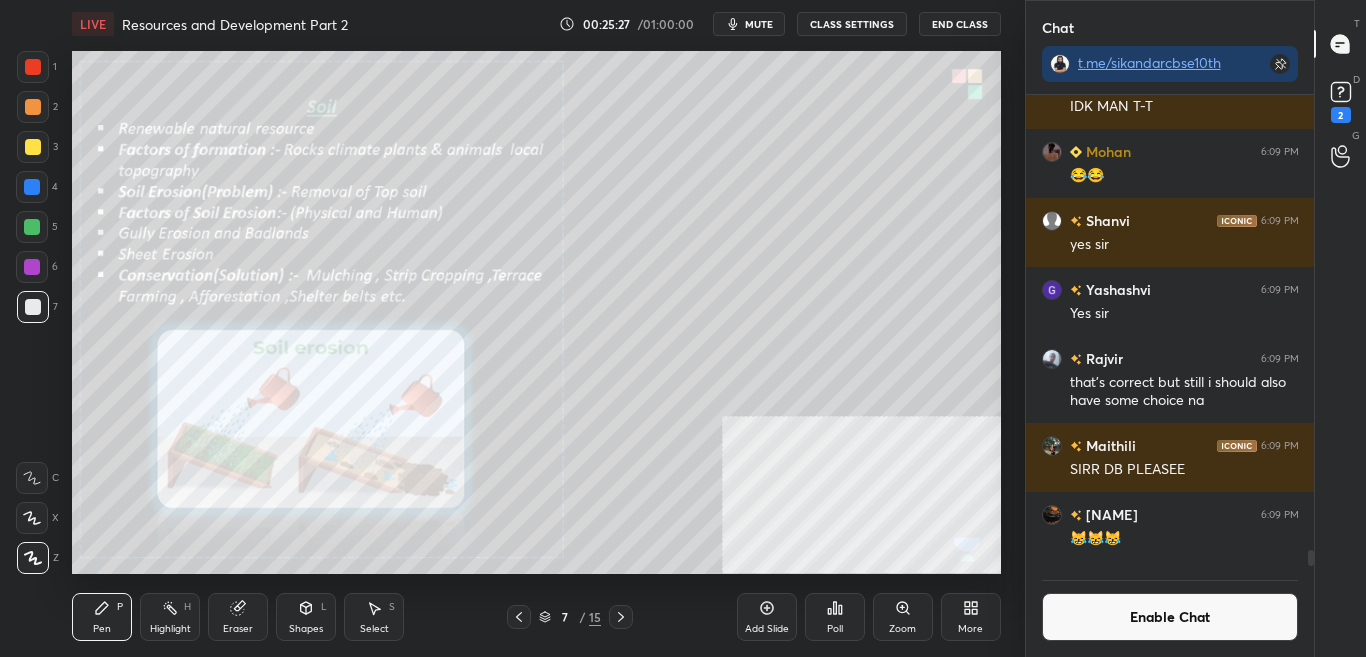 click on "Enable Chat" at bounding box center (1170, 617) 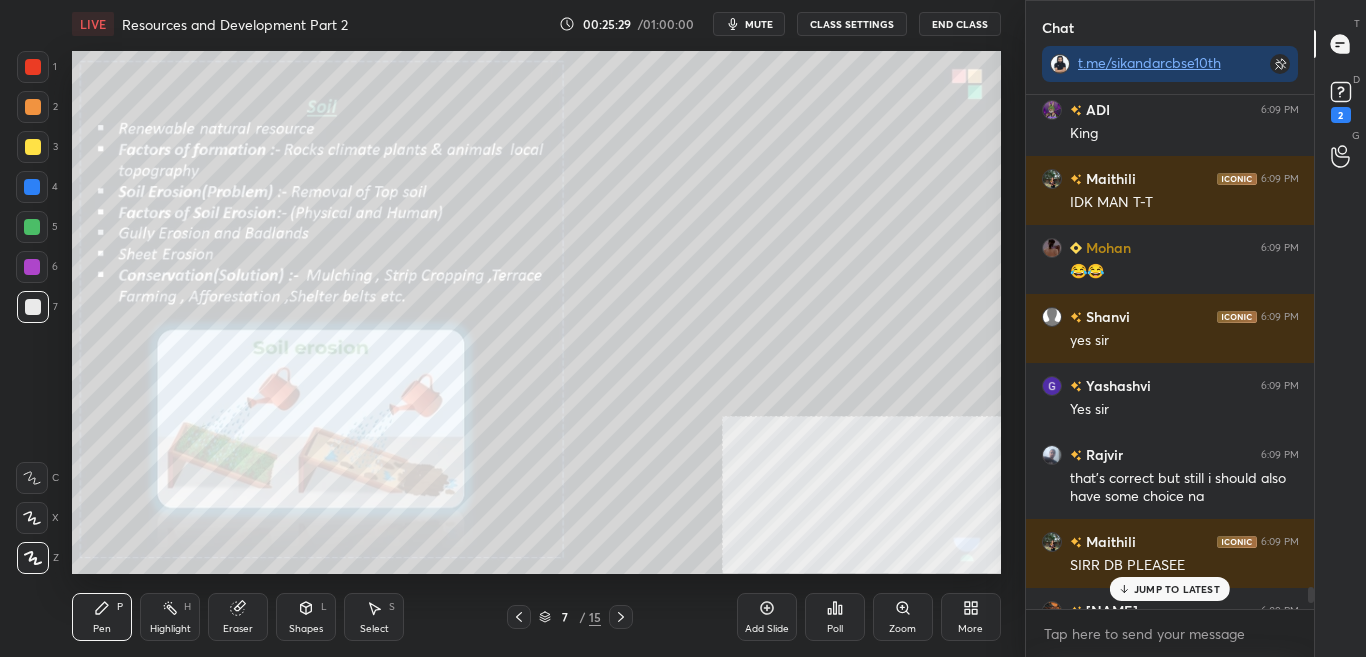 click on "JUMP TO LATEST" at bounding box center (1177, 589) 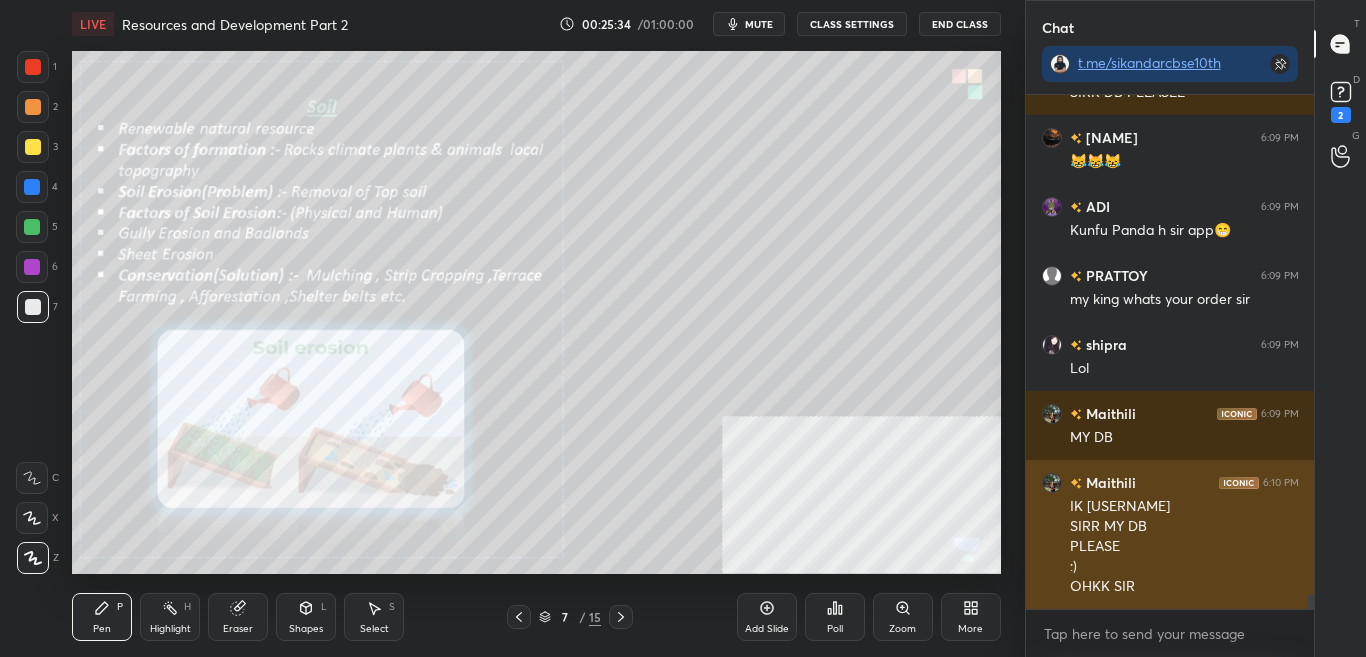scroll, scrollTop: 17619, scrollLeft: 0, axis: vertical 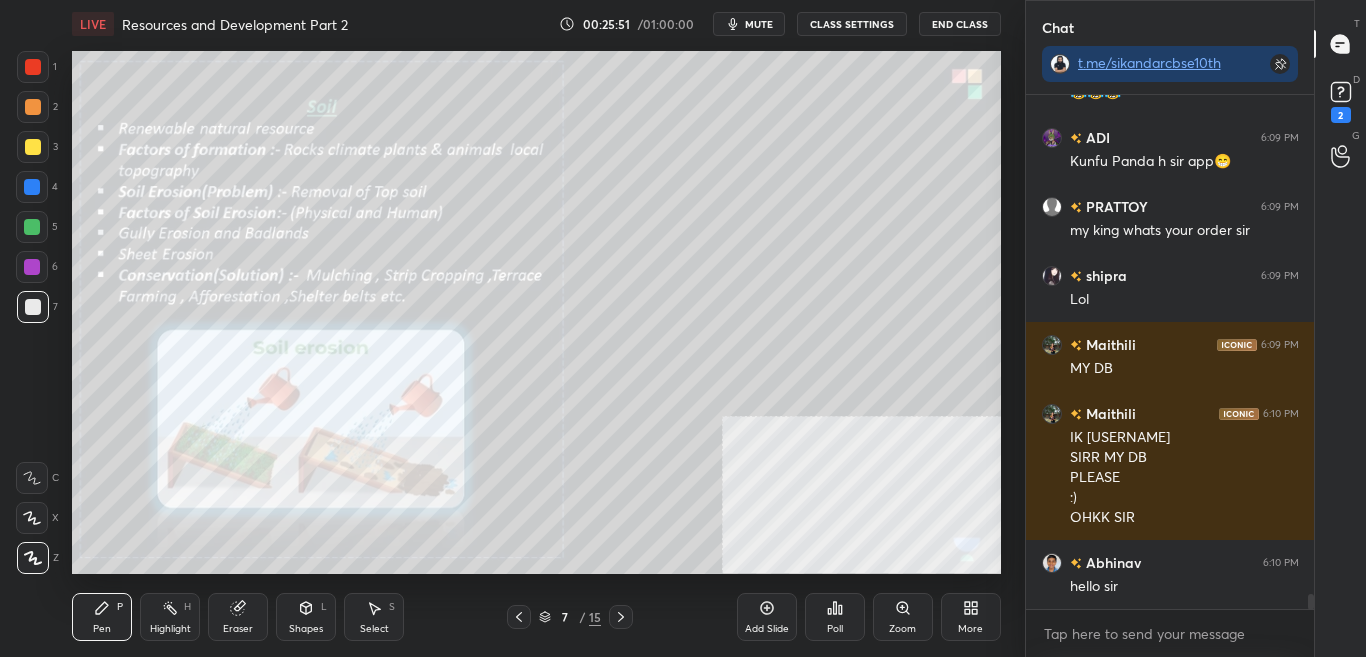 click on "CLASS SETTINGS" at bounding box center [852, 24] 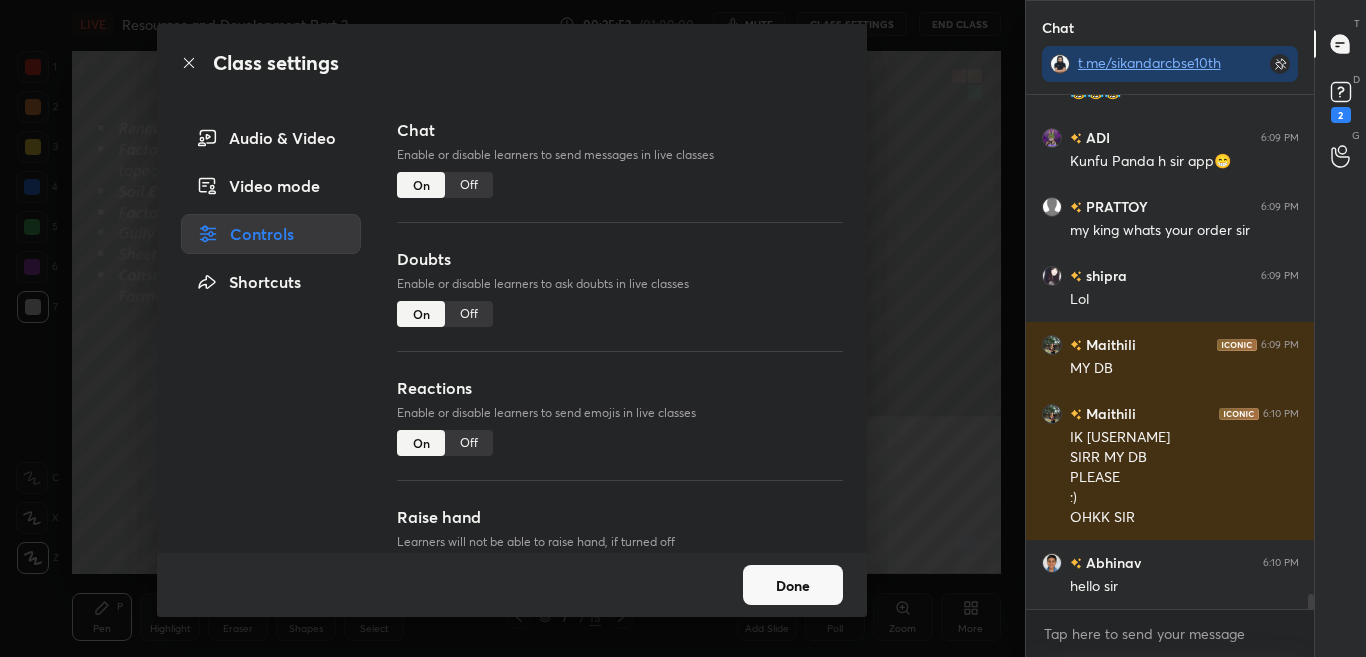 click on "Off" at bounding box center [469, 185] 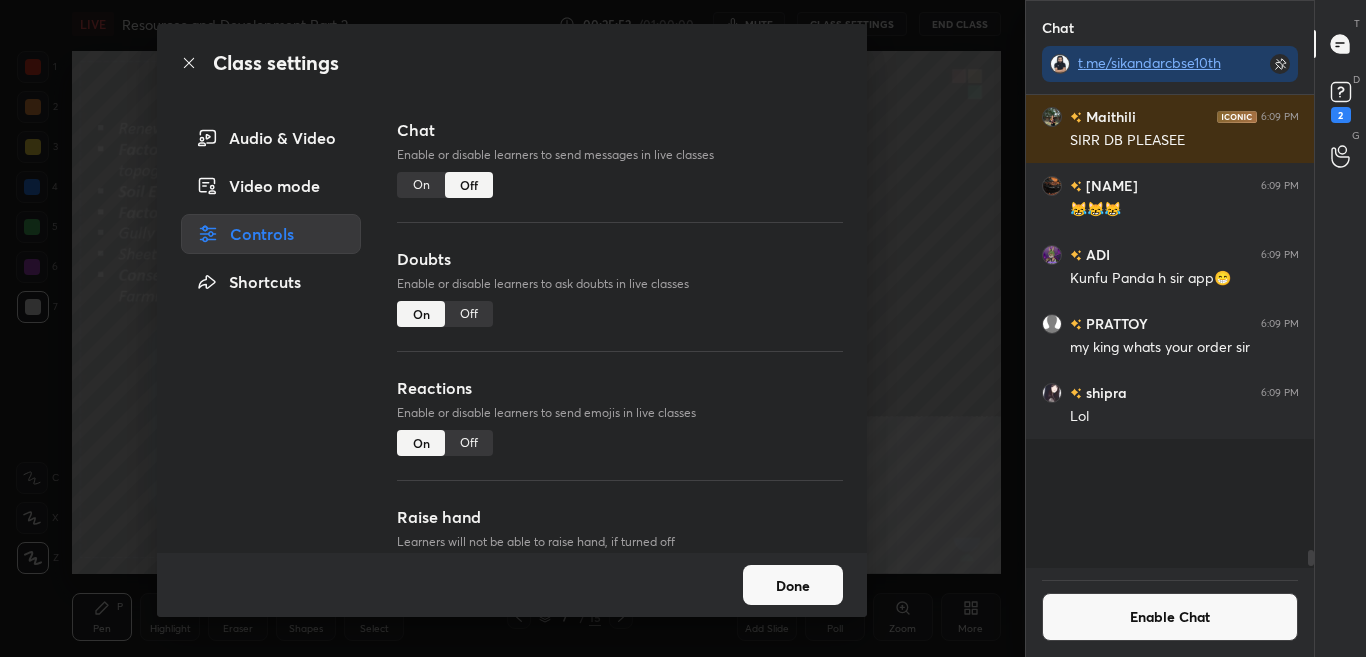 scroll, scrollTop: 17223, scrollLeft: 0, axis: vertical 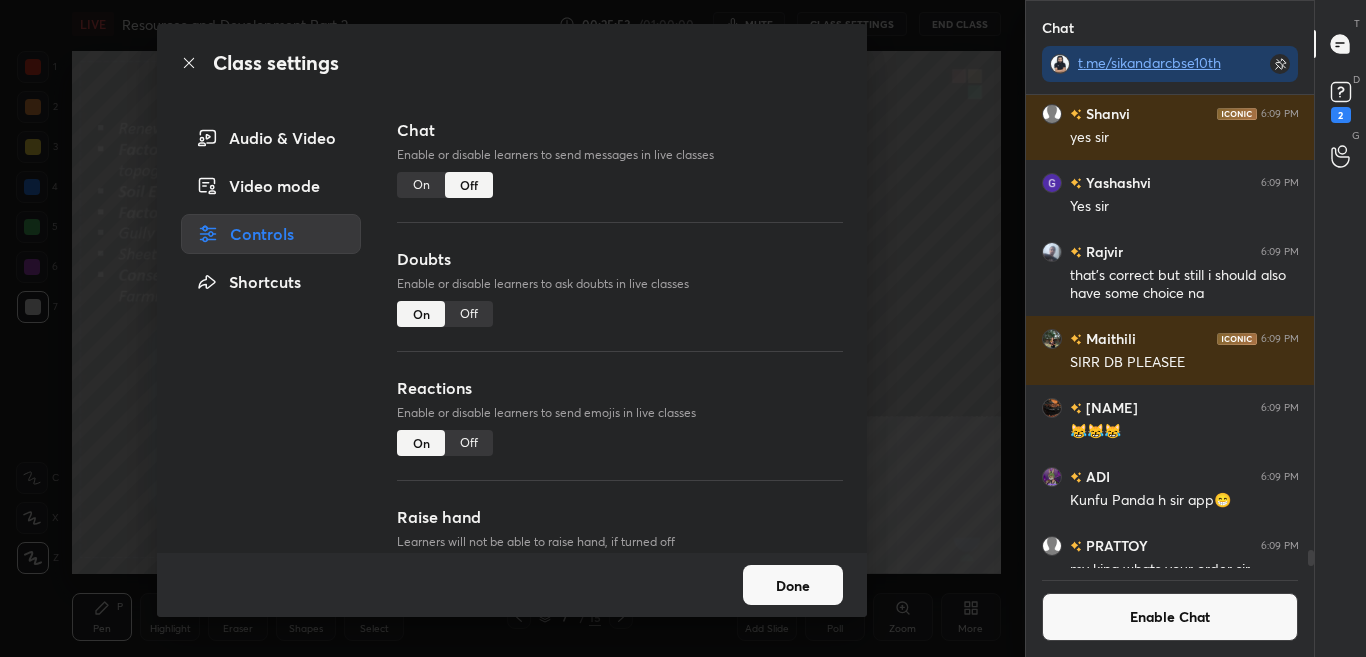 click 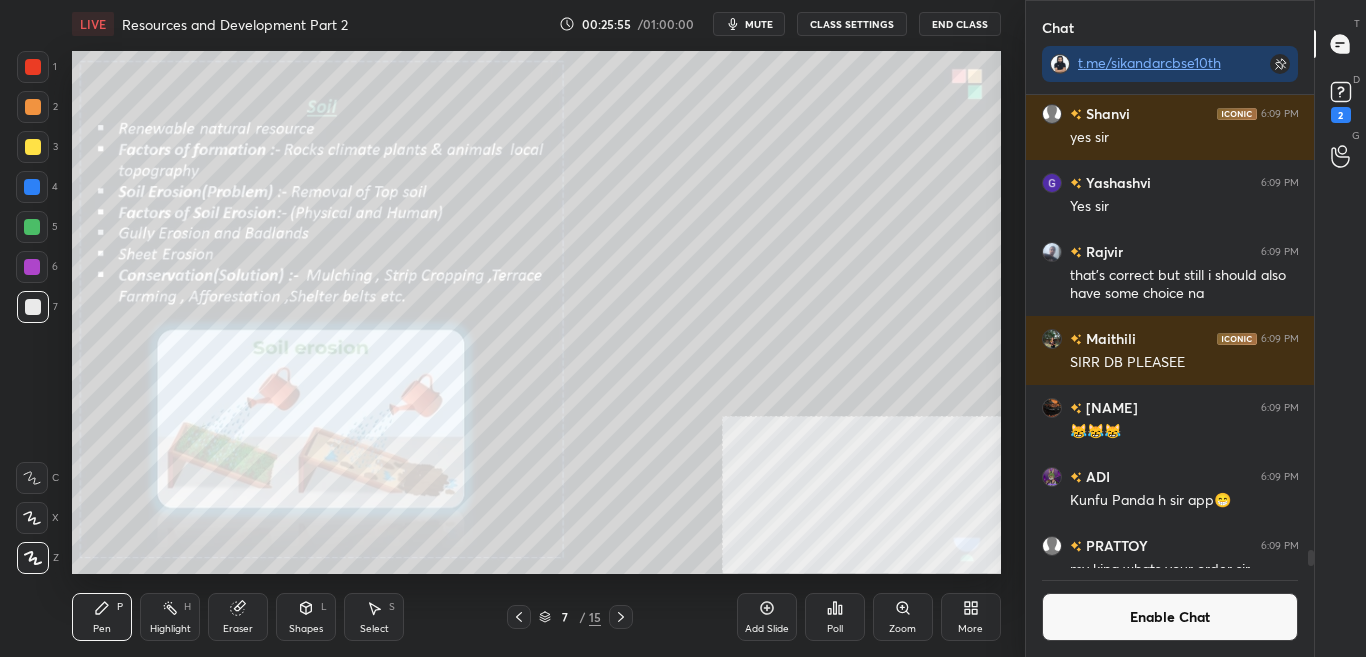 click on "Zoom" at bounding box center [902, 629] 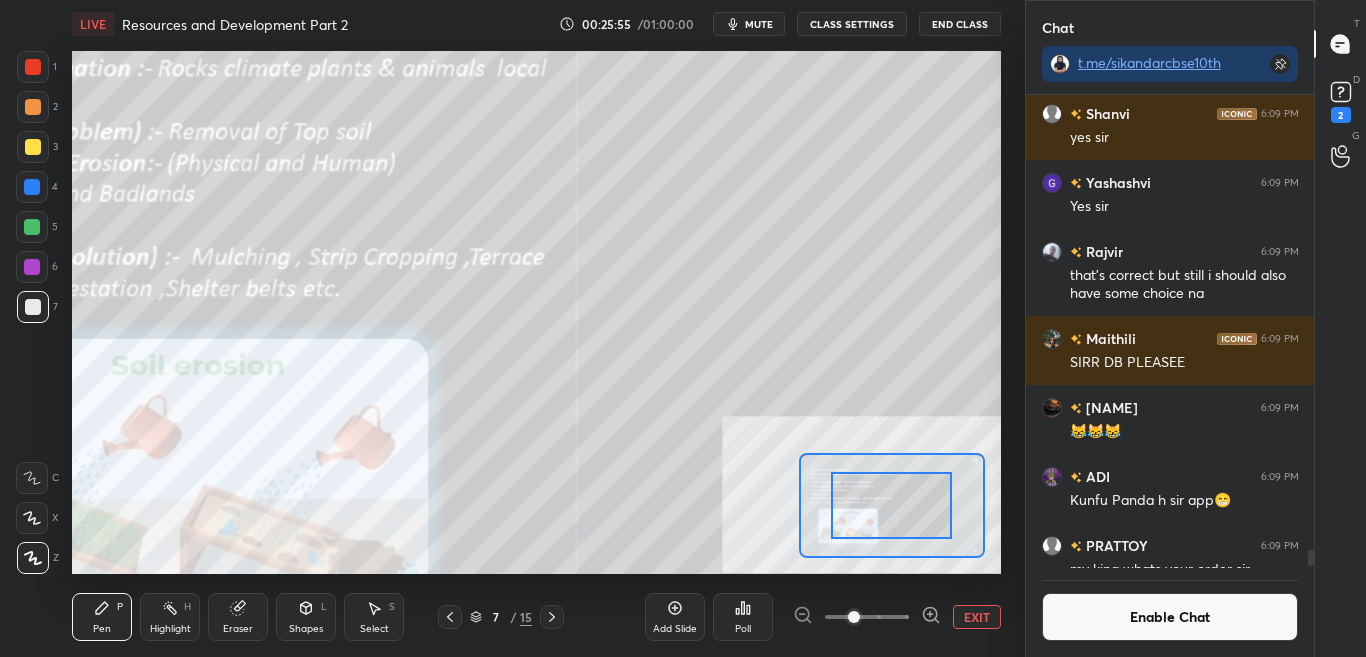 click at bounding box center (867, 617) 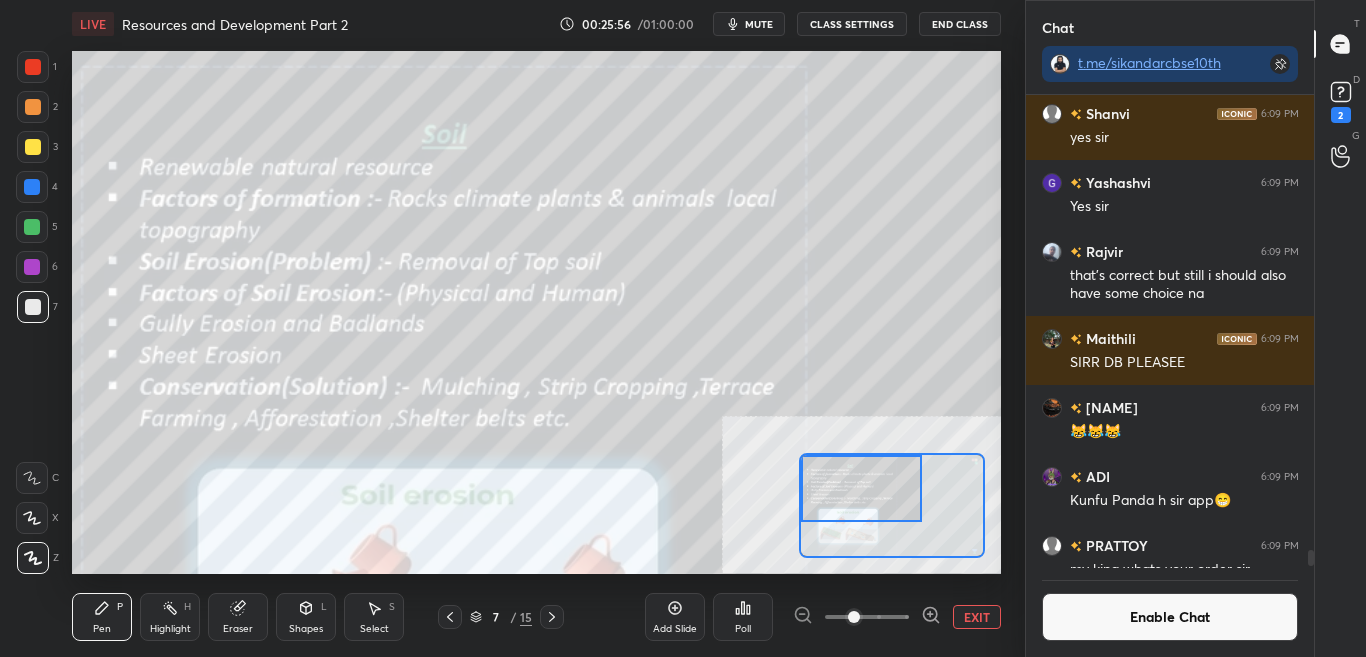 click at bounding box center [861, 488] 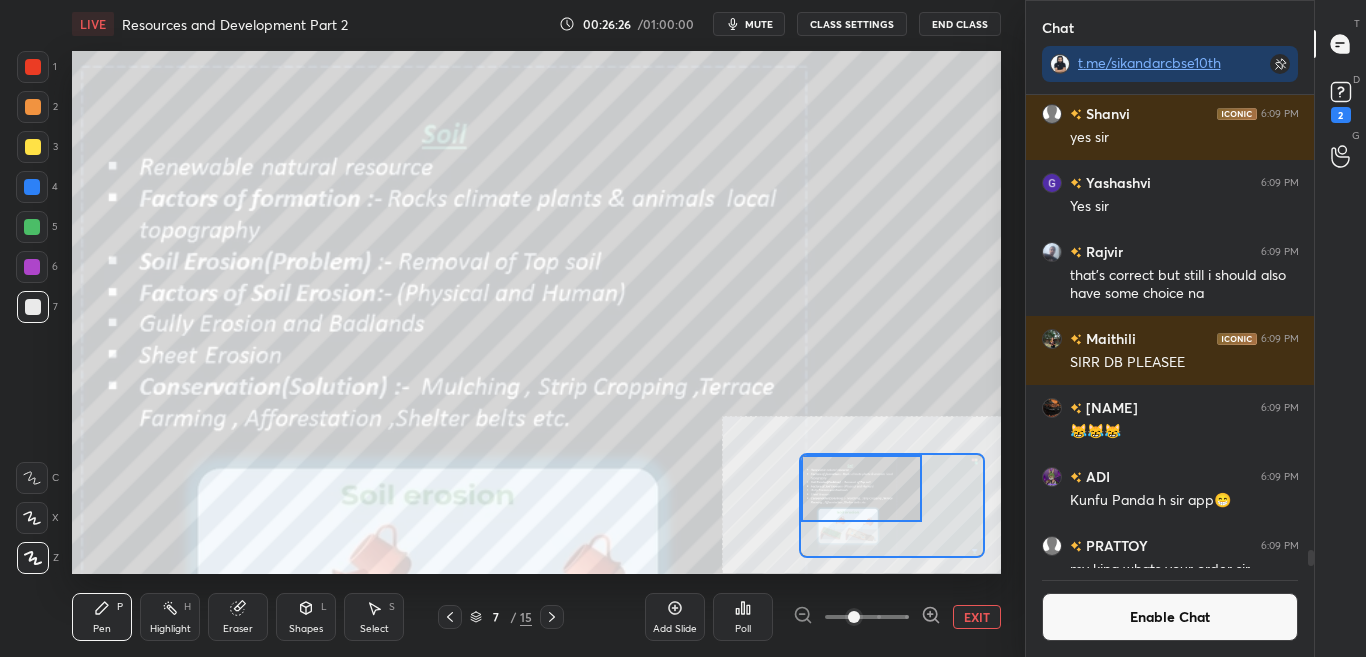click on "Enable Chat" at bounding box center (1170, 612) 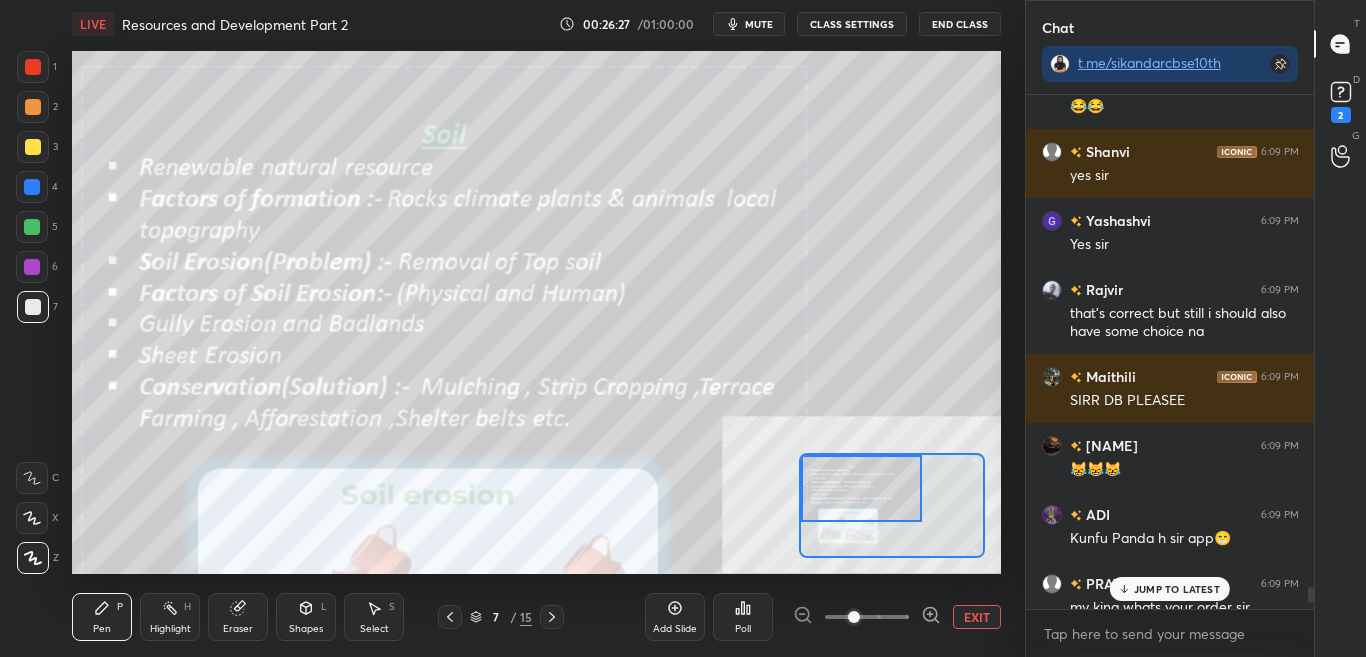 scroll, scrollTop: 7, scrollLeft: 7, axis: both 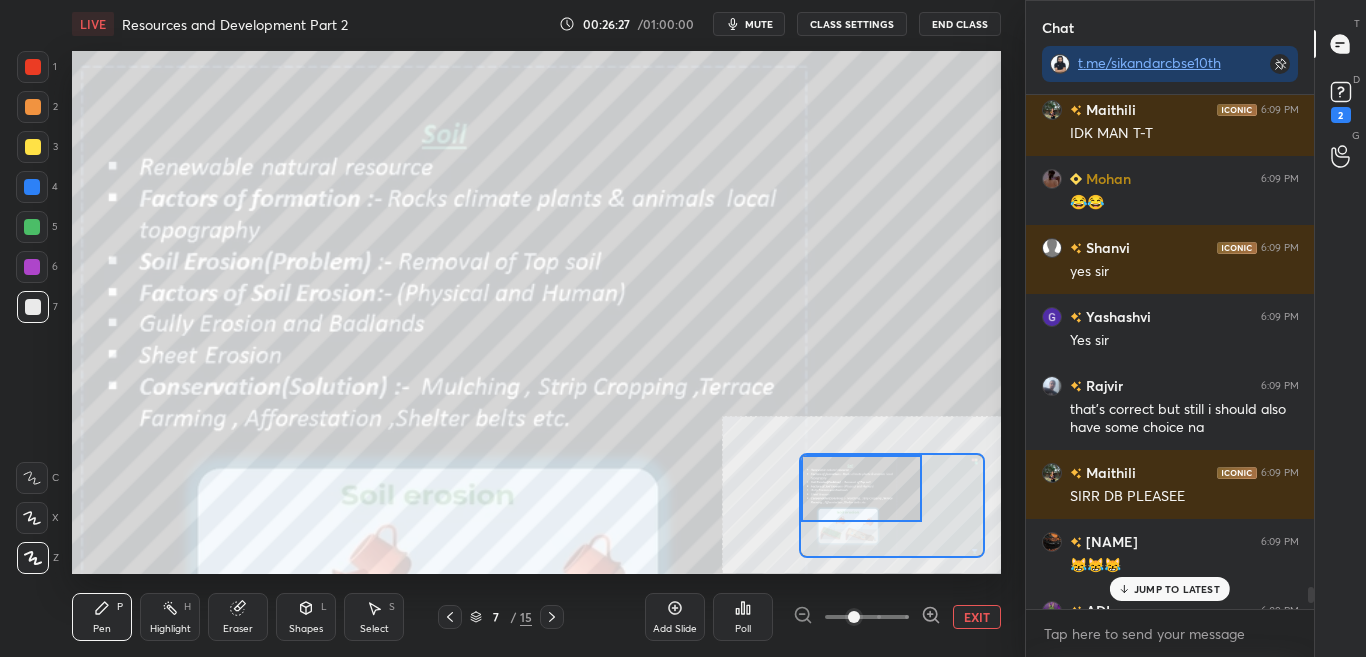 click on "JUMP TO LATEST" at bounding box center [1177, 589] 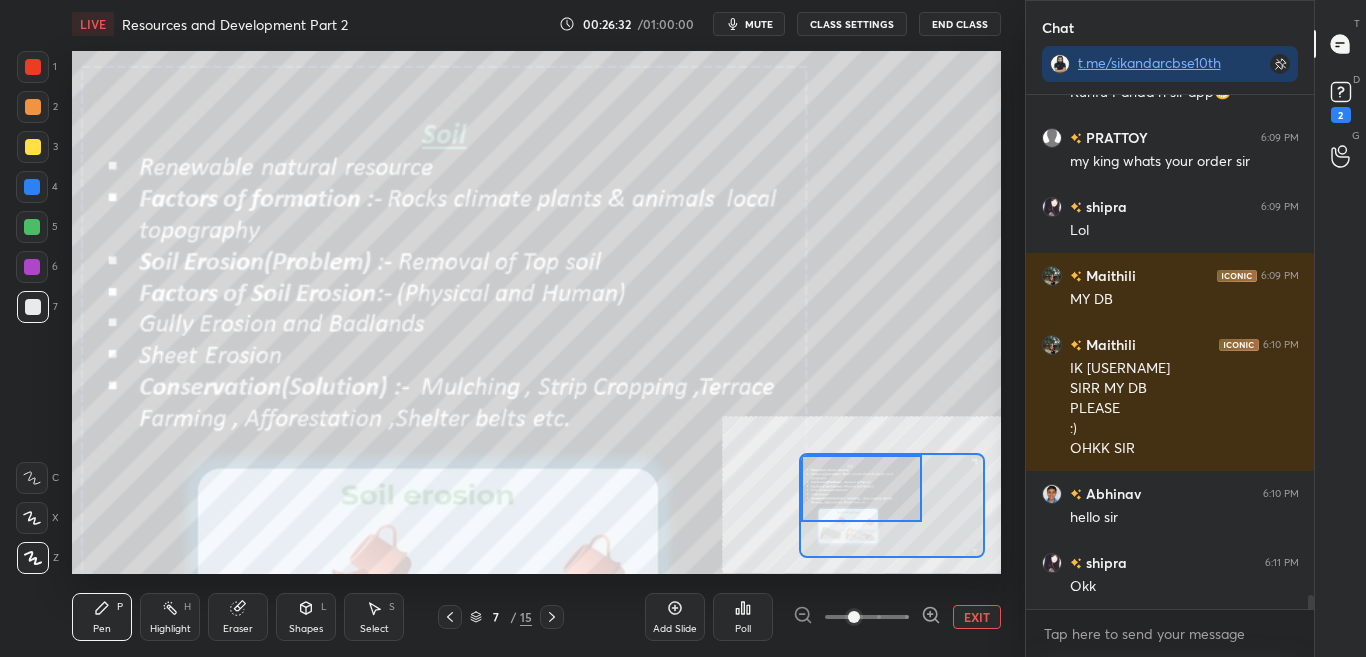 scroll, scrollTop: 17738, scrollLeft: 0, axis: vertical 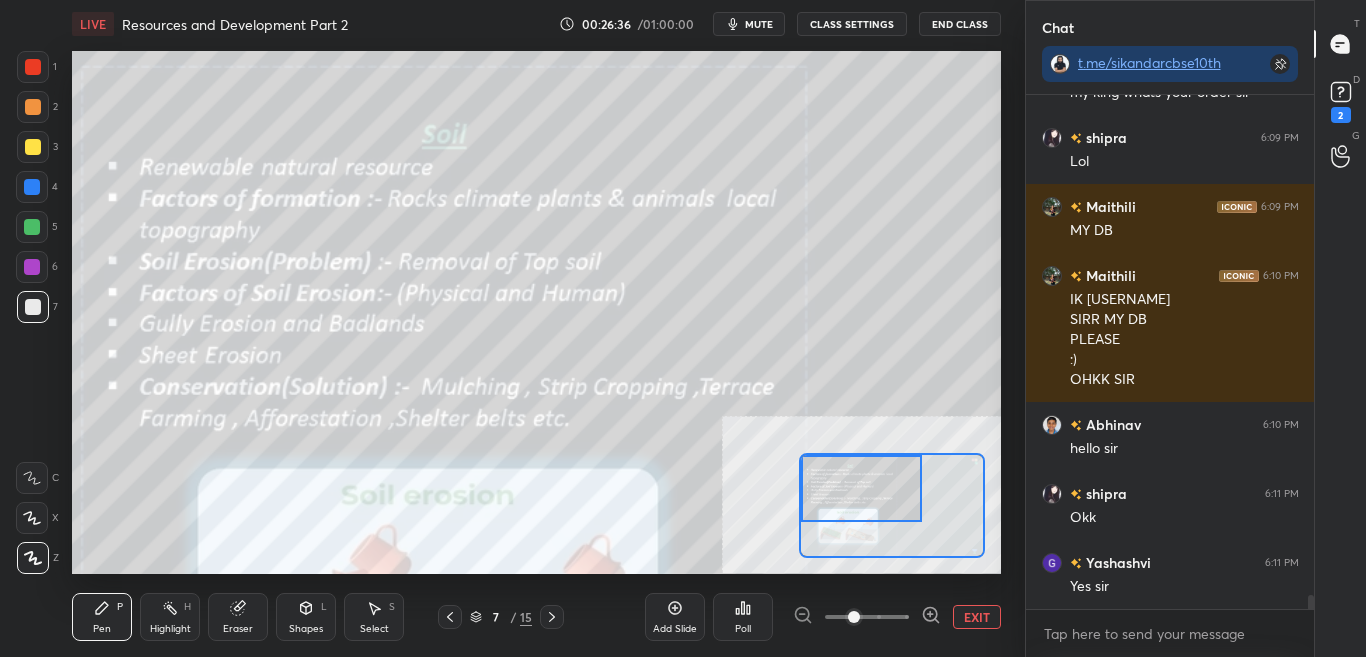click on "CLASS SETTINGS" at bounding box center [852, 24] 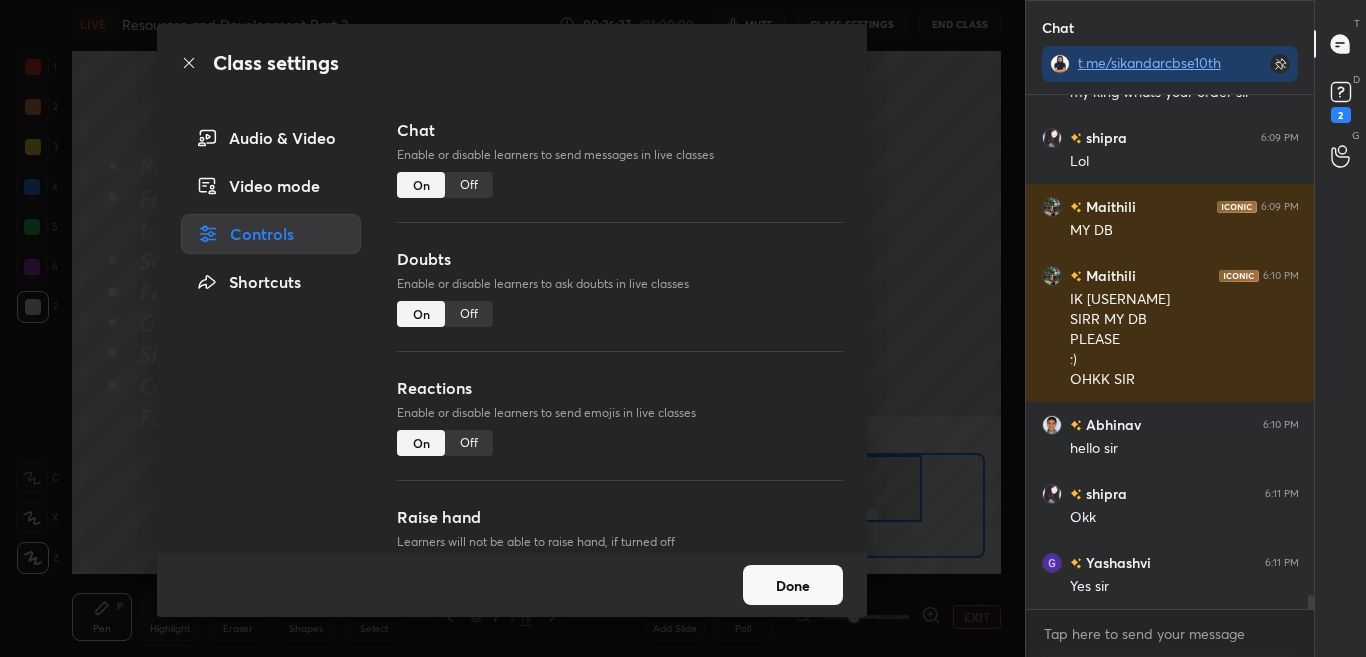 scroll, scrollTop: 17807, scrollLeft: 0, axis: vertical 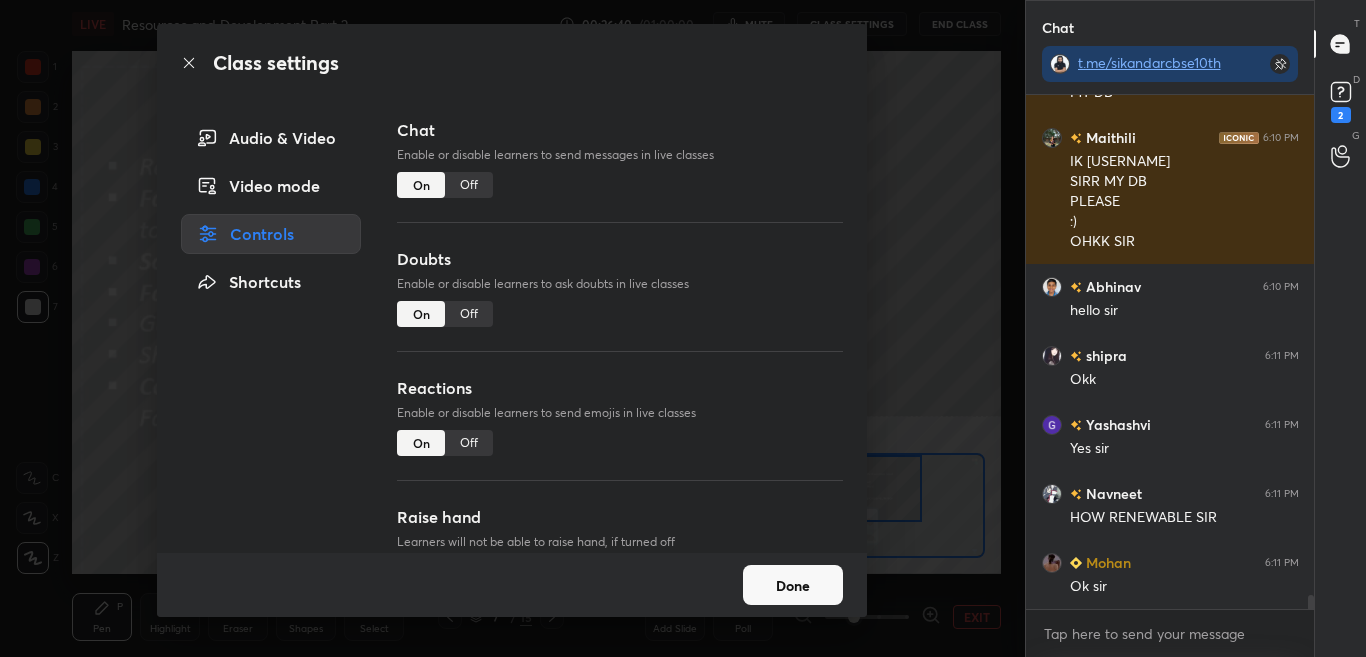 drag, startPoint x: 475, startPoint y: 187, endPoint x: 488, endPoint y: 171, distance: 20.615528 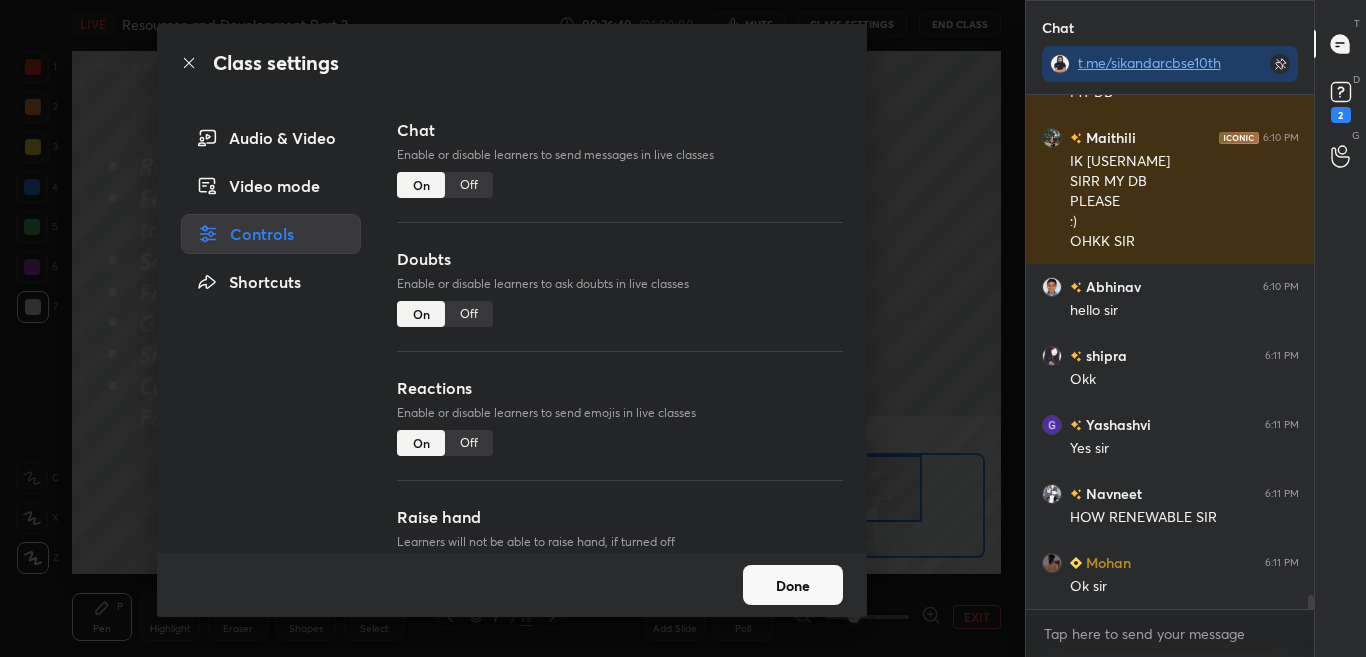 click on "Off" at bounding box center [469, 185] 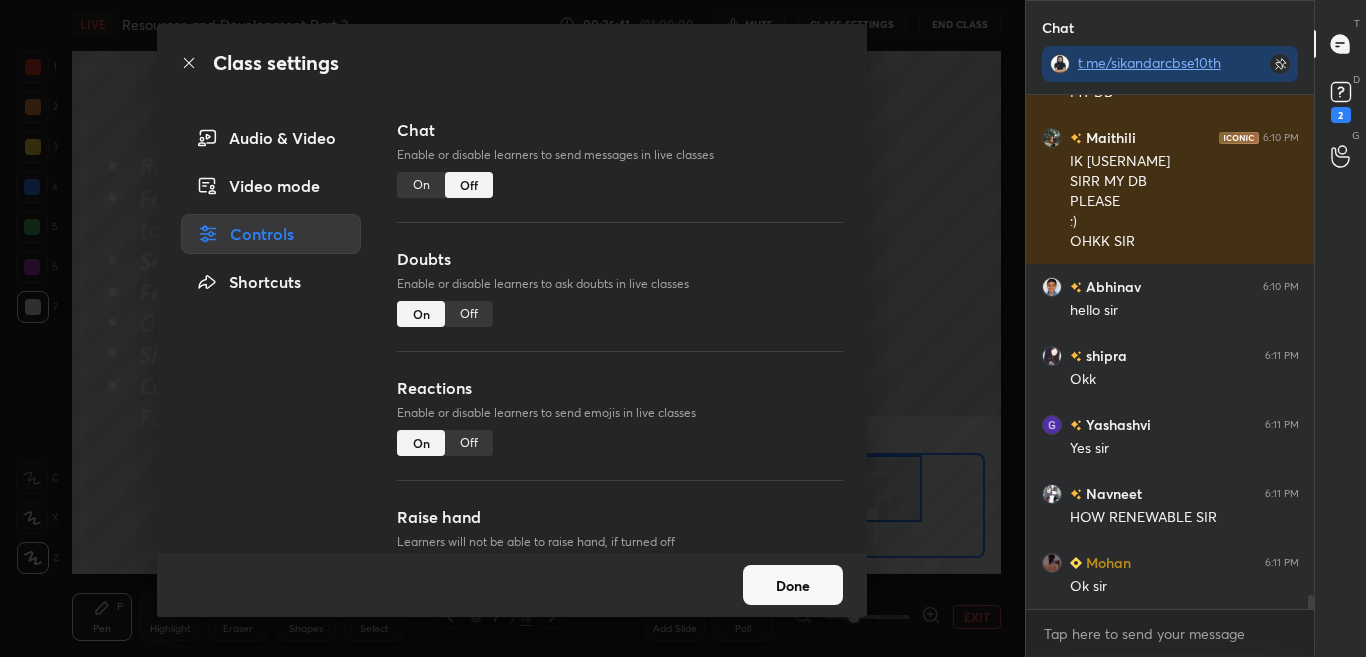scroll, scrollTop: 17324, scrollLeft: 0, axis: vertical 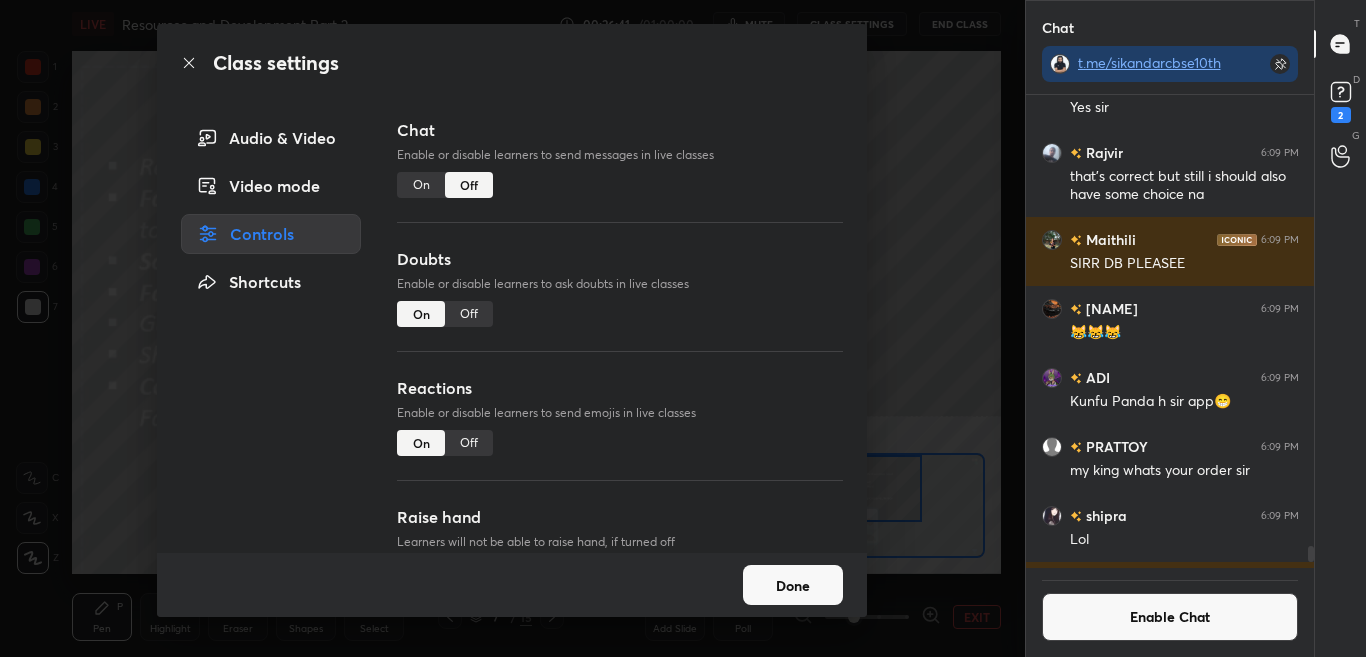 click on "Class settings" at bounding box center [512, 63] 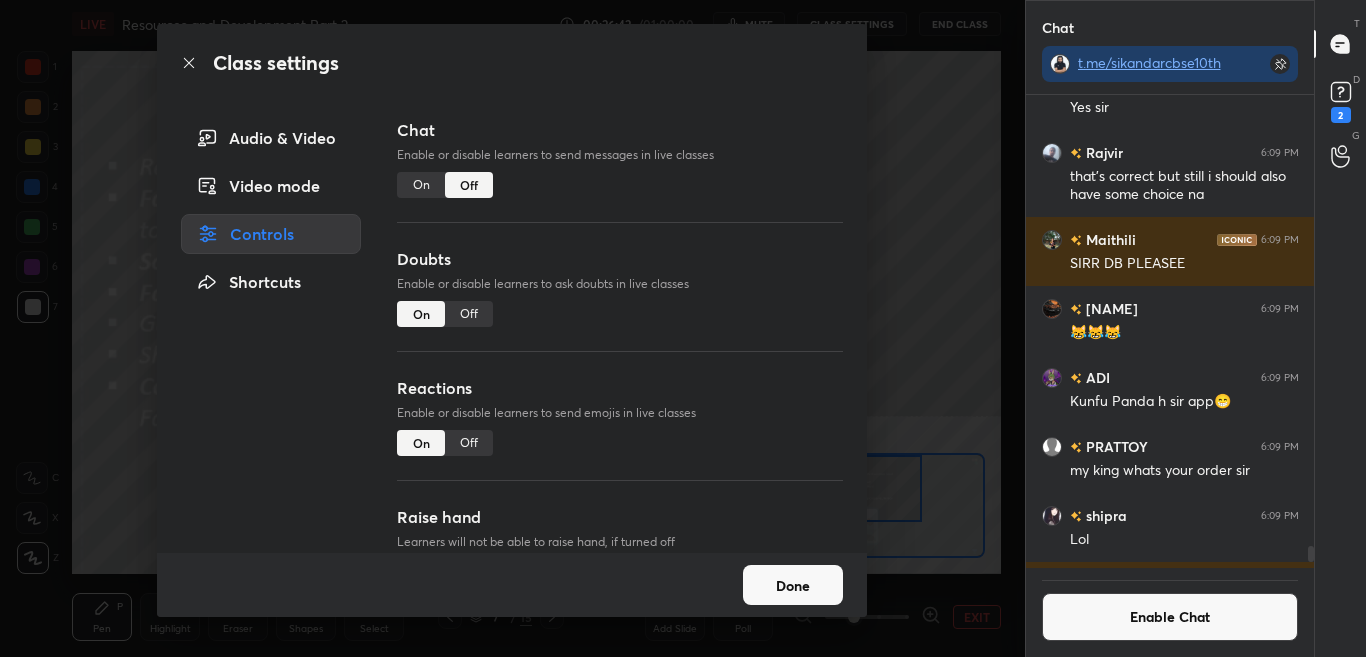 click 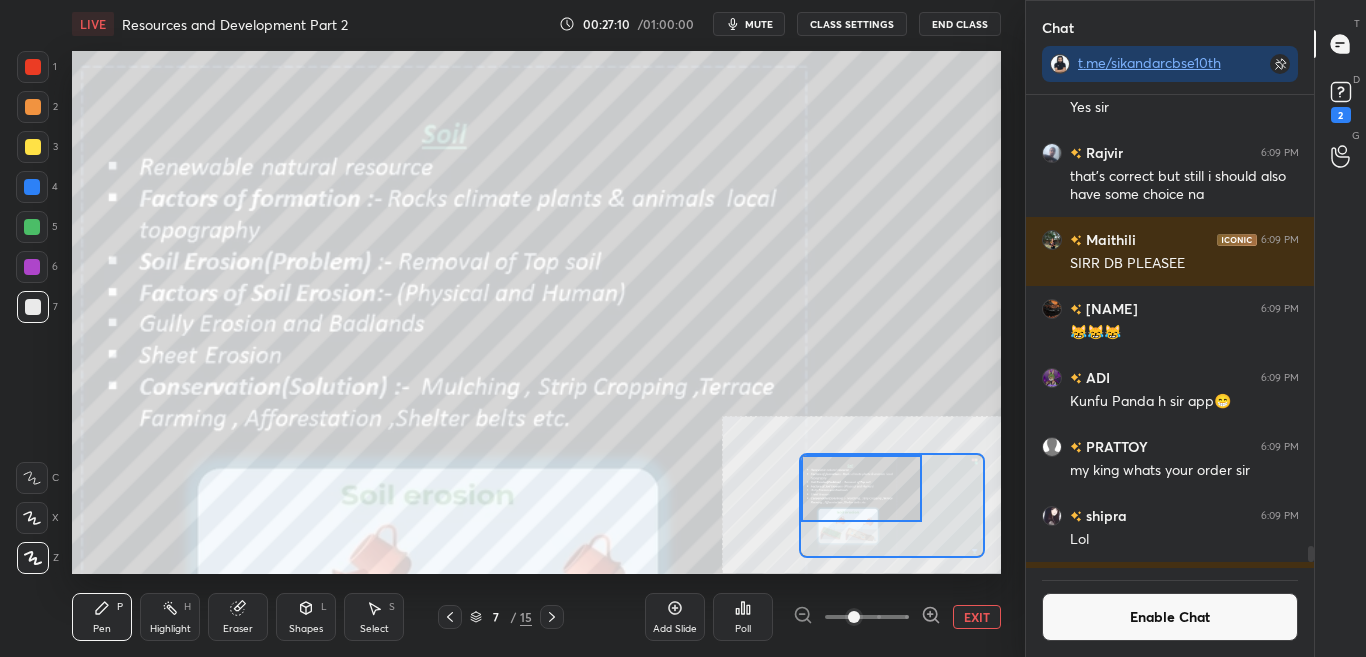 click on "Enable Chat" at bounding box center (1170, 617) 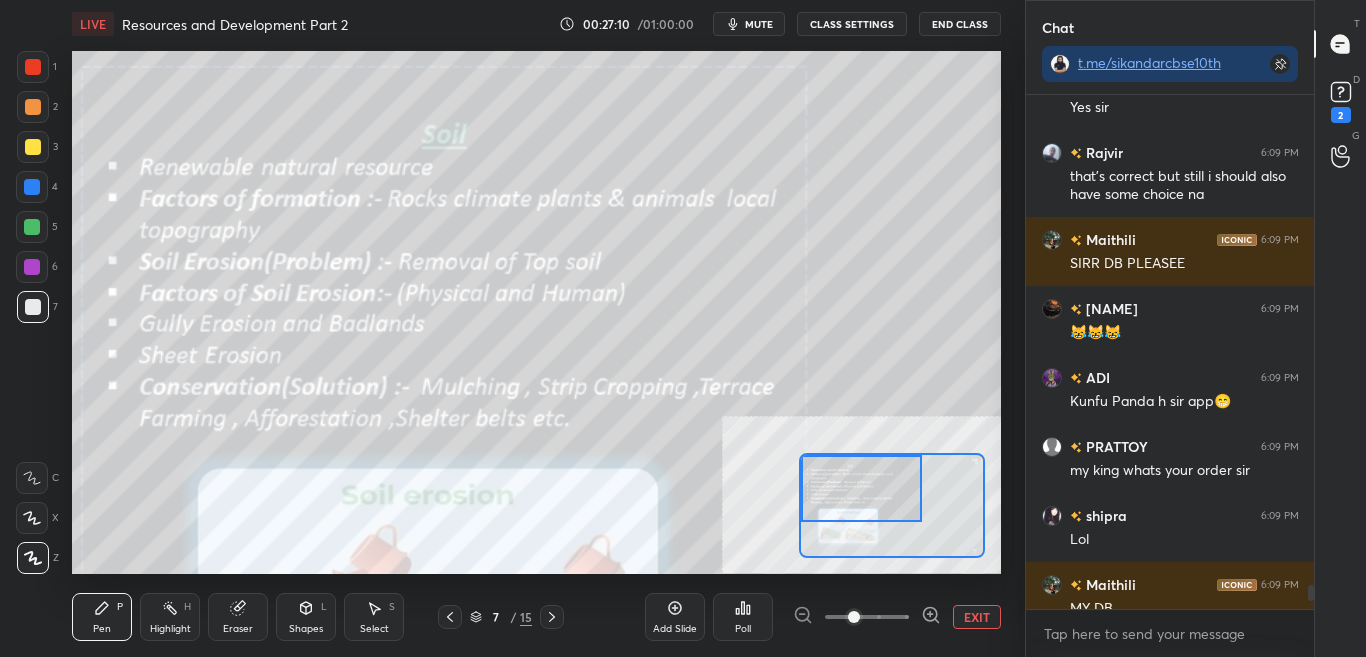scroll, scrollTop: 7, scrollLeft: 7, axis: both 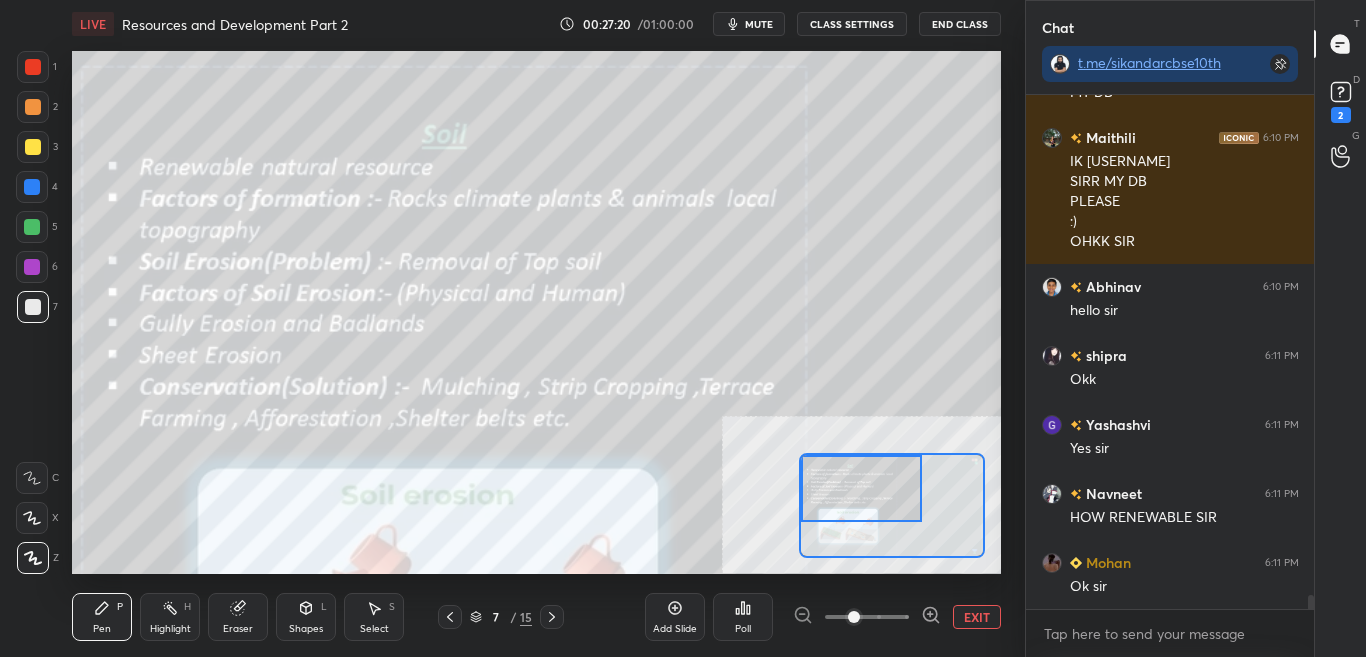 drag, startPoint x: 1313, startPoint y: 591, endPoint x: 1311, endPoint y: 632, distance: 41.04875 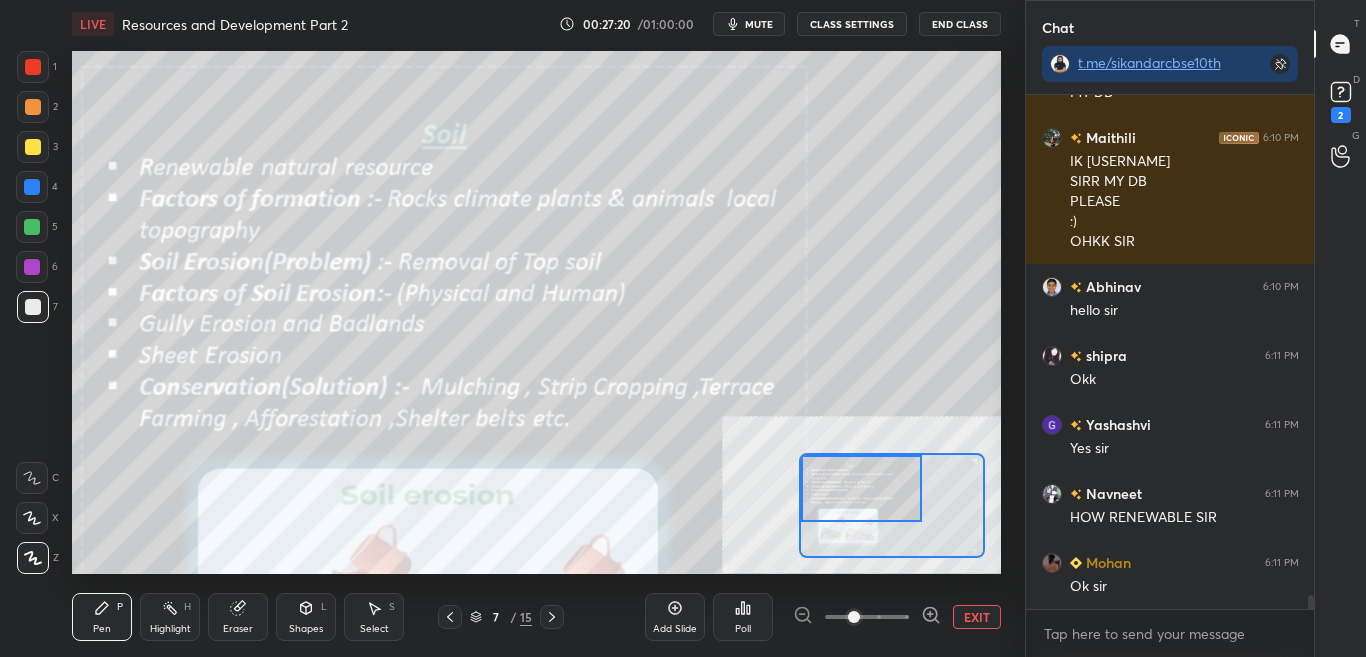 click on "[FIRST] [TIME] Lol [FIRST] [TIME] MY DB [FIRST] [TIME] IK [NAME] SIRR MY DB PLEASE :) OHKK SIR [NAME] [TIME] hello sir [FIRST] [TIME] Okk [NAME] [TIME] Yes sir [NAME] [TIME] HOW RENEWABLE SIR [NAME] [TIME] Ok sir JUMP TO LATEST Enable hand raising Enable raise hand to speak to learners. Once enabled, chat will be turned off temporarily. Enable x" at bounding box center [1170, 376] 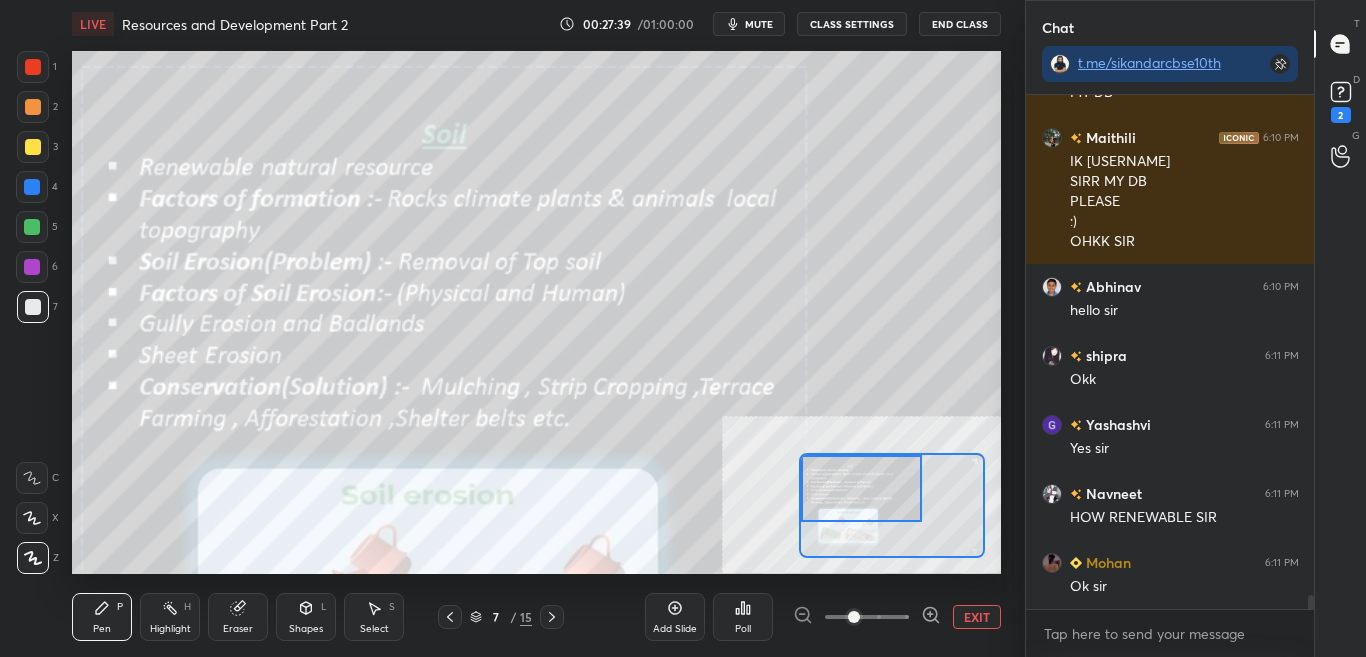 click on "CLASS SETTINGS" at bounding box center (852, 24) 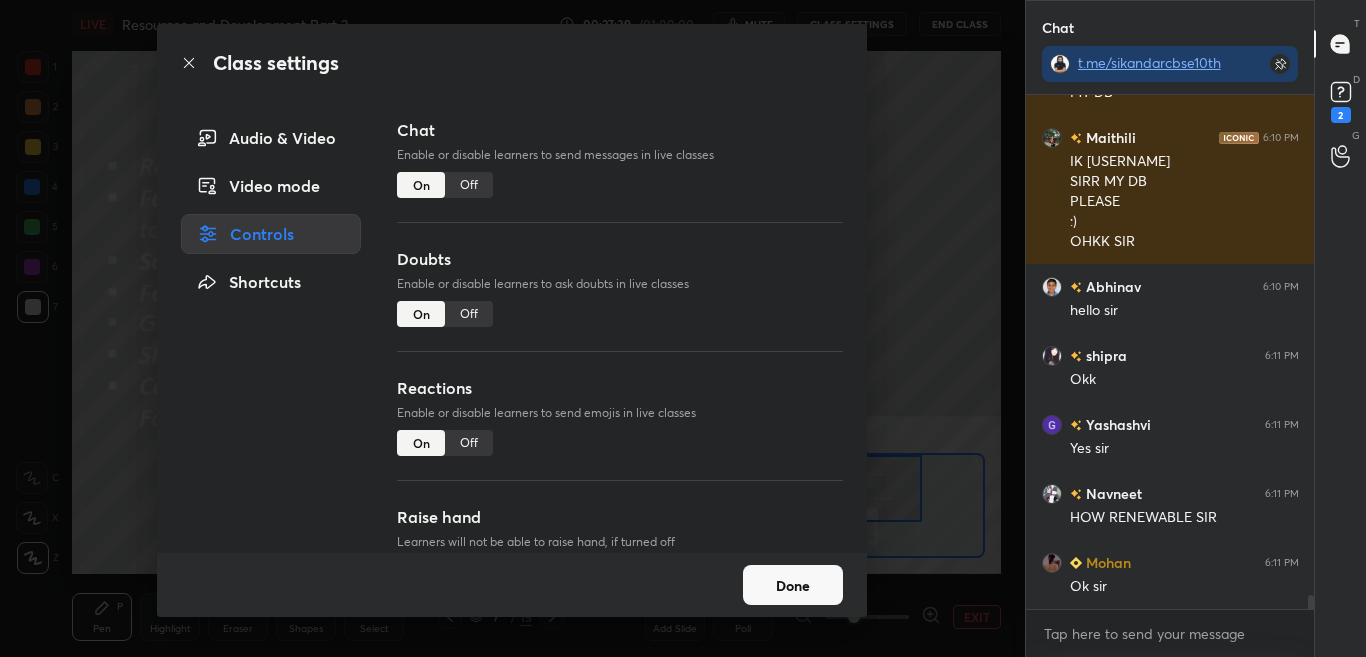 scroll, scrollTop: 17927, scrollLeft: 0, axis: vertical 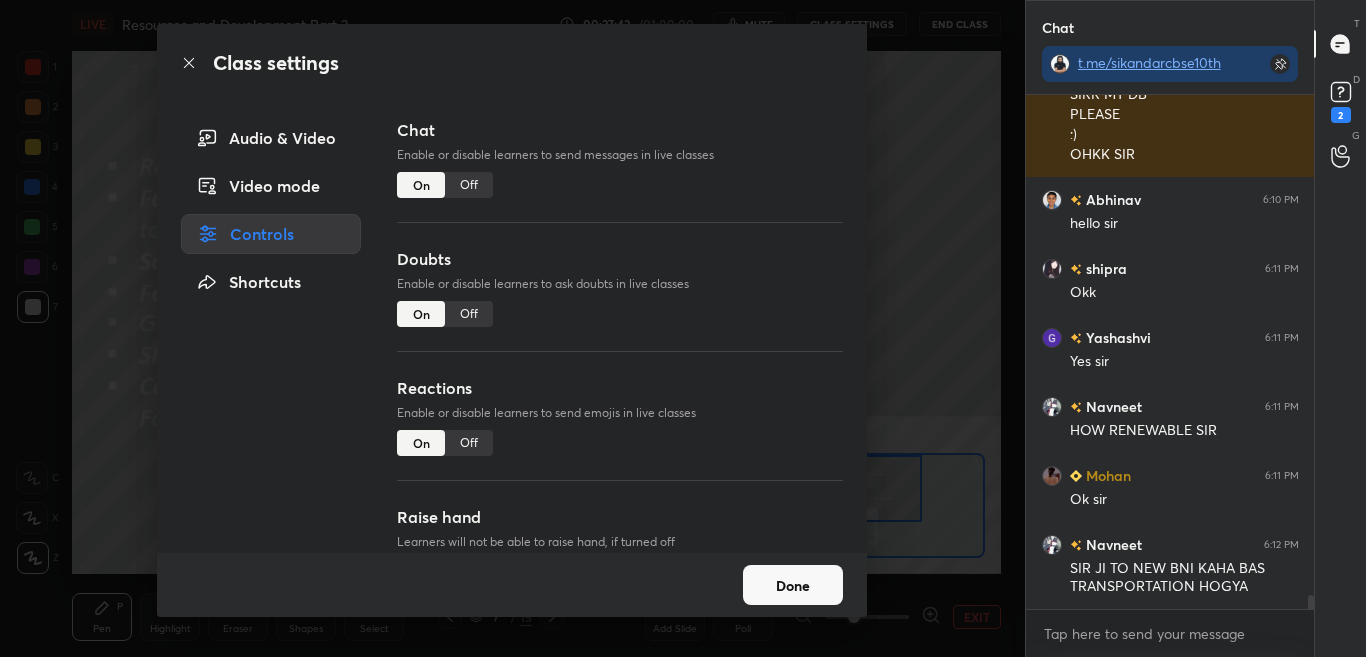 click on "Off" at bounding box center [469, 185] 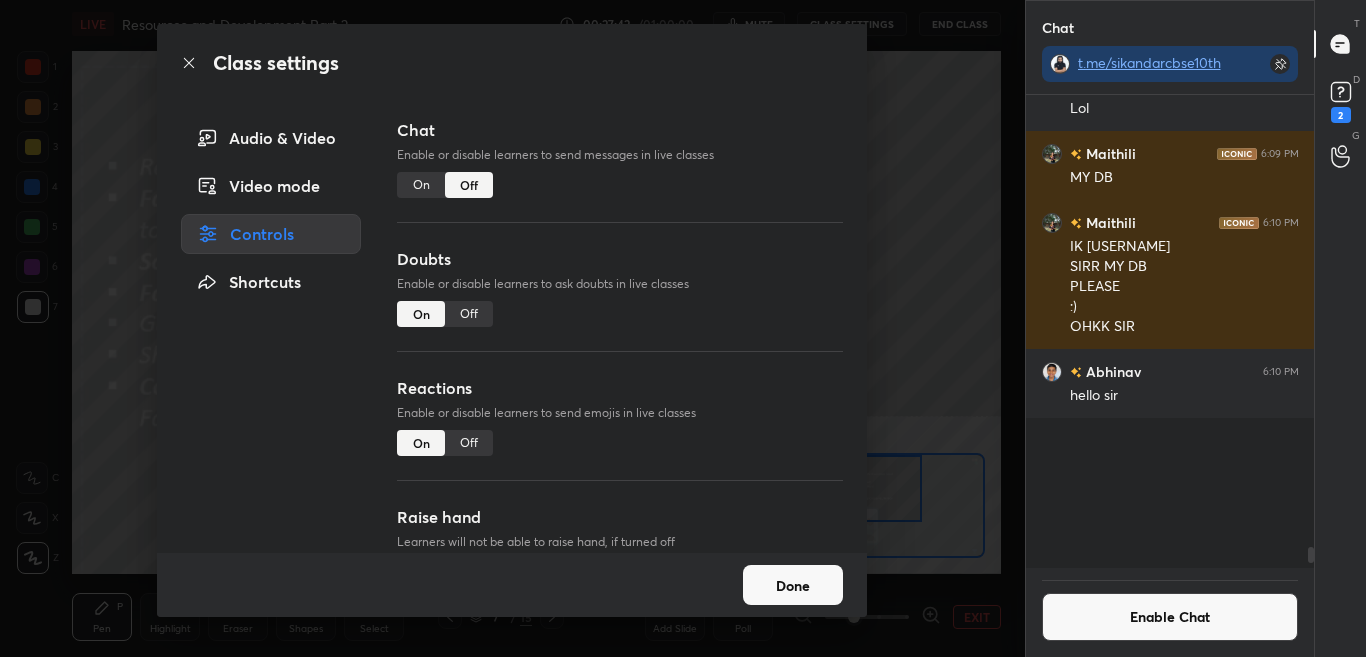 scroll, scrollTop: 17392, scrollLeft: 0, axis: vertical 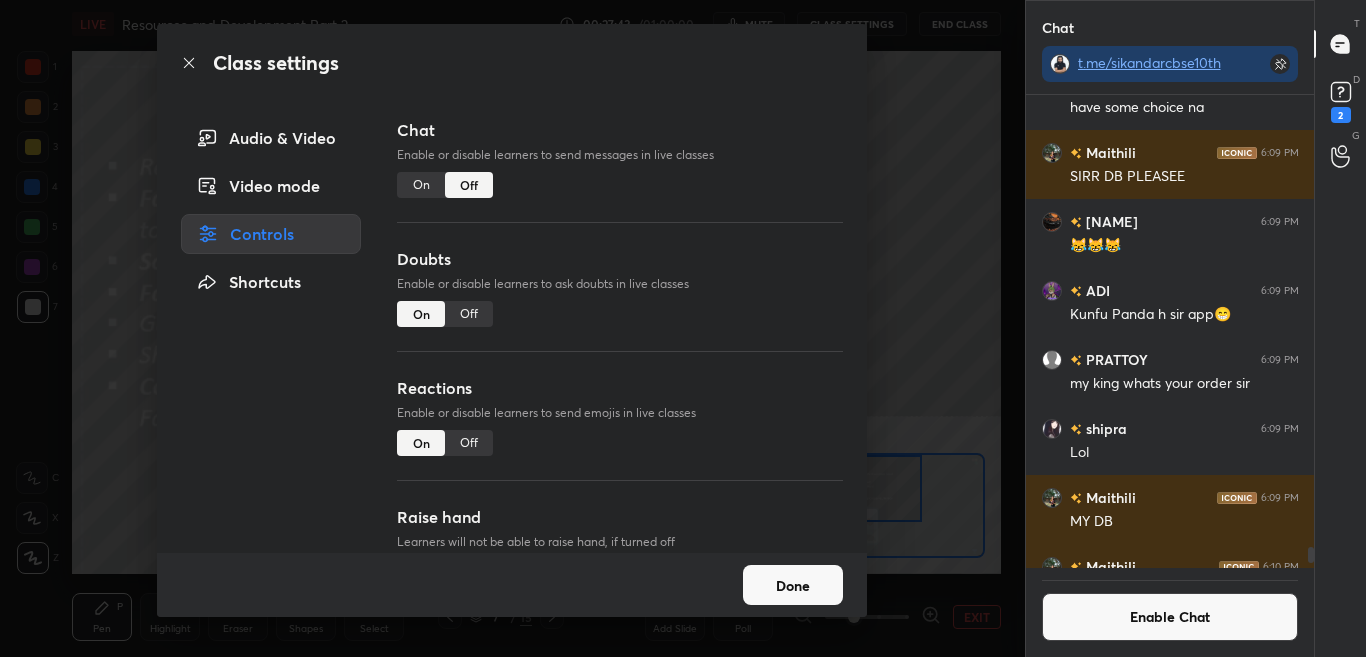 click 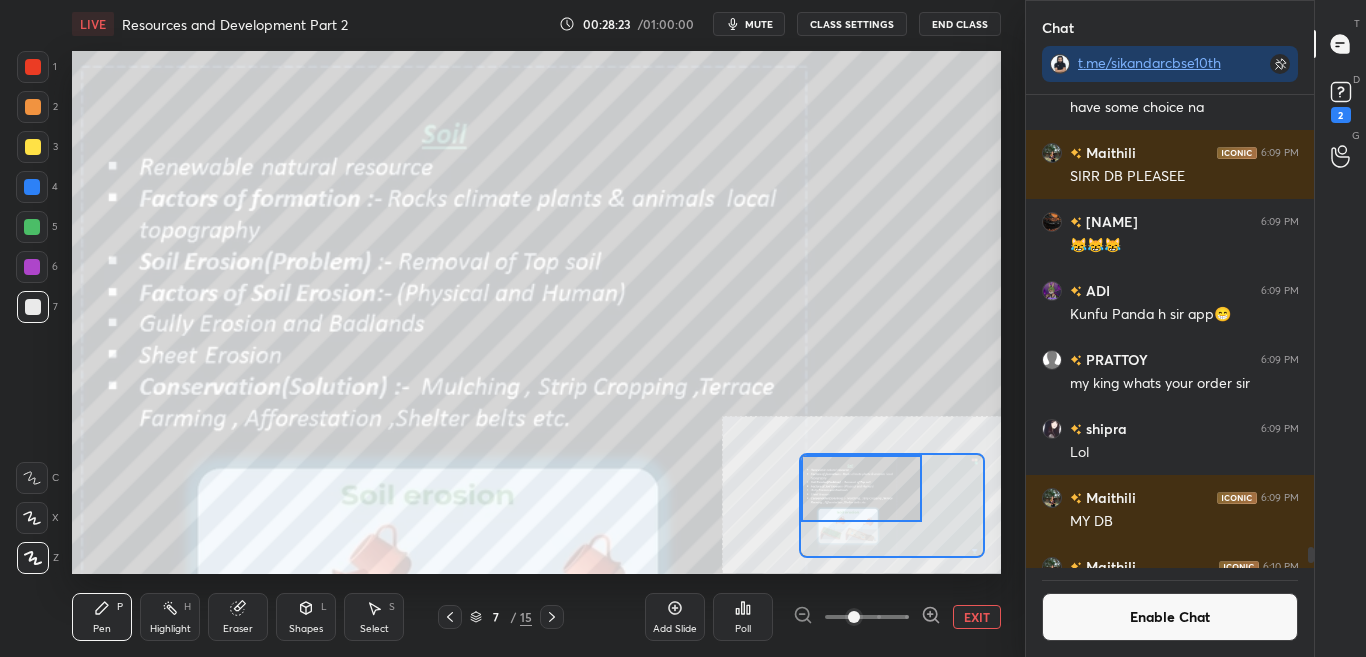 scroll, scrollTop: 426, scrollLeft: 282, axis: both 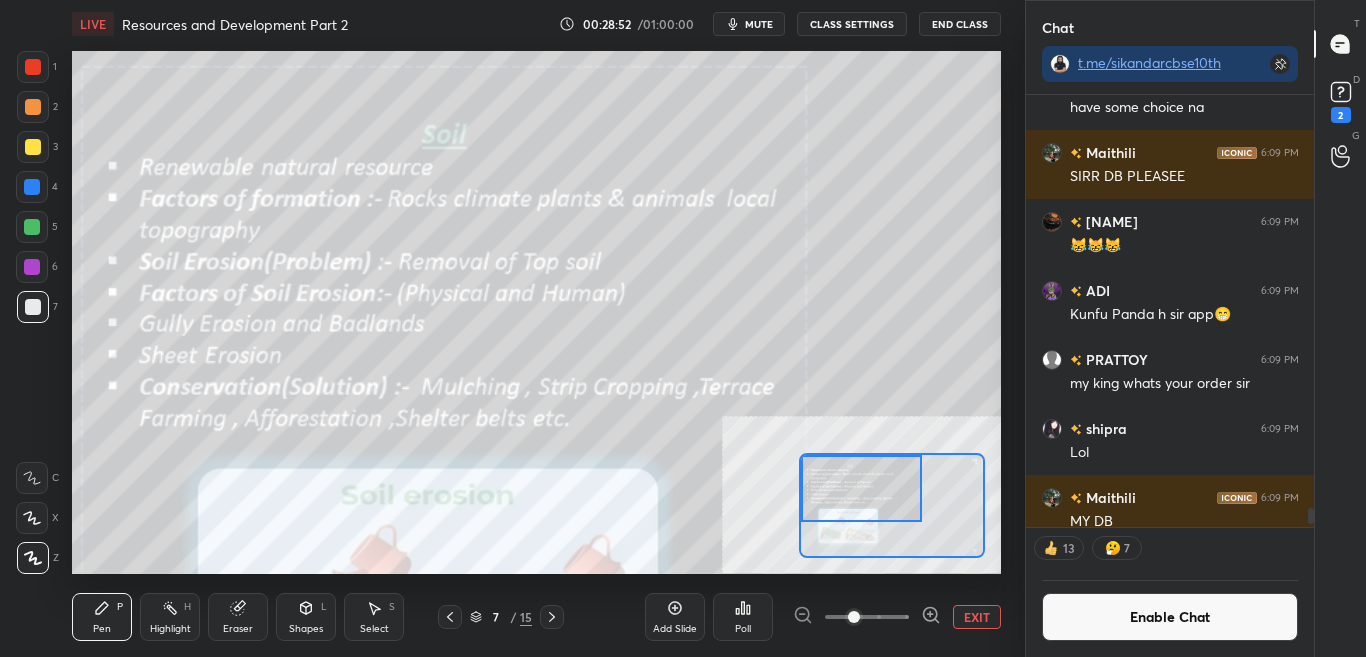 click on "Enable Chat" at bounding box center [1170, 617] 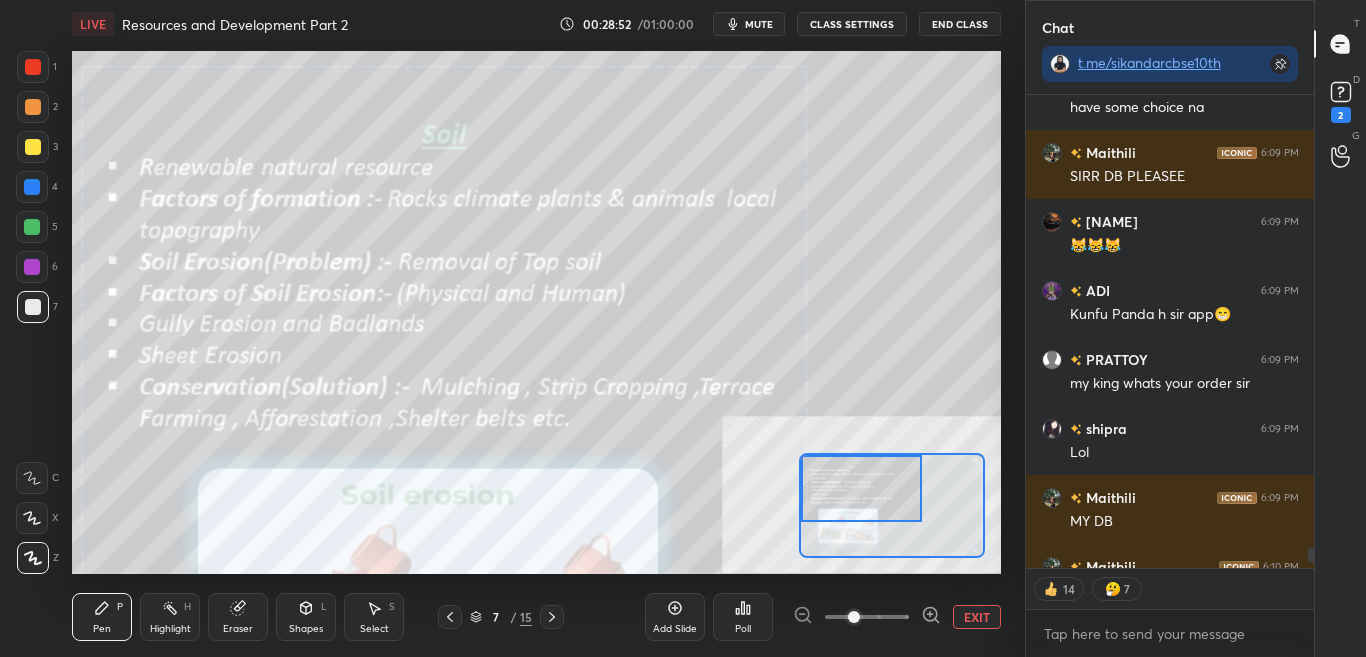 scroll, scrollTop: 7, scrollLeft: 7, axis: both 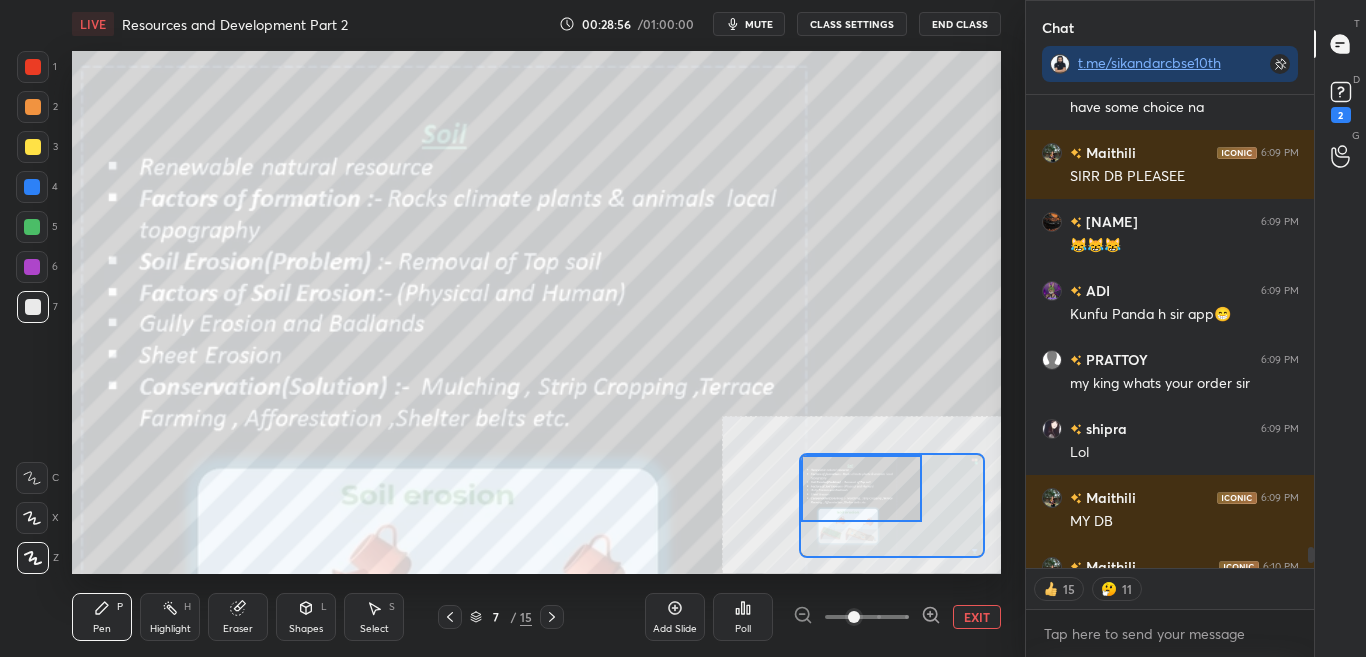 click on "[NAME] 6:09 PM but they dont  wanna listen me [NAME] 6:09 PM T-T [NAME] 6:09 PM 🤣🤣 [NAME] 6:09 PM they only tell me to study [NAME] 6:09 PM ERM THEN [NAME] 6:09 PM King [NAME] 6:09 PM IDK MAN T-T [NAME] 6:09 PM 😂😂 [NAME] 6:09 PM yes sir [NAME] 6:09 PM Yes sir [NAME] 6:09 PM that's correct but still i should also have some choice na [NAME] 6:09 PM SIRR DB PLEASEE [NAME] 6:09 PM 😹😹😹 [NAME] 6:09 PM Kunfu Panda h sir app😁 [NAME] 6:09 PM my king whats your order sir [NAME] 6:09 PM Lol [NAME] 6:09 PM MY DB [NAME] 6:10 PM IK [NAME] SIRR MY DB PLEASE :) OHKK SIR [NAME] 6:10 PM hello sir JUMP TO LATEST 15 11 Enable hand raising Enable raise hand to speak to learners. Once enabled, chat will be turned off temporarily. Enable x" at bounding box center [1170, 376] 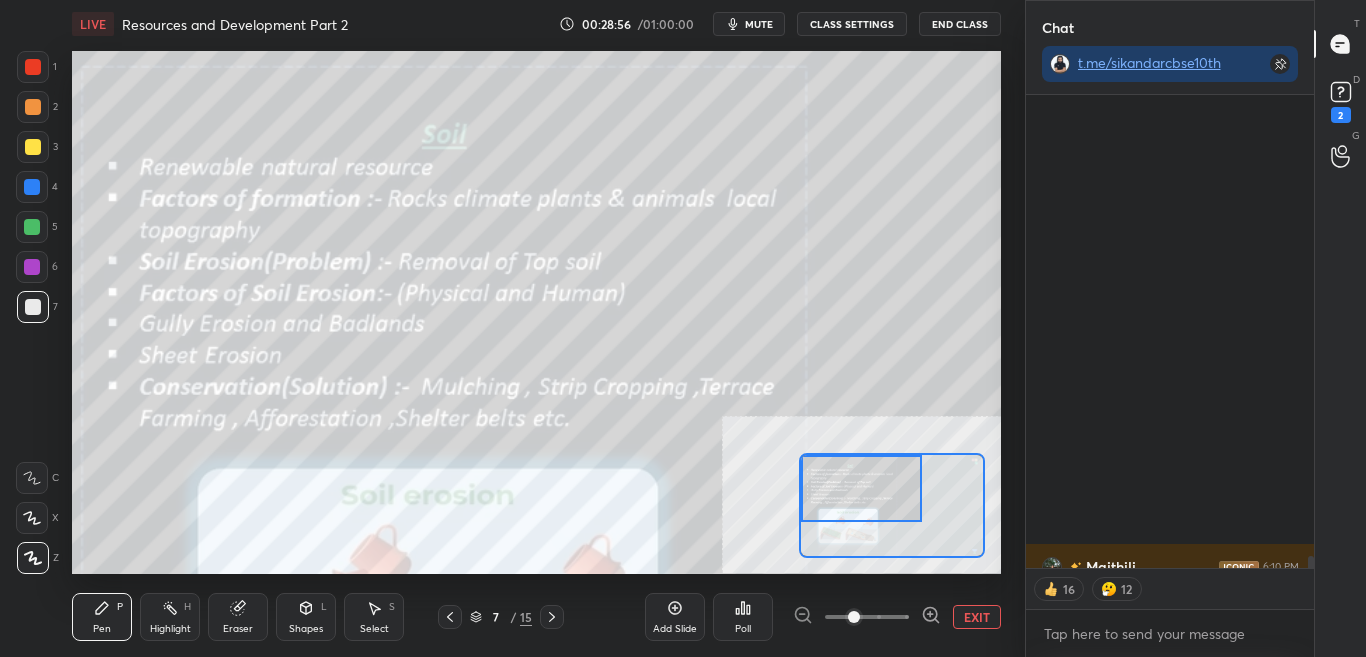 scroll, scrollTop: 18018, scrollLeft: 0, axis: vertical 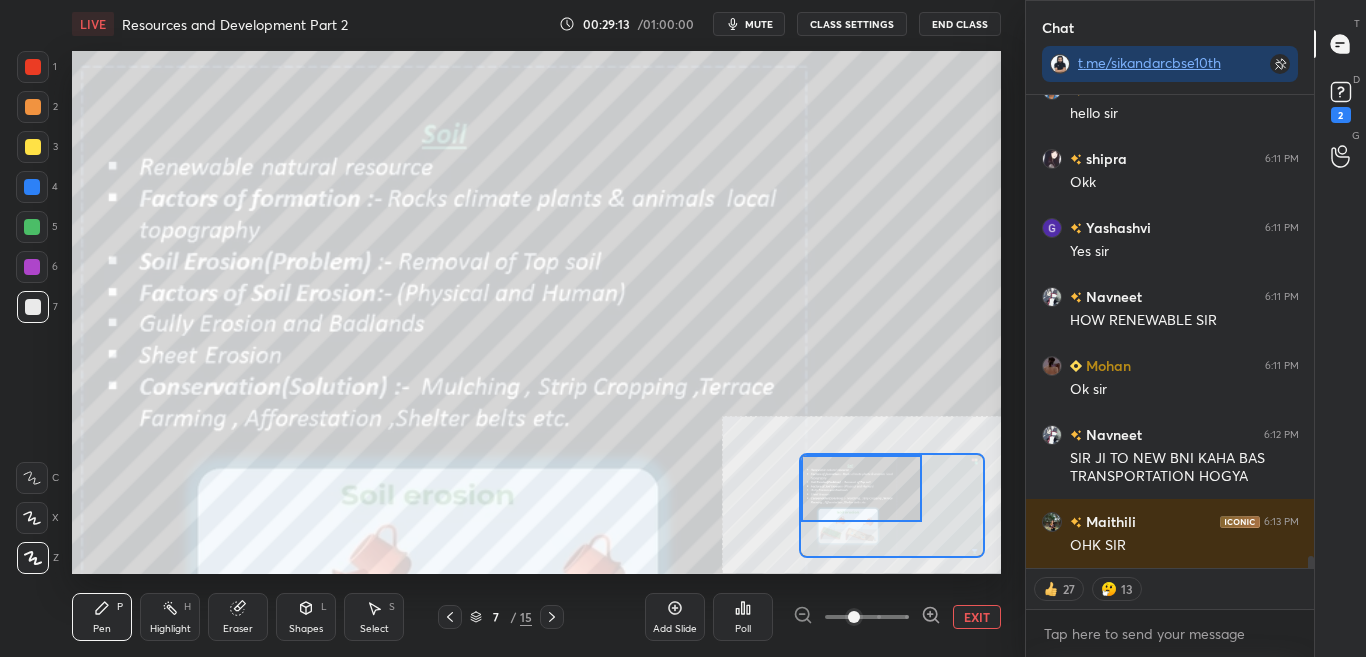 click on "CLASS SETTINGS" at bounding box center (852, 24) 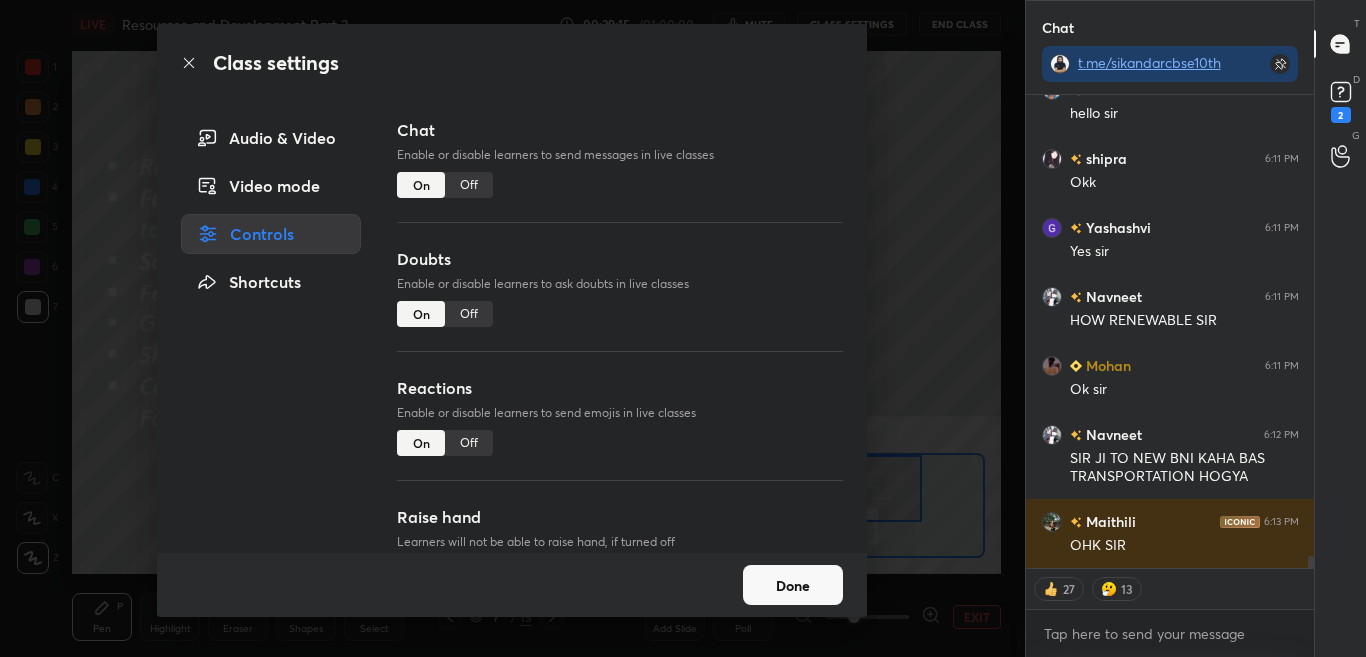 type on "x" 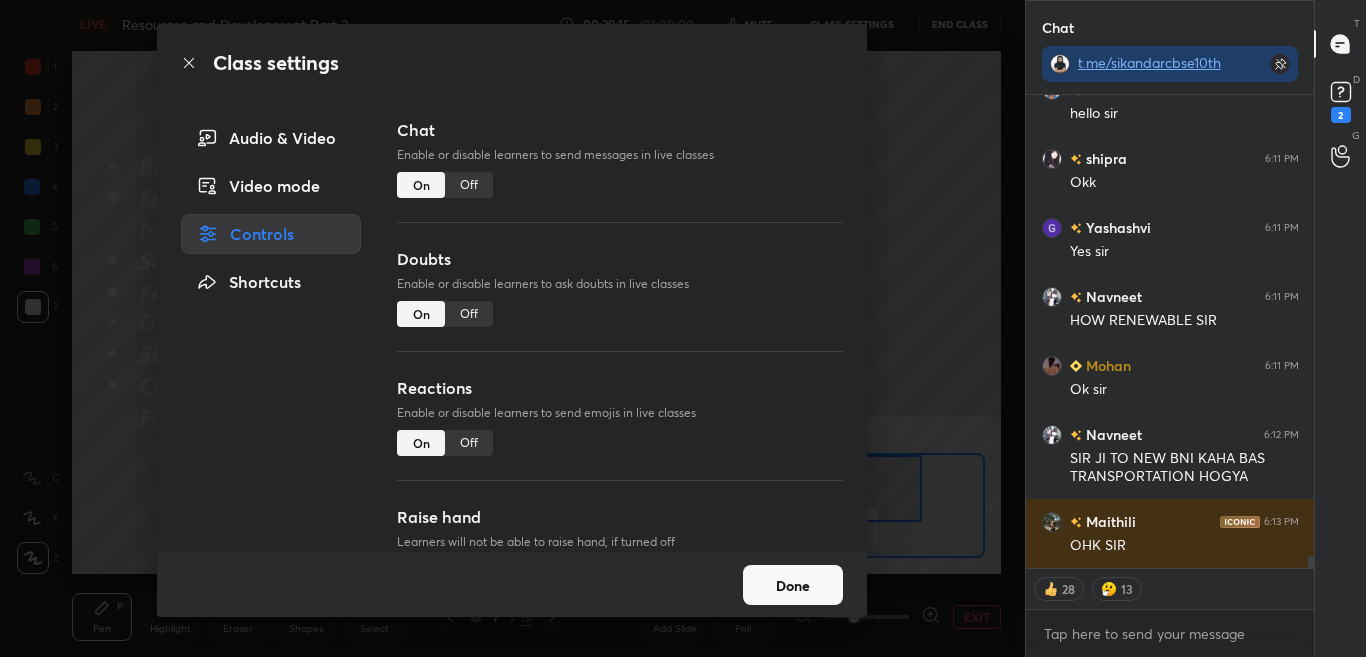click on "Off" at bounding box center [469, 185] 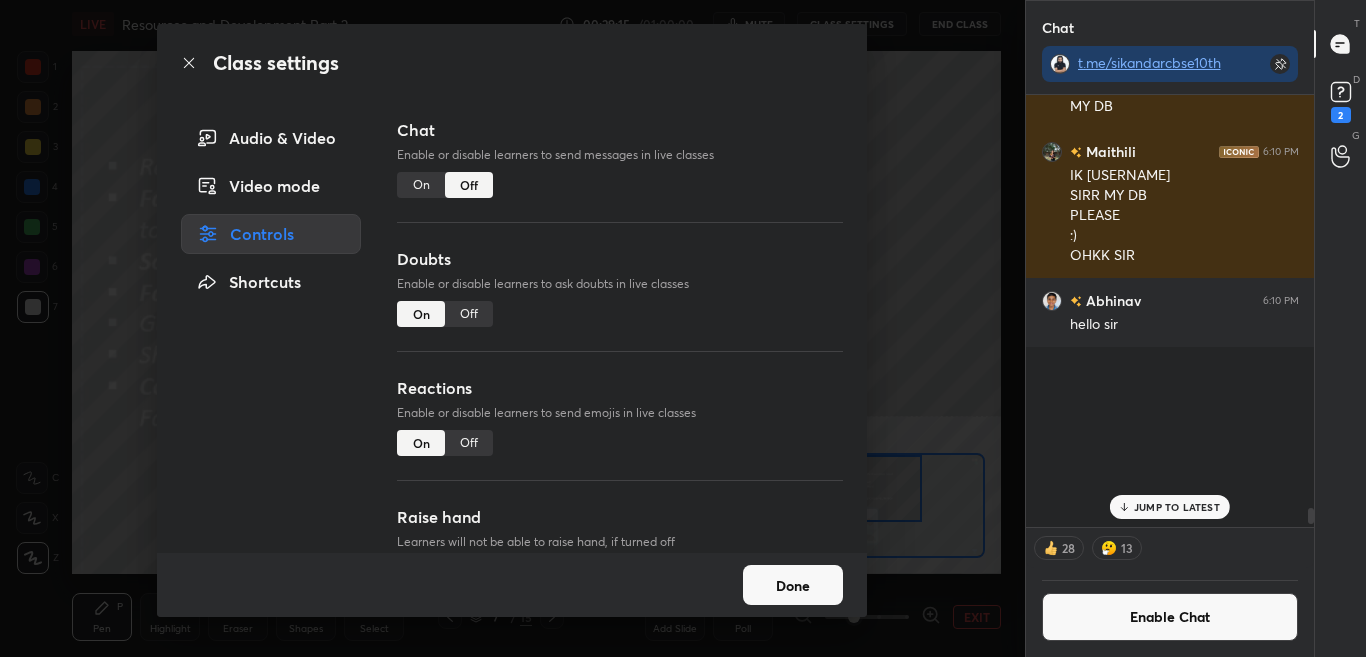 scroll, scrollTop: 17427, scrollLeft: 0, axis: vertical 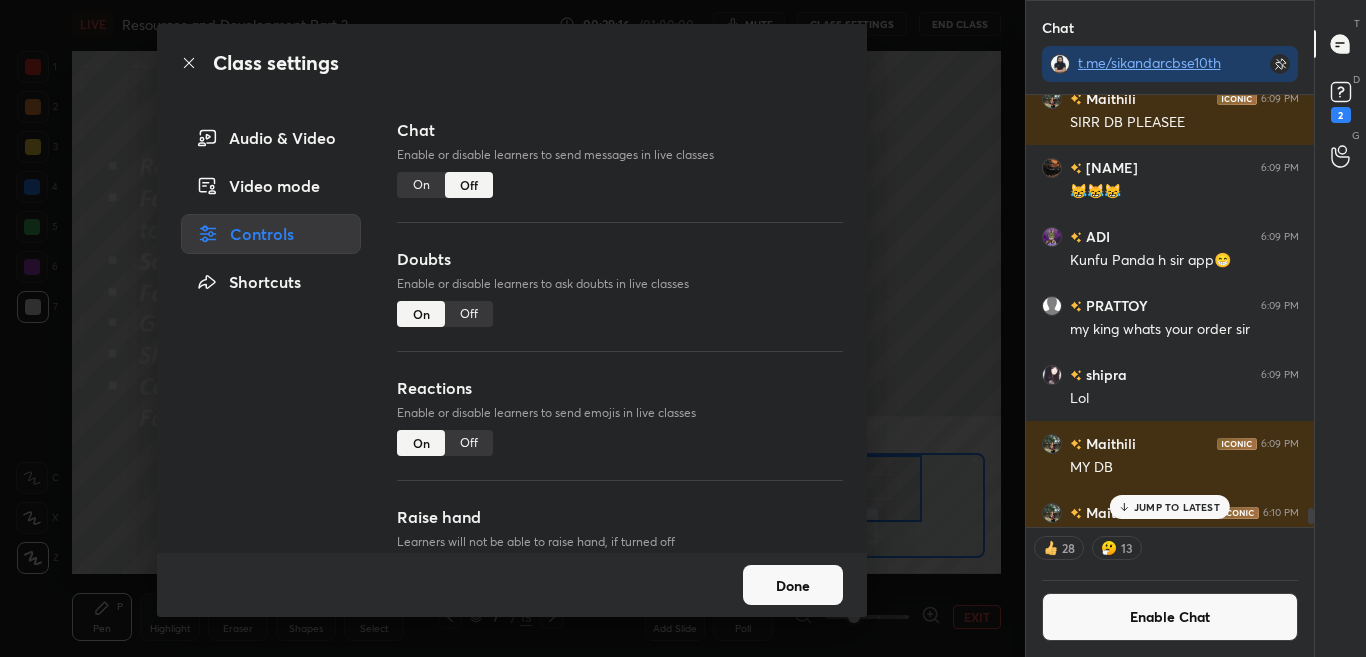 click 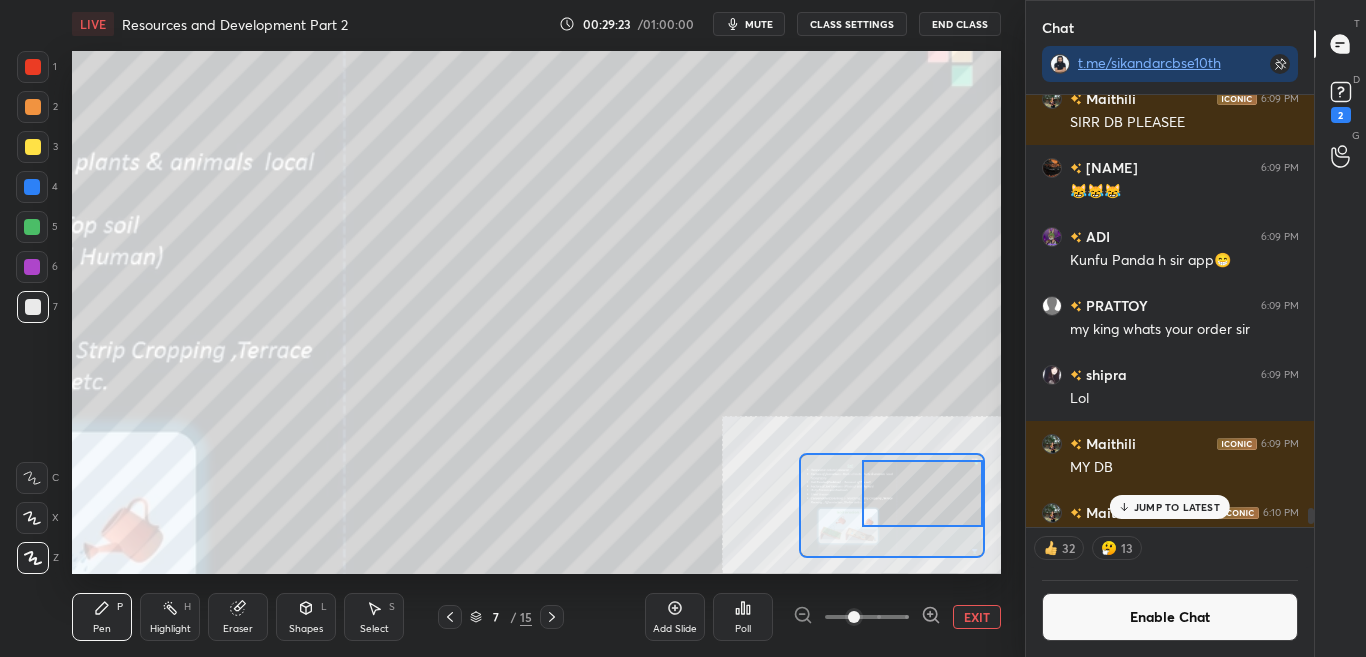drag, startPoint x: 842, startPoint y: 509, endPoint x: 922, endPoint y: 496, distance: 81.04937 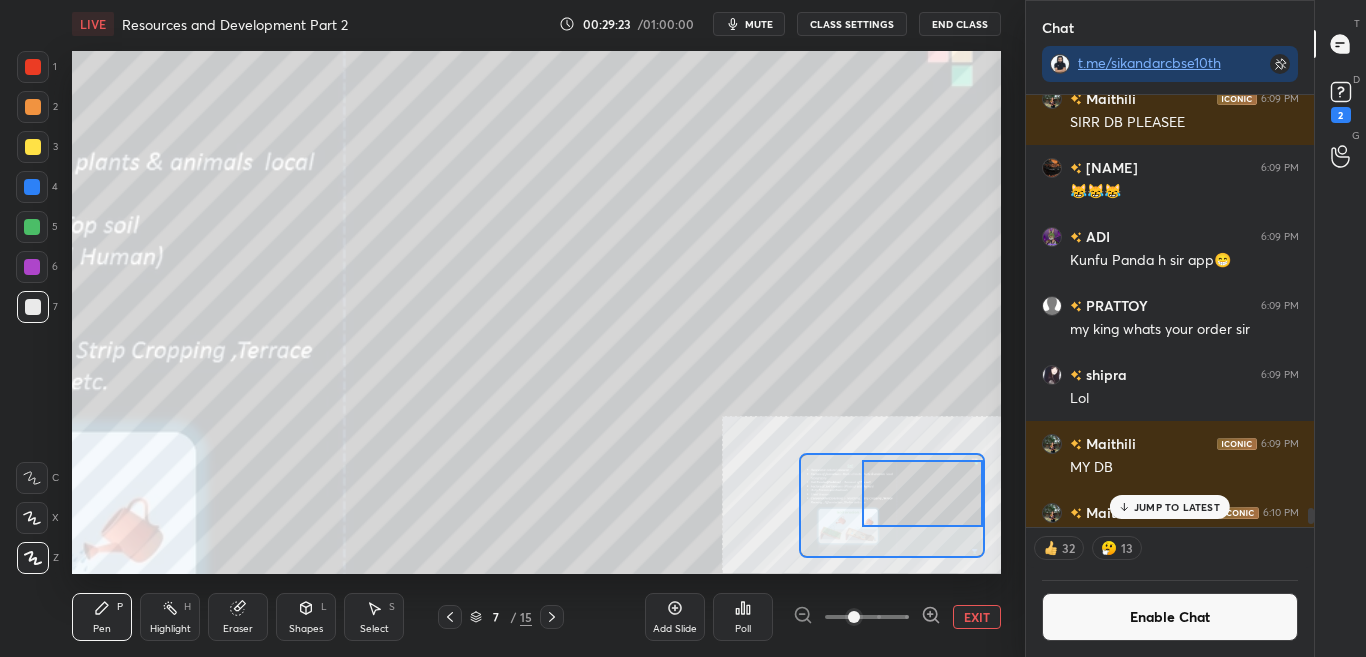 click at bounding box center (922, 493) 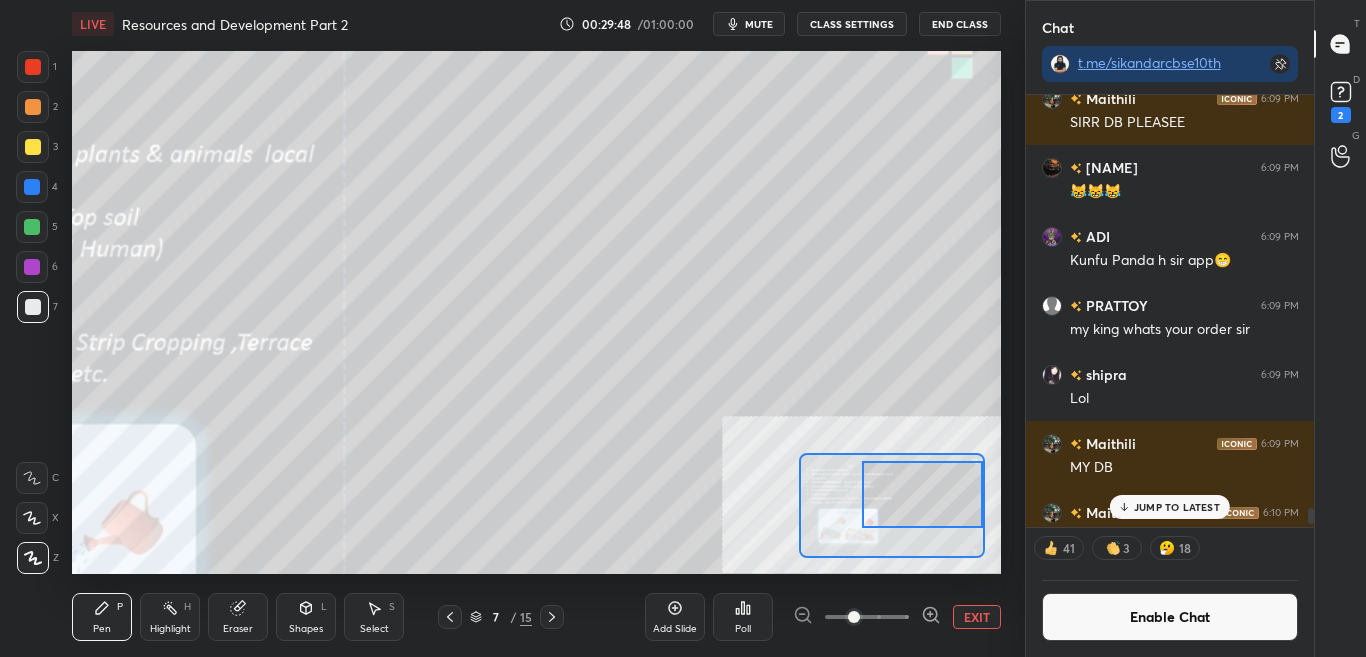 scroll, scrollTop: 7, scrollLeft: 7, axis: both 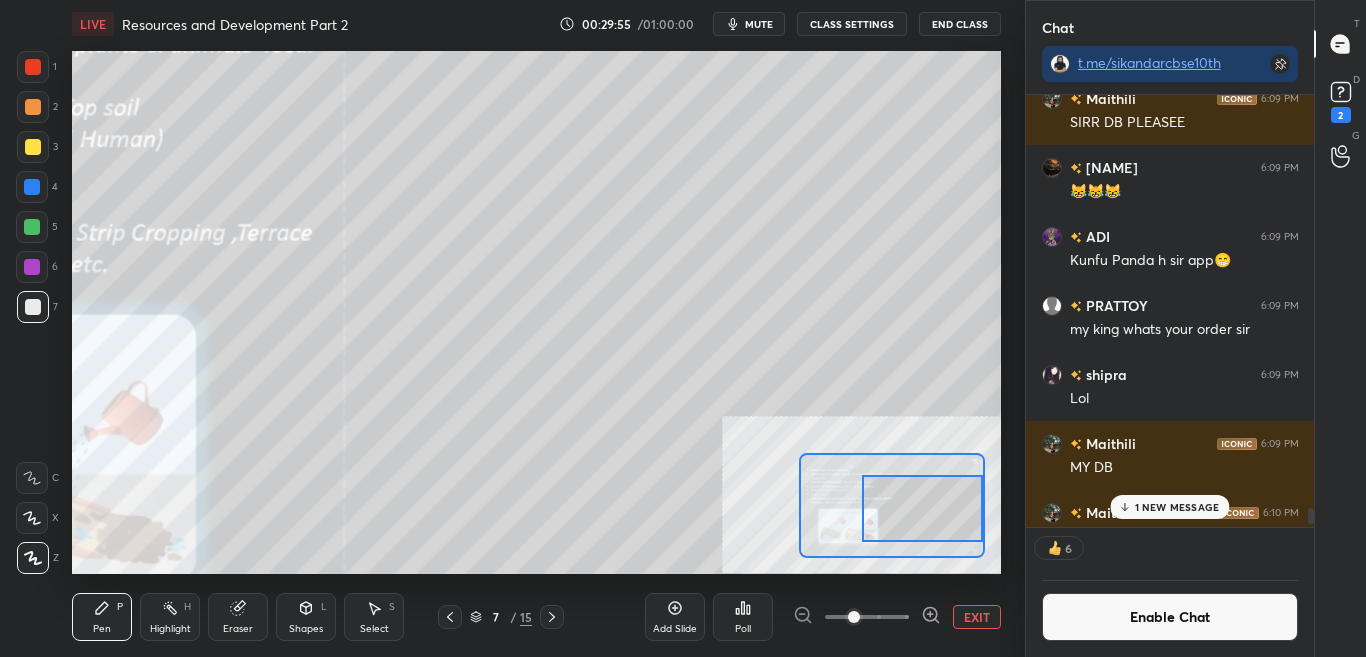 drag, startPoint x: 895, startPoint y: 496, endPoint x: 883, endPoint y: 477, distance: 22.472204 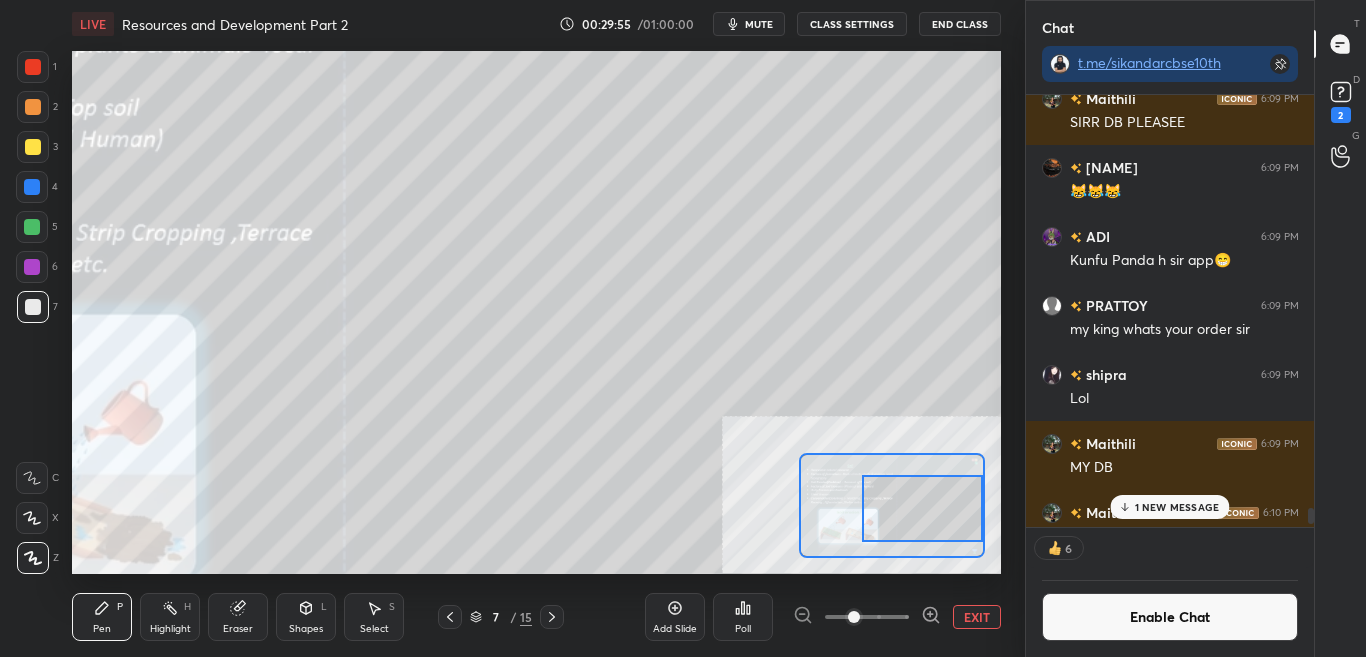 click at bounding box center (922, 508) 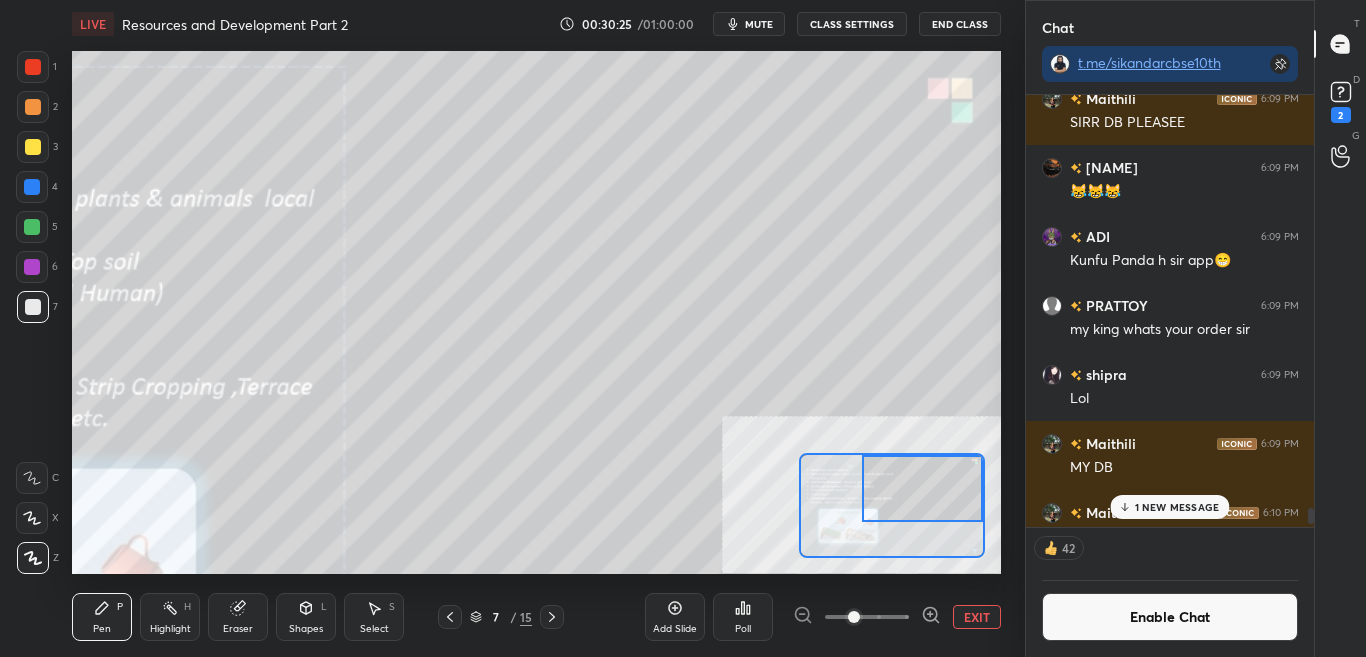 drag, startPoint x: 906, startPoint y: 523, endPoint x: 911, endPoint y: 505, distance: 18.681541 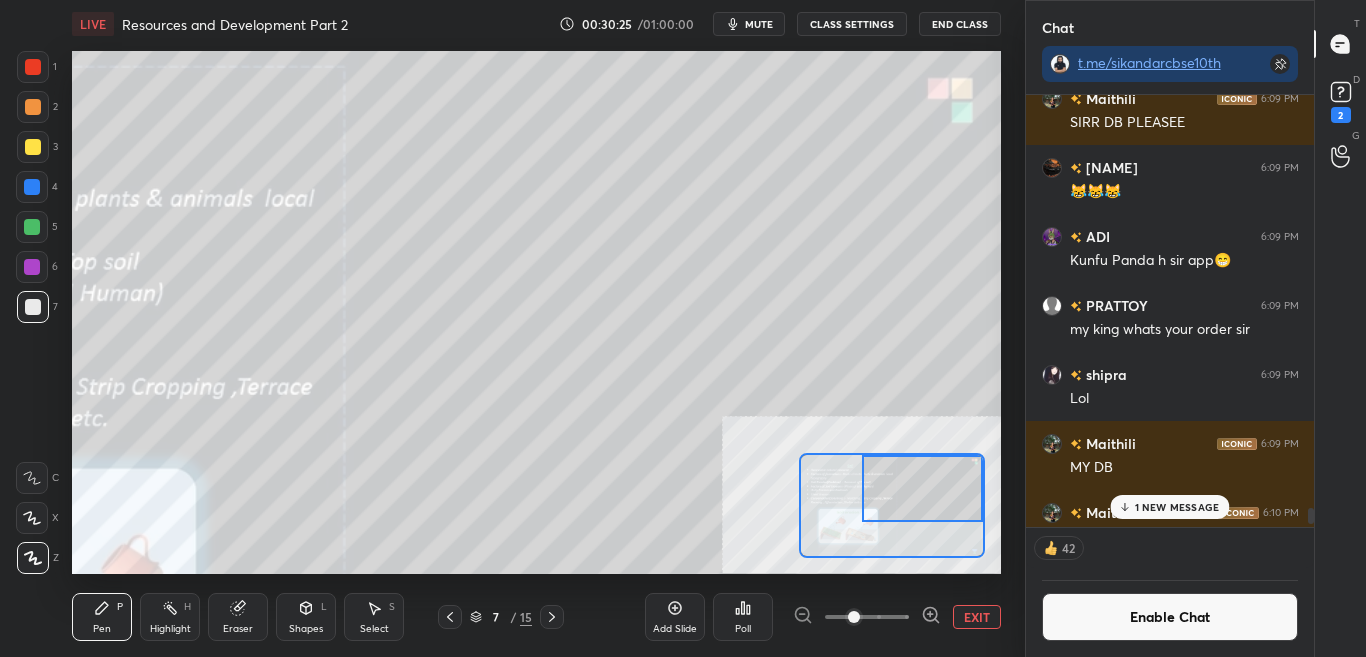 click at bounding box center [922, 488] 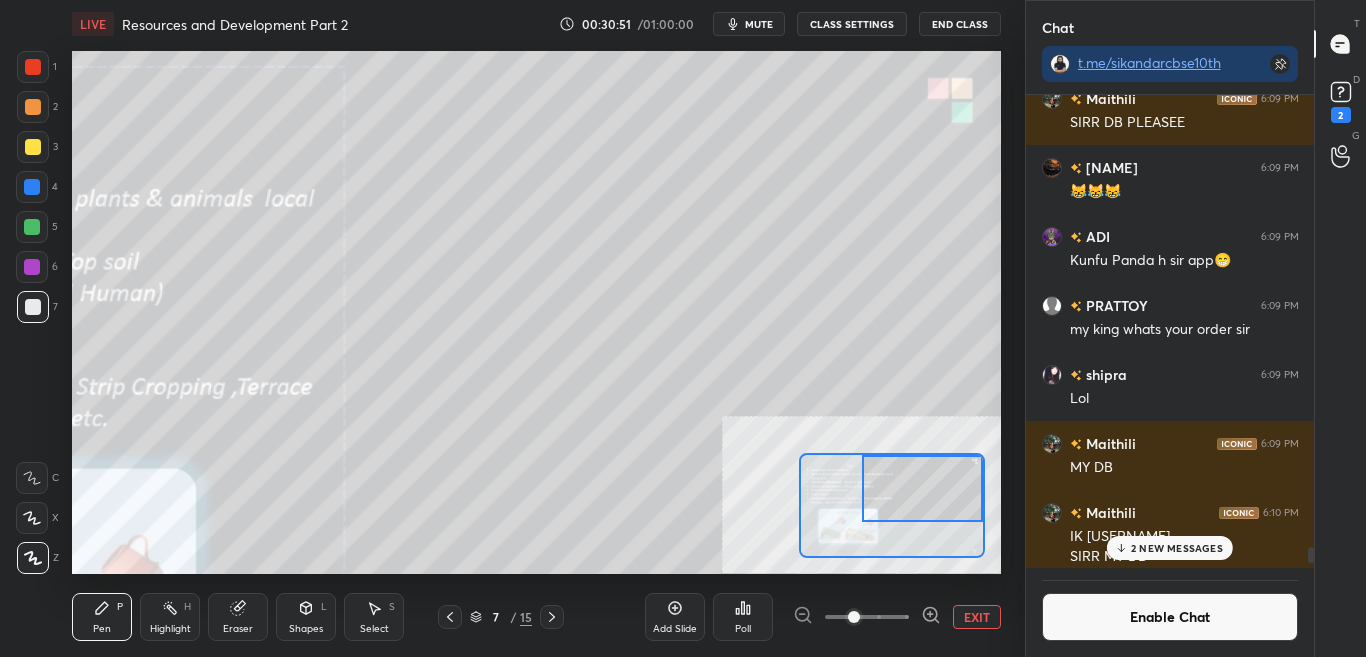 scroll, scrollTop: 7, scrollLeft: 7, axis: both 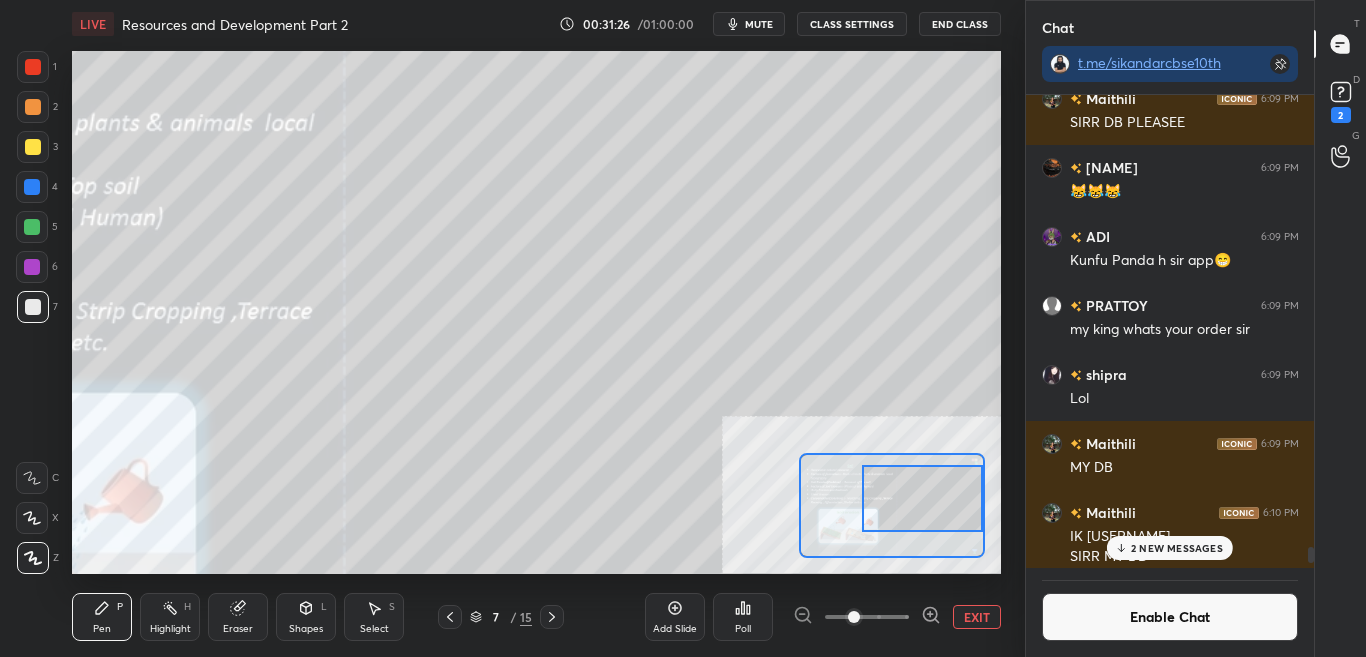 drag, startPoint x: 898, startPoint y: 510, endPoint x: 875, endPoint y: 501, distance: 24.698177 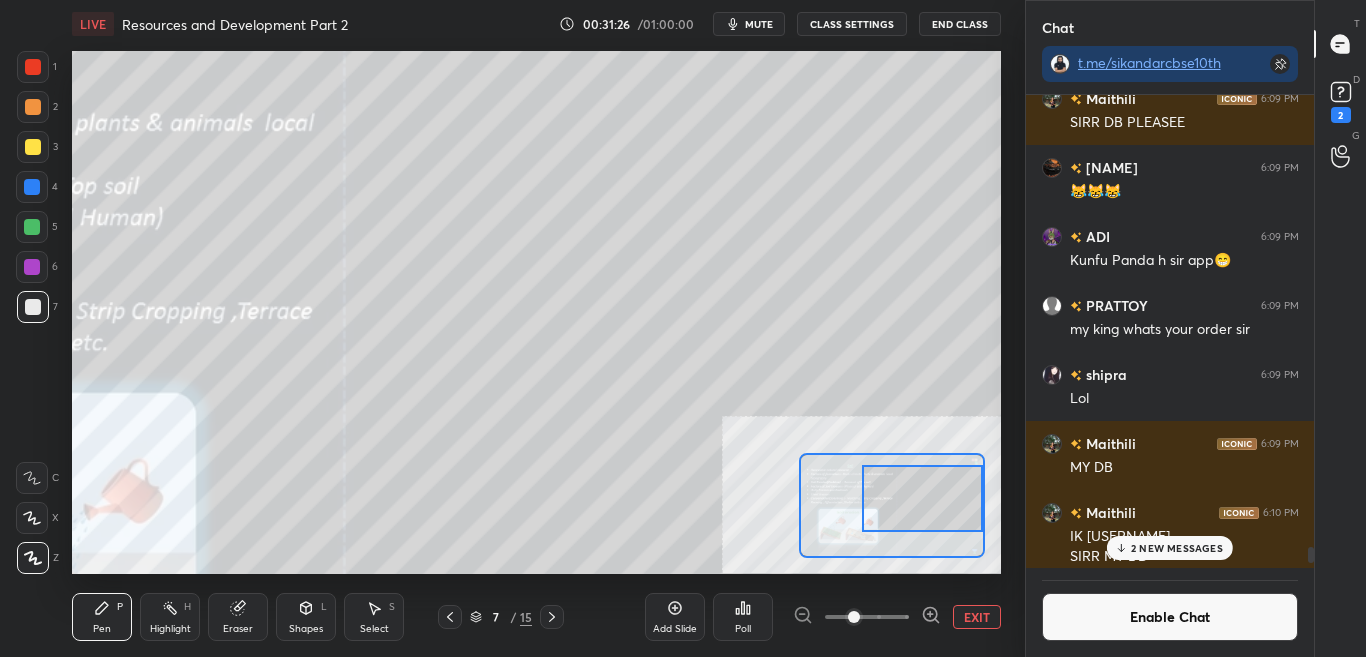 click at bounding box center [922, 498] 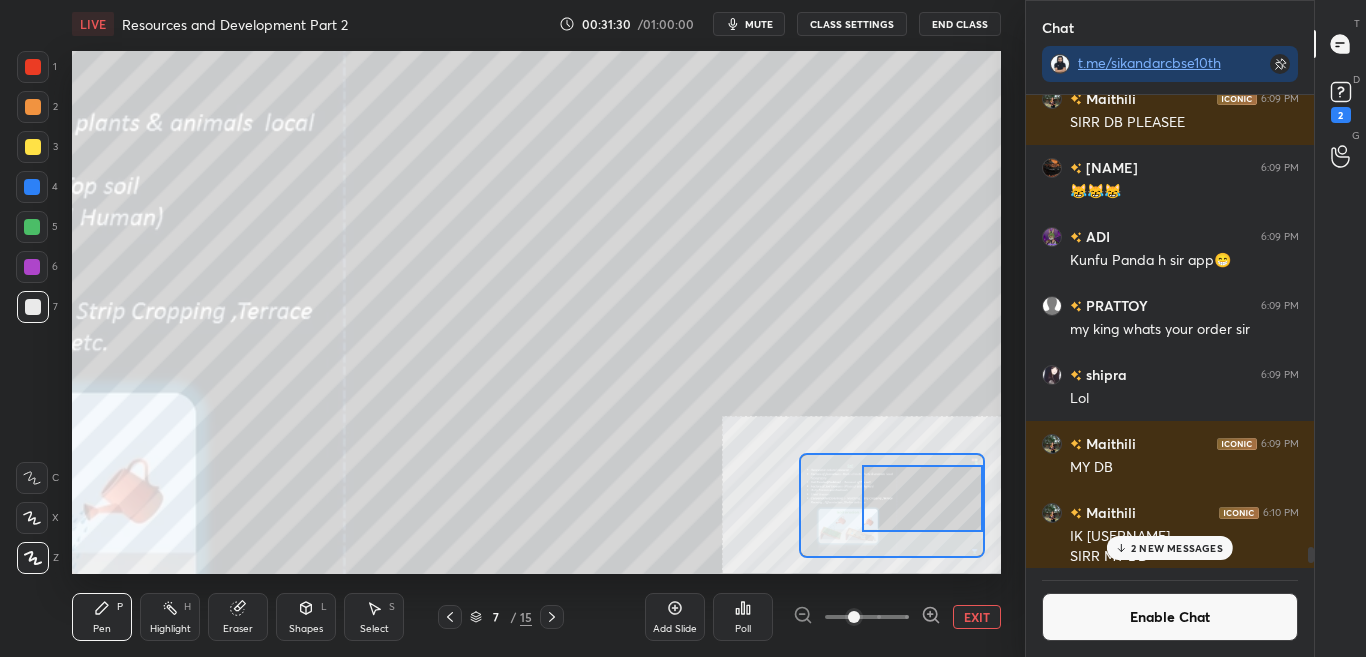 click on "EXIT" at bounding box center (977, 617) 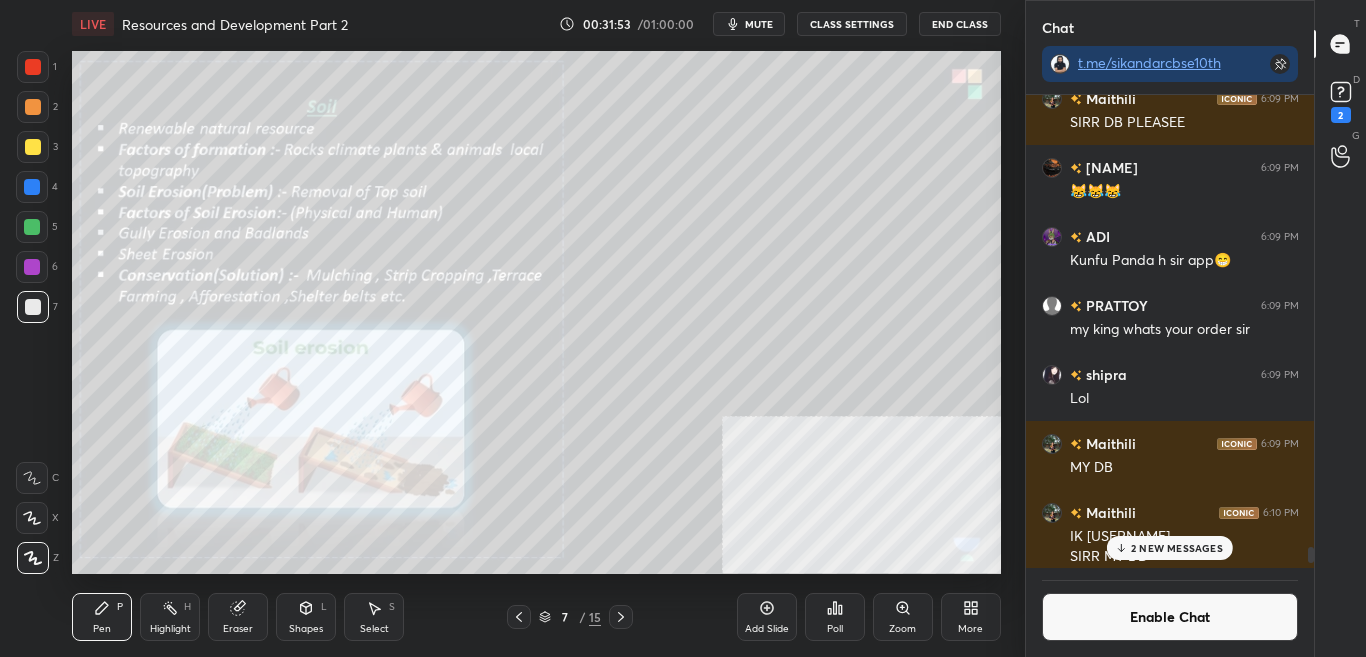 click on "Zoom" at bounding box center [903, 617] 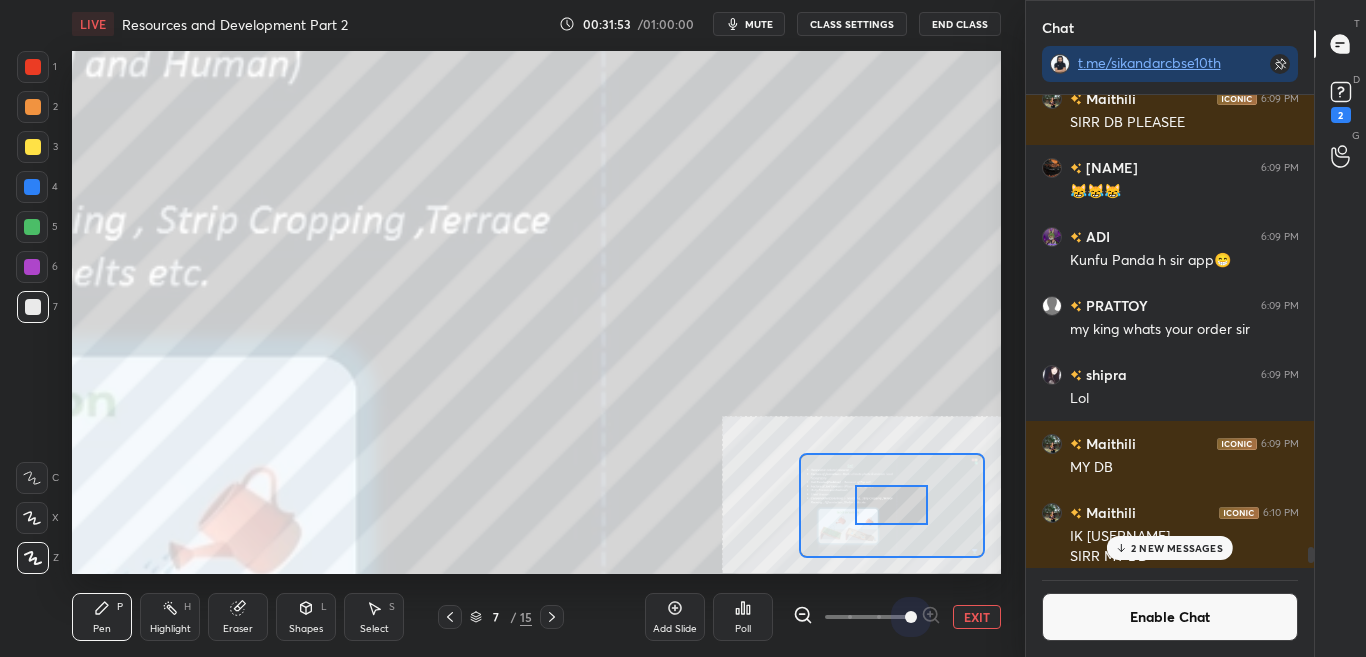 click at bounding box center [911, 617] 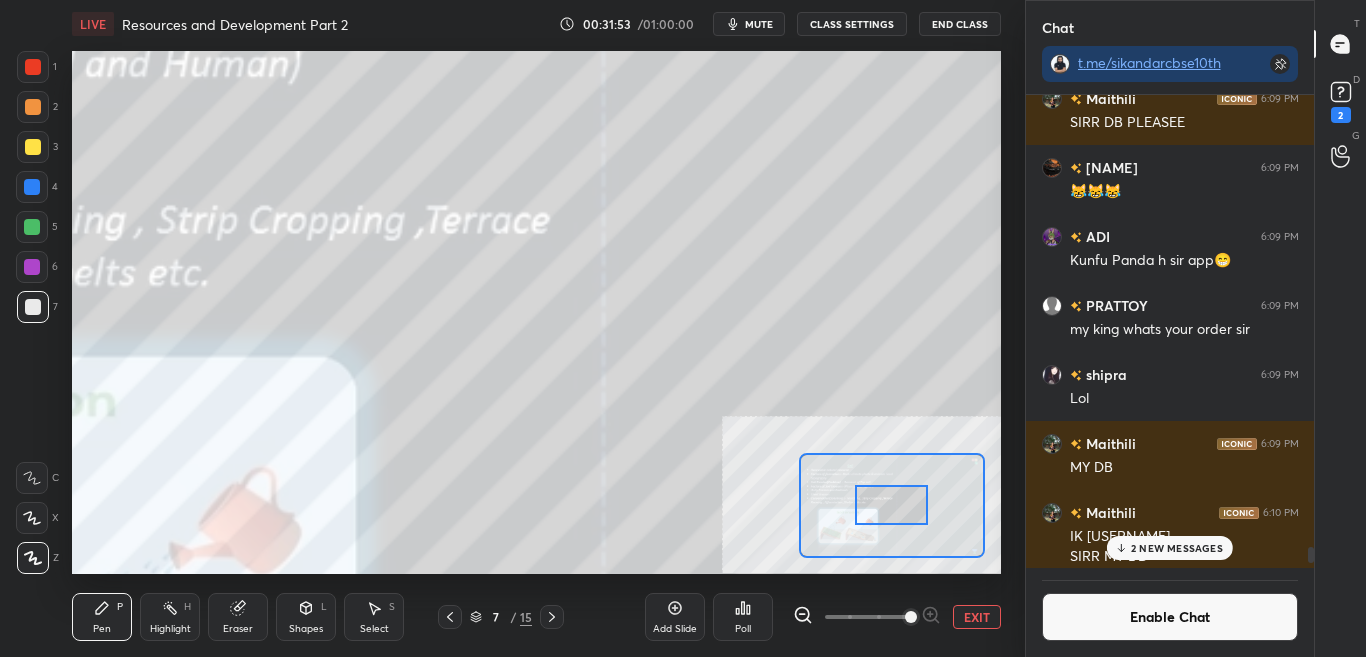 click at bounding box center (911, 617) 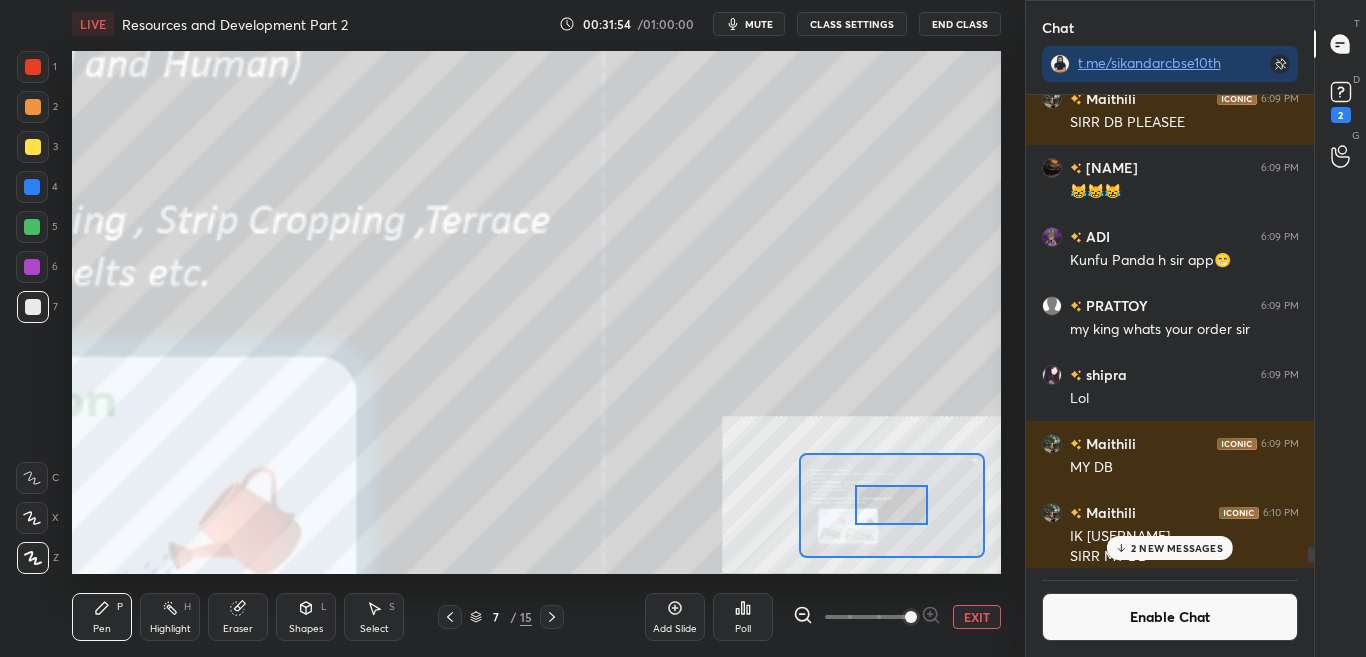 click at bounding box center (911, 617) 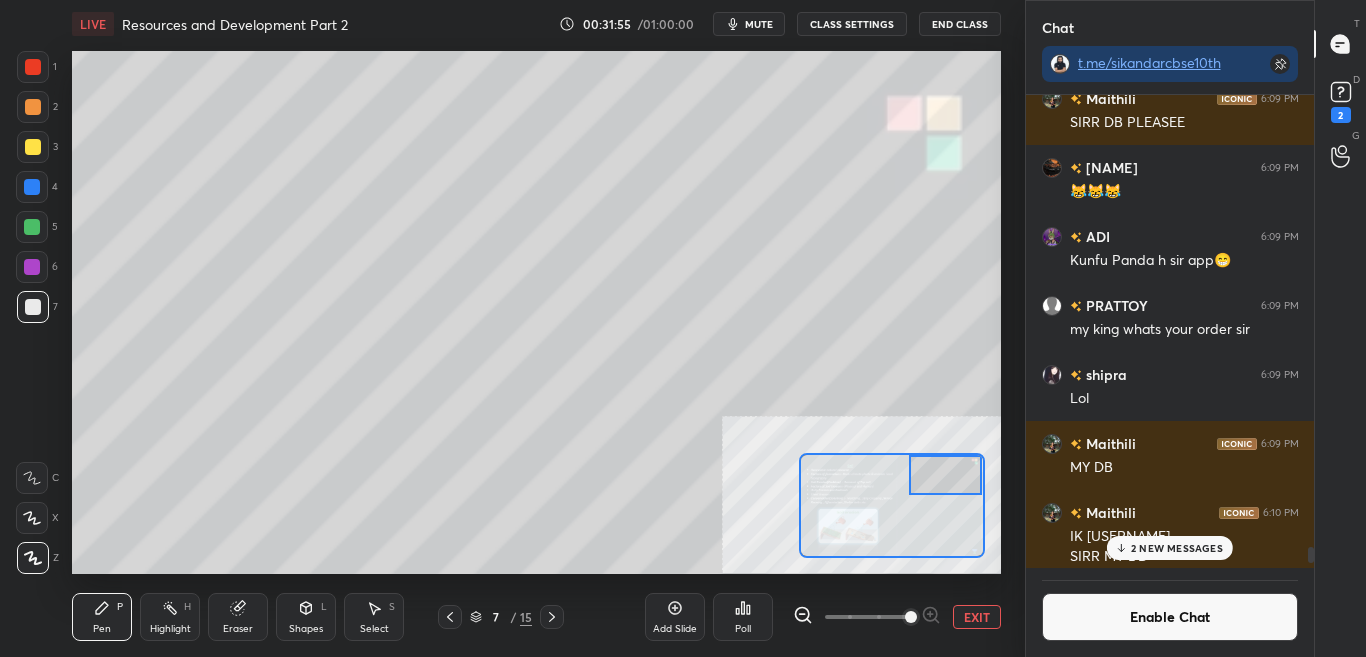 drag, startPoint x: 901, startPoint y: 512, endPoint x: 966, endPoint y: 484, distance: 70.77429 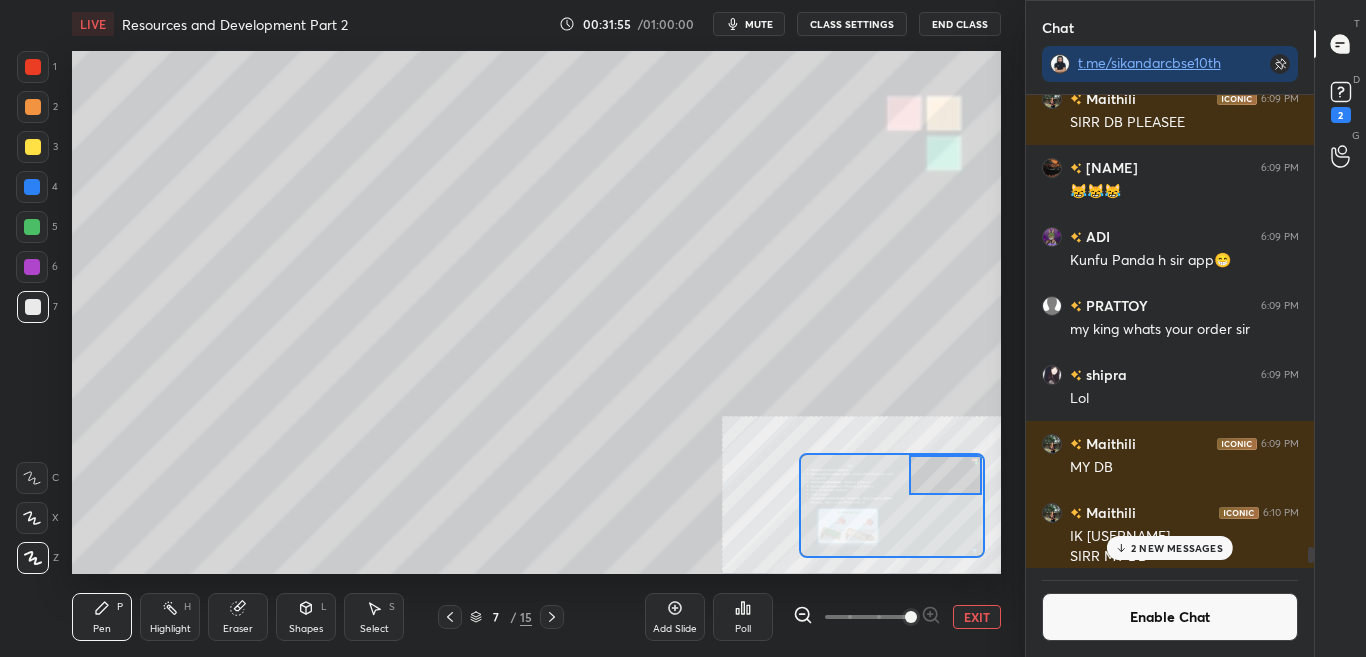 click at bounding box center [945, 475] 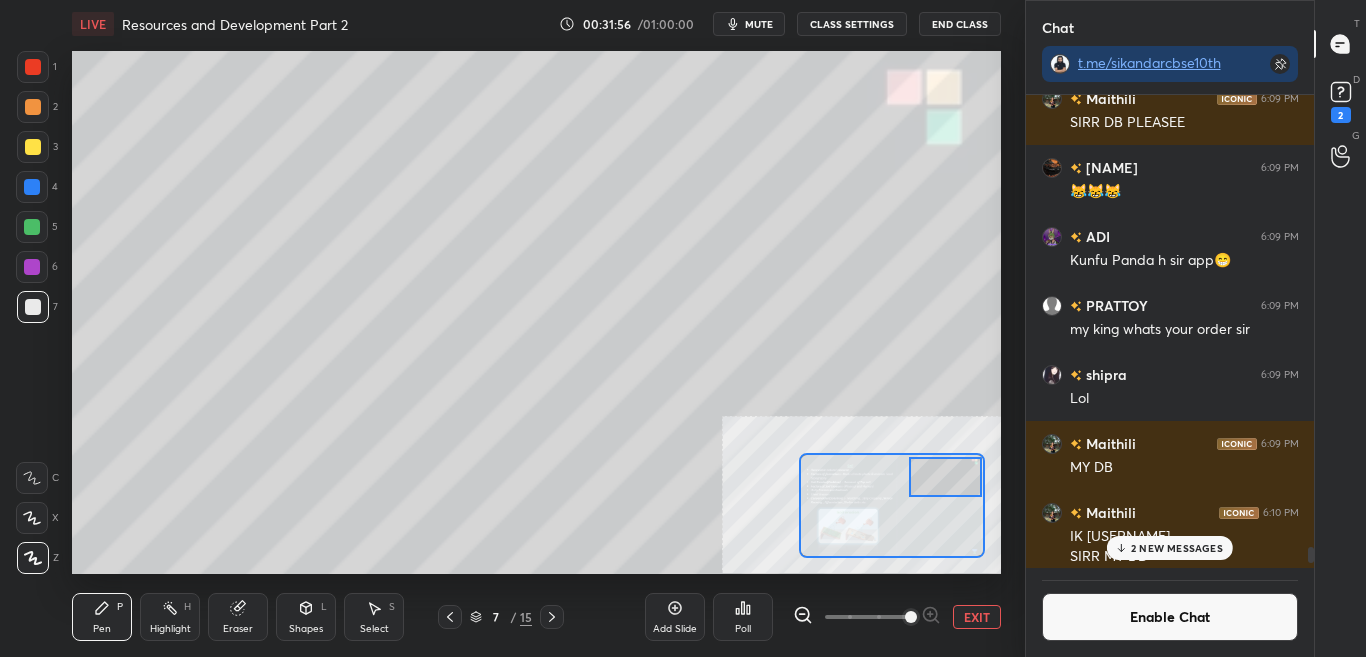 click on "Enable Chat" at bounding box center [1170, 617] 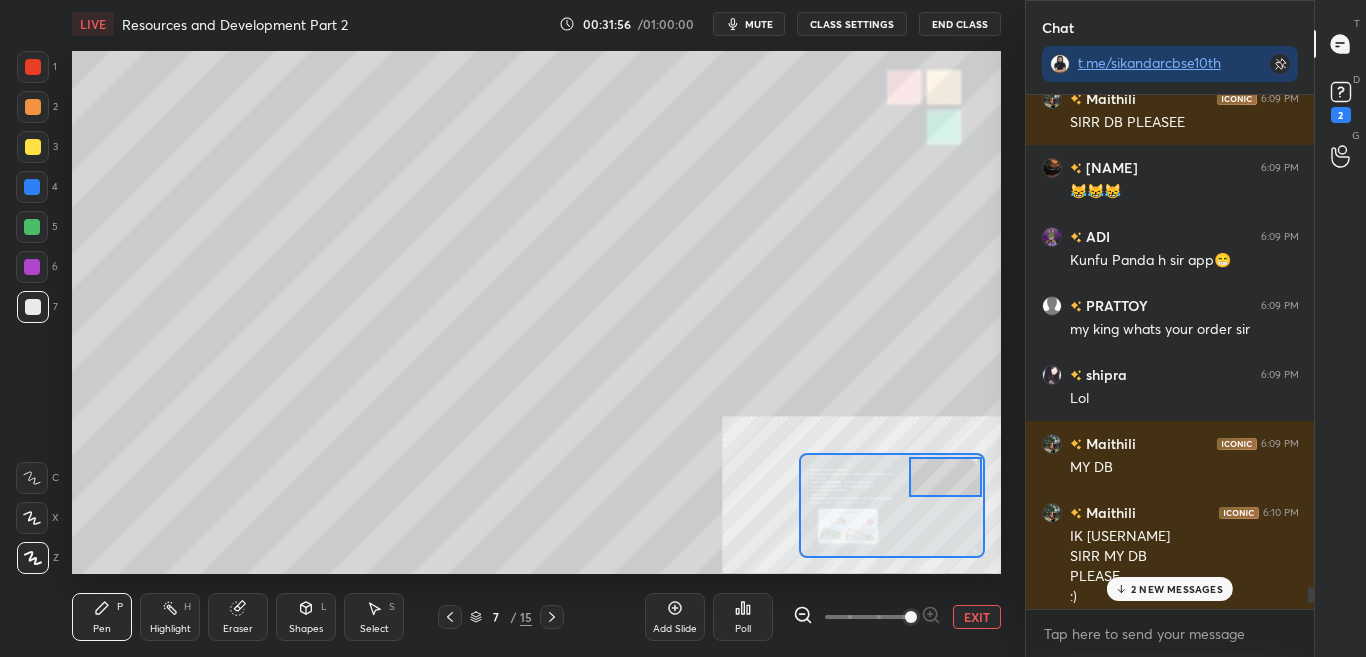 scroll, scrollTop: 7, scrollLeft: 7, axis: both 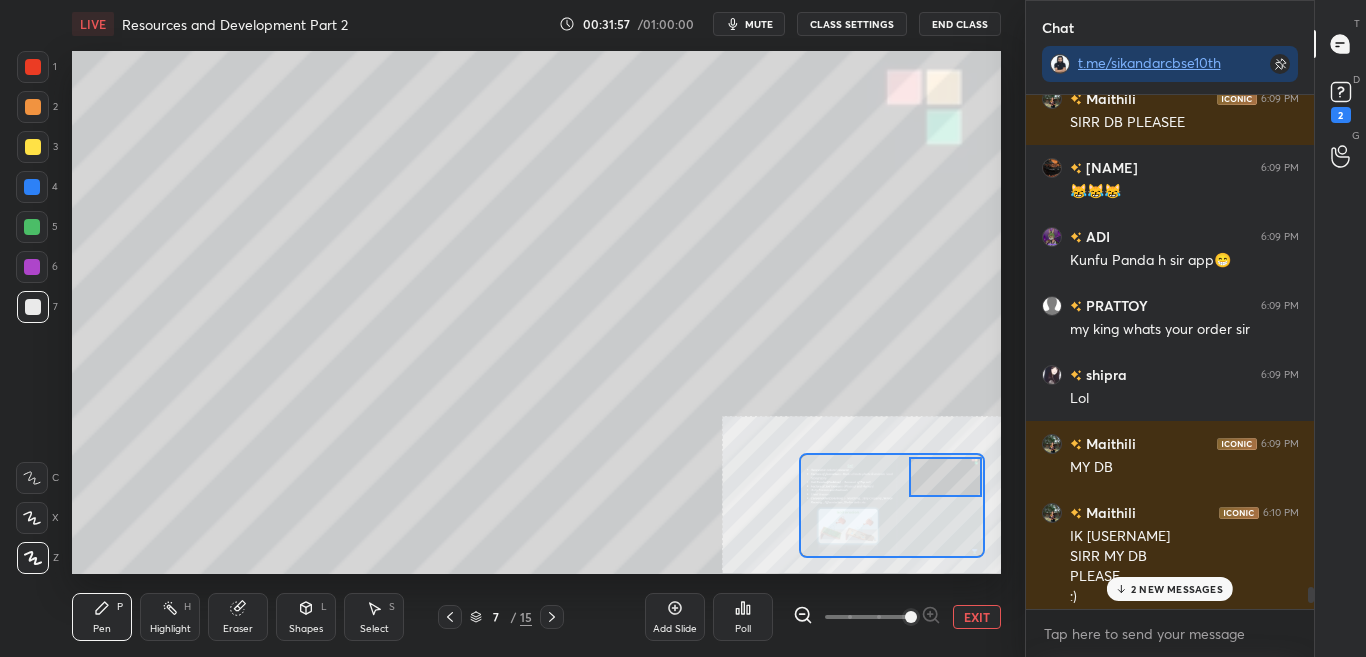 click on "2 NEW MESSAGES" at bounding box center [1177, 589] 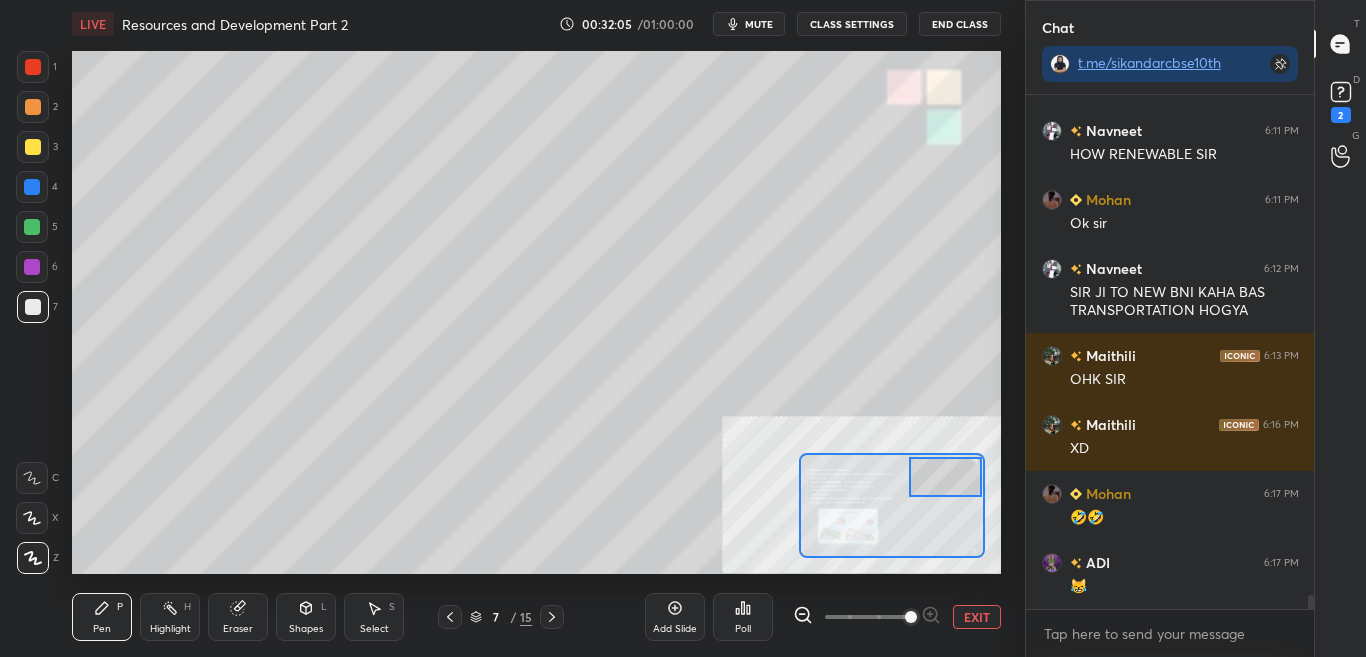 scroll, scrollTop: 18234, scrollLeft: 0, axis: vertical 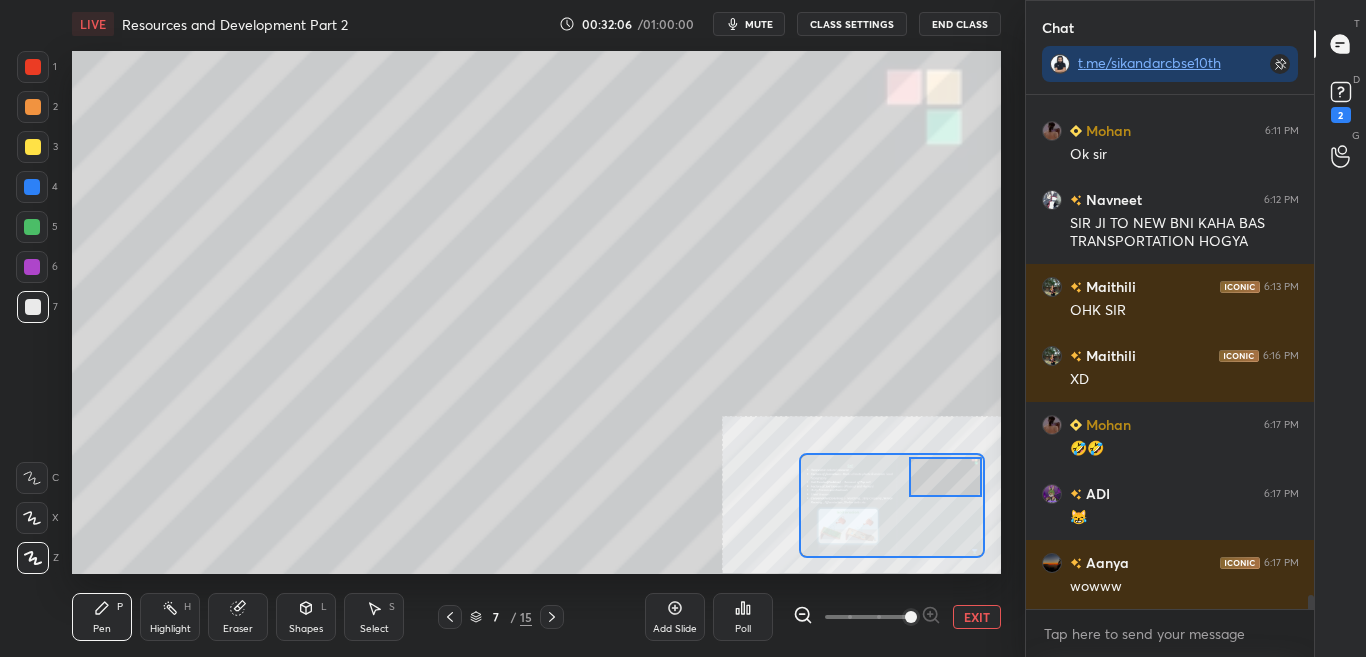 click 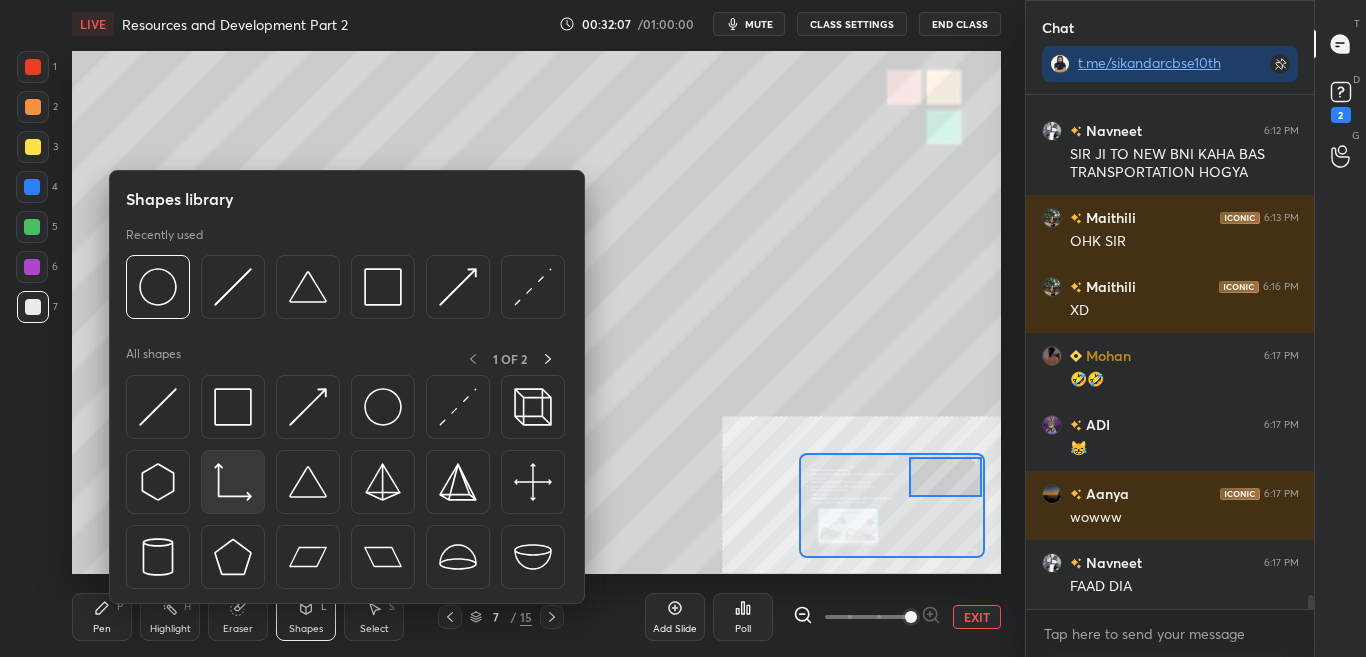 scroll, scrollTop: 18372, scrollLeft: 0, axis: vertical 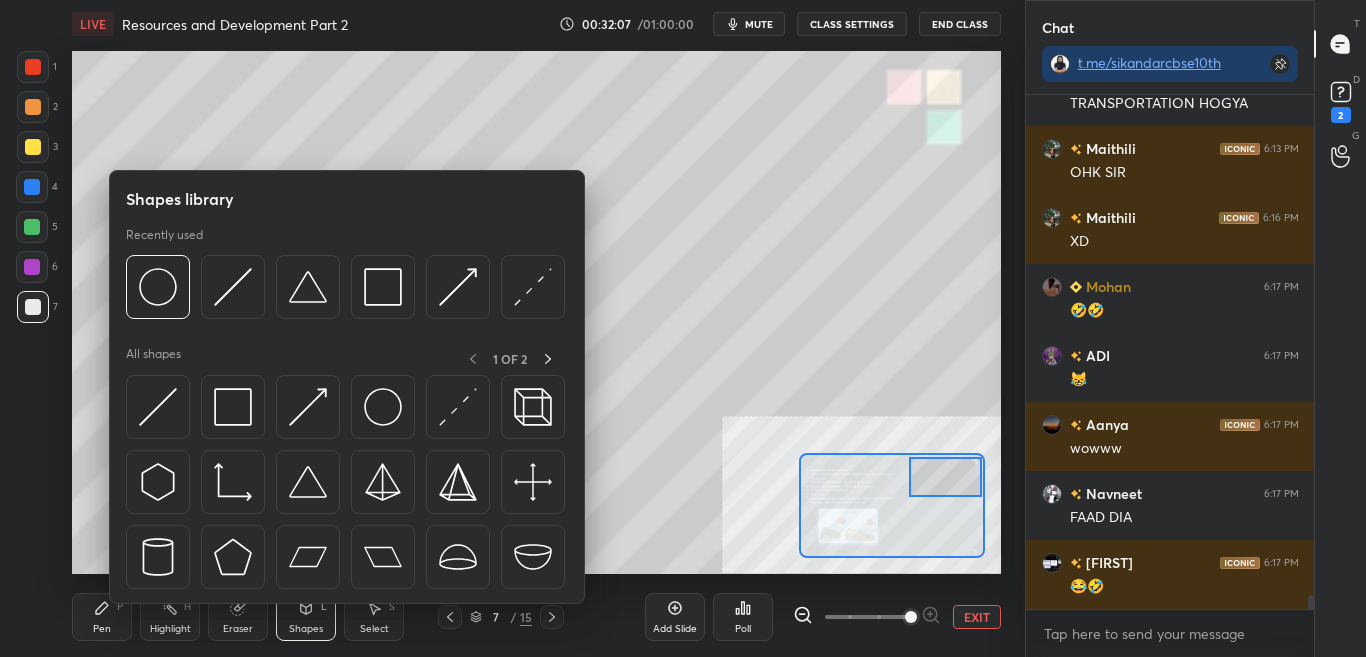 click on "Eraser" at bounding box center [238, 617] 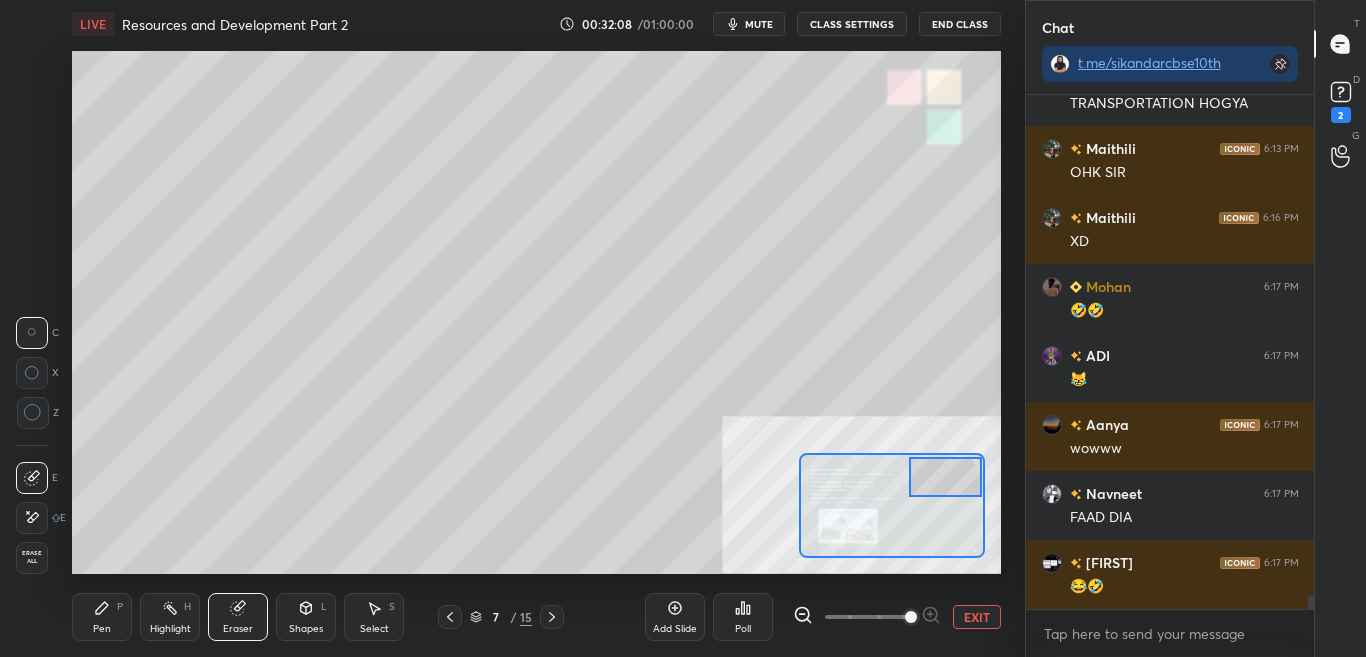 click on "Eraser" at bounding box center [238, 617] 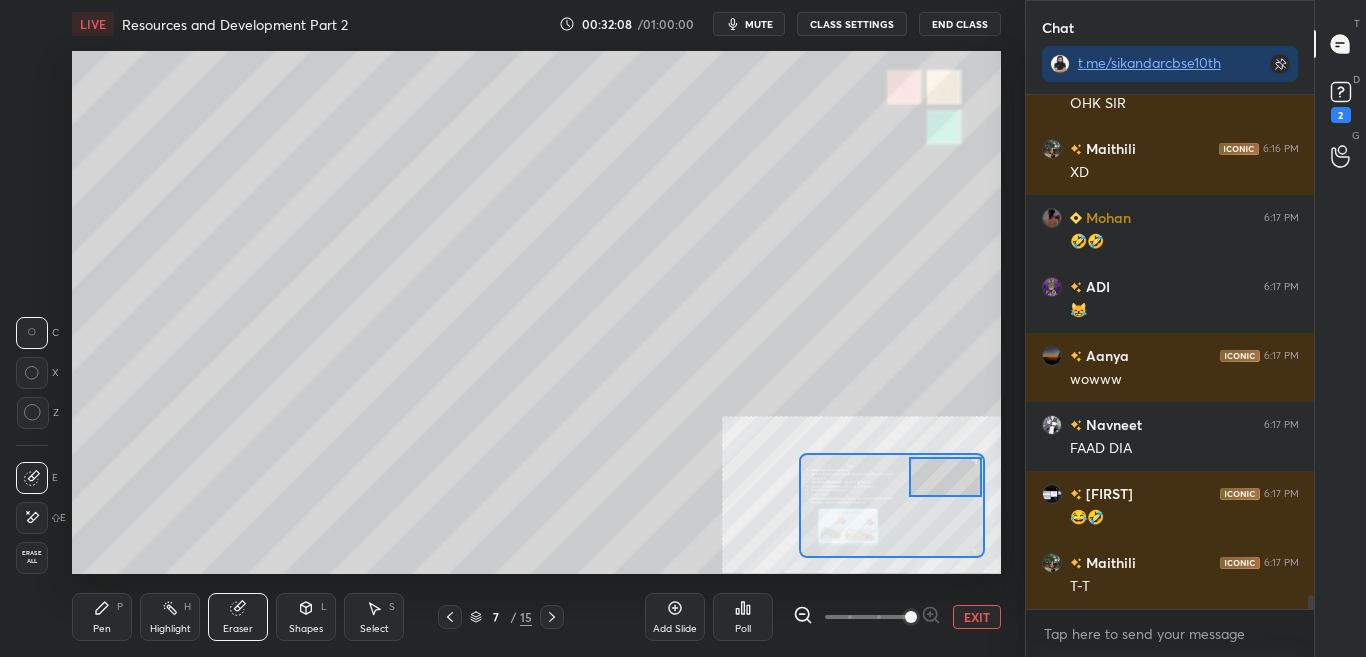 click 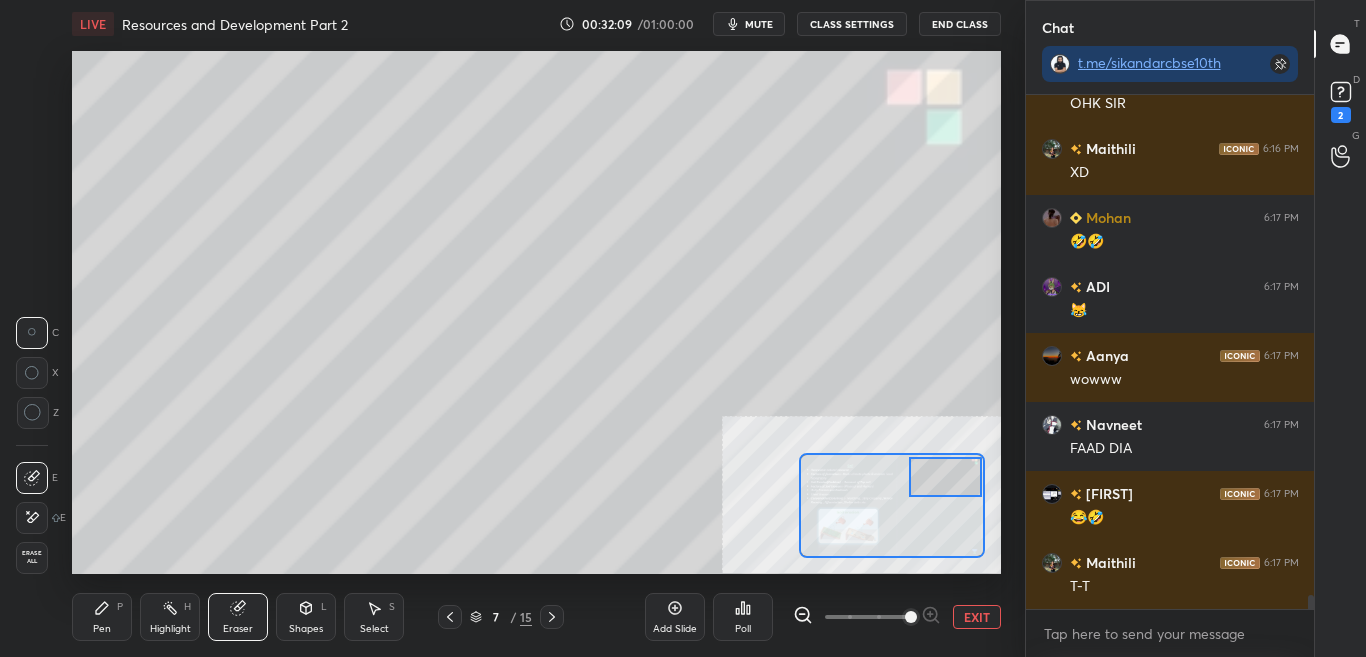click on "Shapes L" at bounding box center [306, 617] 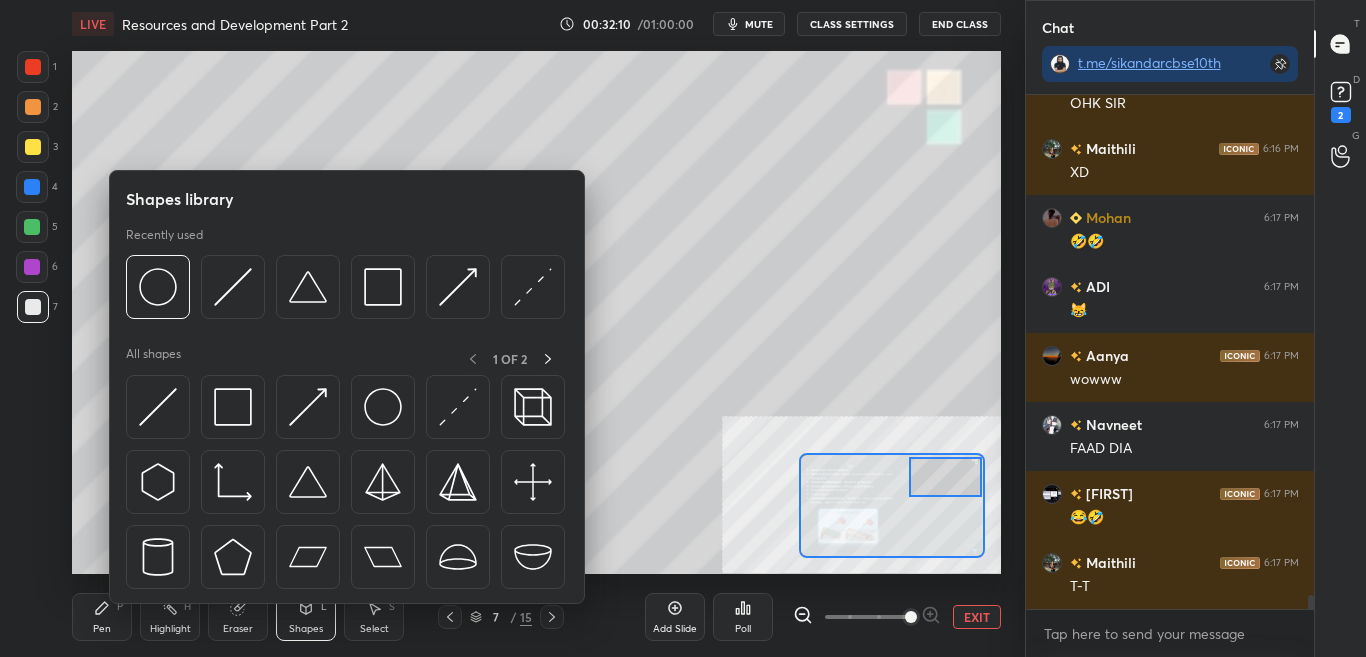 click on "Shapes library Recently used All shapes 1 OF 2" at bounding box center [347, 387] 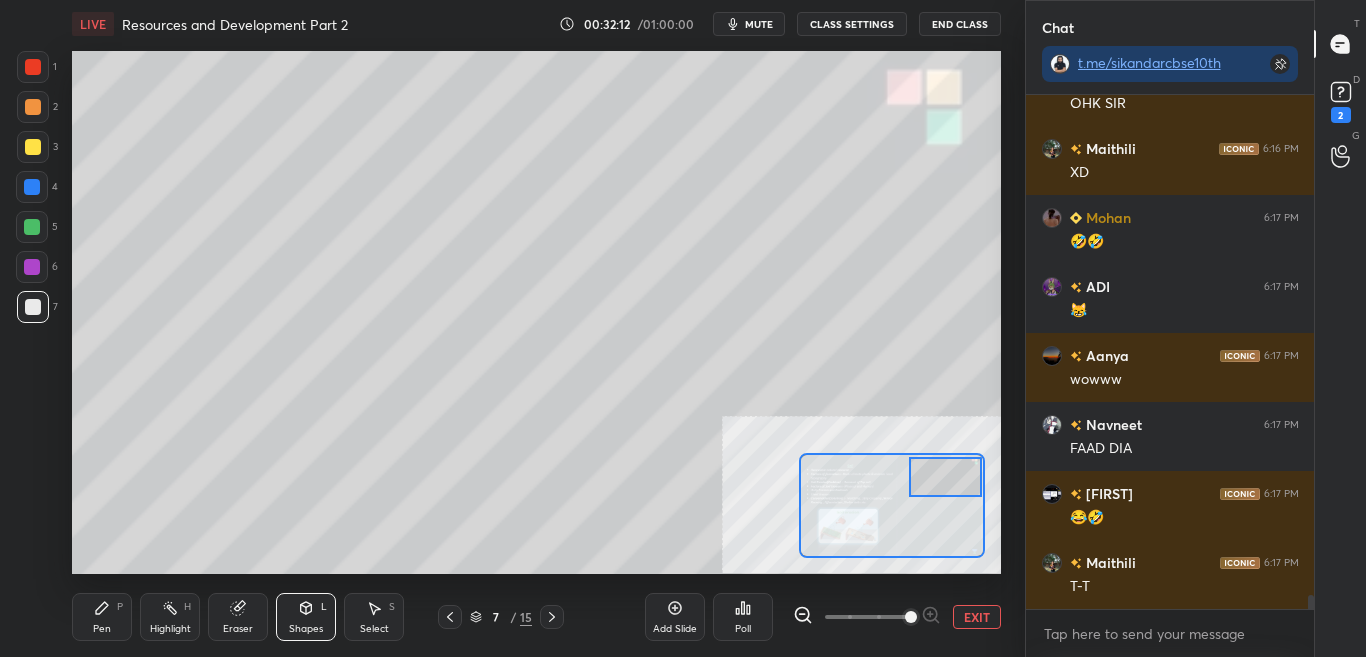 click on "Shapes L" at bounding box center (306, 617) 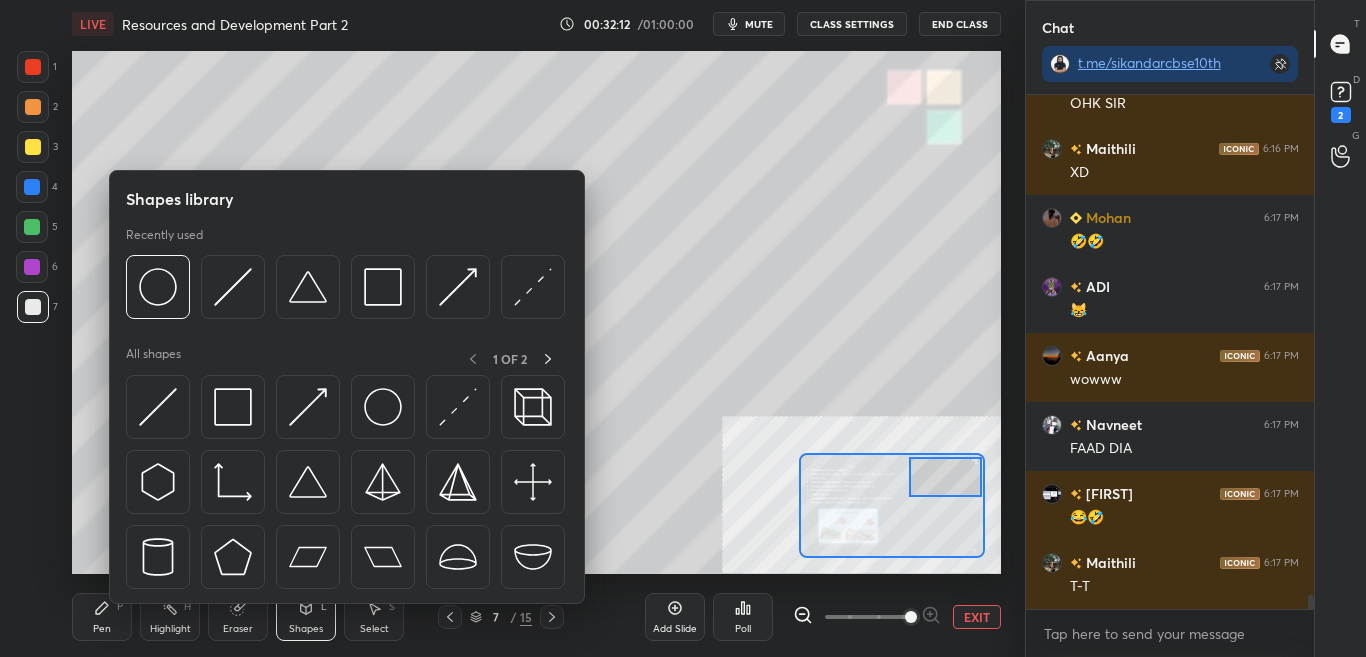click on "Shapes" at bounding box center (306, 629) 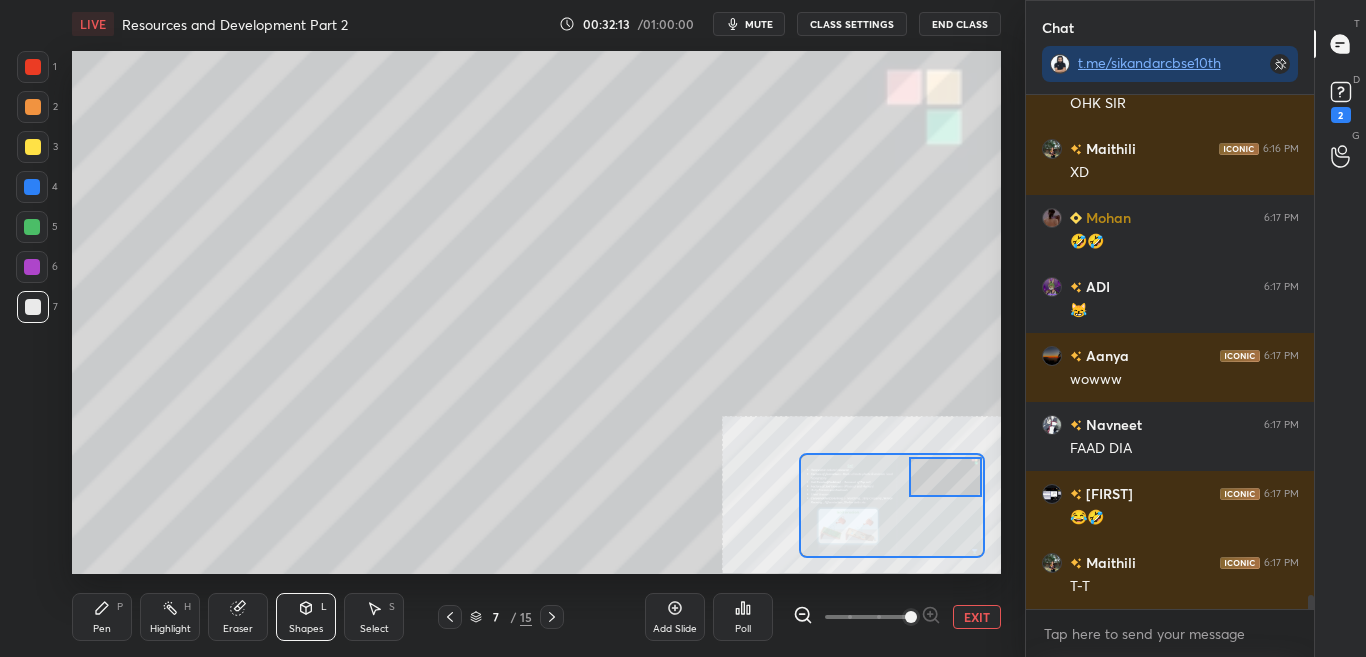 click on "Shapes" at bounding box center (306, 629) 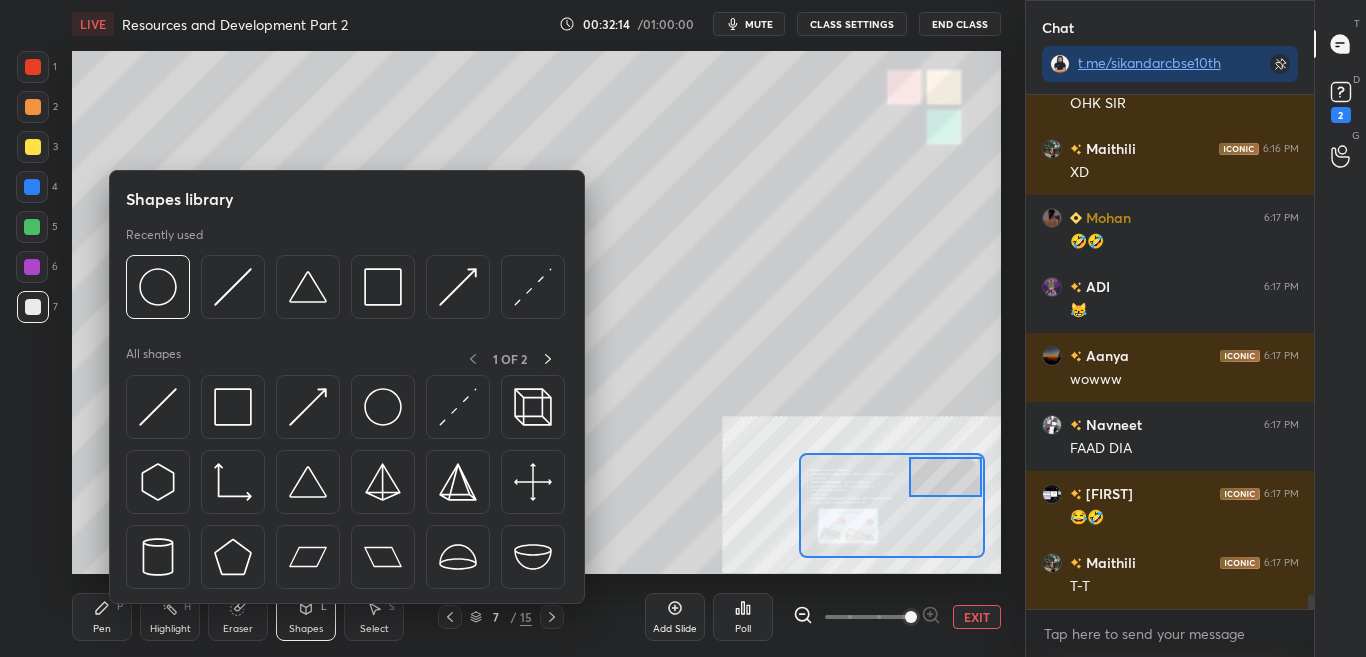 click on "Eraser" at bounding box center (238, 617) 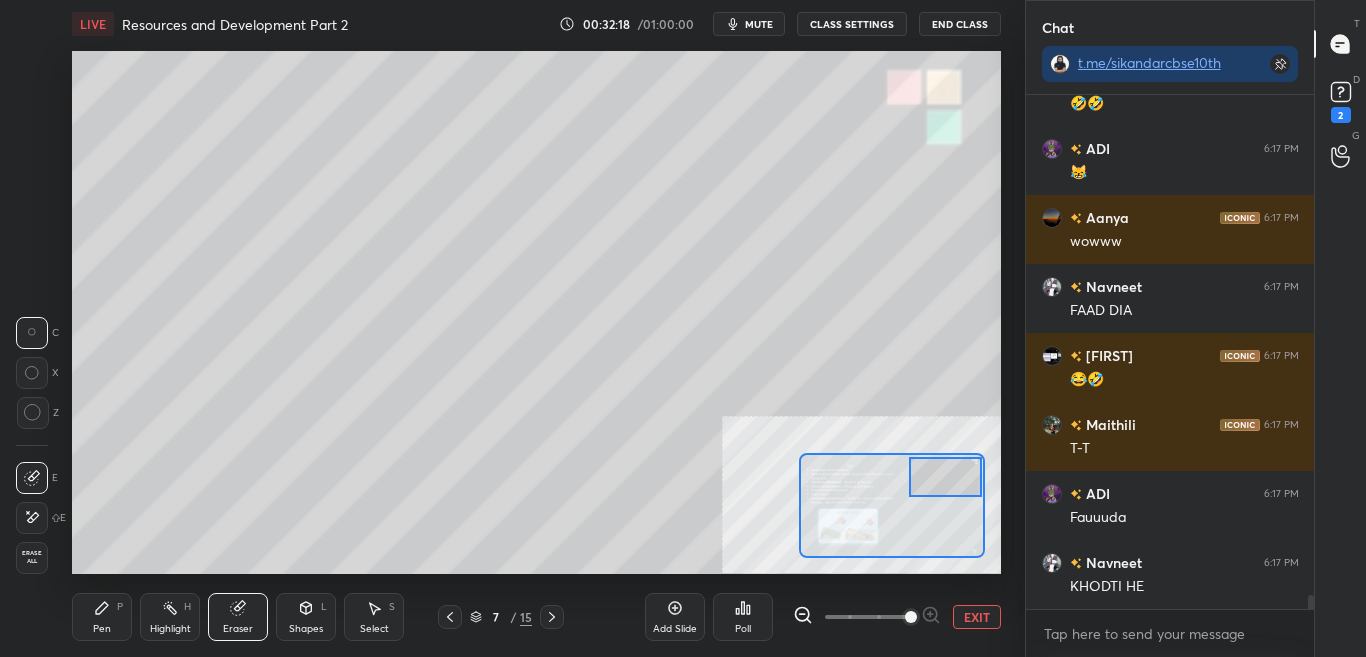 scroll, scrollTop: 18648, scrollLeft: 0, axis: vertical 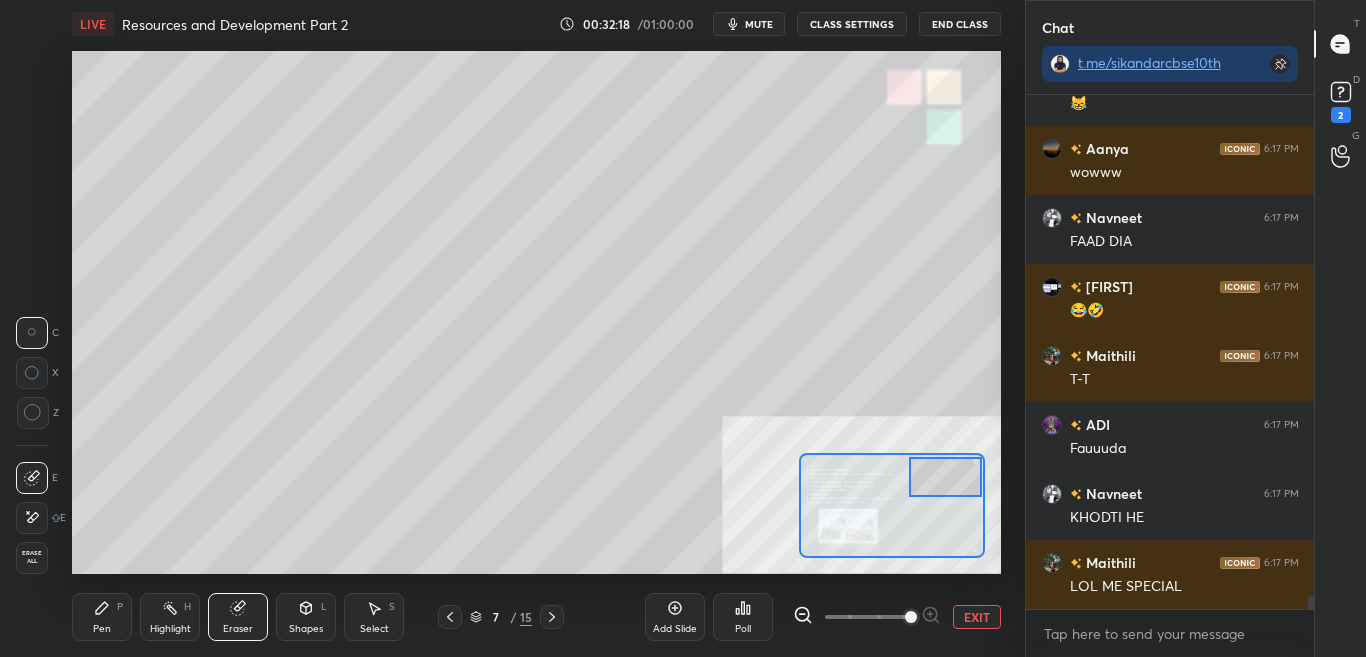 drag, startPoint x: 110, startPoint y: 616, endPoint x: 143, endPoint y: 592, distance: 40.804413 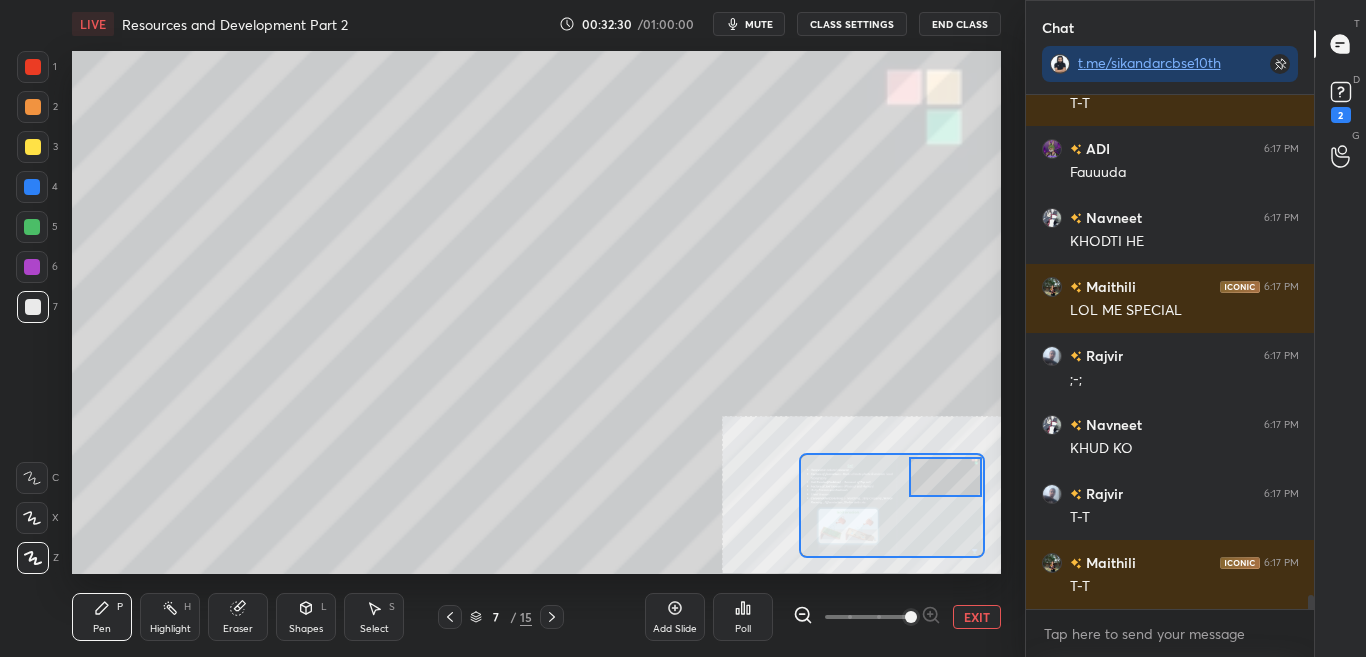 scroll, scrollTop: 18993, scrollLeft: 0, axis: vertical 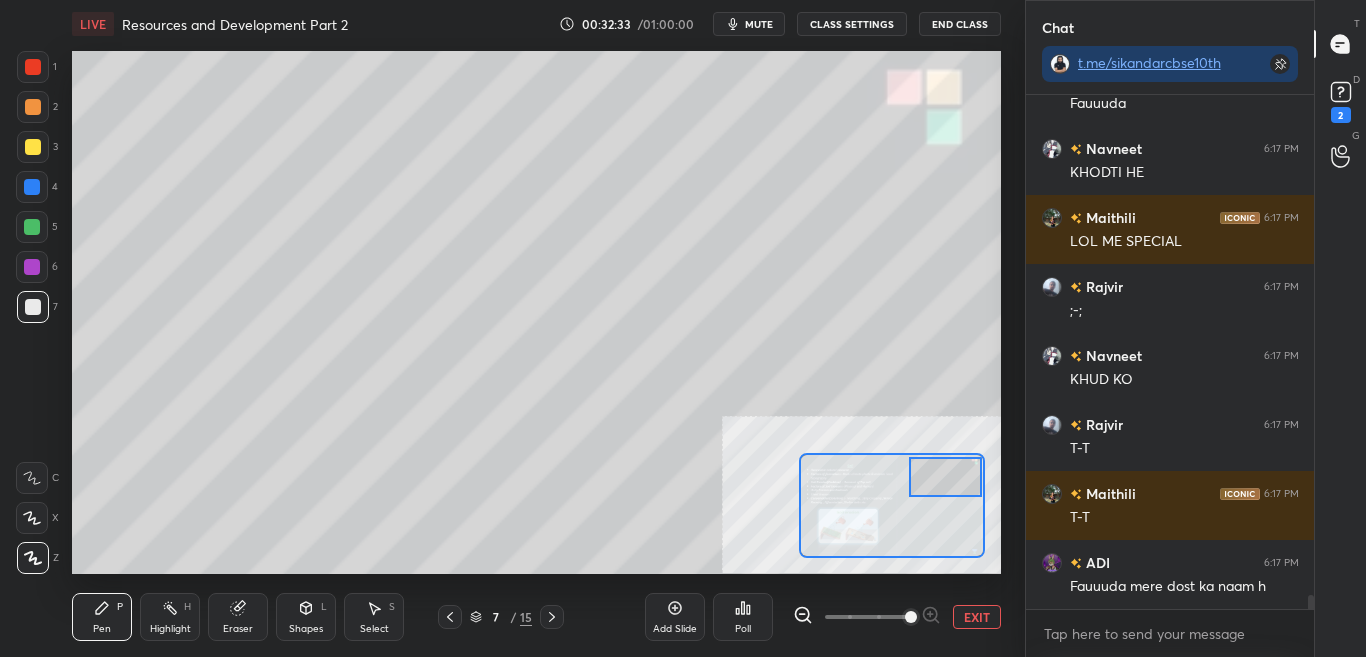 click on "Eraser" at bounding box center [238, 617] 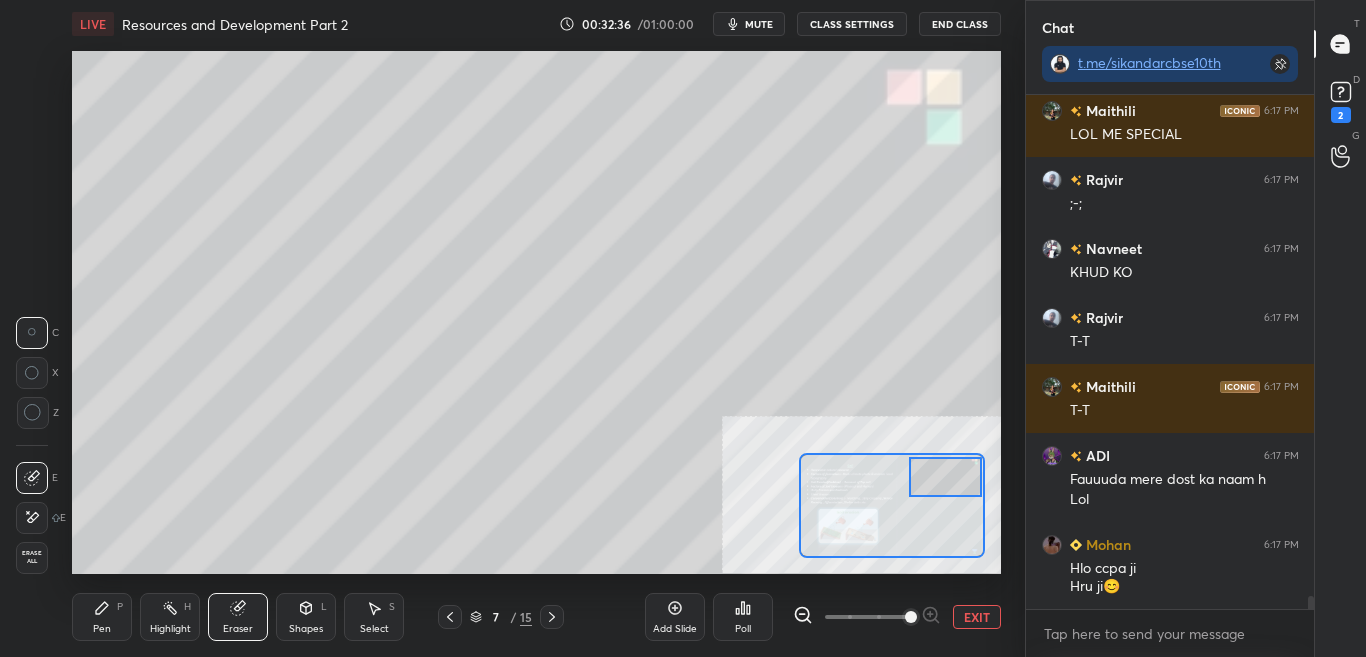 scroll, scrollTop: 19169, scrollLeft: 0, axis: vertical 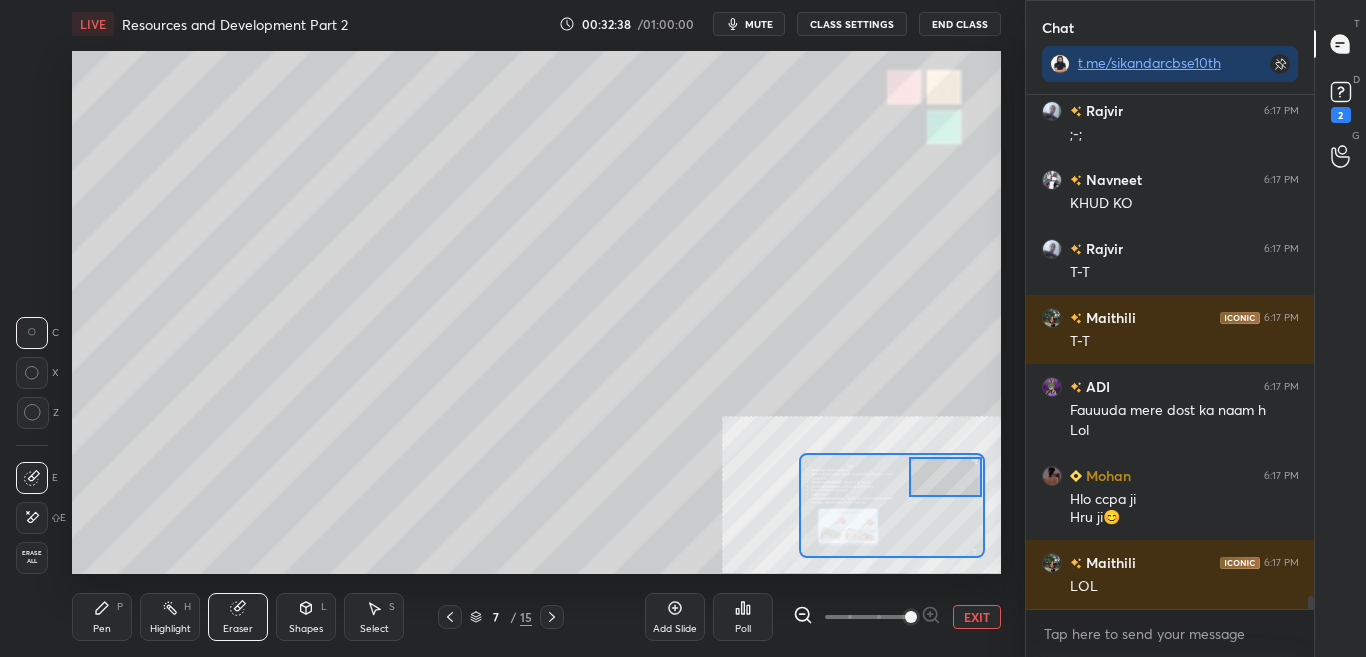 click on "Pen P" at bounding box center [102, 617] 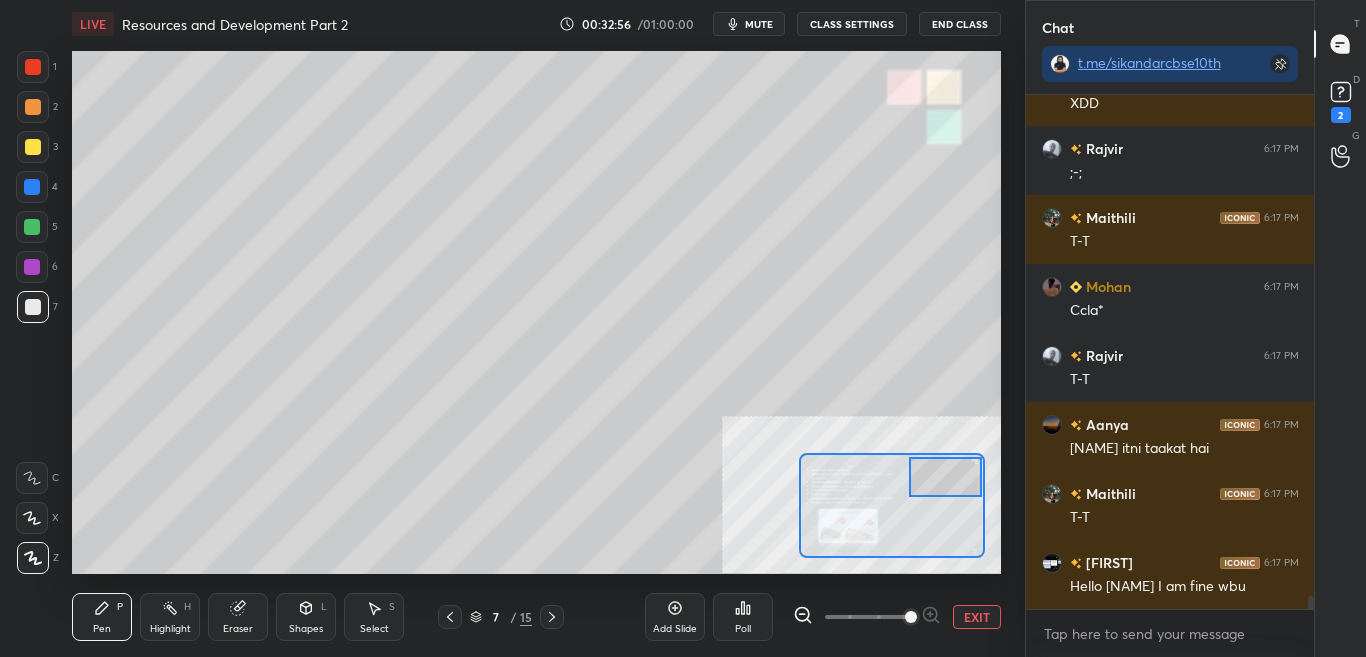 scroll, scrollTop: 19928, scrollLeft: 0, axis: vertical 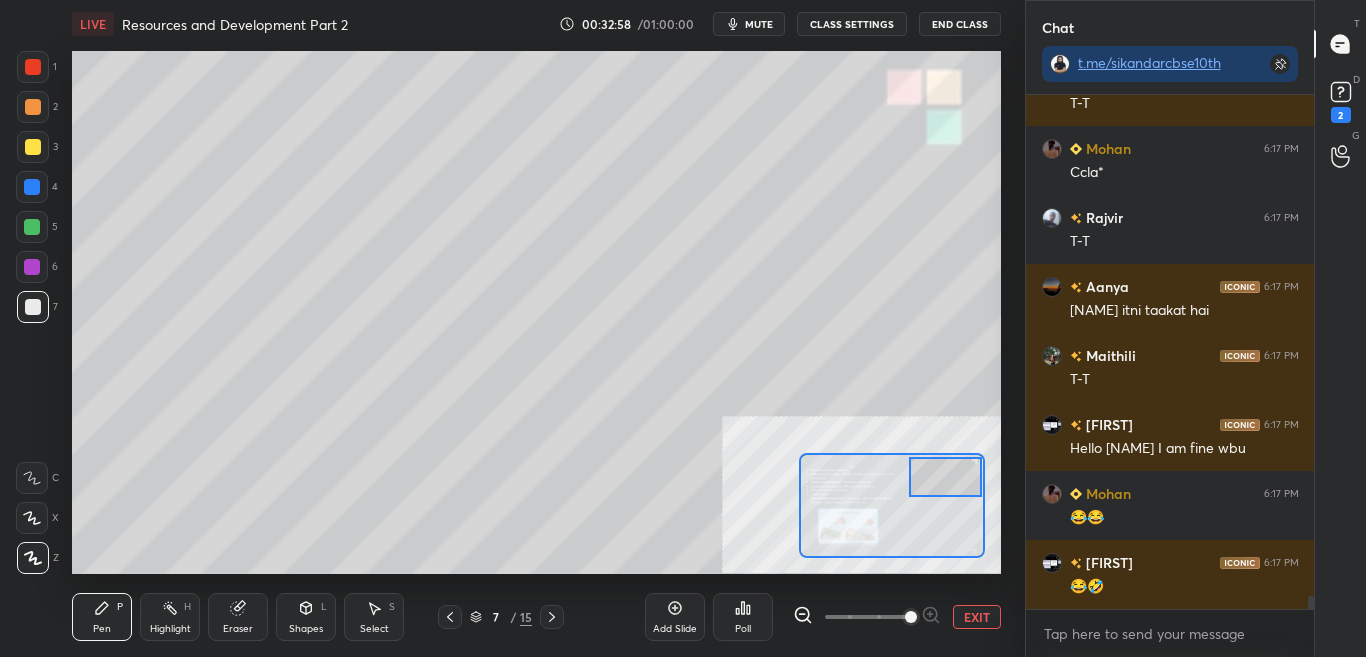 click on "Add Slide Poll EXIT" at bounding box center [823, 617] 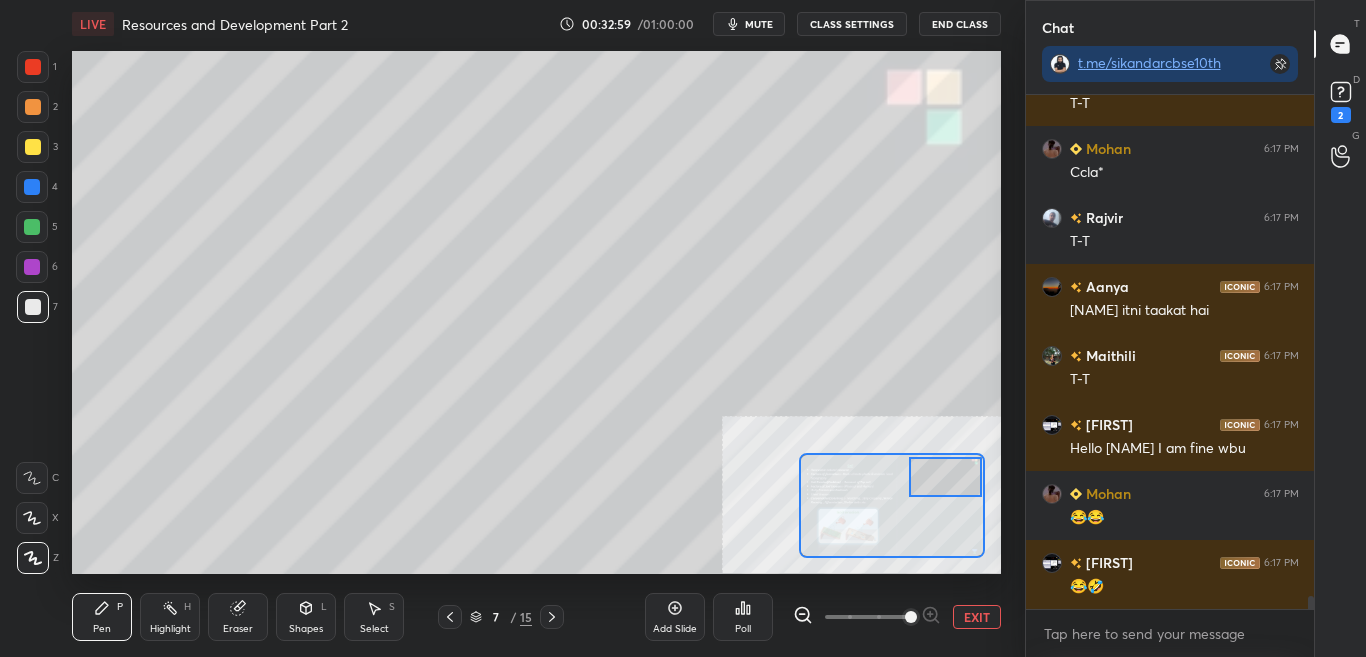 click on "EXIT" at bounding box center [977, 617] 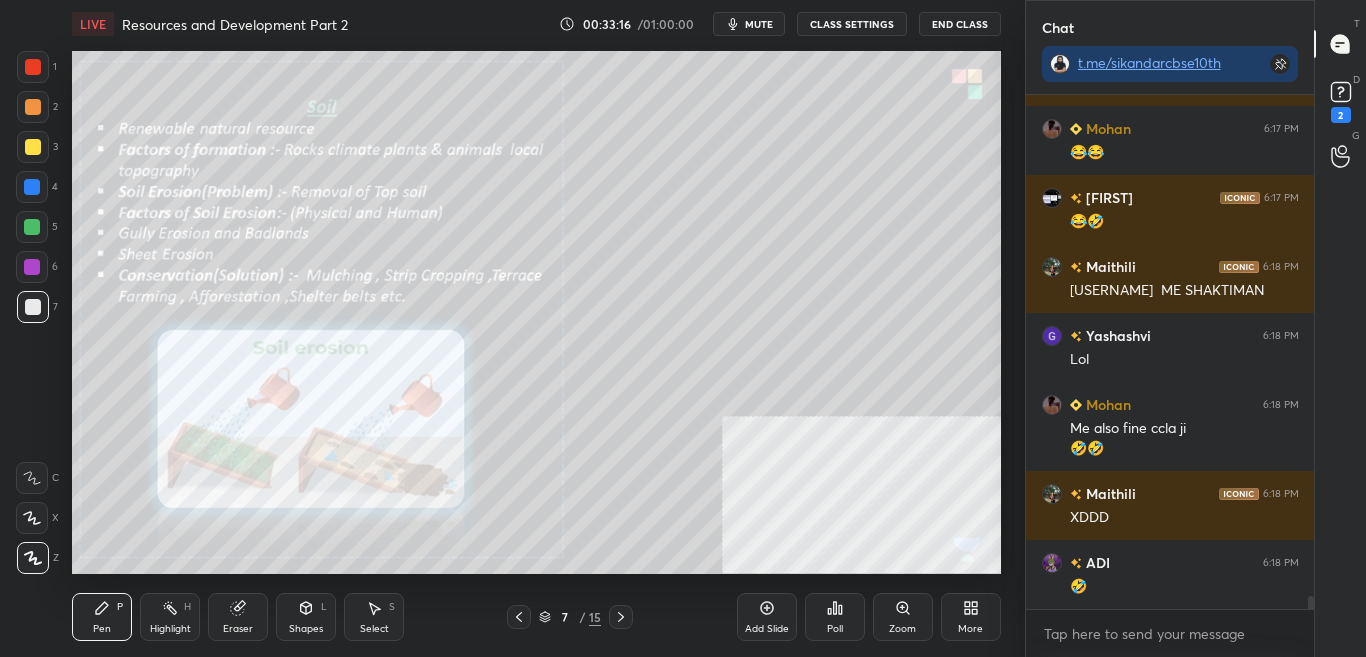 scroll, scrollTop: 20431, scrollLeft: 0, axis: vertical 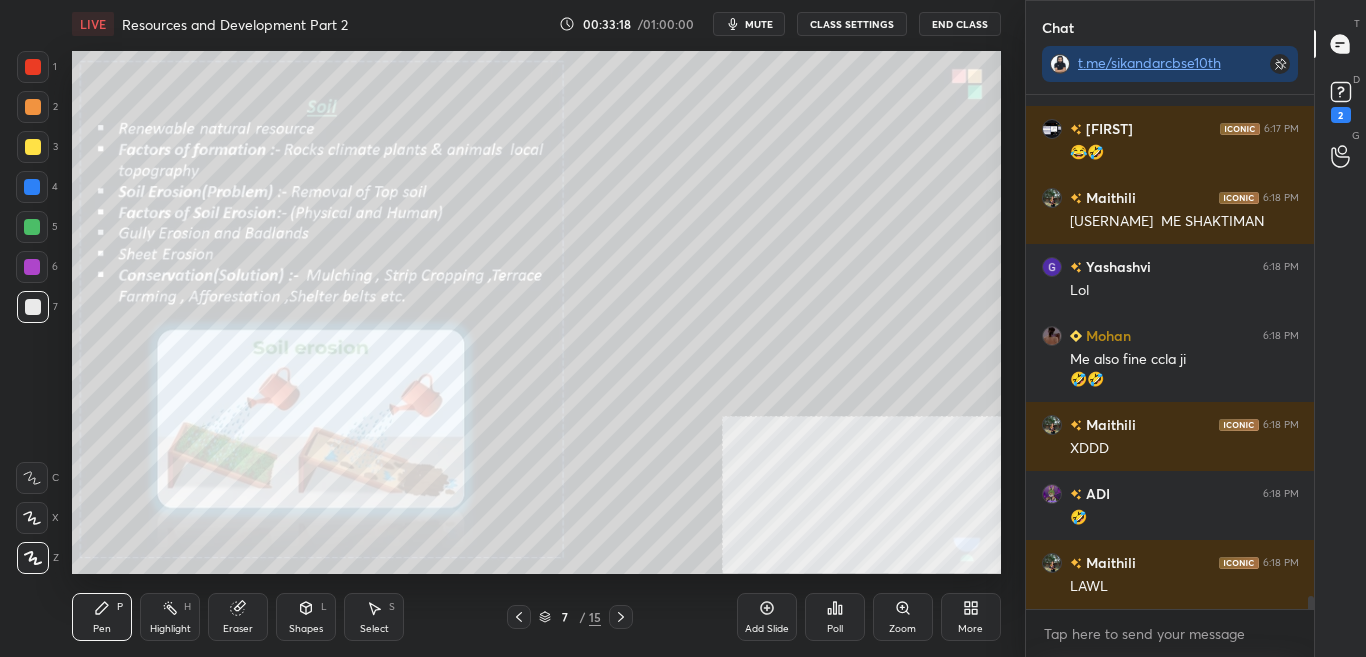 click on "Zoom" at bounding box center (903, 617) 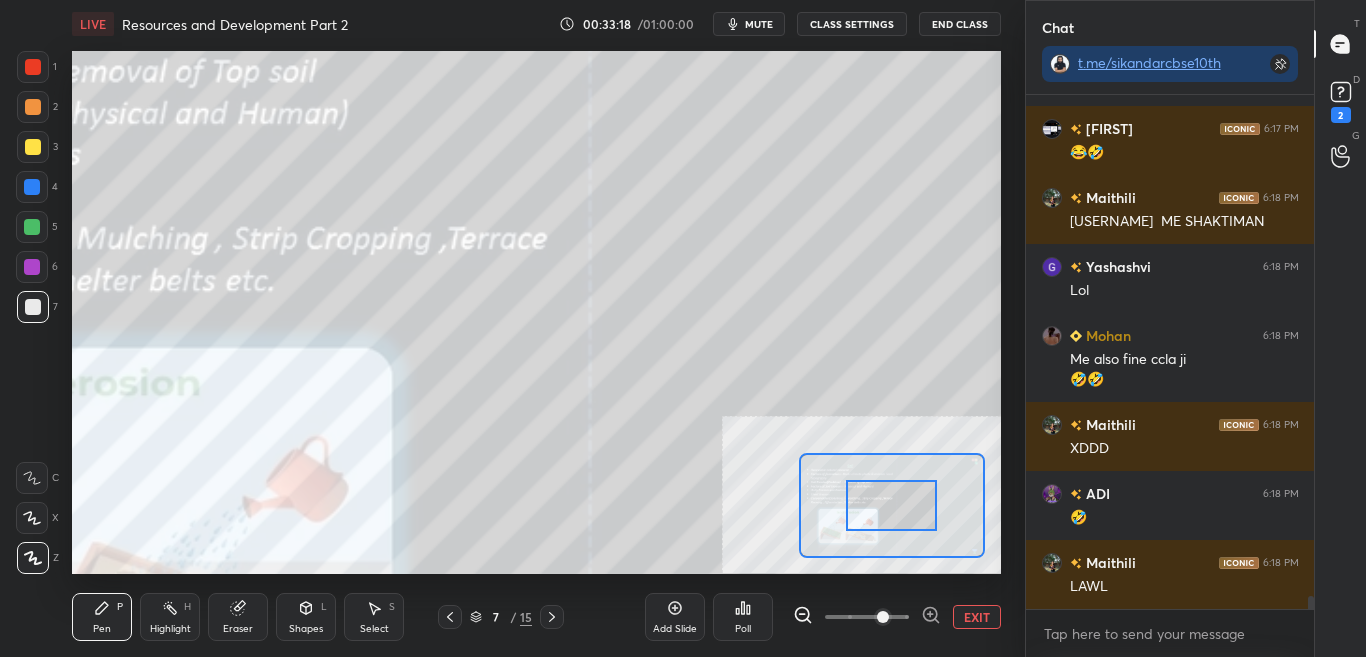 scroll, scrollTop: 20500, scrollLeft: 0, axis: vertical 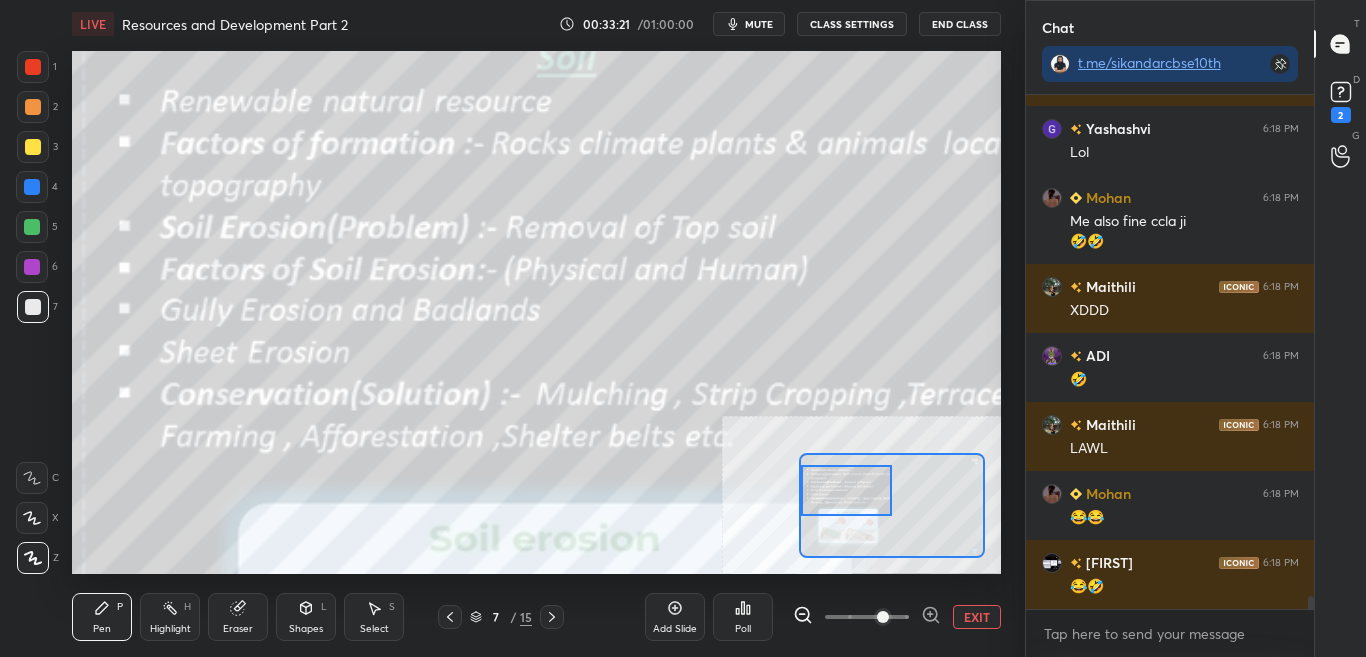 drag, startPoint x: 834, startPoint y: 522, endPoint x: 826, endPoint y: 514, distance: 11.313708 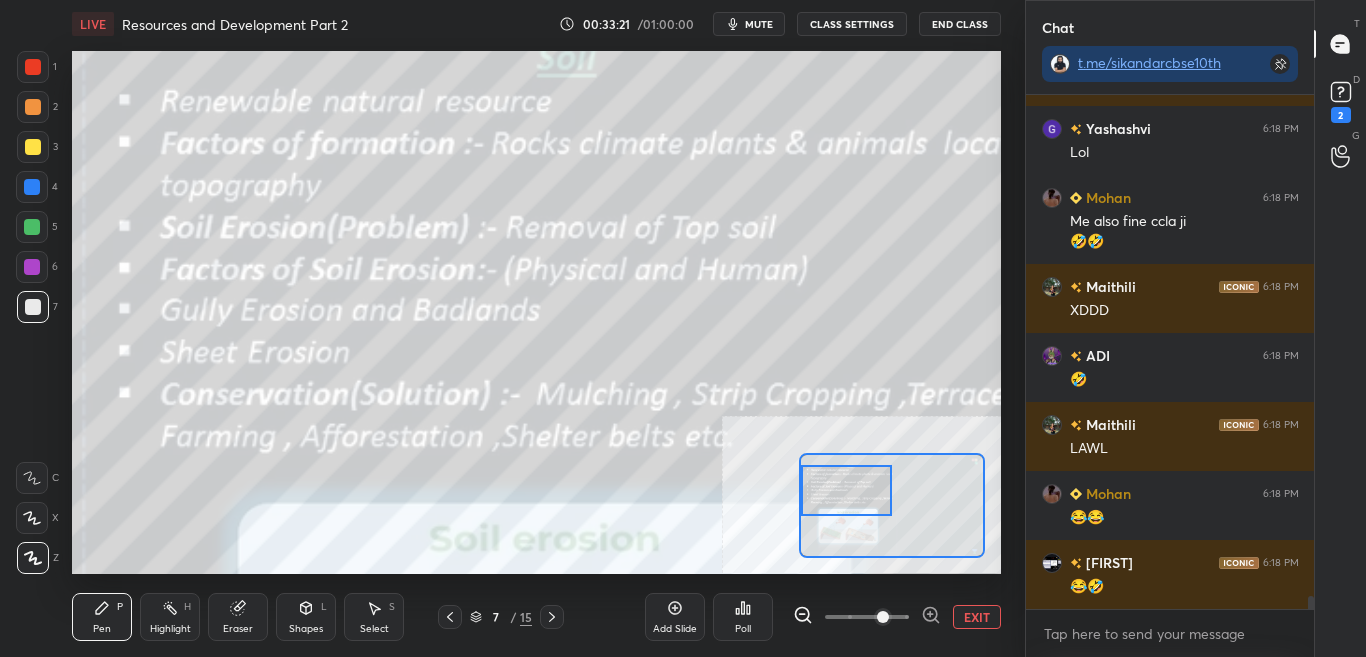 click at bounding box center [846, 490] 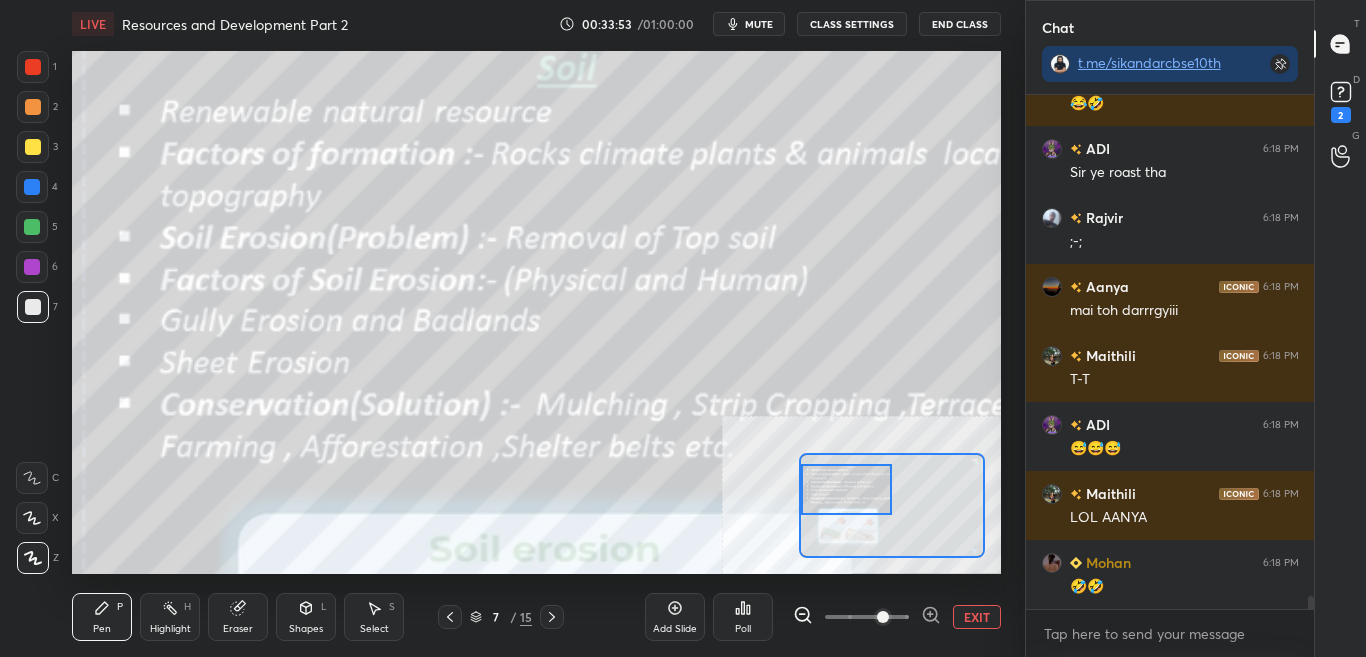 scroll, scrollTop: 20188, scrollLeft: 0, axis: vertical 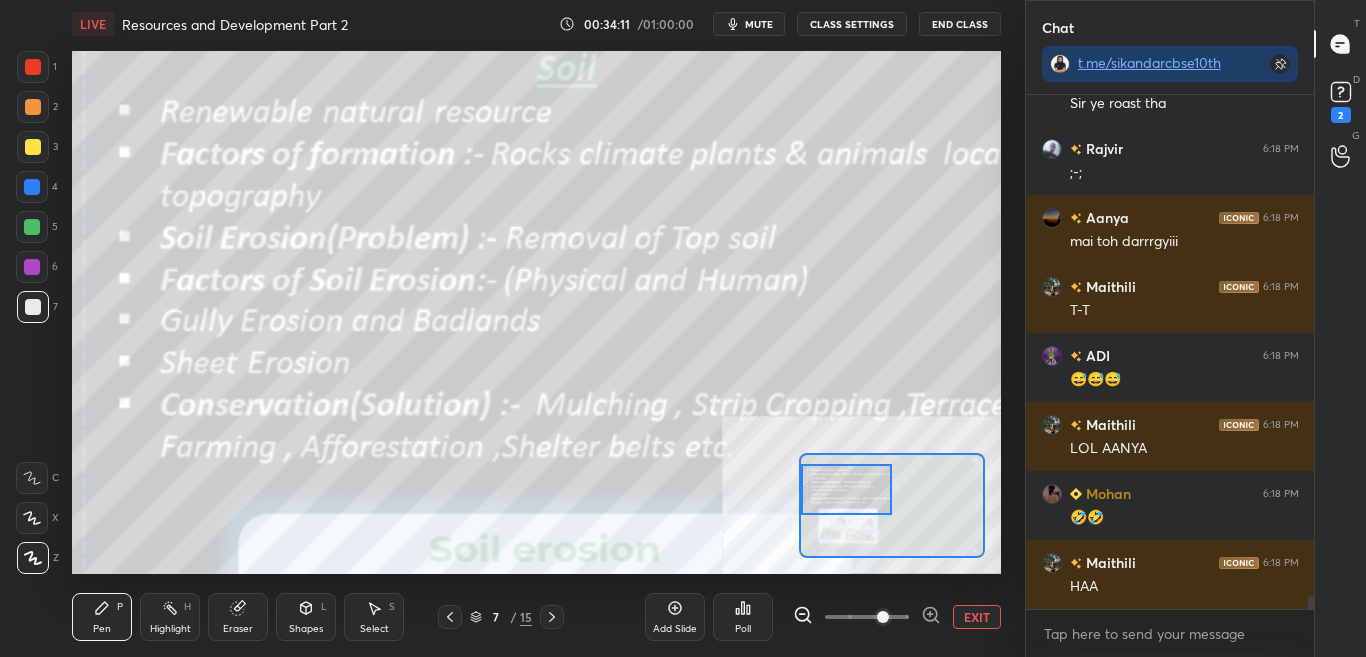 click on "CLASS SETTINGS" at bounding box center [852, 24] 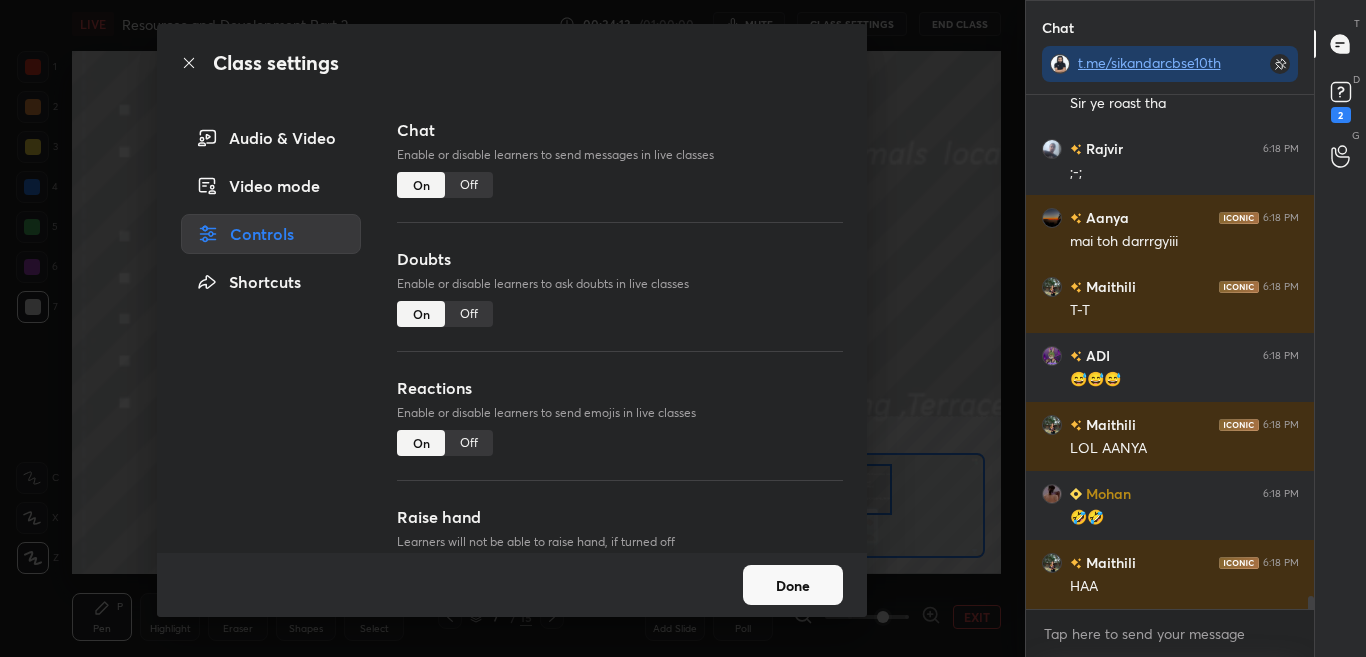 click on "Off" at bounding box center (469, 185) 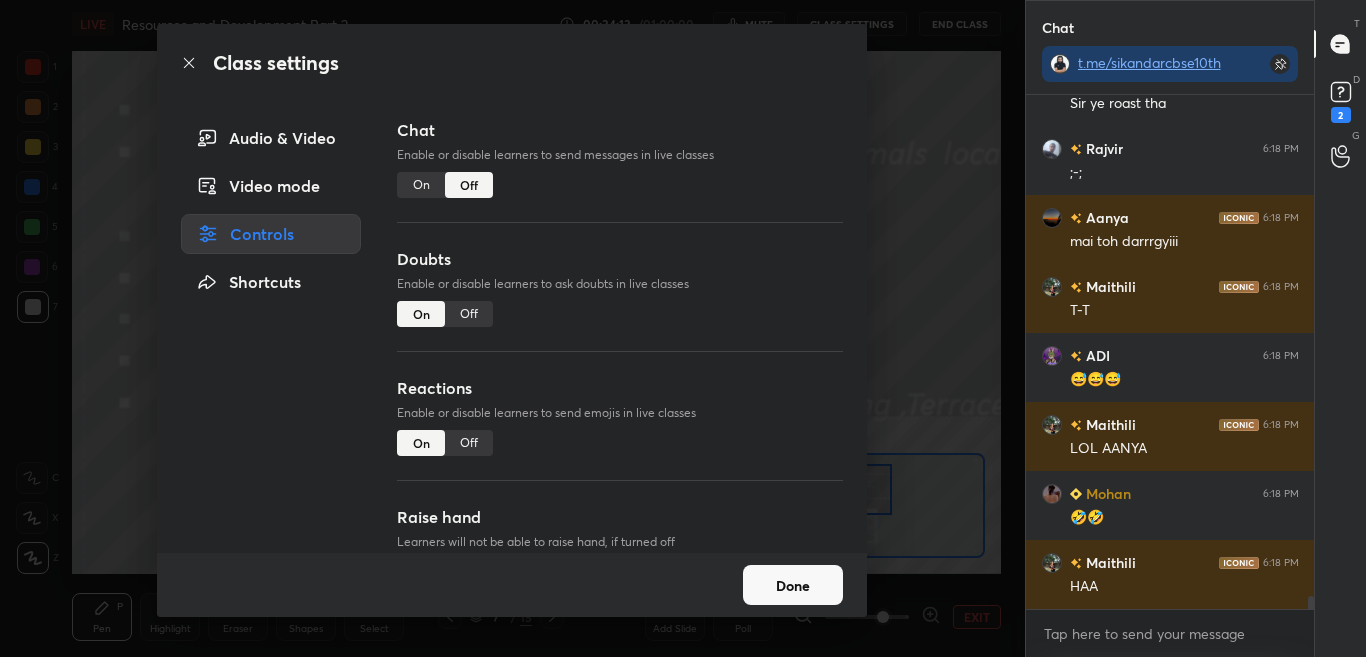 scroll, scrollTop: 19674, scrollLeft: 0, axis: vertical 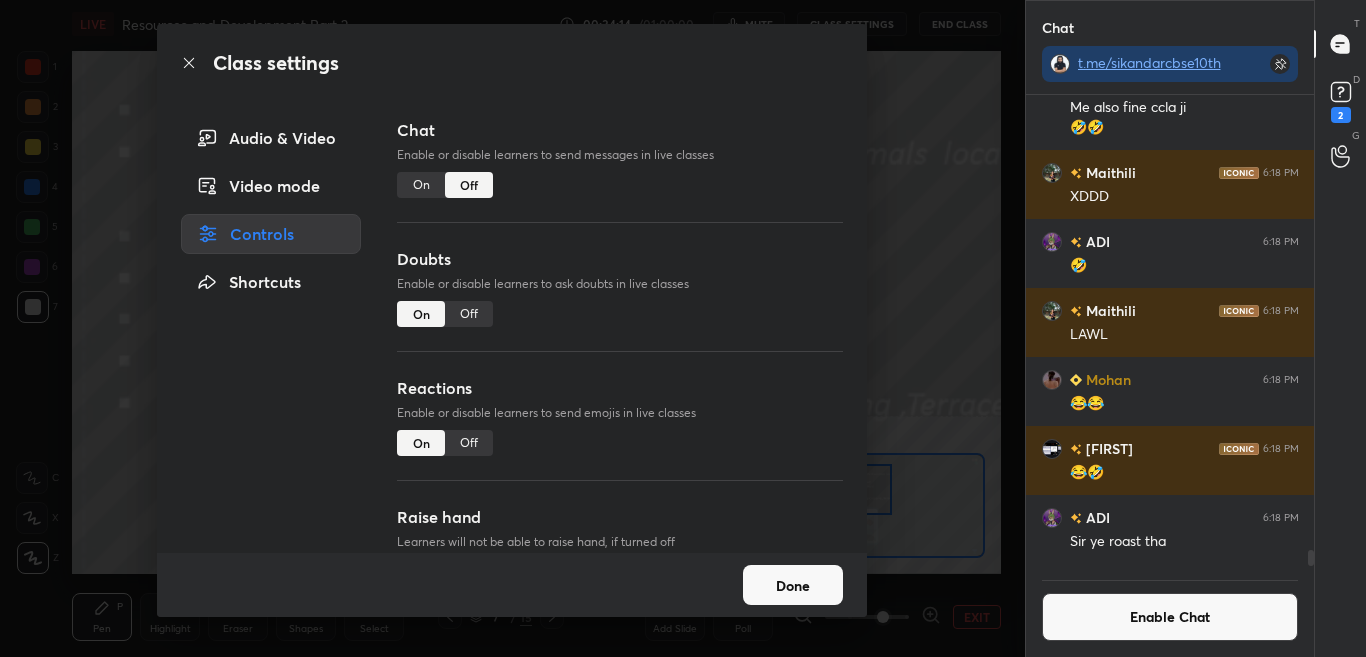 click 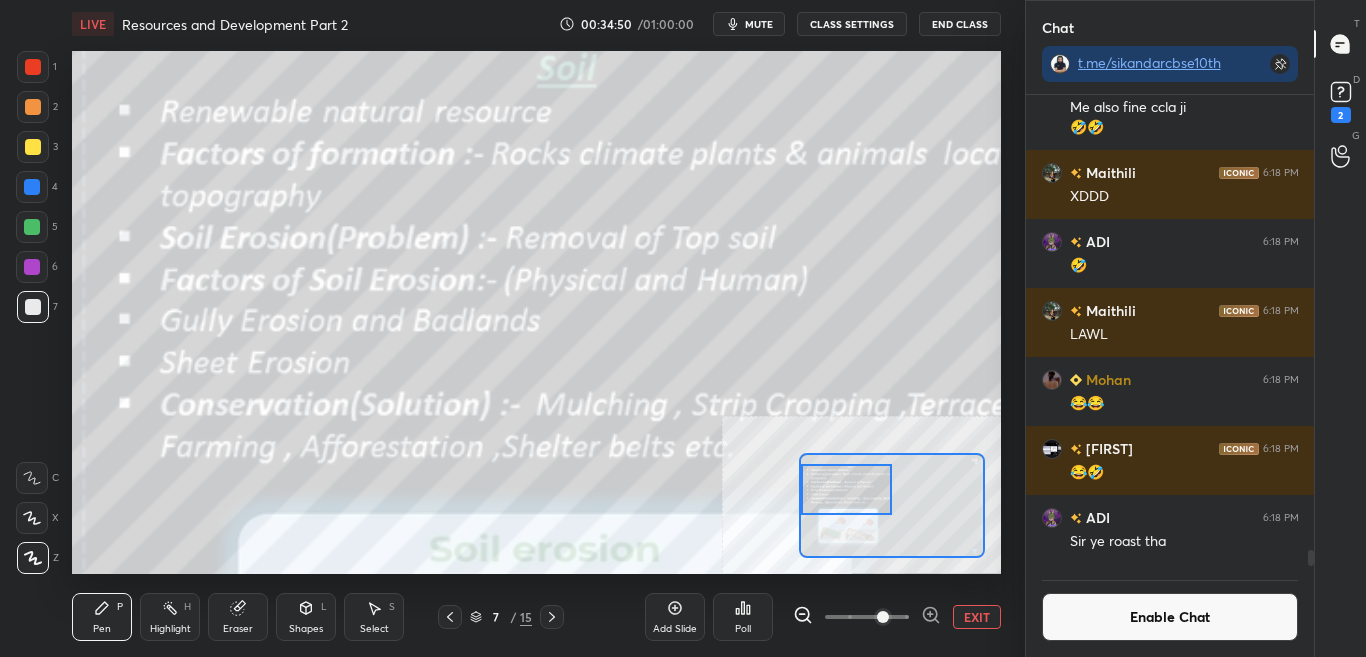 click at bounding box center (846, 489) 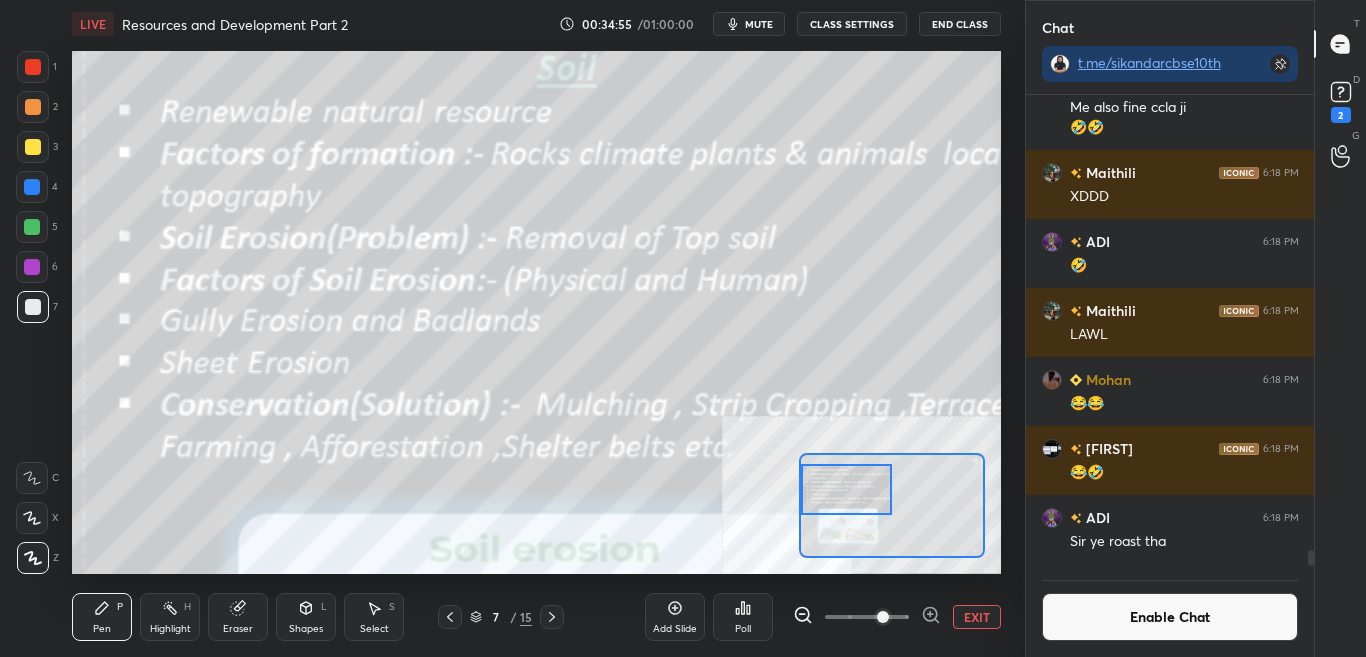 click on "Enable Chat" at bounding box center (1170, 617) 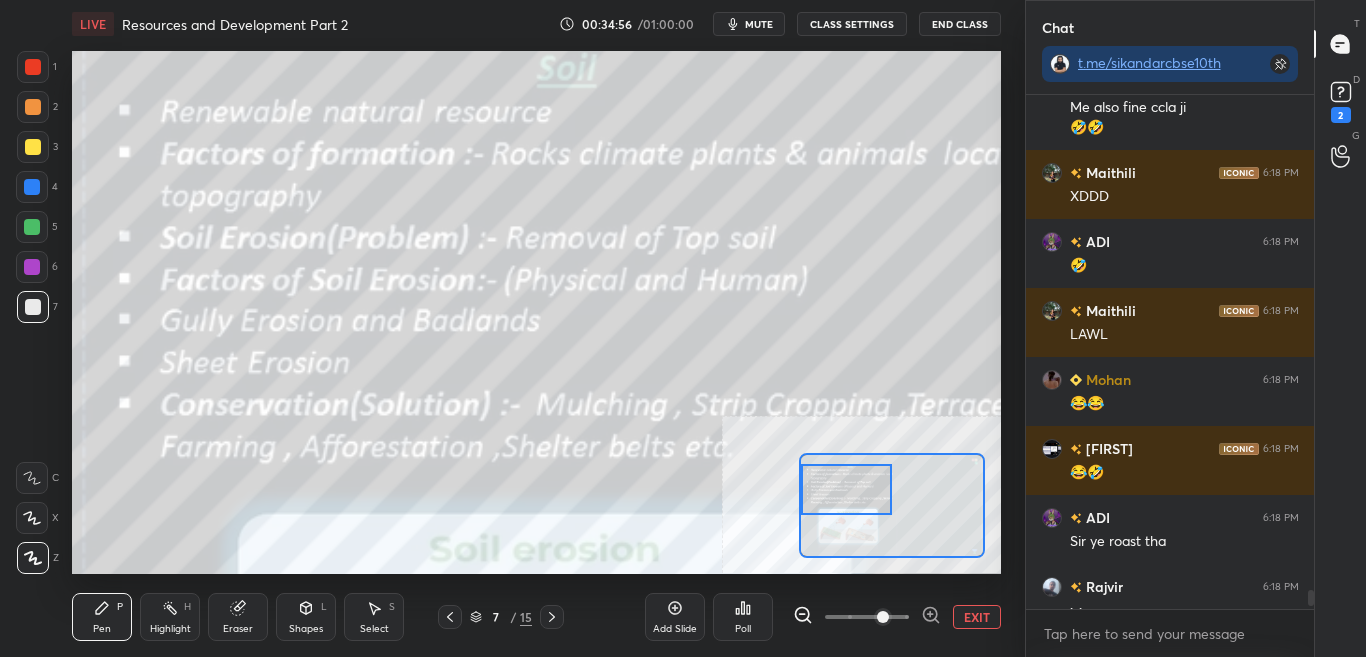 scroll, scrollTop: 7, scrollLeft: 7, axis: both 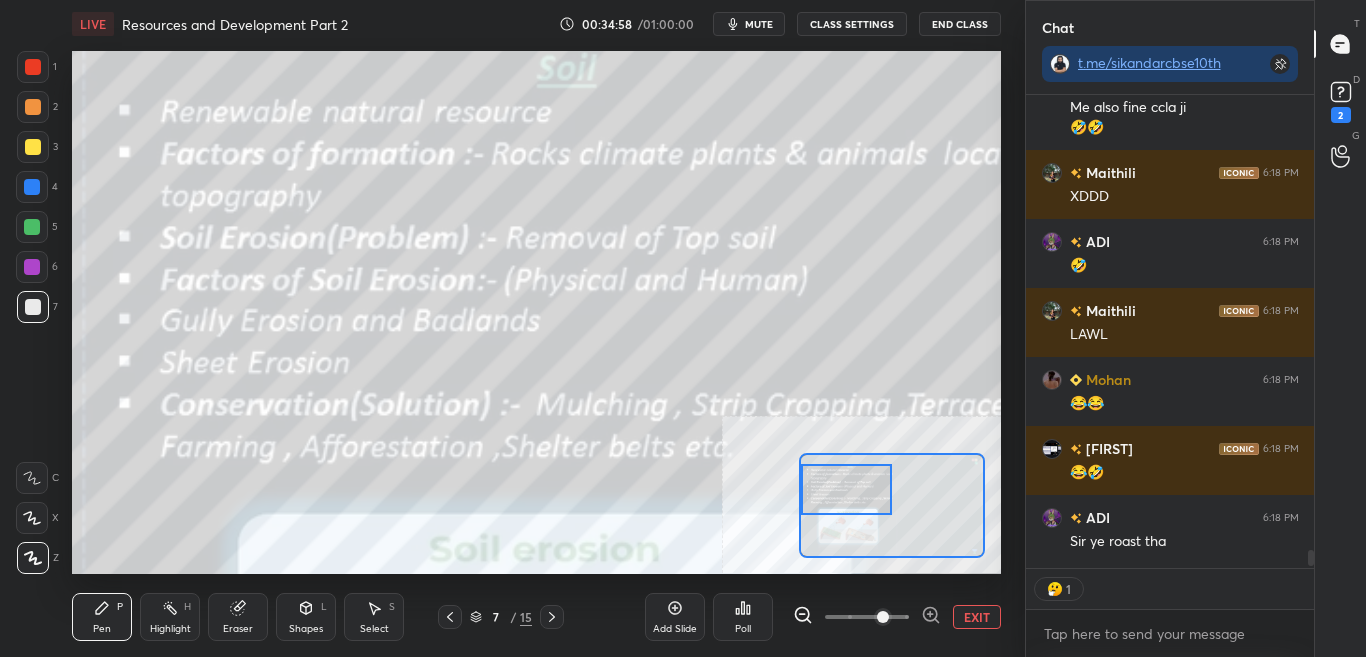 drag, startPoint x: 1309, startPoint y: 596, endPoint x: 1307, endPoint y: 617, distance: 21.095022 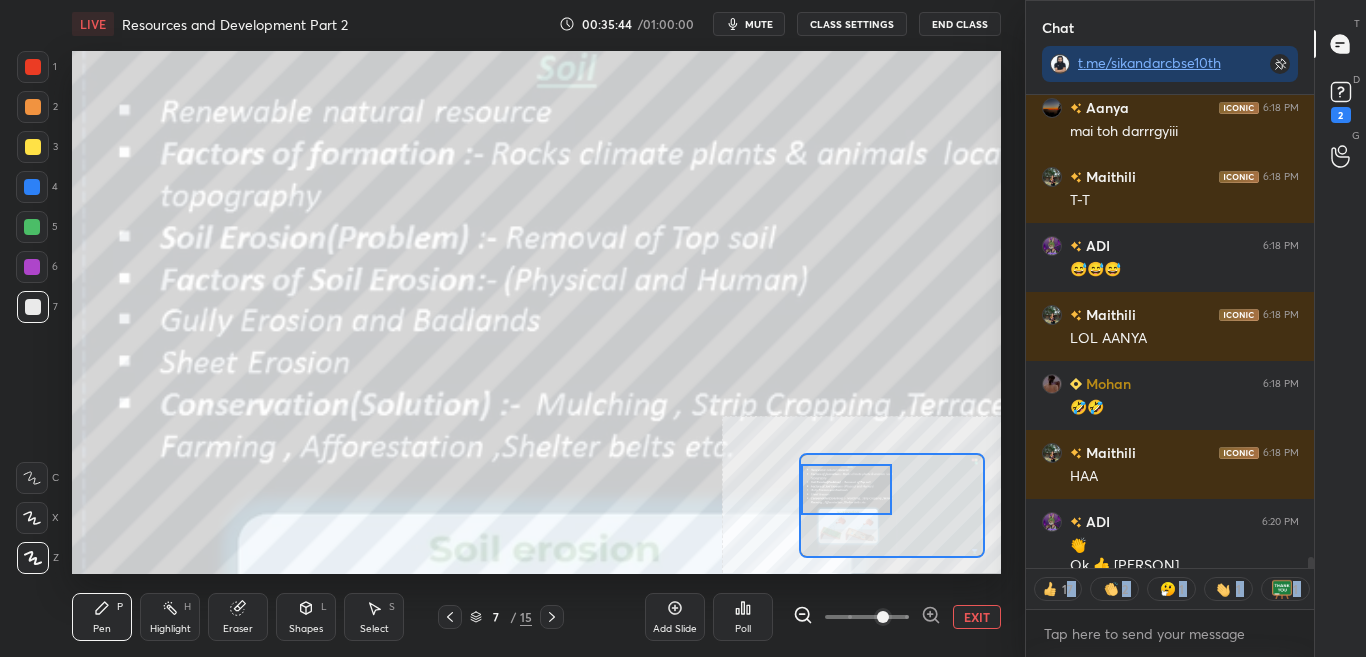 scroll, scrollTop: 20242, scrollLeft: 0, axis: vertical 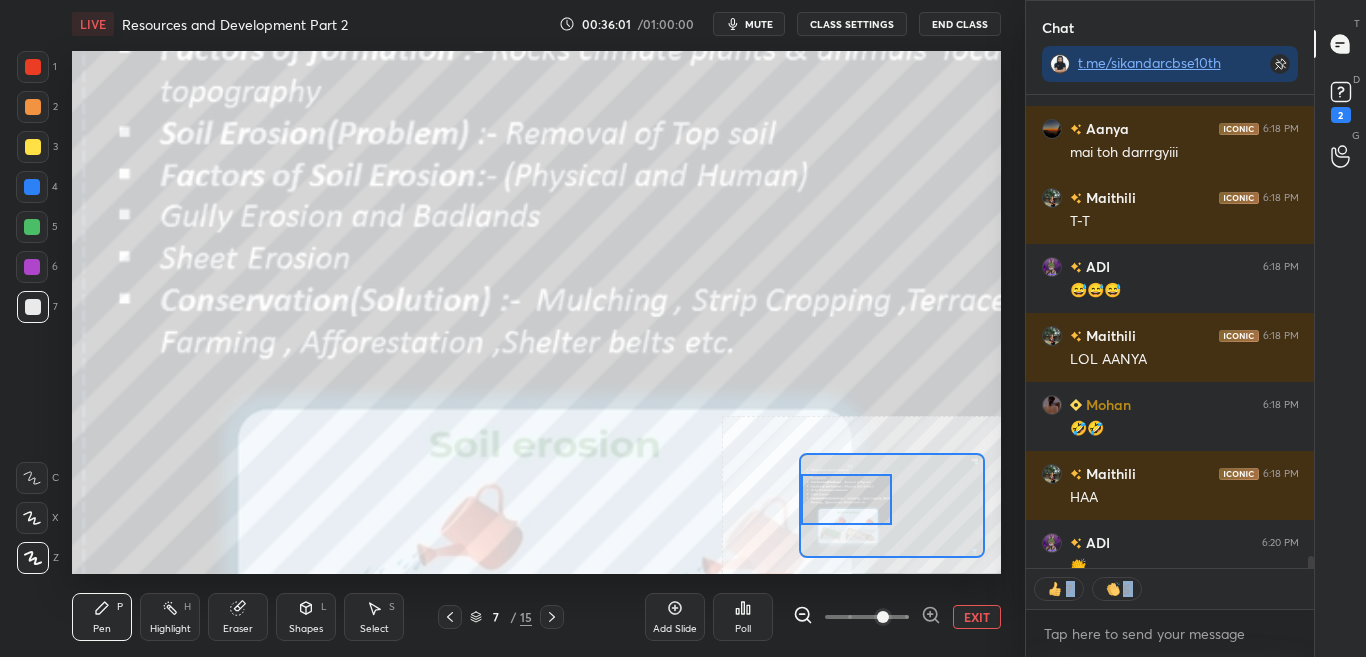 drag, startPoint x: 866, startPoint y: 488, endPoint x: 867, endPoint y: 509, distance: 21.023796 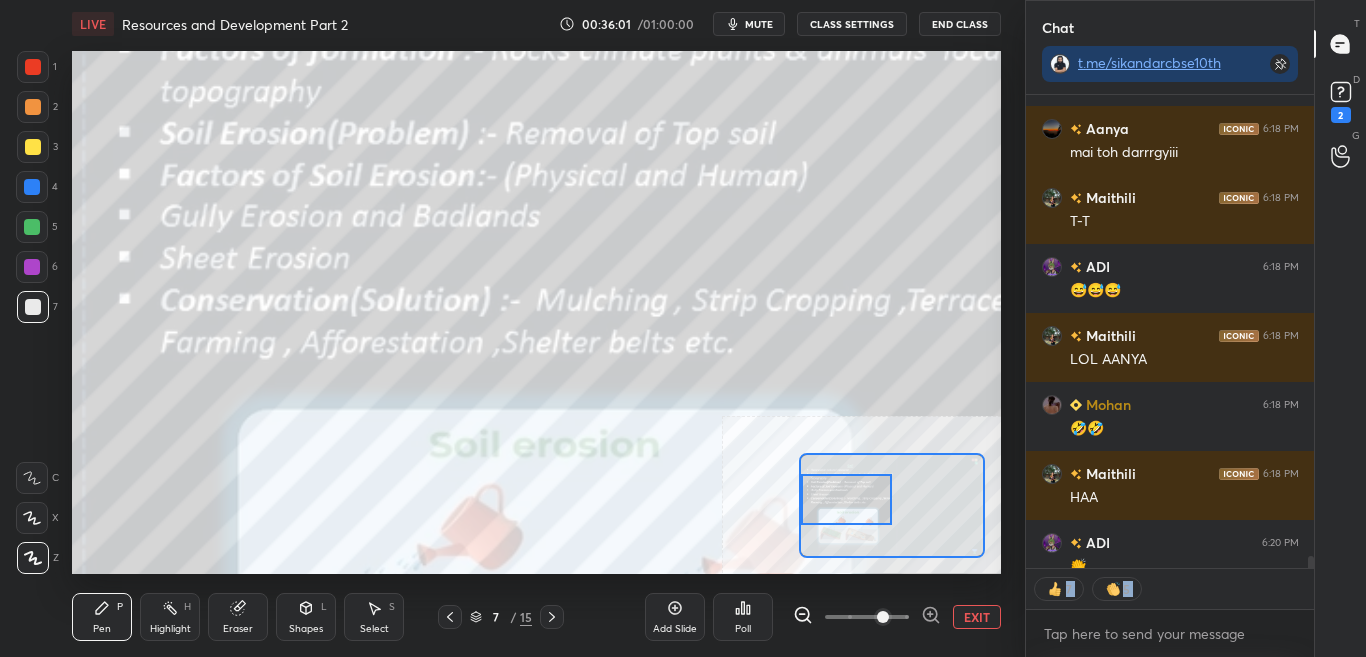 click at bounding box center [846, 499] 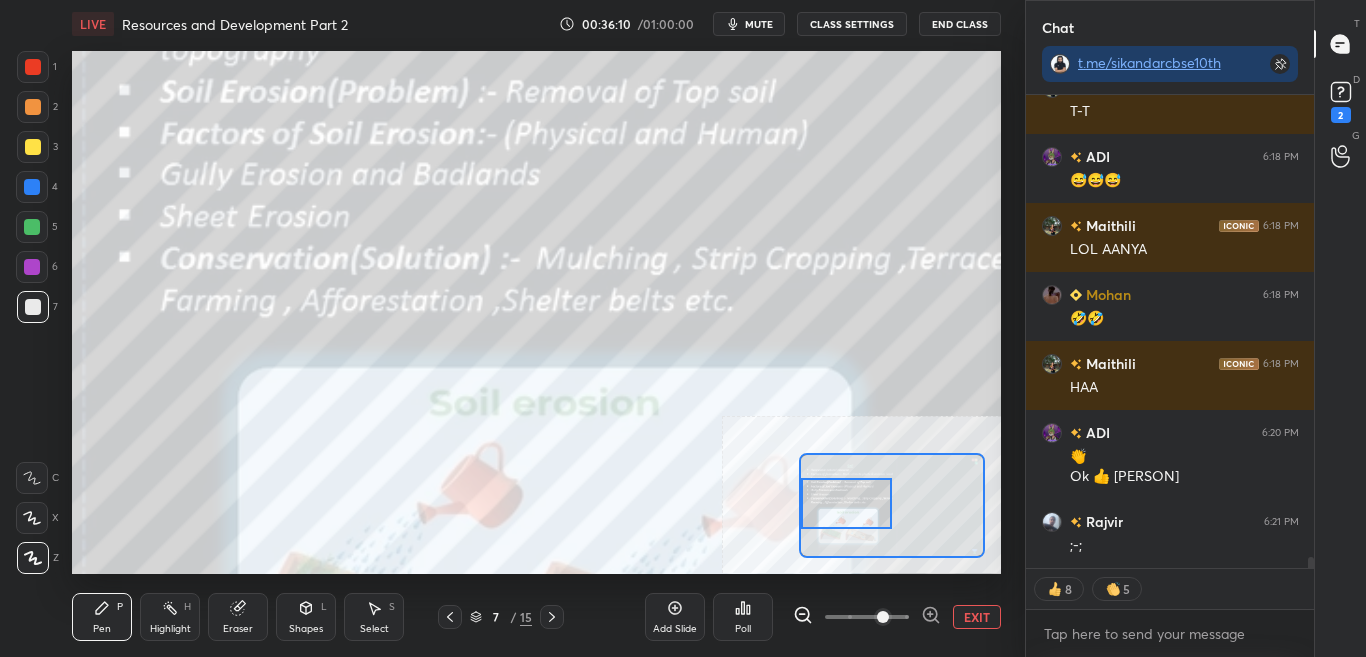scroll, scrollTop: 20380, scrollLeft: 0, axis: vertical 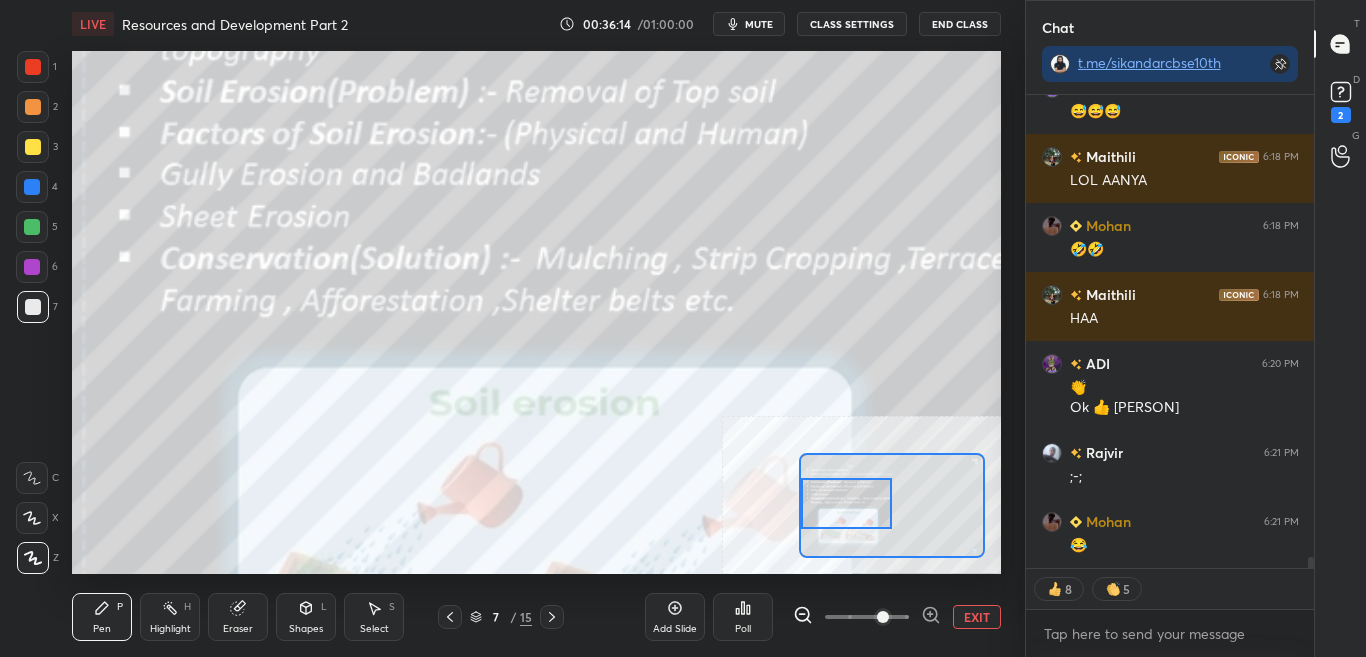 type on "x" 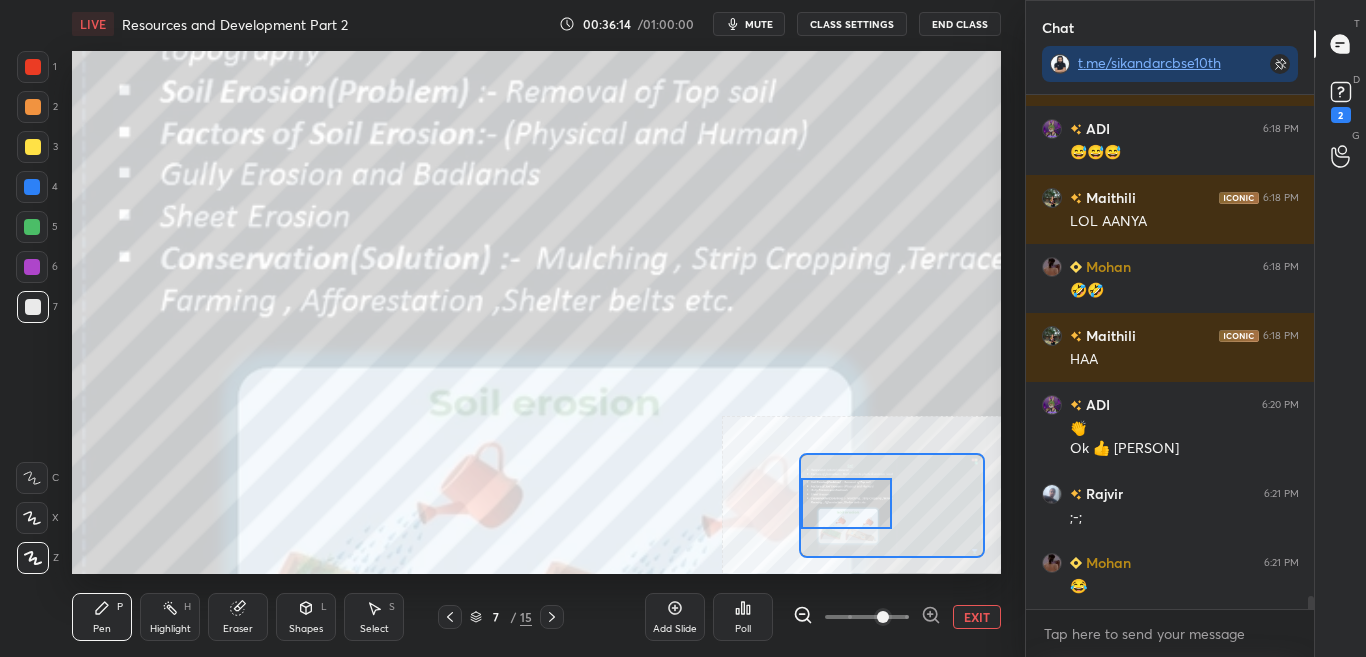 scroll, scrollTop: 7, scrollLeft: 7, axis: both 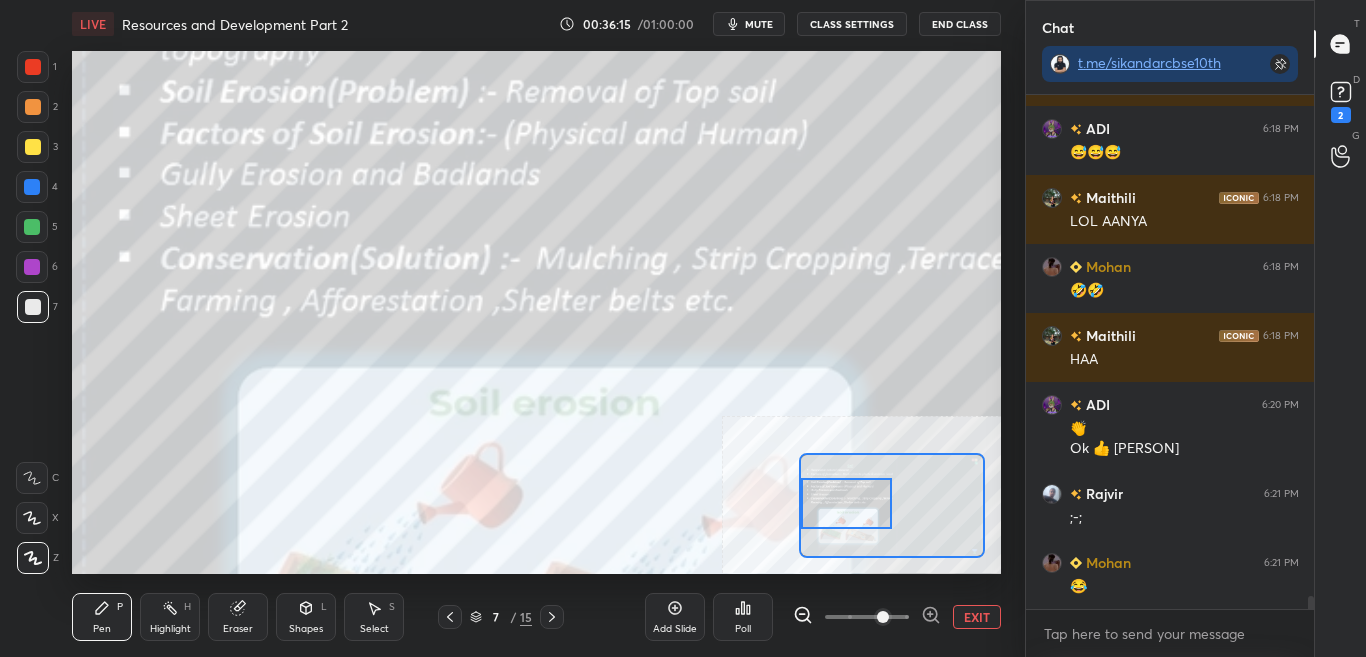 click on "CLASS SETTINGS" at bounding box center (852, 24) 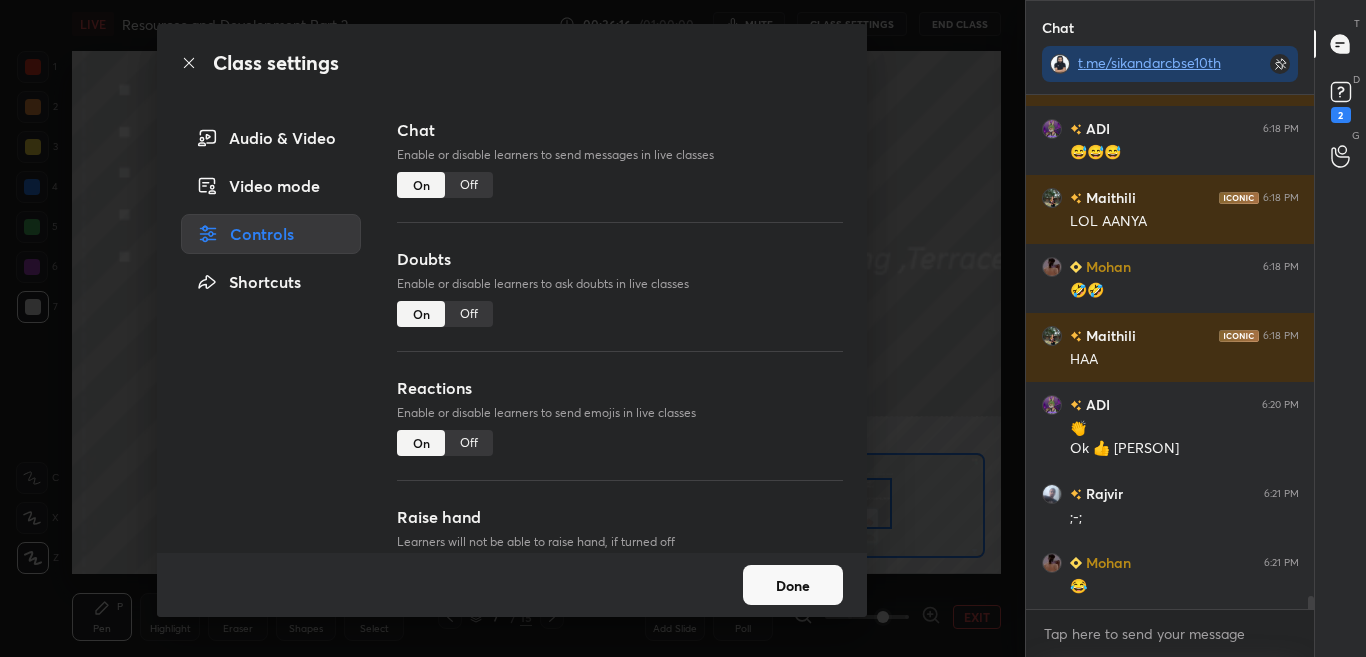 click on "Off" at bounding box center [469, 185] 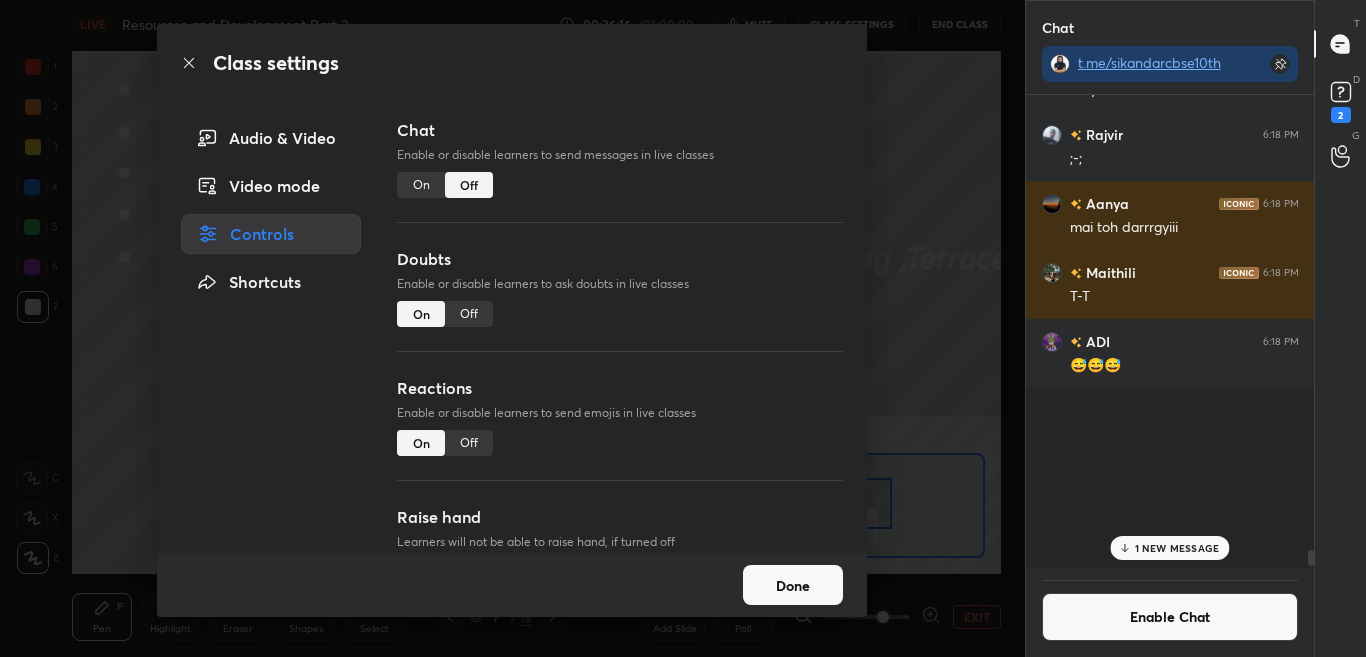 scroll, scrollTop: 19786, scrollLeft: 0, axis: vertical 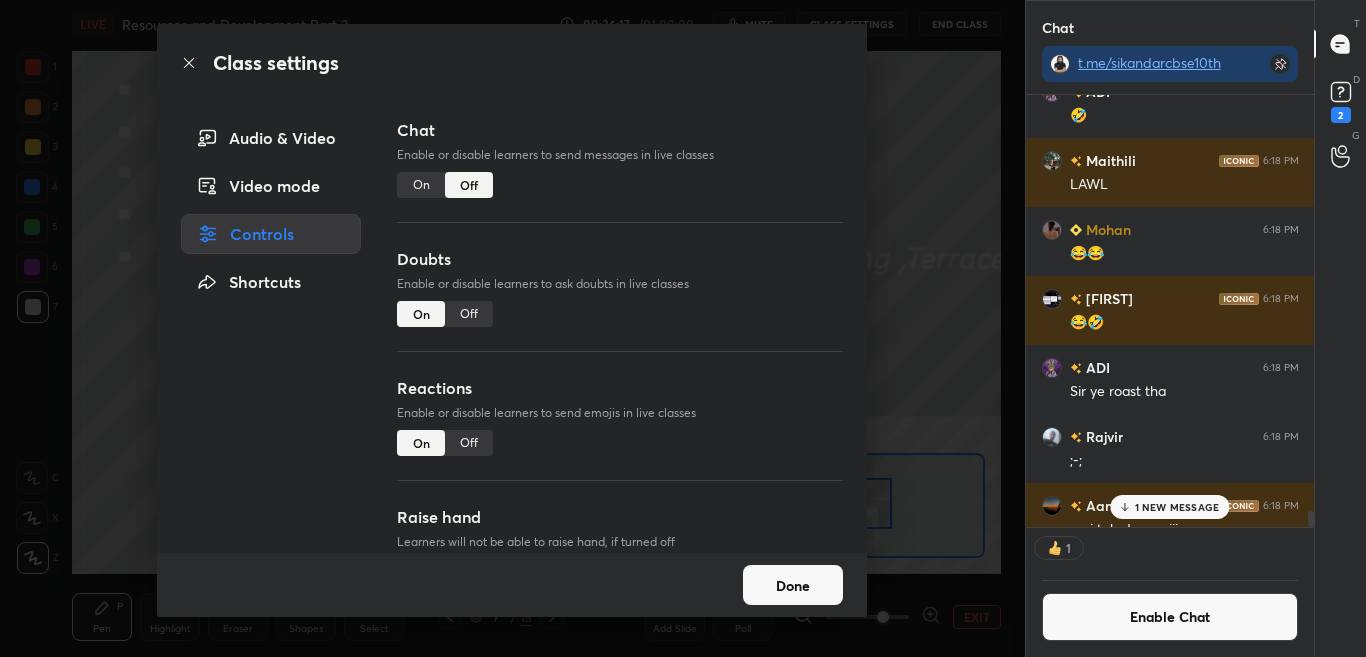 click 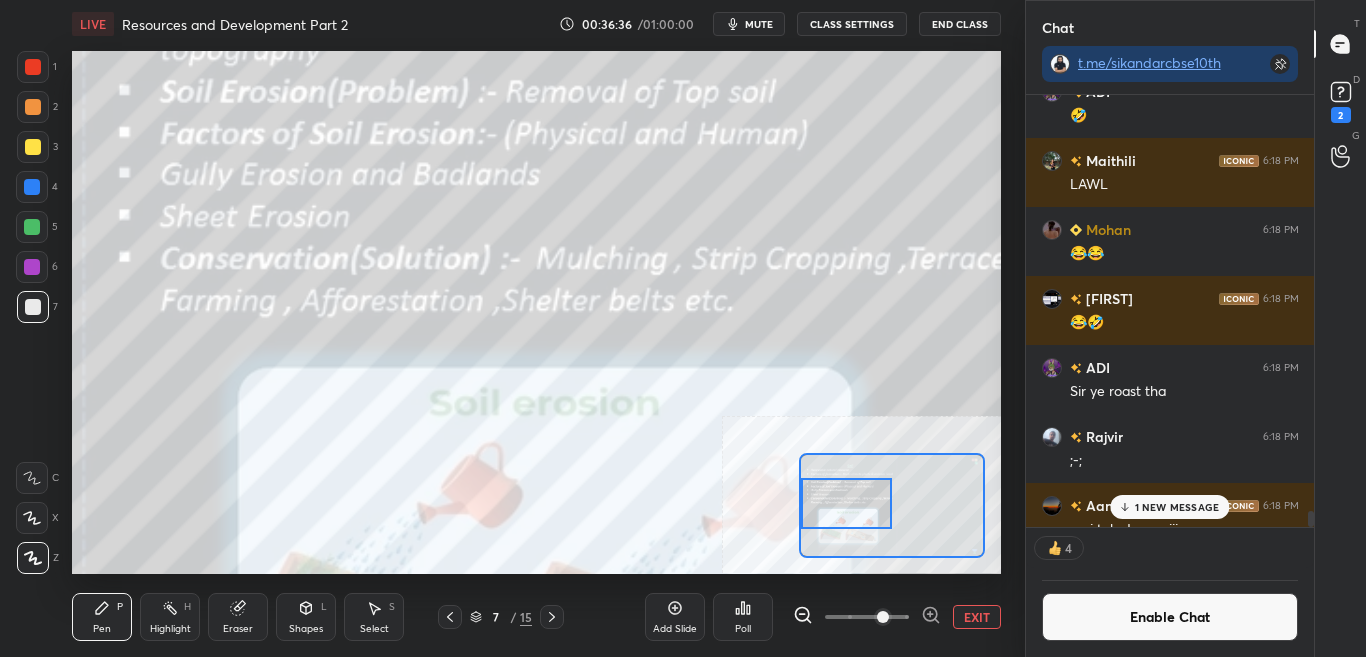 click on "Enable Chat" at bounding box center [1170, 617] 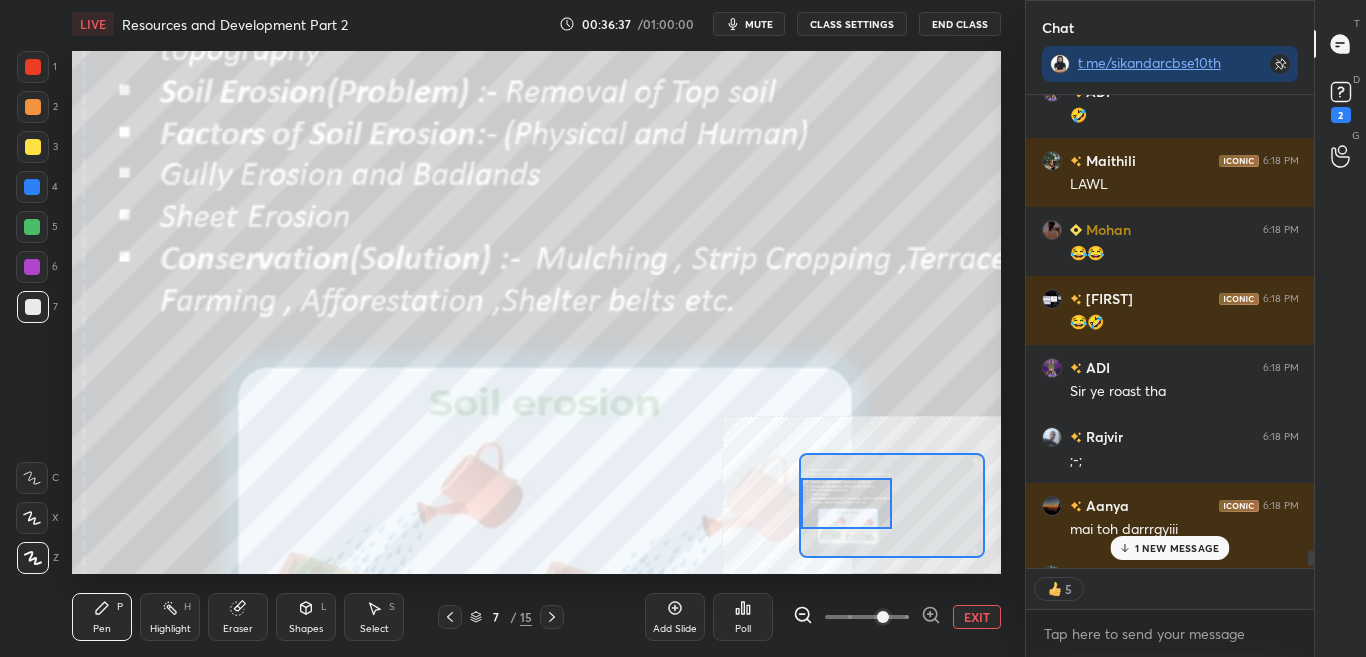 scroll, scrollTop: 7, scrollLeft: 7, axis: both 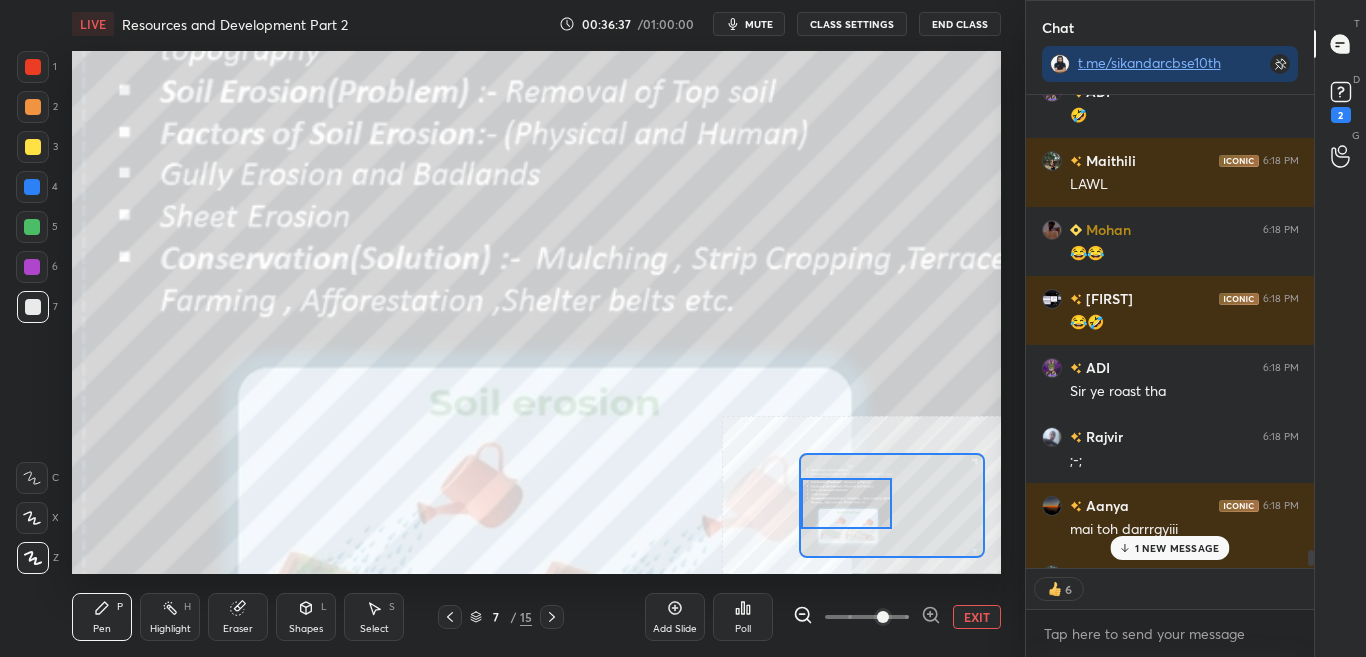 click on "EXIT" at bounding box center [977, 617] 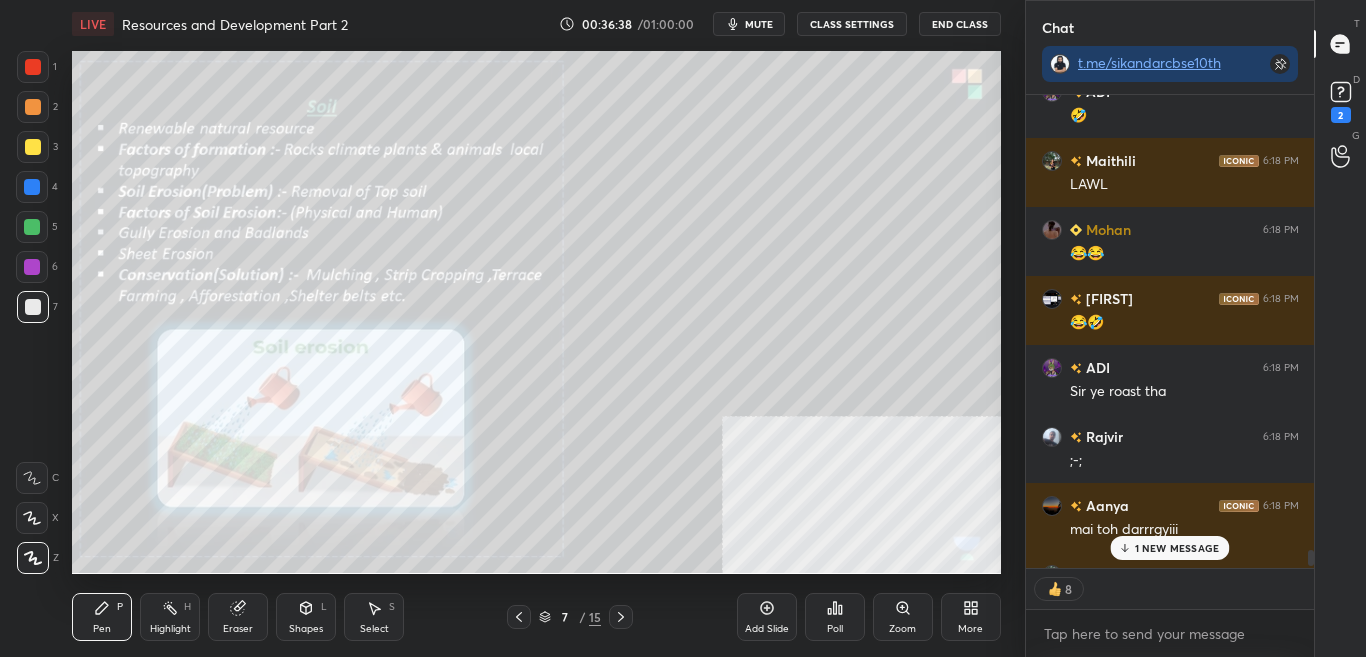 click on "2" at bounding box center [1341, 100] 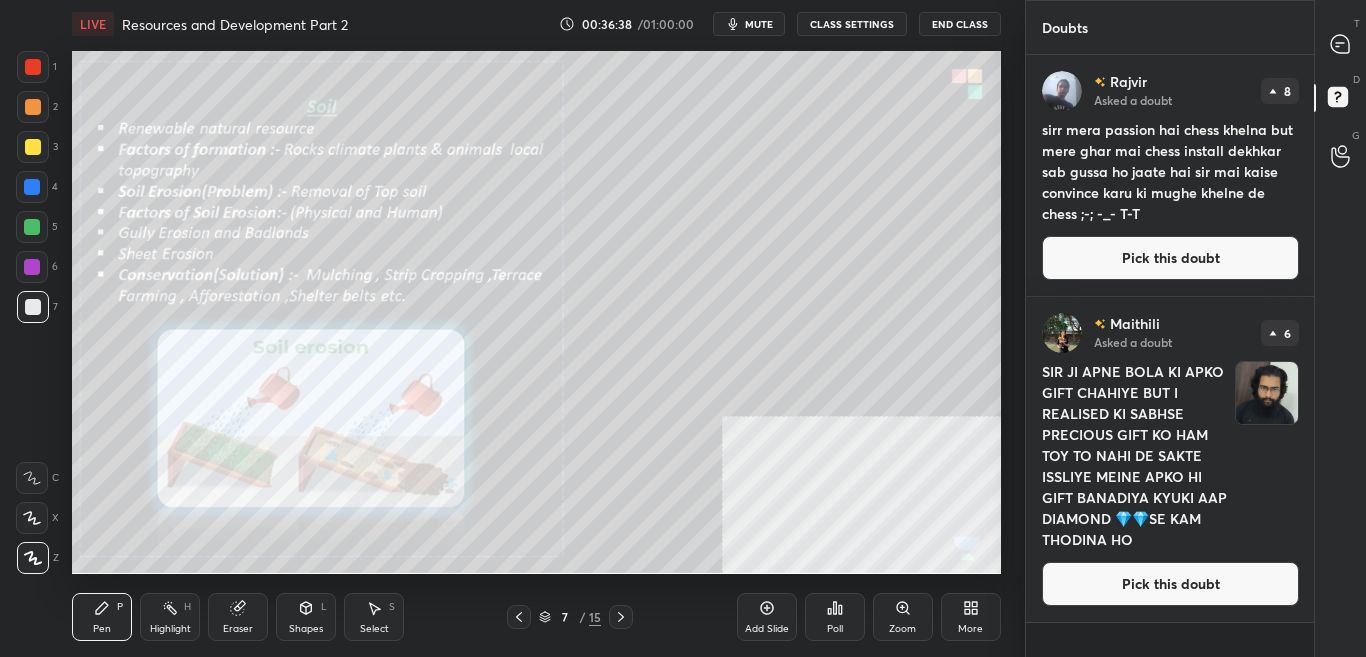 scroll, scrollTop: 7, scrollLeft: 7, axis: both 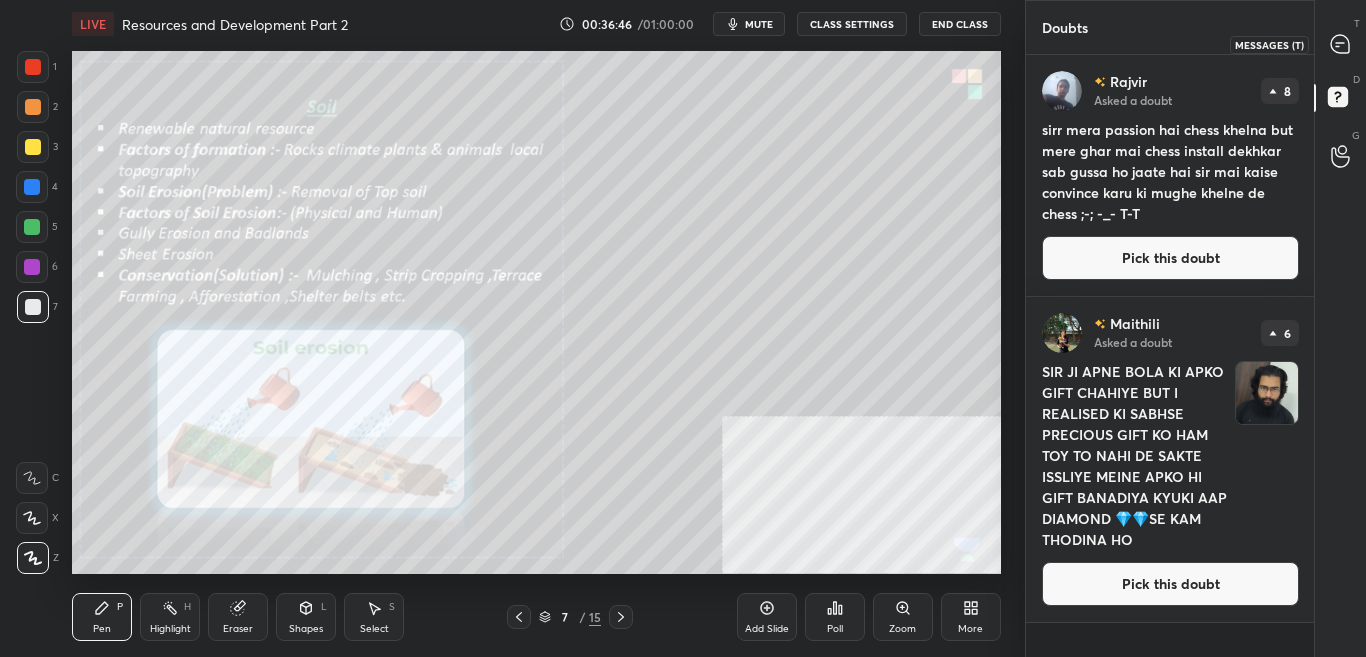 click 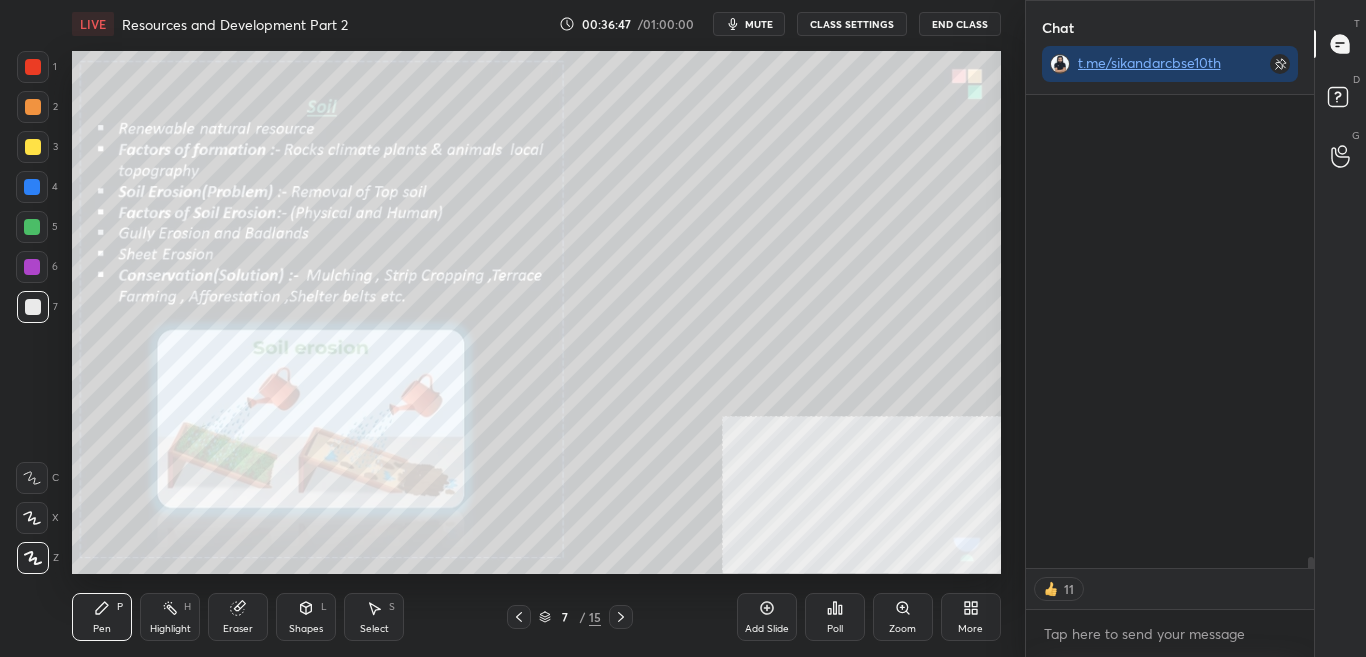 scroll, scrollTop: 556, scrollLeft: 282, axis: both 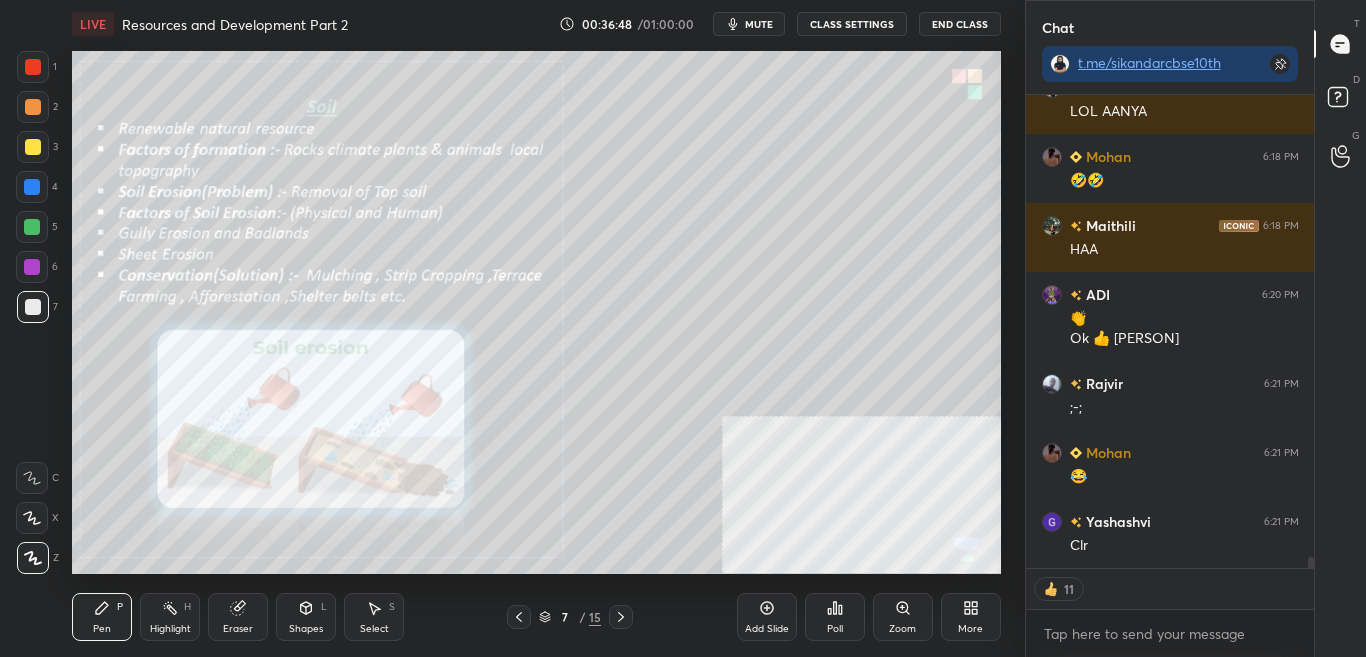 click at bounding box center (1311, 565) 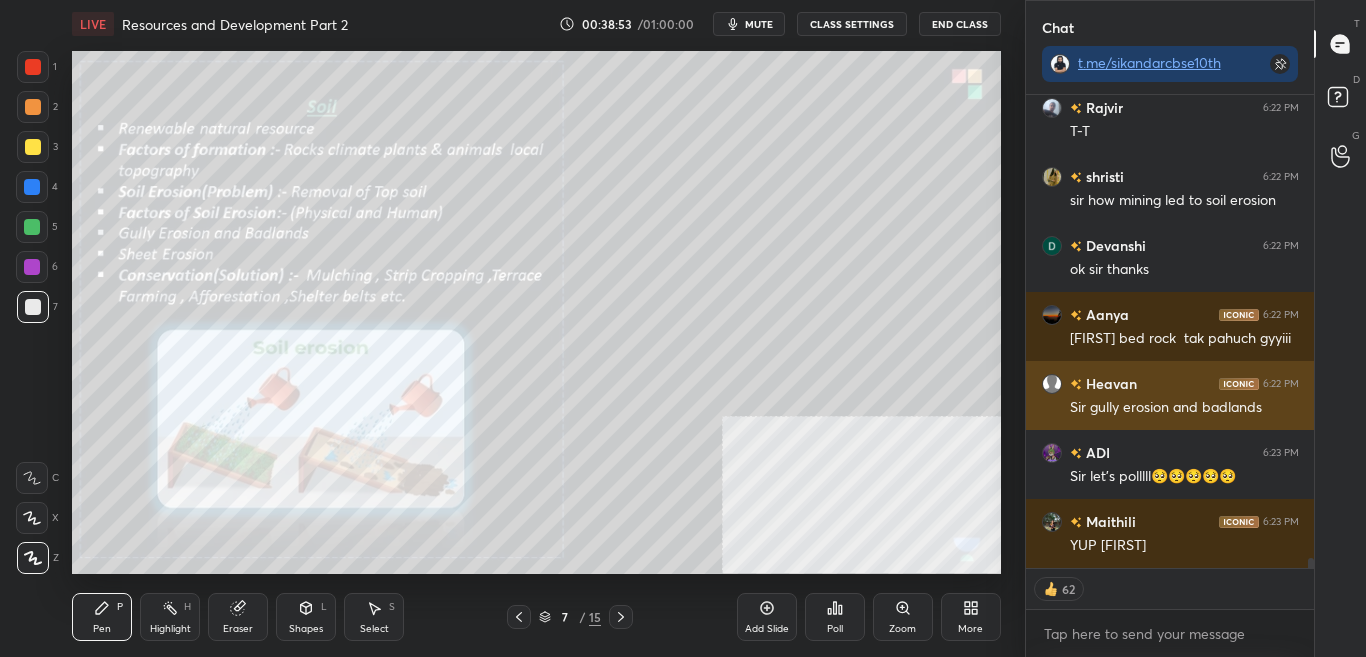 scroll, scrollTop: 22049, scrollLeft: 0, axis: vertical 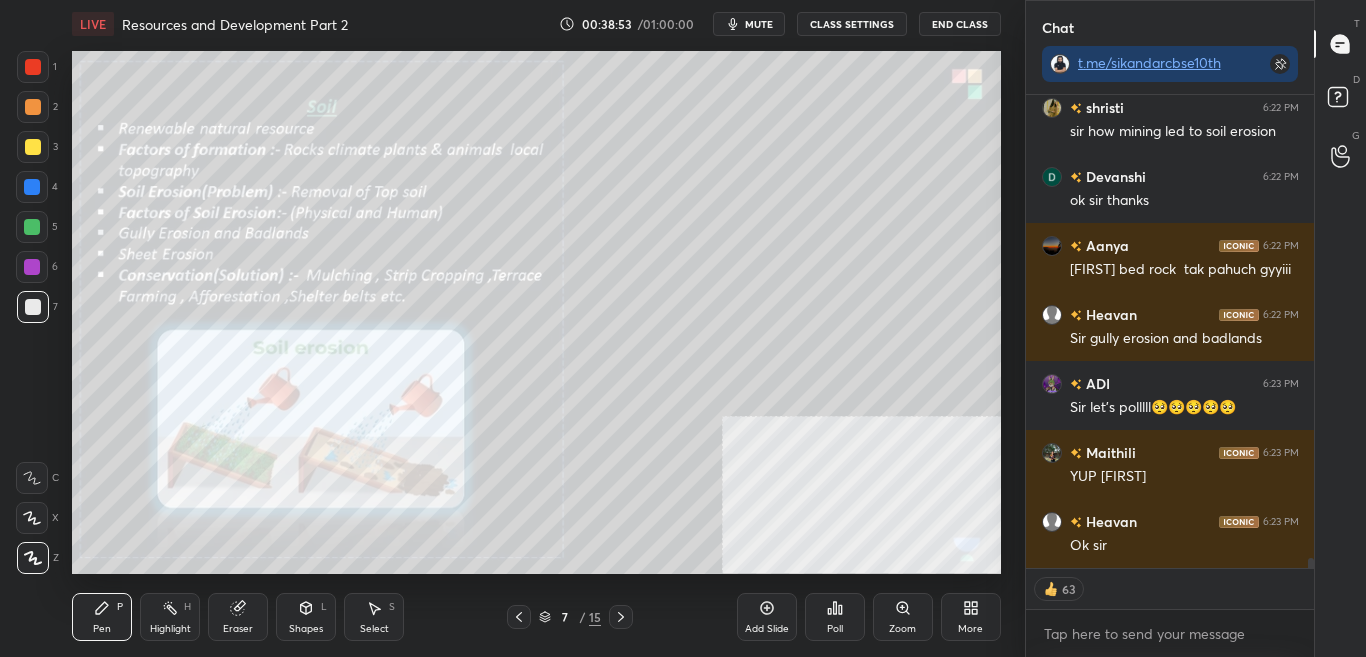 click on "D Doubts (D)" at bounding box center [1340, 100] 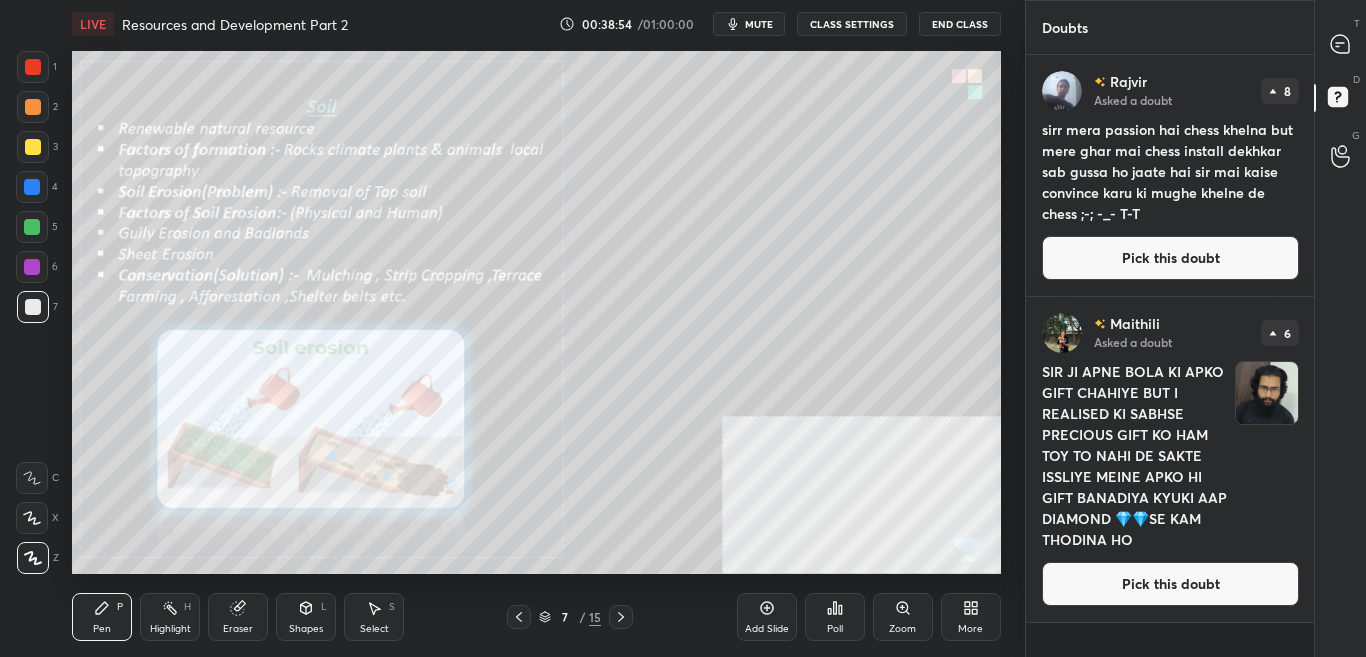 click on "Pick this doubt" at bounding box center (1170, 258) 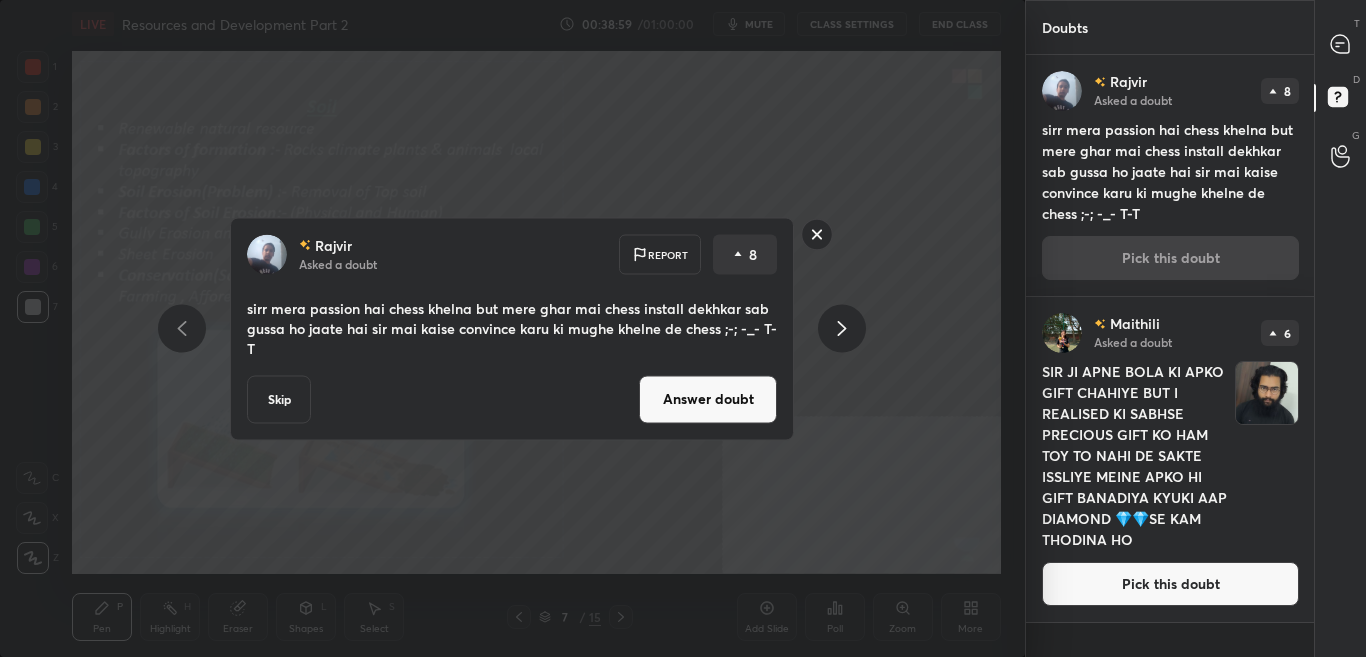 click on "Answer doubt" at bounding box center (708, 399) 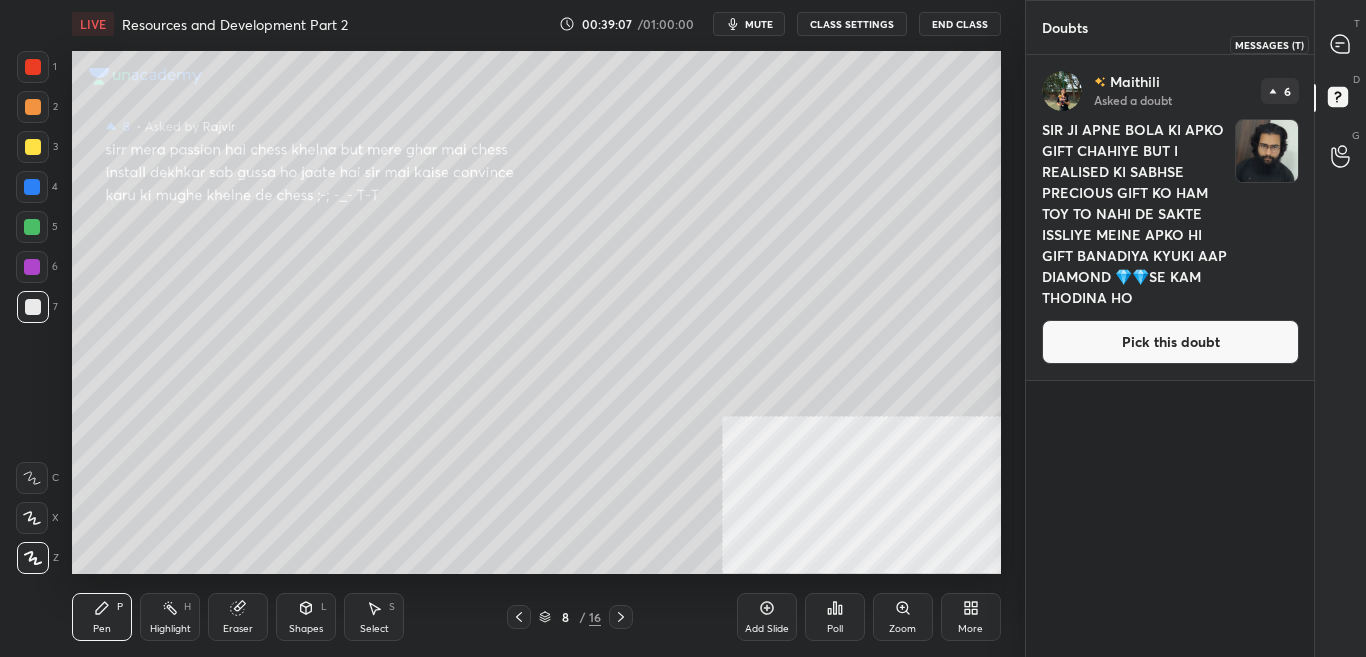click at bounding box center (1341, 44) 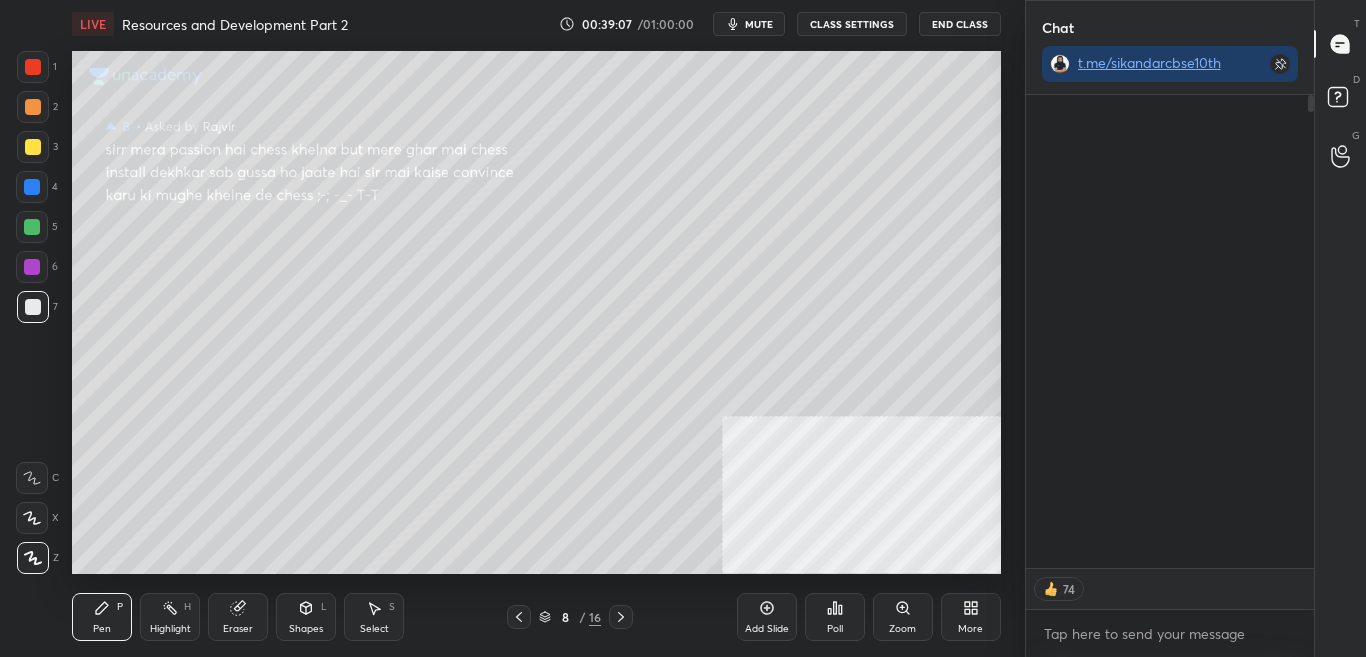 scroll, scrollTop: 556, scrollLeft: 282, axis: both 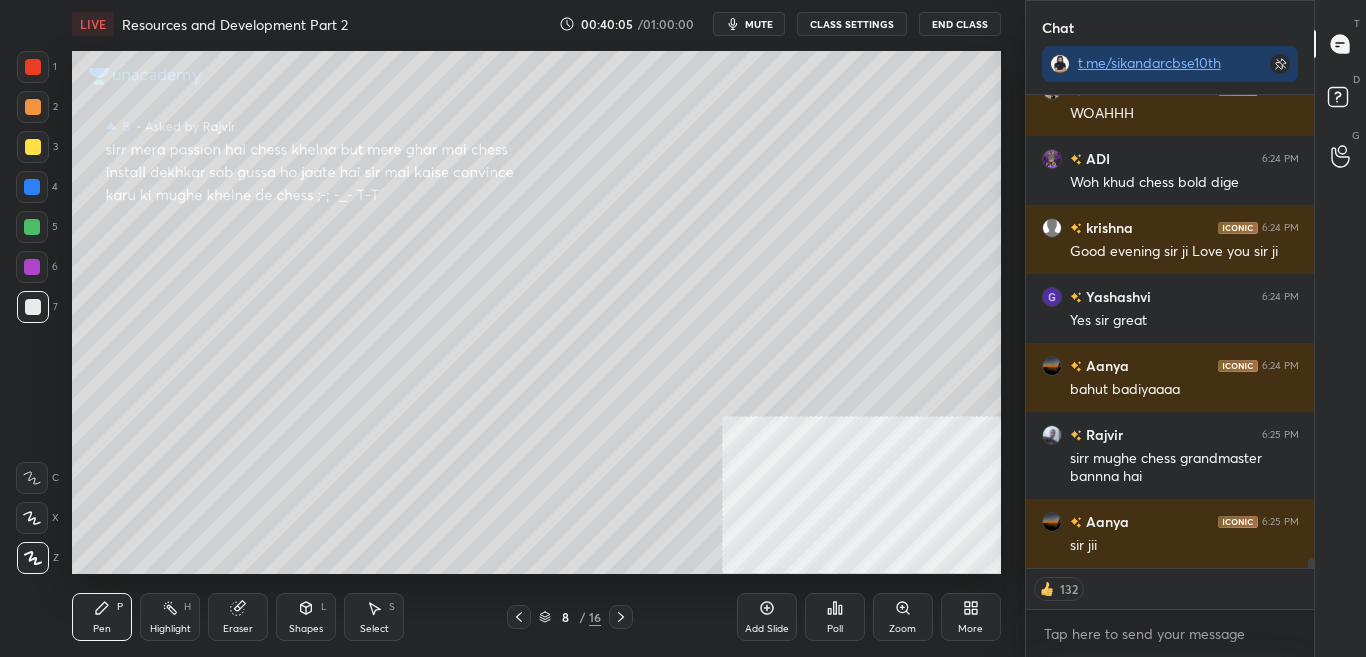 click at bounding box center (519, 617) 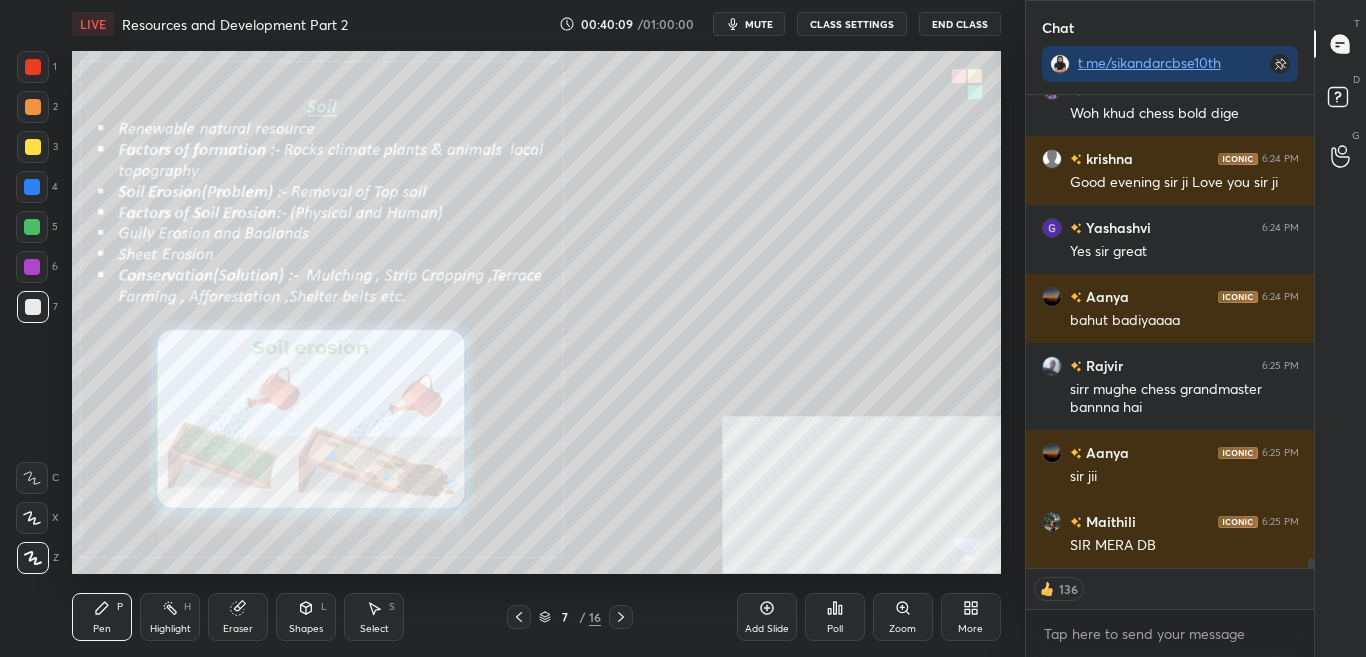scroll, scrollTop: 22454, scrollLeft: 0, axis: vertical 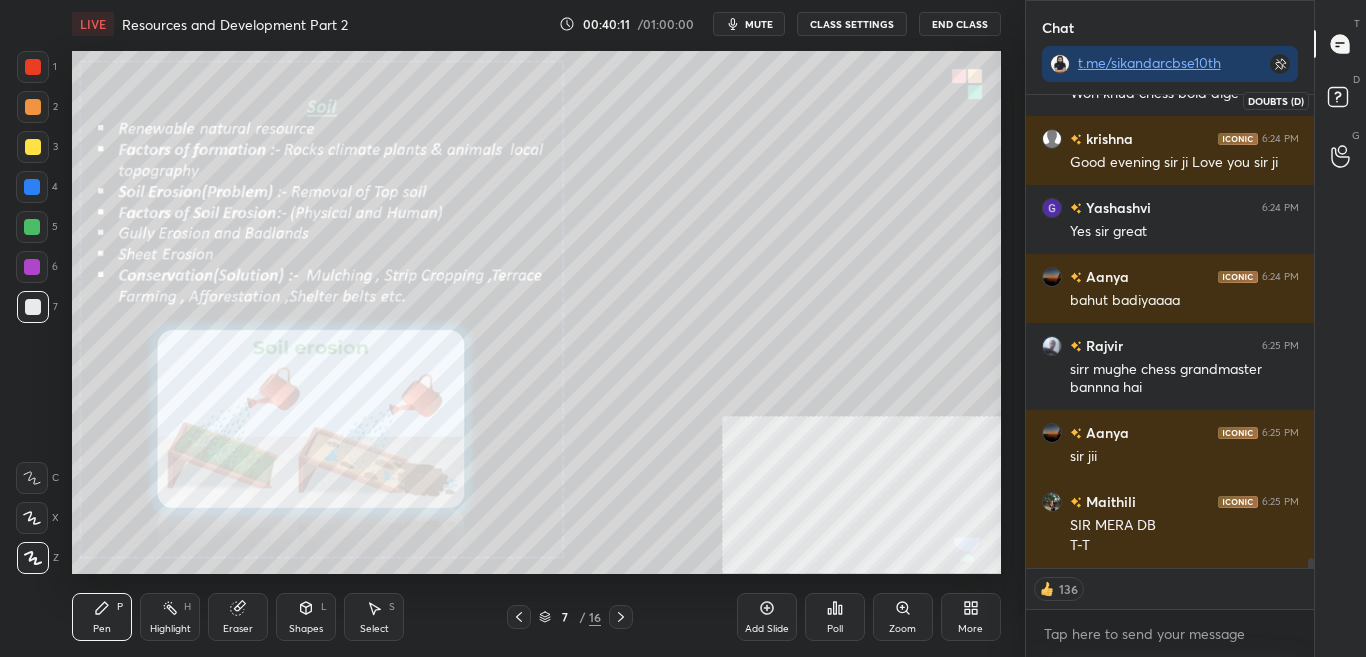 click 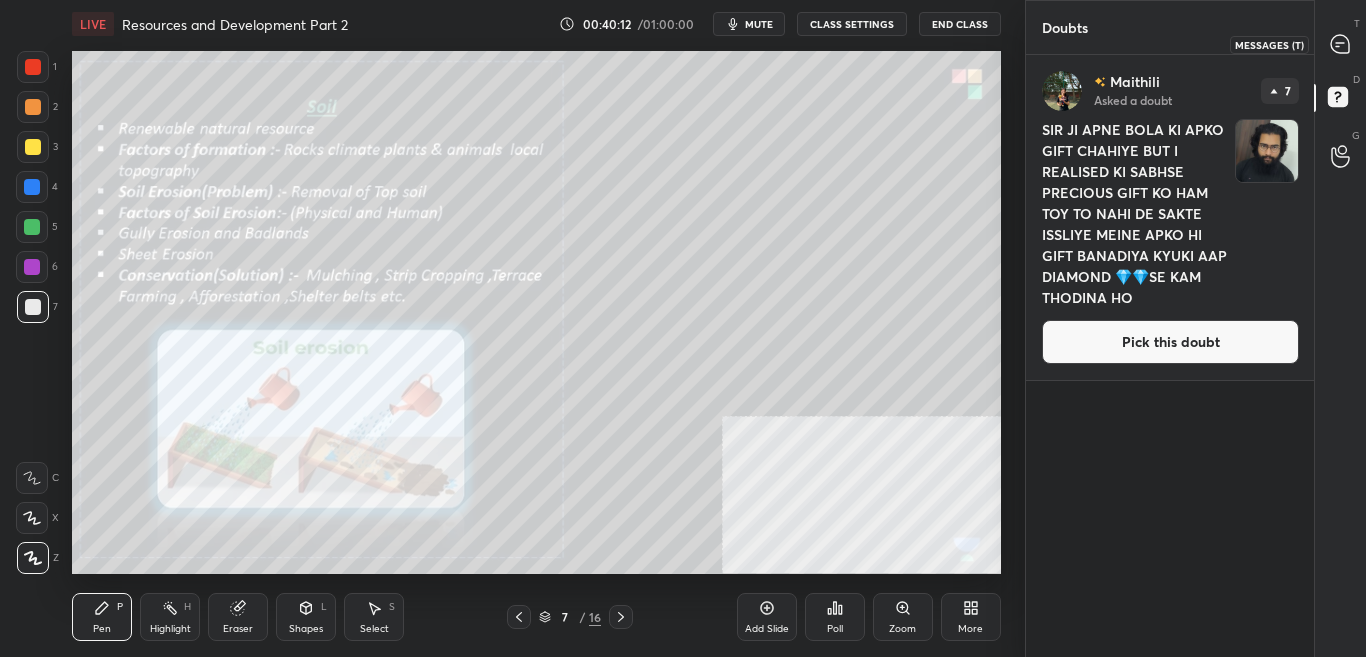 click at bounding box center (1341, 44) 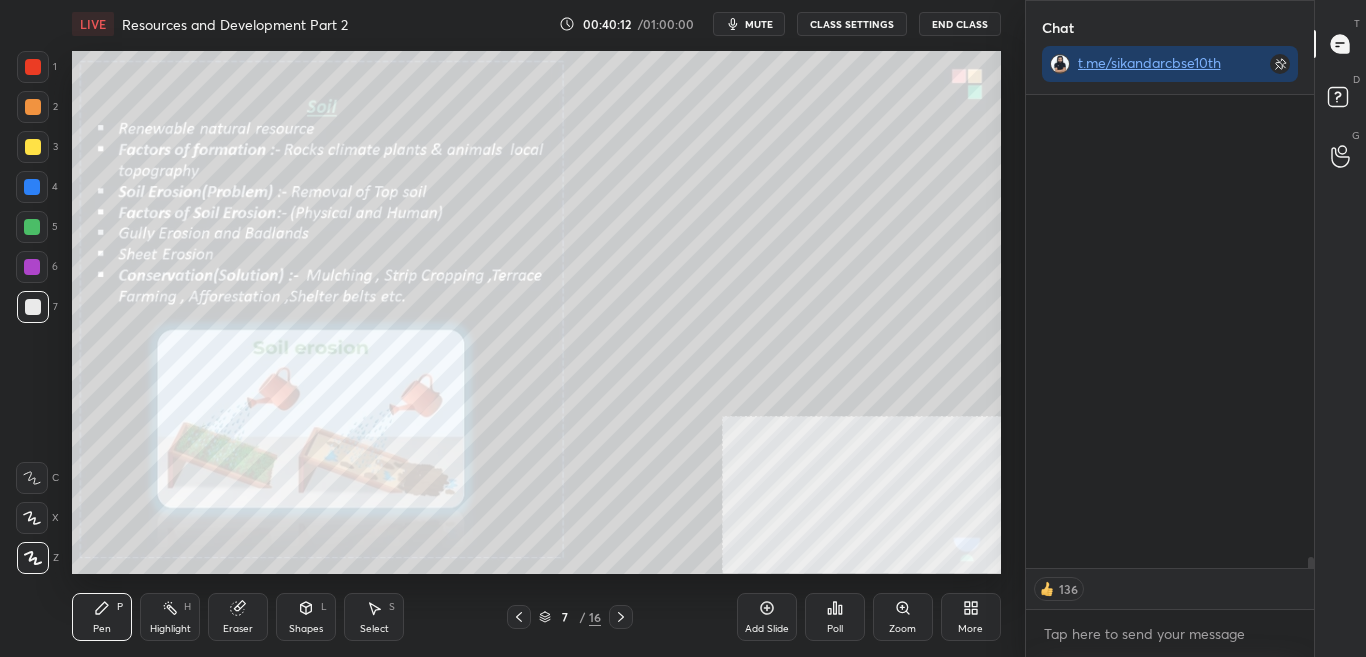 scroll, scrollTop: 556, scrollLeft: 282, axis: both 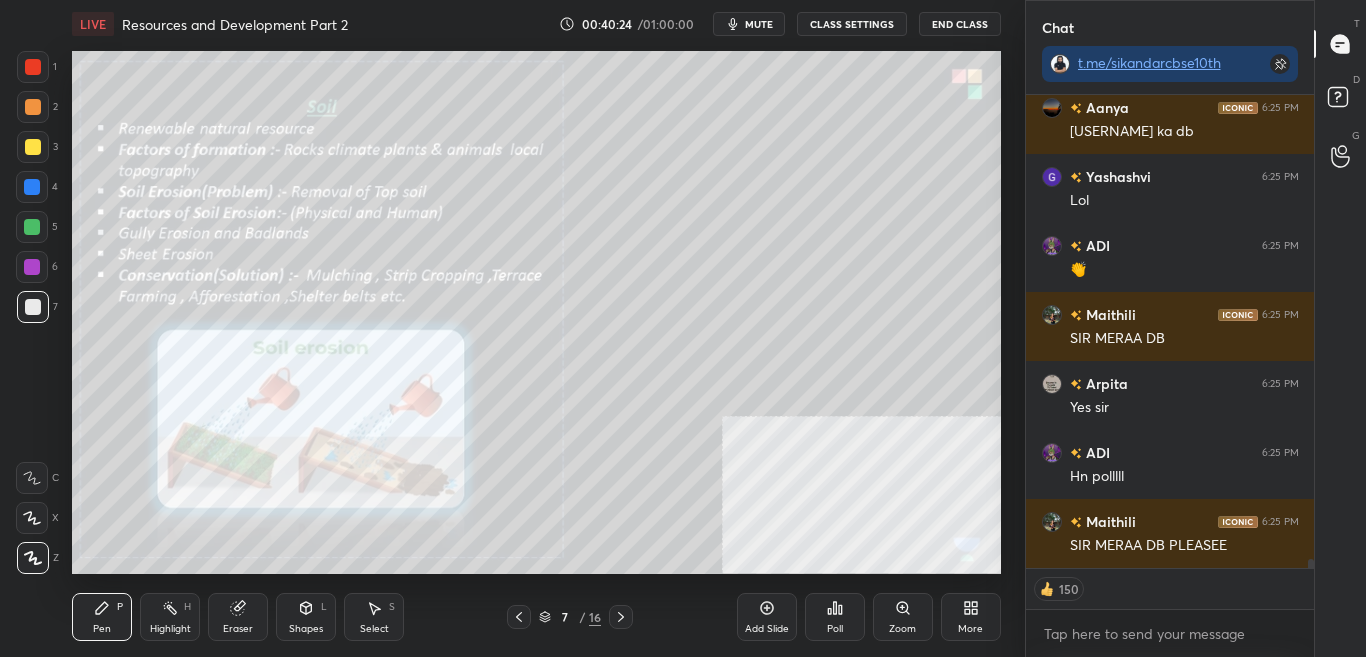 drag, startPoint x: 1310, startPoint y: 563, endPoint x: 1310, endPoint y: 611, distance: 48 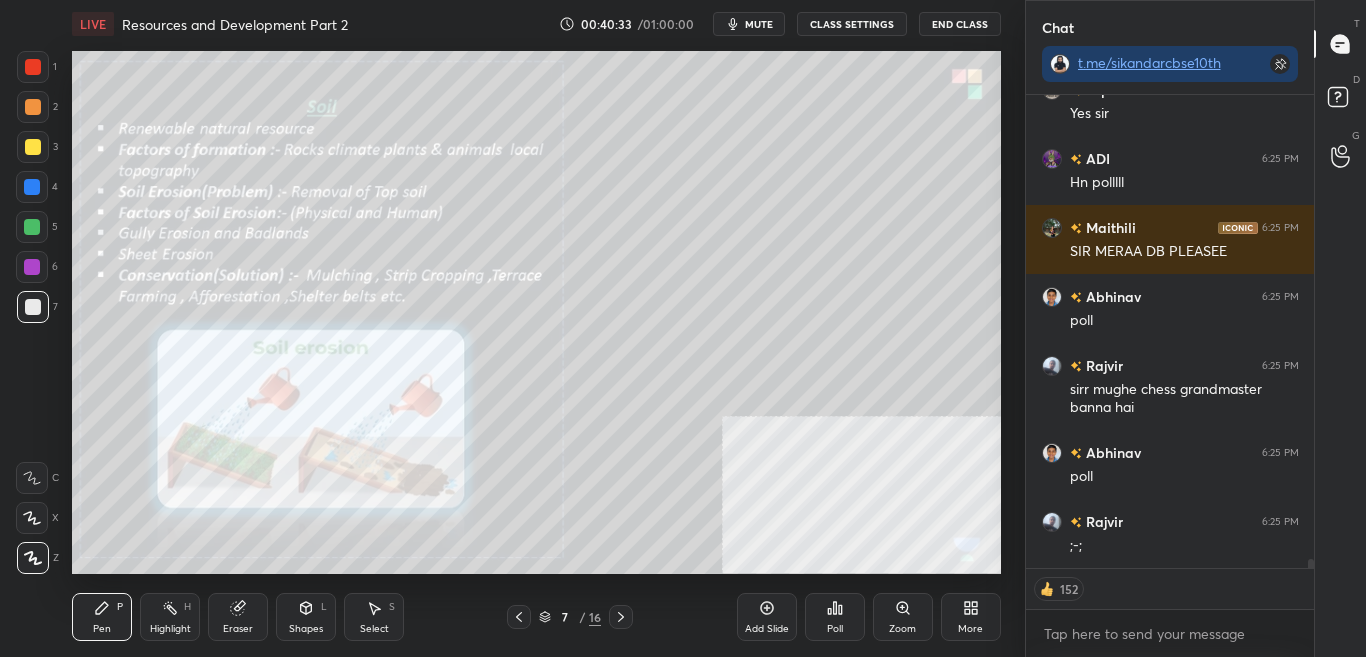 scroll, scrollTop: 23765, scrollLeft: 0, axis: vertical 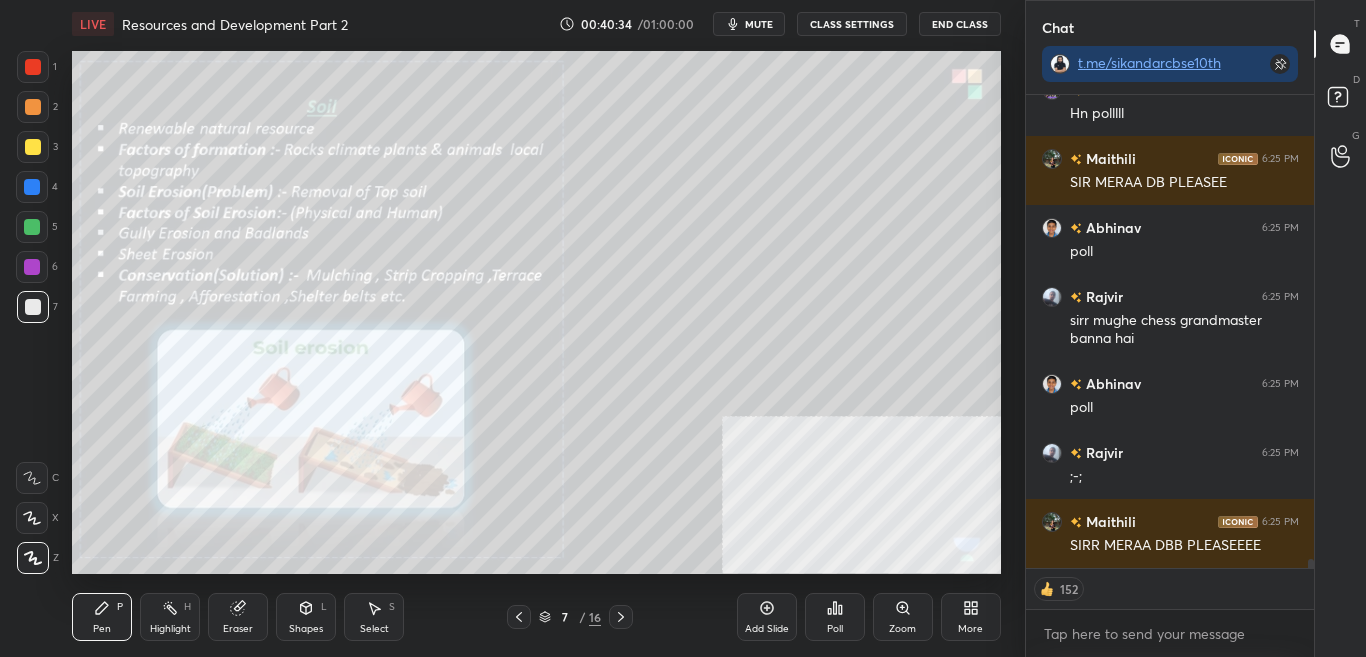 click 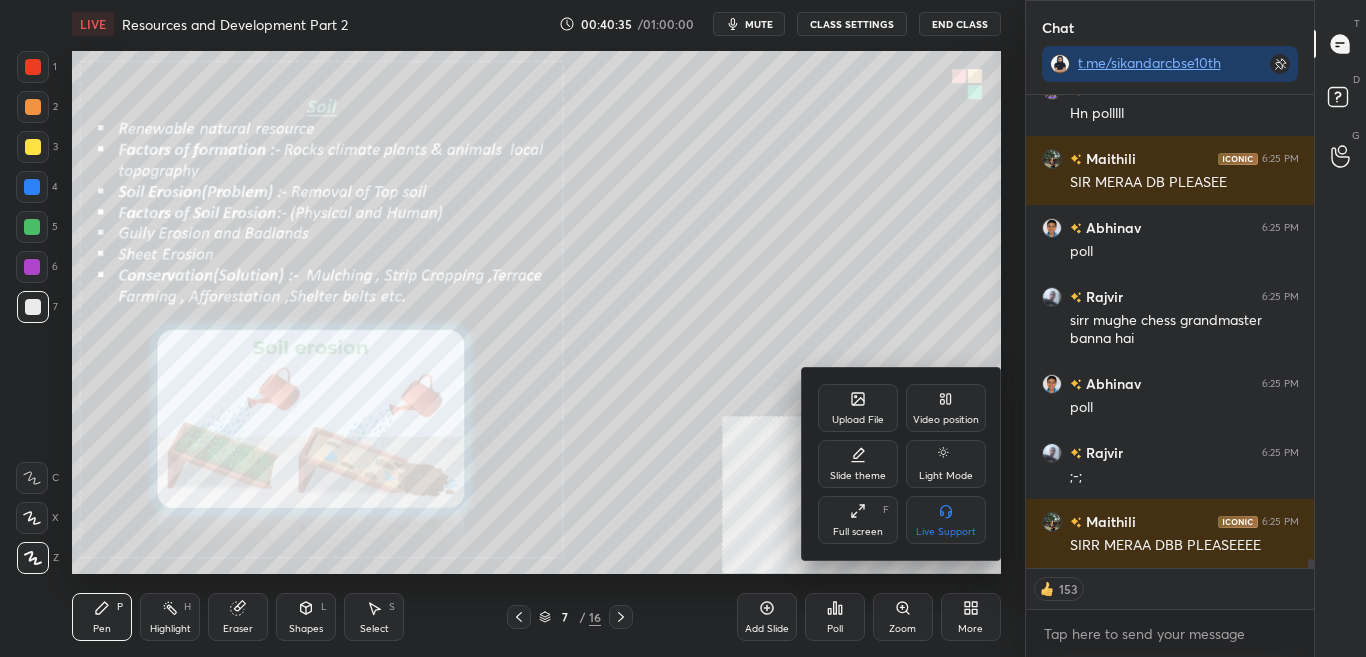 scroll, scrollTop: 23903, scrollLeft: 0, axis: vertical 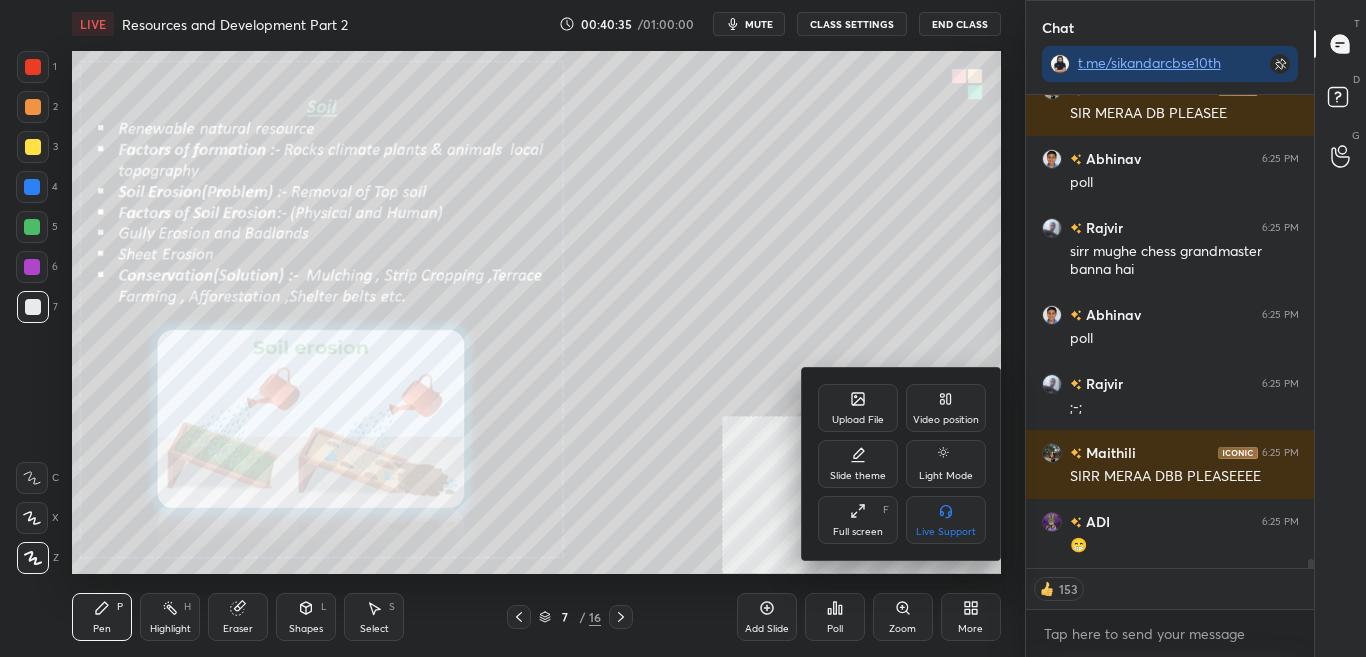 click on "Upload File" at bounding box center (858, 408) 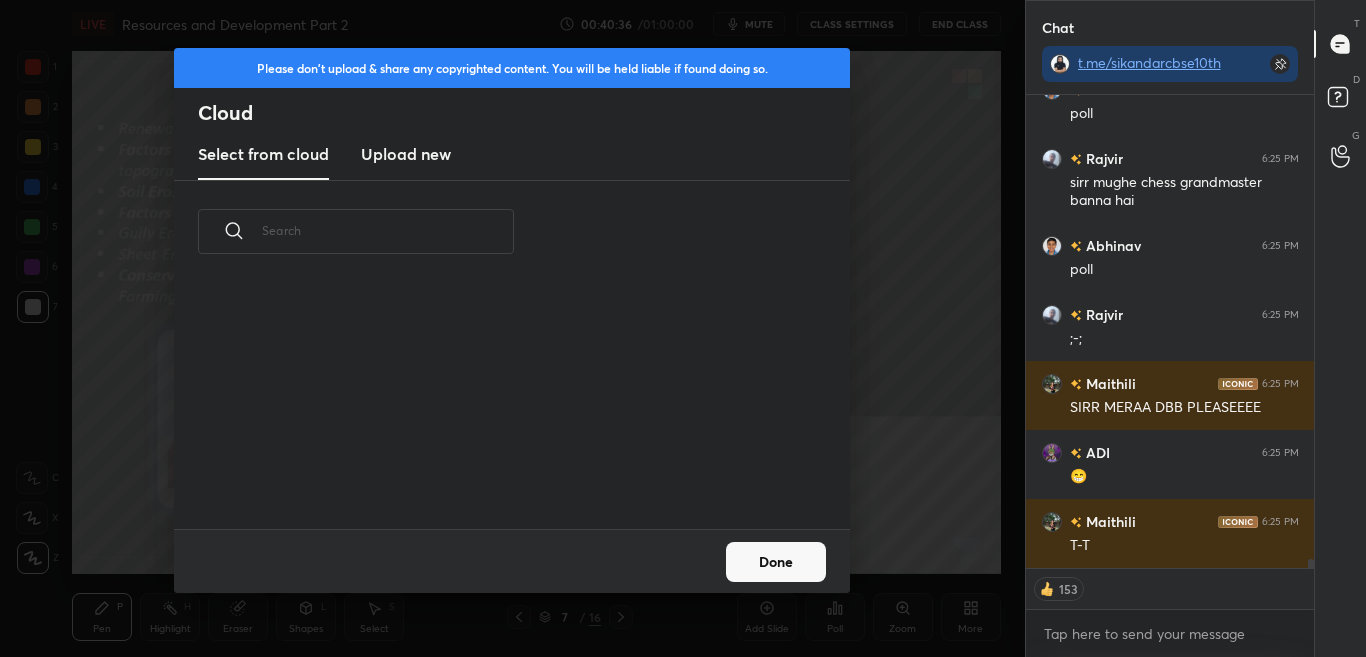 scroll, scrollTop: 7, scrollLeft: 11, axis: both 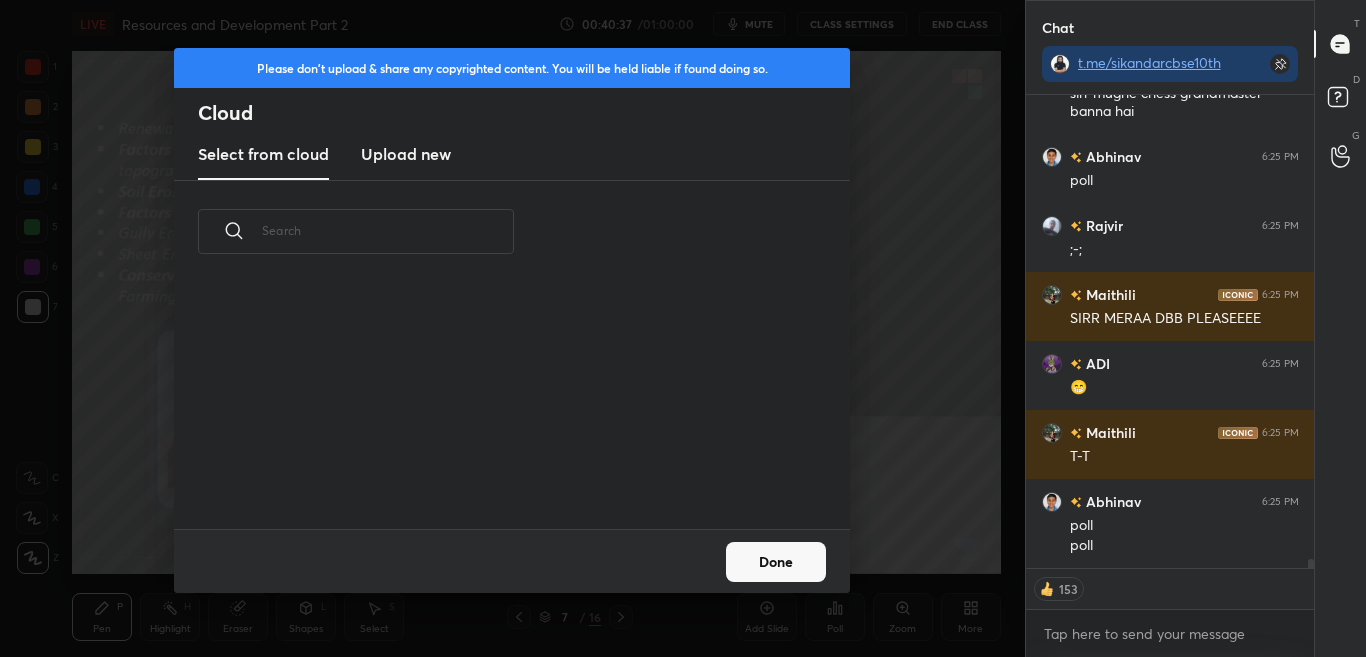 click on "Upload new" at bounding box center (406, 154) 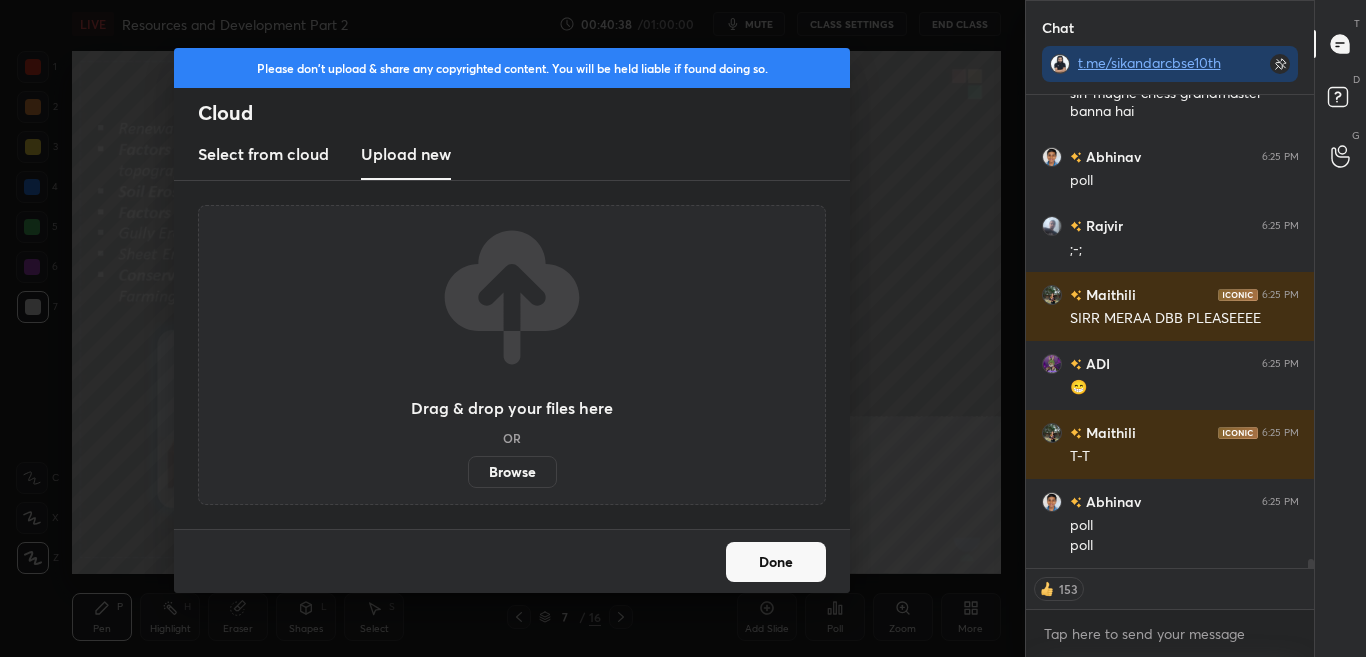 click on "Browse" at bounding box center [512, 472] 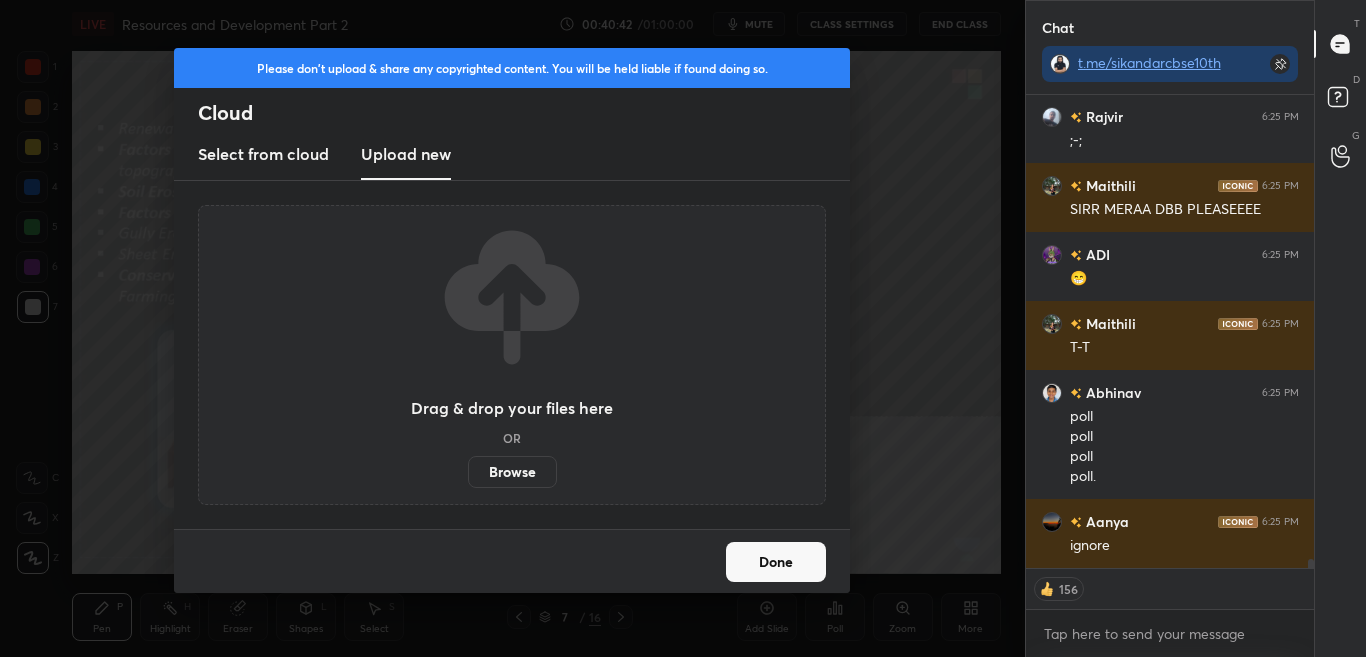 scroll, scrollTop: 24170, scrollLeft: 0, axis: vertical 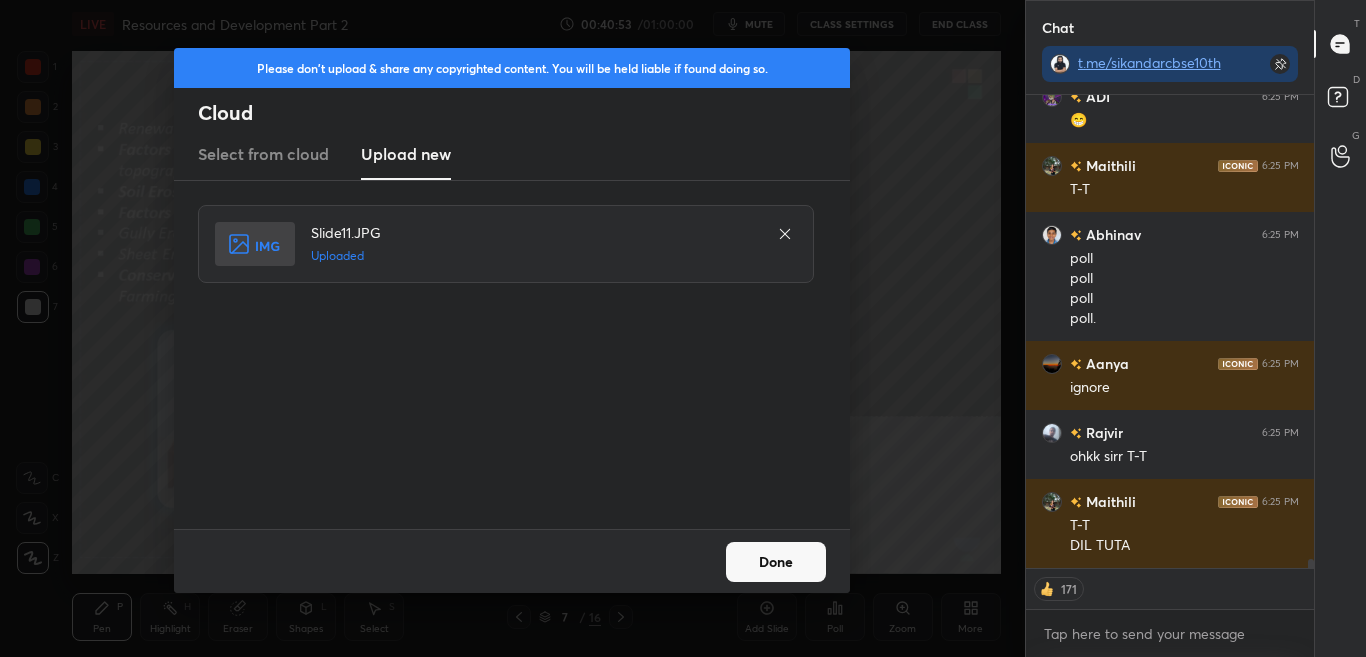 click on "Done" at bounding box center (512, 561) 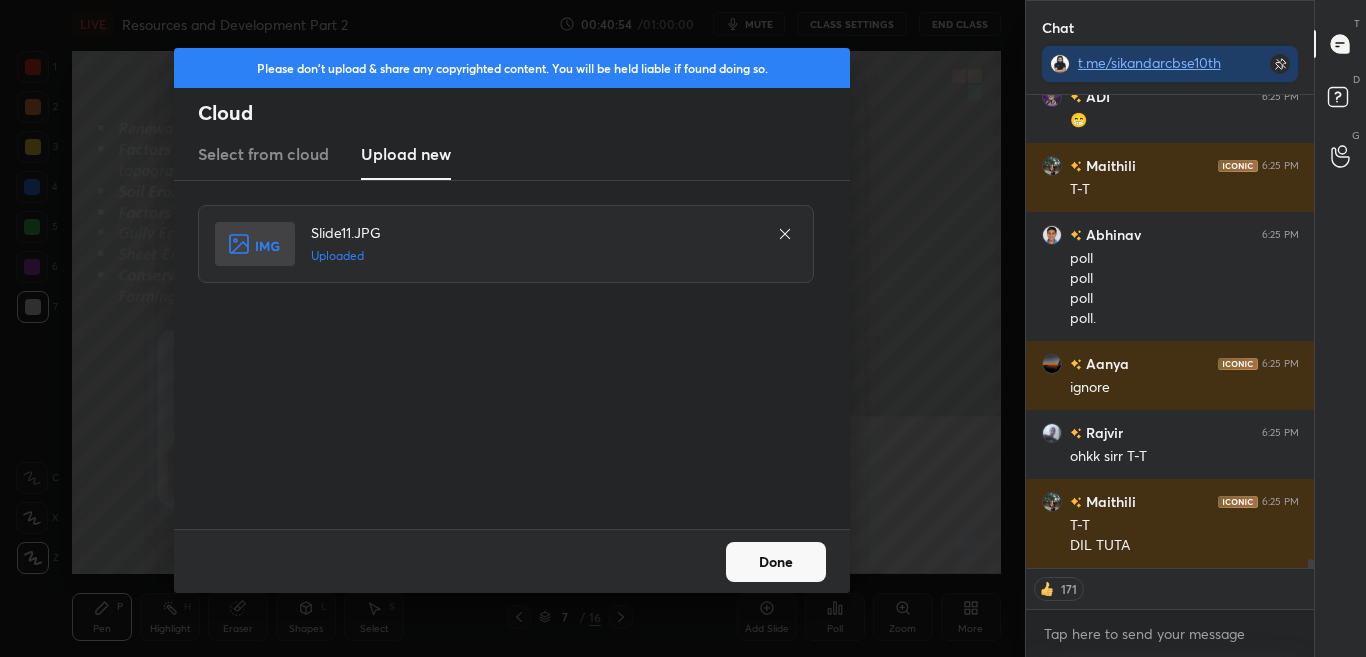 click on "Done" at bounding box center (512, 561) 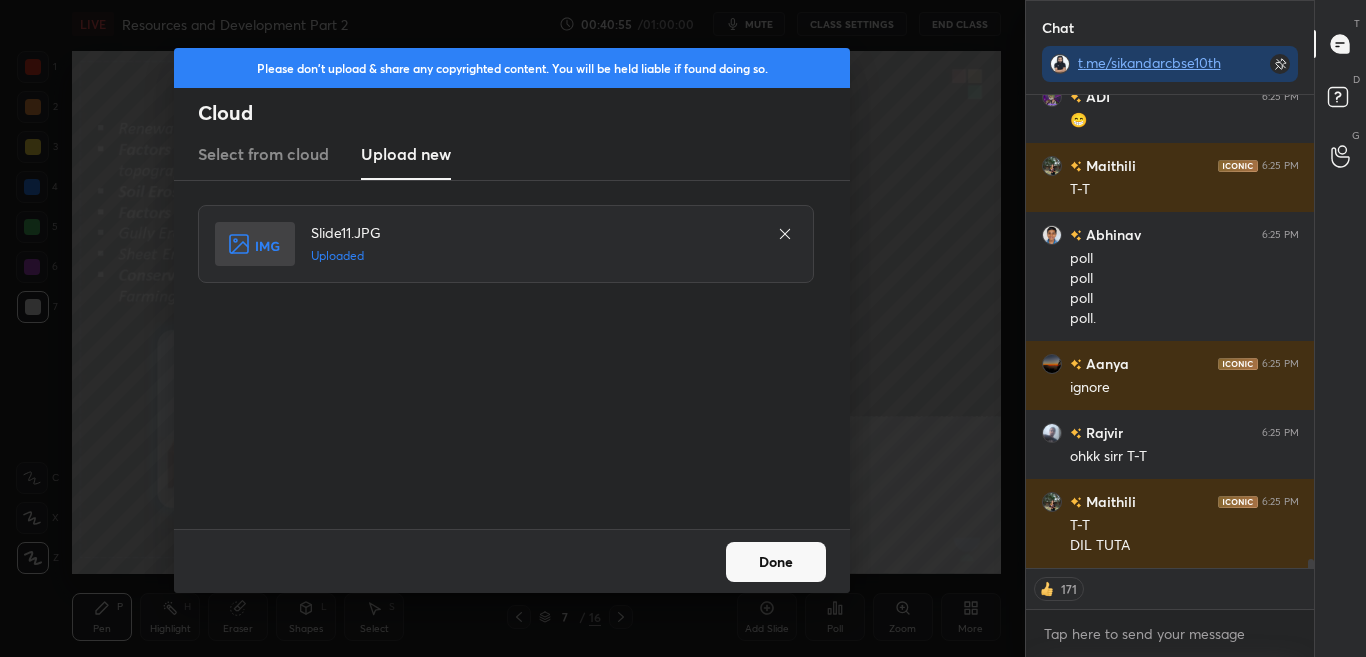 click on "Done" at bounding box center [776, 562] 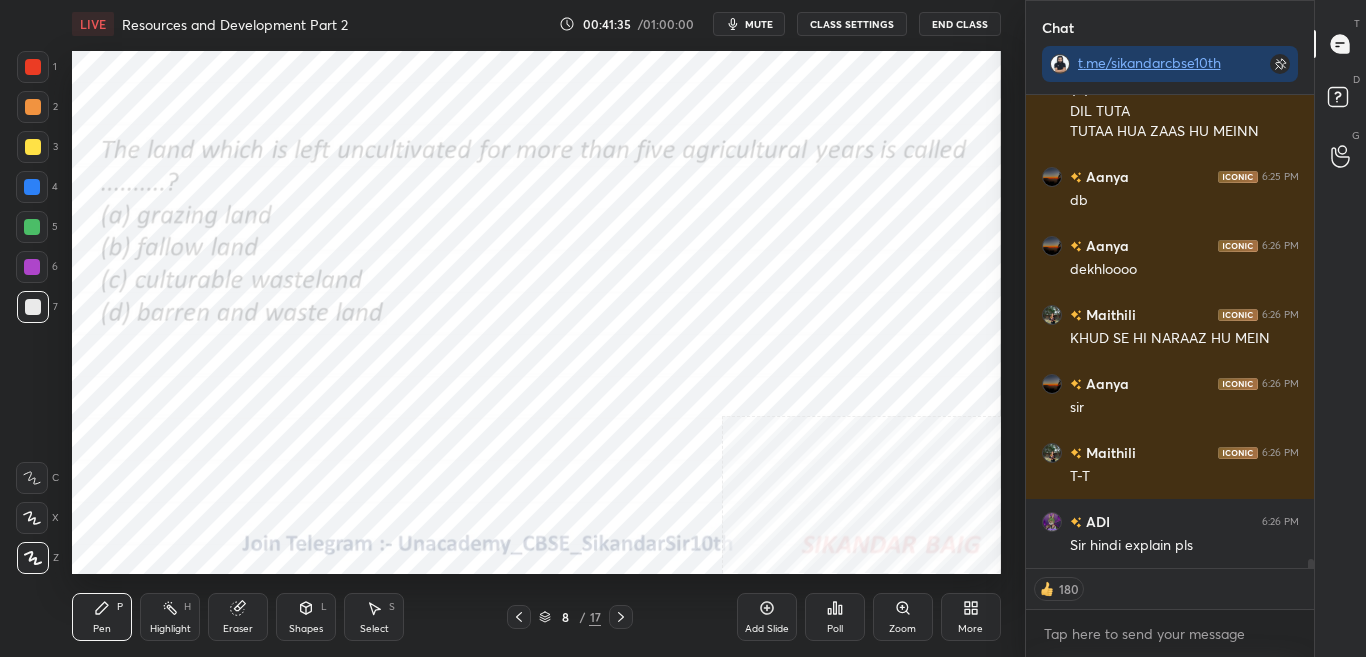 scroll, scrollTop: 23425, scrollLeft: 0, axis: vertical 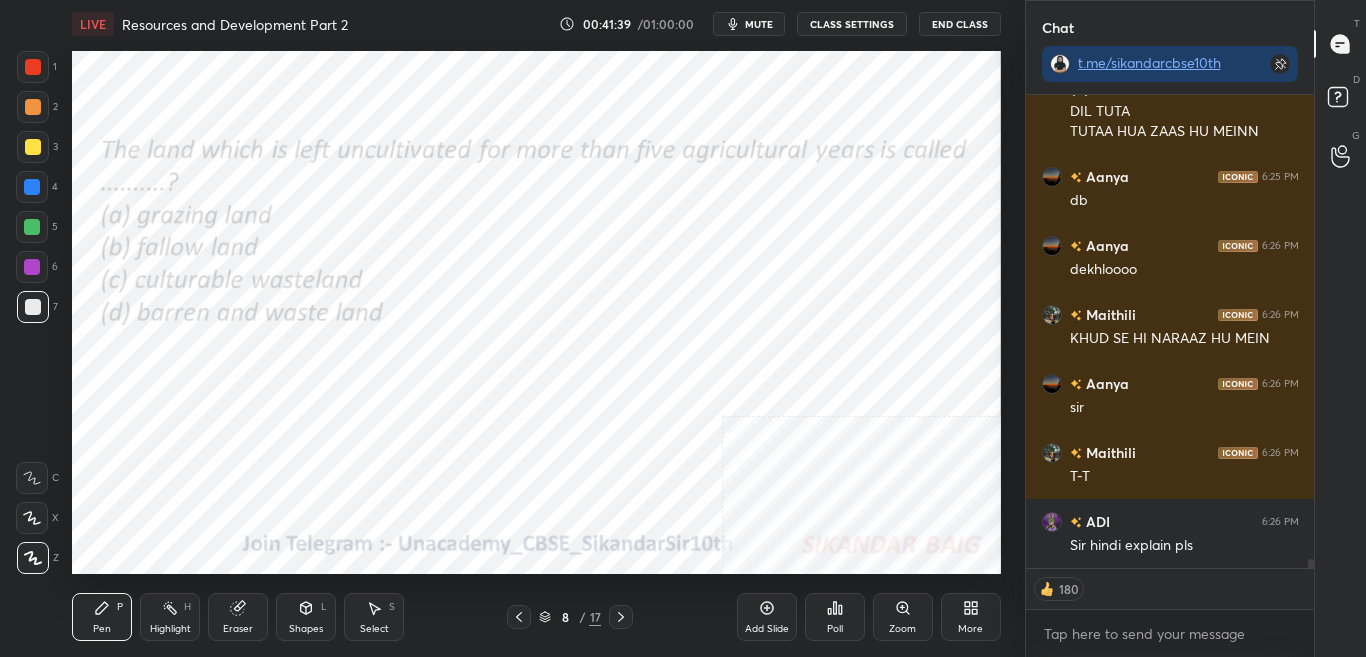 click on "mute" at bounding box center [749, 24] 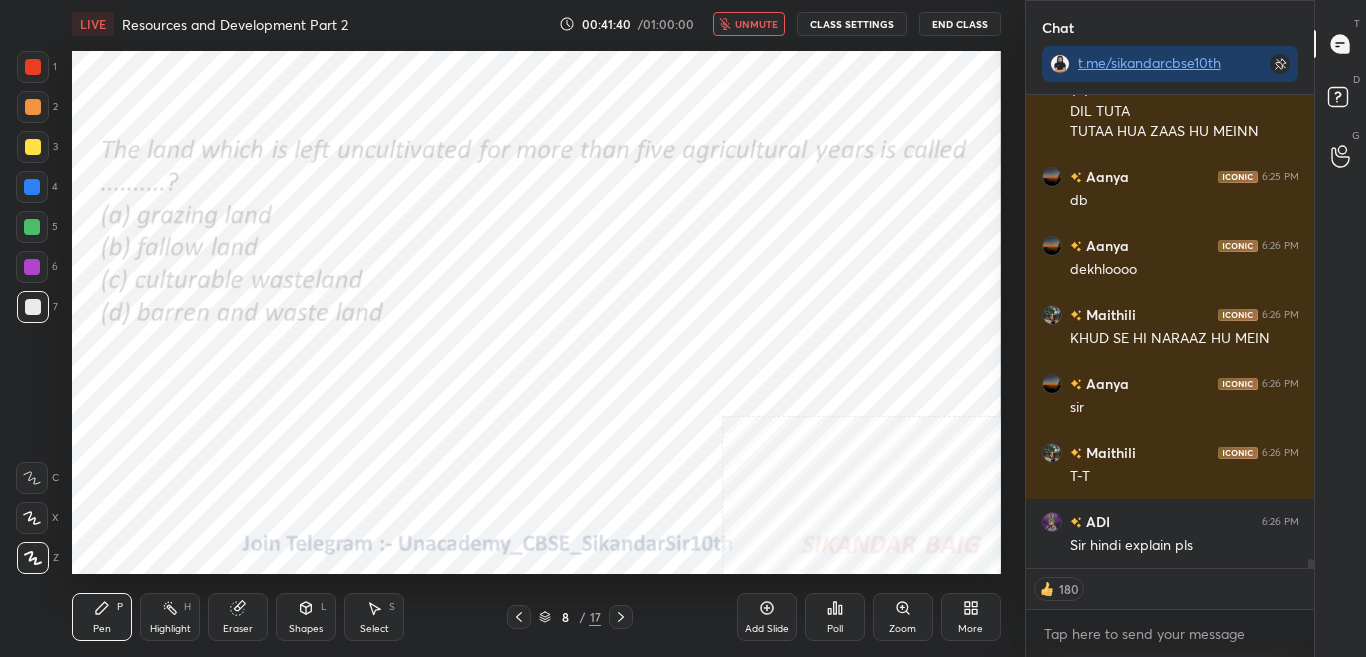 click on "unmute" at bounding box center [756, 24] 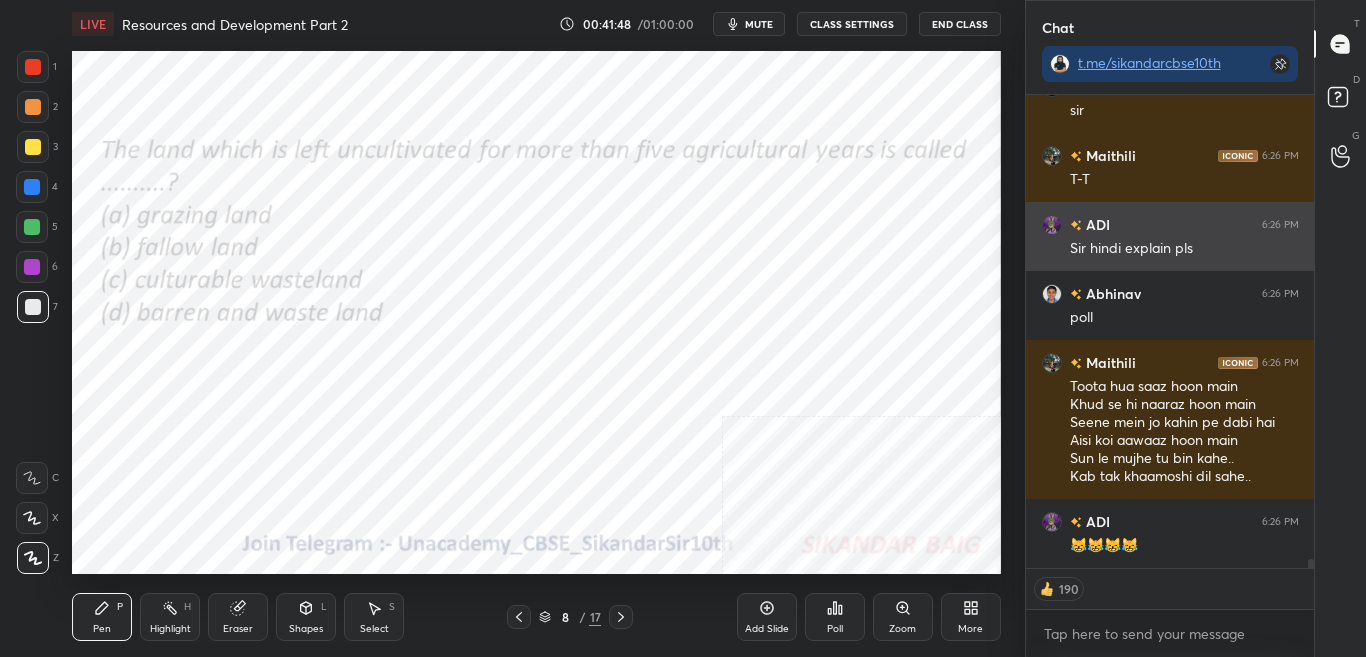 scroll, scrollTop: 23791, scrollLeft: 0, axis: vertical 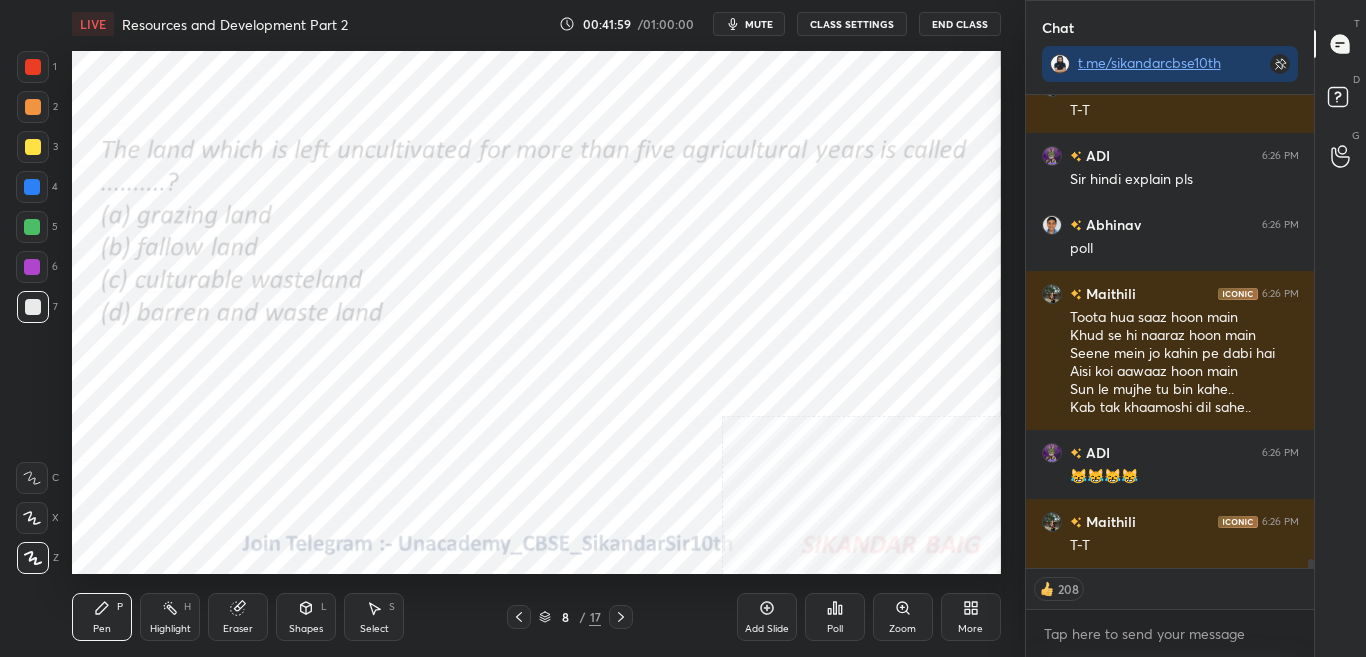 click on "mute" at bounding box center [759, 24] 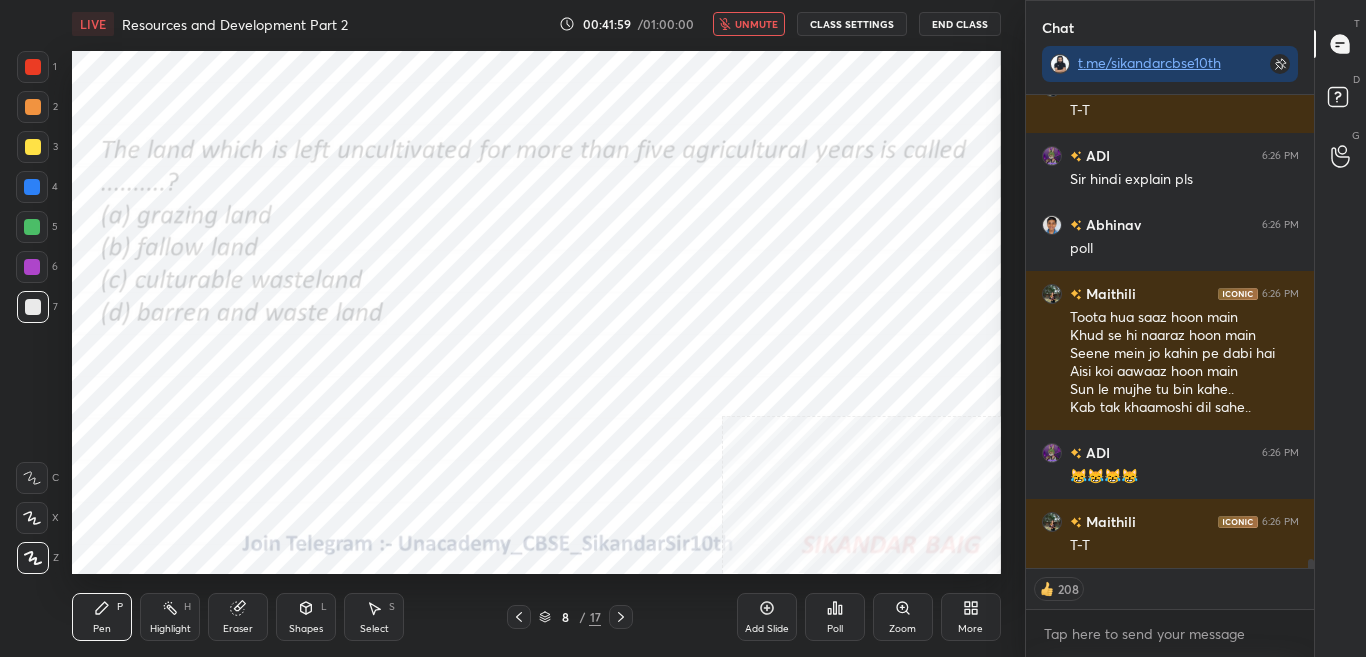 scroll, scrollTop: 23860, scrollLeft: 0, axis: vertical 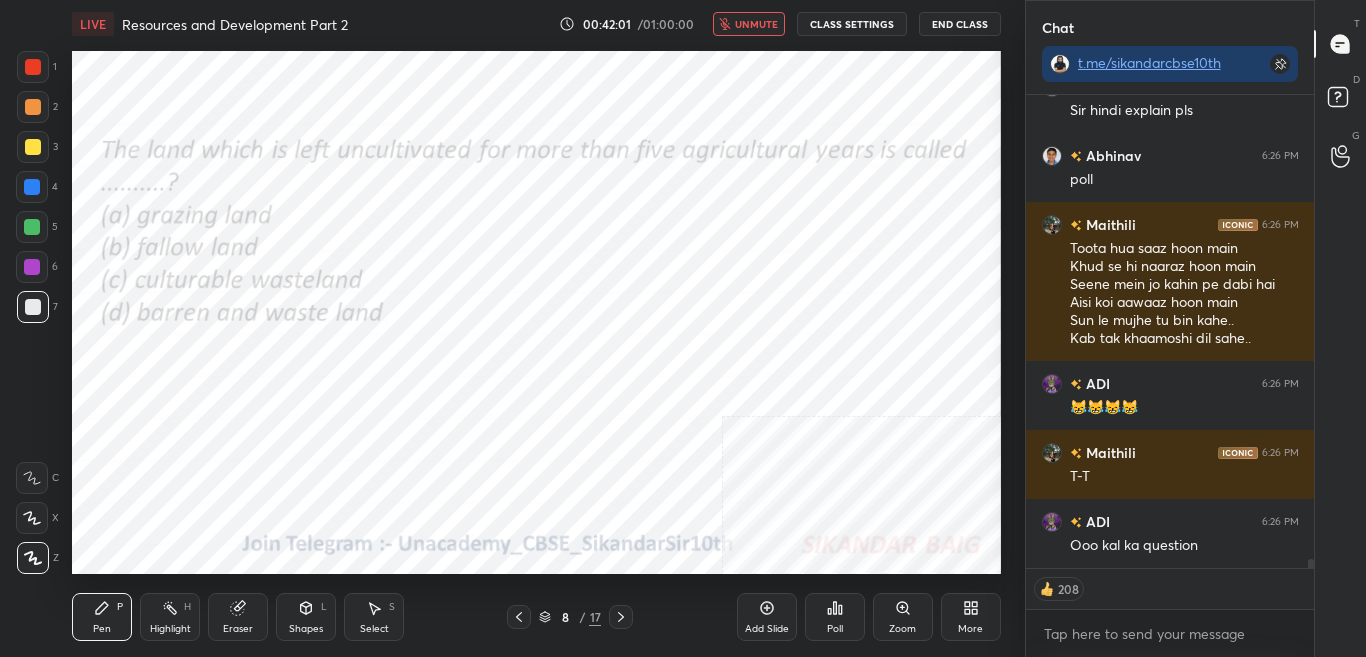 click on "unmute" at bounding box center [749, 24] 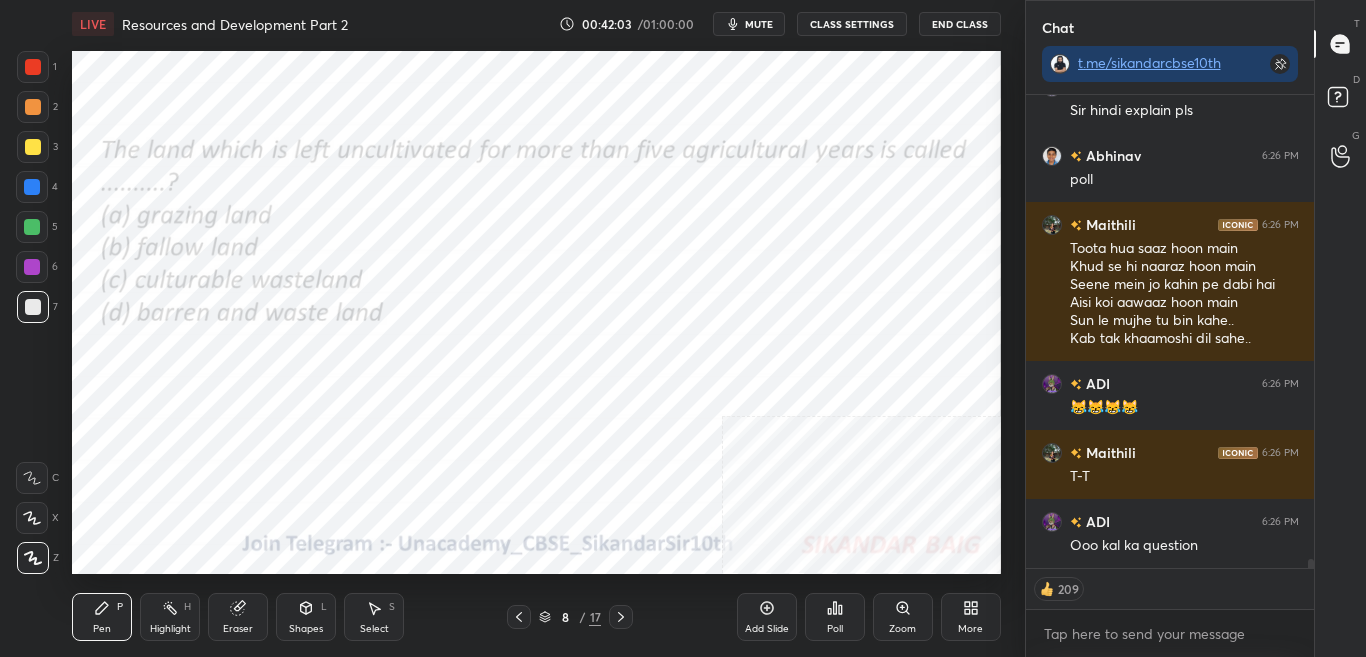 click on "Poll" at bounding box center (835, 617) 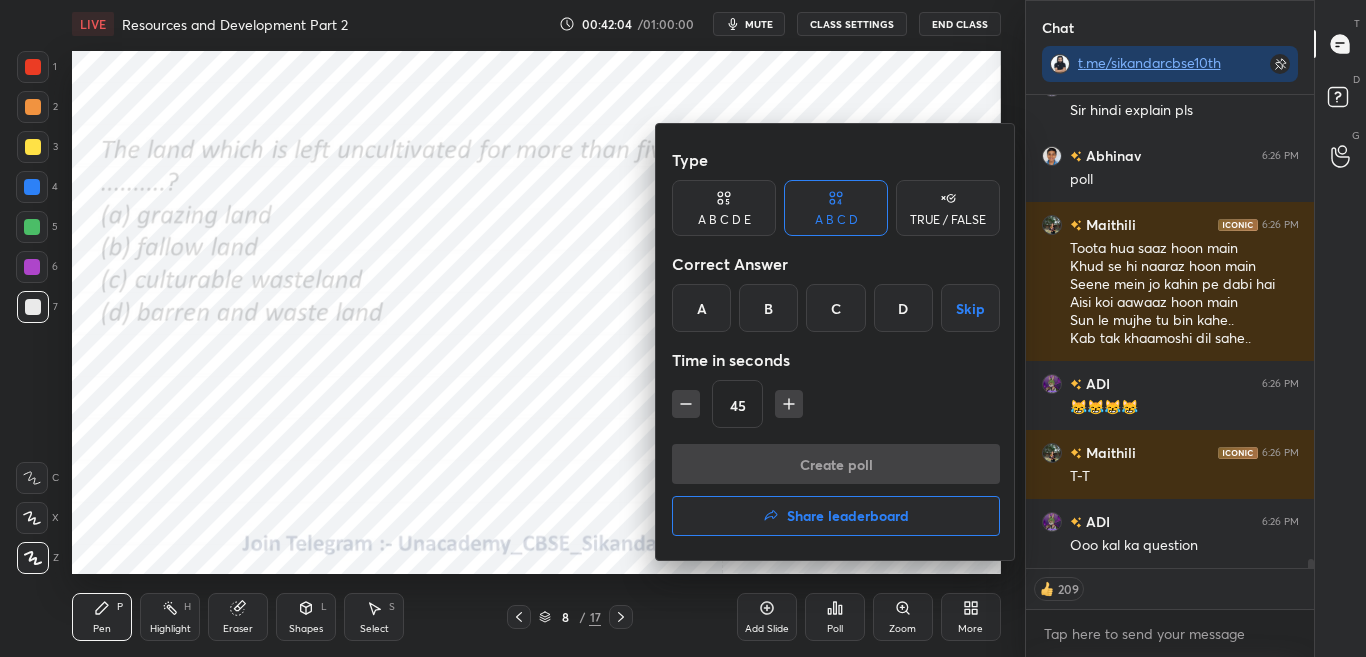 click on "C" at bounding box center [835, 308] 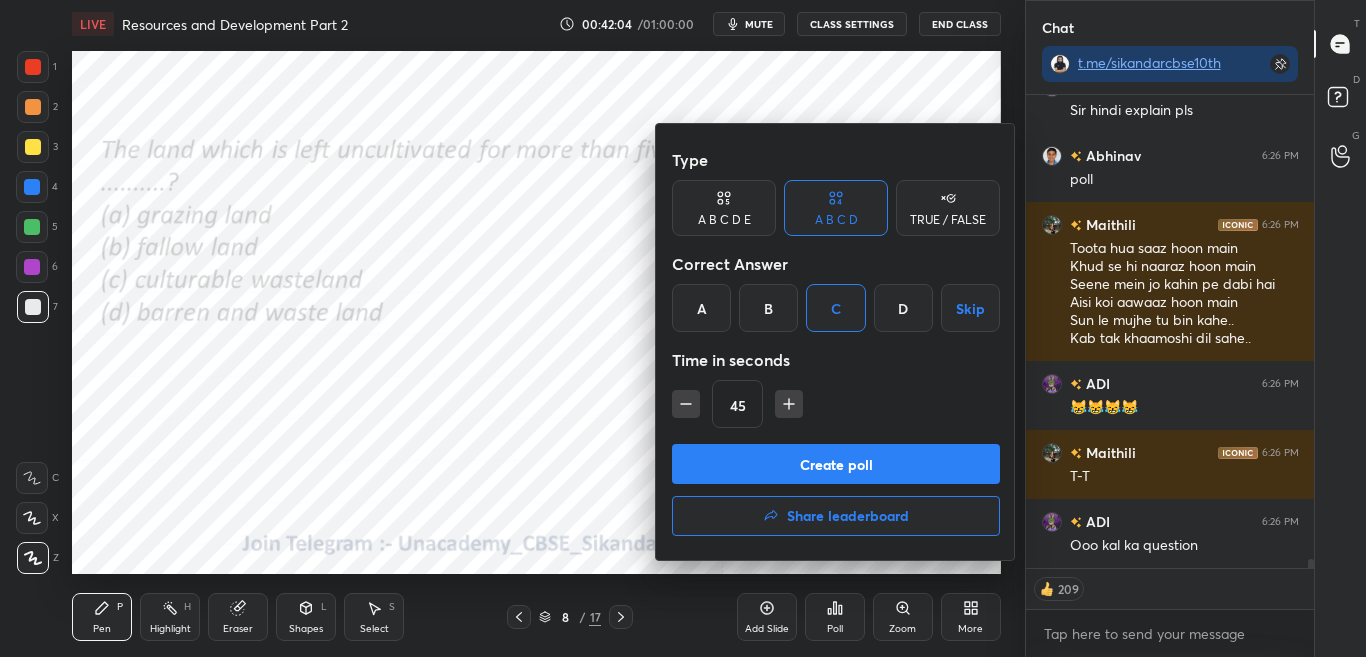 click on "Create poll" at bounding box center (836, 464) 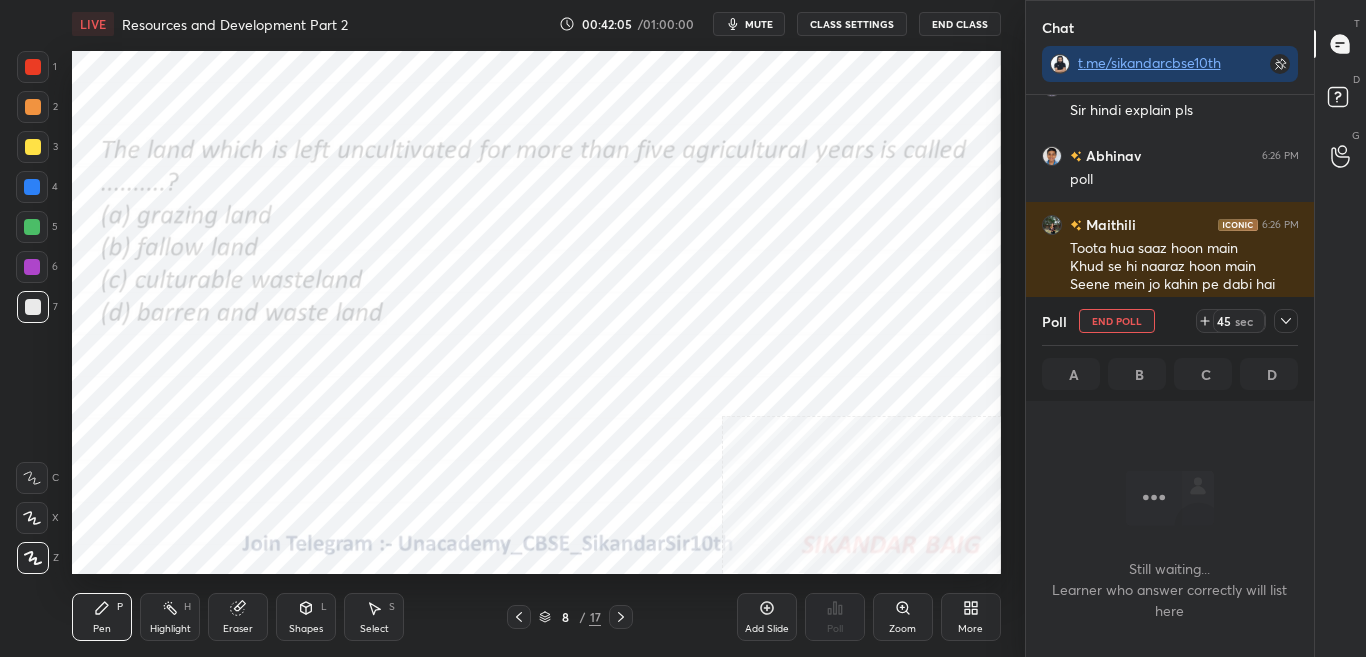 scroll, scrollTop: 363, scrollLeft: 282, axis: both 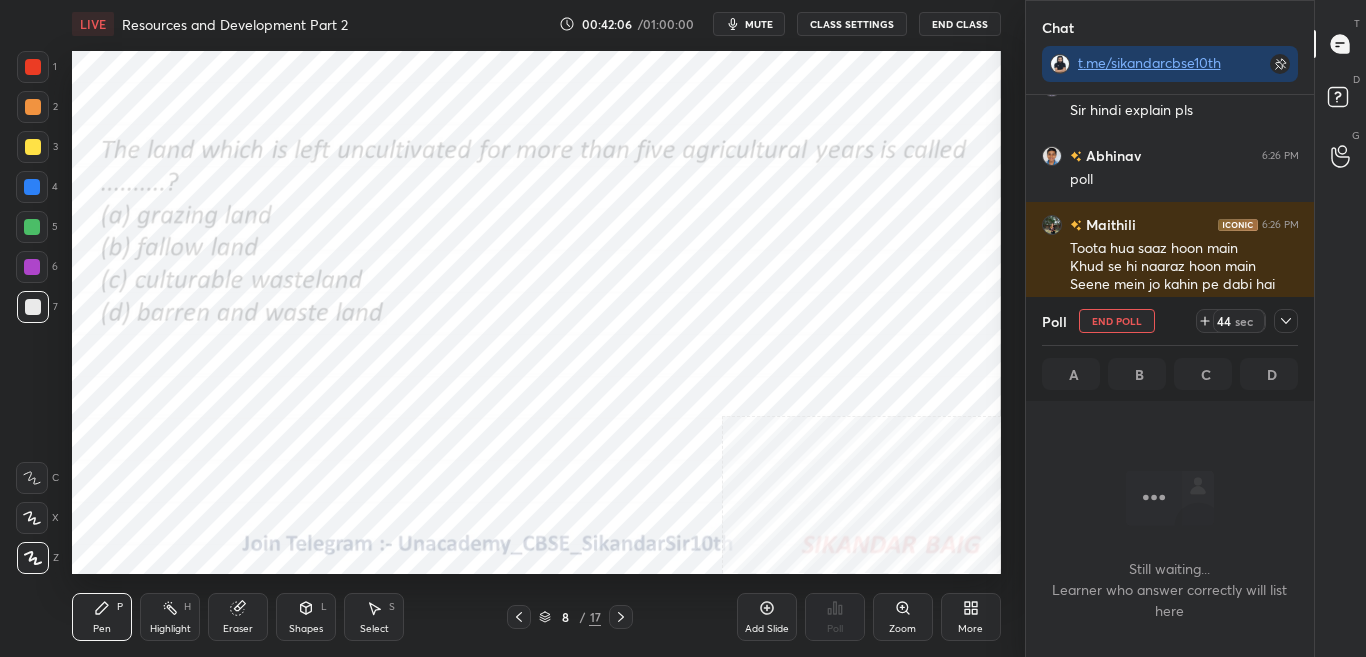 click 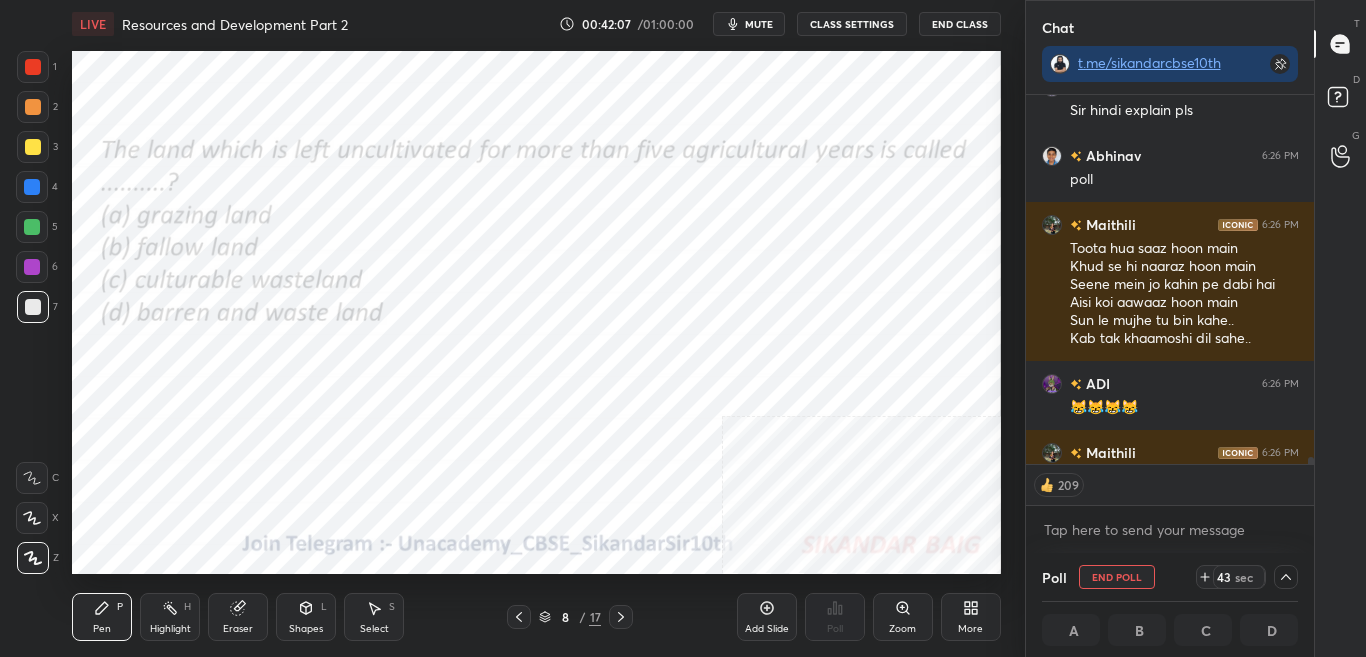 scroll, scrollTop: 1, scrollLeft: 7, axis: both 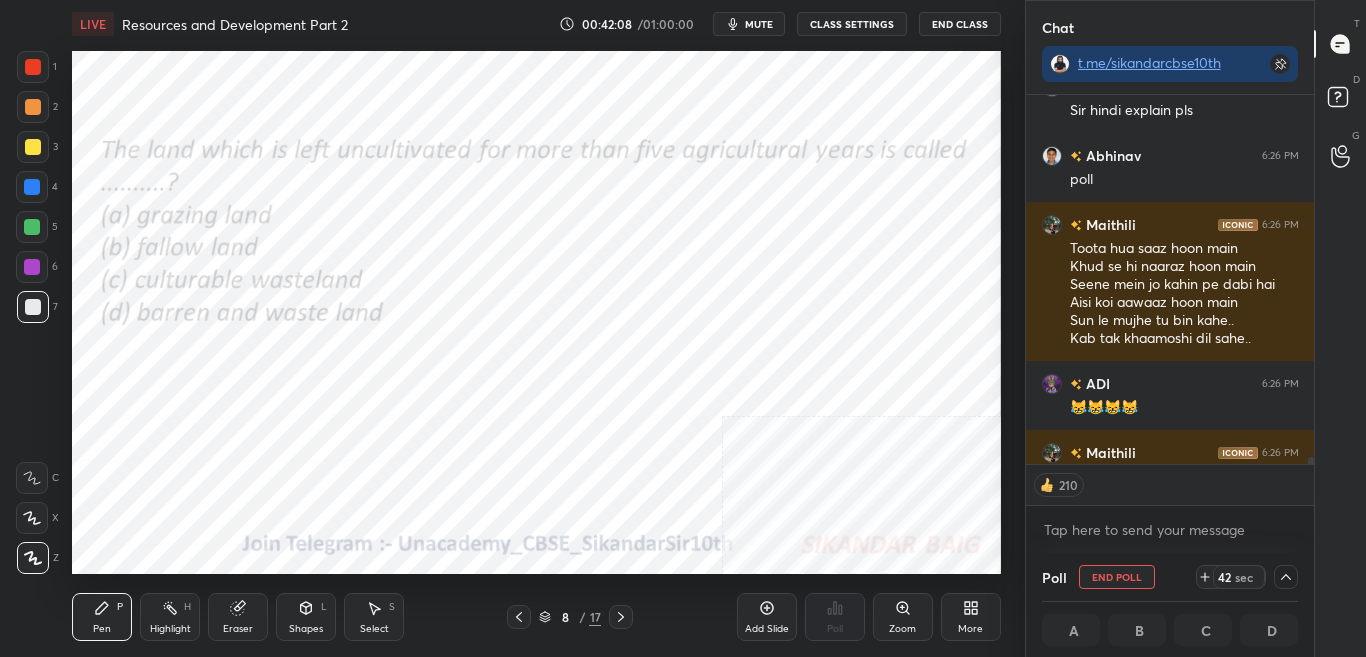 click on "[NAME] 6:26 PM T-T [NAME] 6:26 PM Sir hindi explain pls [NAME] 6:26 PM poll [NAME] 6:26 PM Toota hua saaz hoon main
Khud se hi naaraz hoon main
Seene mein jo kahin pe dabi hai
Aisi koi aawaaz hoon main
Sun le mujhe tu bin kahe..
Kab tak khaamoshi dil sahe.. [NAME] 6:26 PM 😹😹😹😹 [NAME] 6:26 PM T-T [NAME] 6:26 PM Ooo kal ka question JUMP TO LATEST 210 Enable hand raising Enable raise hand to speak to learners. Once enabled, chat will be turned off temporarily. Enable x" at bounding box center (1170, 324) 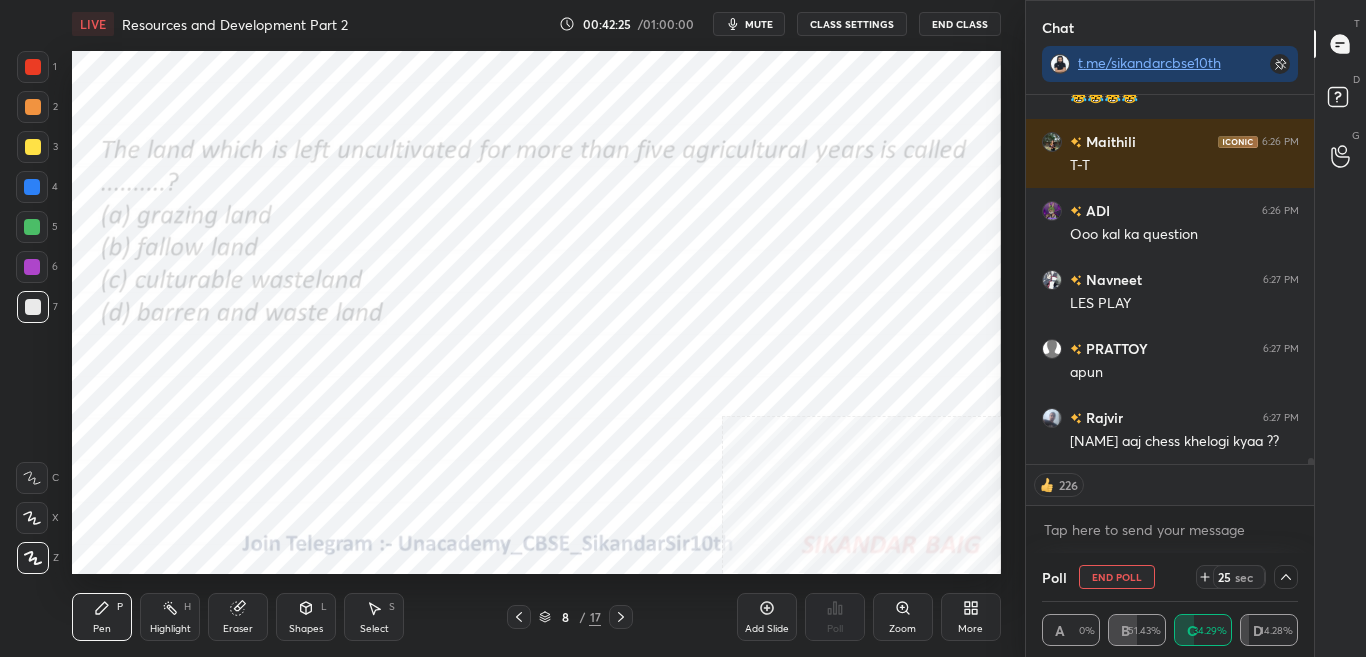 scroll, scrollTop: 24191, scrollLeft: 0, axis: vertical 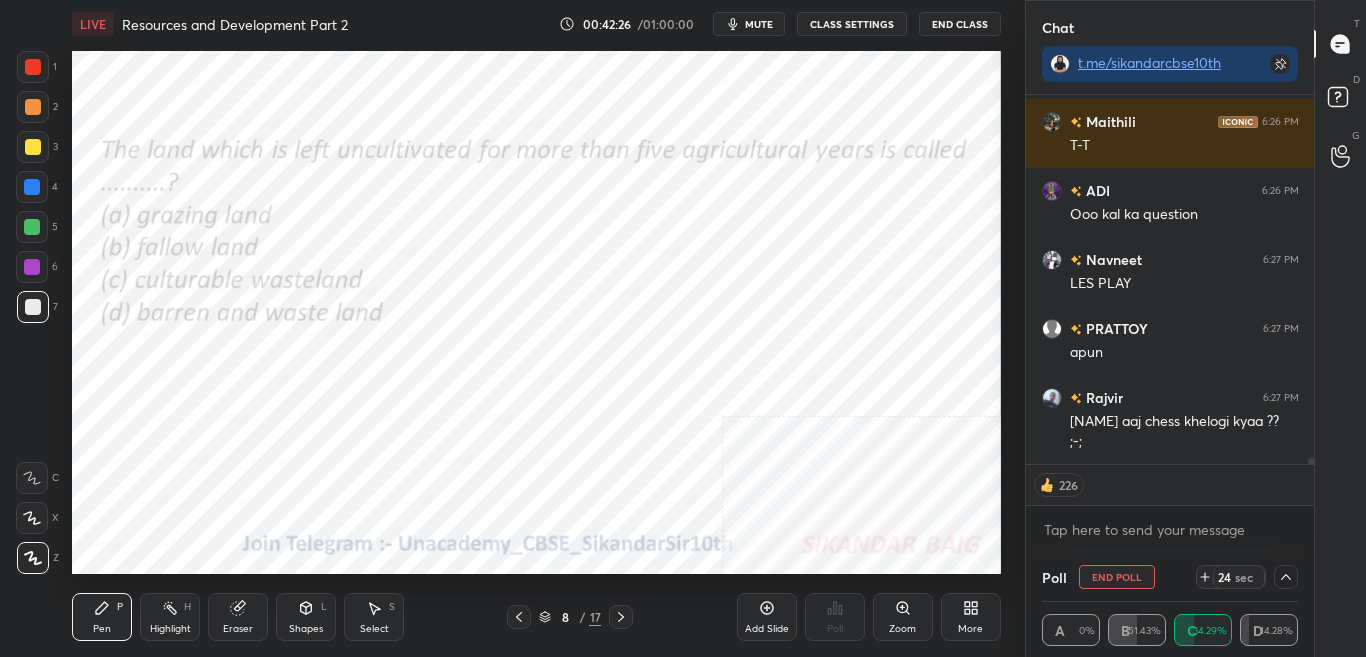 click 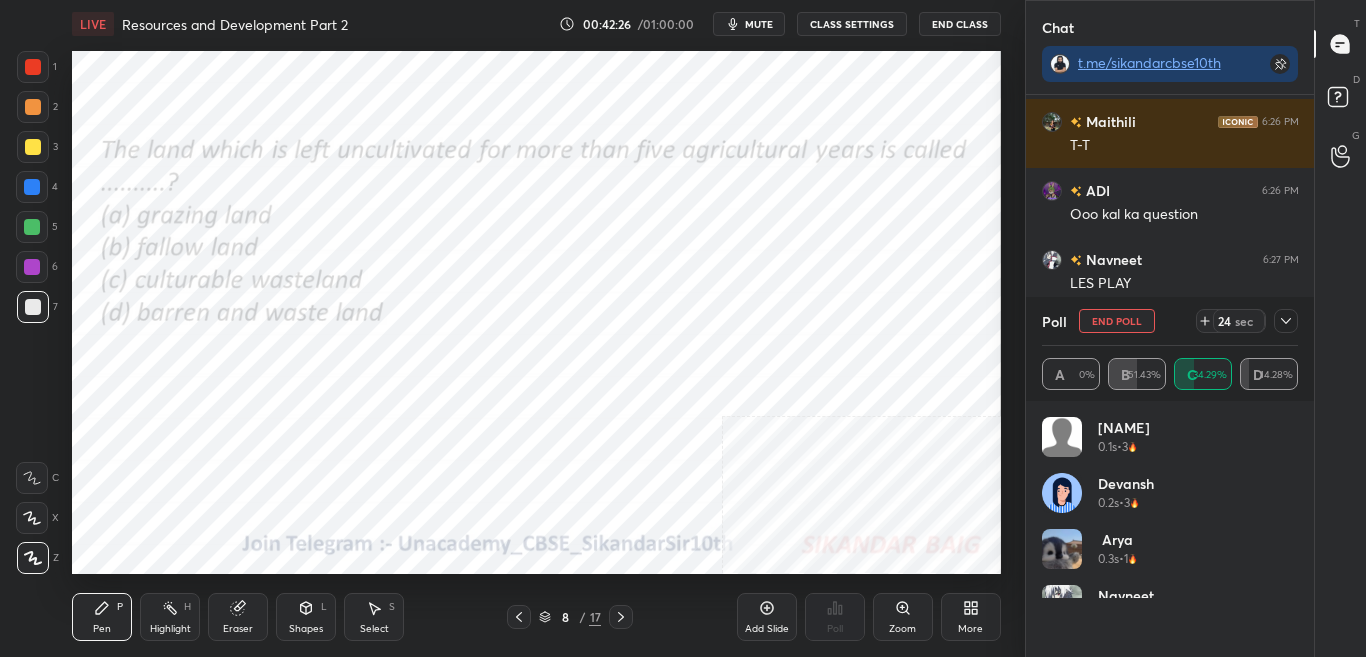 scroll, scrollTop: 233, scrollLeft: 250, axis: both 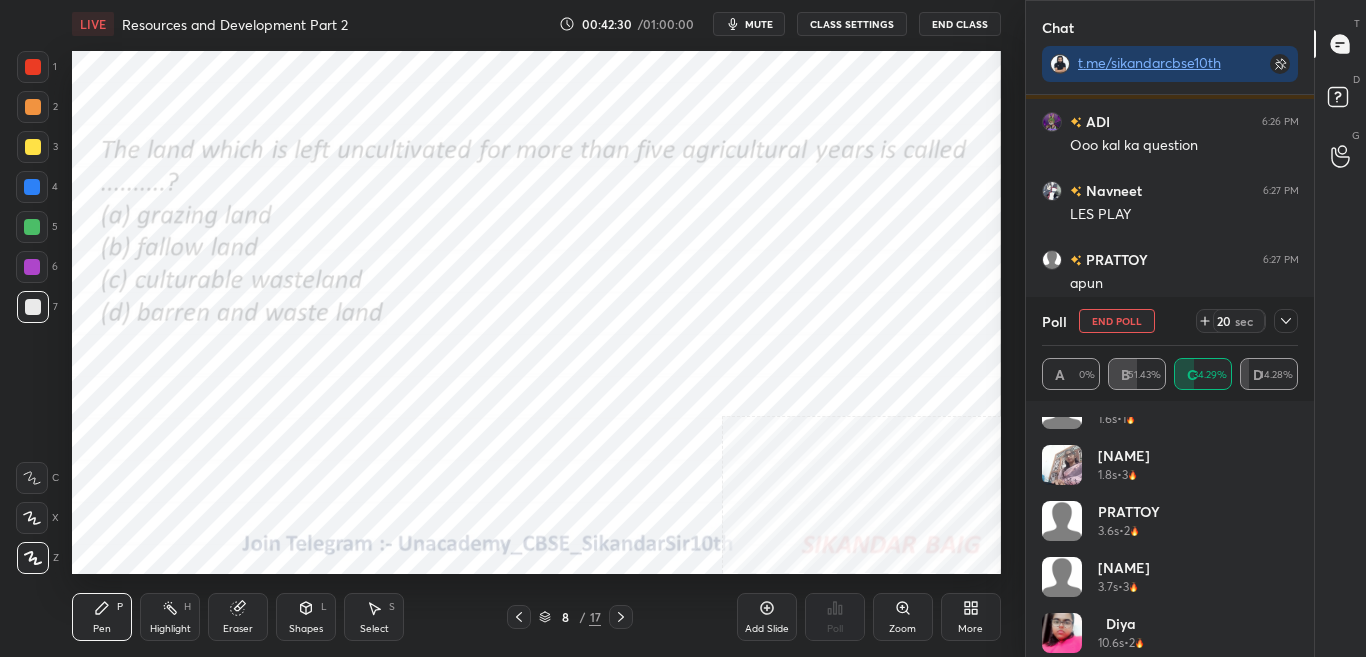 click at bounding box center [1286, 321] 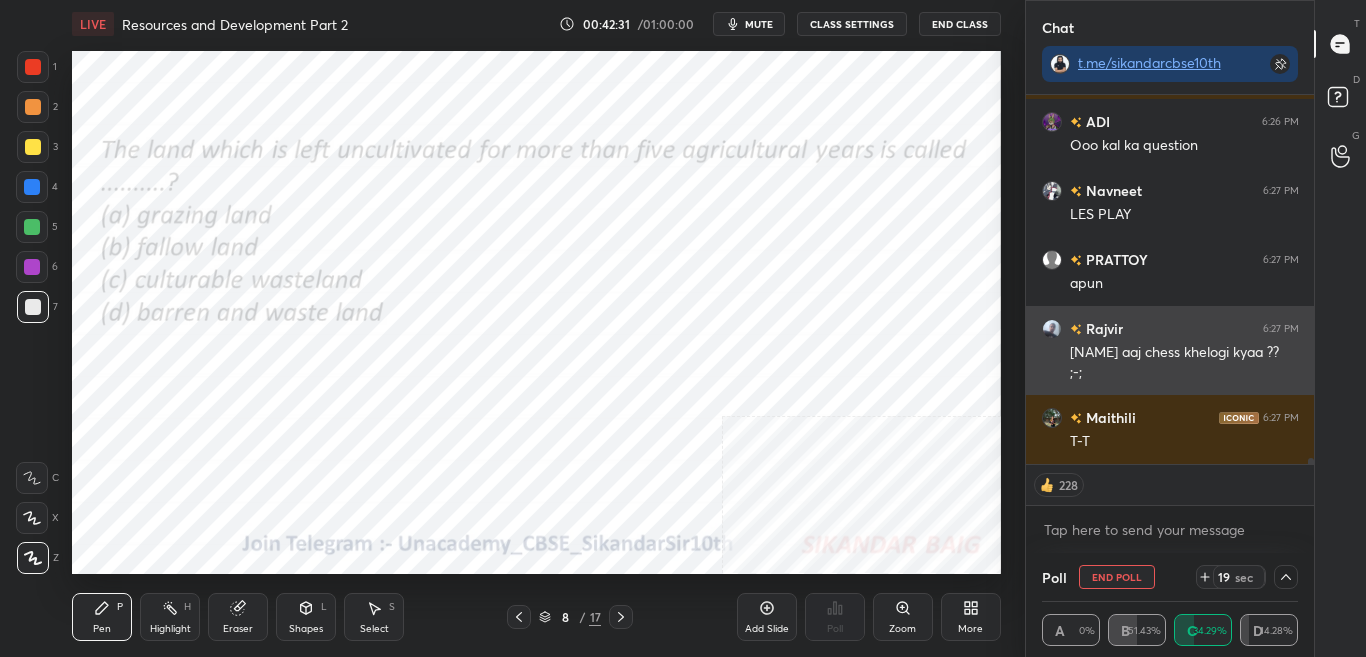 scroll, scrollTop: 0, scrollLeft: 0, axis: both 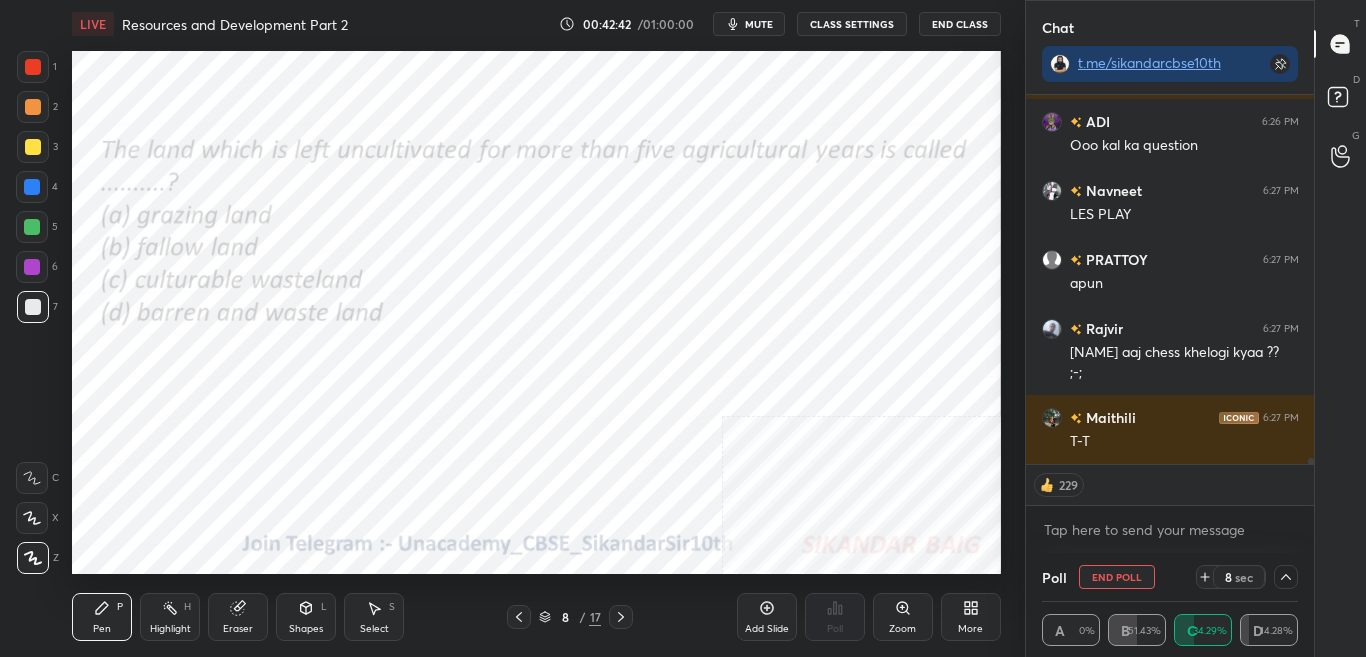 click at bounding box center (33, 67) 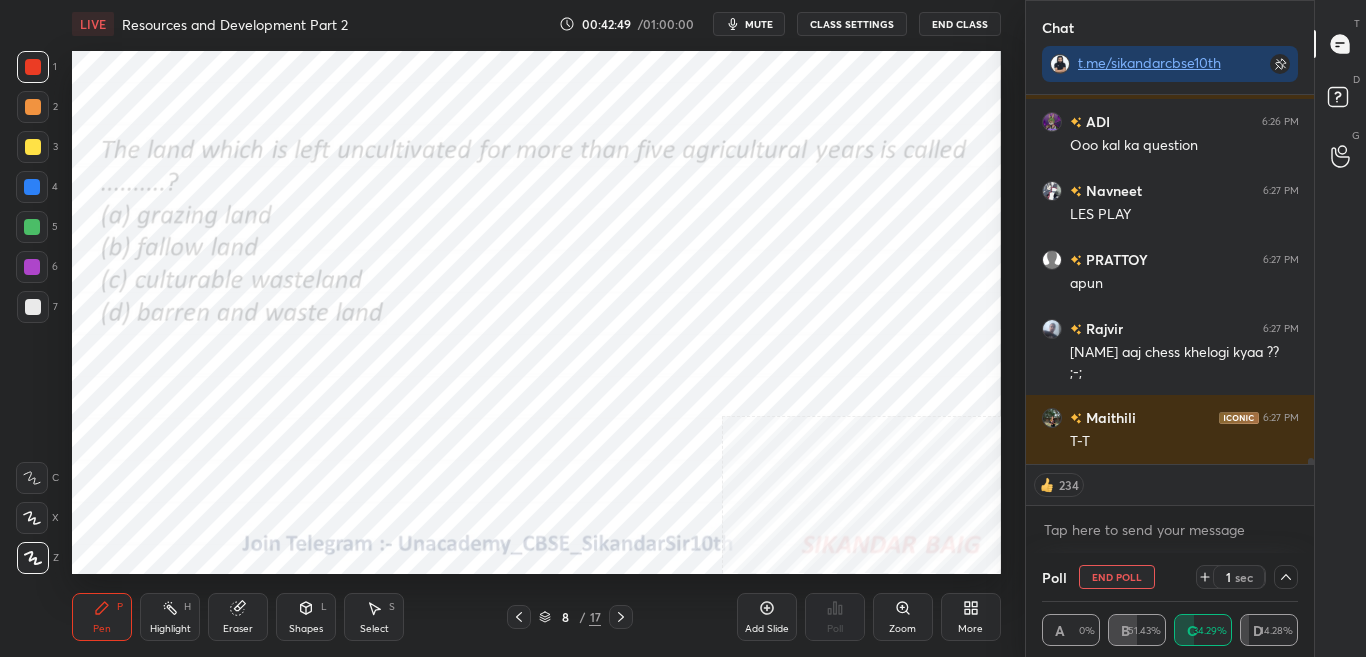 scroll, scrollTop: 24329, scrollLeft: 0, axis: vertical 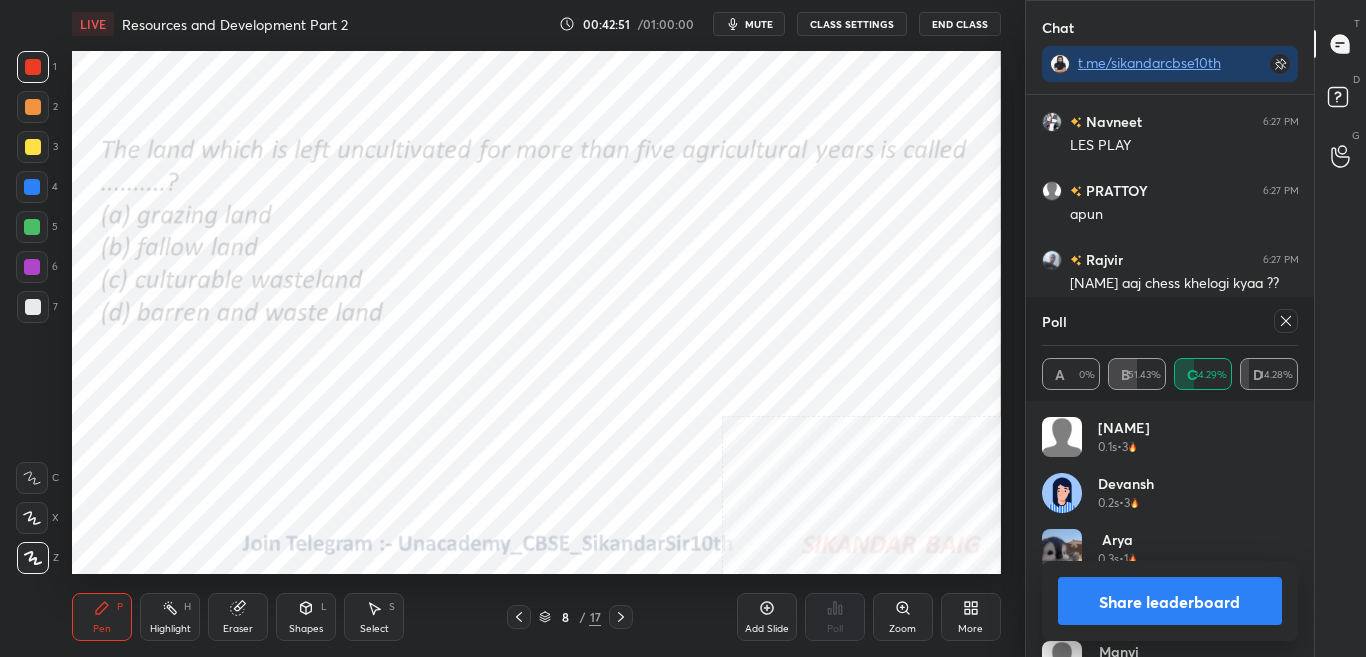 click on "Share leaderboard" at bounding box center [1170, 601] 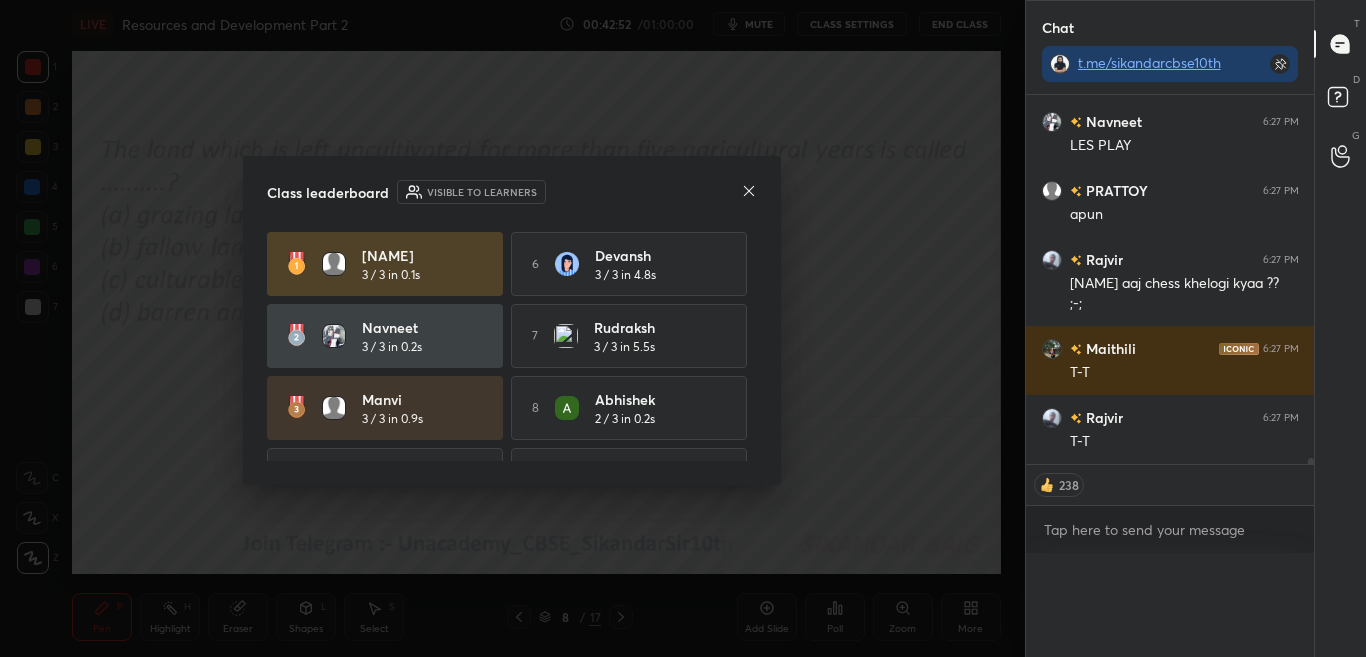 scroll, scrollTop: 0, scrollLeft: 0, axis: both 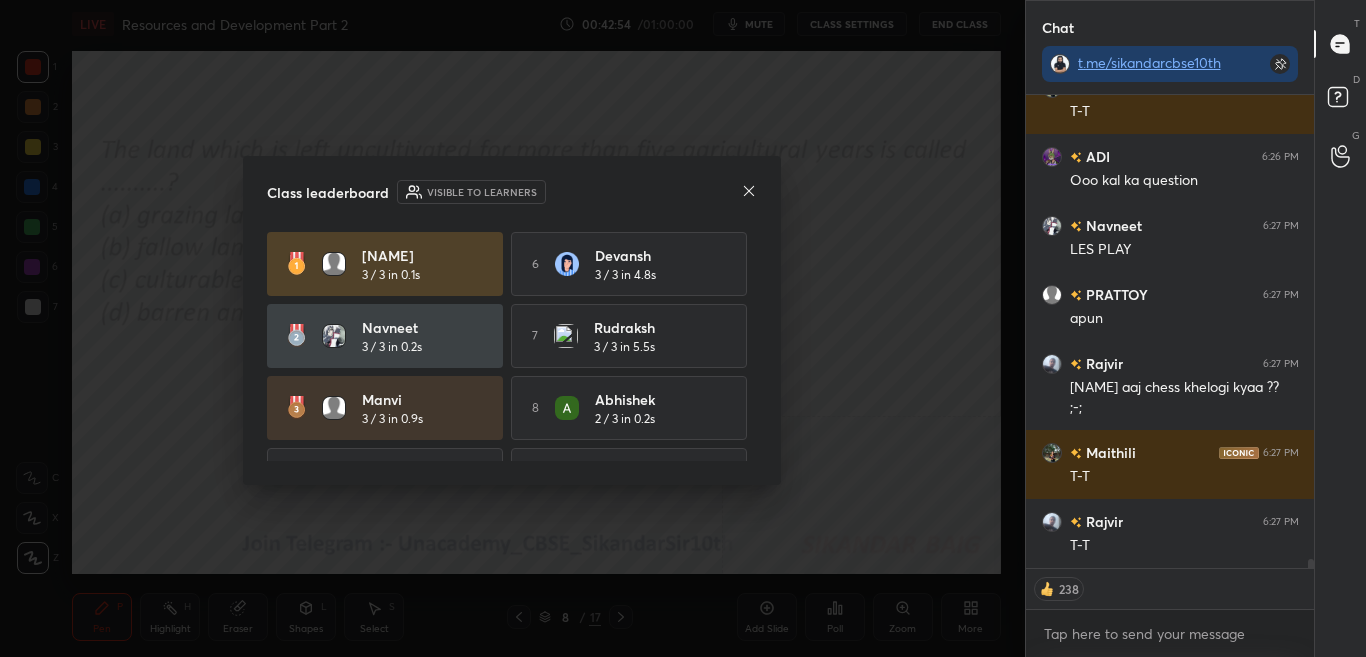 click 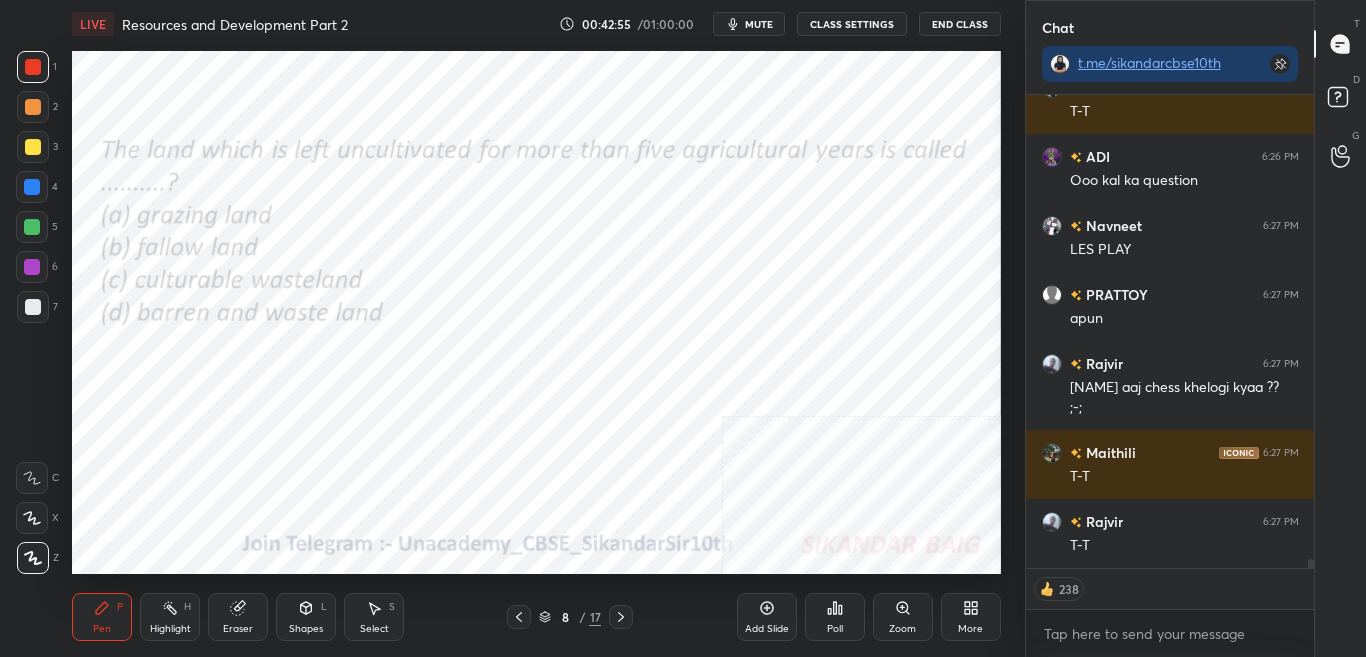 click 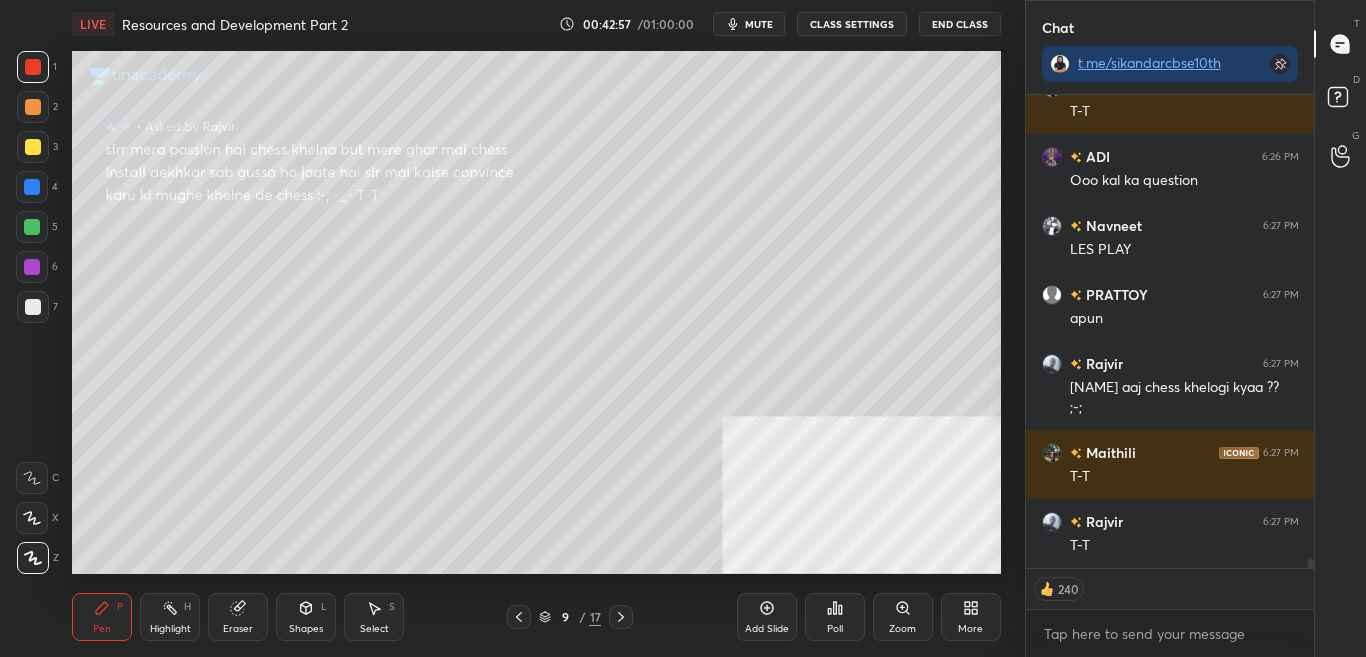 click 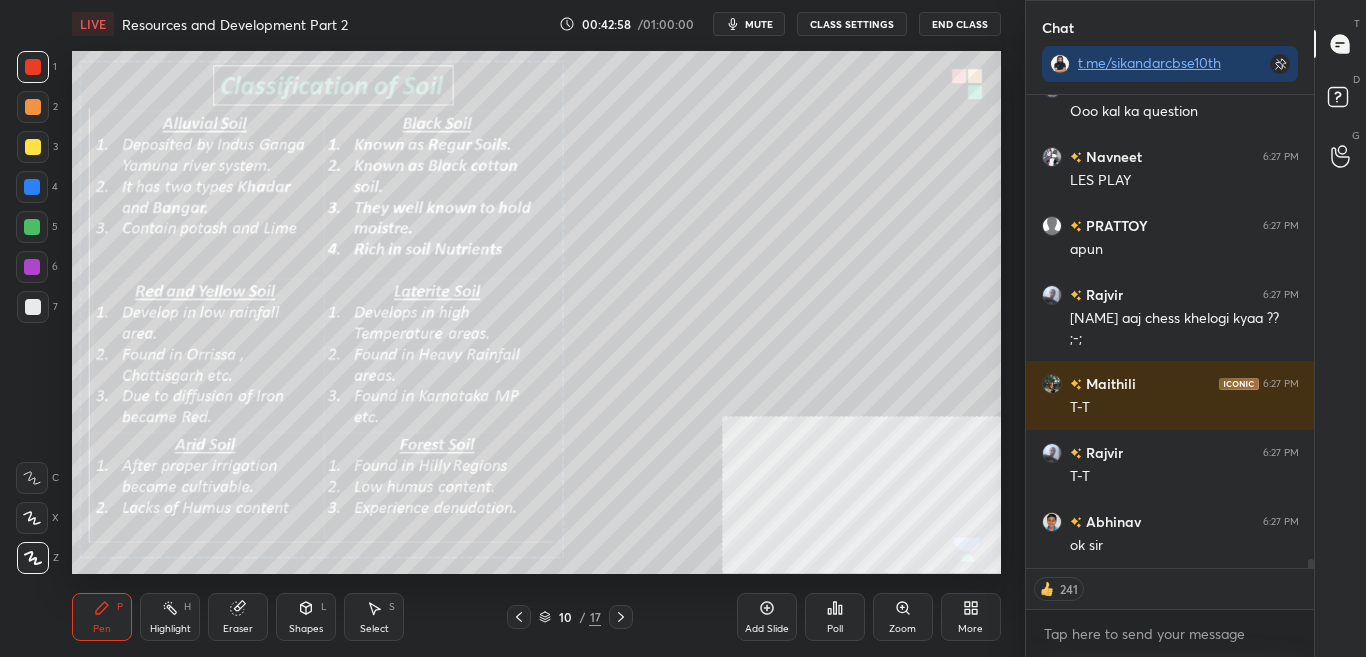click 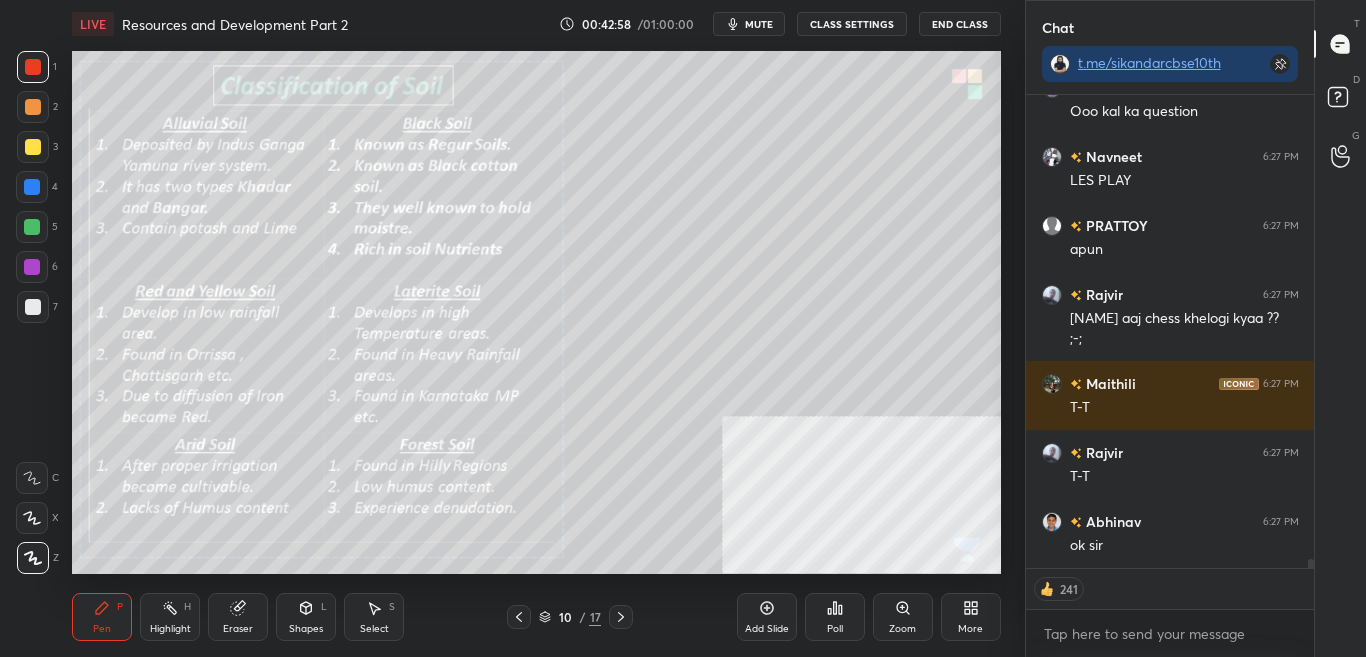 click at bounding box center [519, 617] 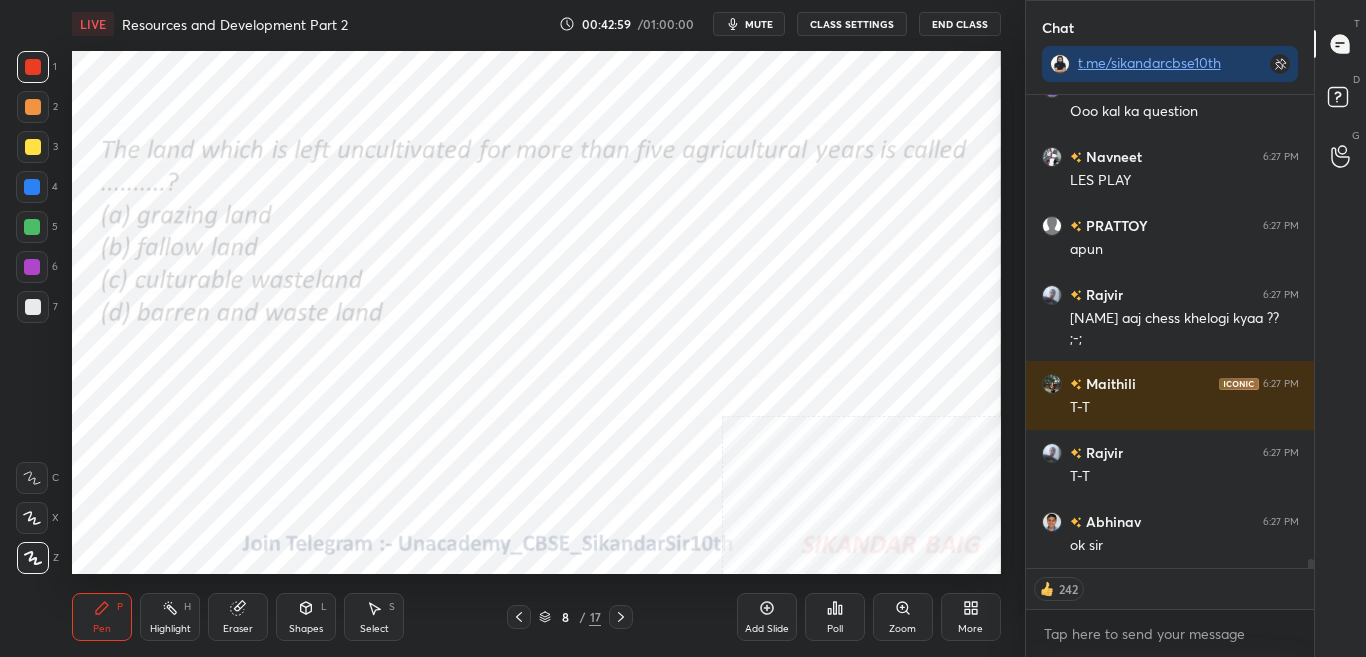 click at bounding box center [519, 617] 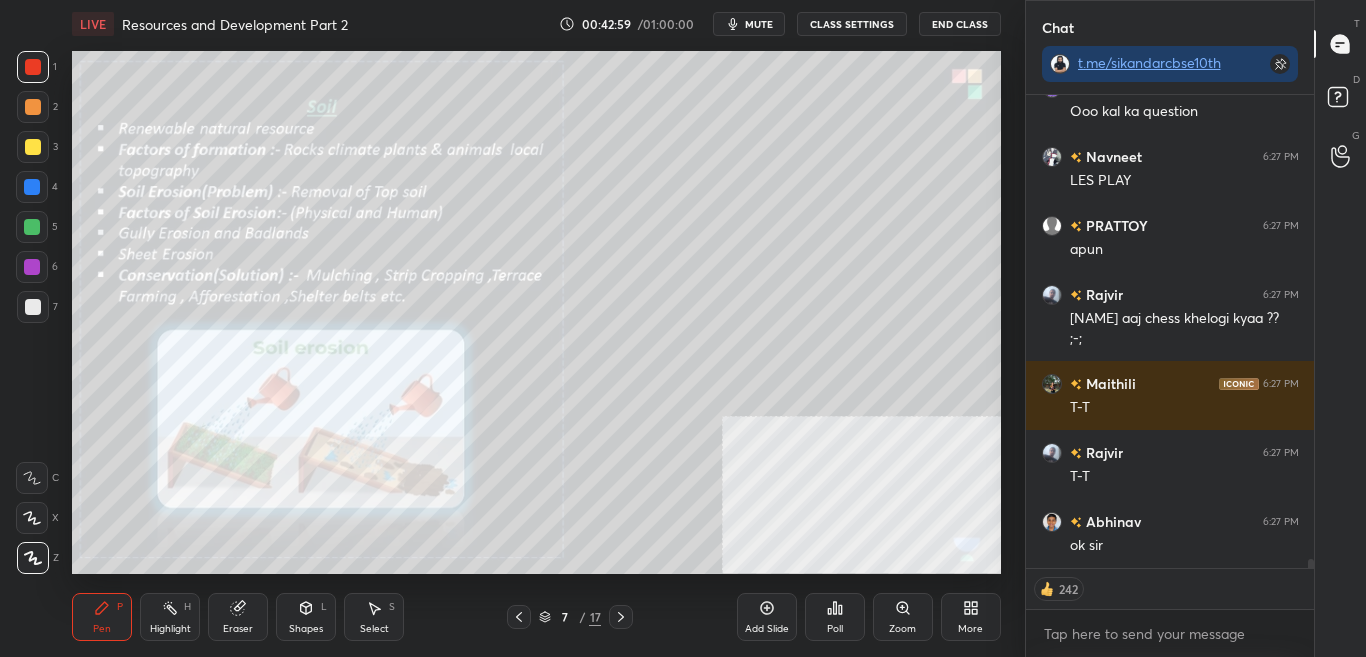 click at bounding box center [519, 617] 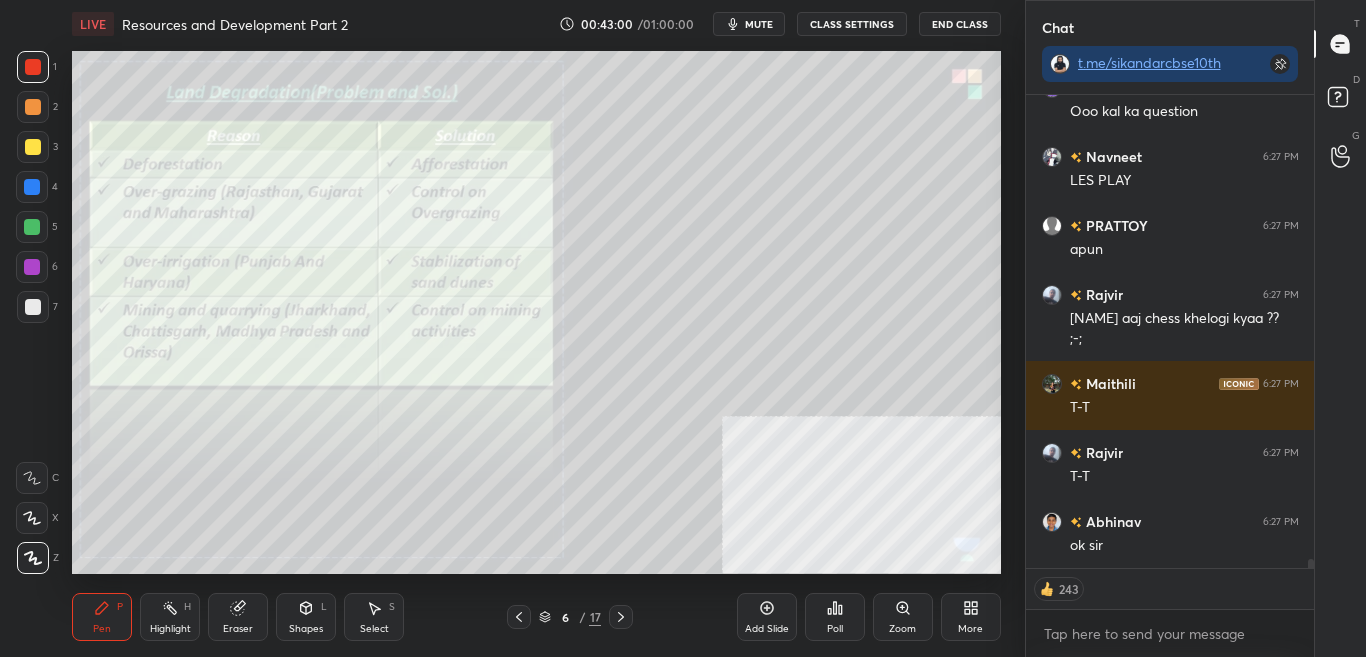 click on "[MONTH] / [DAY]" at bounding box center [570, 617] 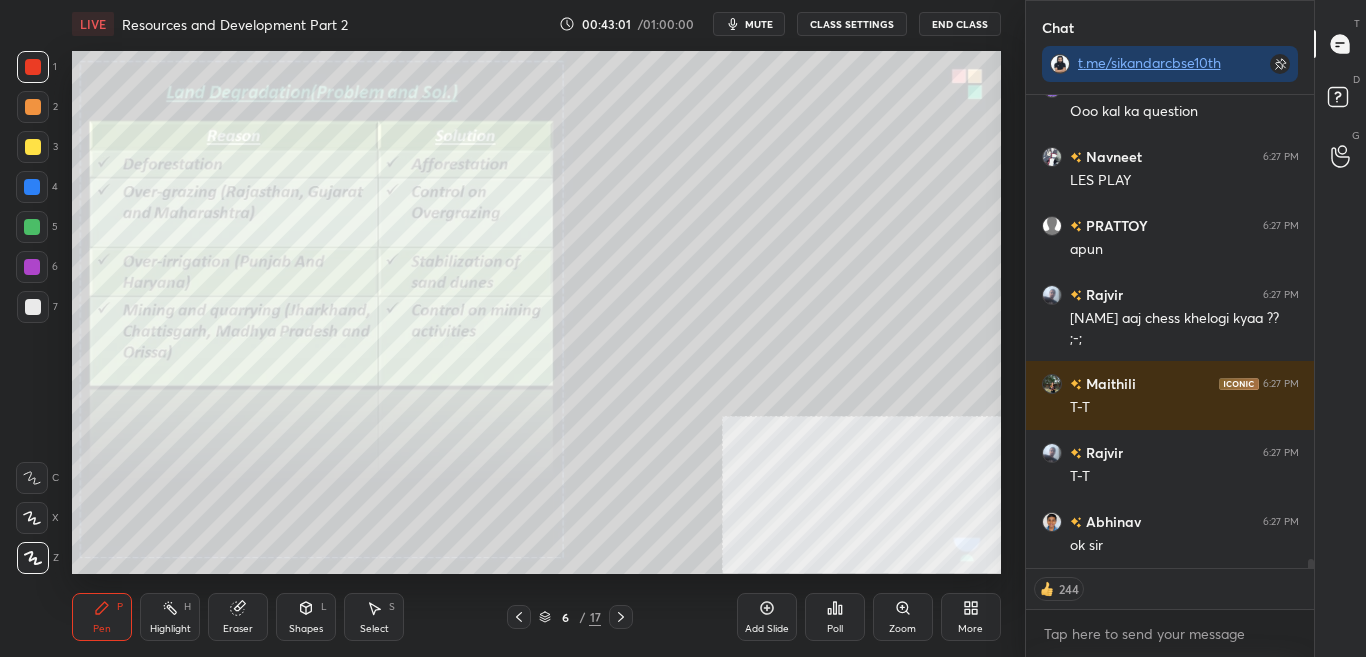 click 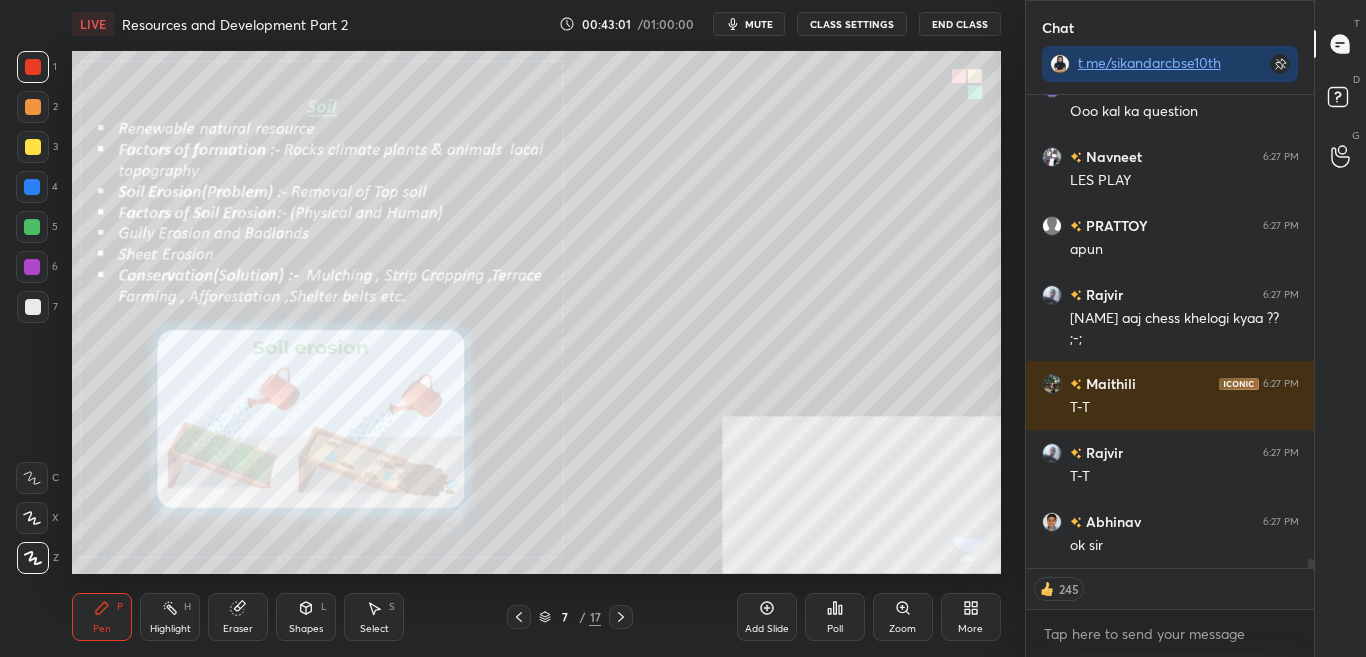 click 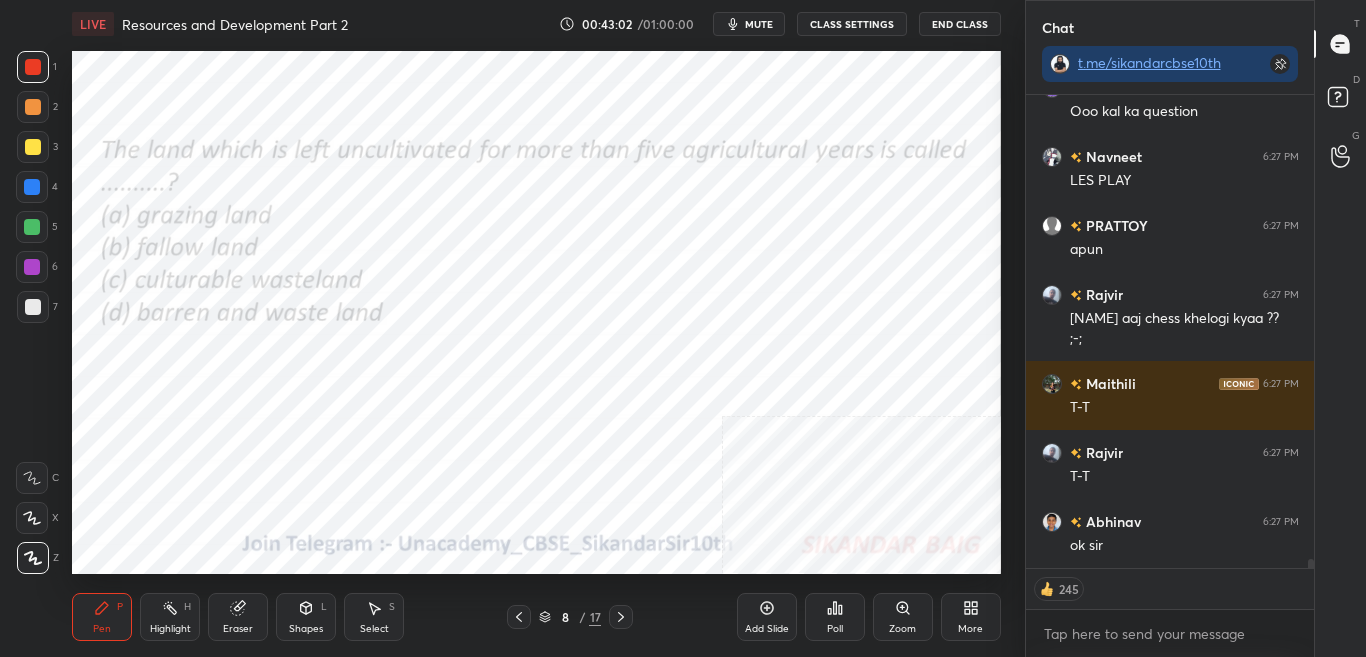 click on "More" at bounding box center (970, 629) 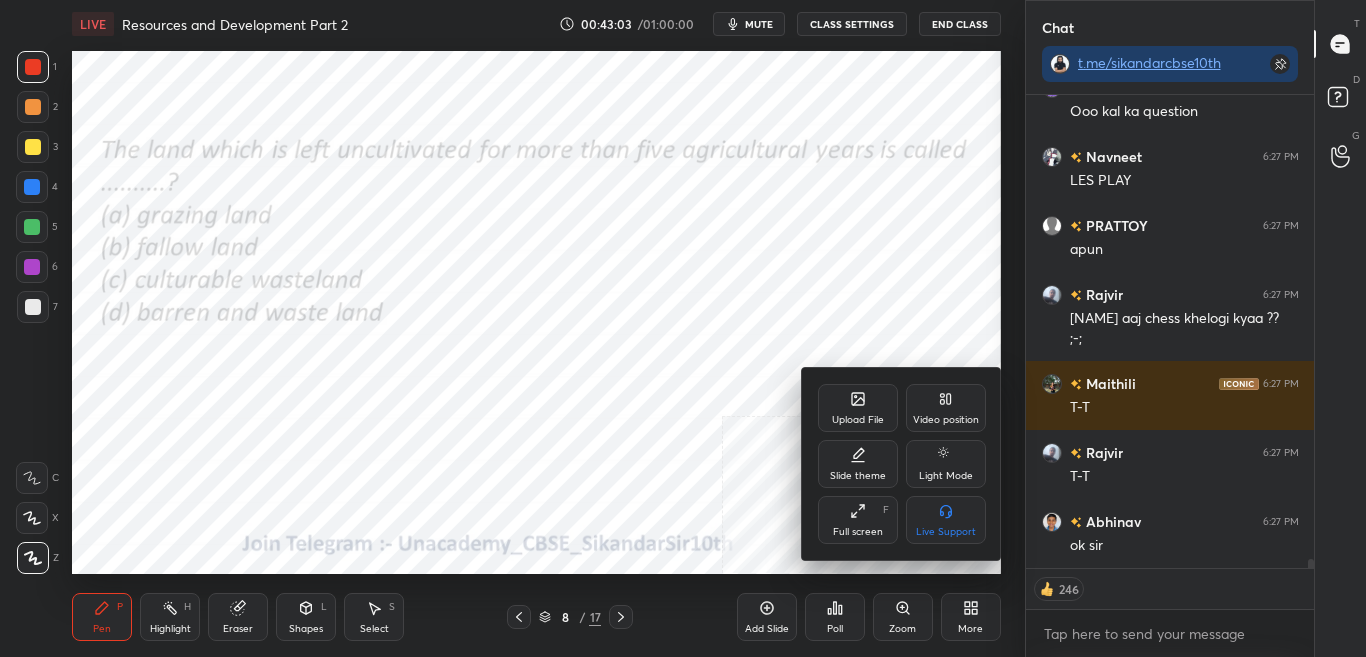 click 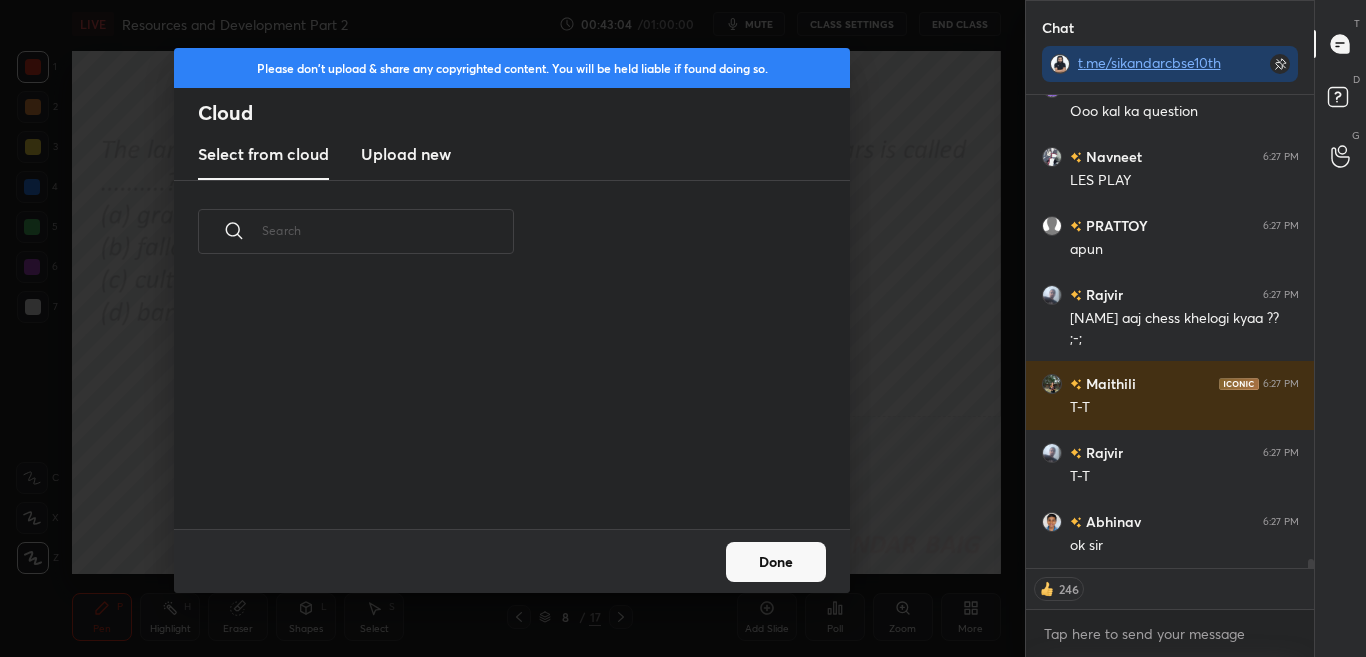 click on "Upload new" at bounding box center [406, 154] 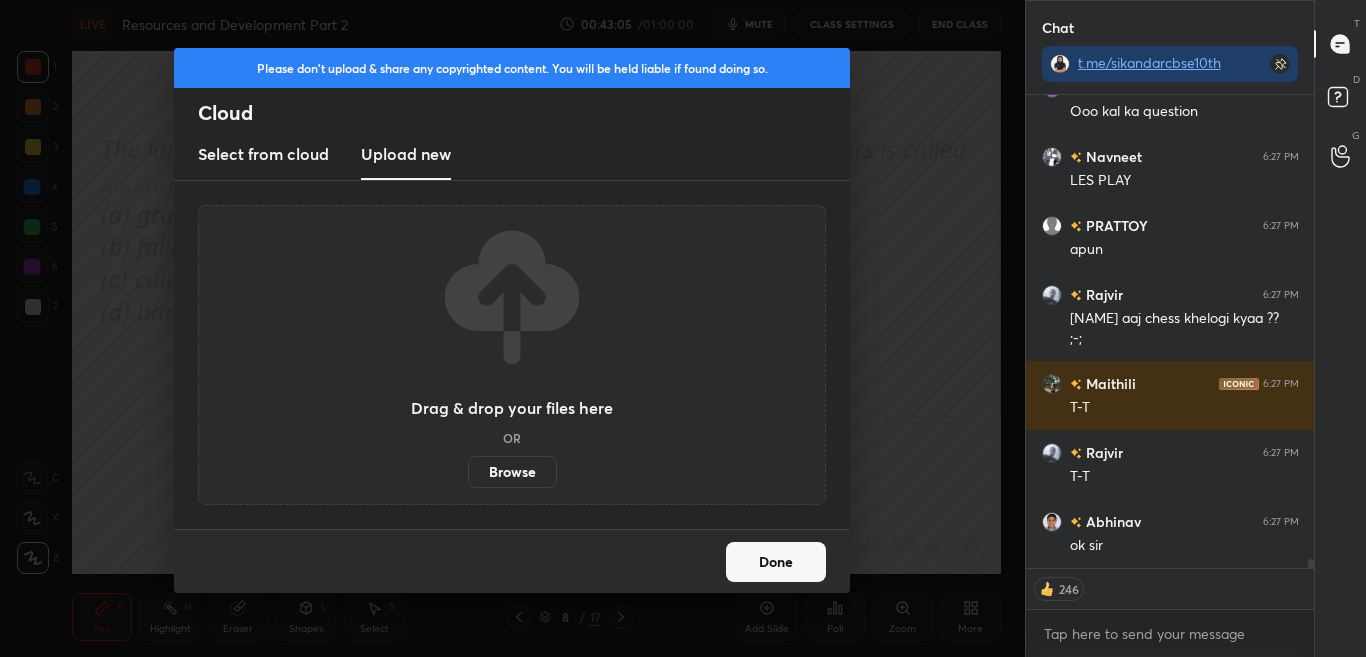 click on "Browse" at bounding box center [512, 472] 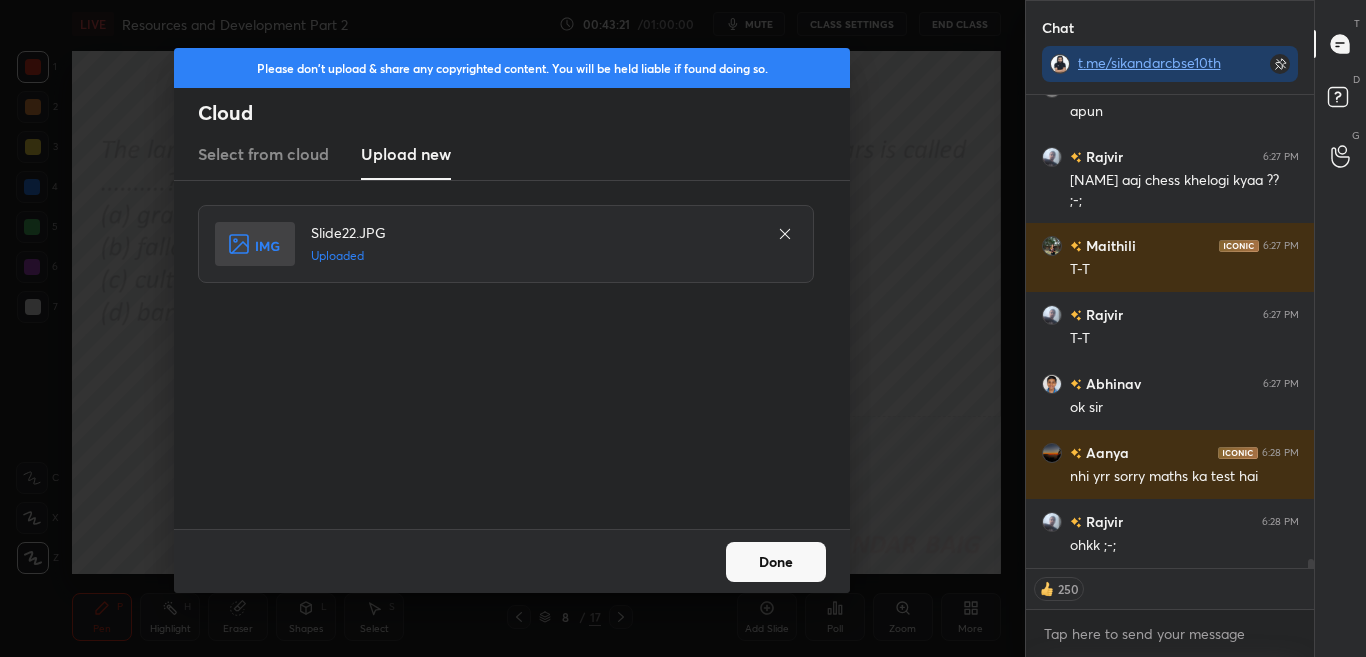 click on "Done" at bounding box center (776, 562) 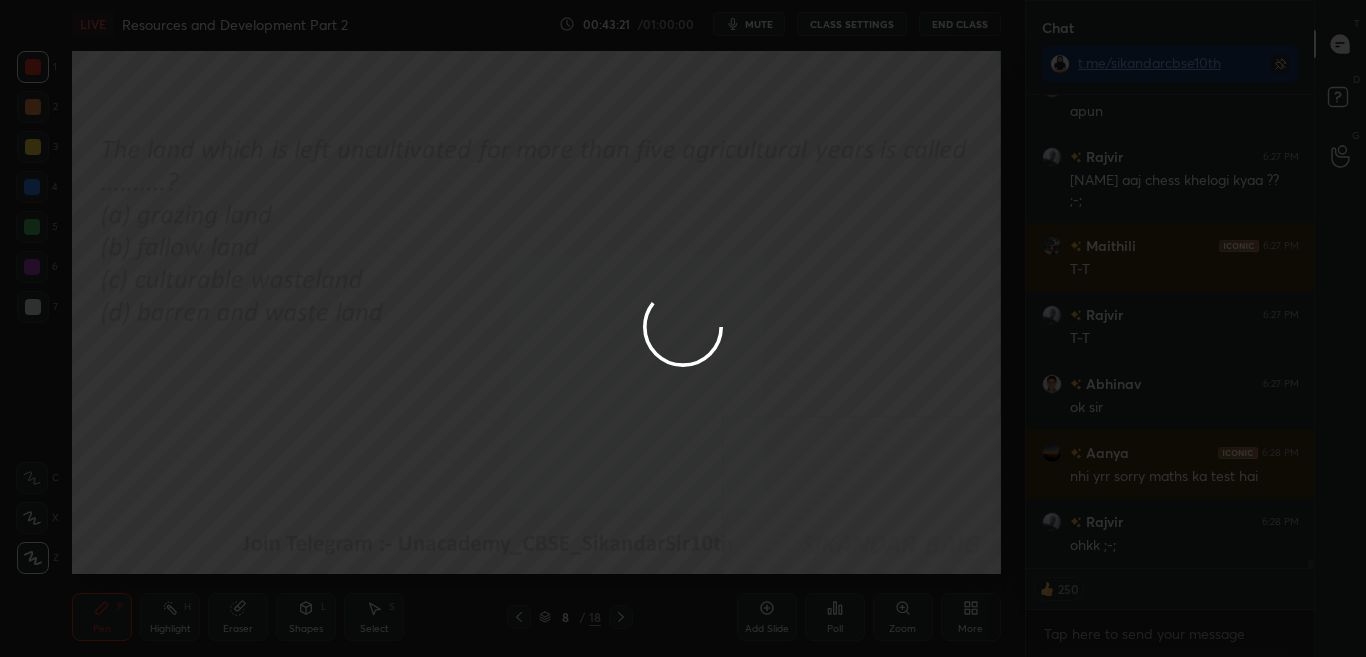 click on "Done" at bounding box center [776, 562] 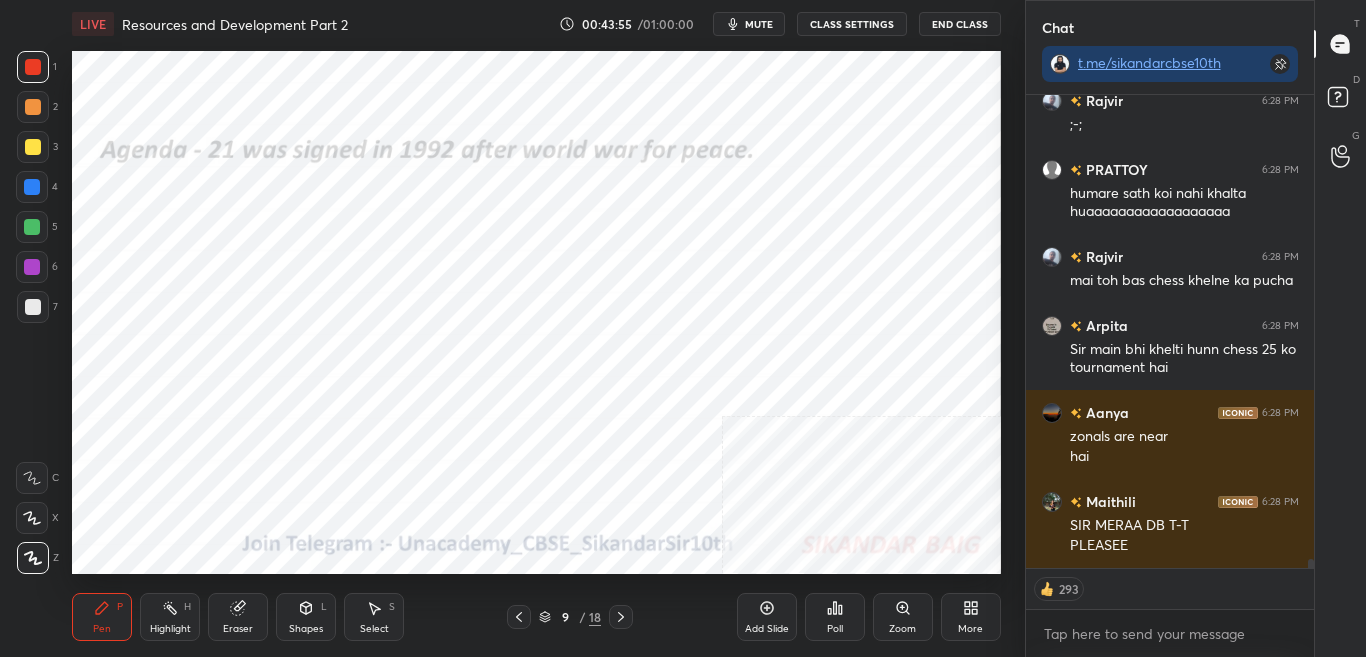 scroll, scrollTop: 25129, scrollLeft: 0, axis: vertical 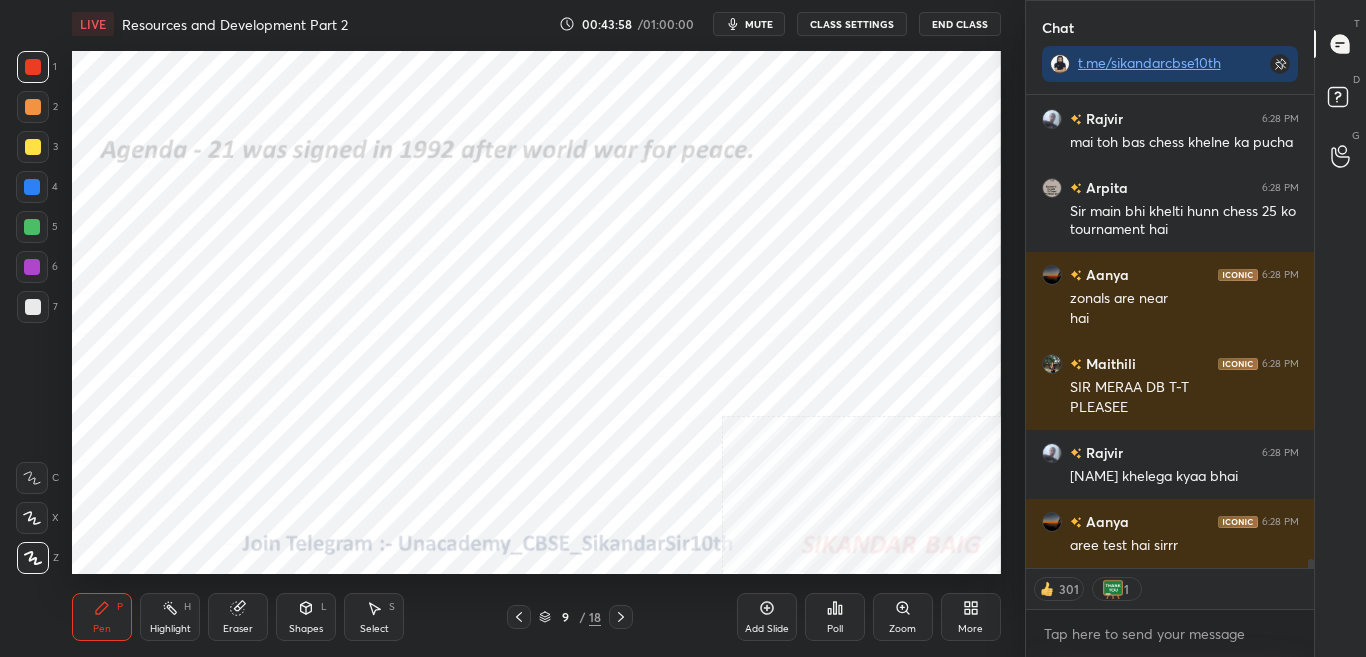 click on "LIVE Resources and Development Part 2 00:43:58 /  01:00:00 mute CLASS SETTINGS End Class Setting up your live class Poll for   secs No correct answer Start poll Back Resources and Development Part 2 • L4 of Complete SST Revision Course for CBSE Class 10 (2025-26) [PERSON] Pen P Highlight H Eraser Shapes L Select S 9 / 18 Add Slide Poll Zoom More" at bounding box center [536, 328] 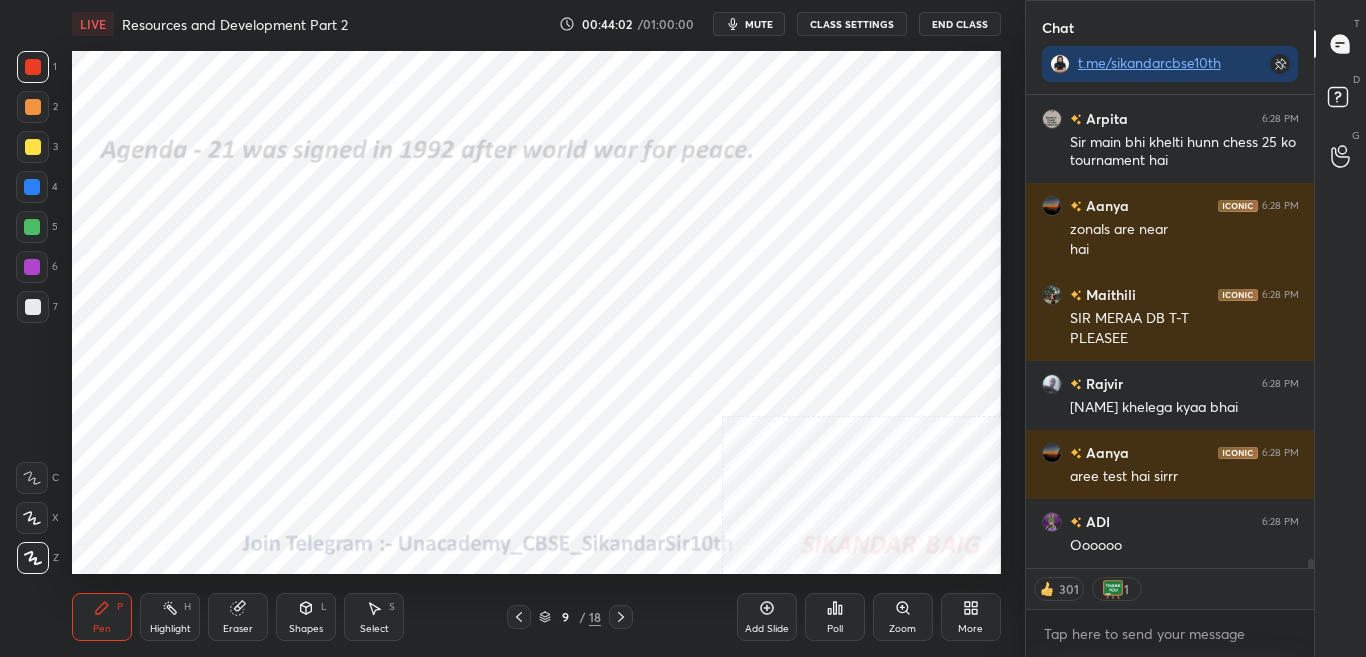 scroll, scrollTop: 25336, scrollLeft: 0, axis: vertical 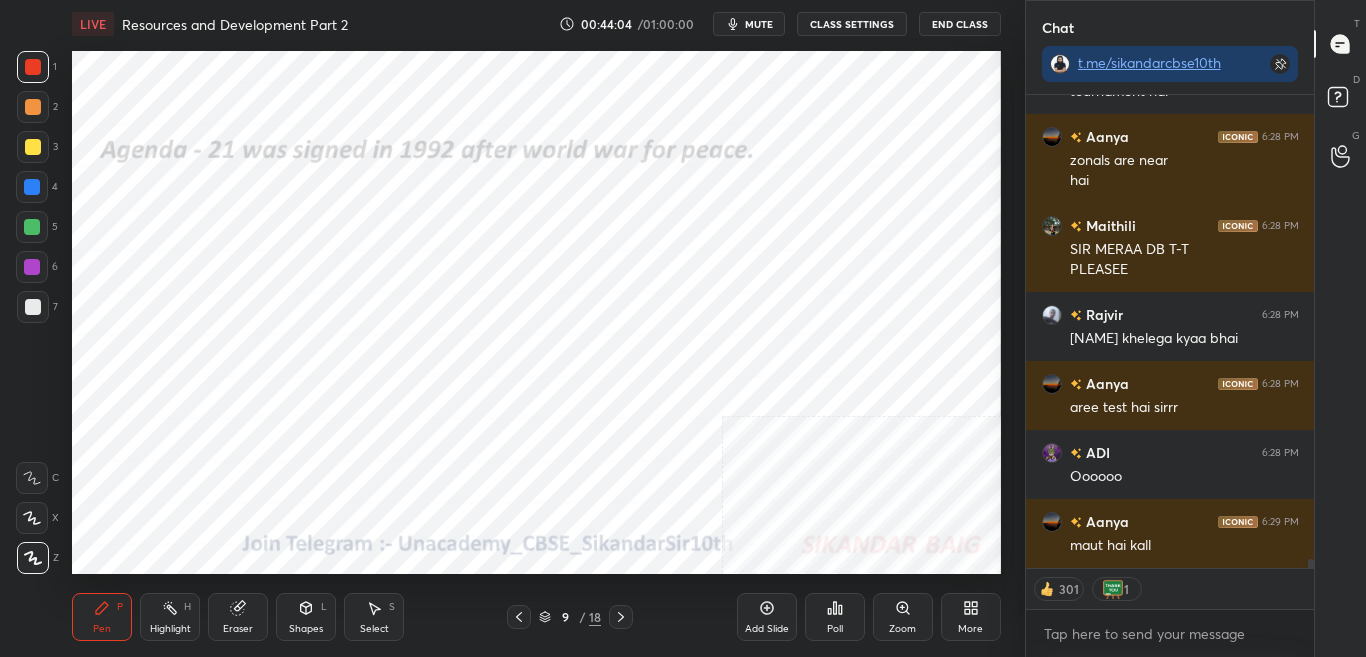 click on "Poll" at bounding box center (835, 617) 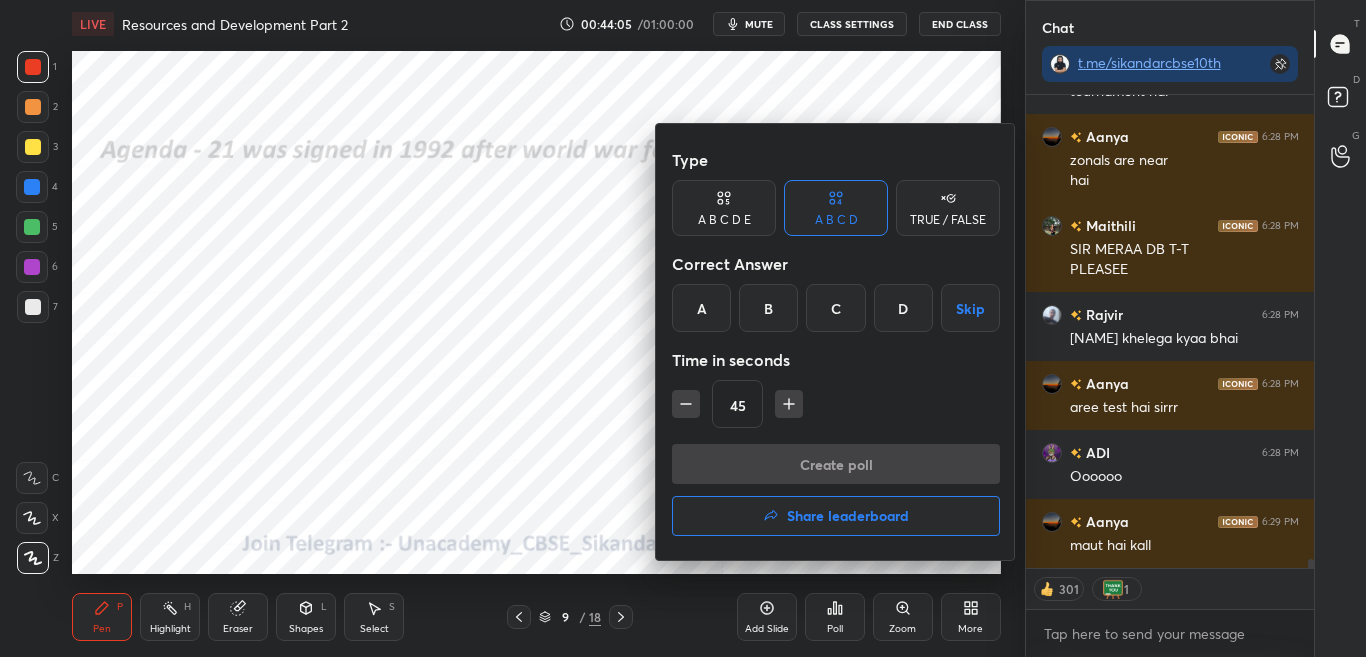 scroll, scrollTop: 25405, scrollLeft: 0, axis: vertical 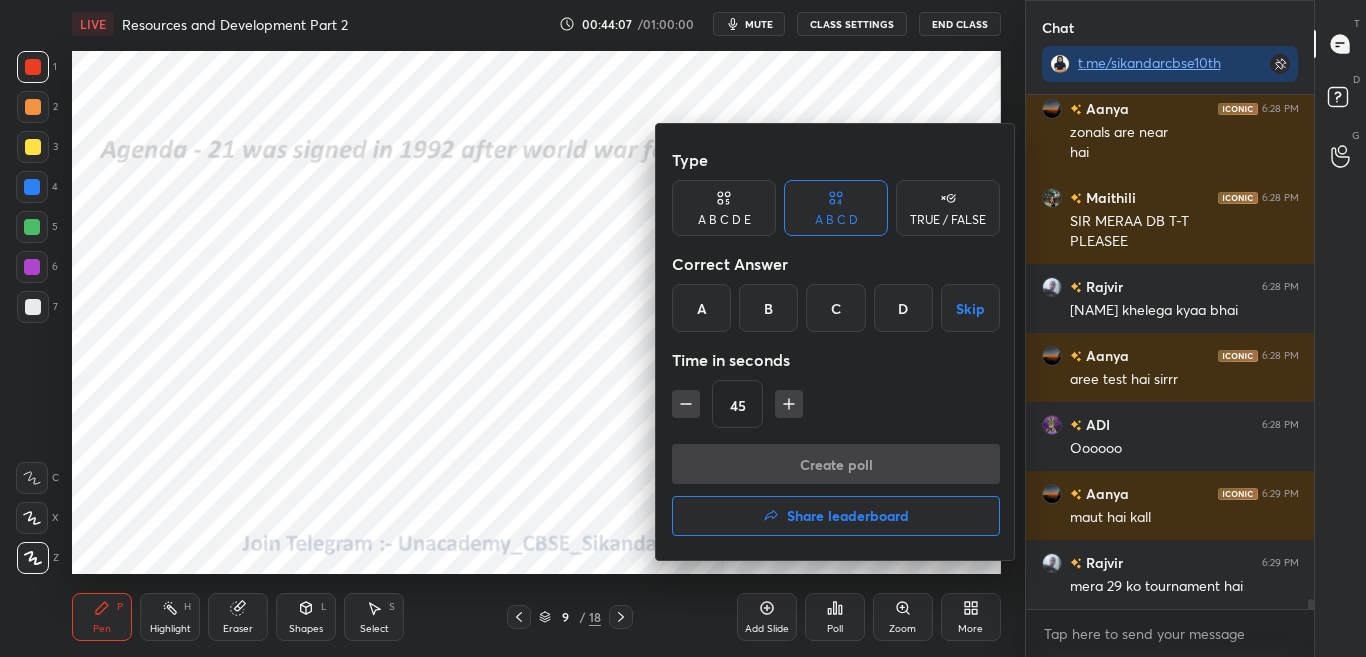 click on "TRUE / FALSE" at bounding box center [948, 220] 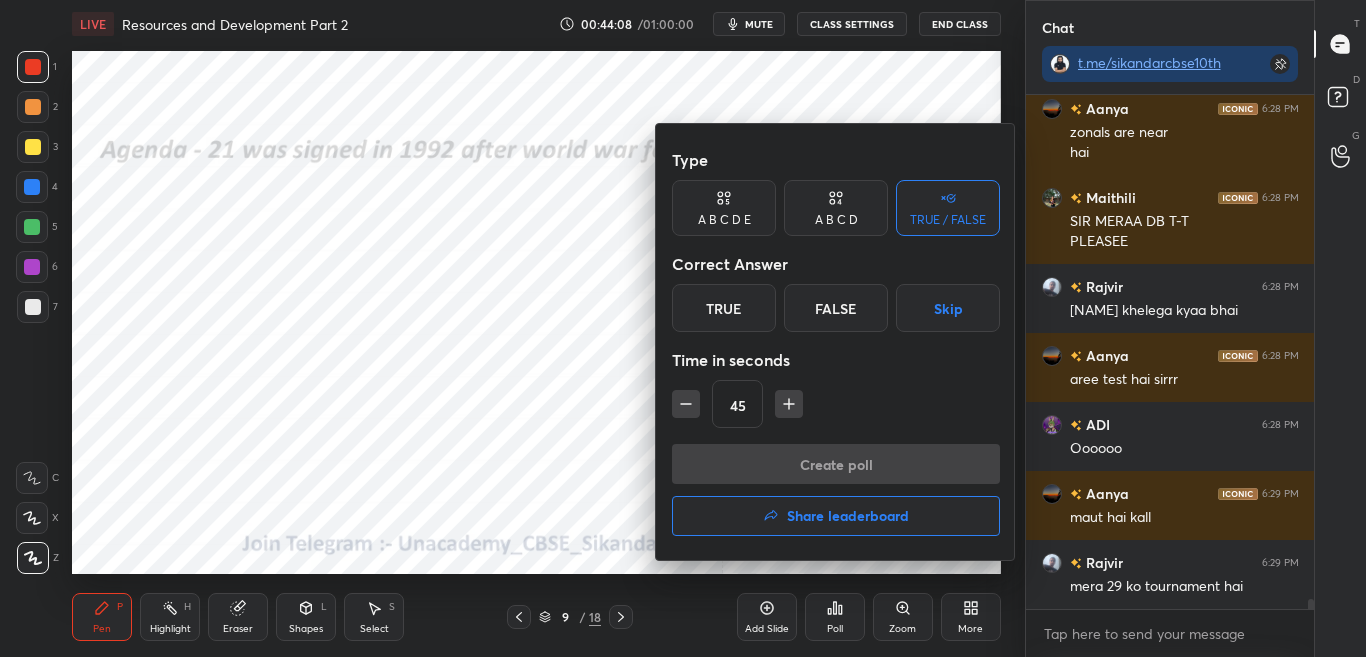 click on "False" at bounding box center [836, 308] 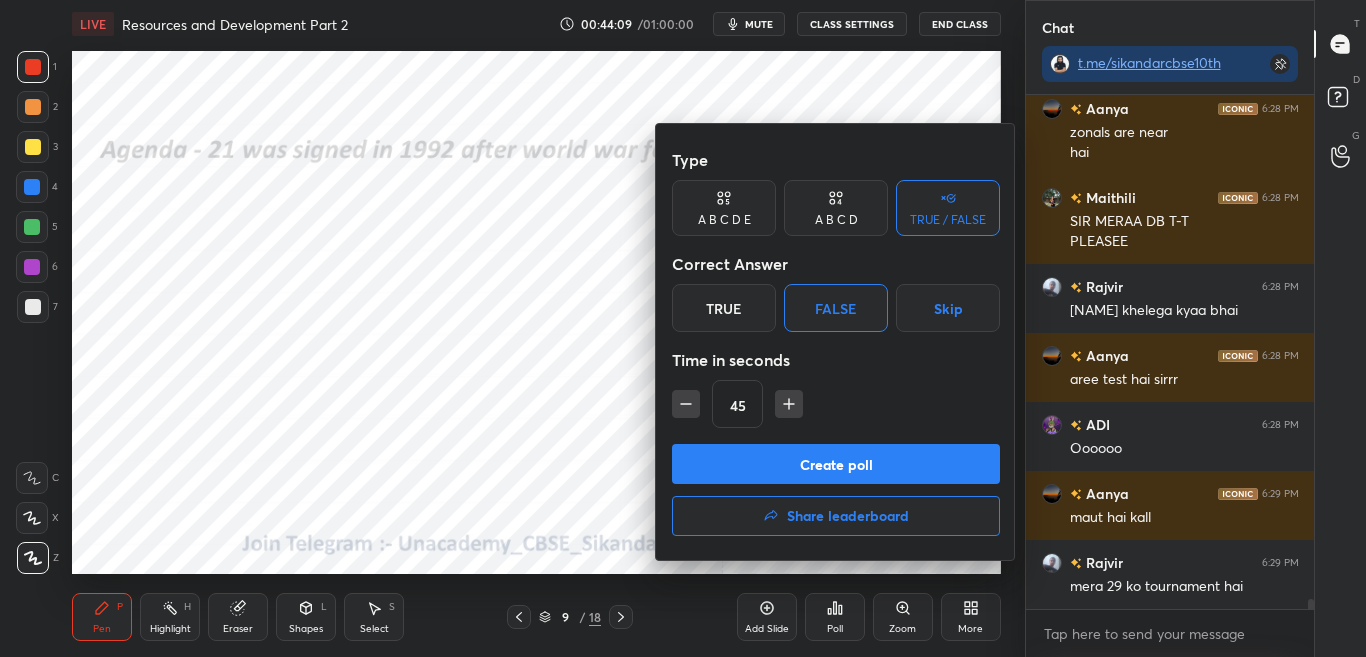 click on "Create poll" at bounding box center (836, 464) 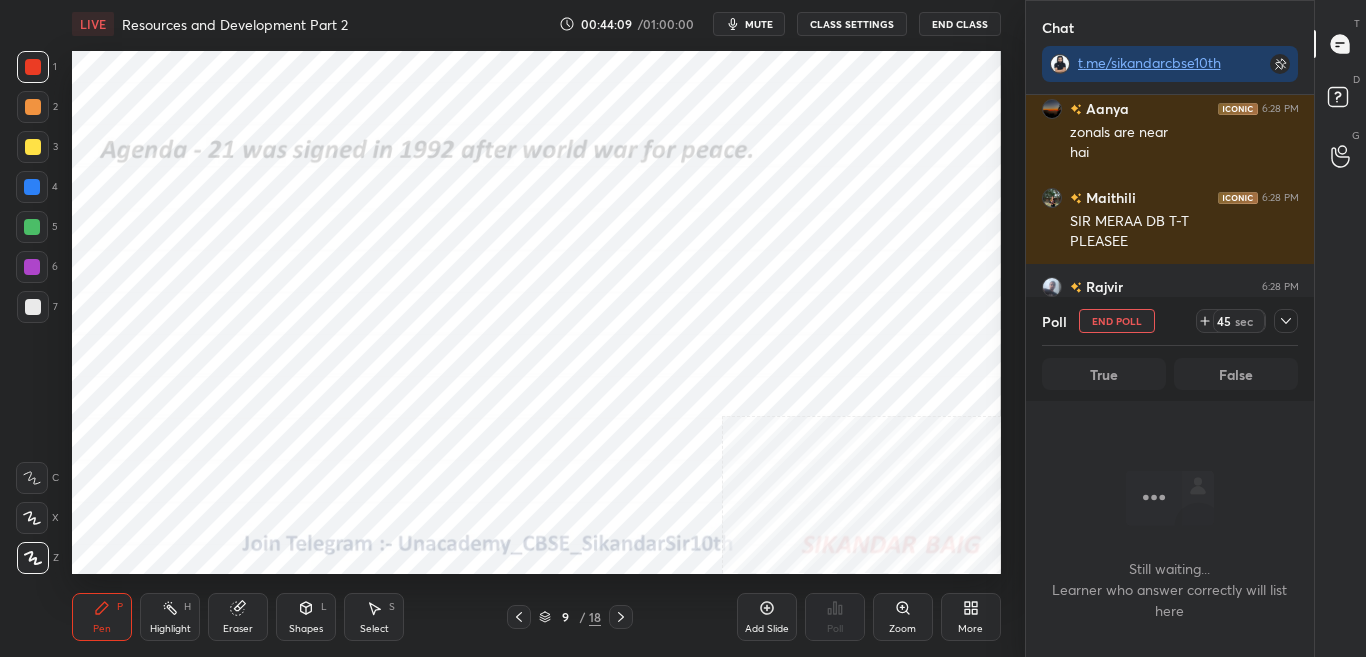 scroll, scrollTop: 404, scrollLeft: 282, axis: both 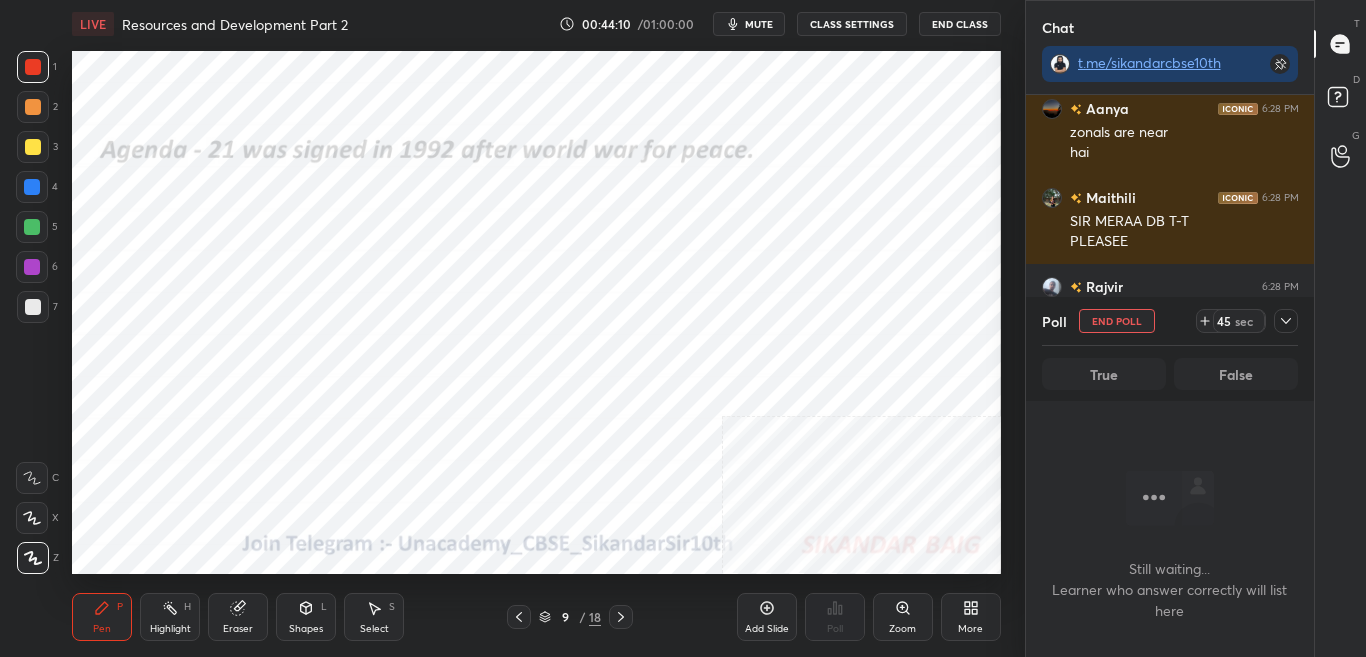 click 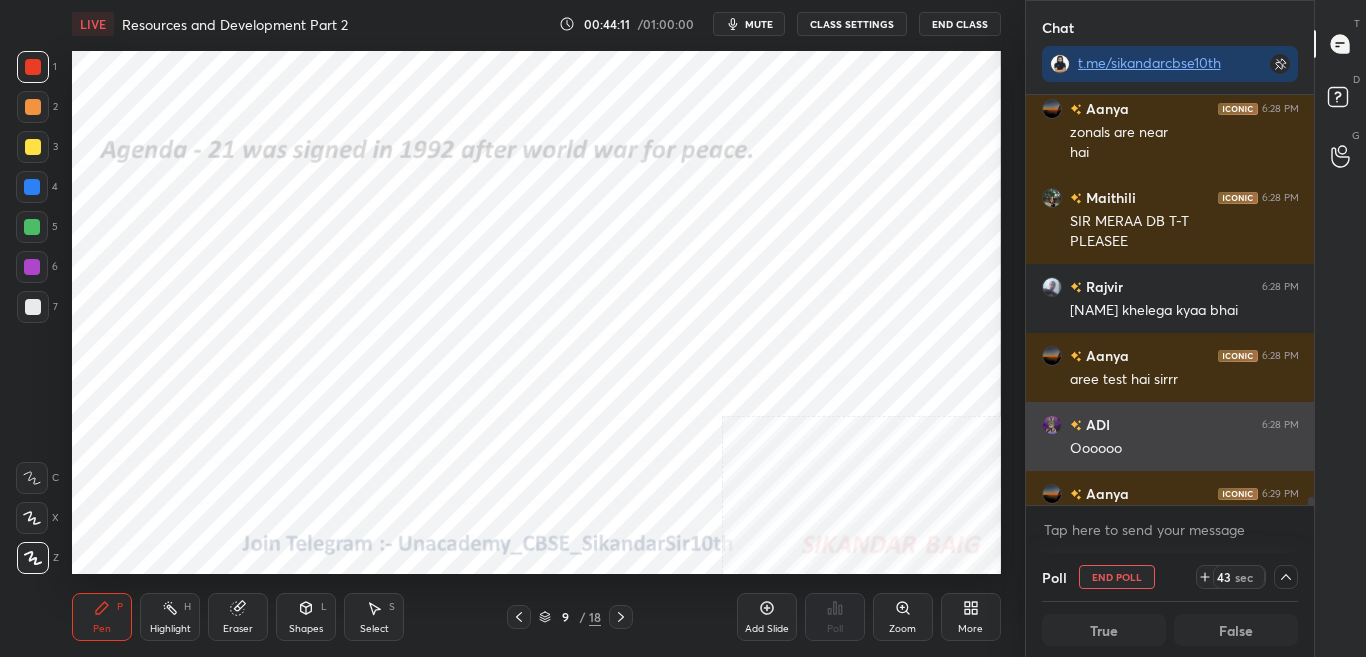 scroll, scrollTop: 1, scrollLeft: 7, axis: both 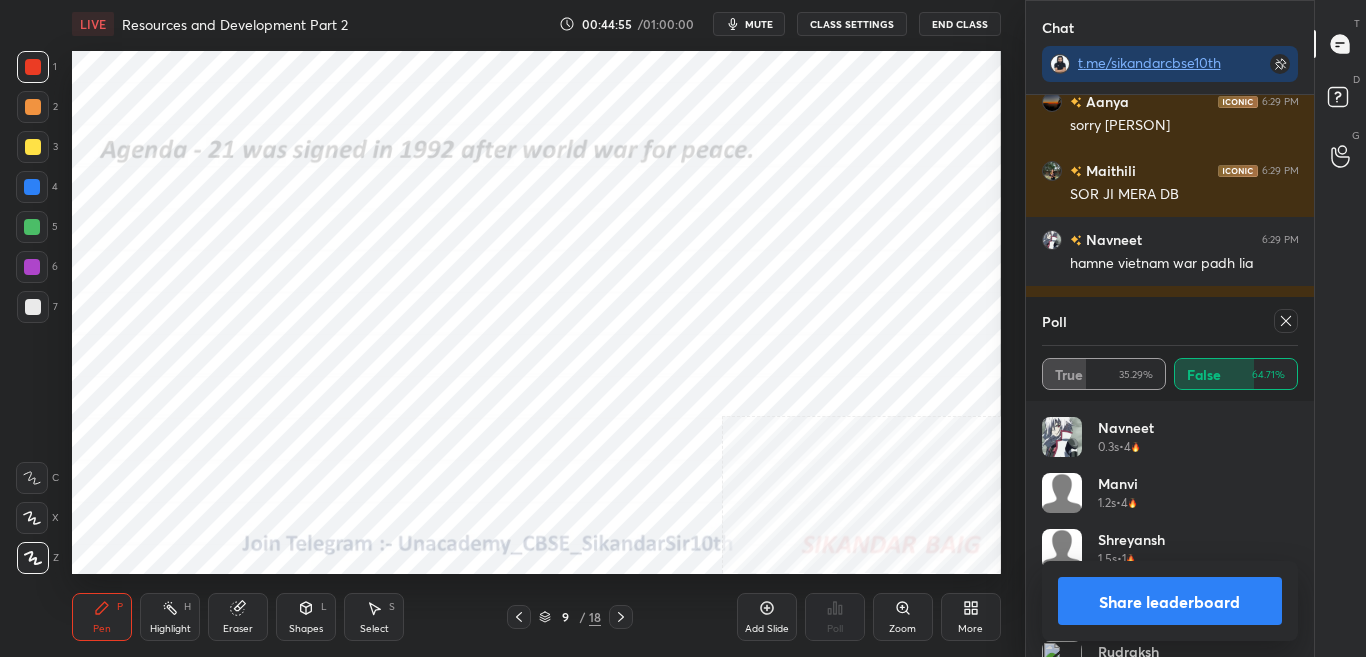 click on "Share leaderboard" at bounding box center (1170, 601) 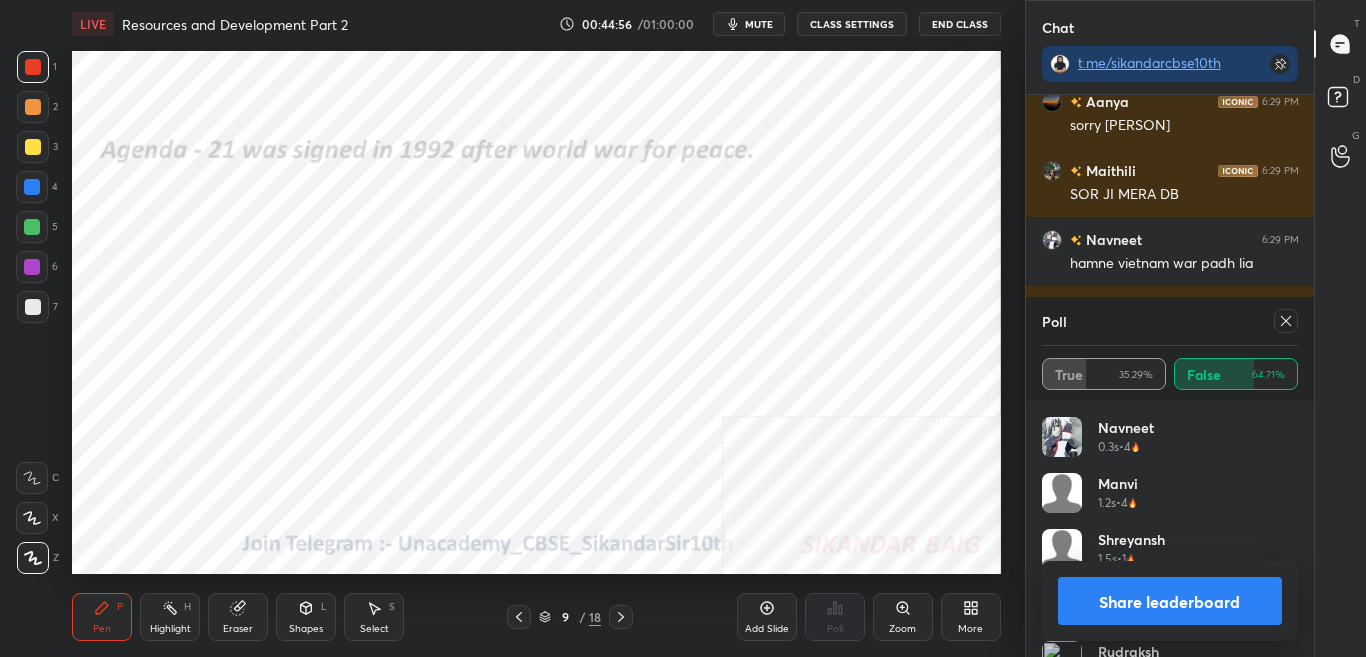click on "Share leaderboard" at bounding box center (1170, 601) 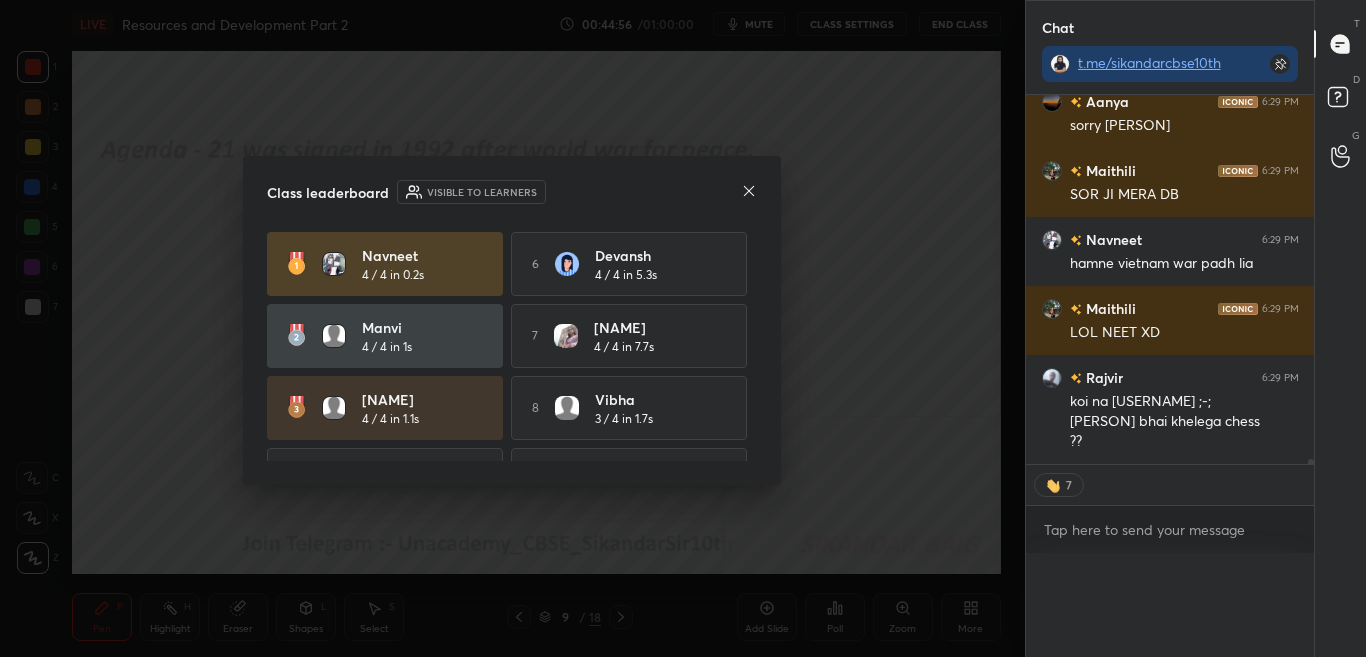 scroll, scrollTop: 54, scrollLeft: 250, axis: both 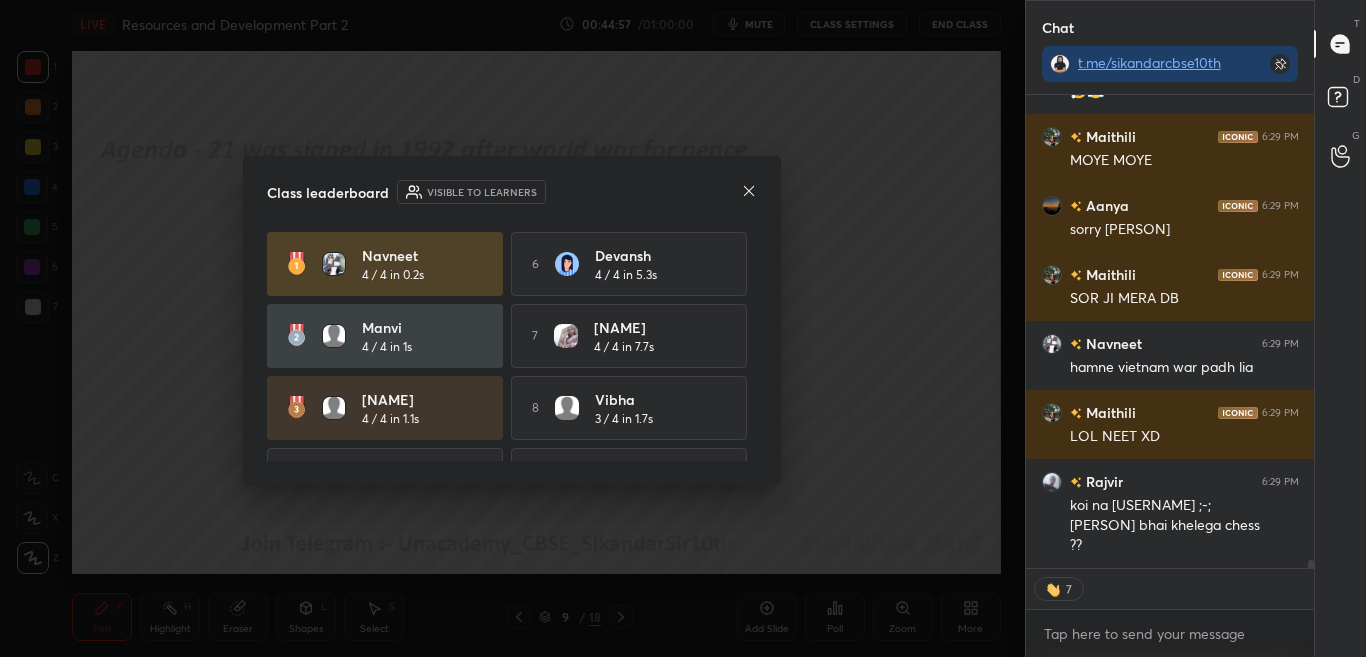 click 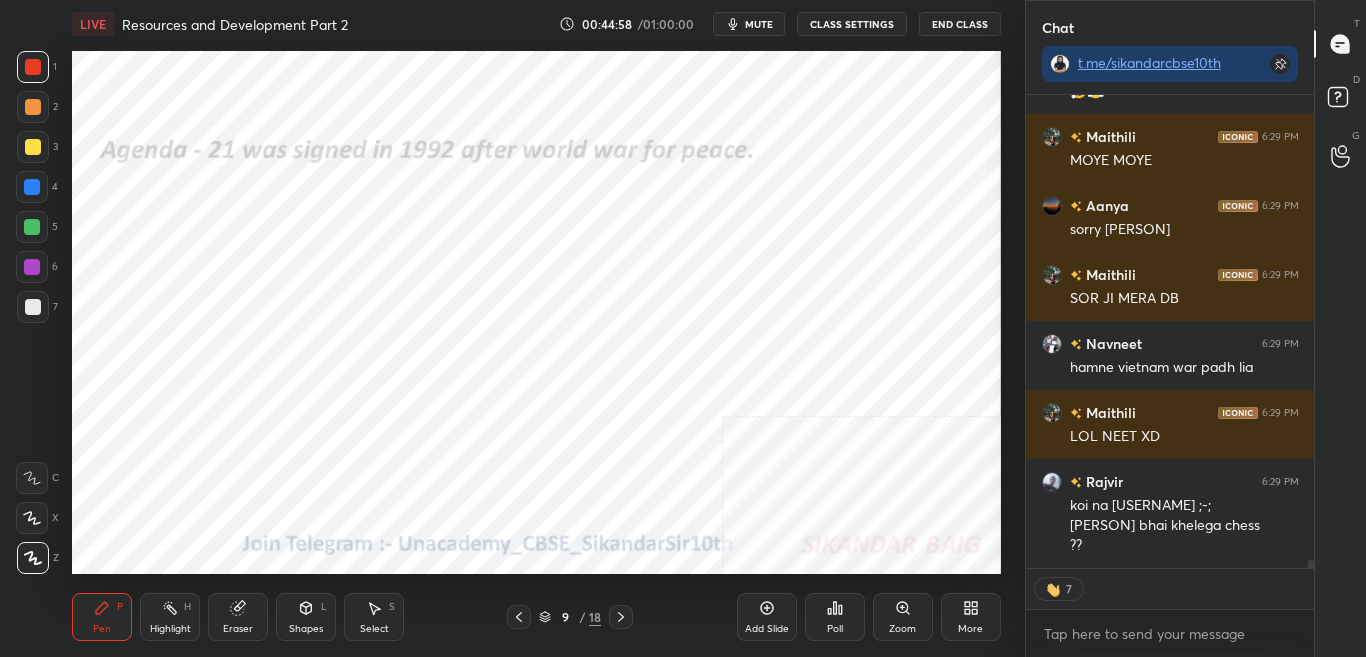 click at bounding box center [621, 617] 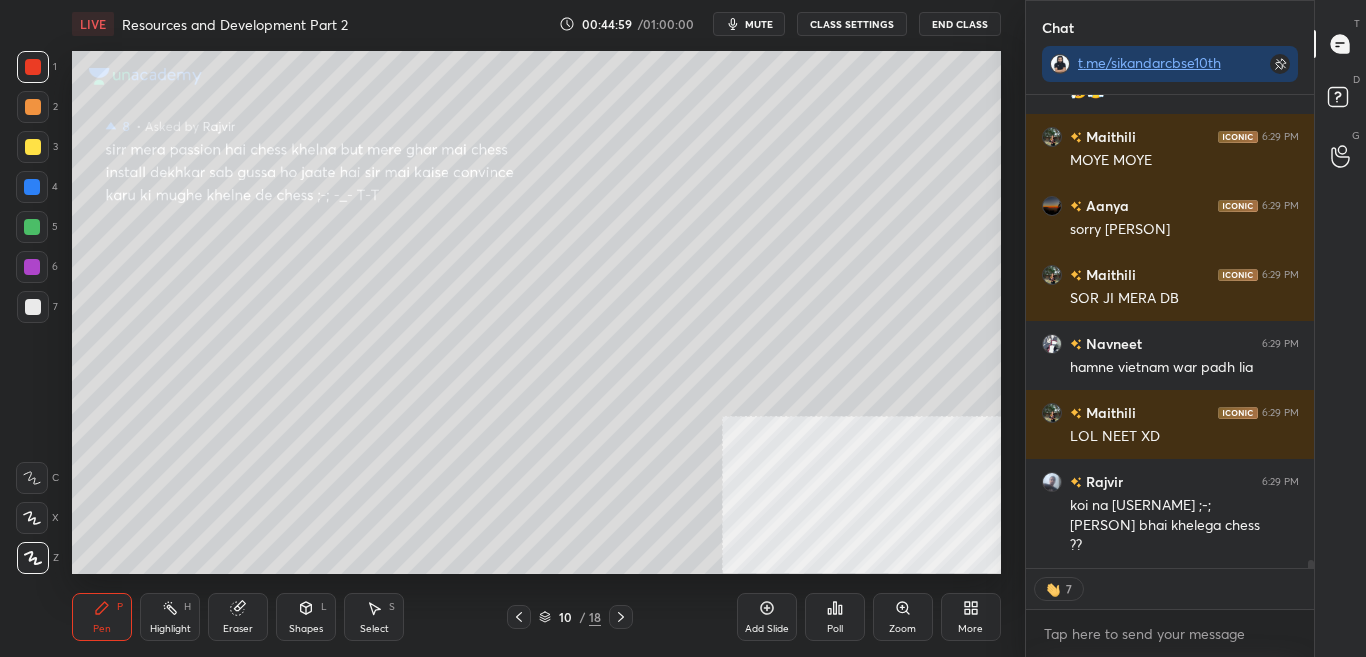 click 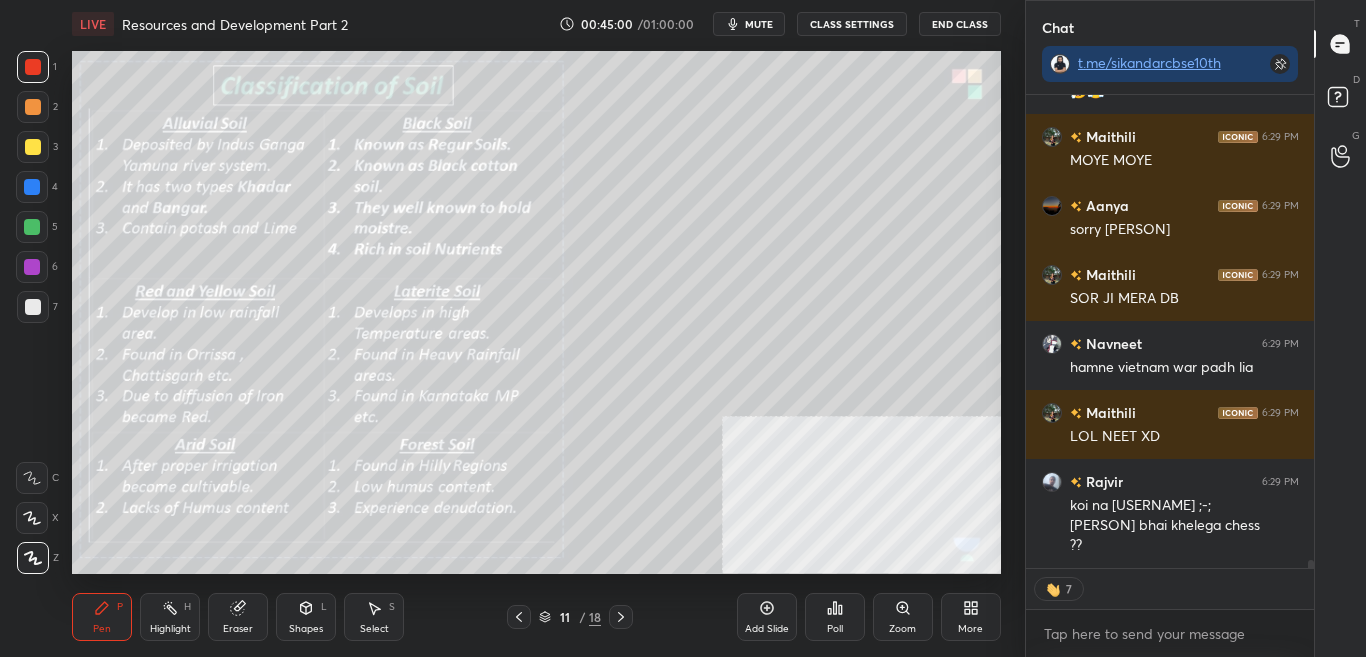type on "x" 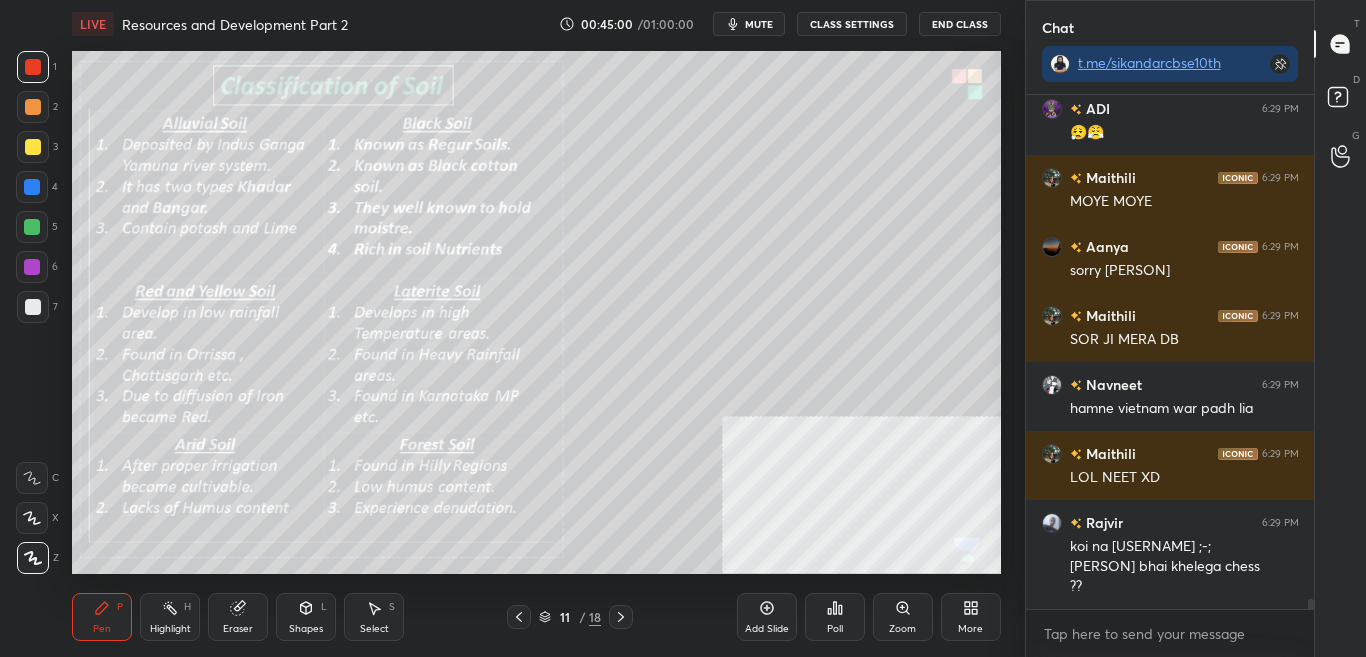 click 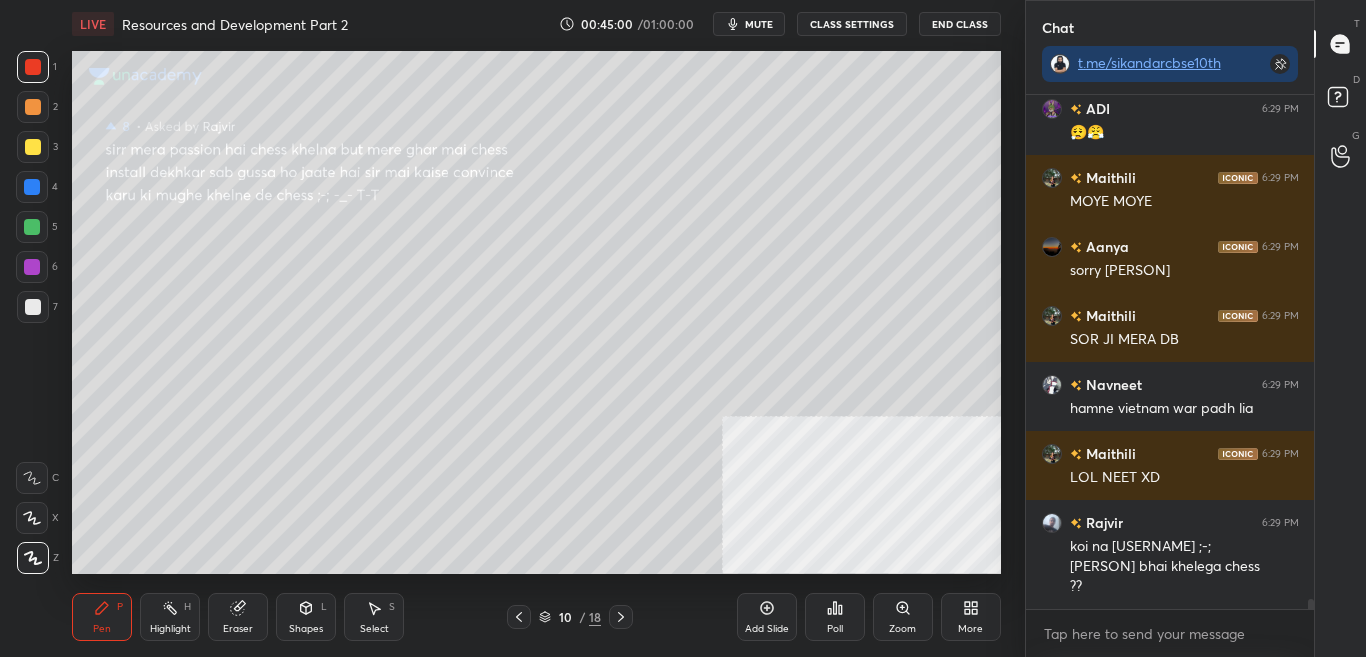 click 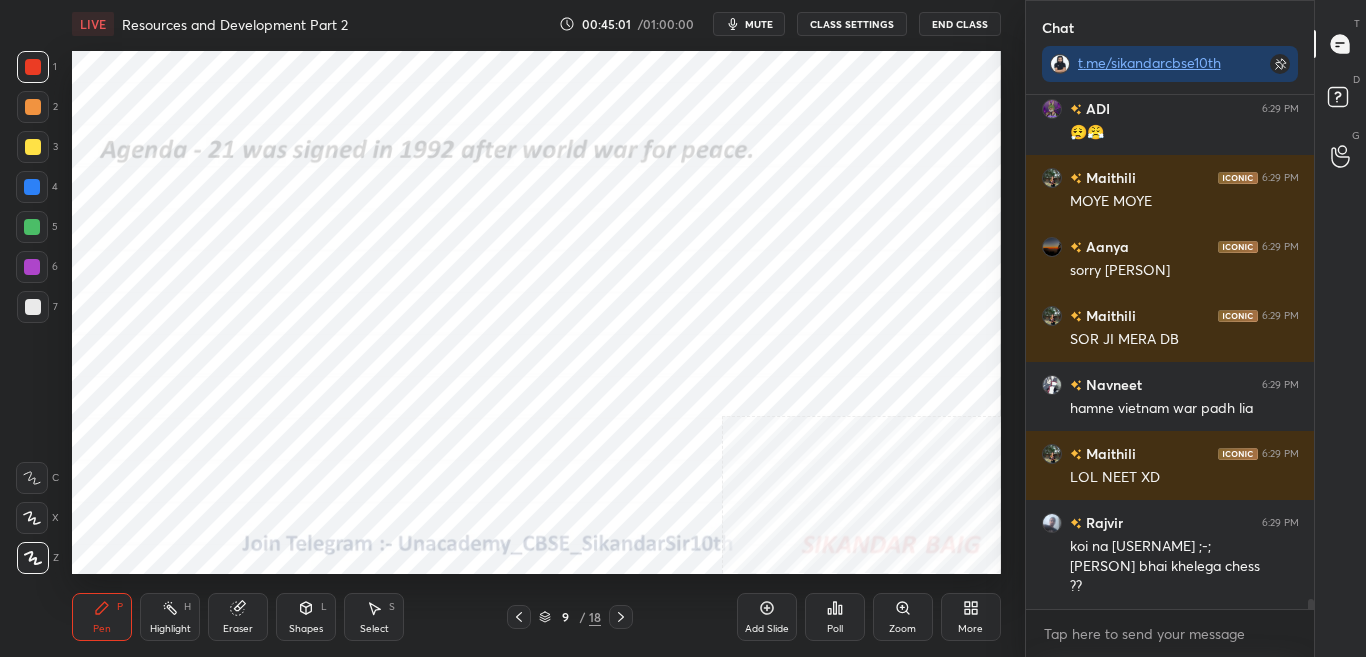 click 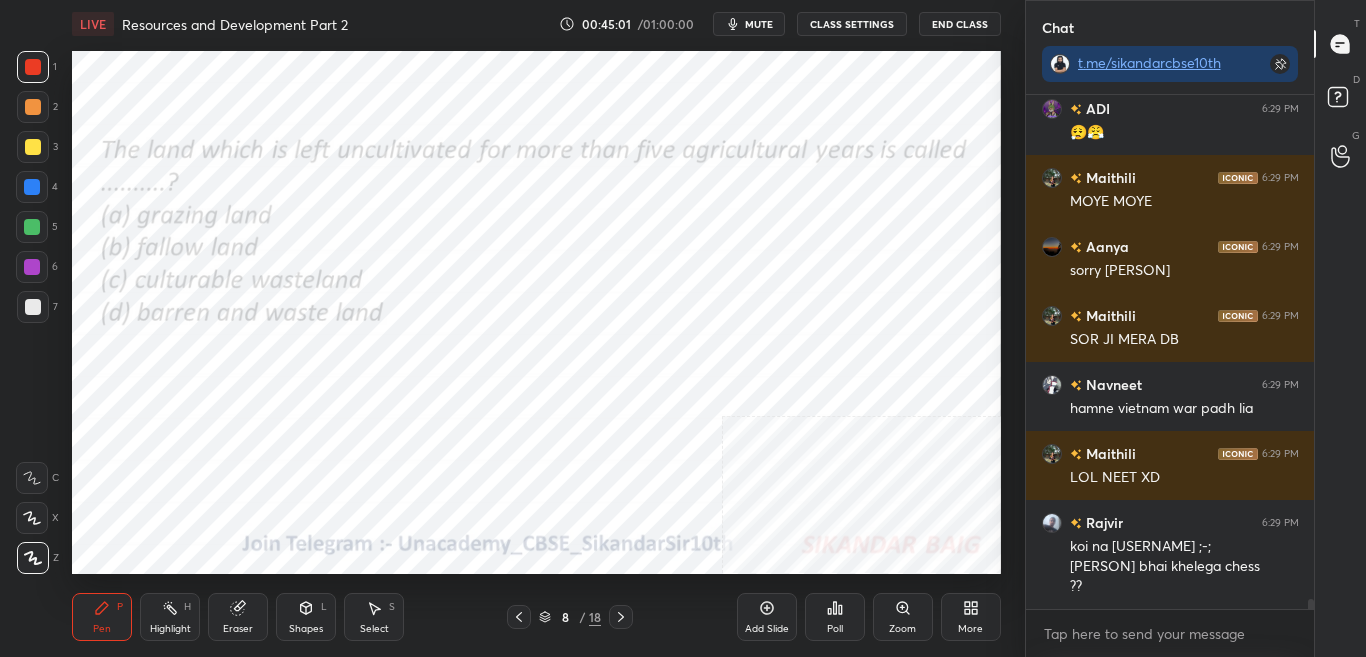click 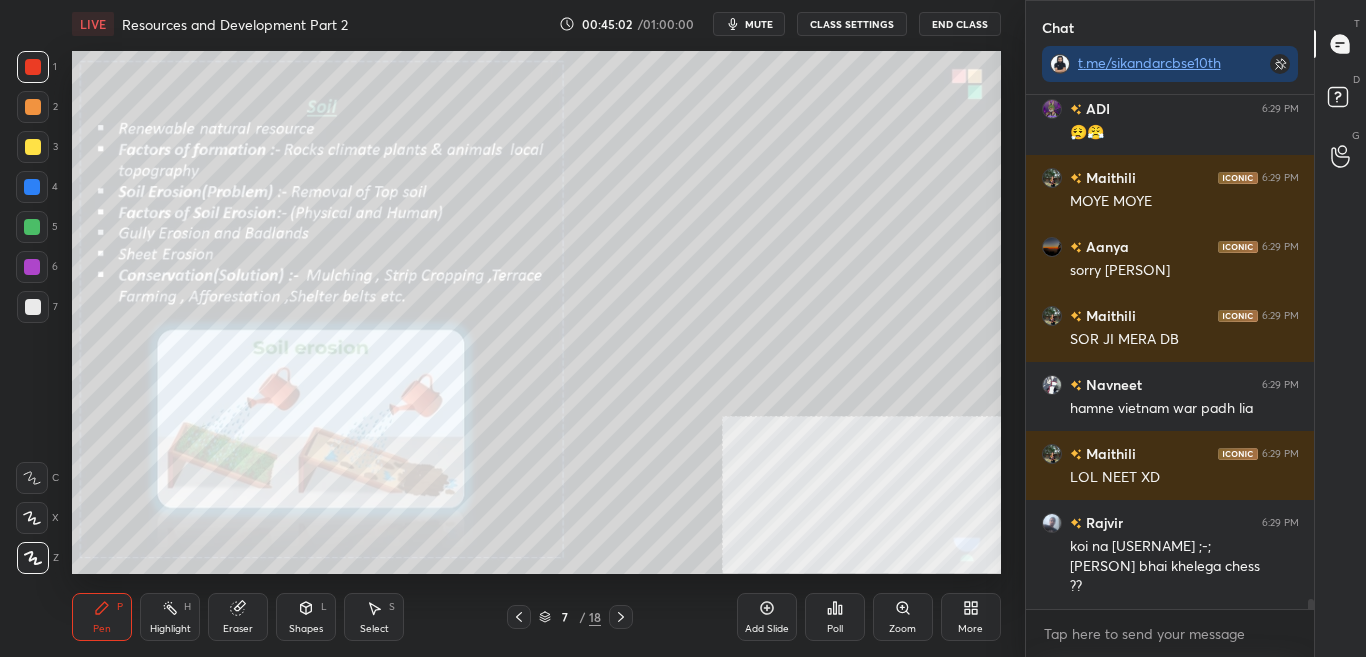 click 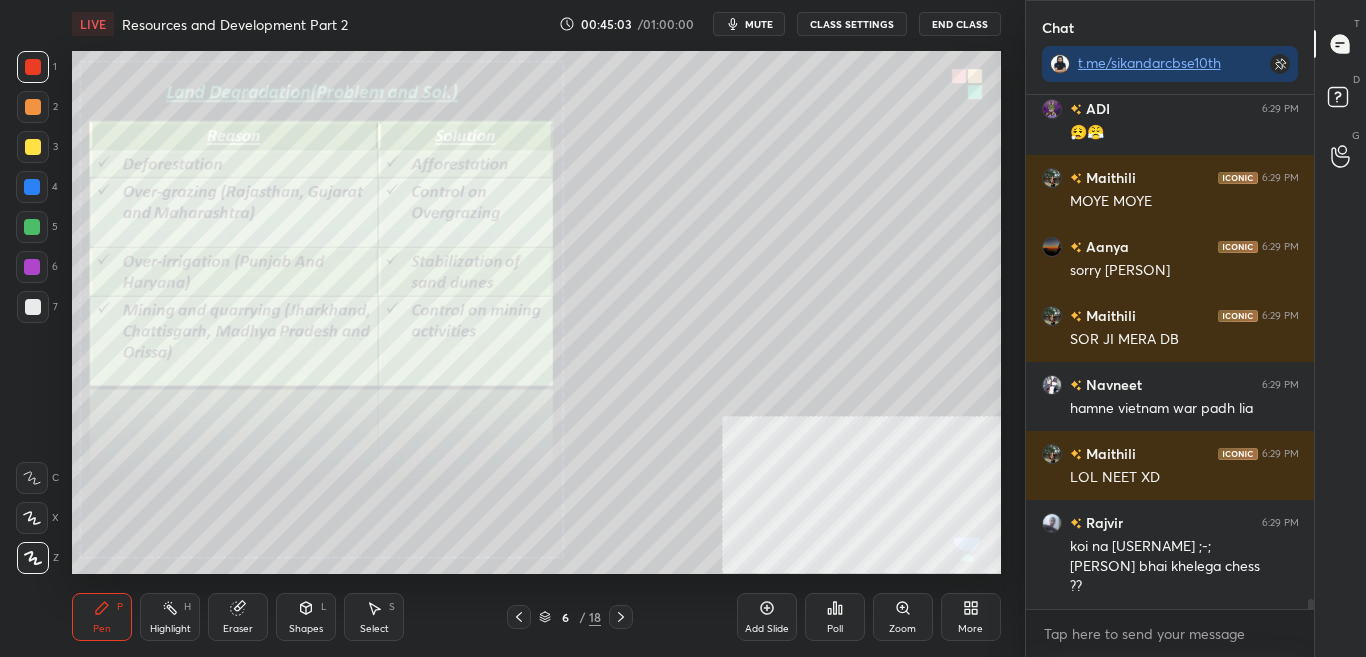 click 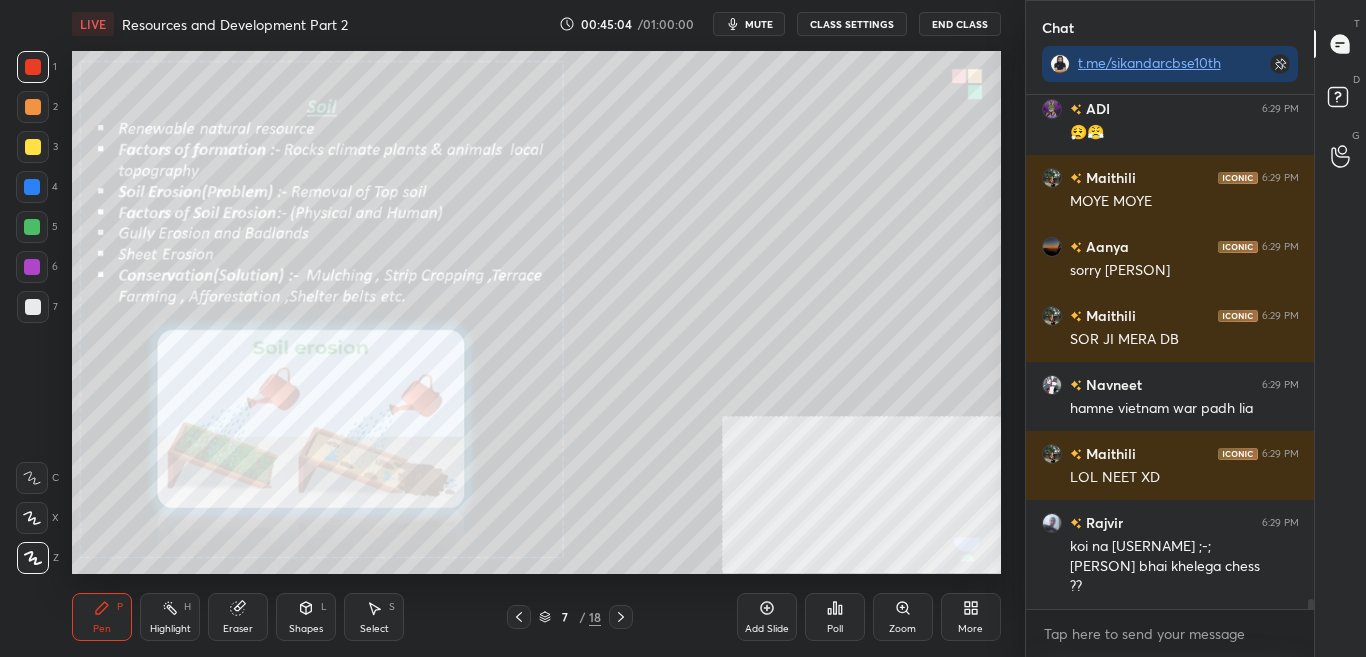 click on "CLASS SETTINGS" at bounding box center [852, 24] 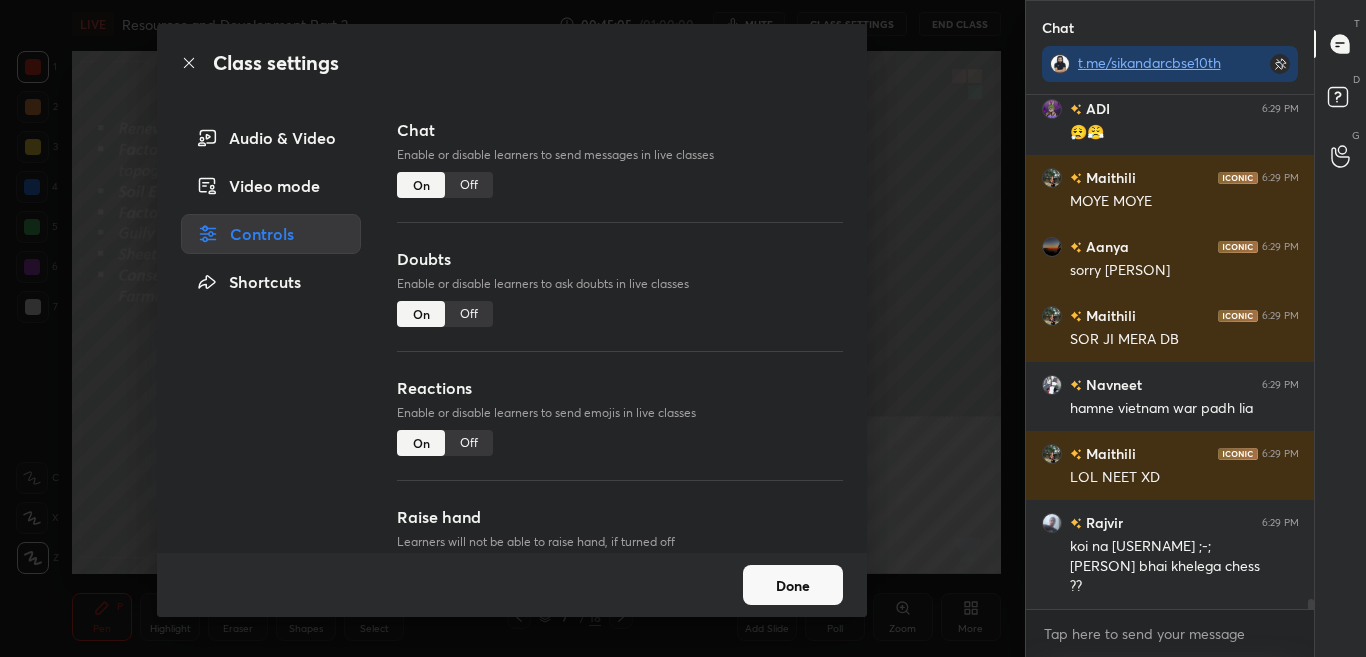 click on "Off" at bounding box center [469, 185] 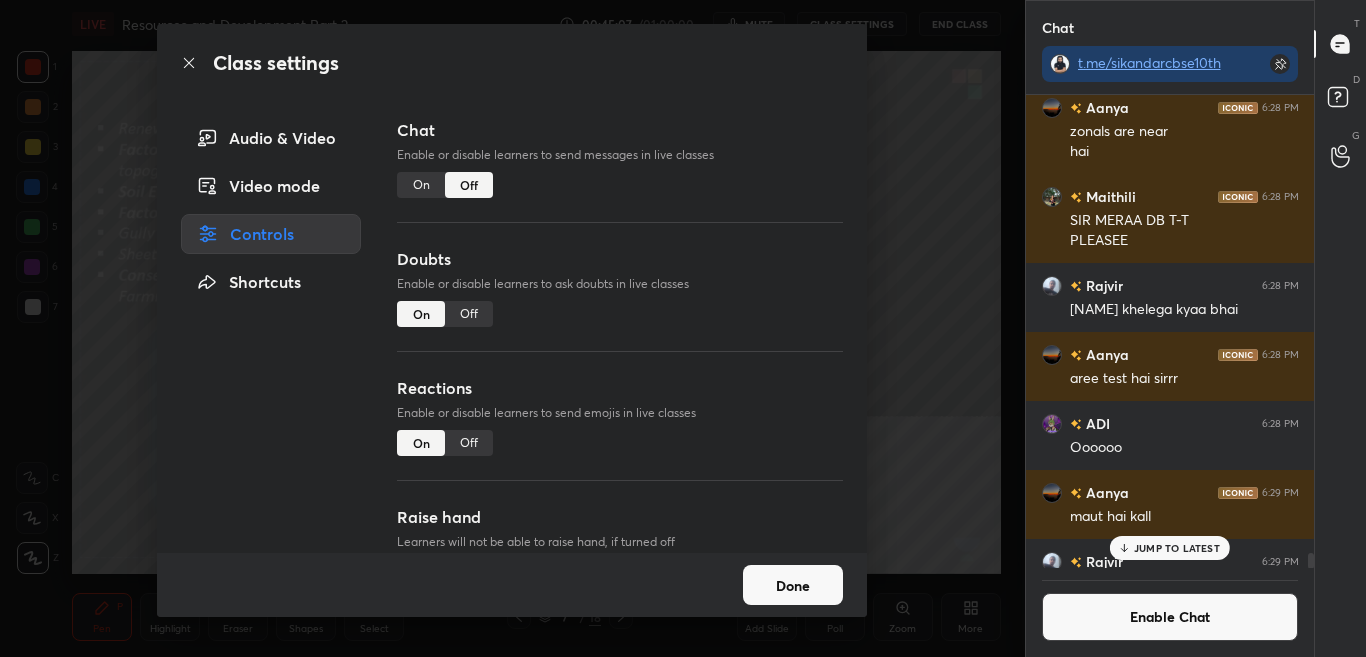 click 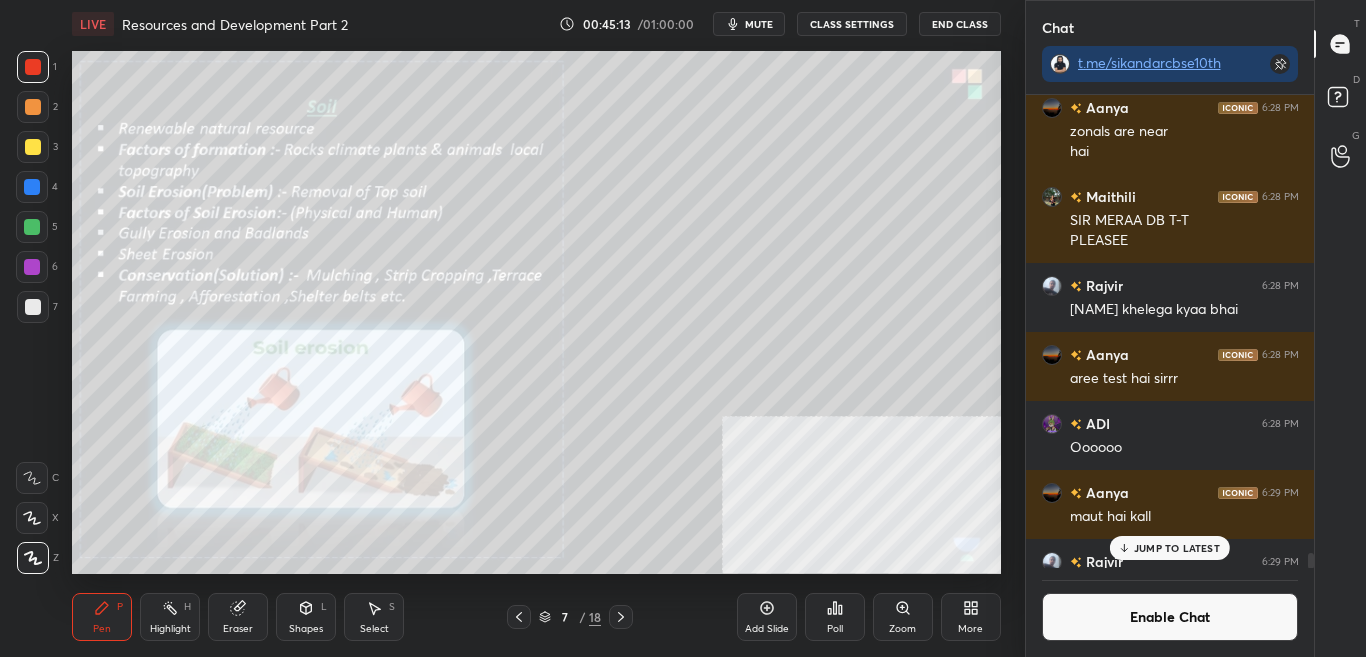 click on "Zoom" at bounding box center (903, 617) 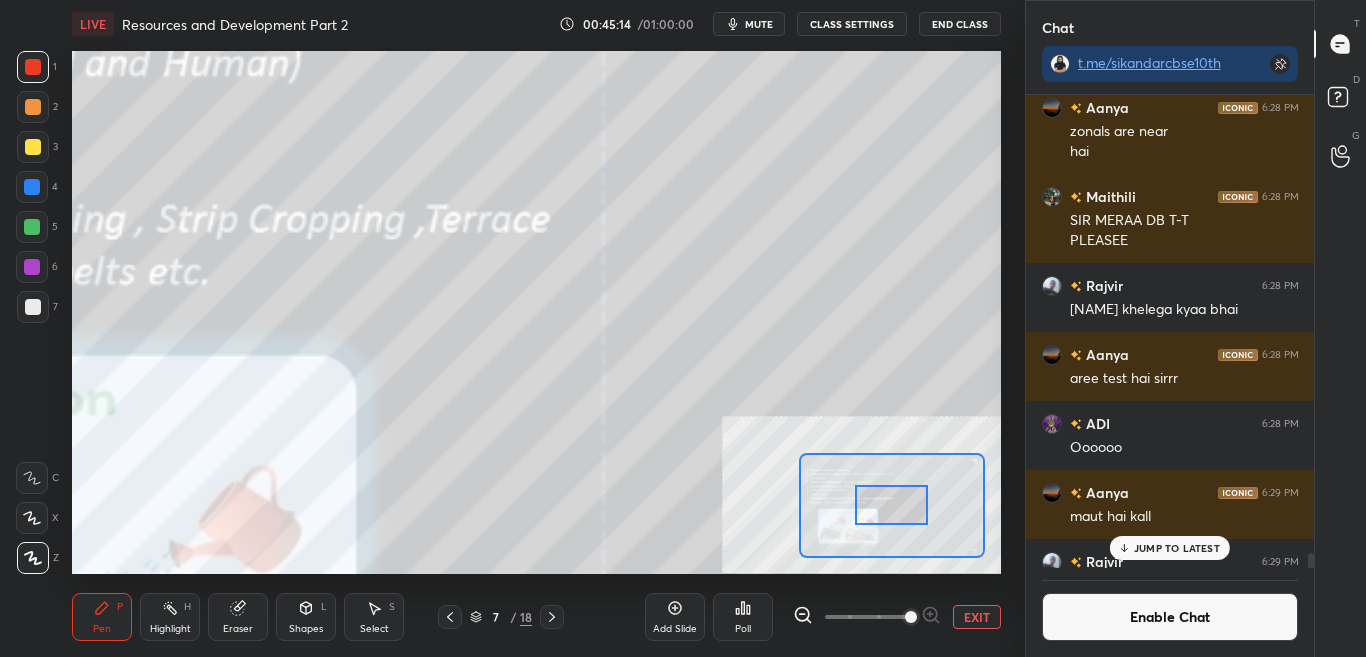 drag, startPoint x: 898, startPoint y: 506, endPoint x: 876, endPoint y: 498, distance: 23.409399 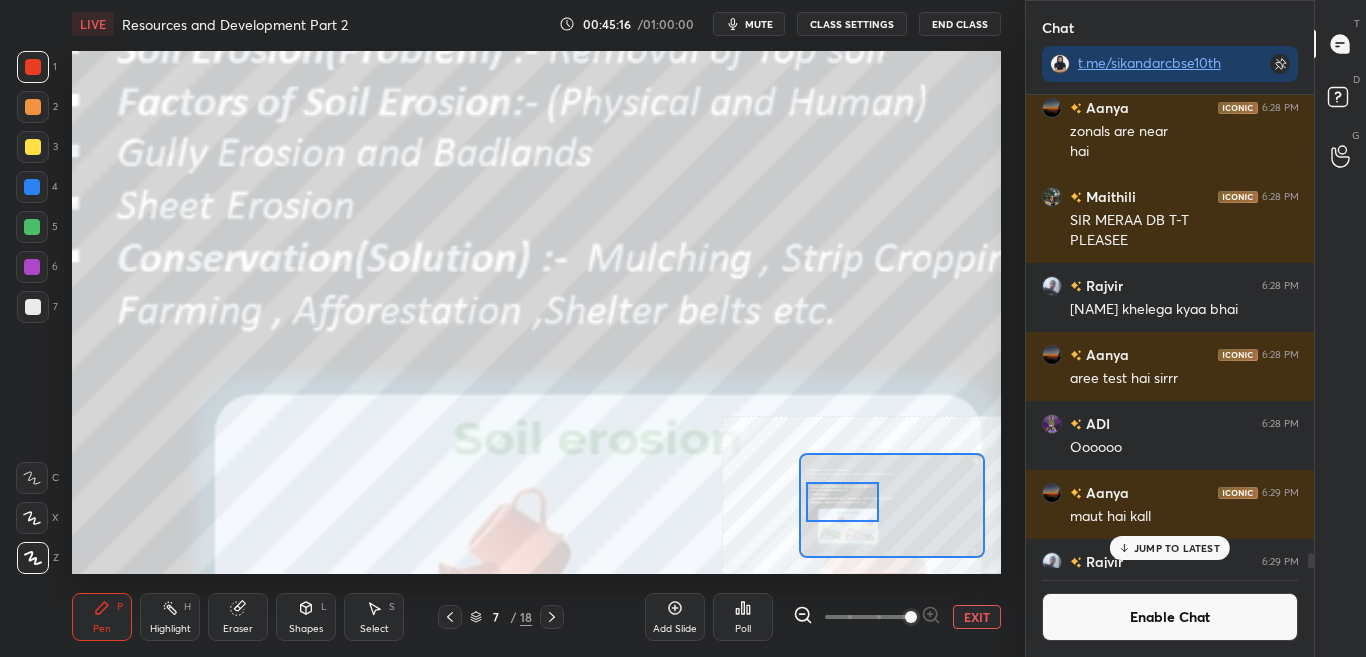 drag, startPoint x: 887, startPoint y: 499, endPoint x: 863, endPoint y: 499, distance: 24 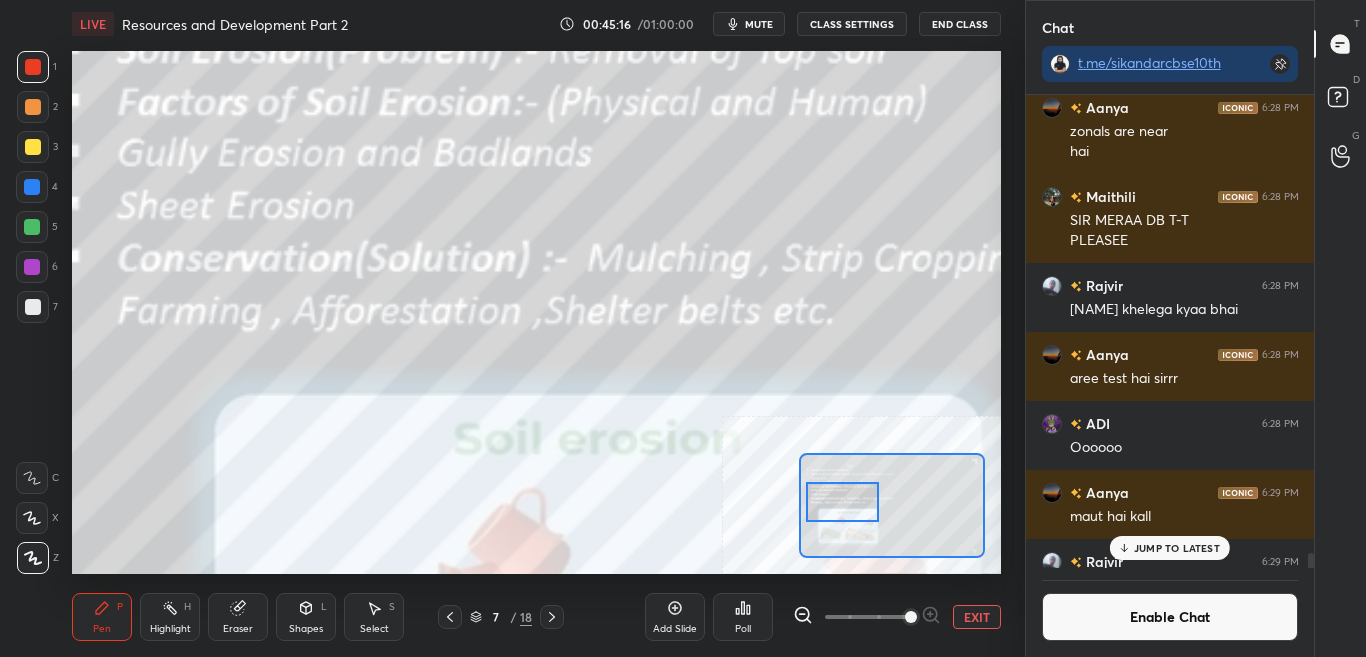 click at bounding box center (842, 502) 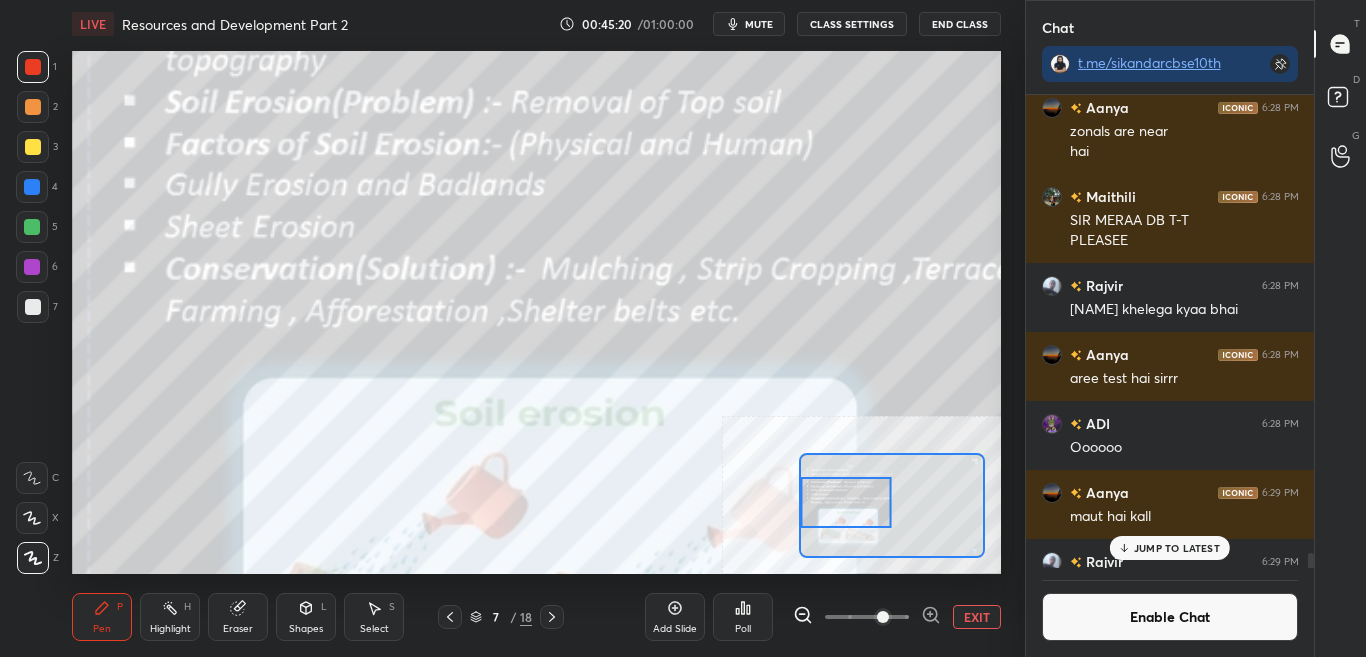 click 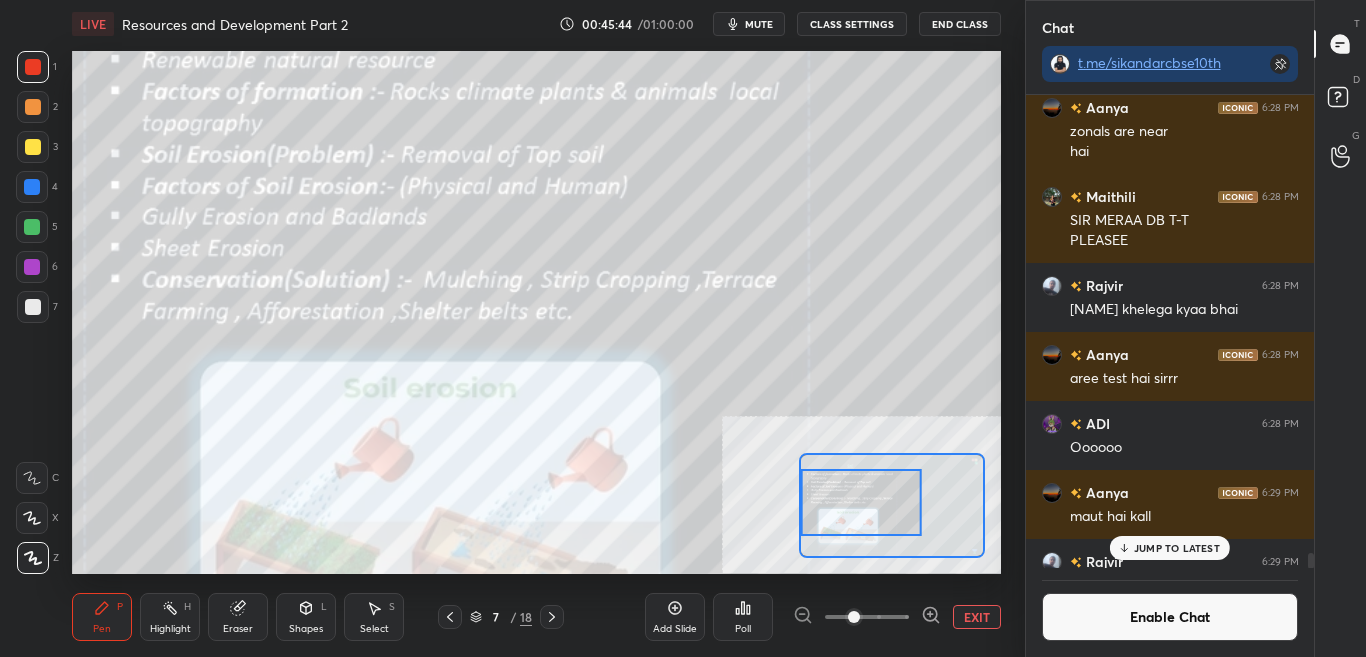 click on "Enable Chat" at bounding box center (1170, 617) 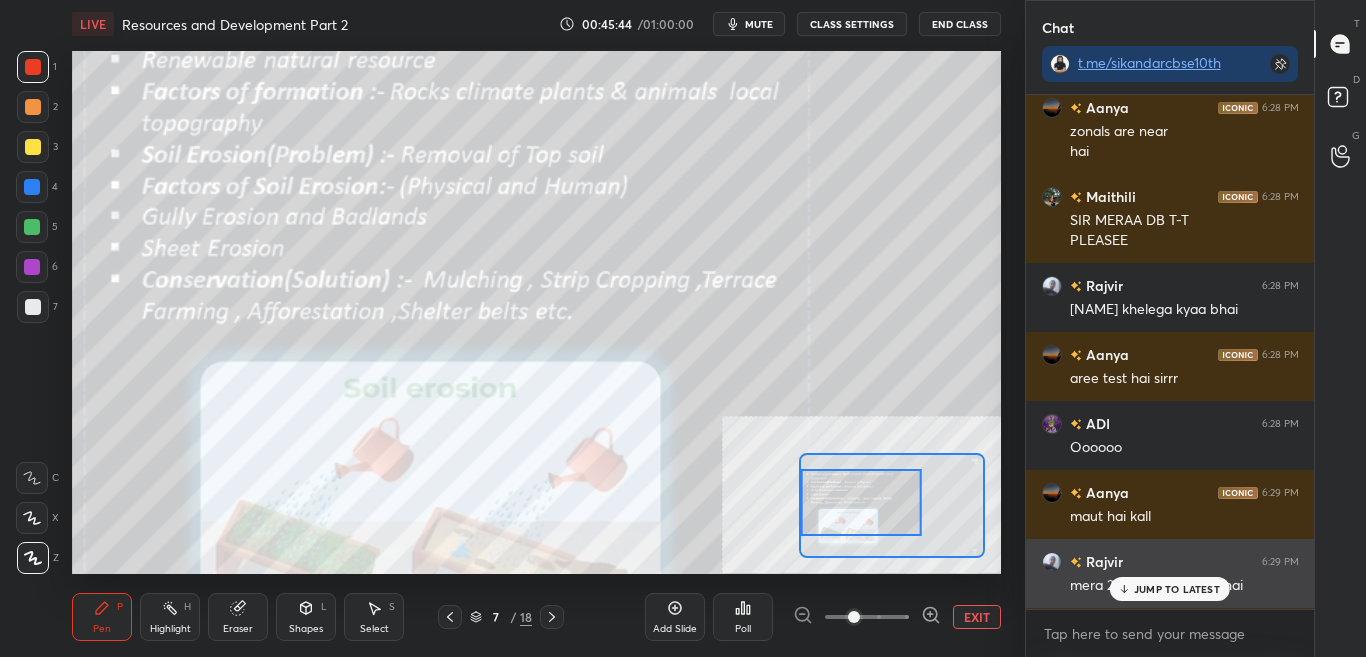 scroll, scrollTop: 7, scrollLeft: 7, axis: both 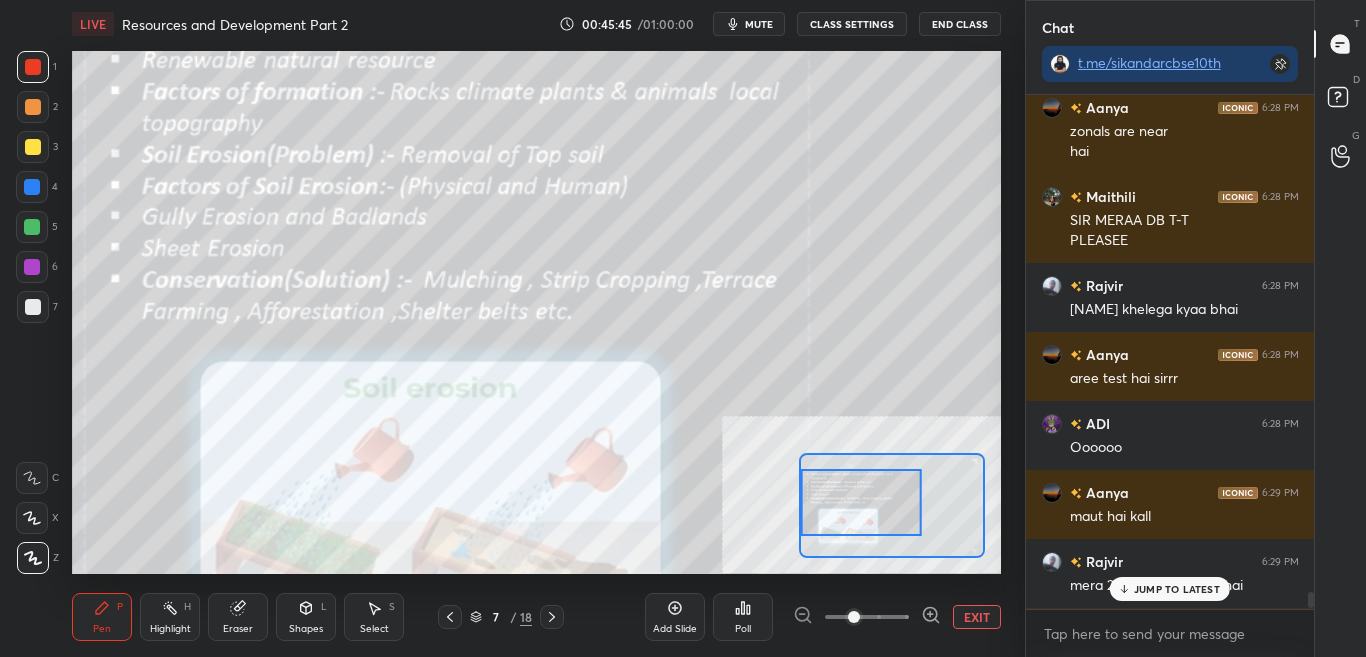 click on "JUMP TO LATEST" at bounding box center [1170, 589] 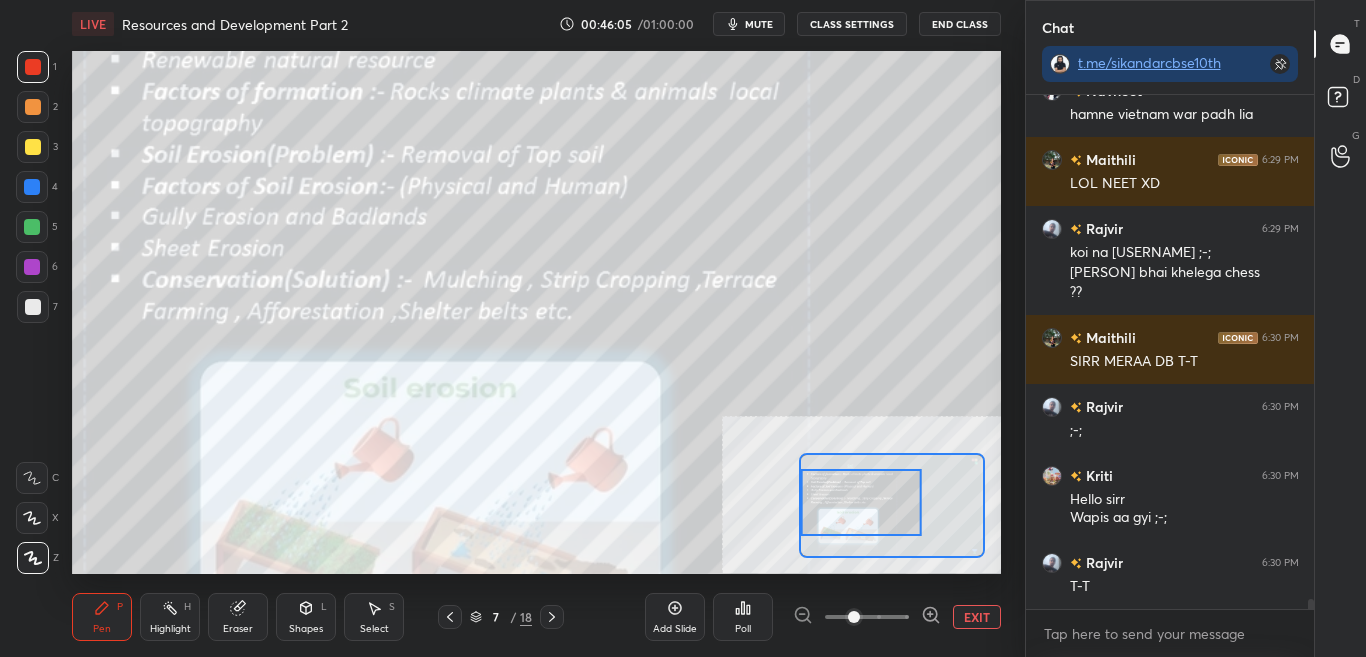 scroll, scrollTop: 25540, scrollLeft: 0, axis: vertical 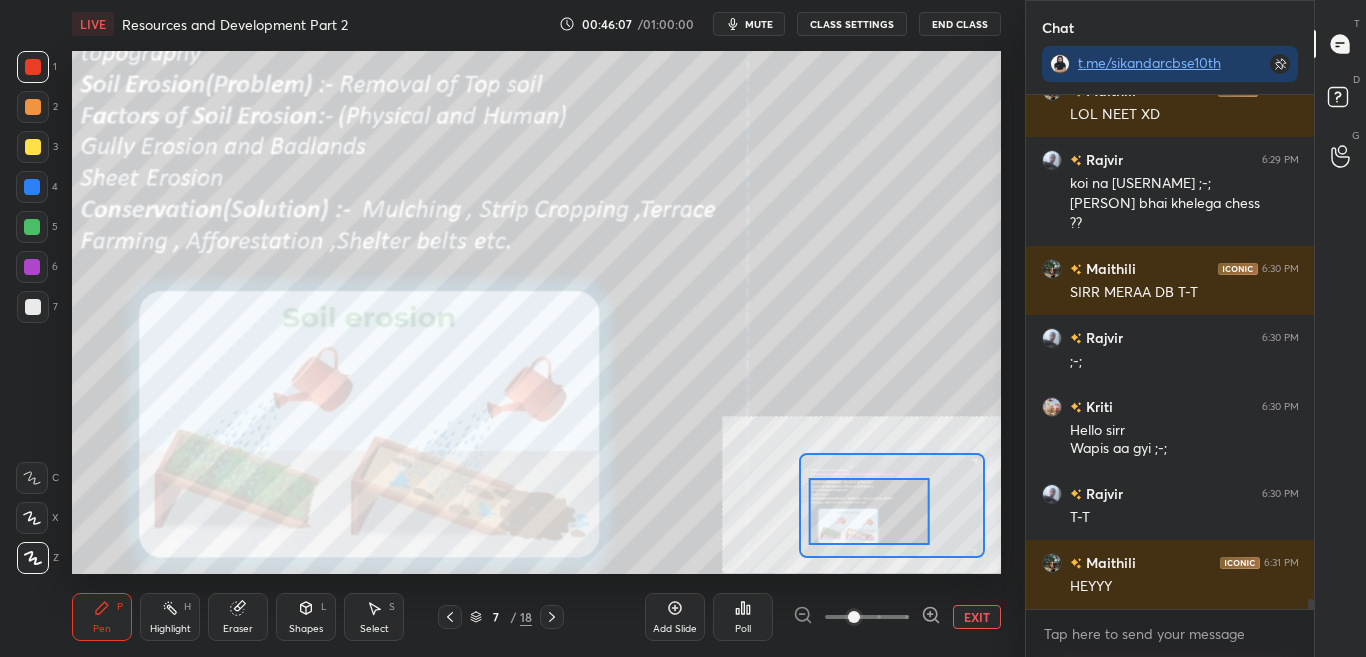 drag, startPoint x: 869, startPoint y: 513, endPoint x: 877, endPoint y: 521, distance: 11.313708 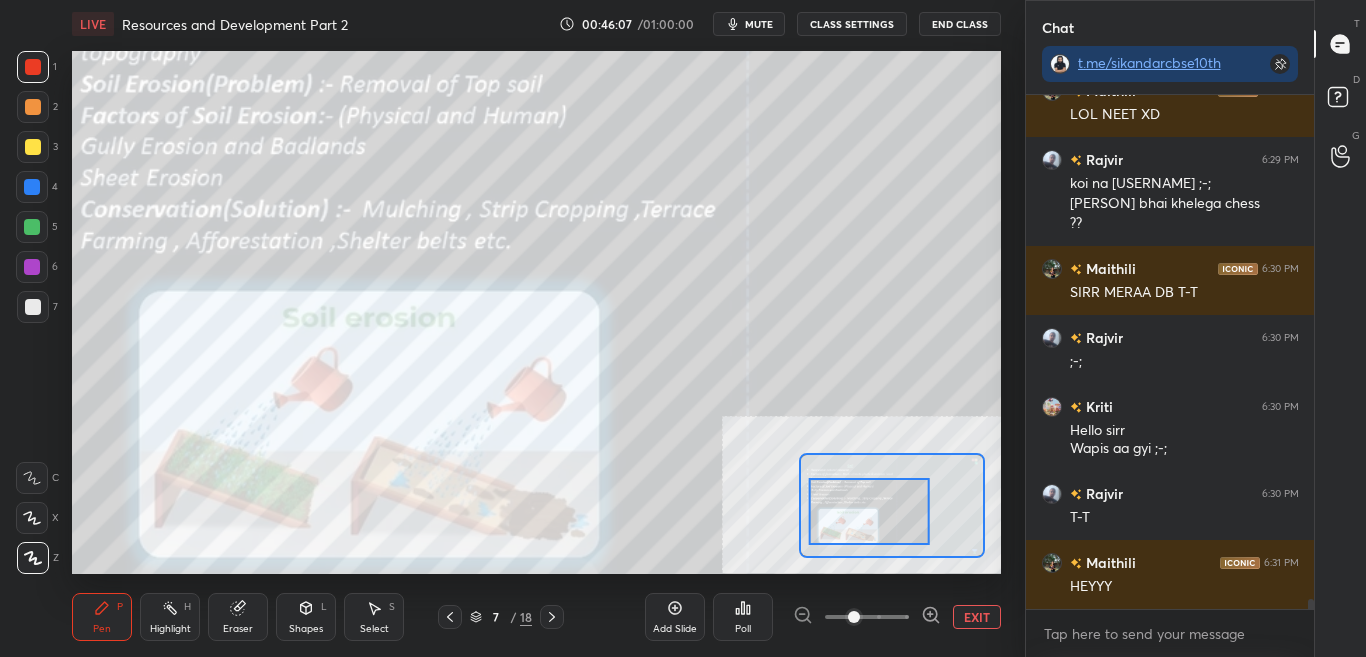 click at bounding box center (869, 511) 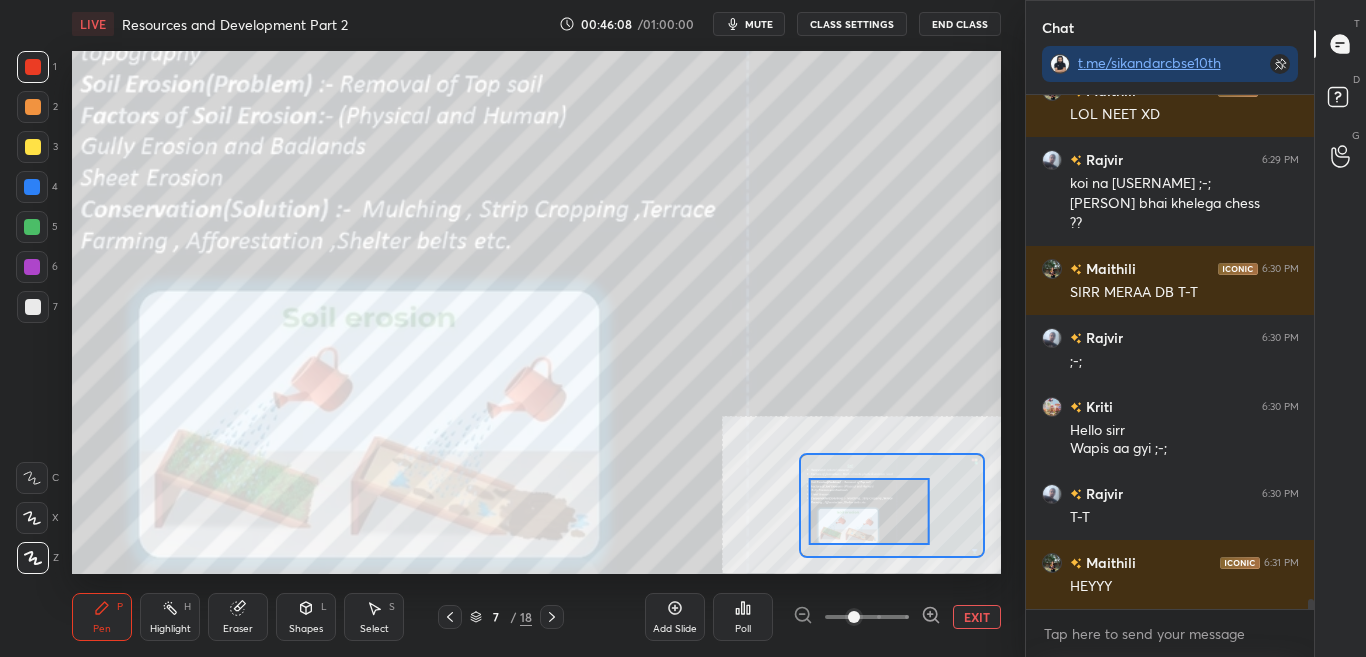 click on "CLASS SETTINGS" at bounding box center [852, 24] 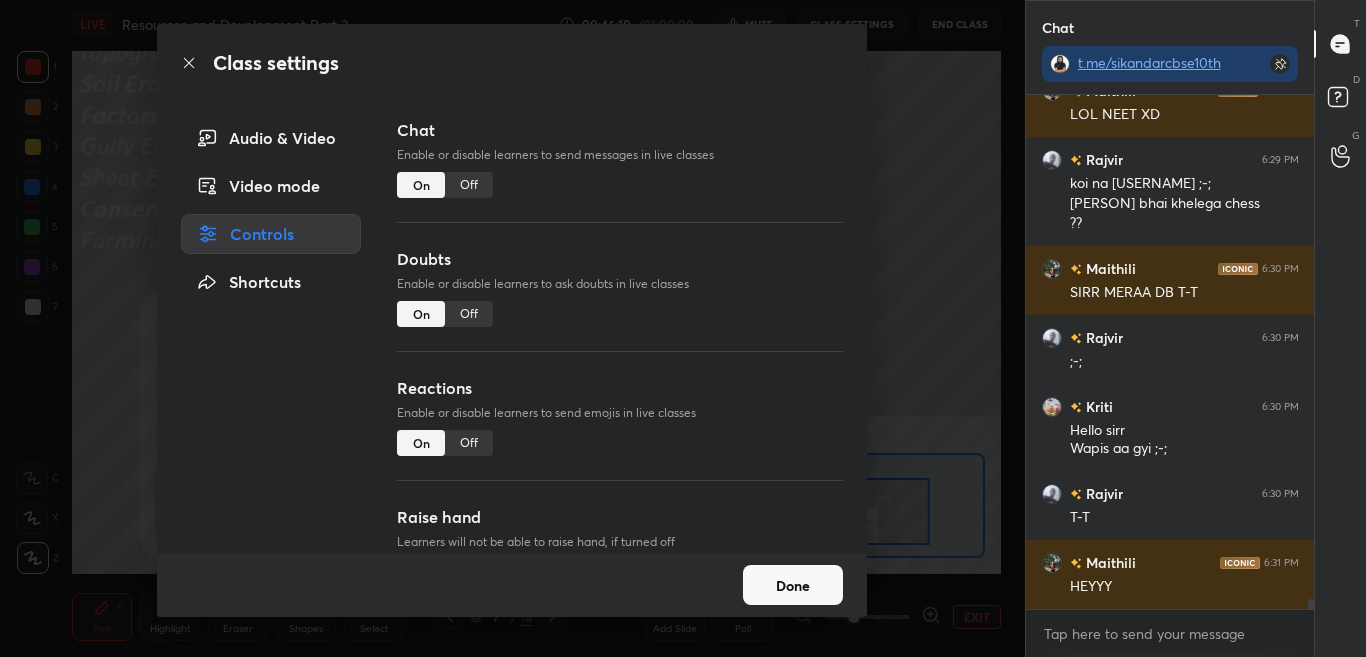 click on "Off" at bounding box center [469, 185] 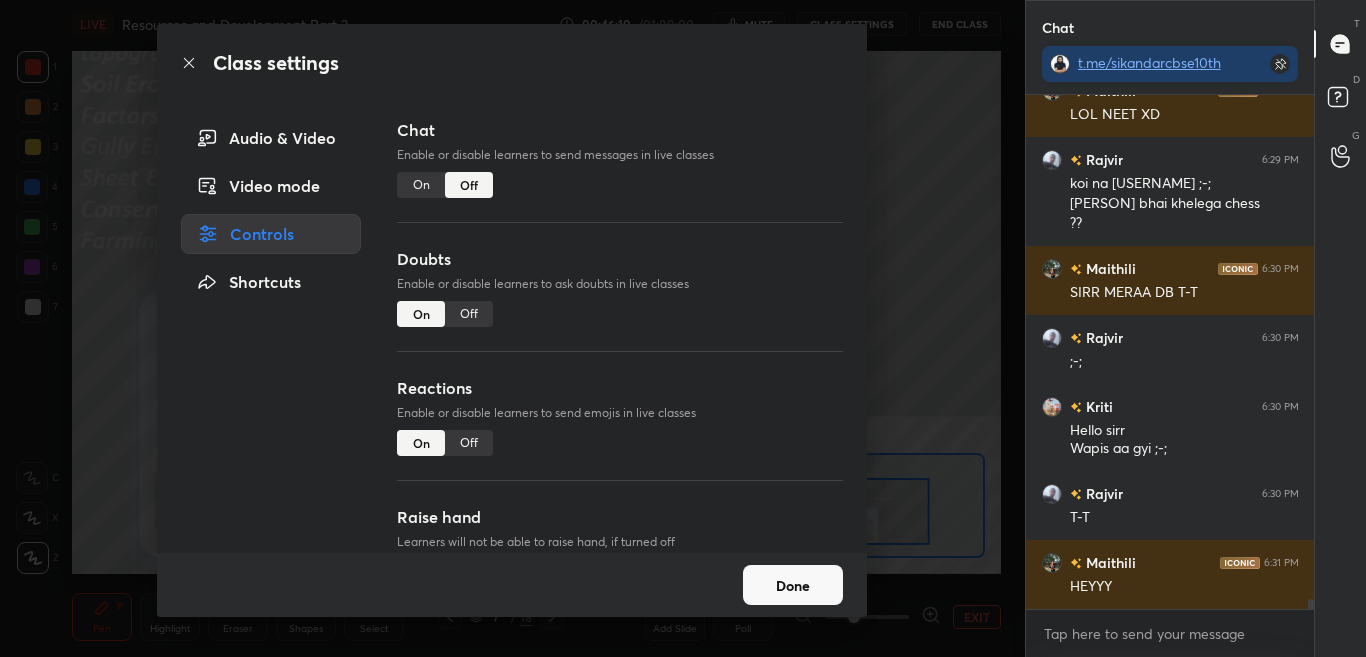 scroll, scrollTop: 24874, scrollLeft: 0, axis: vertical 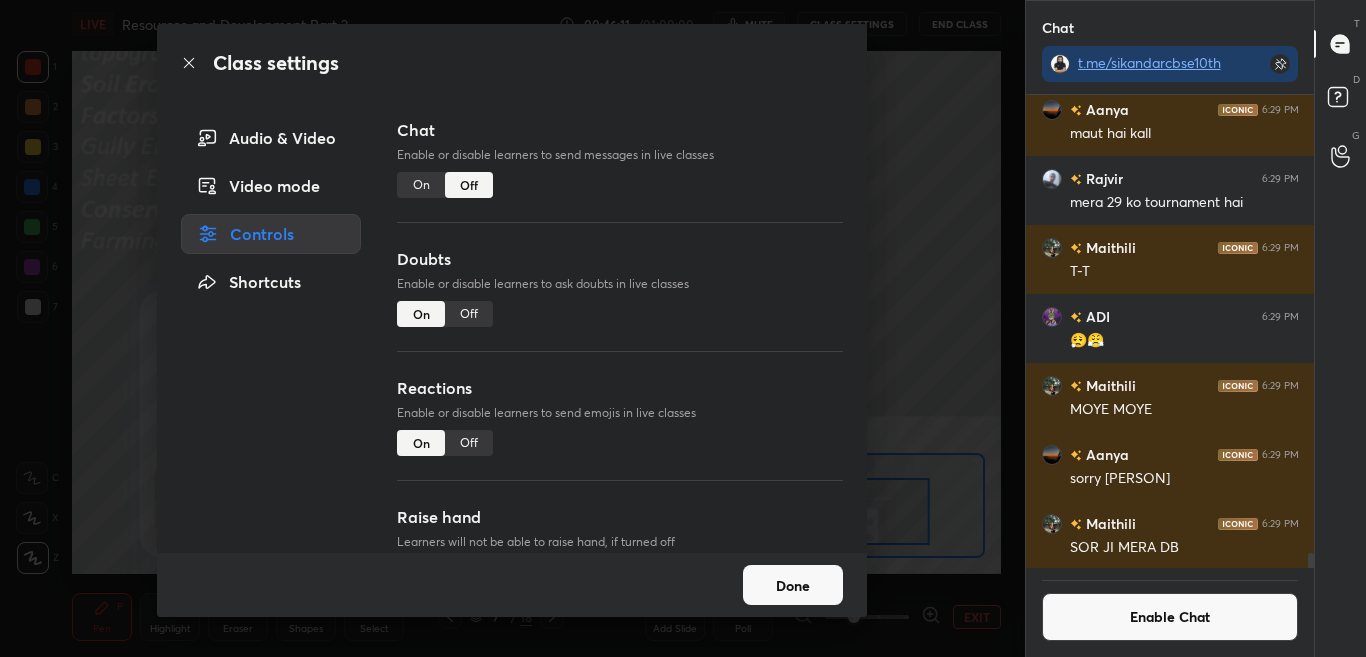 click 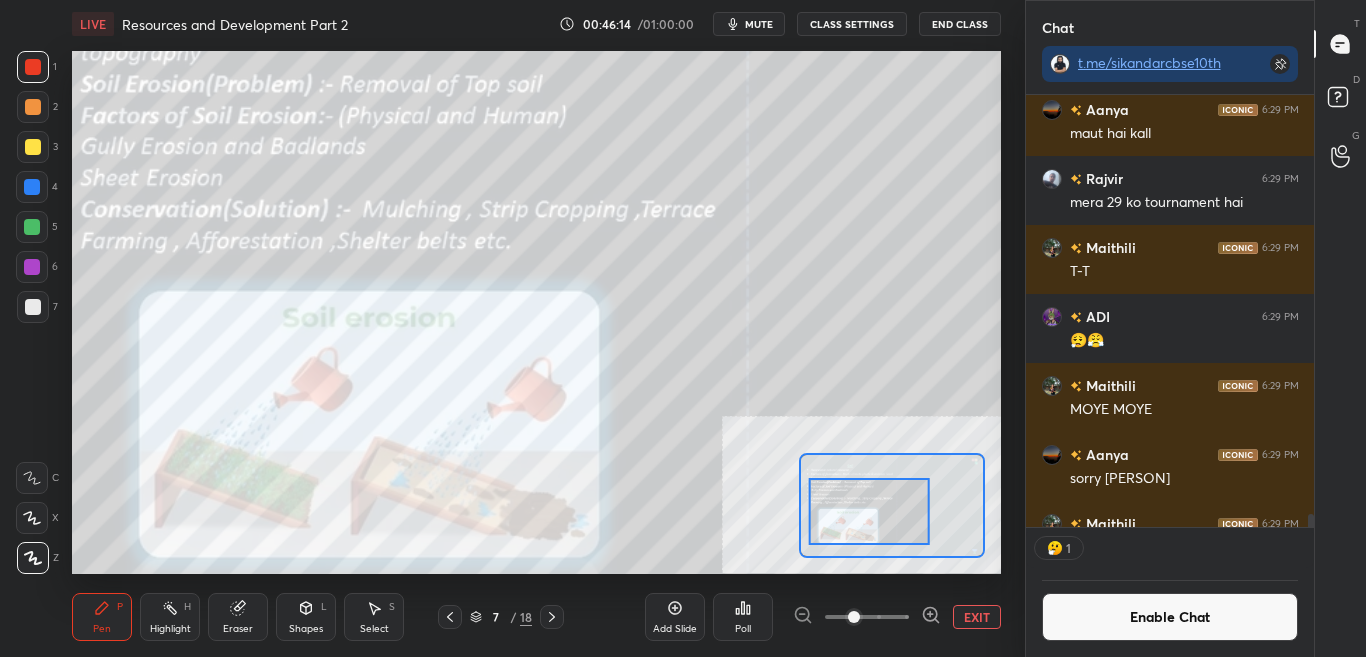 scroll, scrollTop: 426, scrollLeft: 282, axis: both 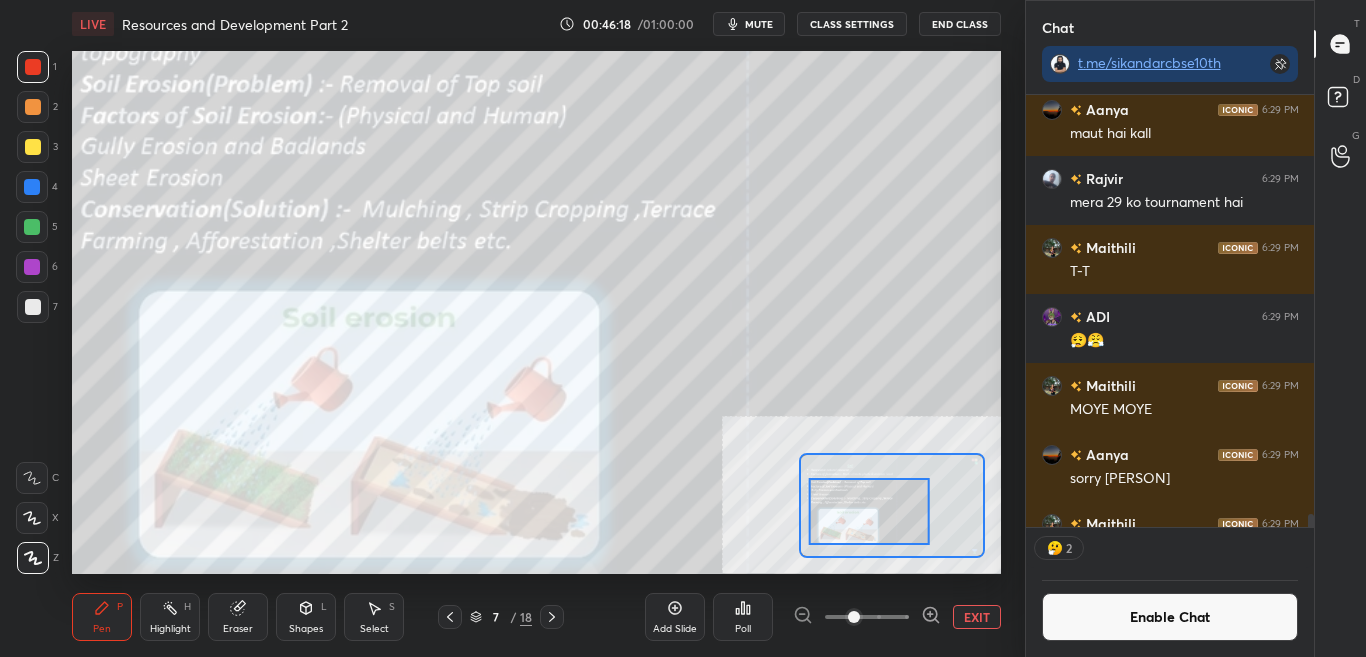 click on "Setting up your live class Poll for   secs No correct answer Start poll" at bounding box center [536, 312] 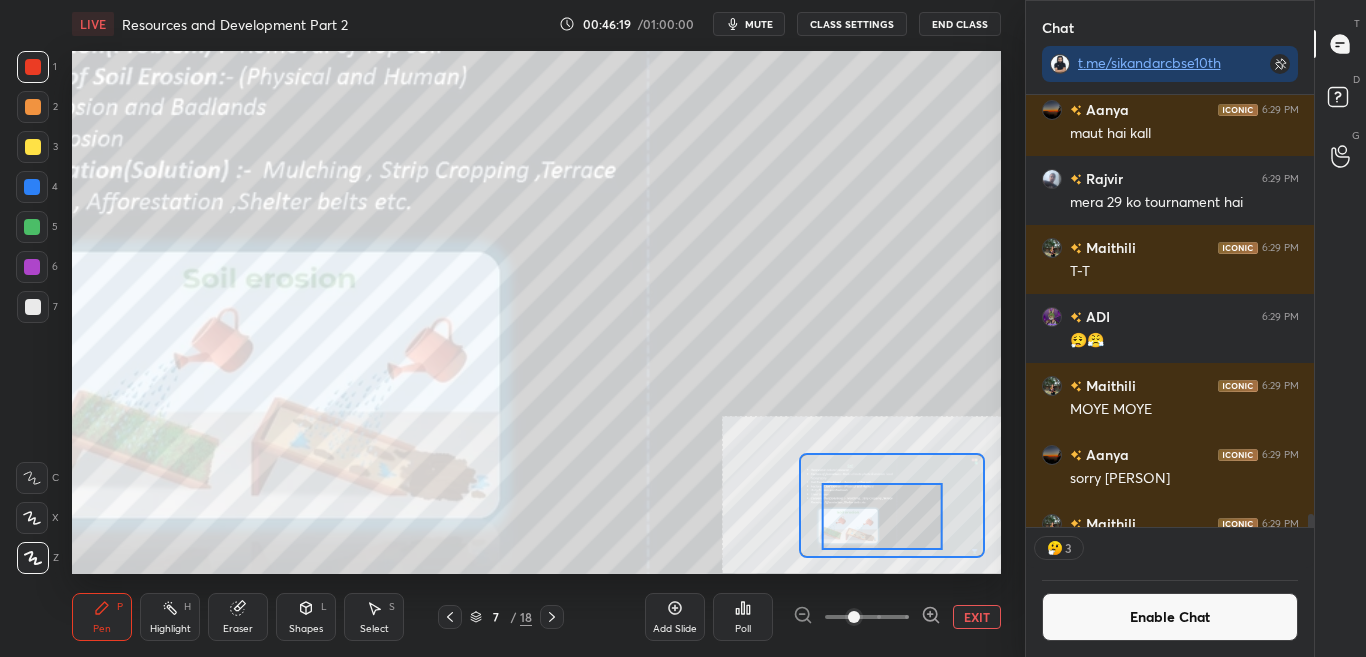 drag, startPoint x: 876, startPoint y: 511, endPoint x: 889, endPoint y: 516, distance: 13.928389 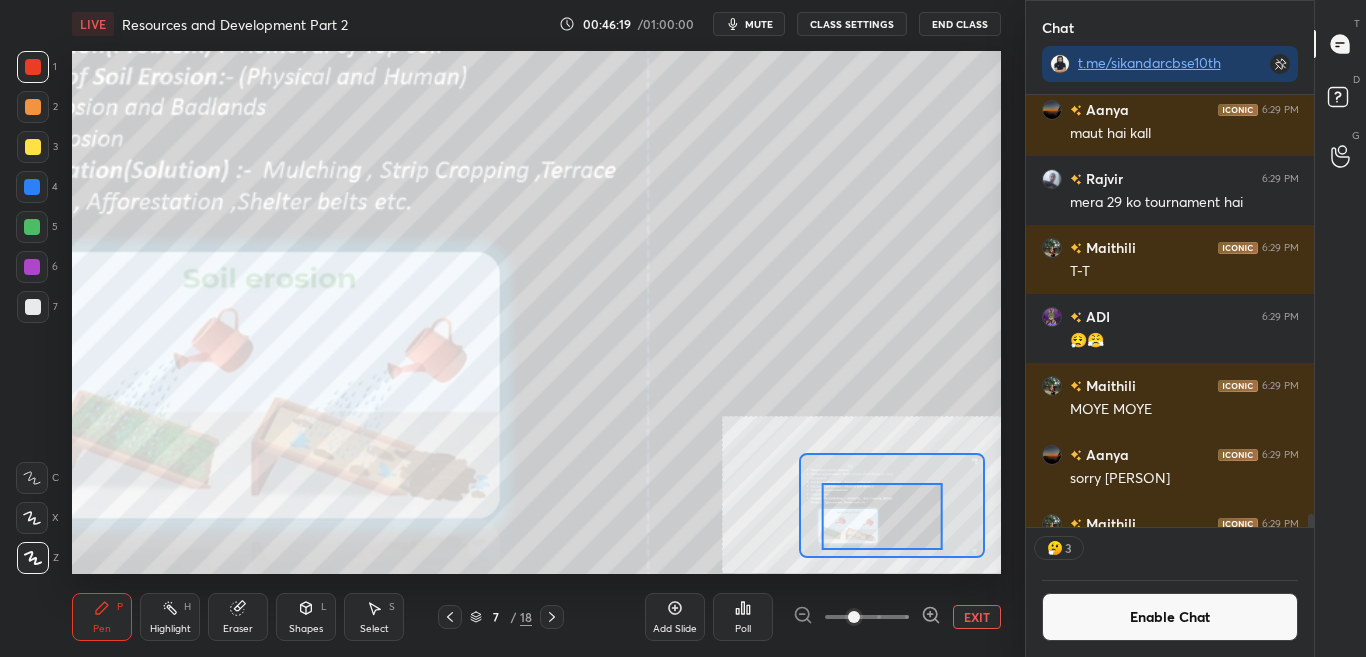 click at bounding box center (882, 516) 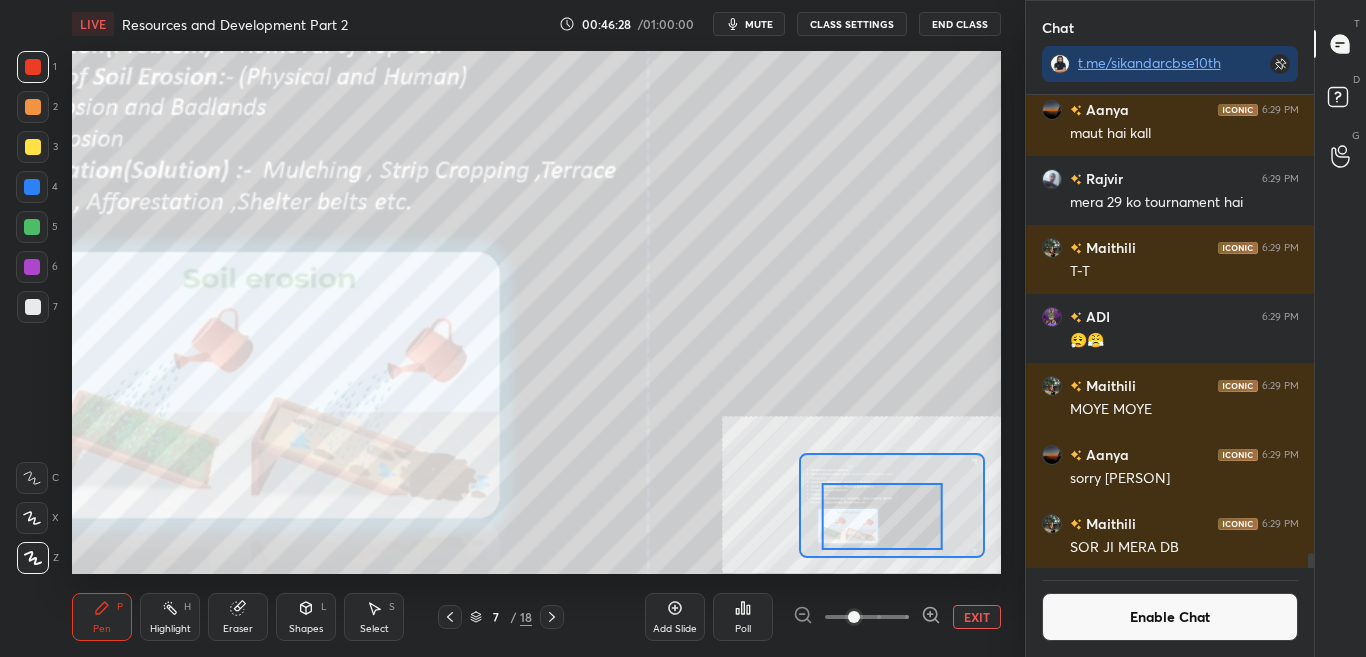 scroll, scrollTop: 7, scrollLeft: 7, axis: both 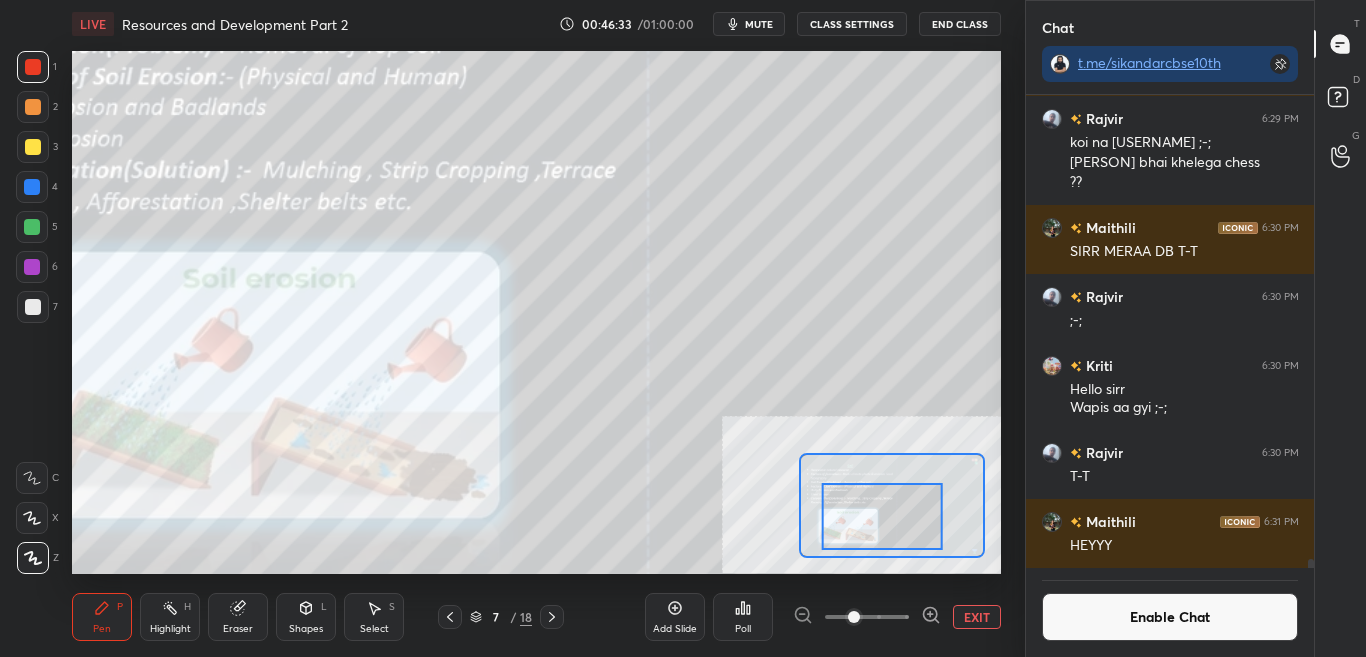 click on "Enable Chat" at bounding box center (1170, 617) 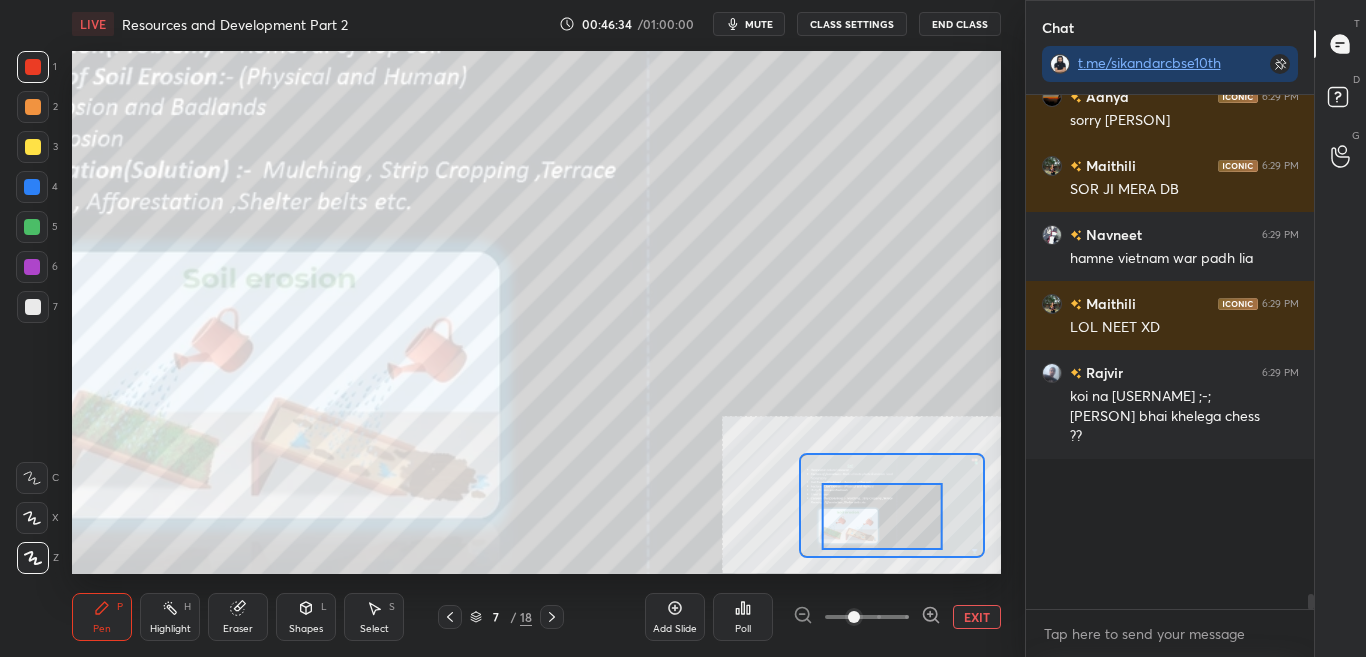 scroll, scrollTop: 24915, scrollLeft: 0, axis: vertical 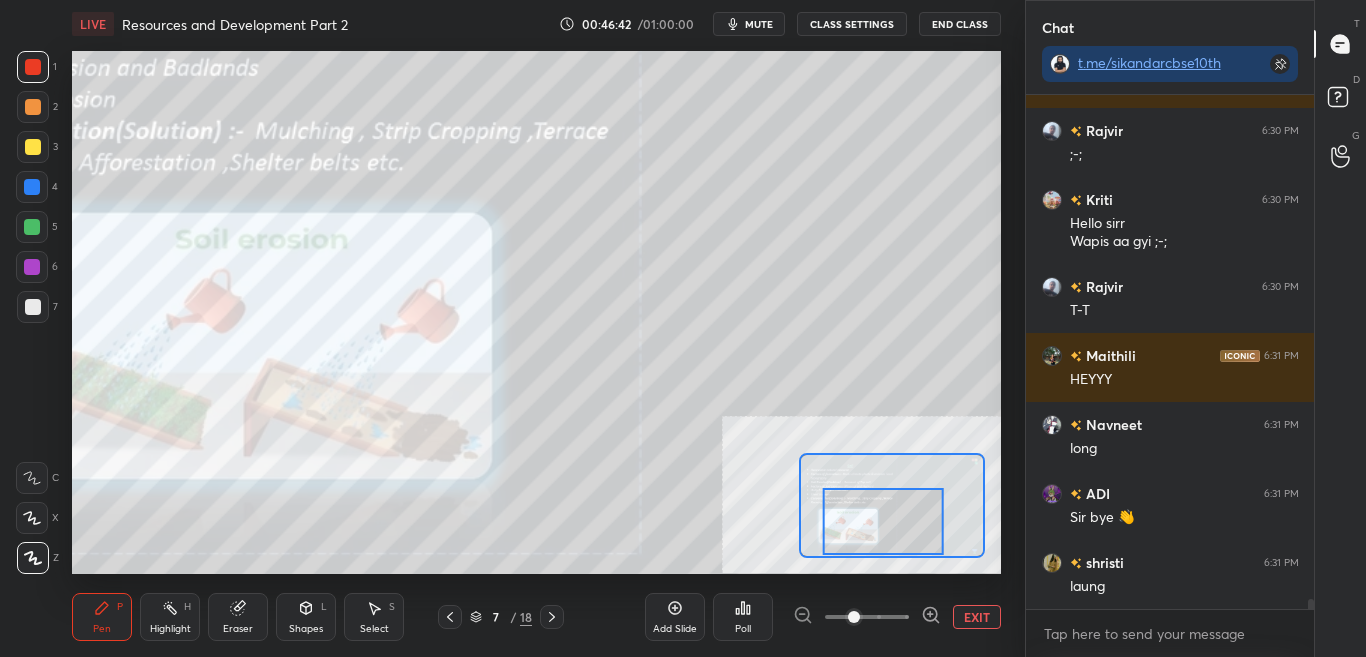 click at bounding box center [883, 521] 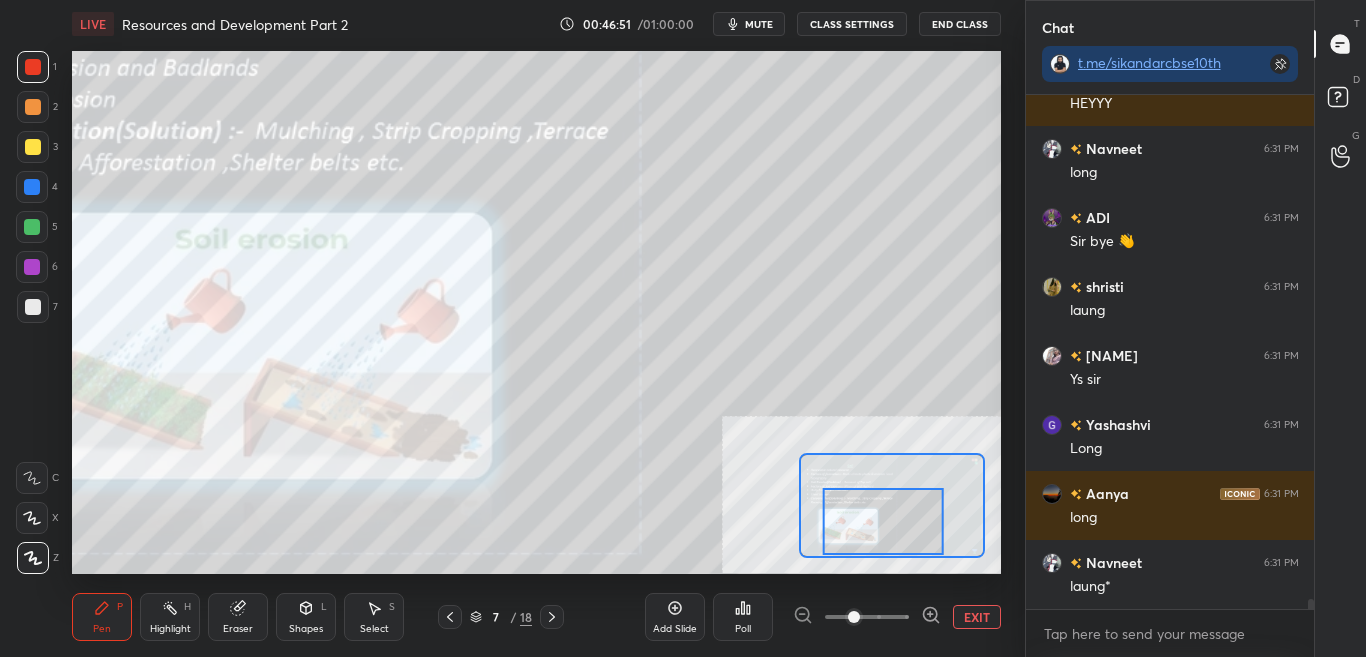 scroll, scrollTop: 25712, scrollLeft: 0, axis: vertical 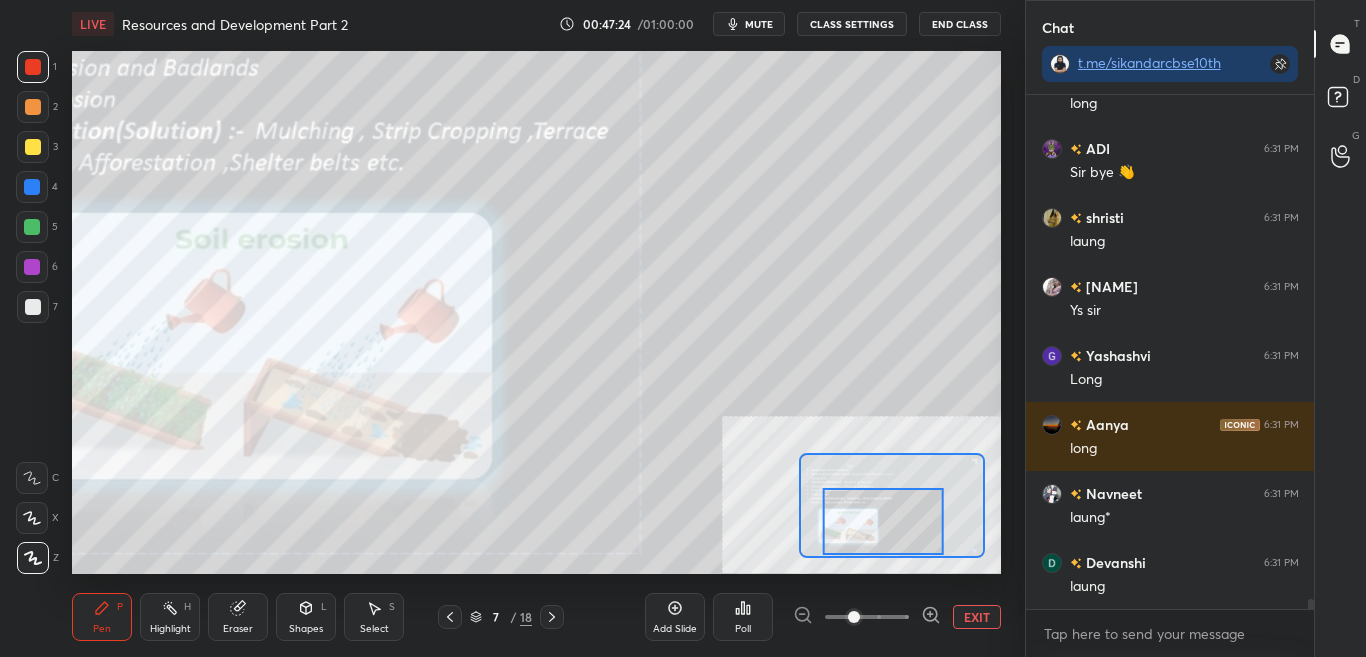 click on "EXIT" at bounding box center [977, 617] 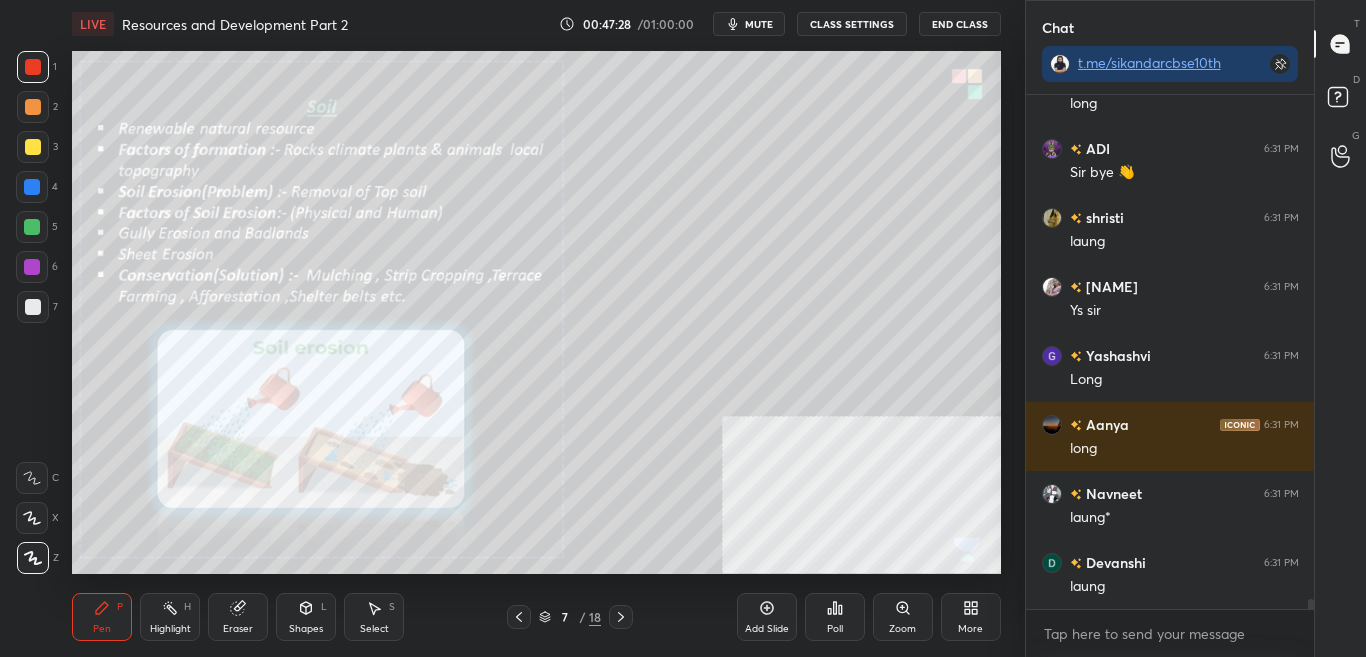 click on "CLASS SETTINGS" at bounding box center [852, 24] 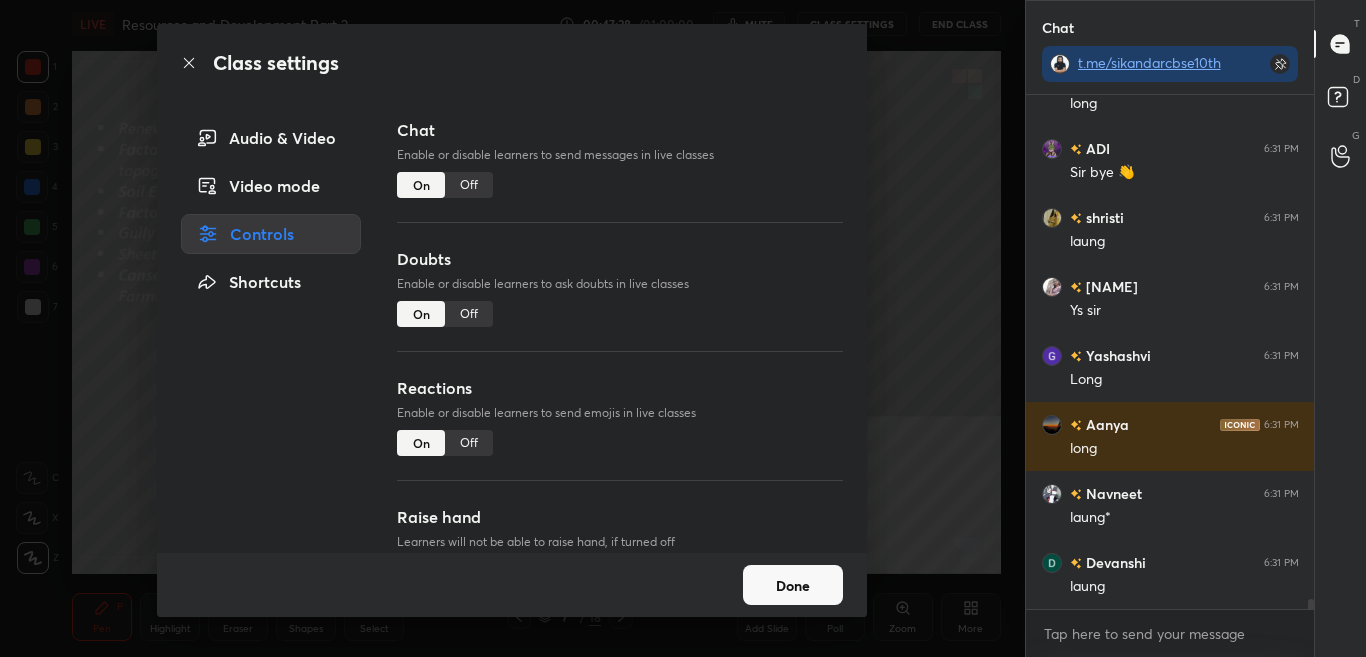scroll, scrollTop: 467, scrollLeft: 282, axis: both 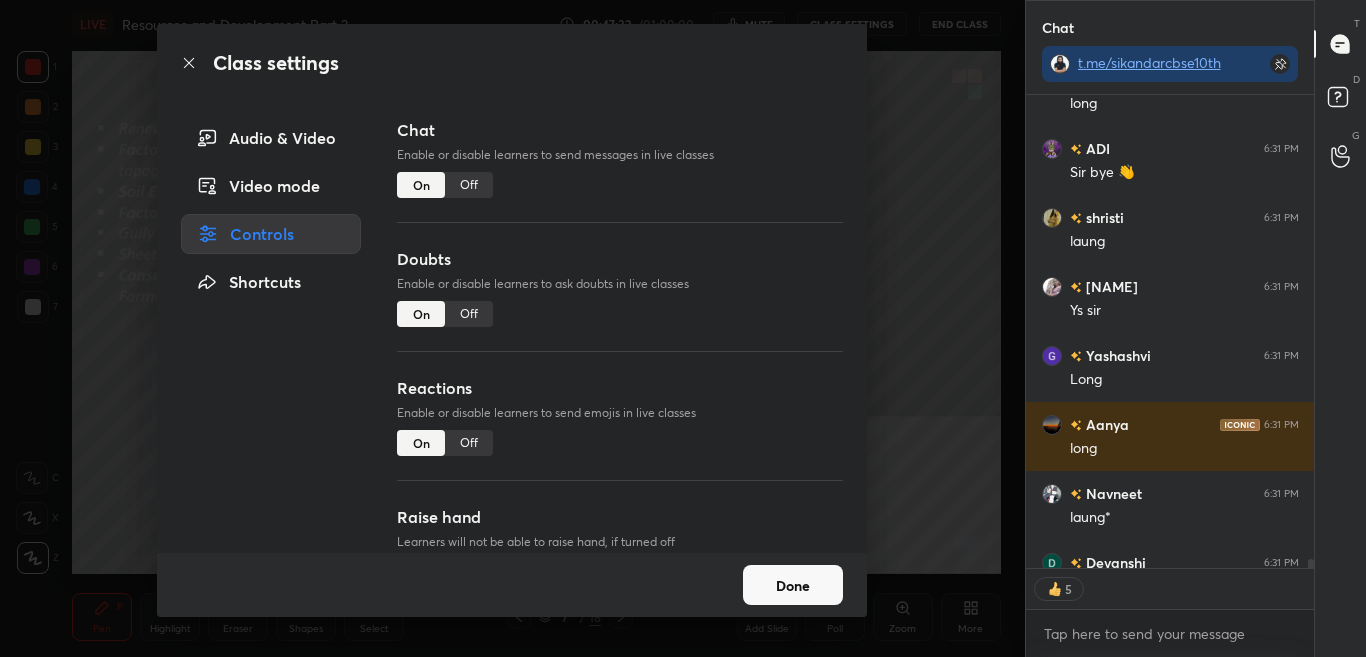 click on "Off" at bounding box center [469, 185] 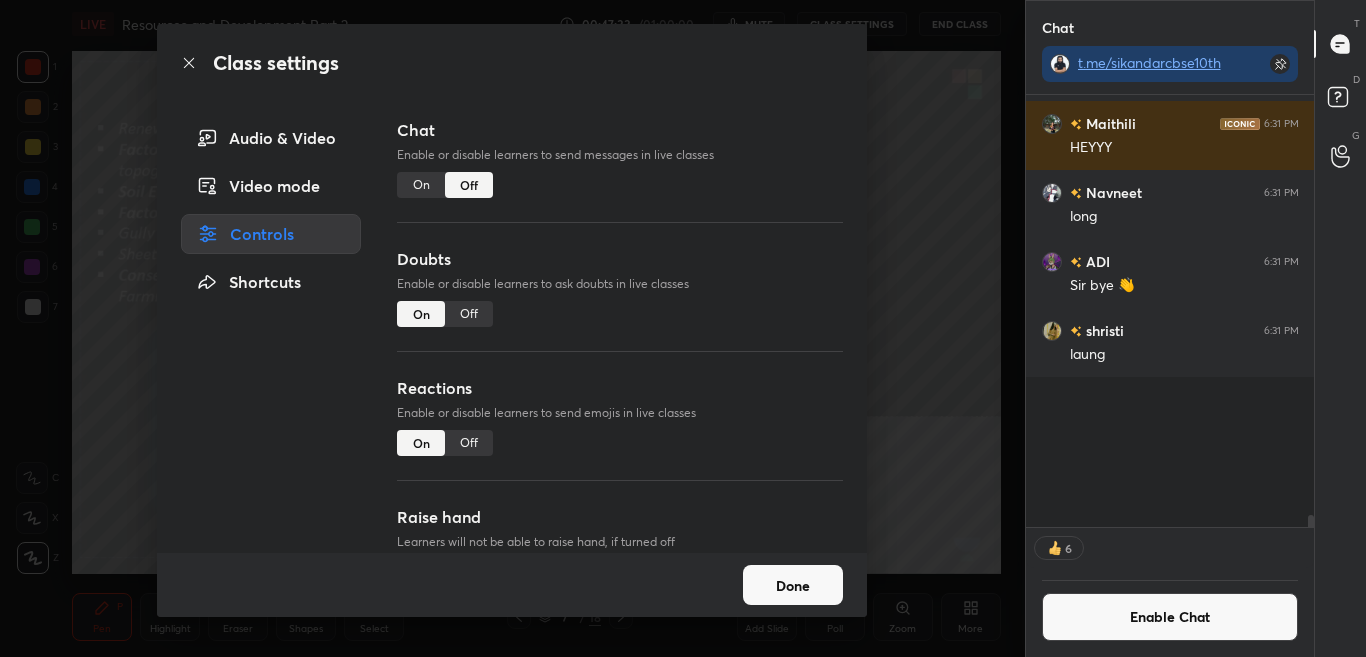 scroll, scrollTop: 25334, scrollLeft: 0, axis: vertical 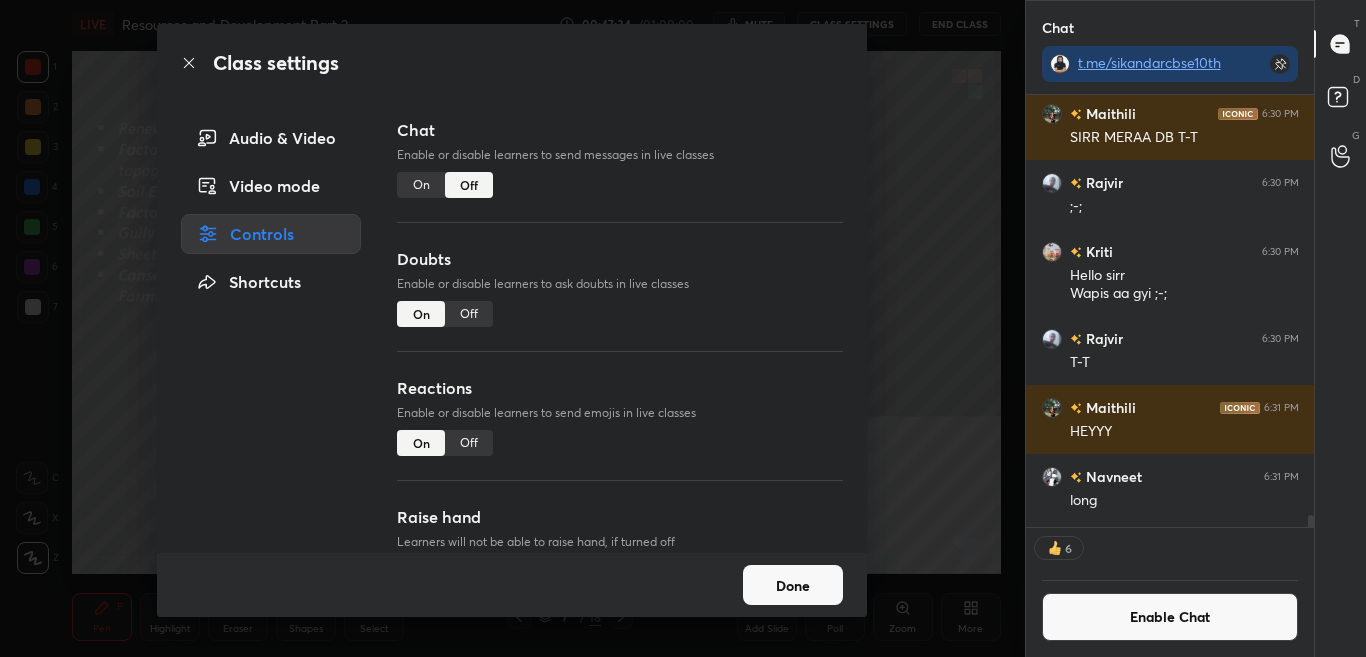 click 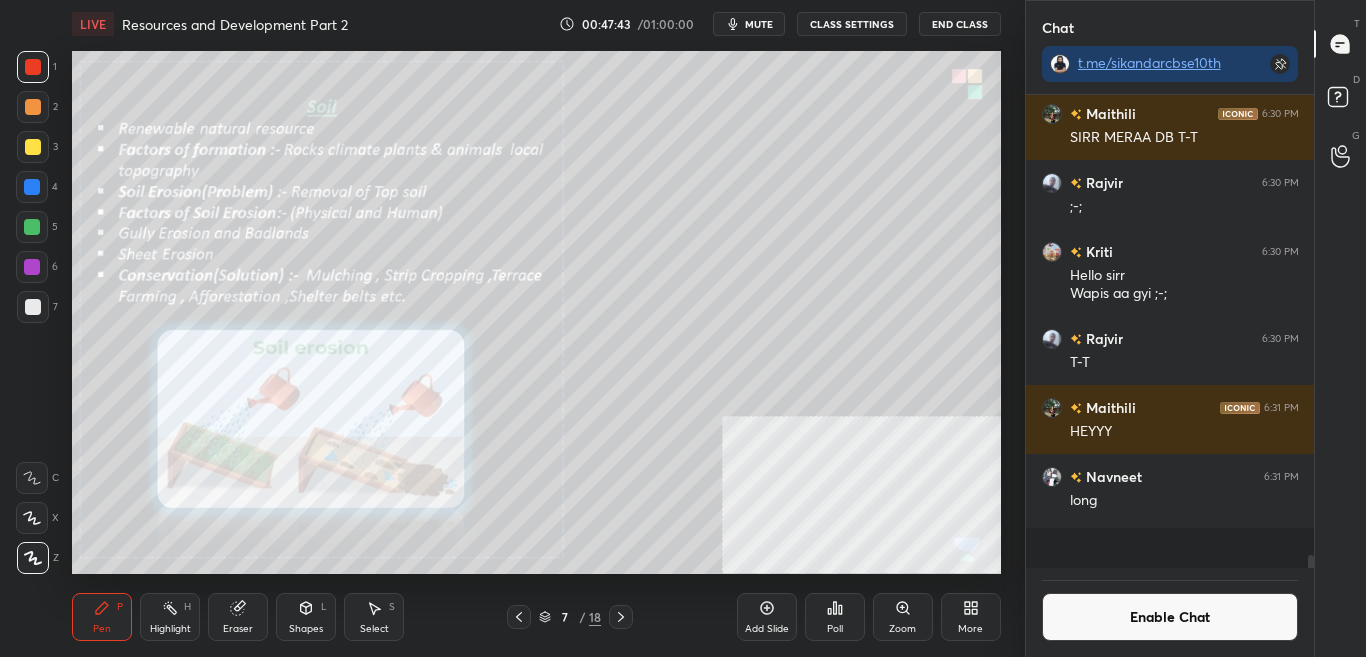 scroll, scrollTop: 7, scrollLeft: 7, axis: both 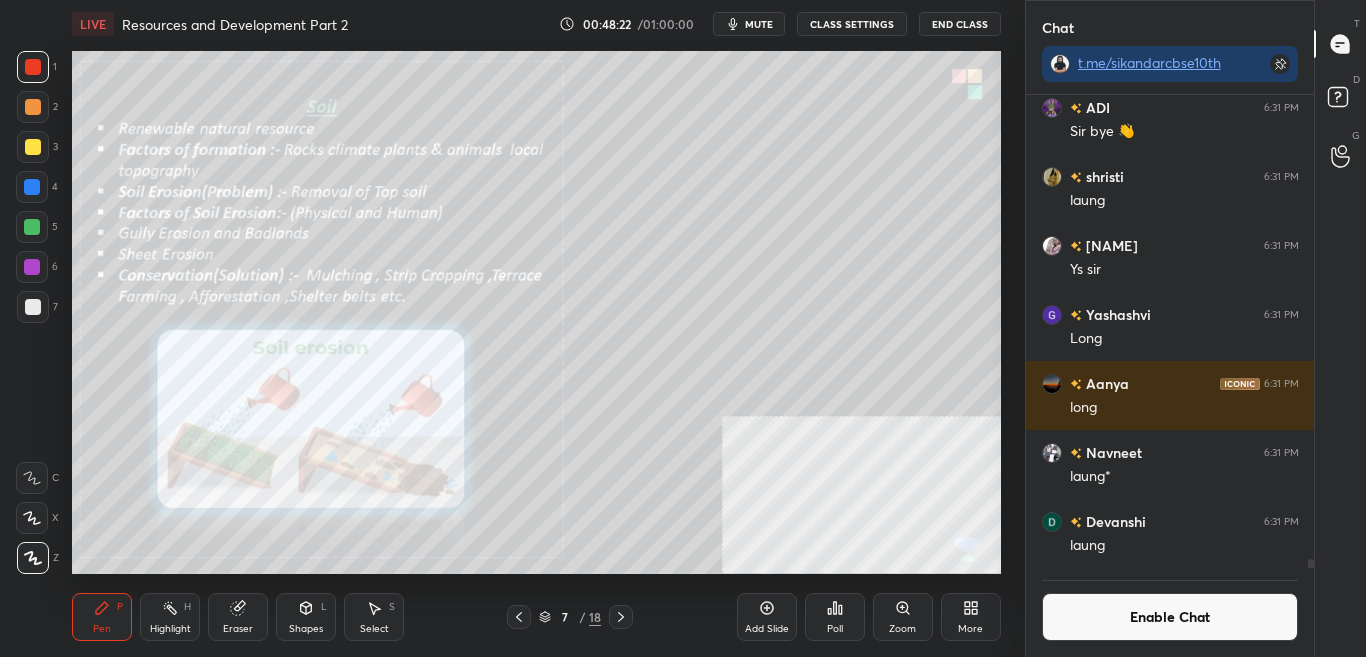 click on "More" at bounding box center (971, 617) 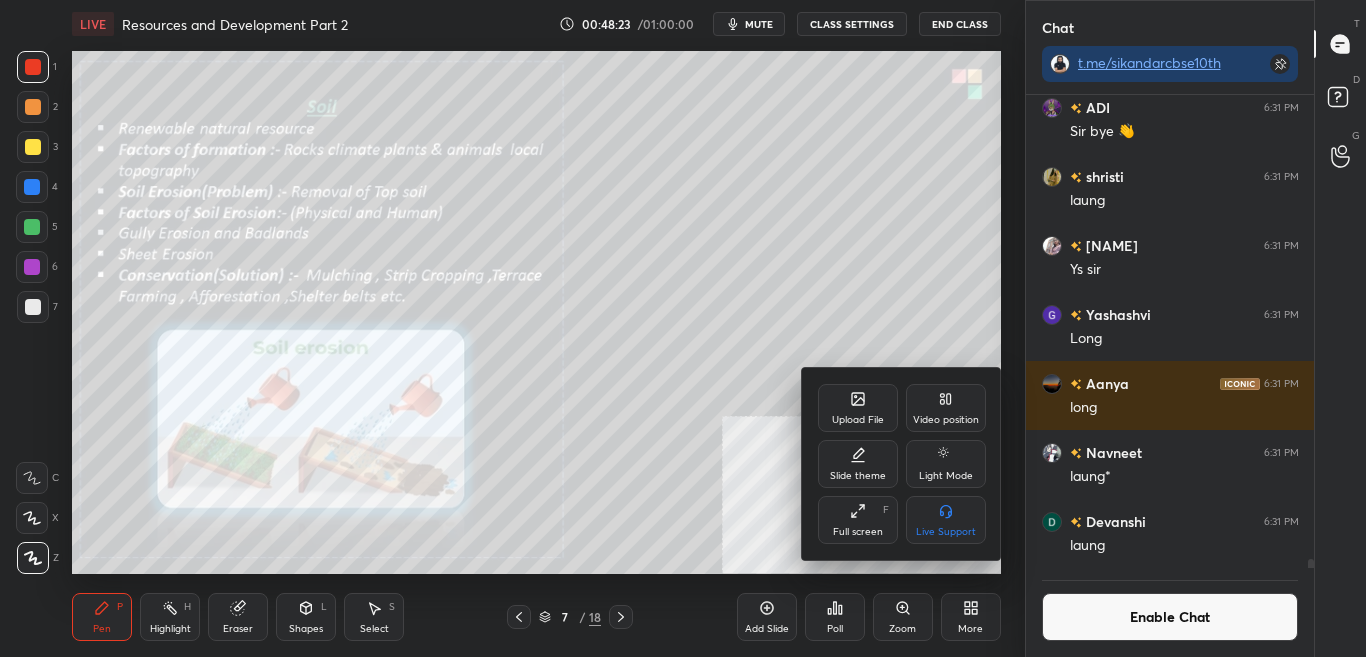 click at bounding box center [683, 328] 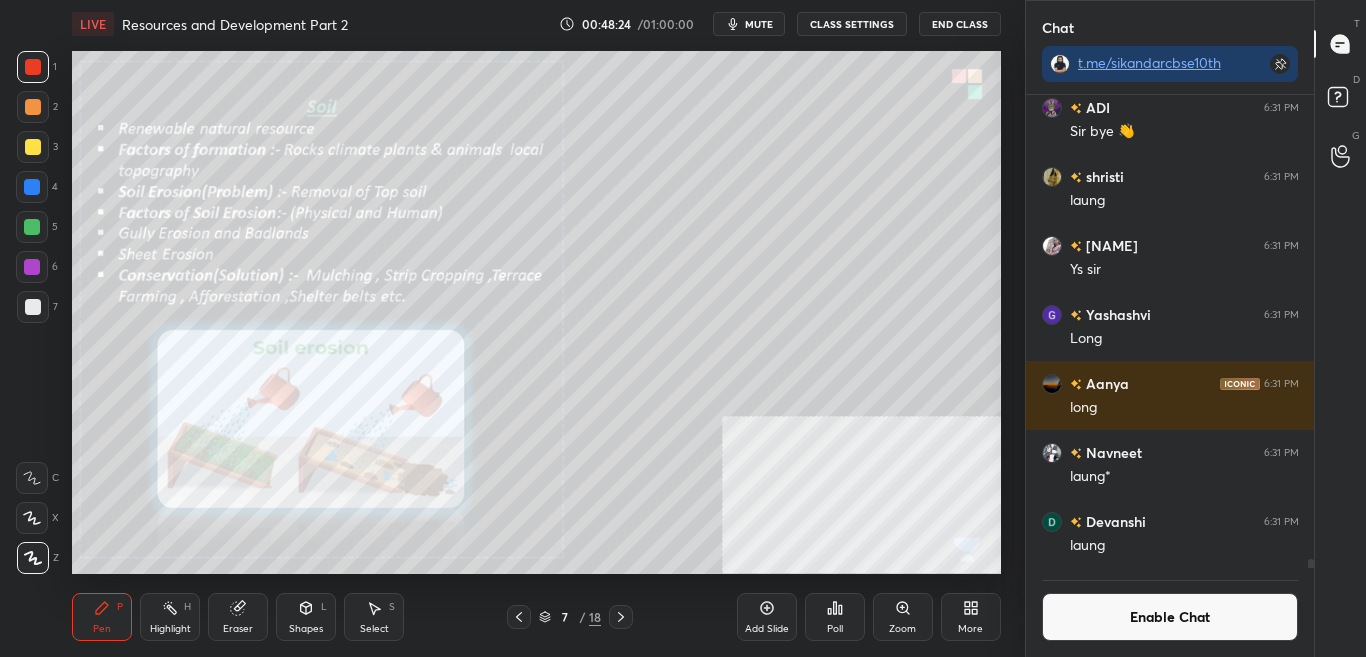 click on "Zoom" at bounding box center (902, 629) 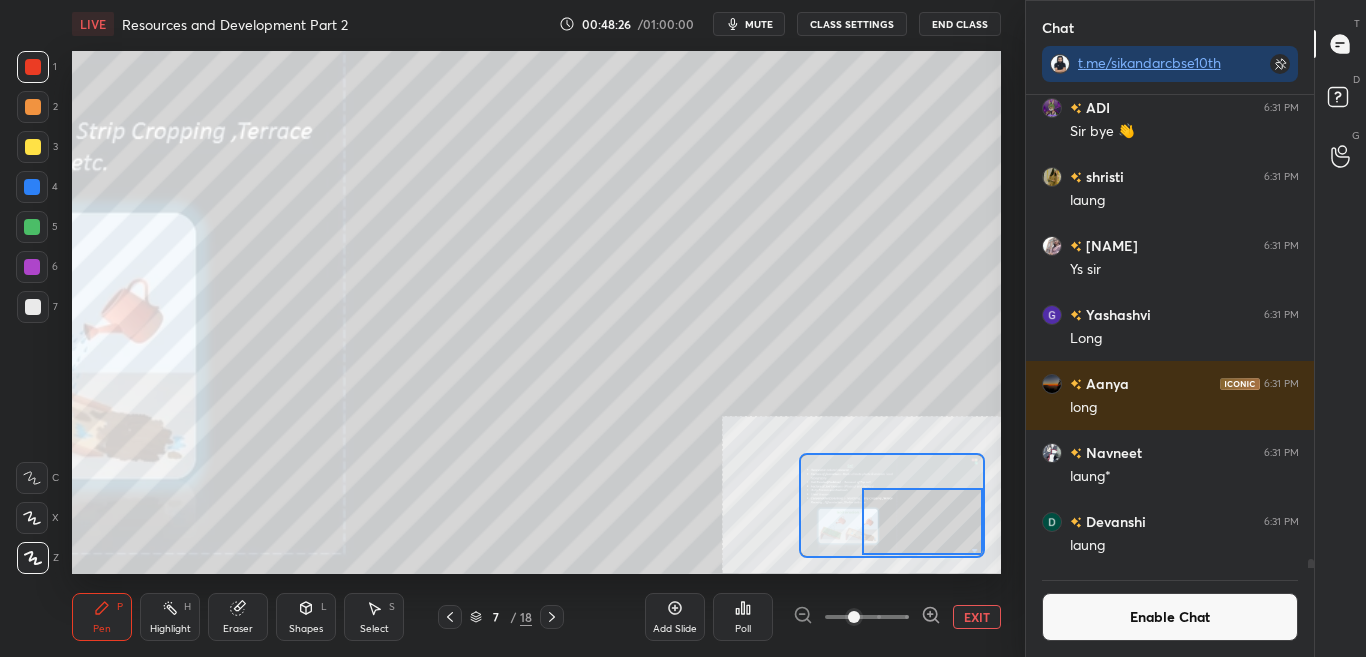 drag, startPoint x: 946, startPoint y: 543, endPoint x: 972, endPoint y: 548, distance: 26.476404 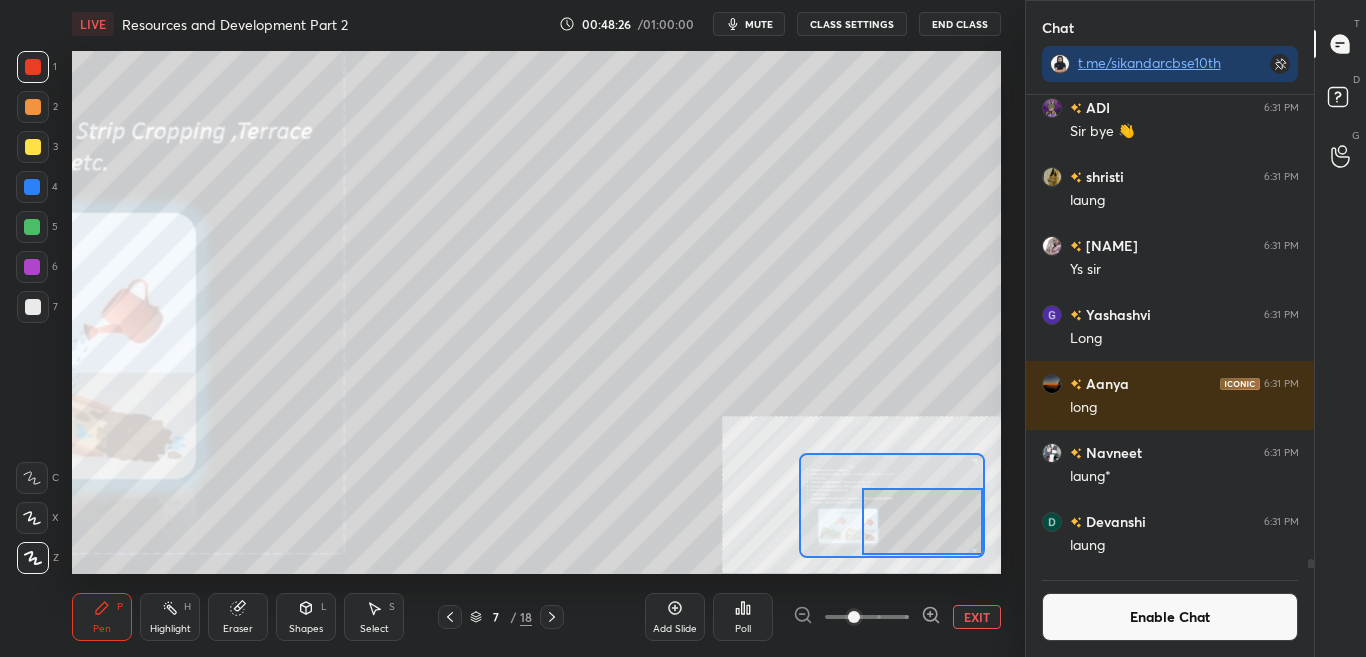 click at bounding box center [922, 521] 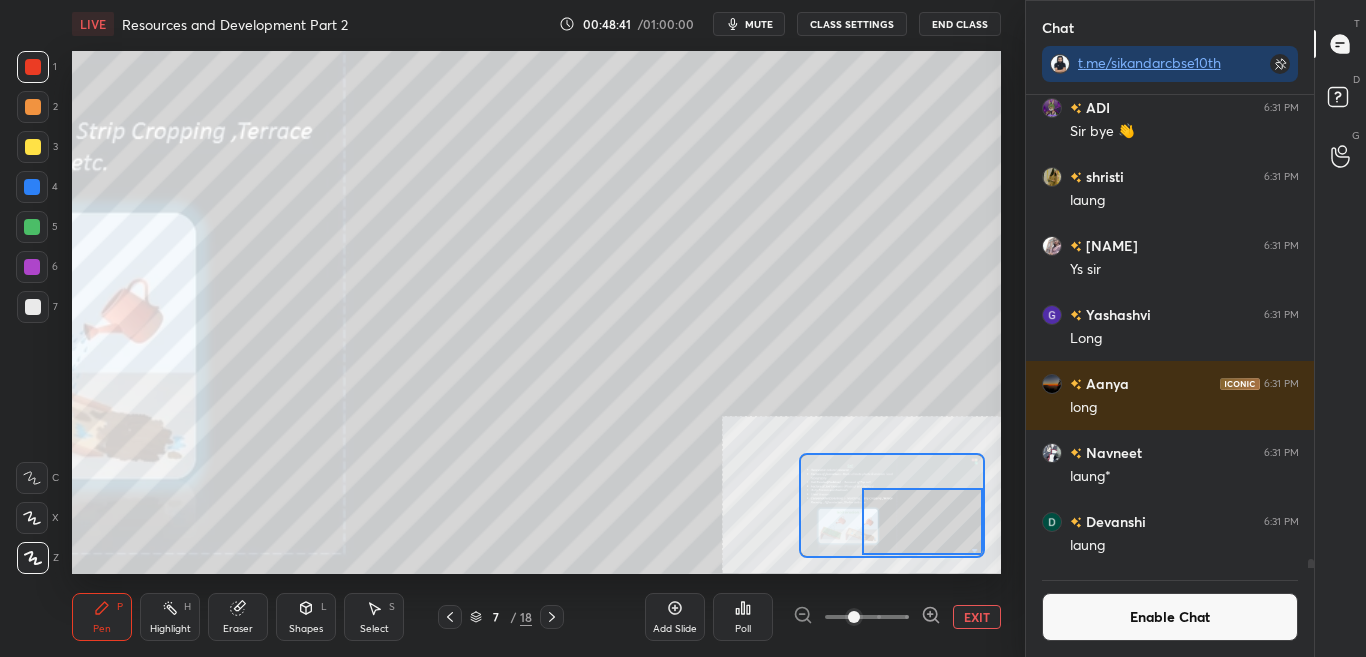 click on "Enable Chat" at bounding box center (1170, 617) 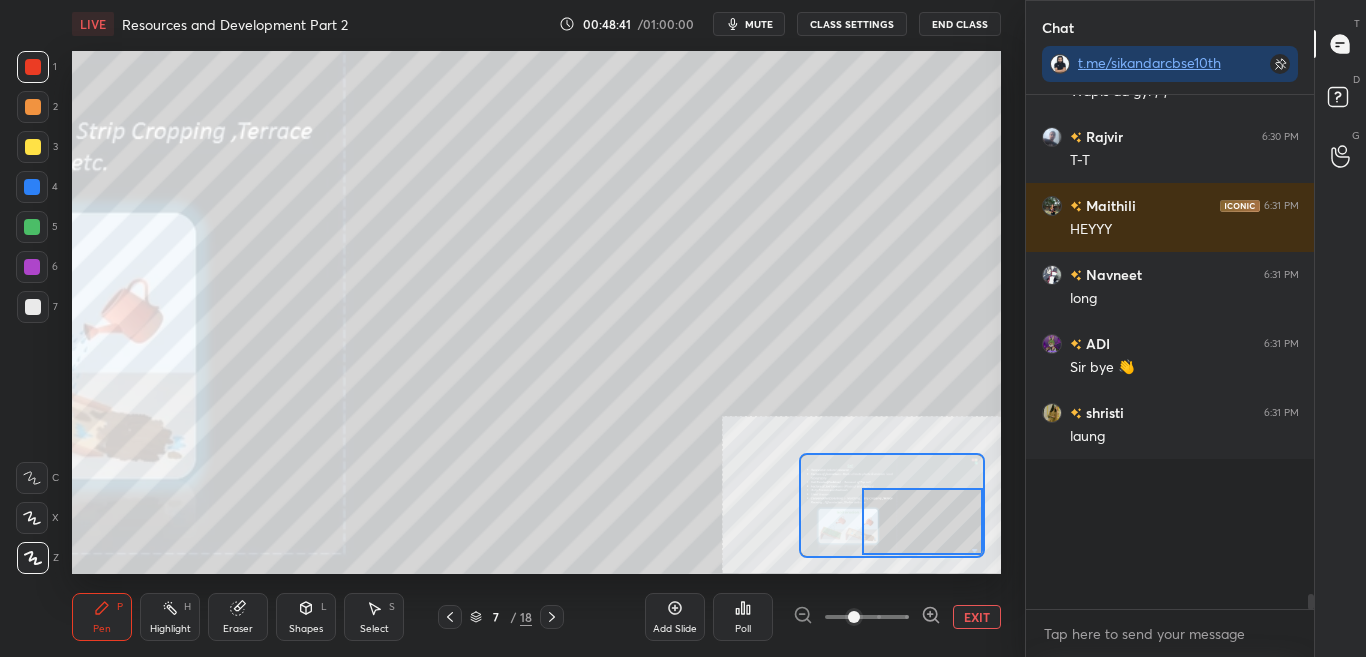 scroll, scrollTop: 25315, scrollLeft: 0, axis: vertical 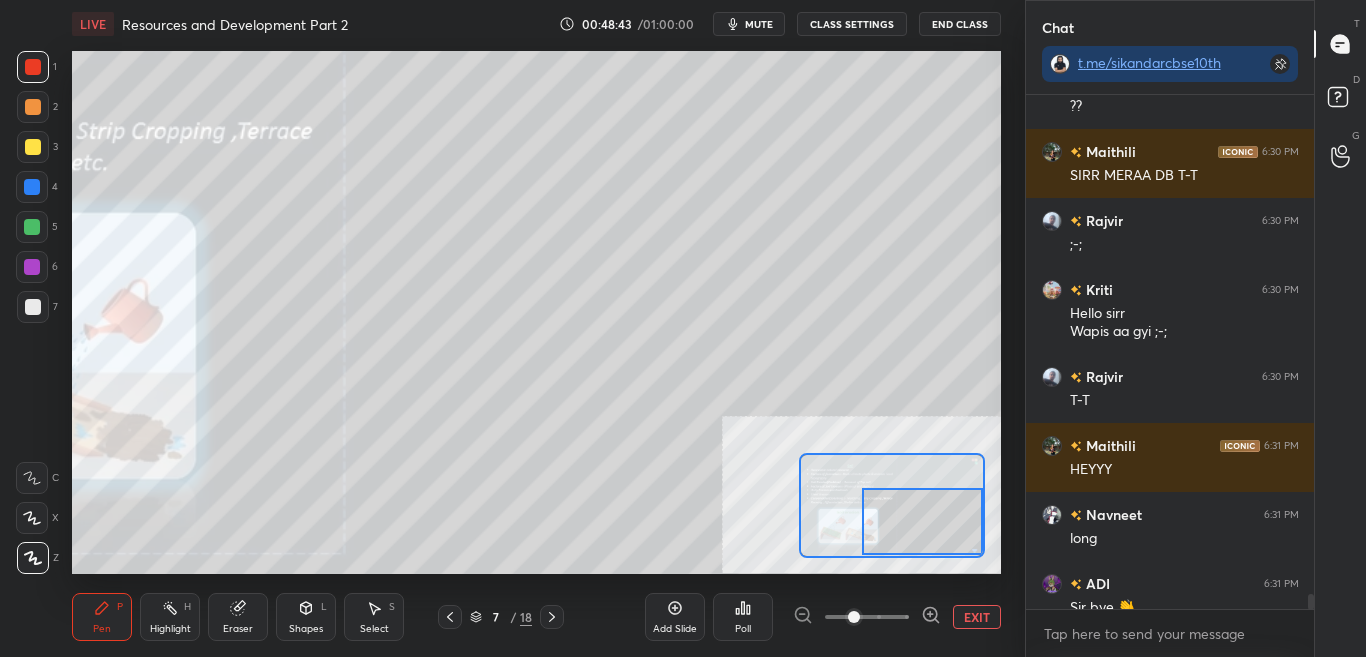 drag, startPoint x: 1313, startPoint y: 598, endPoint x: 1312, endPoint y: 621, distance: 23.021729 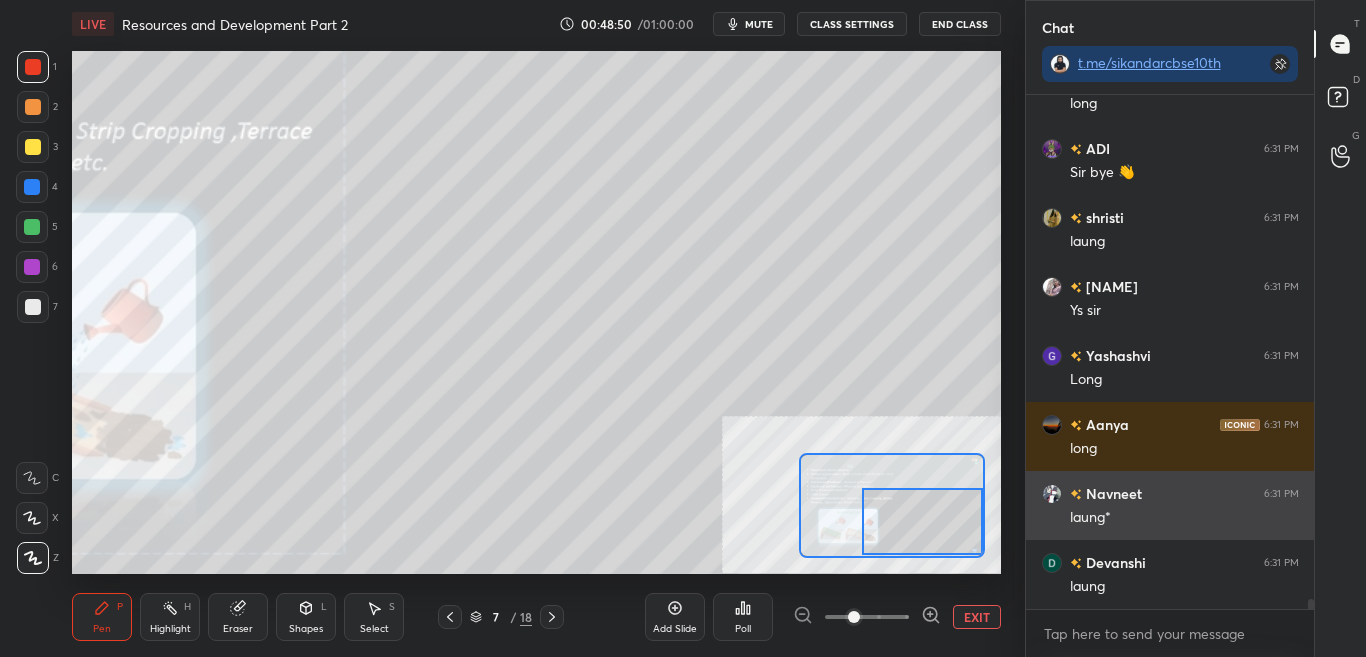 scroll, scrollTop: 25819, scrollLeft: 0, axis: vertical 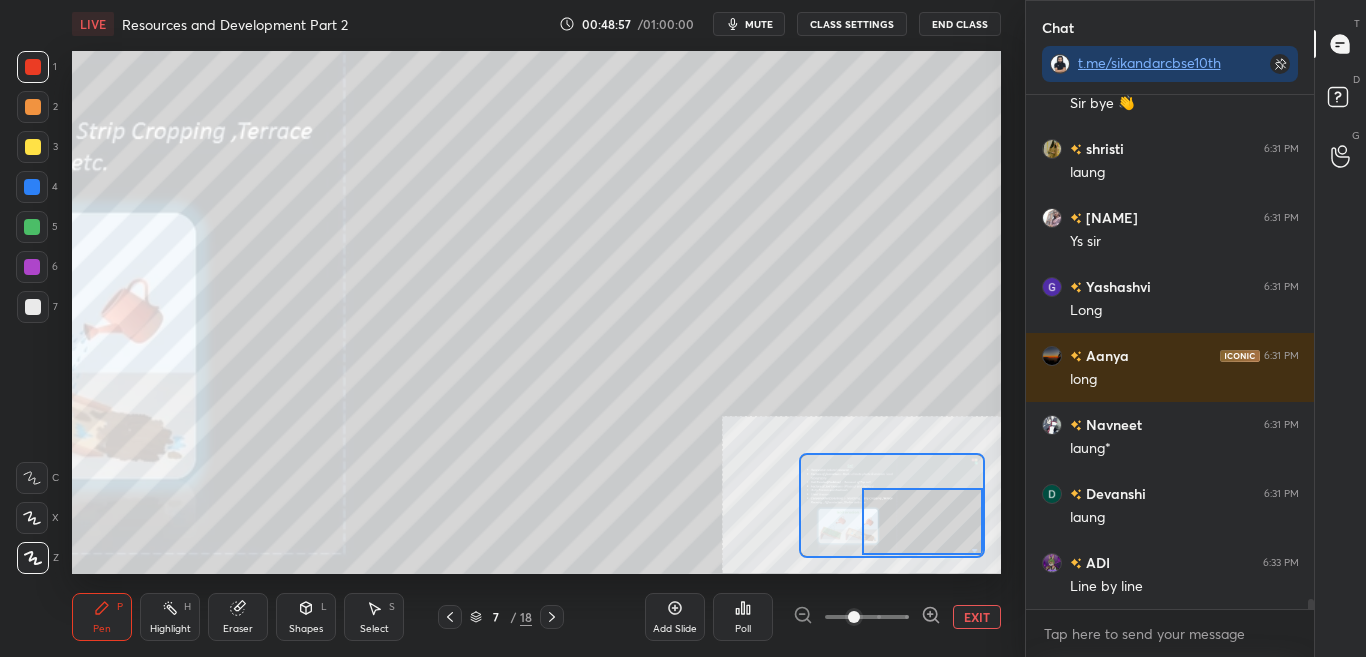 click on "EXIT" at bounding box center [977, 617] 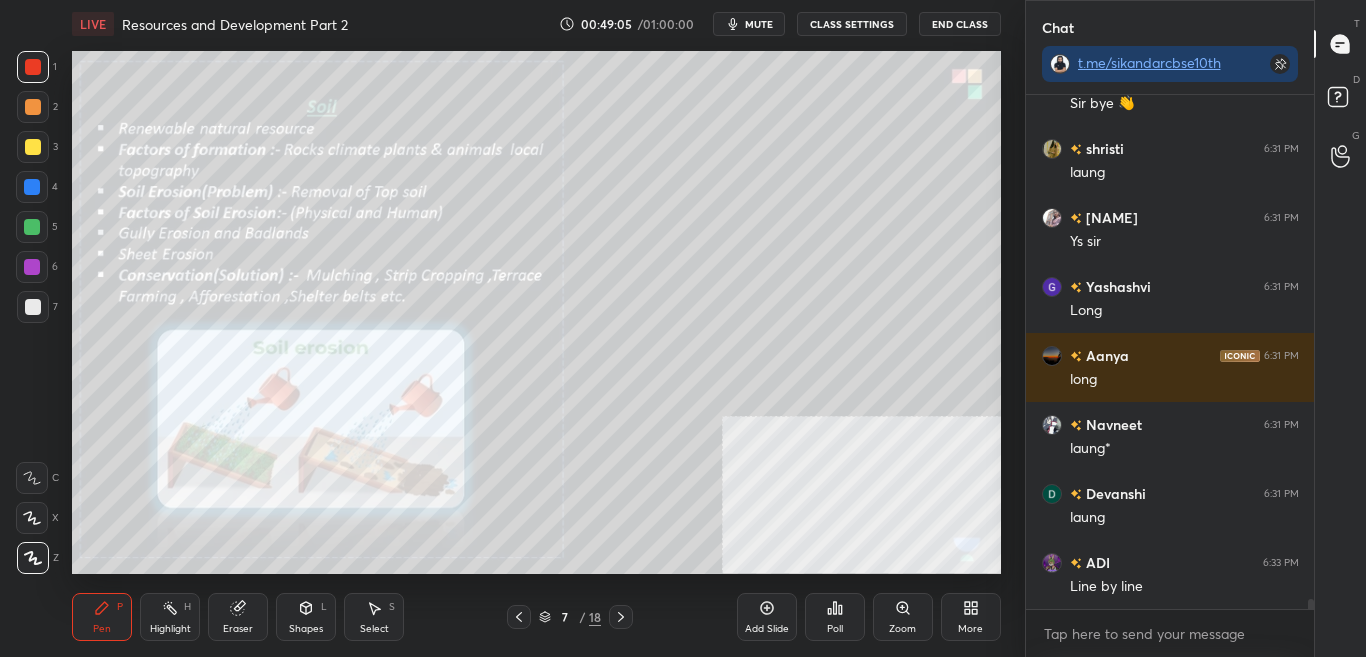 click on "CLASS SETTINGS" at bounding box center [852, 24] 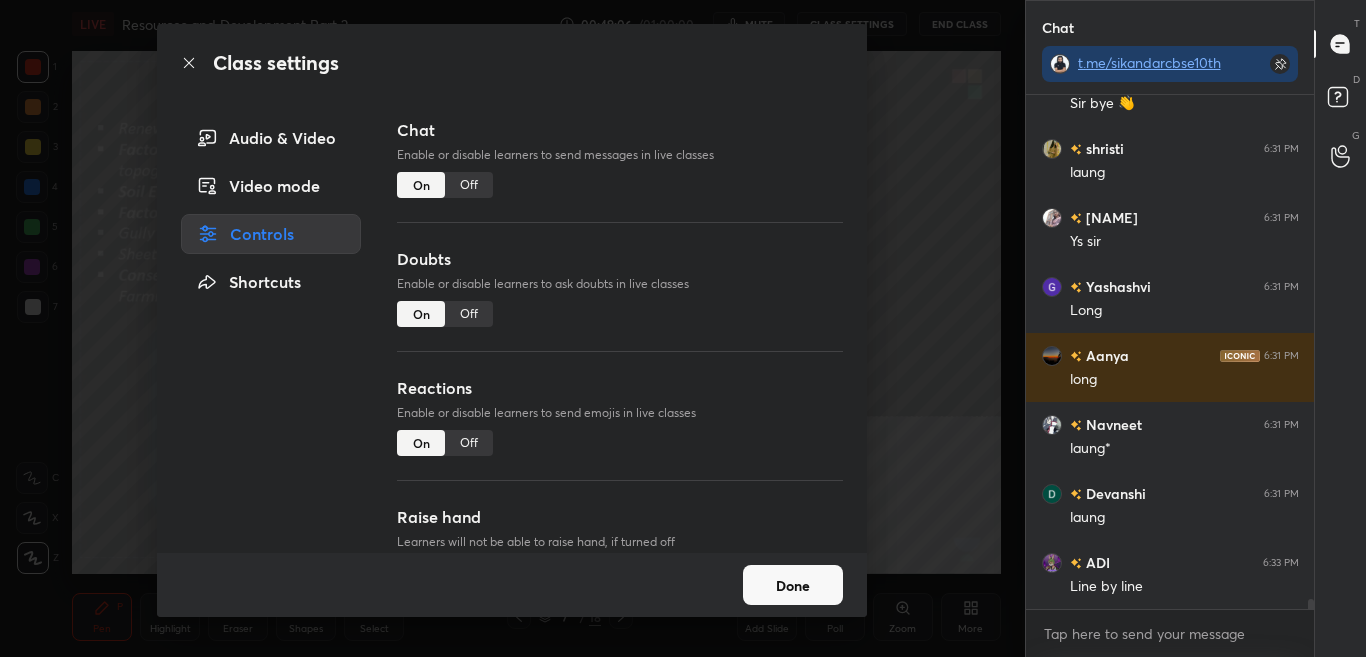 click on "Off" at bounding box center [469, 185] 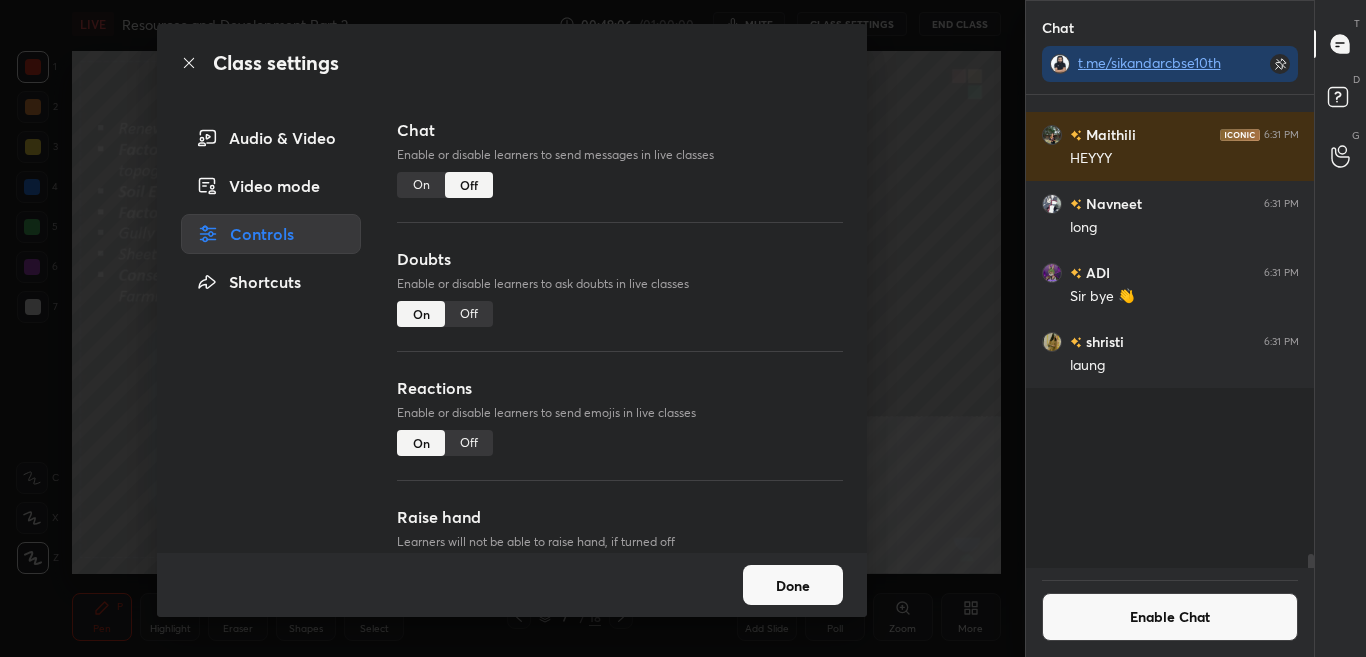 scroll, scrollTop: 25324, scrollLeft: 0, axis: vertical 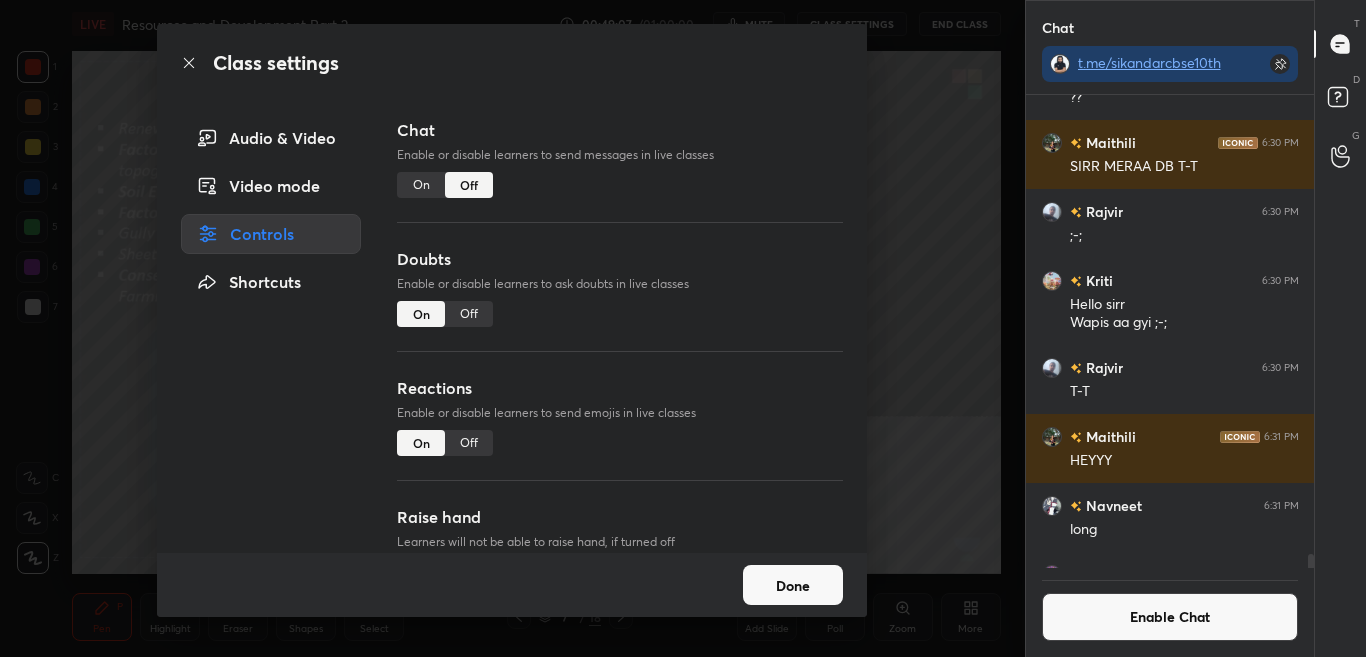 click 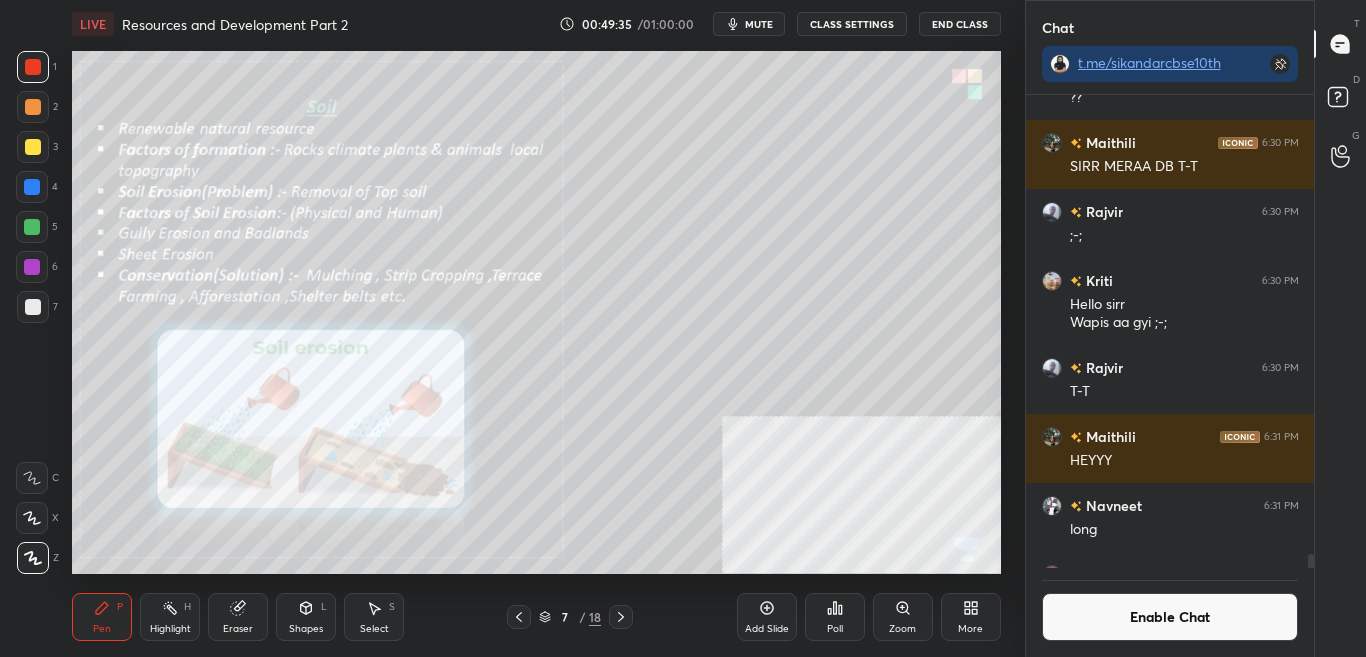 scroll, scrollTop: 426, scrollLeft: 282, axis: both 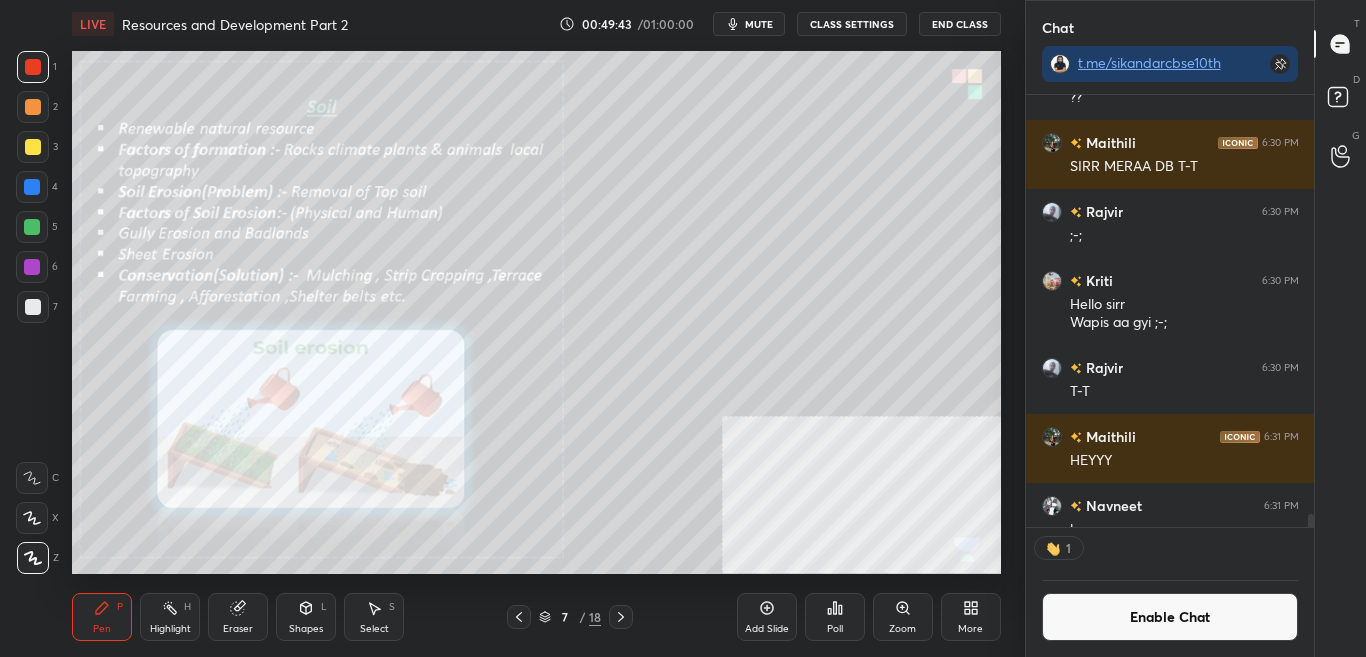 click 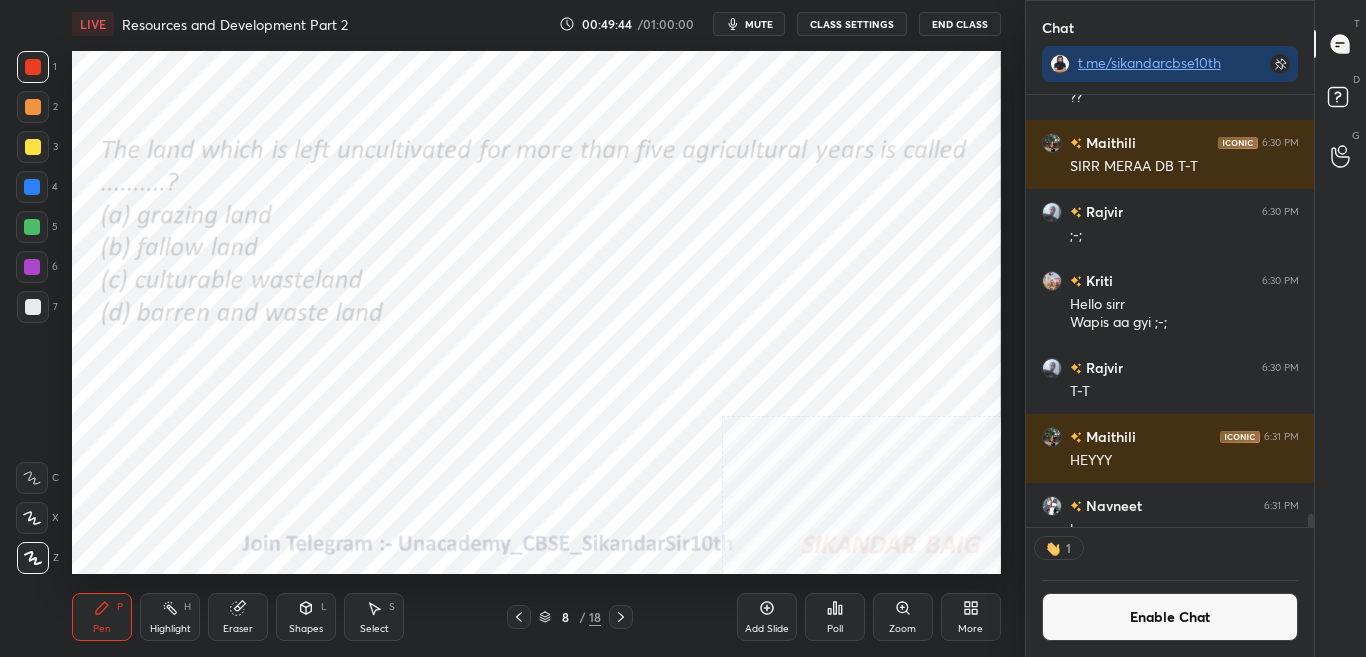 click on "8 / 18" at bounding box center [570, 617] 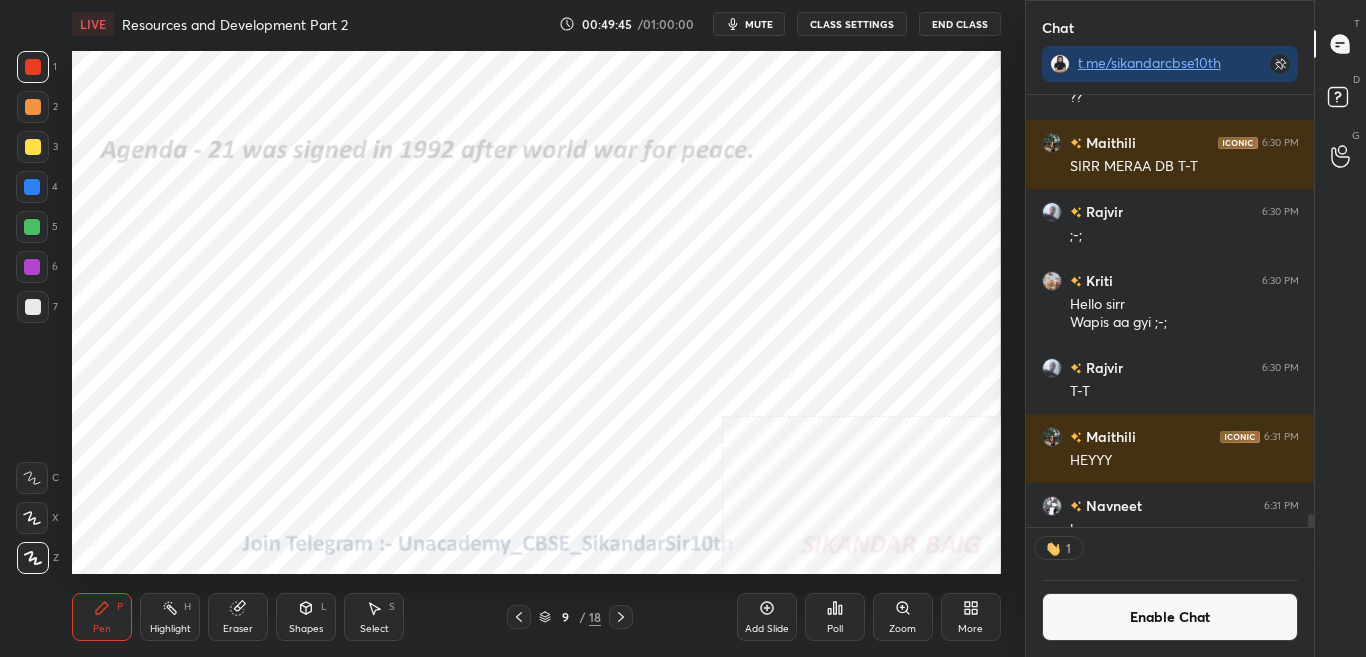 click 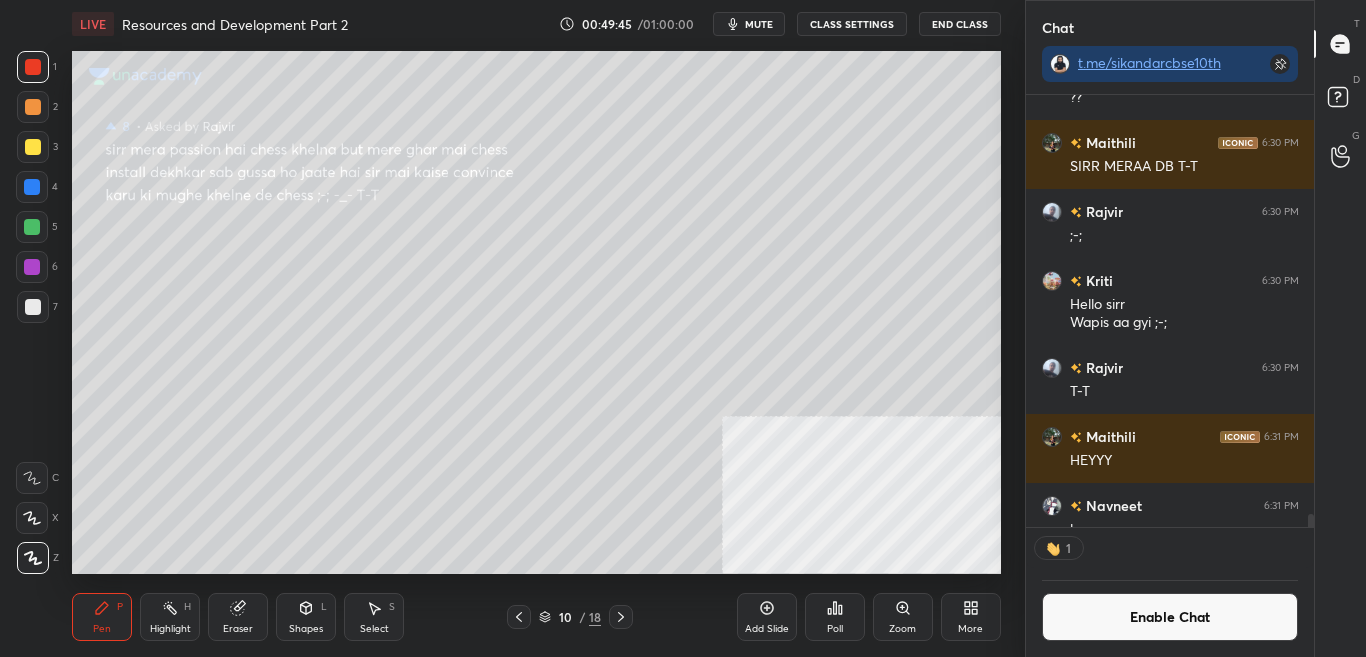 click 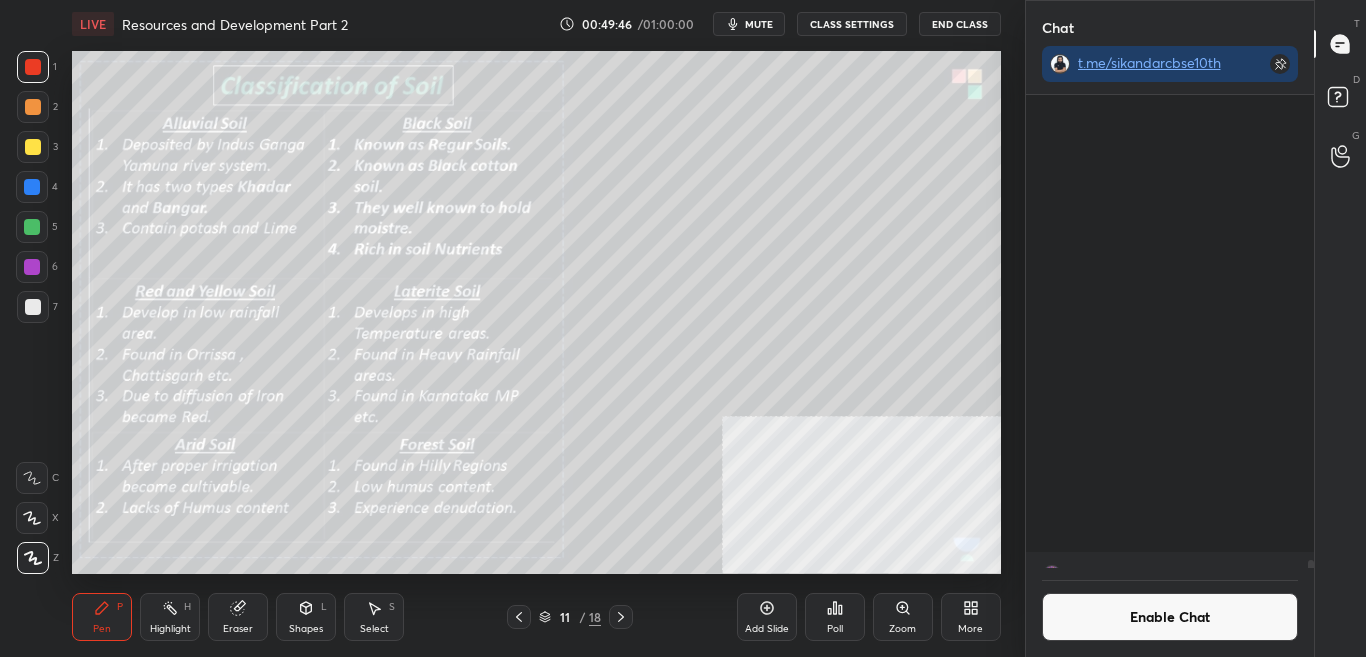 scroll, scrollTop: 25860, scrollLeft: 0, axis: vertical 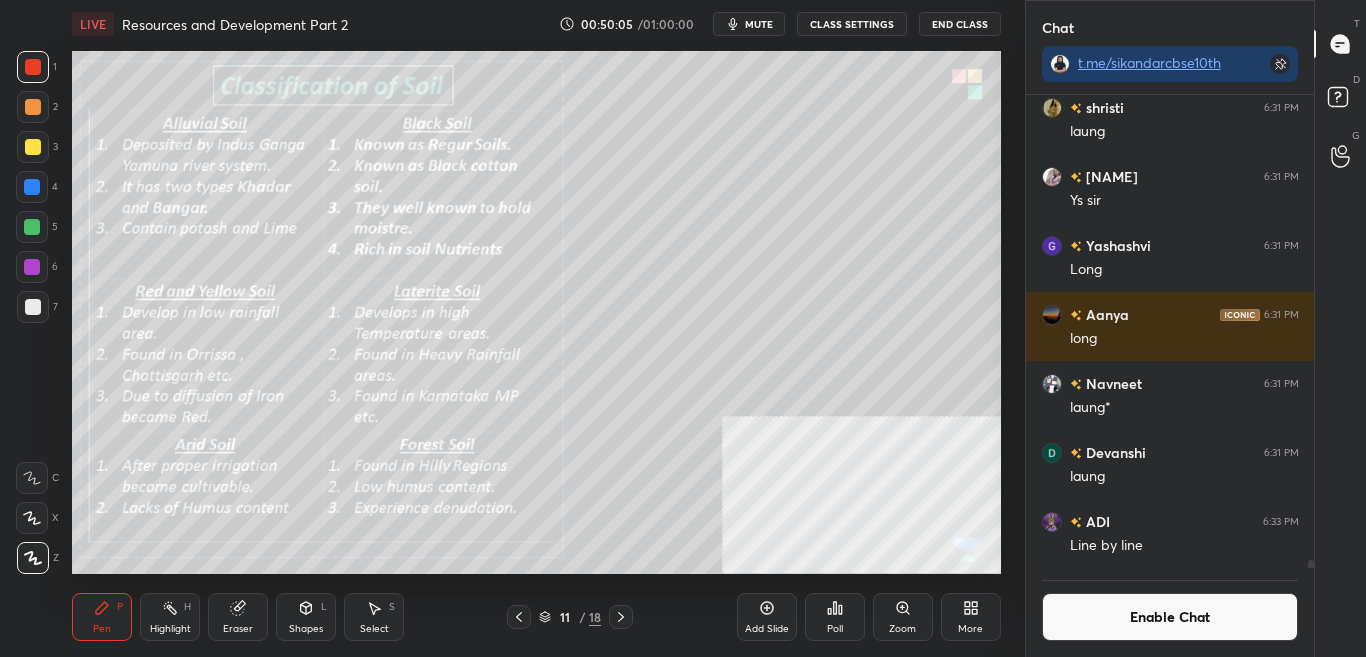 click on "Zoom" at bounding box center [903, 617] 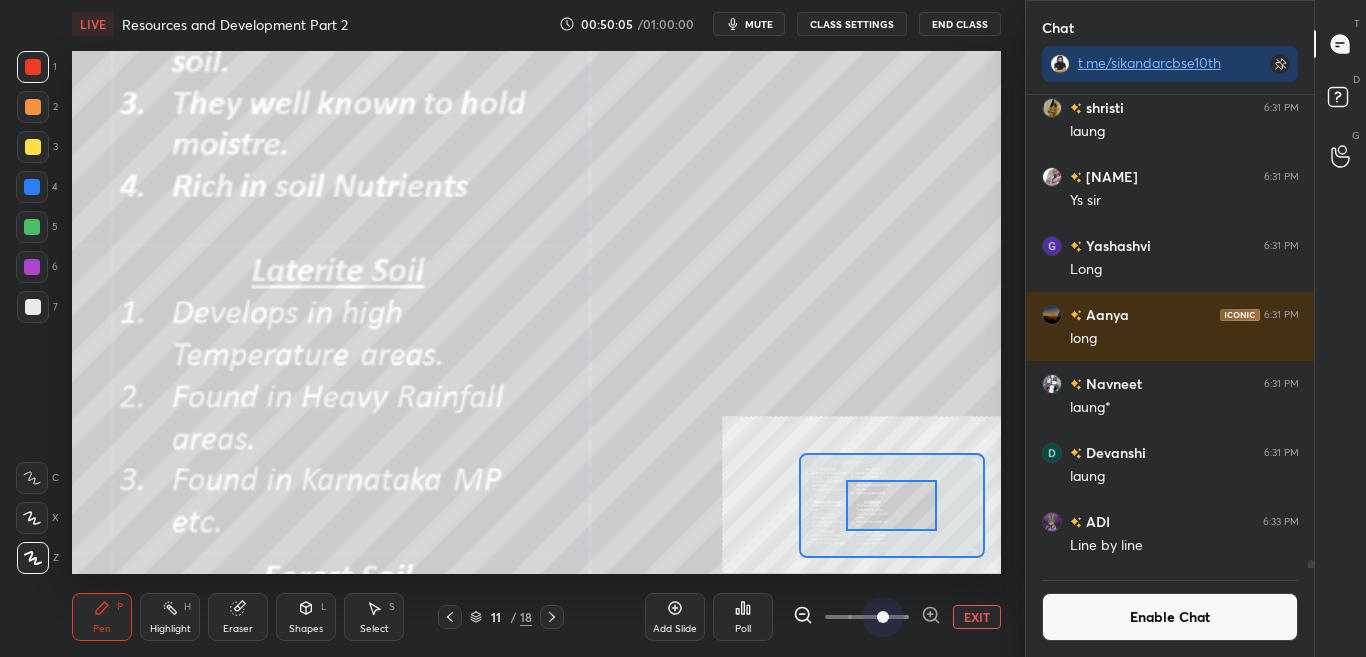 click at bounding box center [867, 617] 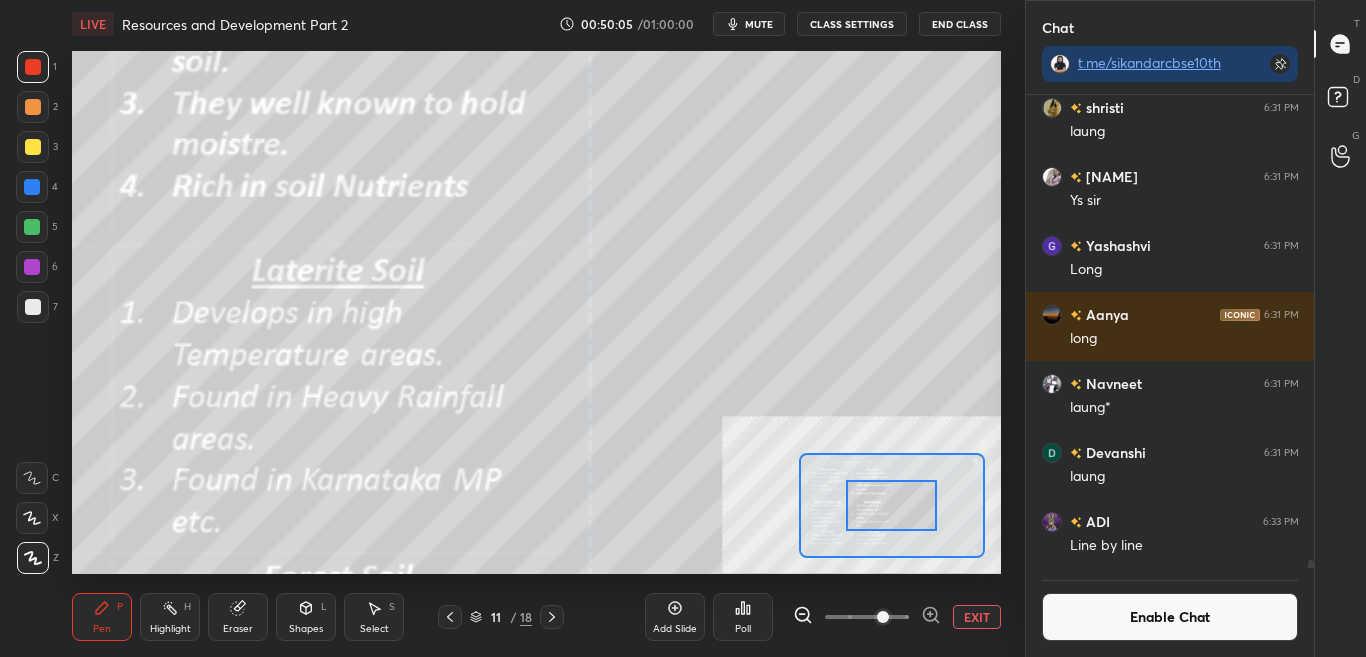 click at bounding box center [883, 617] 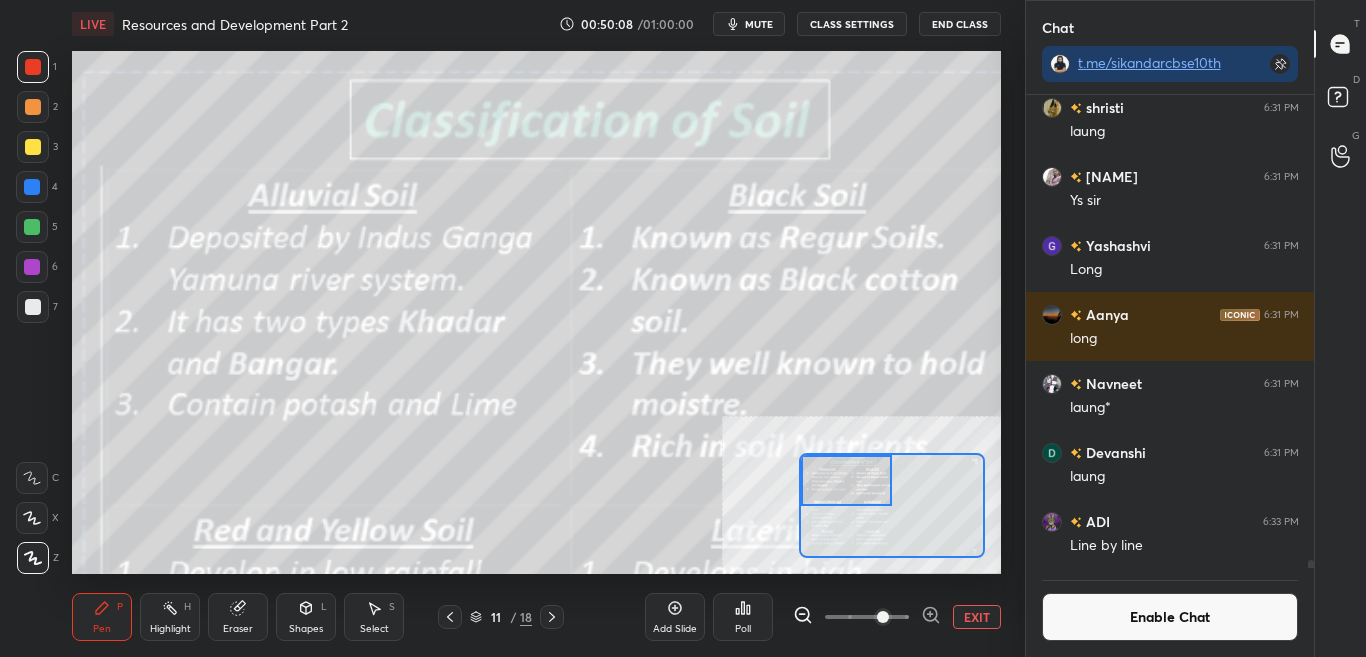 drag, startPoint x: 875, startPoint y: 516, endPoint x: 818, endPoint y: 489, distance: 63.07139 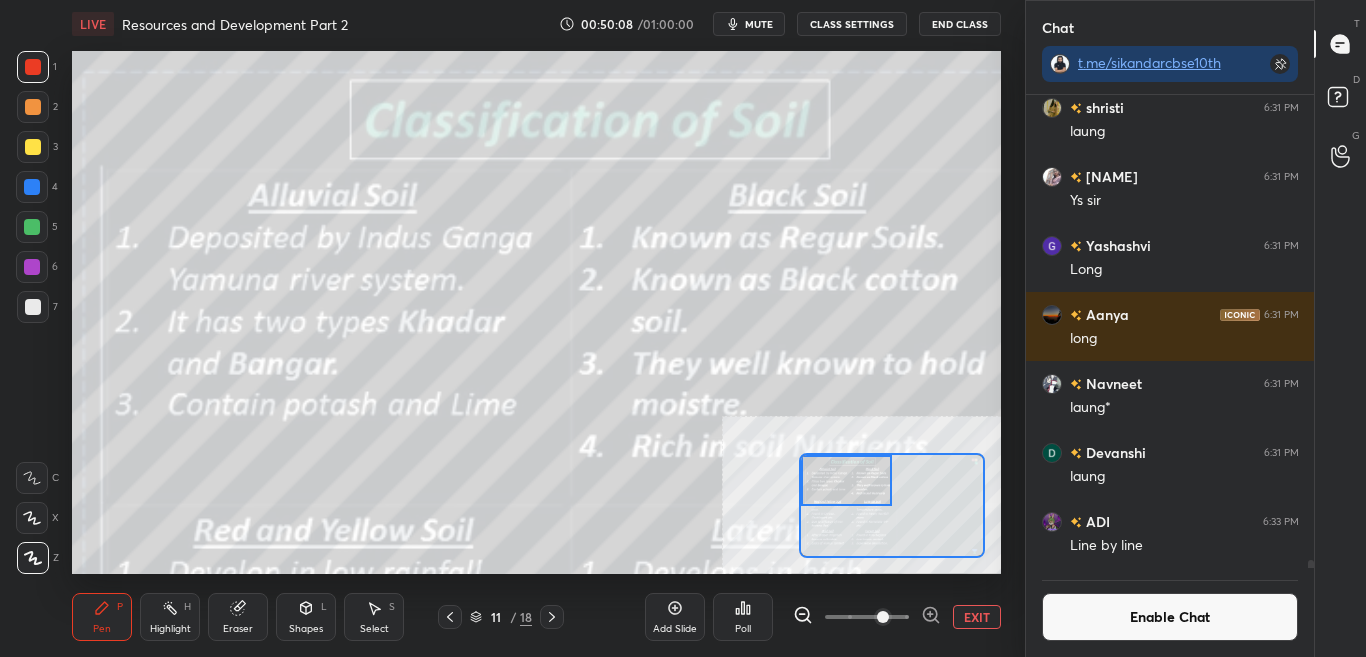 click at bounding box center [846, 480] 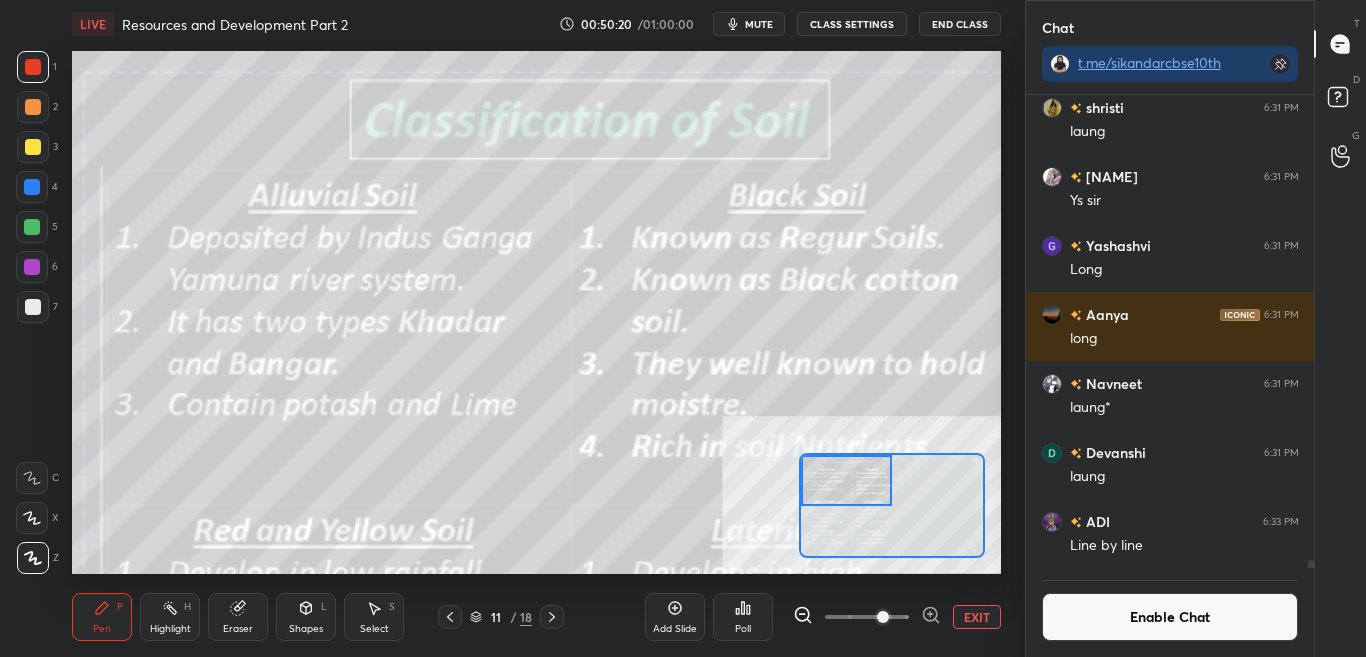 scroll, scrollTop: 426, scrollLeft: 282, axis: both 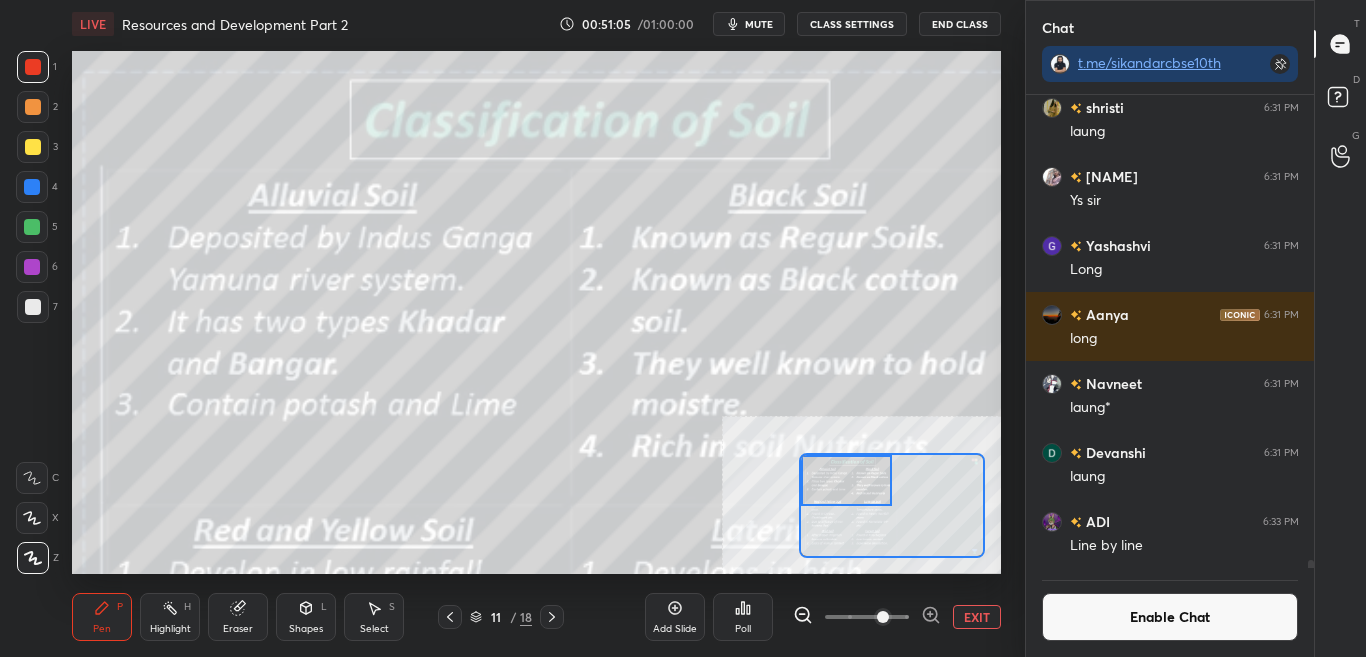 click on "Enable Chat" at bounding box center [1170, 617] 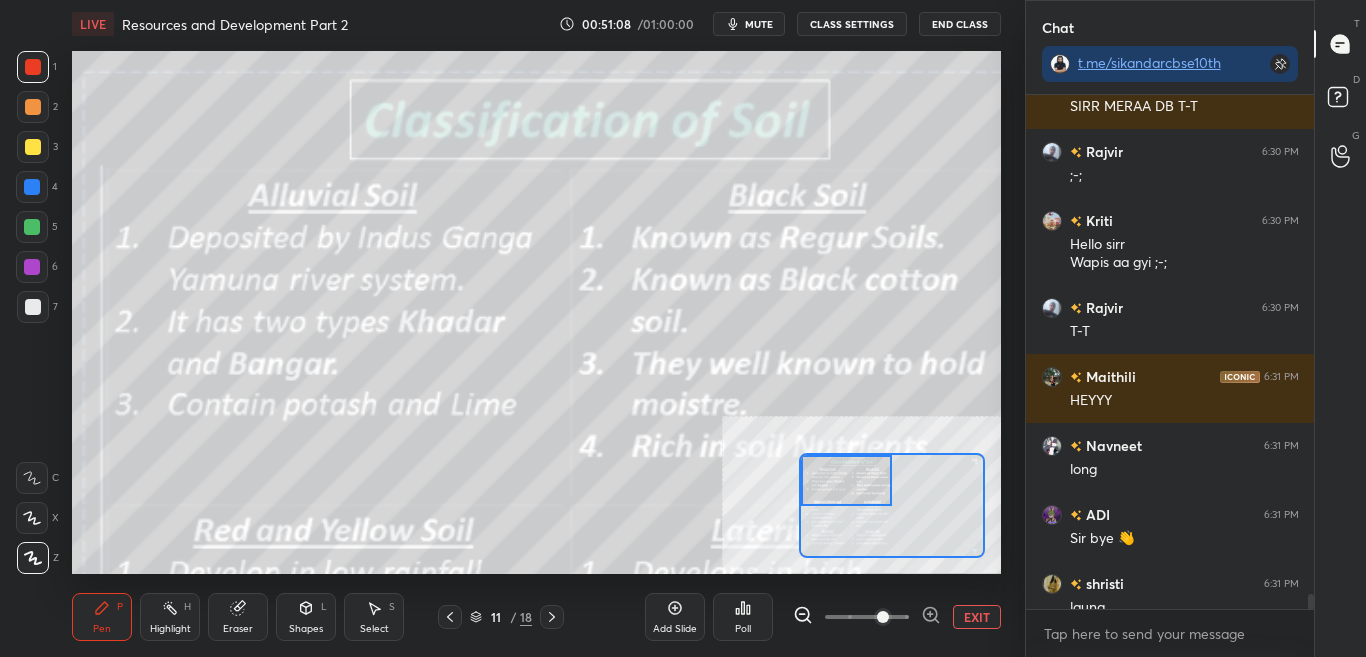 drag, startPoint x: 1308, startPoint y: 594, endPoint x: 1308, endPoint y: 621, distance: 27 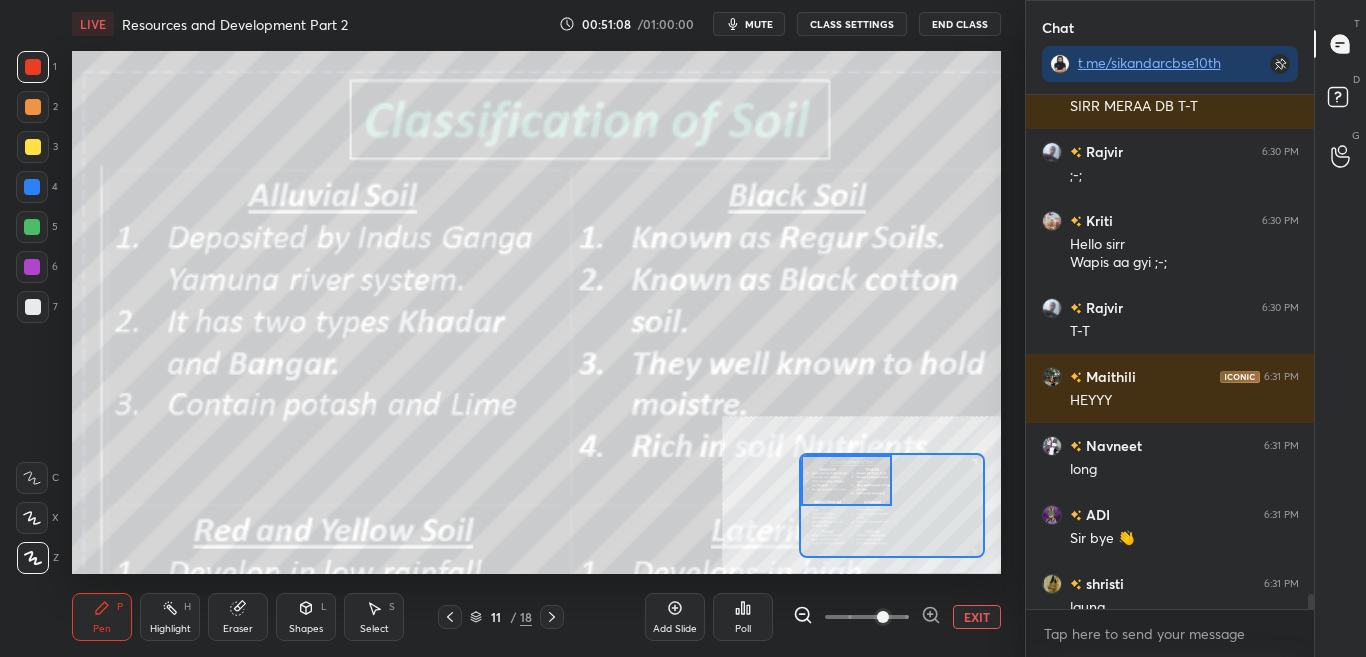 click on "[PERSON] 6:29 PM maut hai kall [PERSON] 6:29 PM mera 29 ko tournament hai [PERSON] 6:29 PM T-T [PERSON] 6:29 PM 😮‍💨😤 [PERSON] 6:29 PM MOYE MOYE [PERSON] 6:29 PM sorry [PERSON] [PERSON] 6:29 PM LOL NEET XD [PERSON] 6:29 PM koi na [PERSON] ;-; prattoy bhai khelega chess ?? [PERSON] 6:30 PM SIRR MERAA DB T-T [PERSON] 6:30 PM ;-; [PERSON] 6:30 PM Hello sirr
Wapis aa gyi ;-; [PERSON] 6:30 PM T-T [PERSON] 6:31 PM HEYYY [PERSON] 6:31 PM long [PERSON] 6:31 PM Sir bye 👋 [PERSON] 6:31 PM laung [PERSON] 6:31 PM Ys sir JUMP TO LATEST Enable hand raising Enable raise hand to speak to learners. Once enabled, chat will be turned off temporarily. Enable x" at bounding box center (1170, 376) 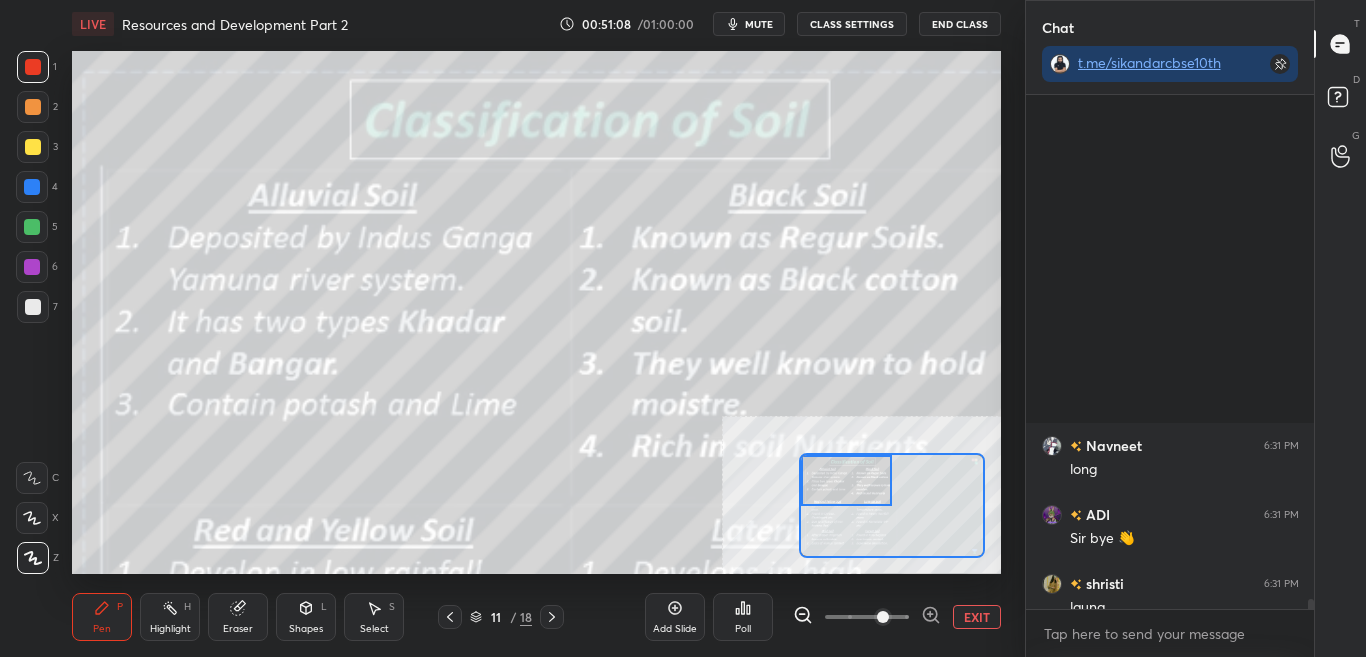 scroll, scrollTop: 25800, scrollLeft: 0, axis: vertical 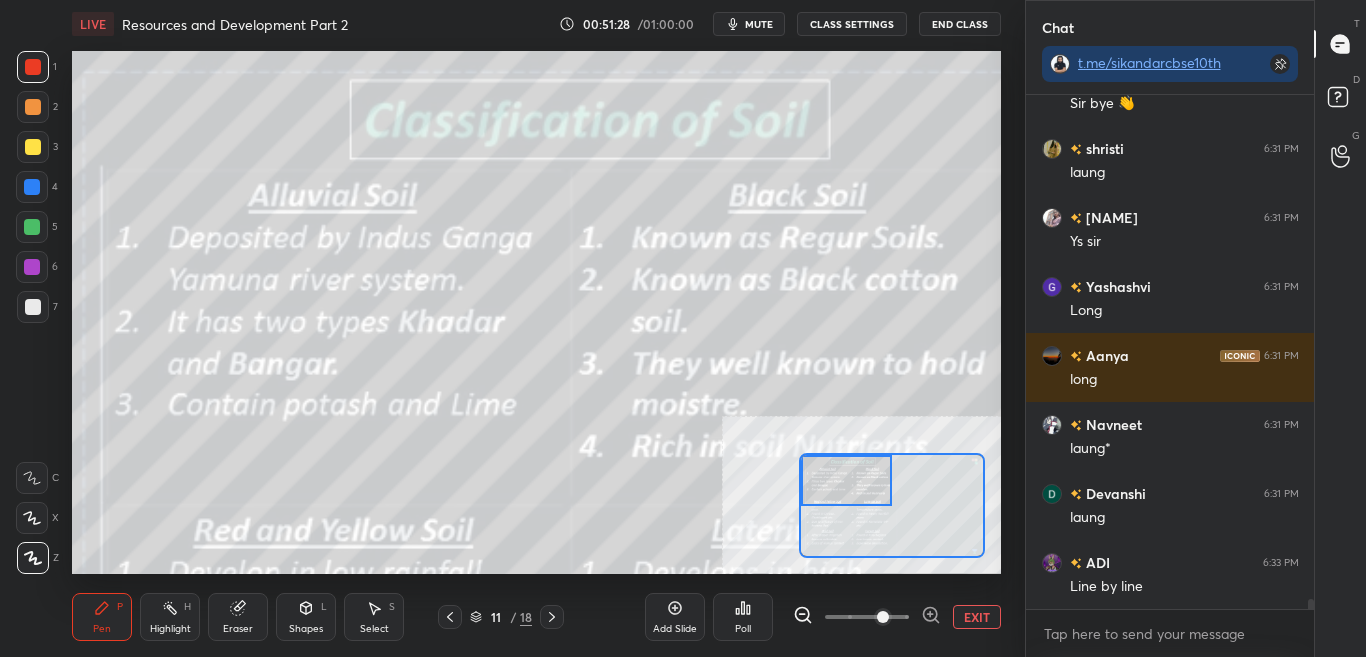 click on "CLASS SETTINGS" at bounding box center [852, 24] 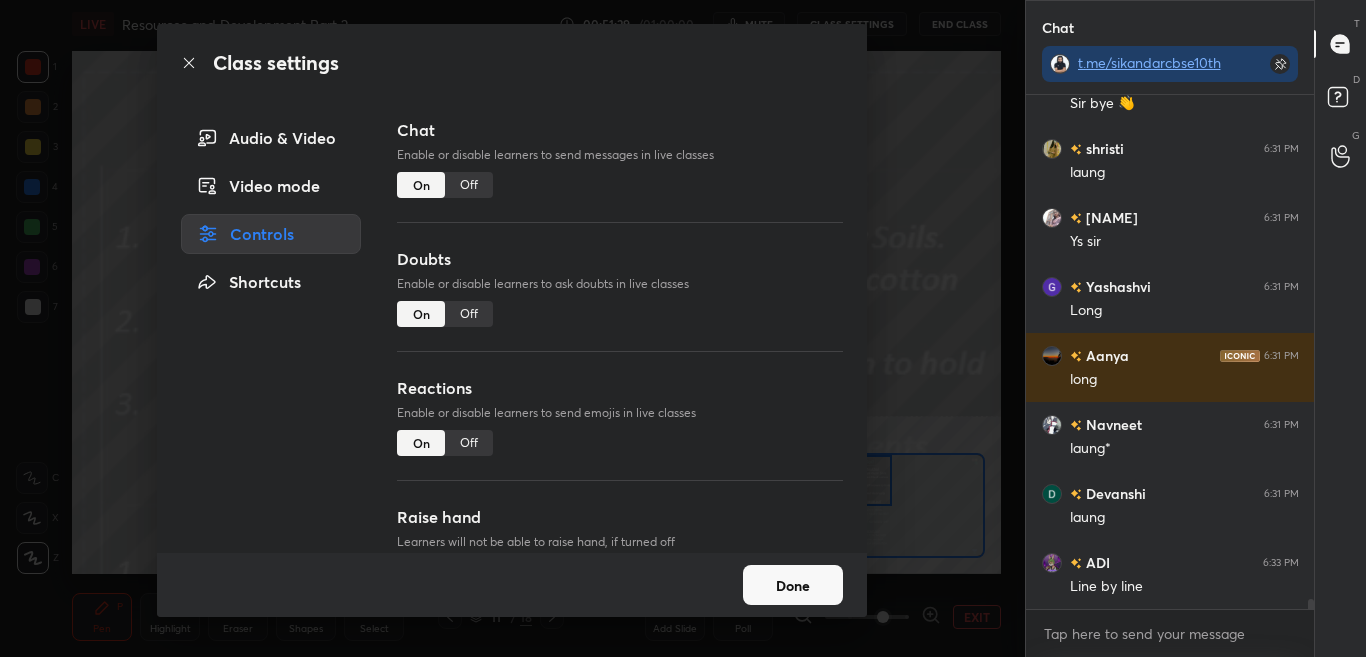 click on "Off" at bounding box center (469, 185) 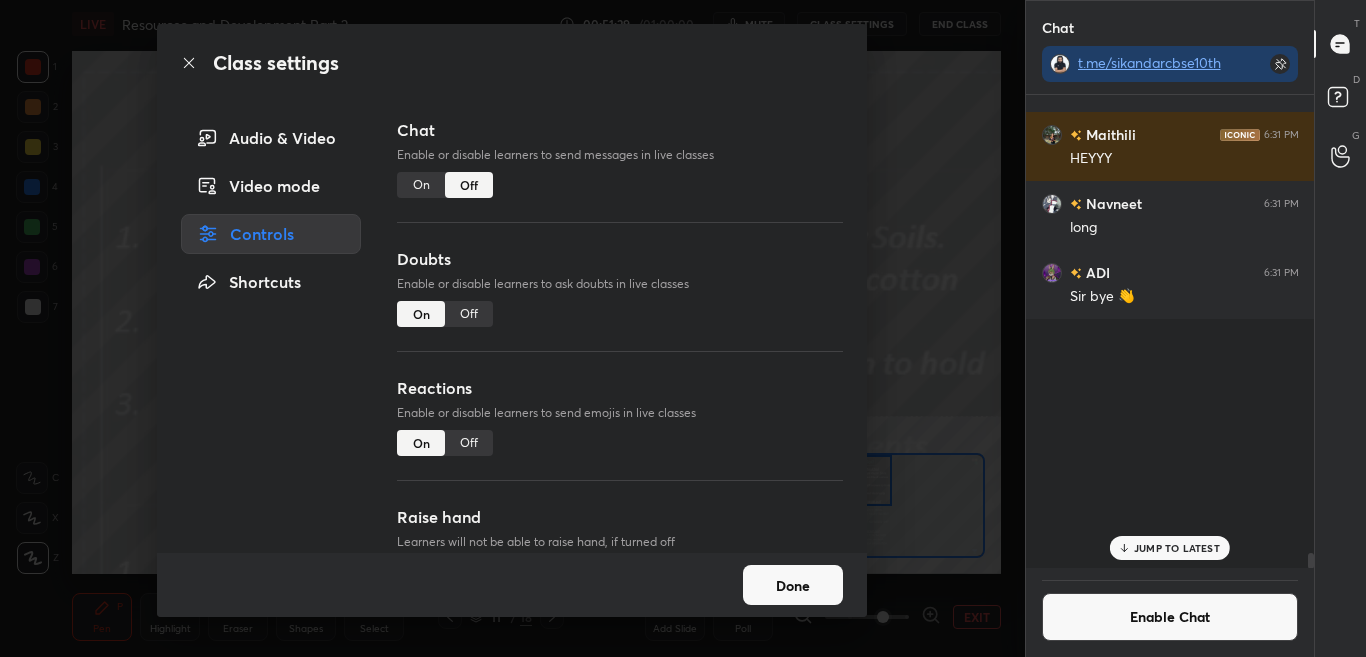 scroll, scrollTop: 25286, scrollLeft: 0, axis: vertical 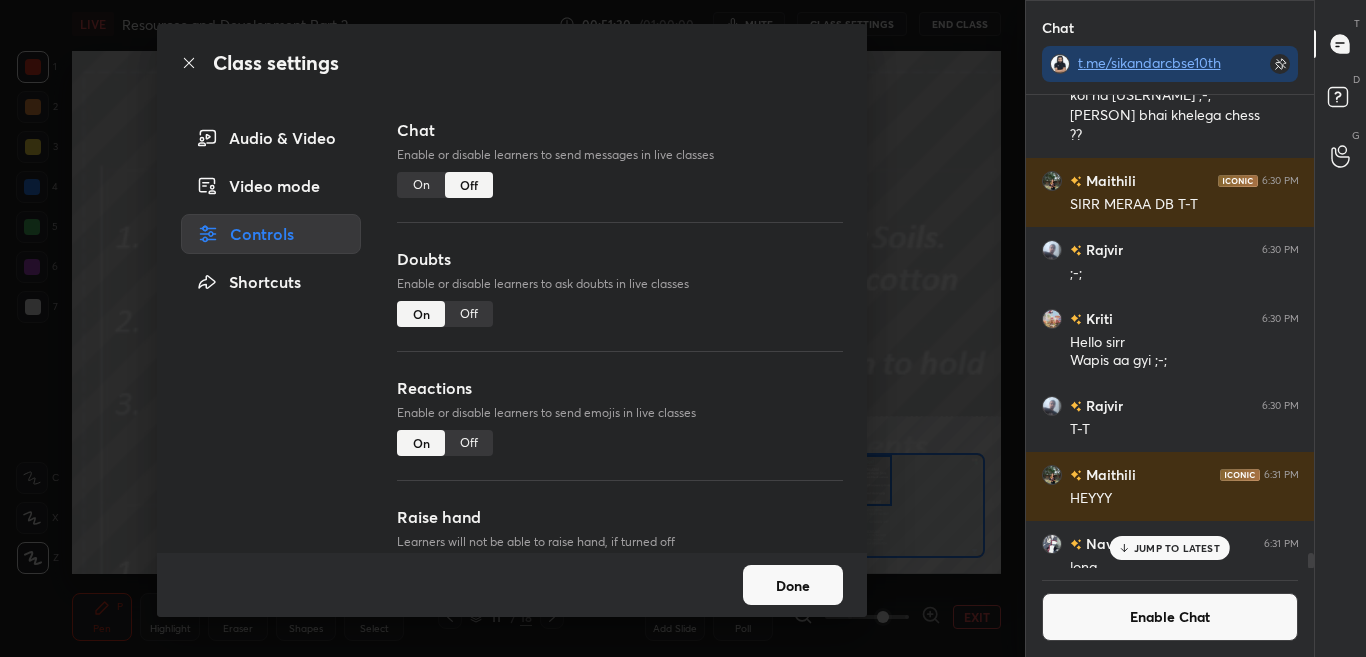 click 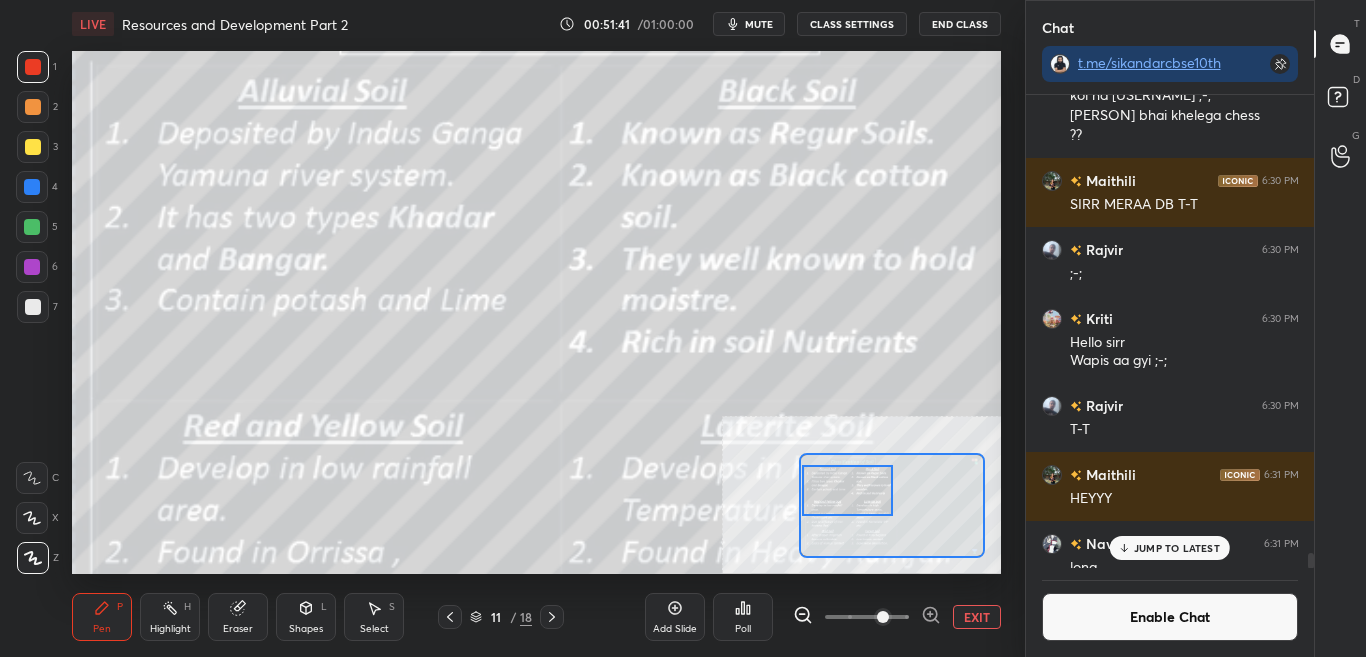 drag, startPoint x: 849, startPoint y: 489, endPoint x: 850, endPoint y: 499, distance: 10.049875 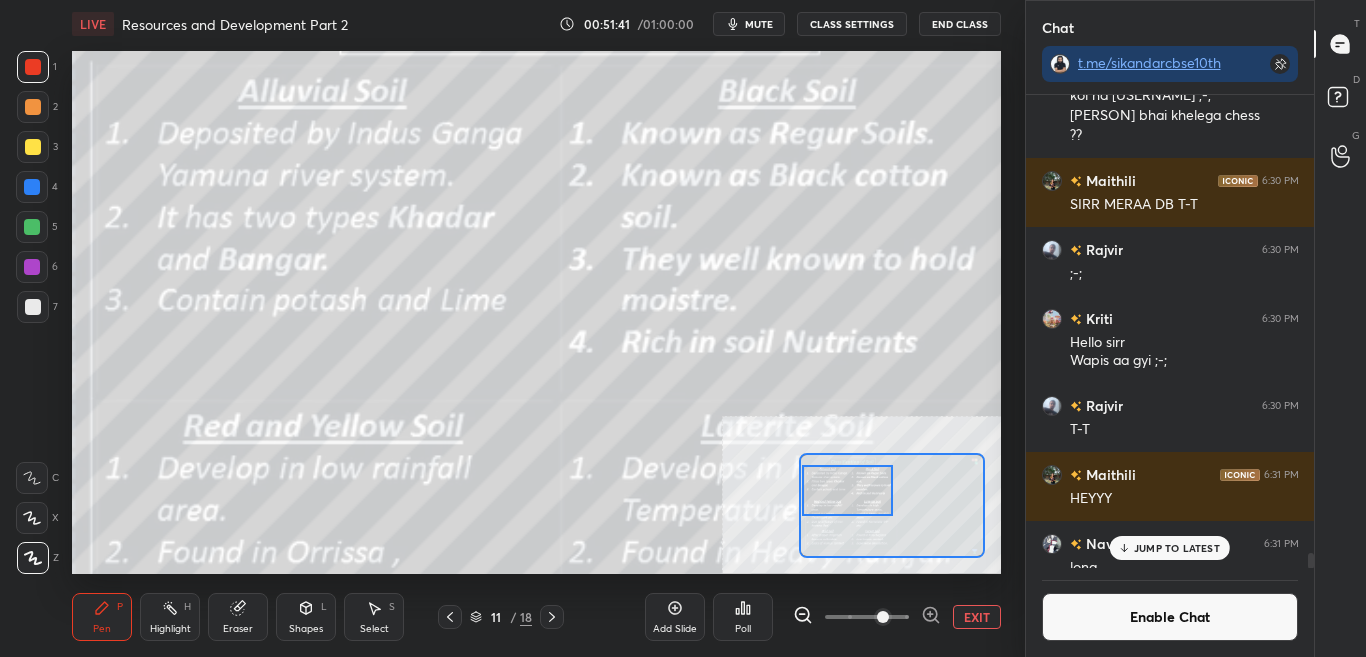 click at bounding box center [847, 490] 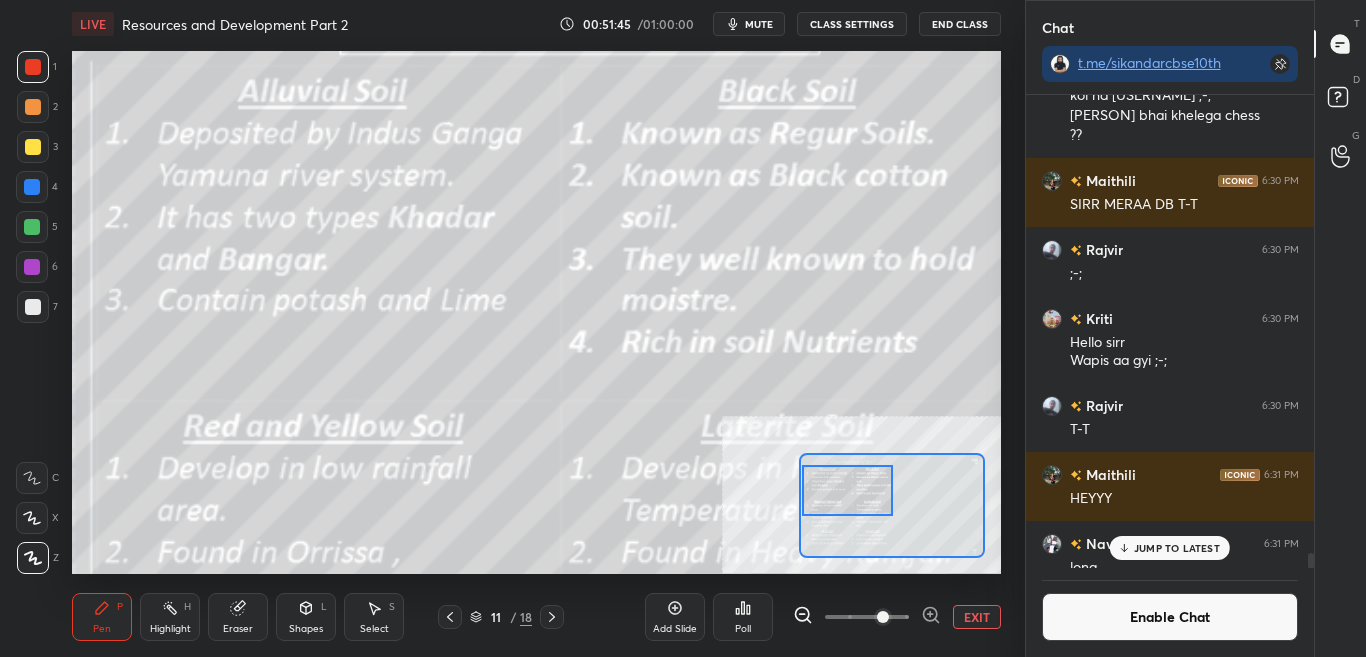 click on "Enable Chat" at bounding box center (1170, 617) 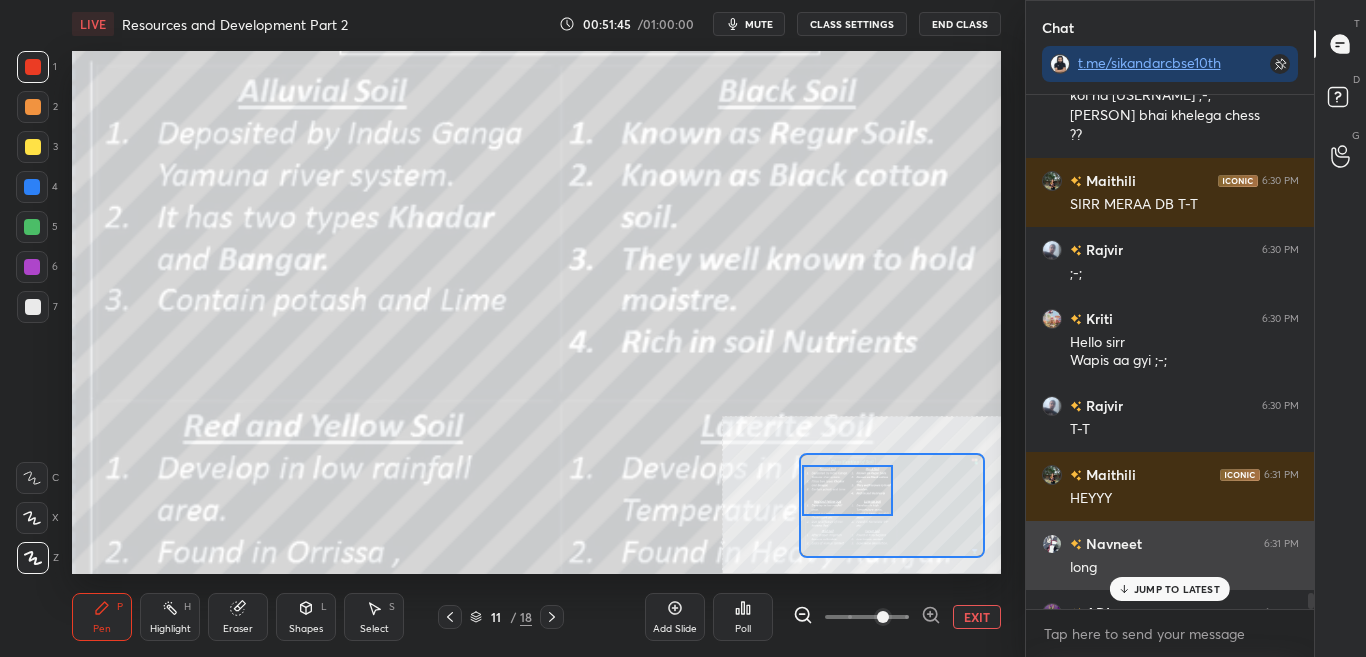 scroll, scrollTop: 7, scrollLeft: 7, axis: both 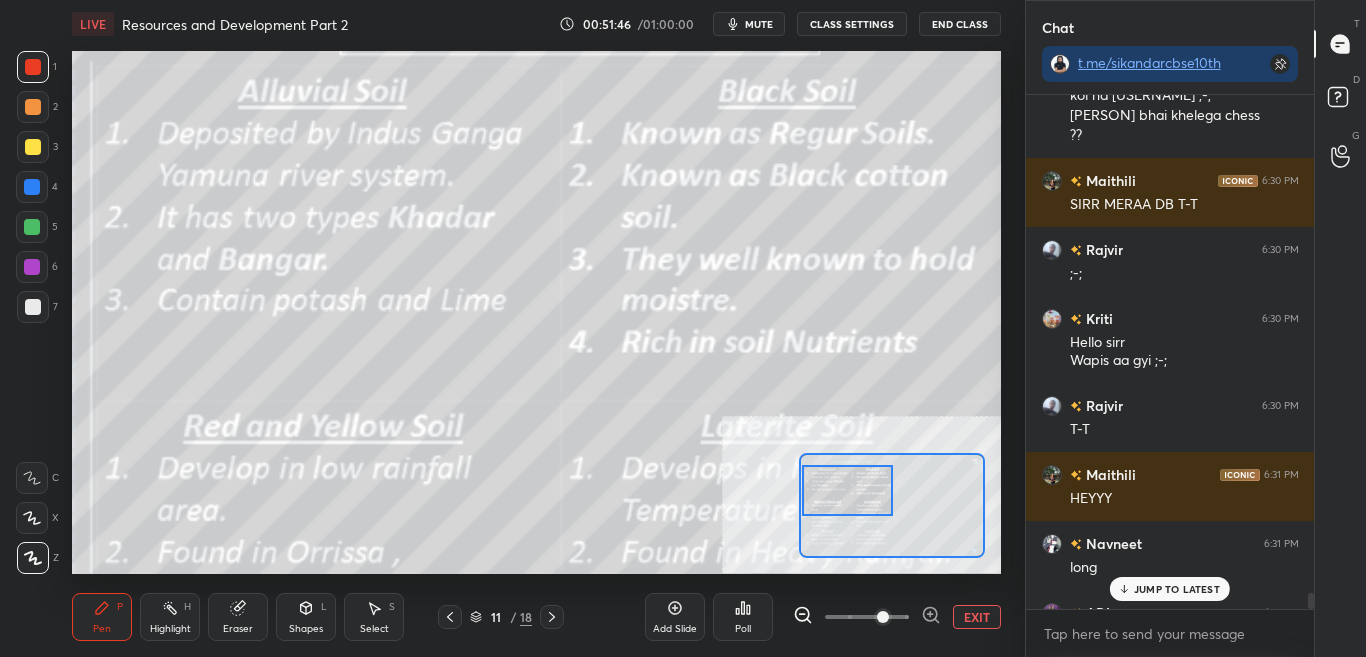 click on "JUMP TO LATEST" at bounding box center (1177, 589) 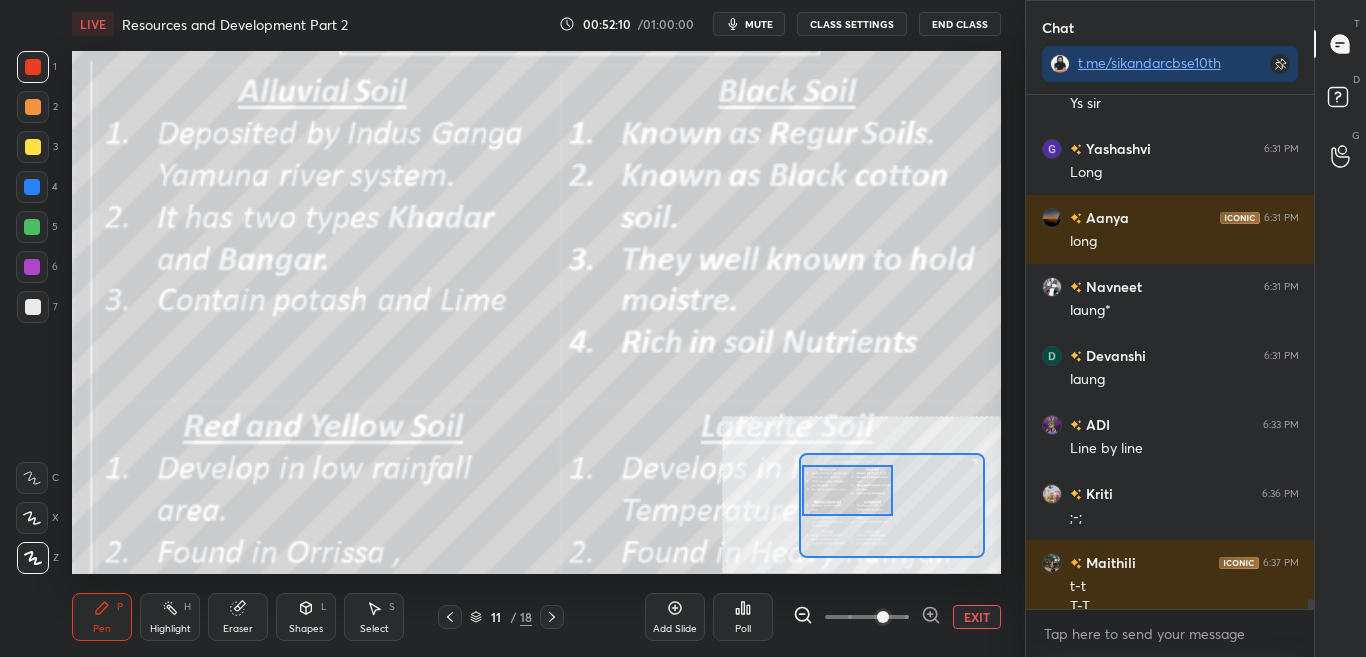 scroll, scrollTop: 25977, scrollLeft: 0, axis: vertical 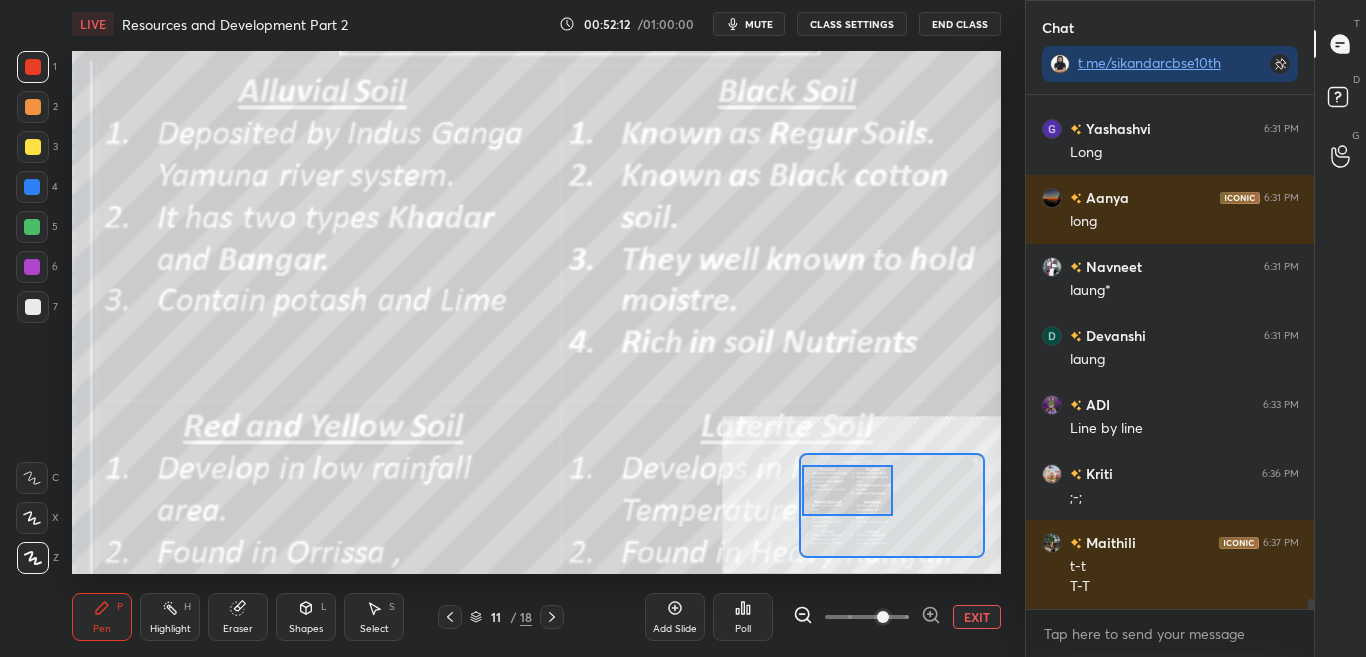 click on "CLASS SETTINGS" at bounding box center [852, 24] 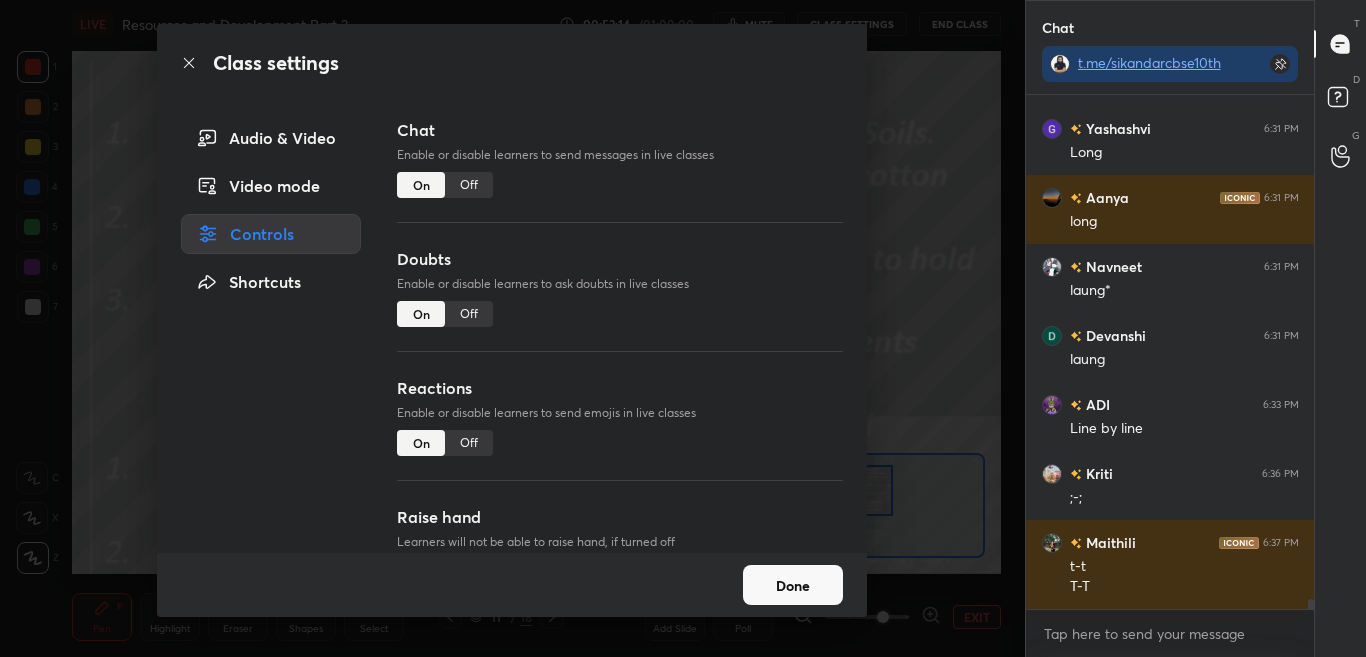 click on "Off" at bounding box center (469, 185) 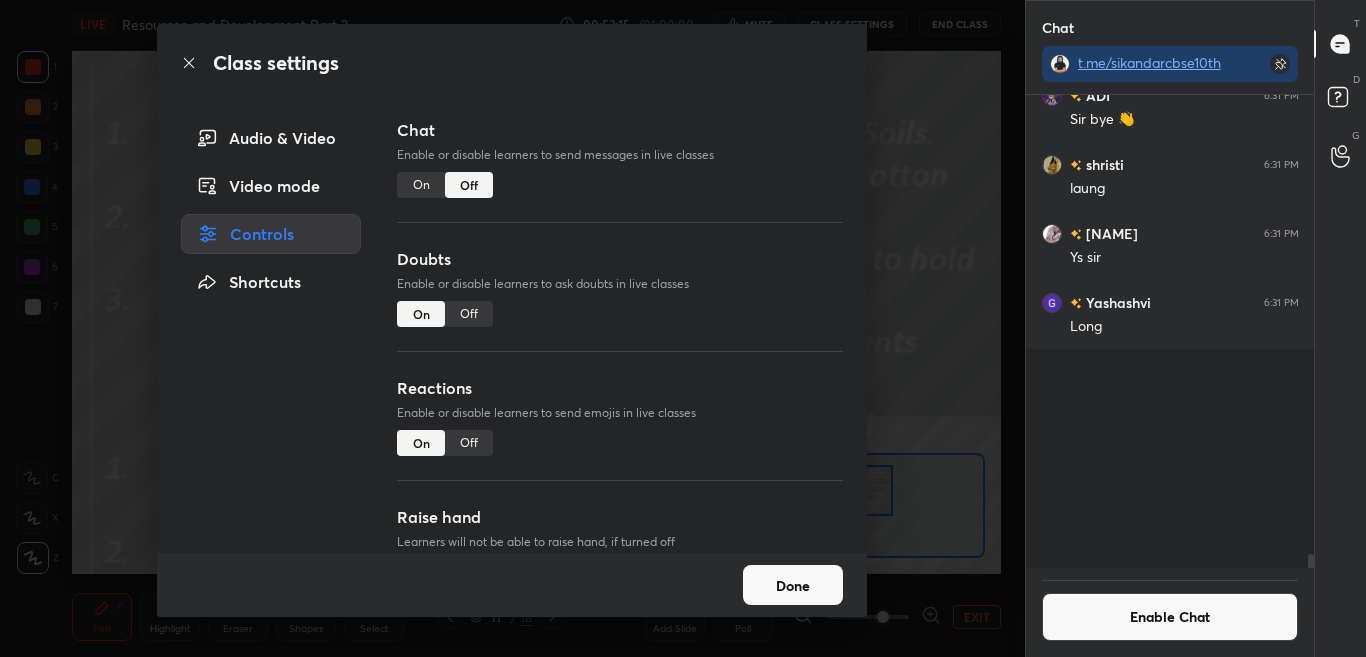 scroll, scrollTop: 25444, scrollLeft: 0, axis: vertical 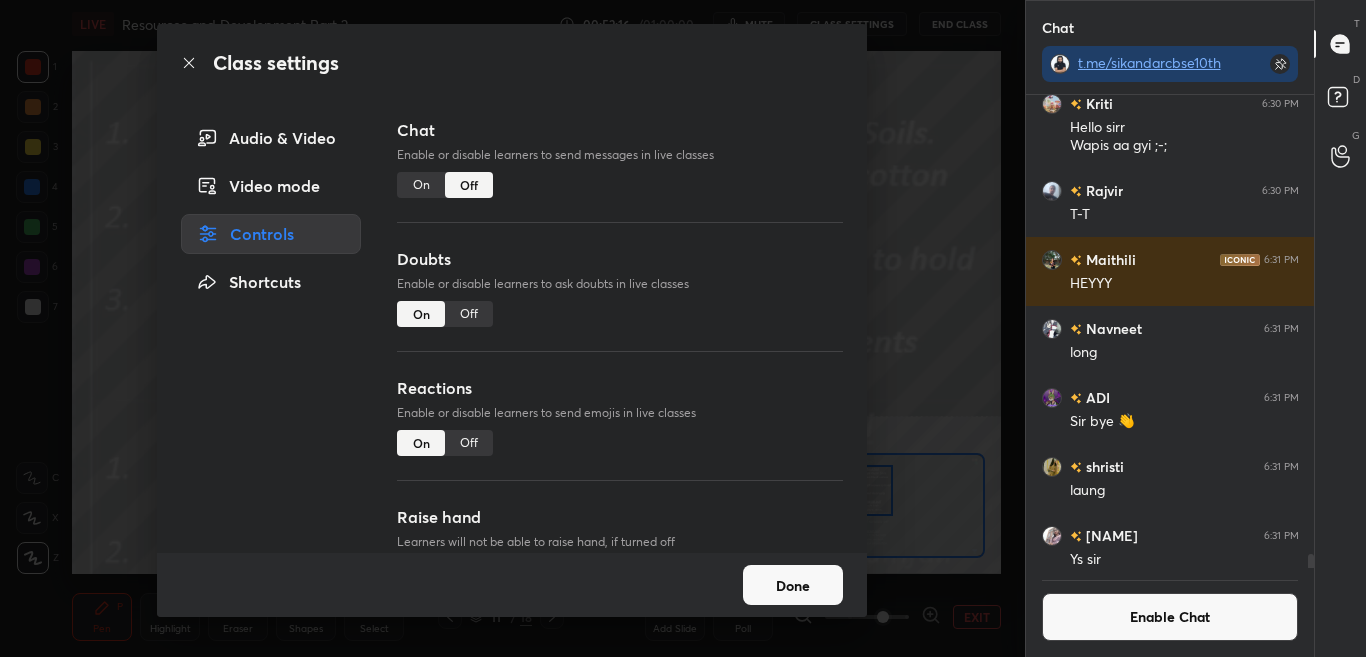 click 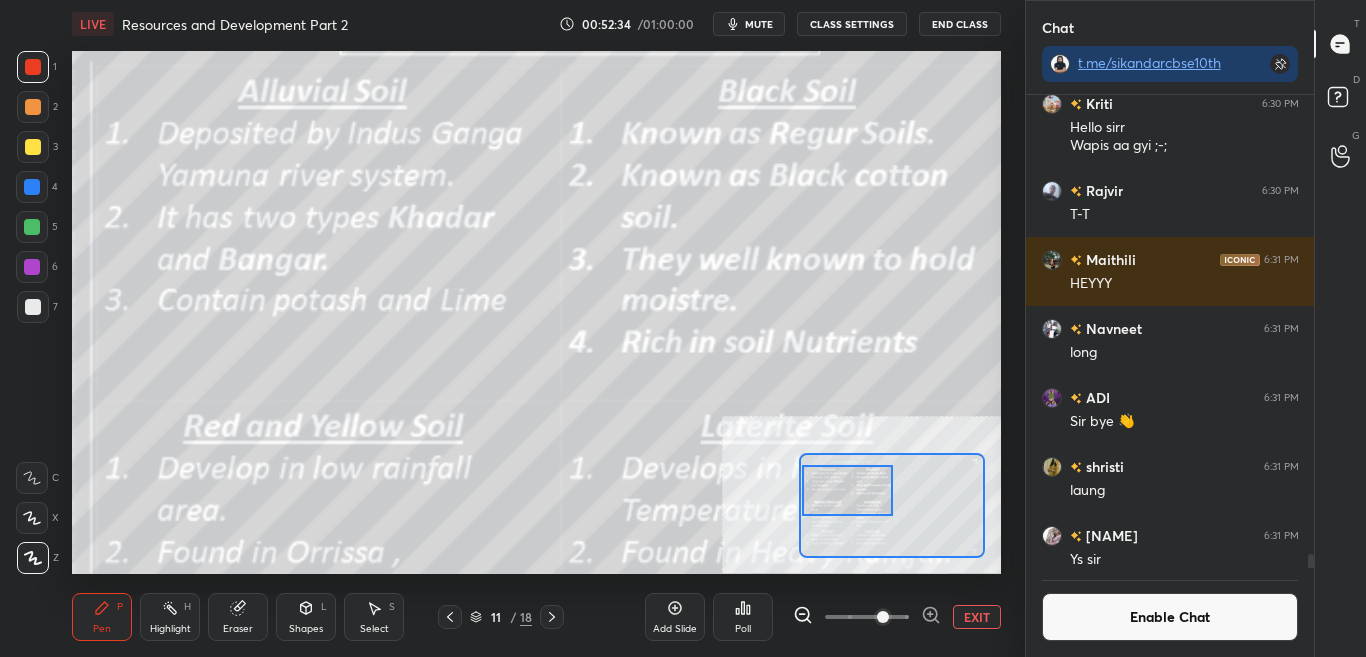 click on "Enable Chat" at bounding box center (1170, 617) 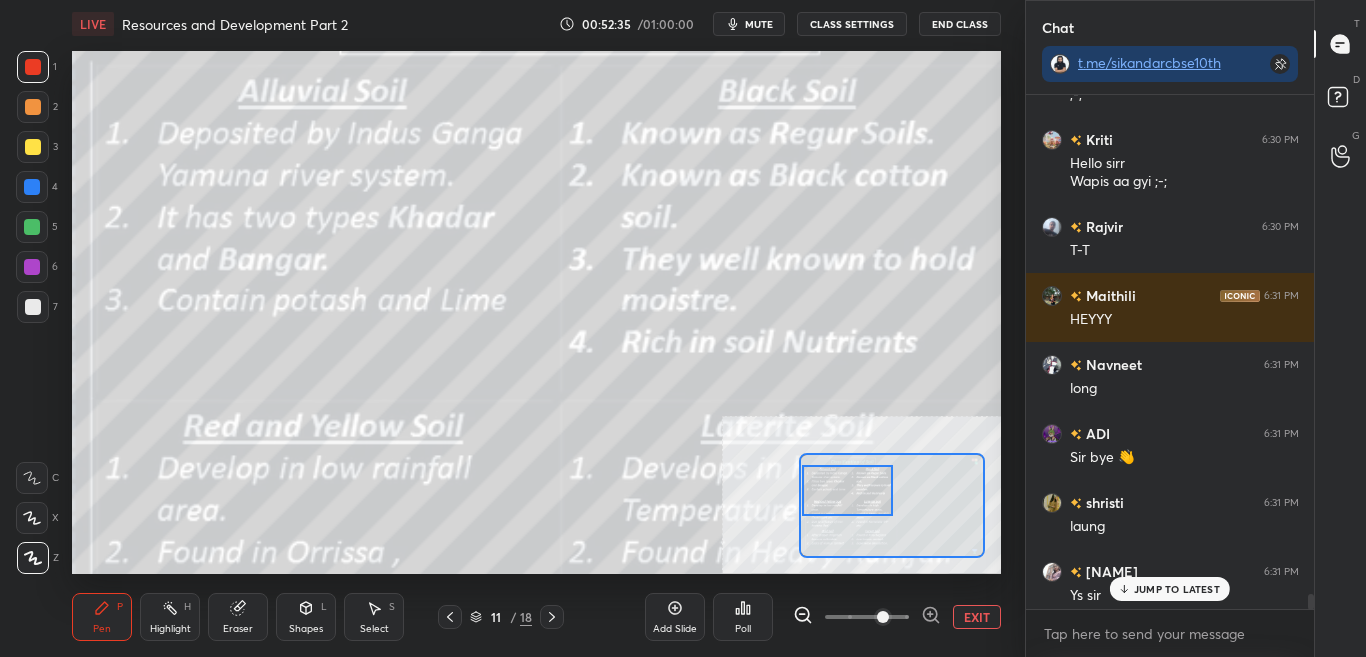 click on "JUMP TO LATEST" at bounding box center (1170, 589) 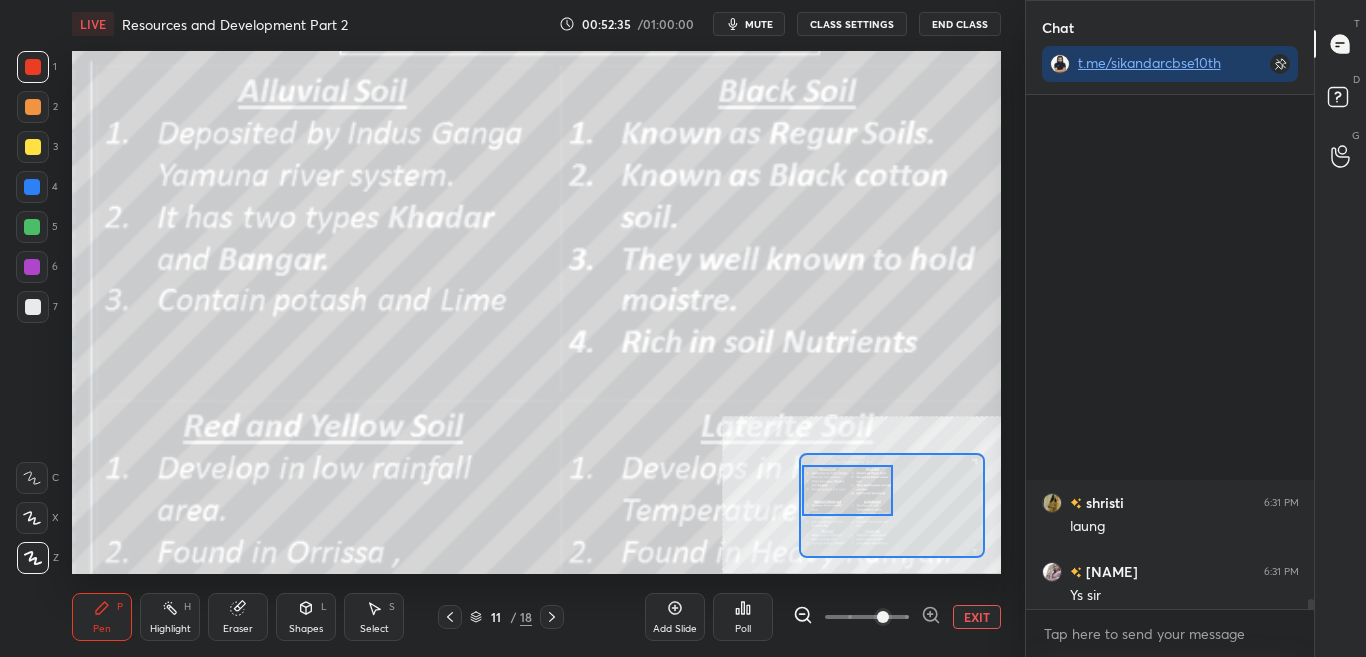 scroll, scrollTop: 25939, scrollLeft: 0, axis: vertical 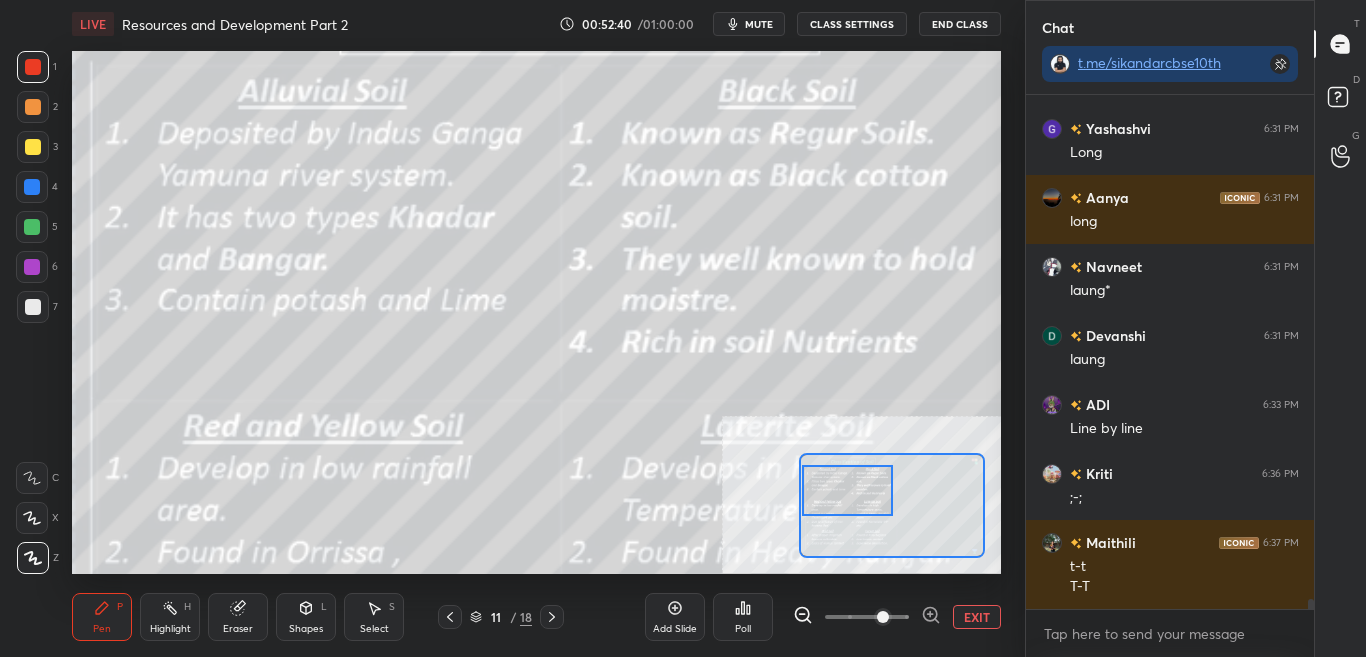 drag, startPoint x: 1310, startPoint y: 605, endPoint x: 1313, endPoint y: 623, distance: 18.248287 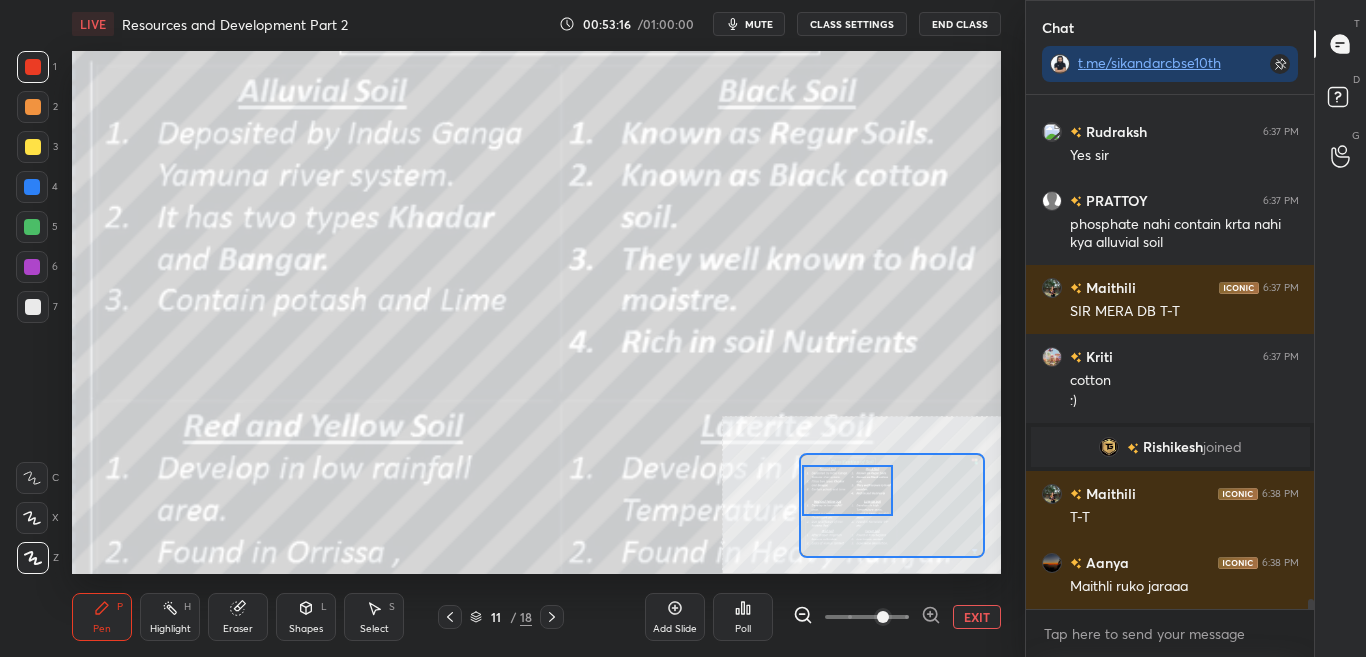 scroll, scrollTop: 26352, scrollLeft: 0, axis: vertical 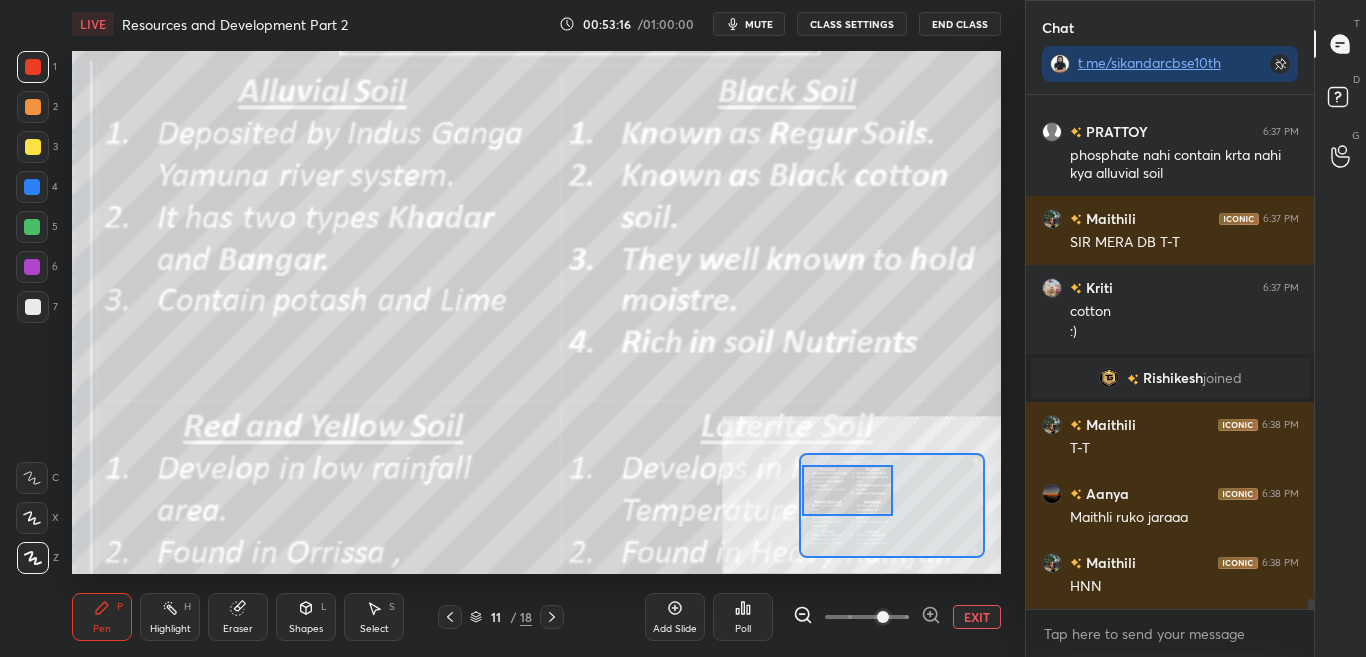 click on "CLASS SETTINGS" at bounding box center (852, 24) 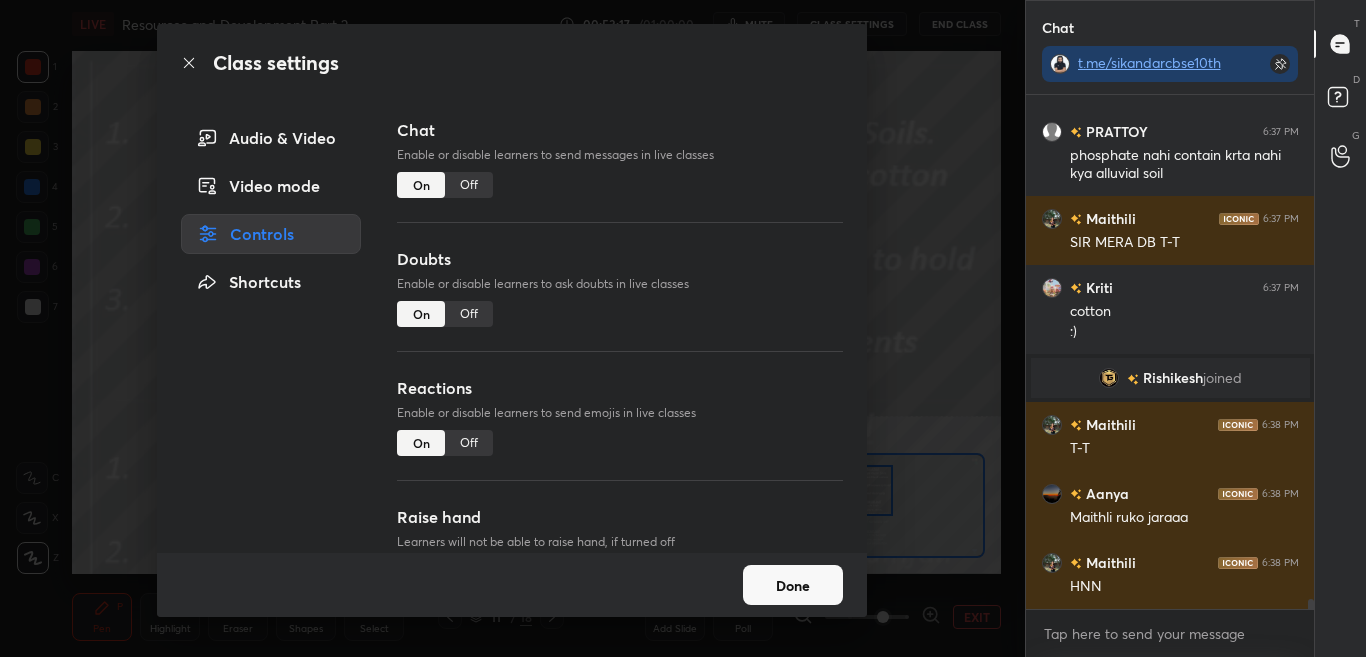 click on "Off" at bounding box center (469, 185) 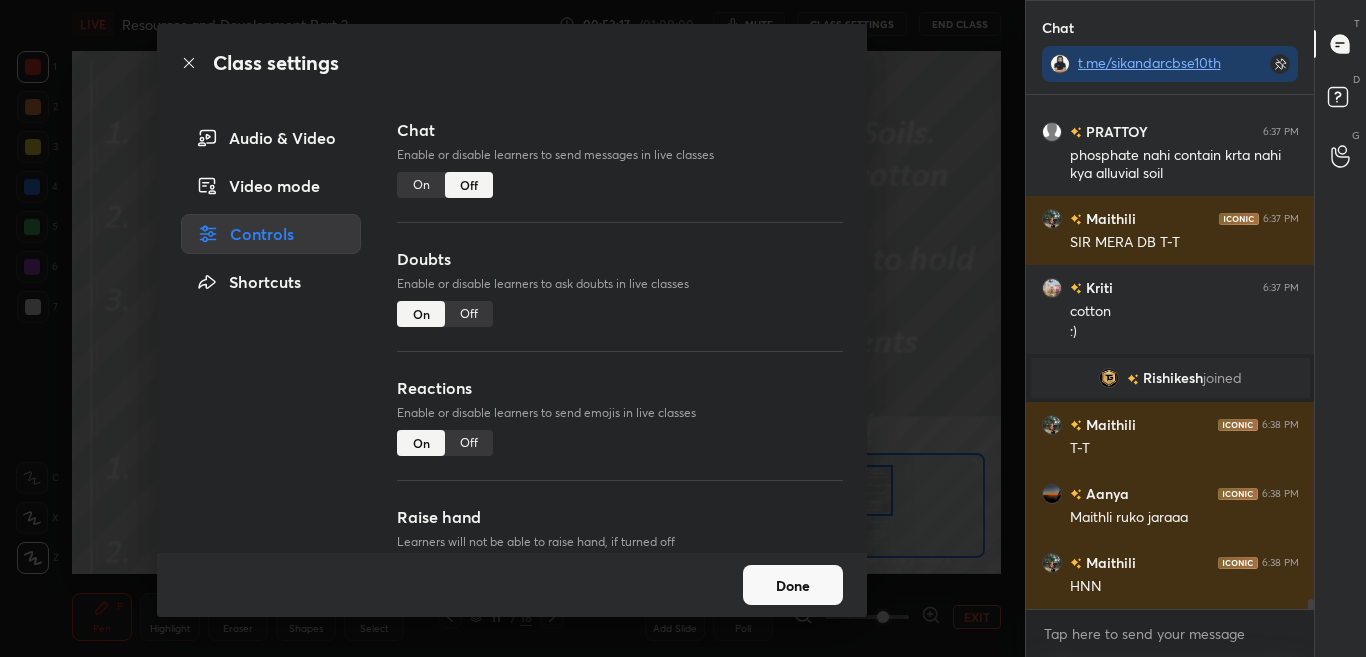 scroll, scrollTop: 25874, scrollLeft: 0, axis: vertical 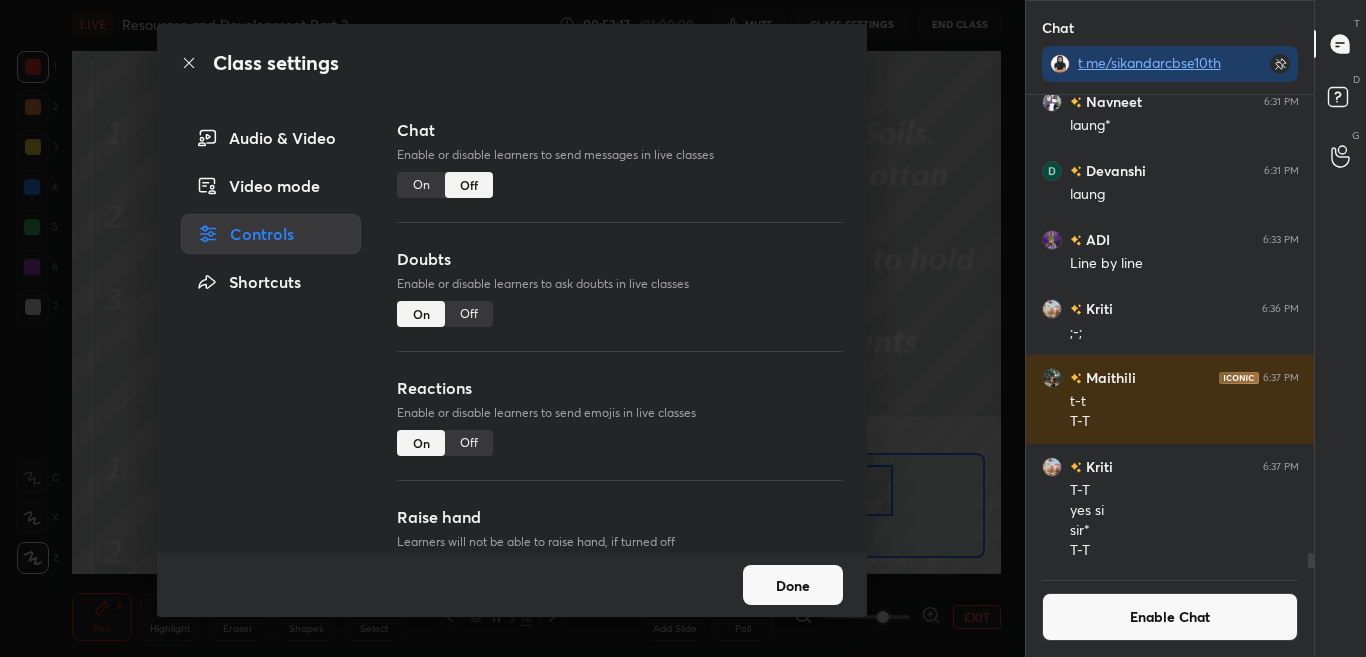 click 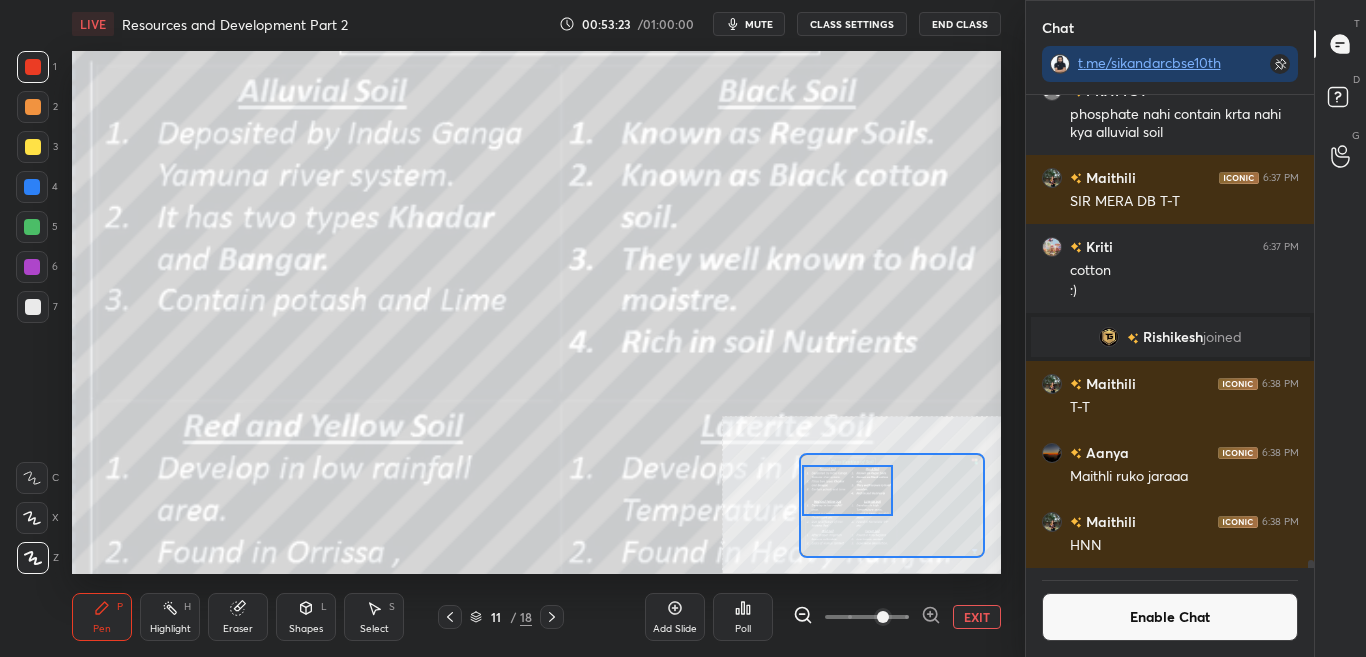 scroll, scrollTop: 26386, scrollLeft: 0, axis: vertical 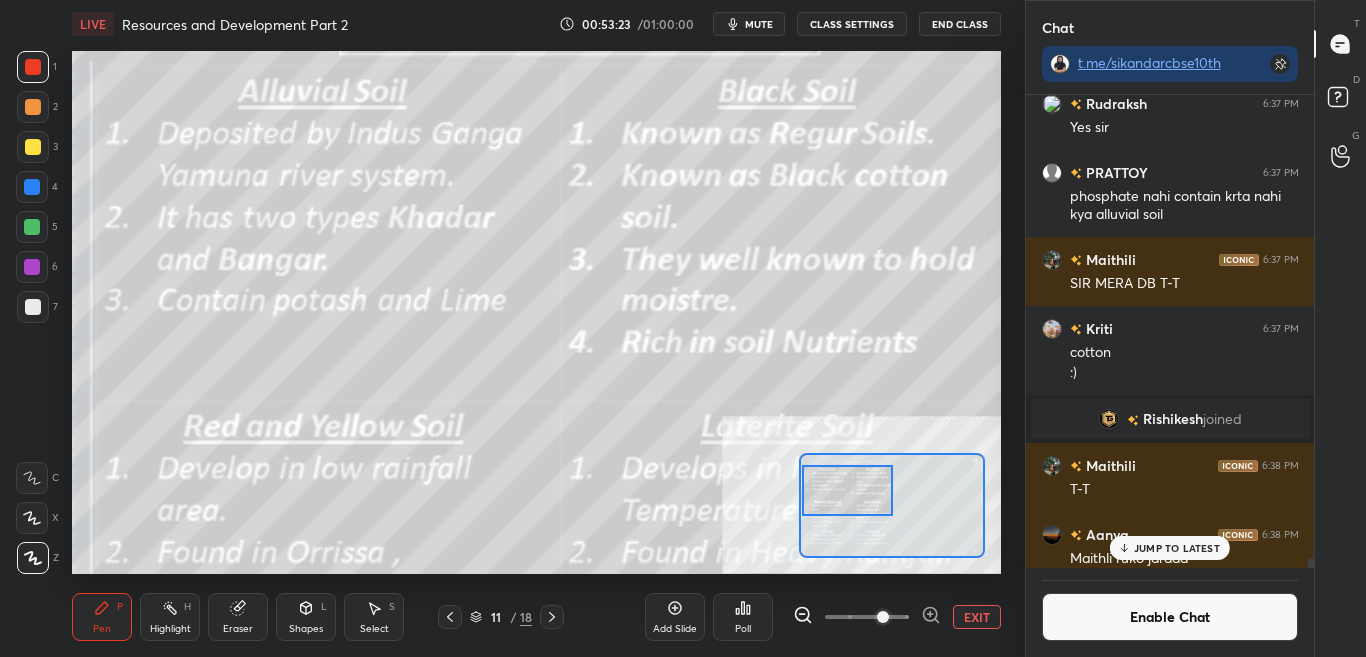 click on "[USERNAME] 6:31 PM laung [USERNAME] 6:31 PM Ys sir [USERNAME] 6:31 PM Long [USERNAME] 6:31 PM long [USERNAME] 6:31 PM laung* [USERNAME] 6:31 PM laung [USERNAME] 6:33 PM Line by line [USERNAME] 6:36 PM ;-; [USERNAME] 6:37 PM t-t T-T [USERNAME] 6:37 PM T-T yes si sir* T-T ;-; [USERNAME] 6:37 PM Yes sir [USERNAME] 6:37 PM phosphate nahi contain krta nahi kya alluvial soil [USERNAME] 6:37 PM SIR MERA DB T-T [USERNAME] 6:37 PM cotton :) [USERNAME]  joined [USERNAME] 6:38 PM T-T [USERNAME] 6:38 PM Maithli ruko jaraaa [USERNAME] 6:38 PM HNN JUMP TO LATEST Enable Chat" at bounding box center (1170, 376) 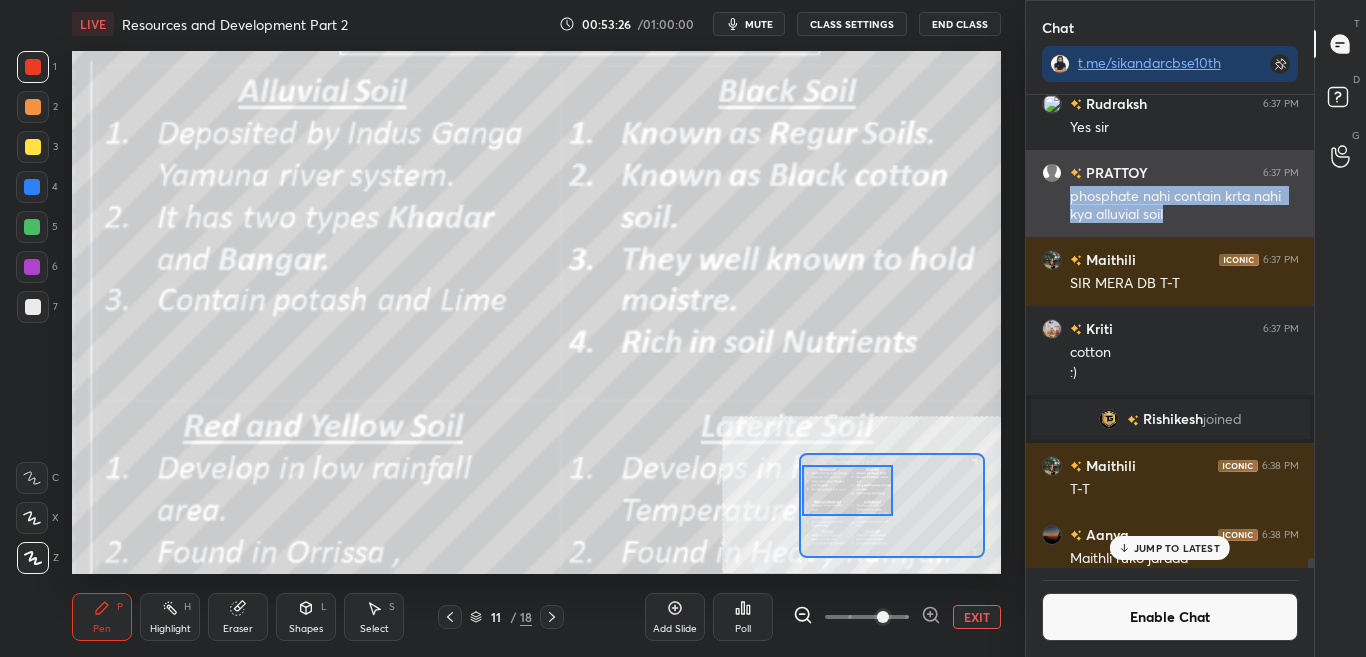 drag, startPoint x: 1069, startPoint y: 194, endPoint x: 1229, endPoint y: 217, distance: 161.64467 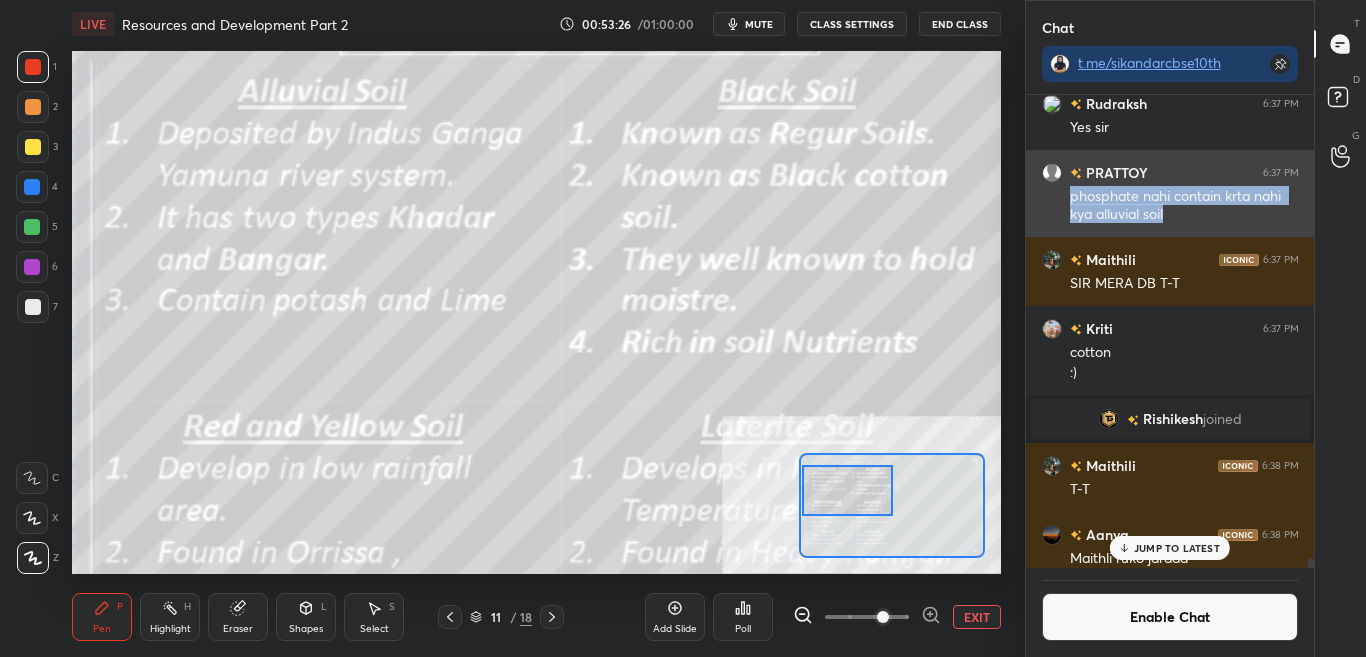 click on "[USERNAME] 6:37 PM phosphate nahi contain krta nahi kya alluvial soil" at bounding box center (1170, 193) 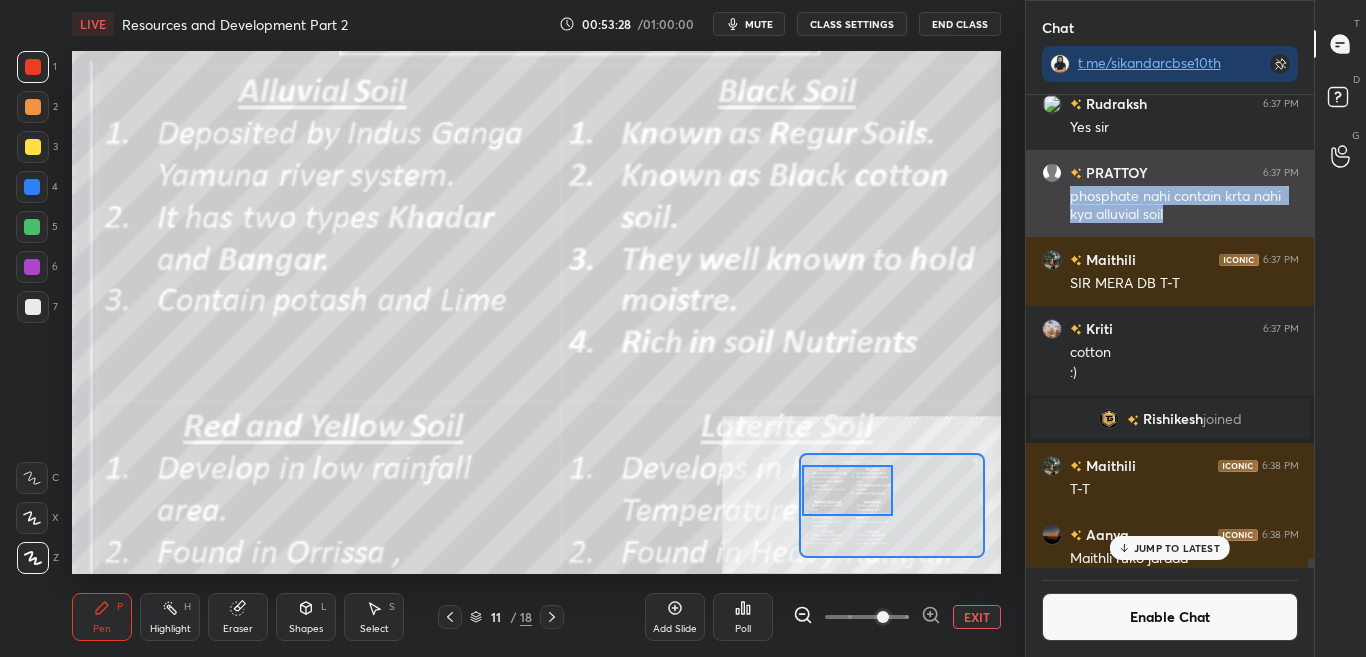 copy on "phosphate nahi contain krta nahi kya alluvial soil" 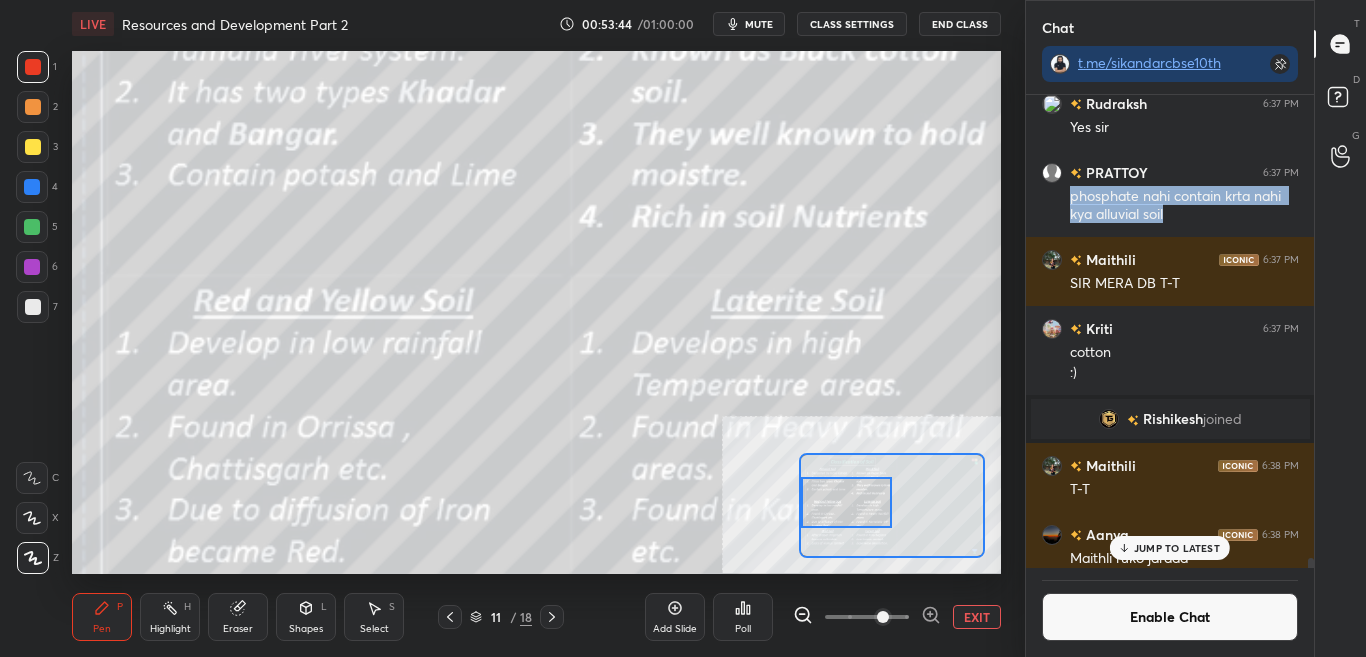 drag, startPoint x: 875, startPoint y: 510, endPoint x: 868, endPoint y: 523, distance: 14.764823 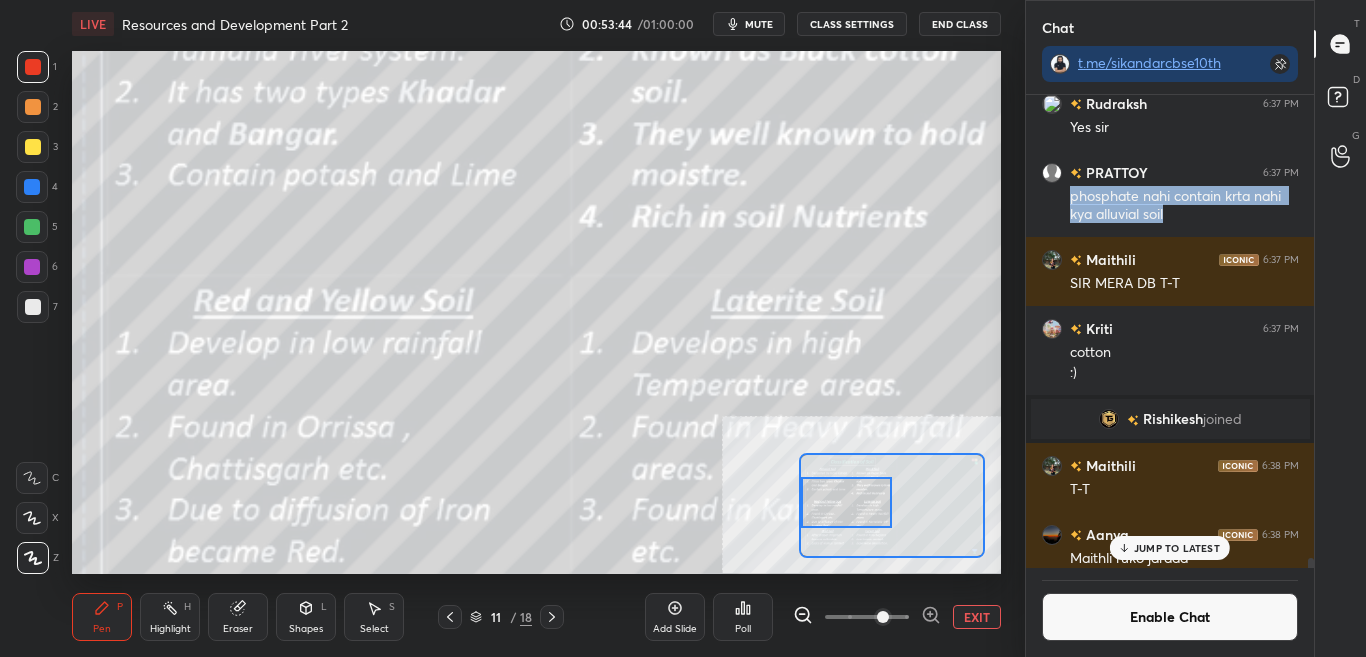 click at bounding box center (846, 502) 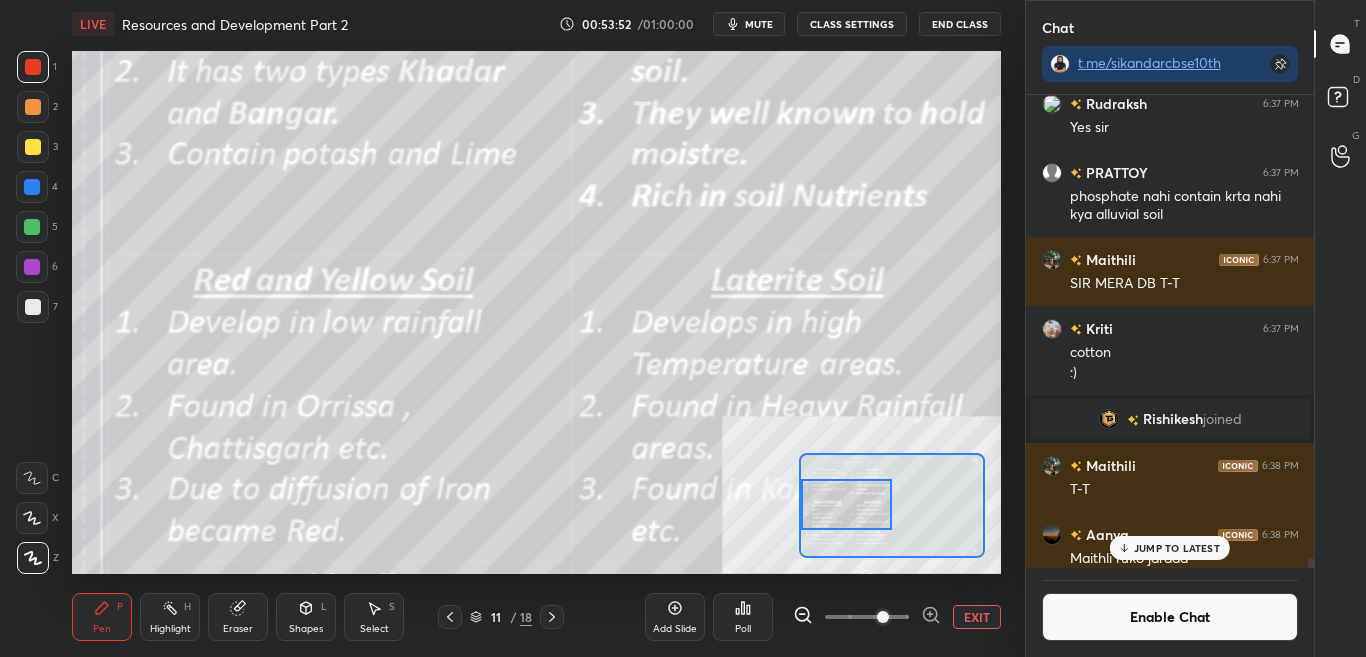 click at bounding box center [846, 504] 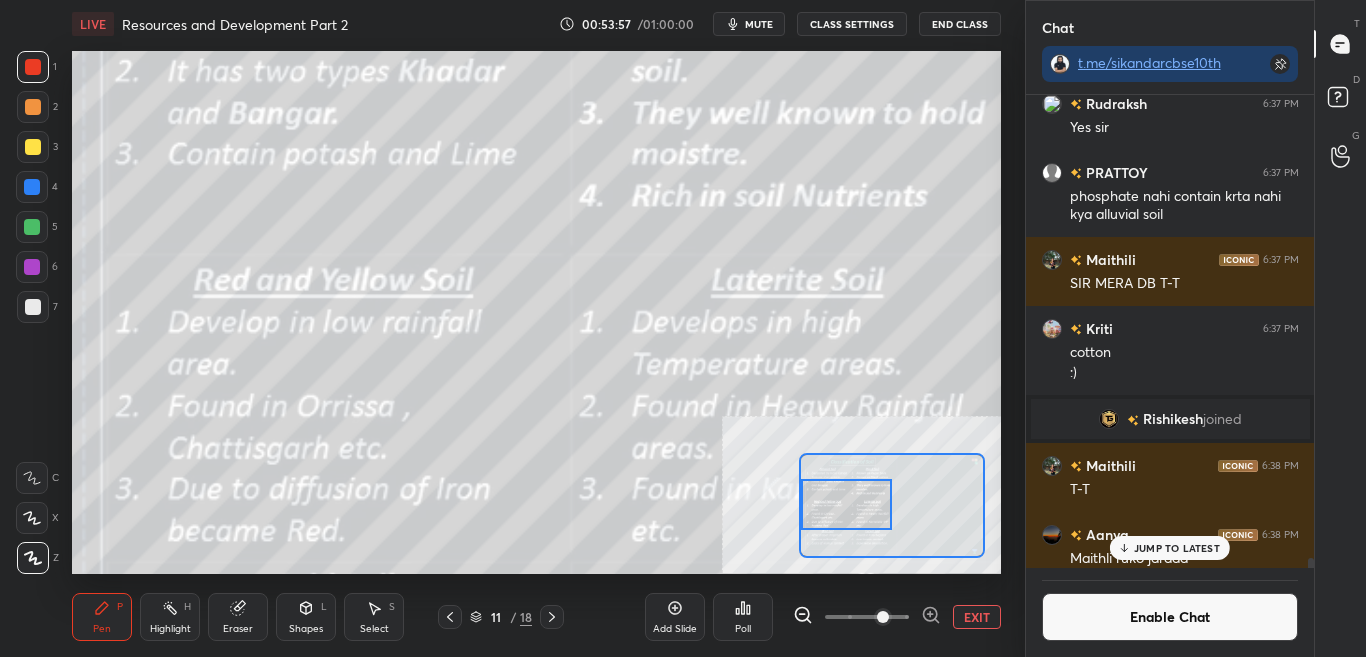 click on "Enable Chat" at bounding box center [1170, 617] 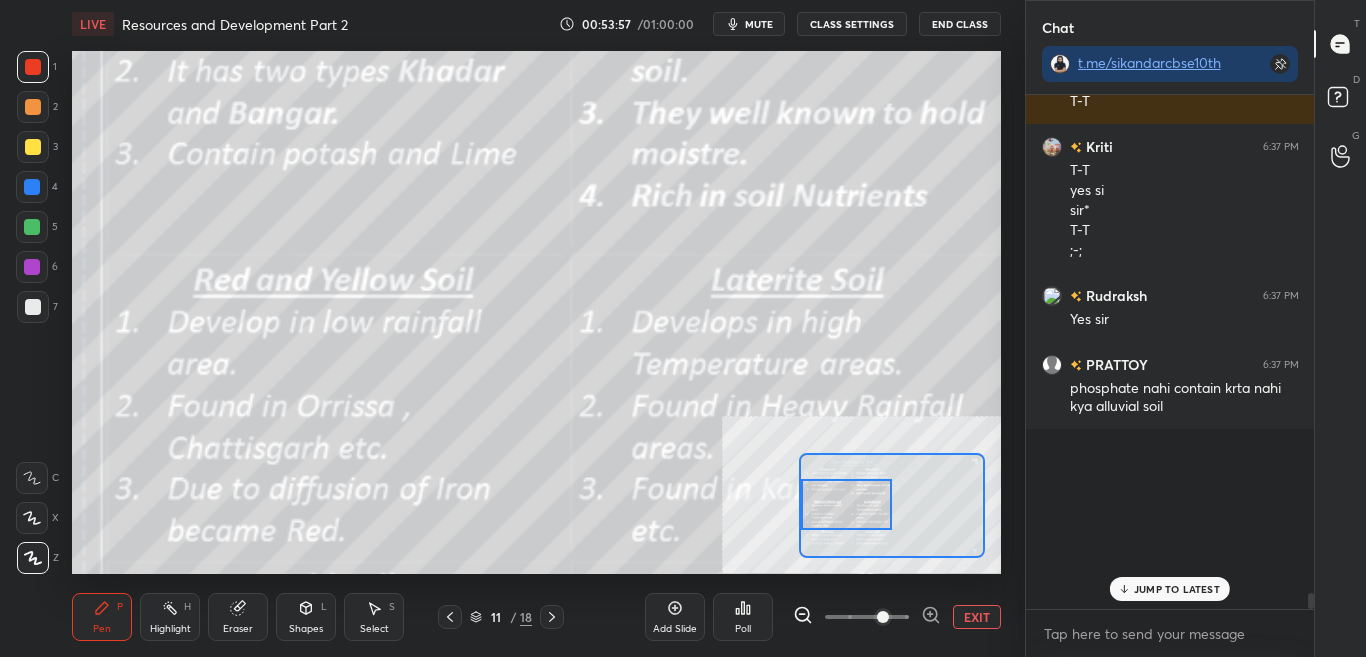 scroll, scrollTop: 7, scrollLeft: 7, axis: both 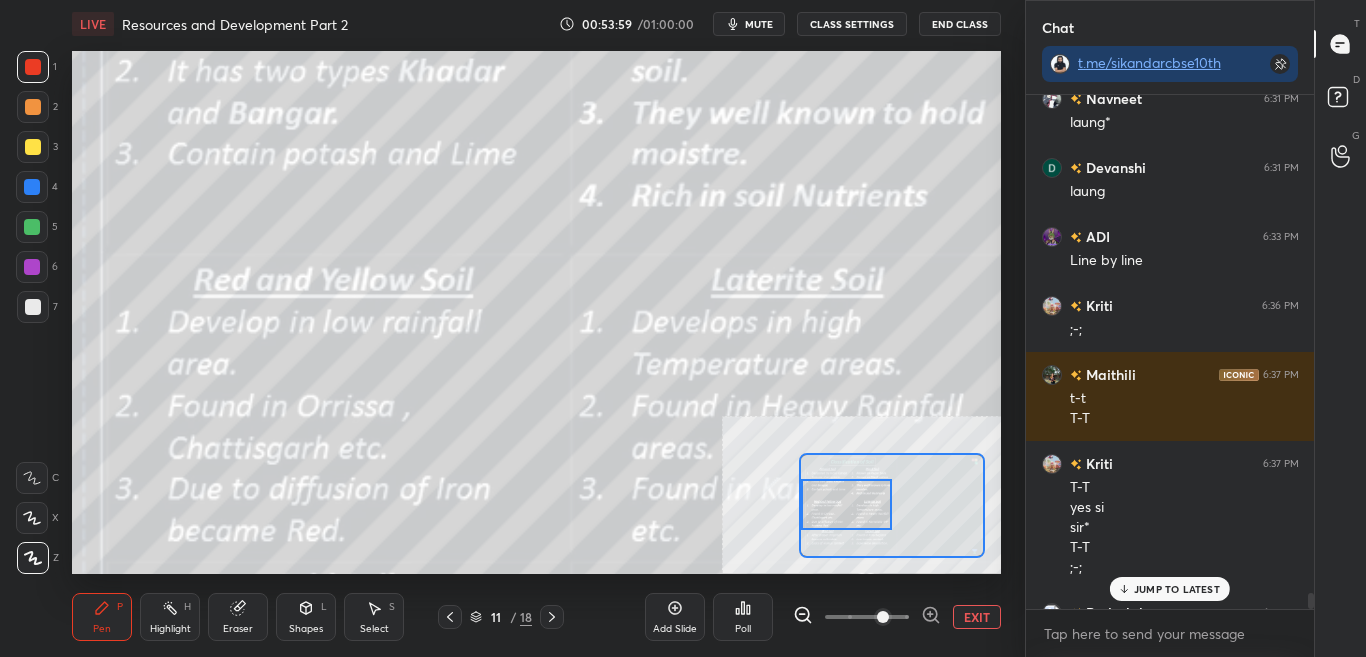 click on "JUMP TO LATEST" at bounding box center [1170, 589] 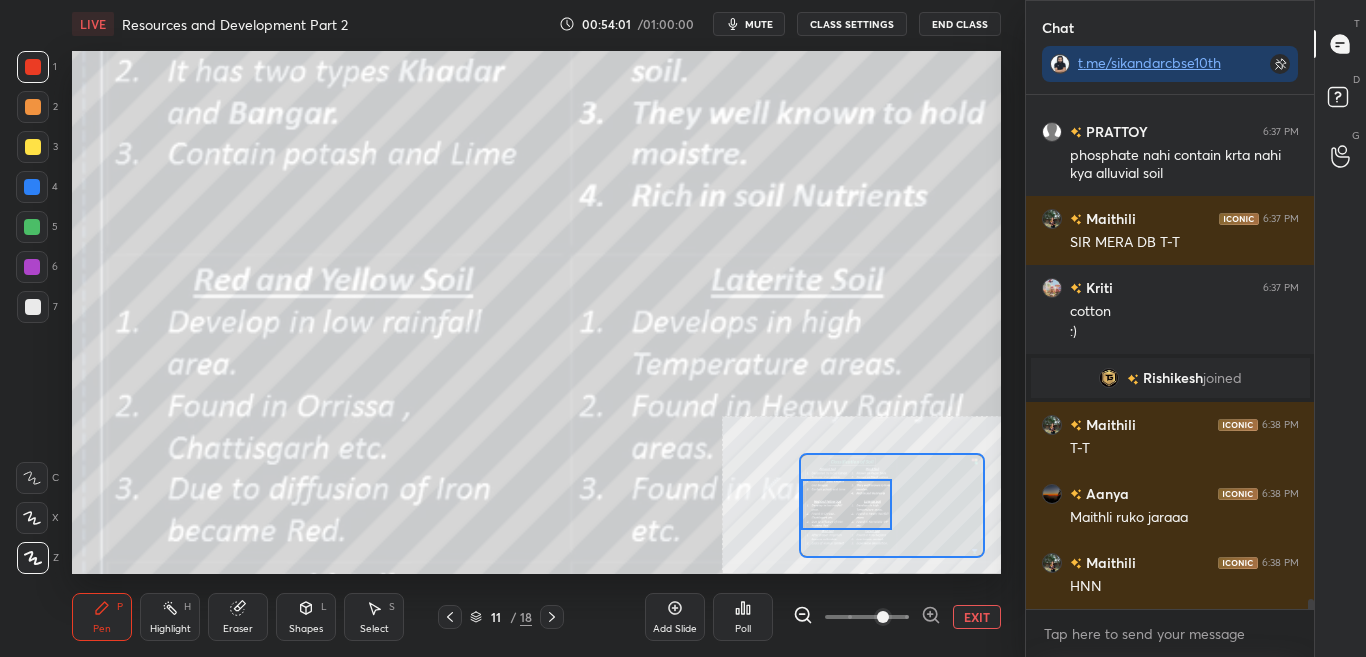 click on "T Messages (T) D Doubts (D) G Raise Hand (G)" at bounding box center (1340, 328) 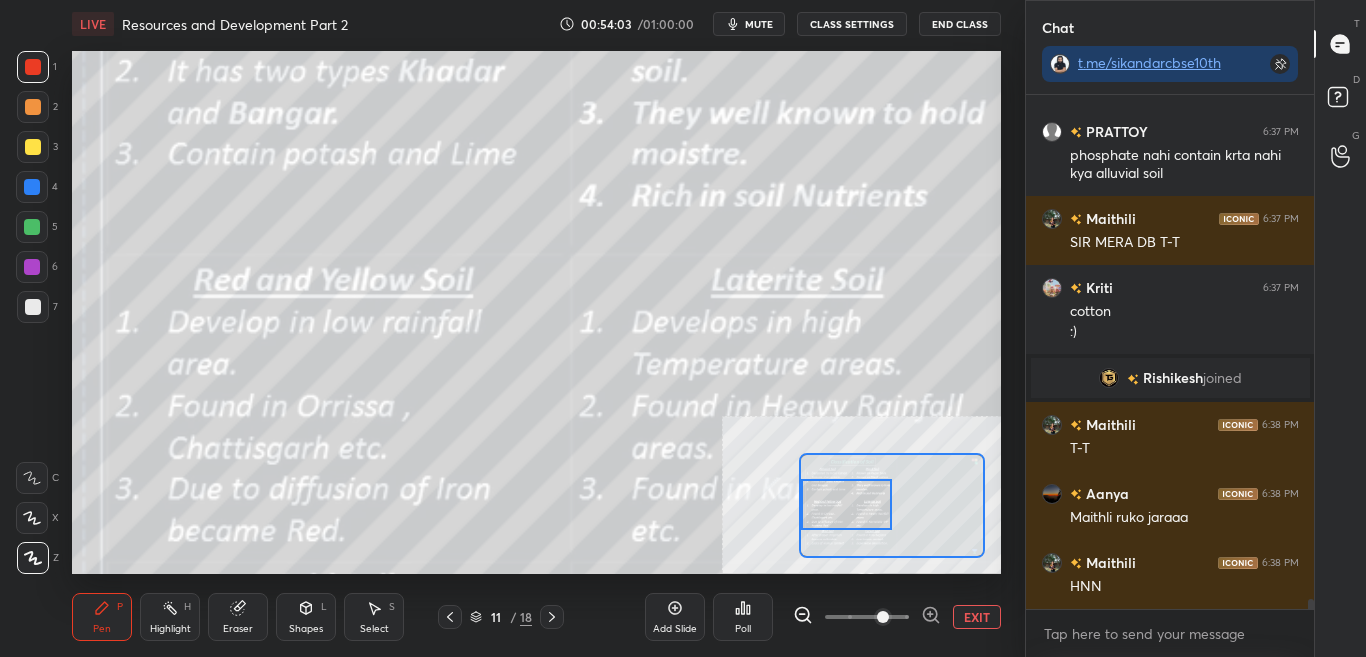 click at bounding box center (1311, 607) 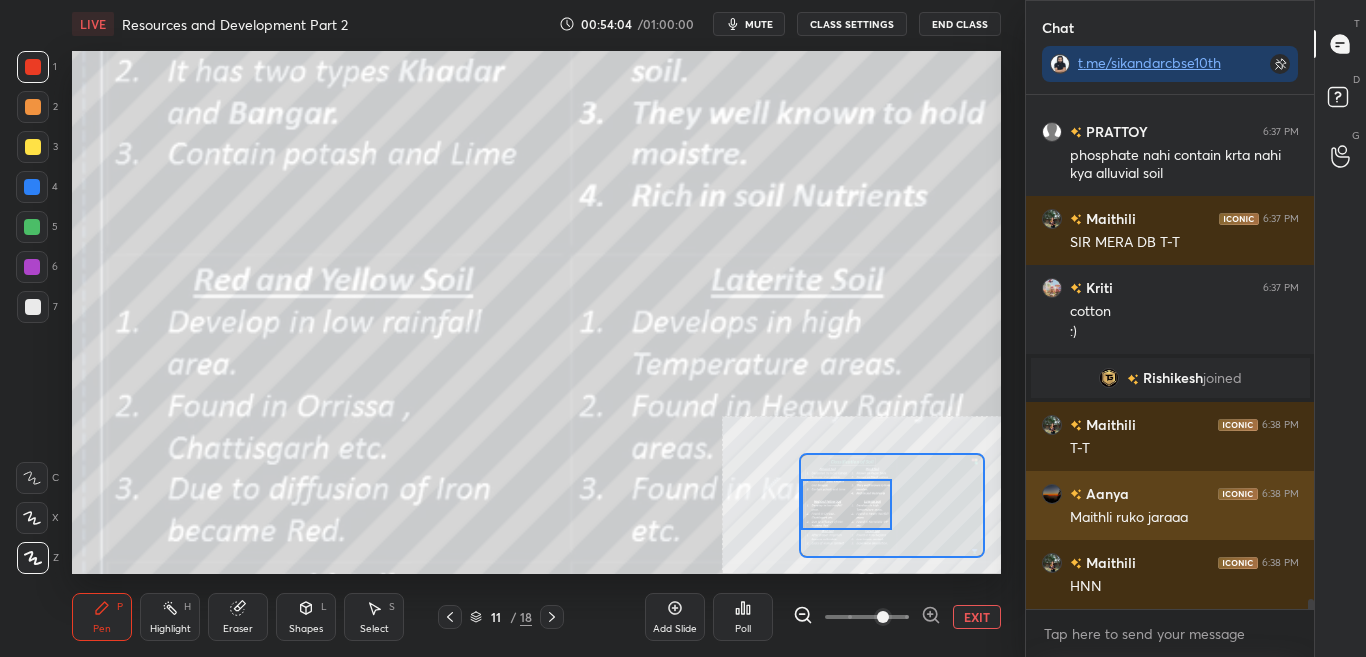 scroll, scrollTop: 26496, scrollLeft: 0, axis: vertical 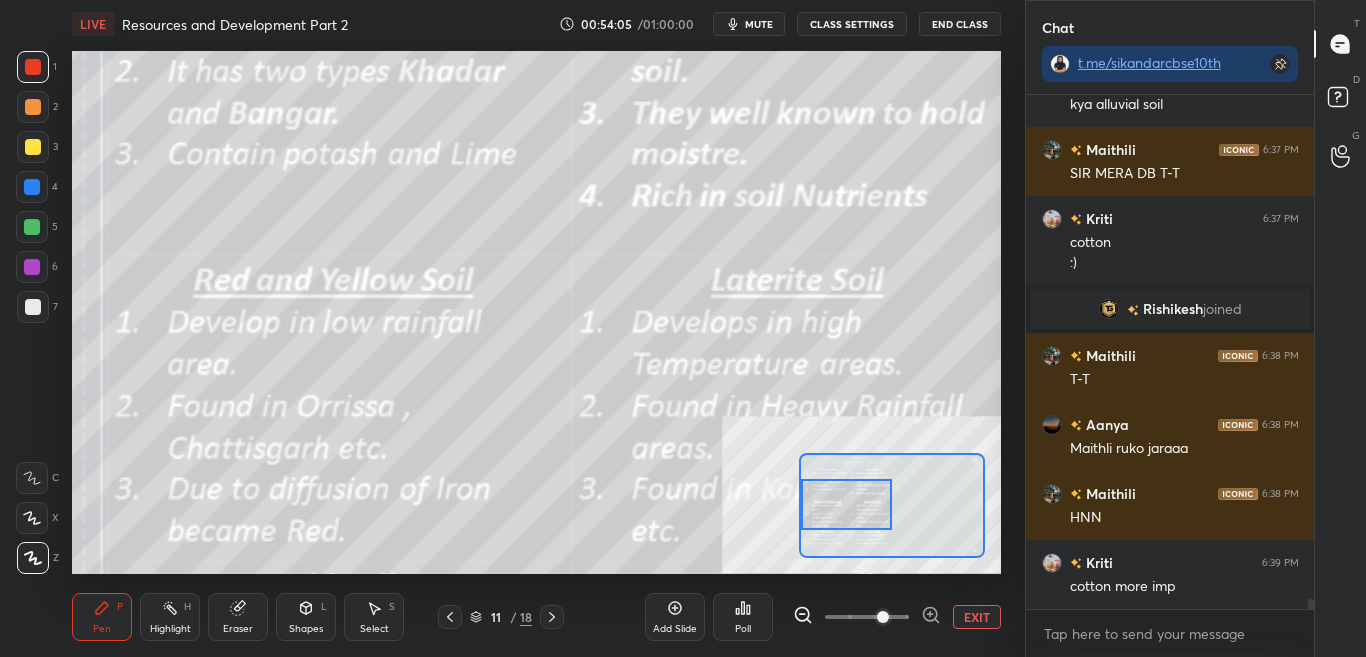 click on "CLASS SETTINGS" at bounding box center (852, 24) 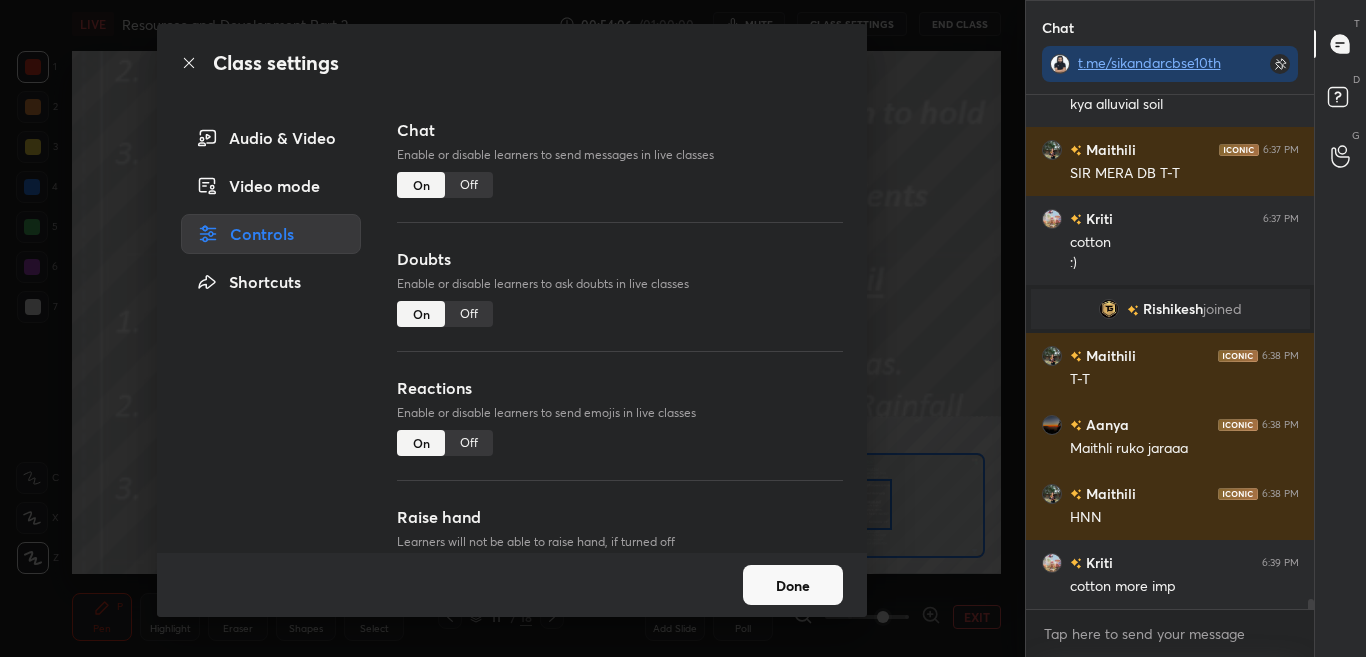 click on "Off" at bounding box center [469, 185] 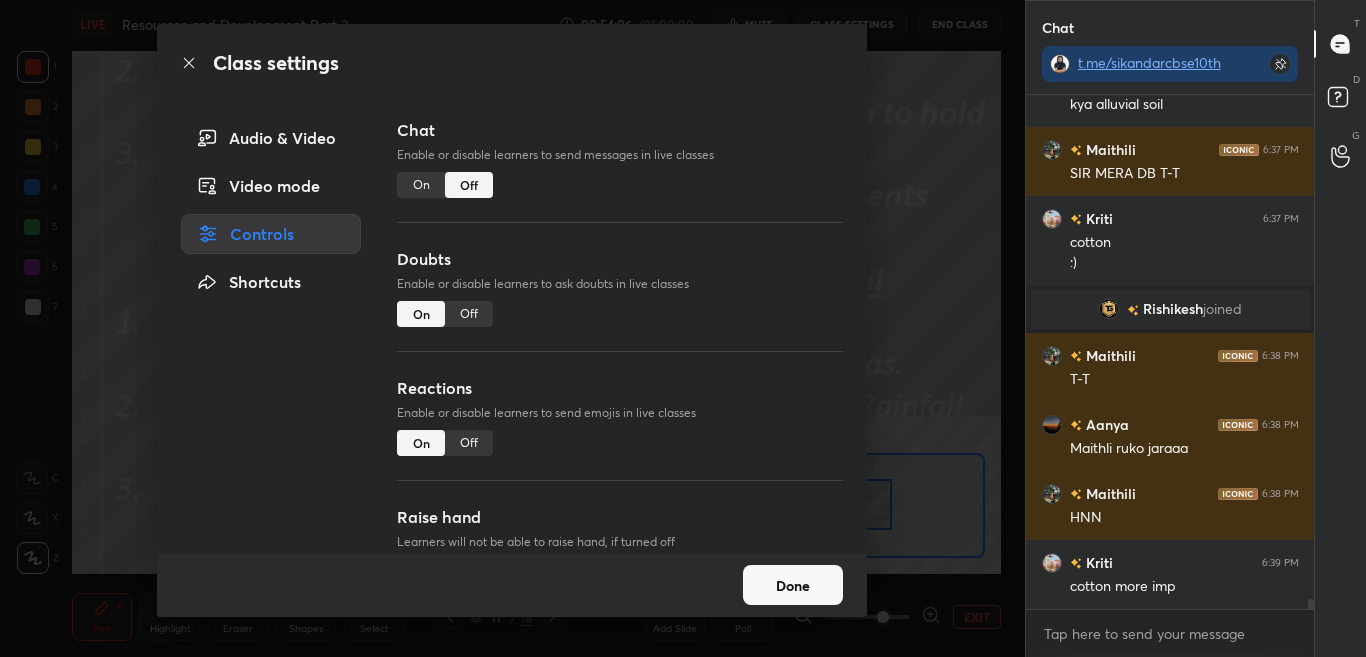 scroll, scrollTop: 25924, scrollLeft: 0, axis: vertical 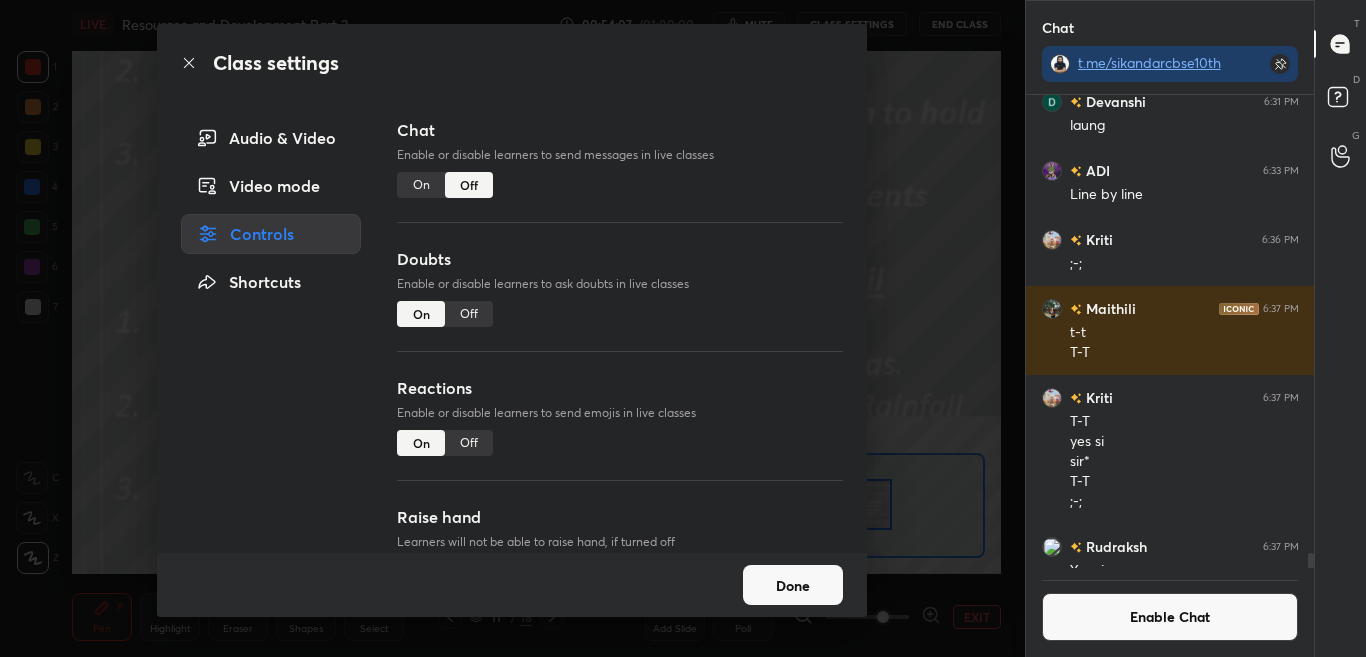 click 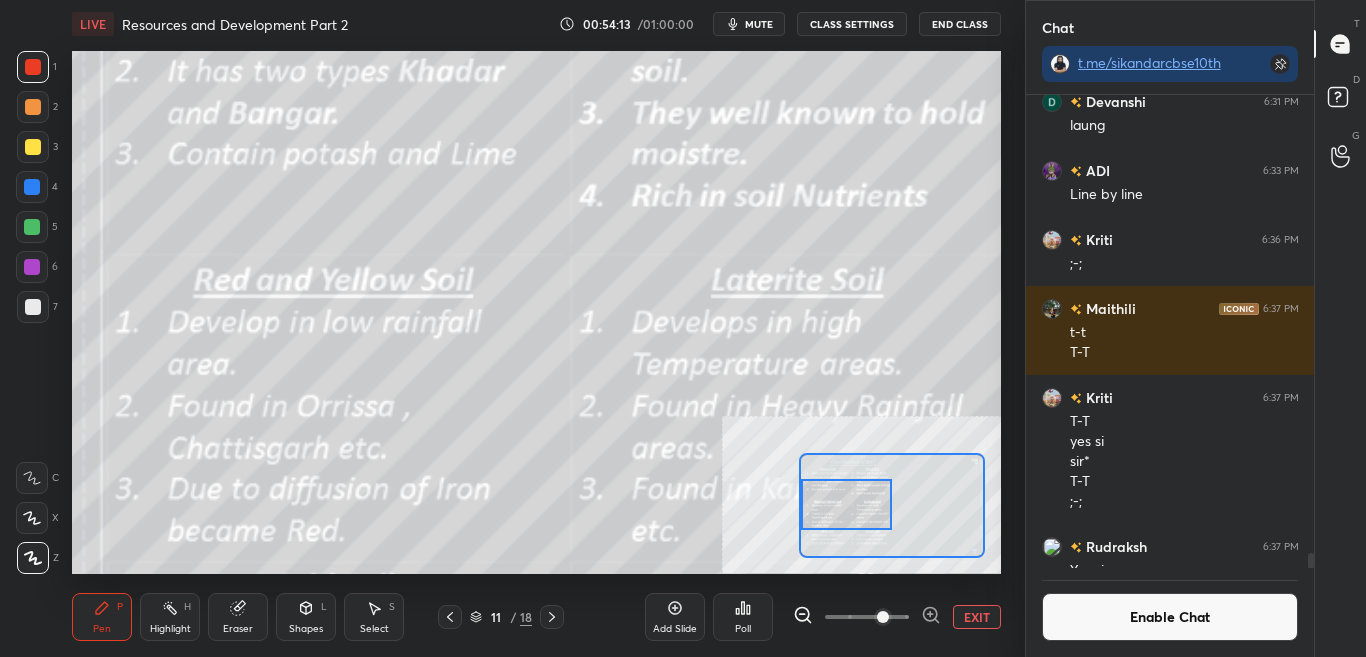 scroll, scrollTop: 426, scrollLeft: 282, axis: both 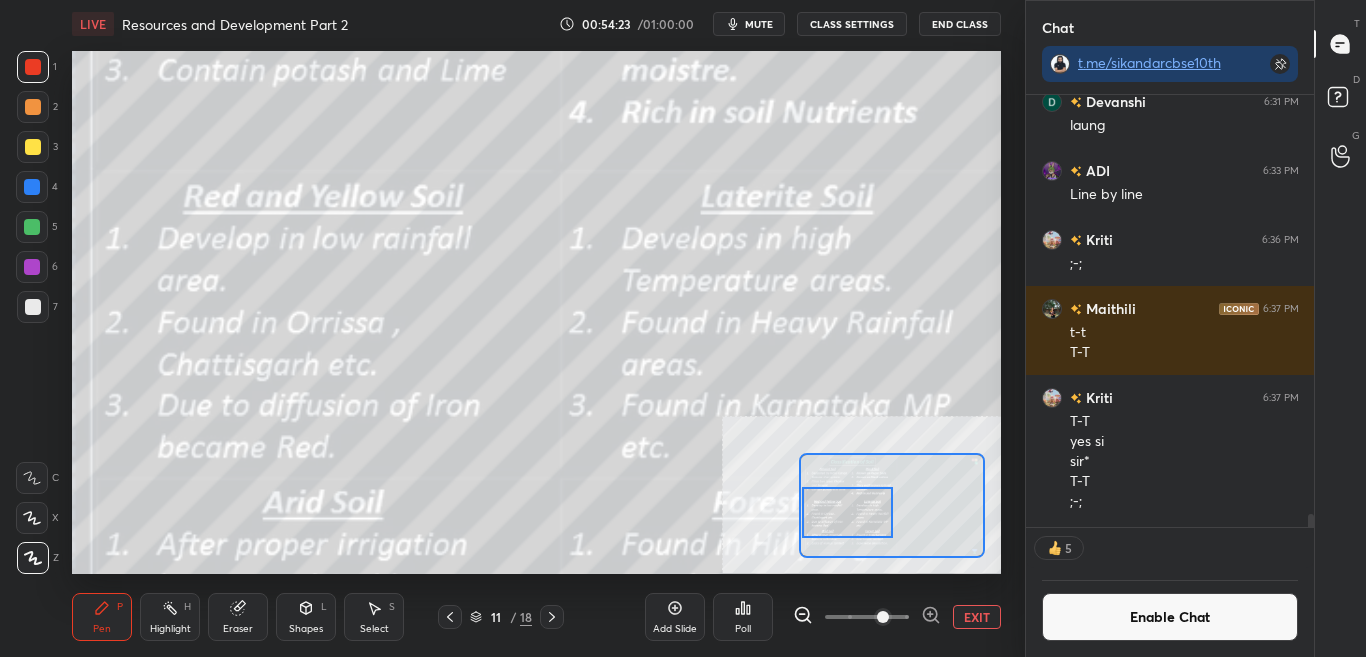 click at bounding box center [847, 512] 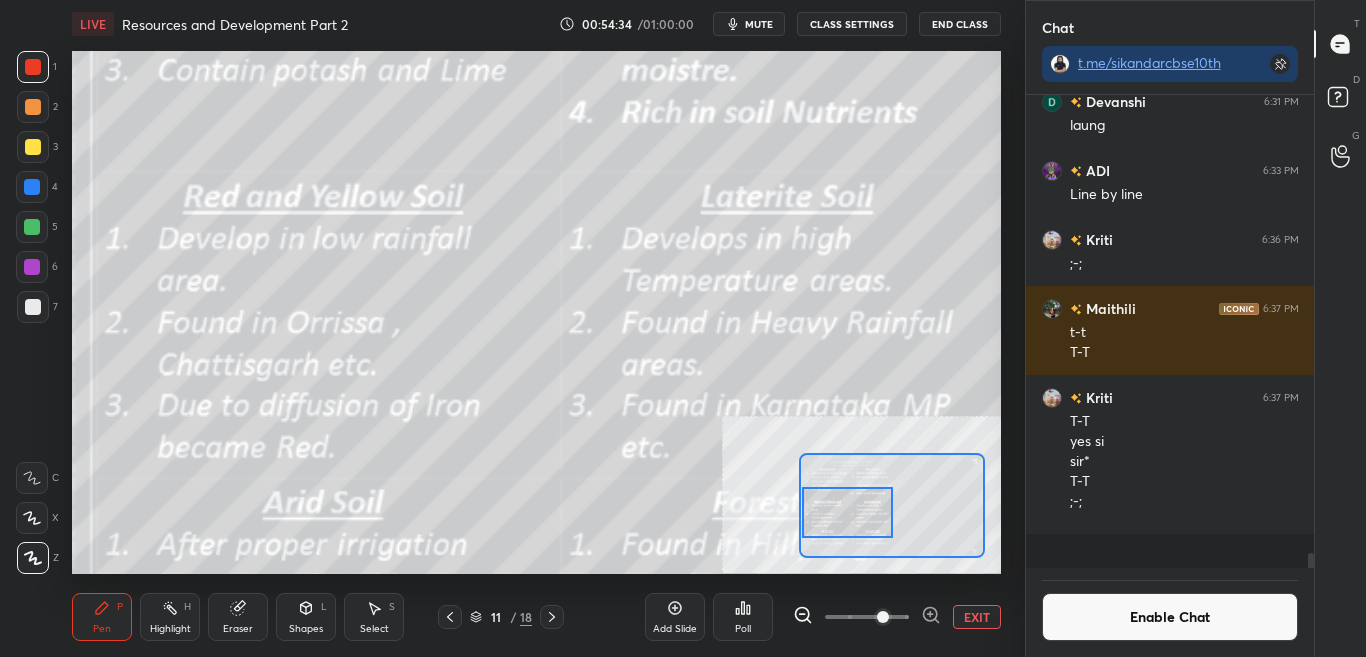 scroll, scrollTop: 7, scrollLeft: 7, axis: both 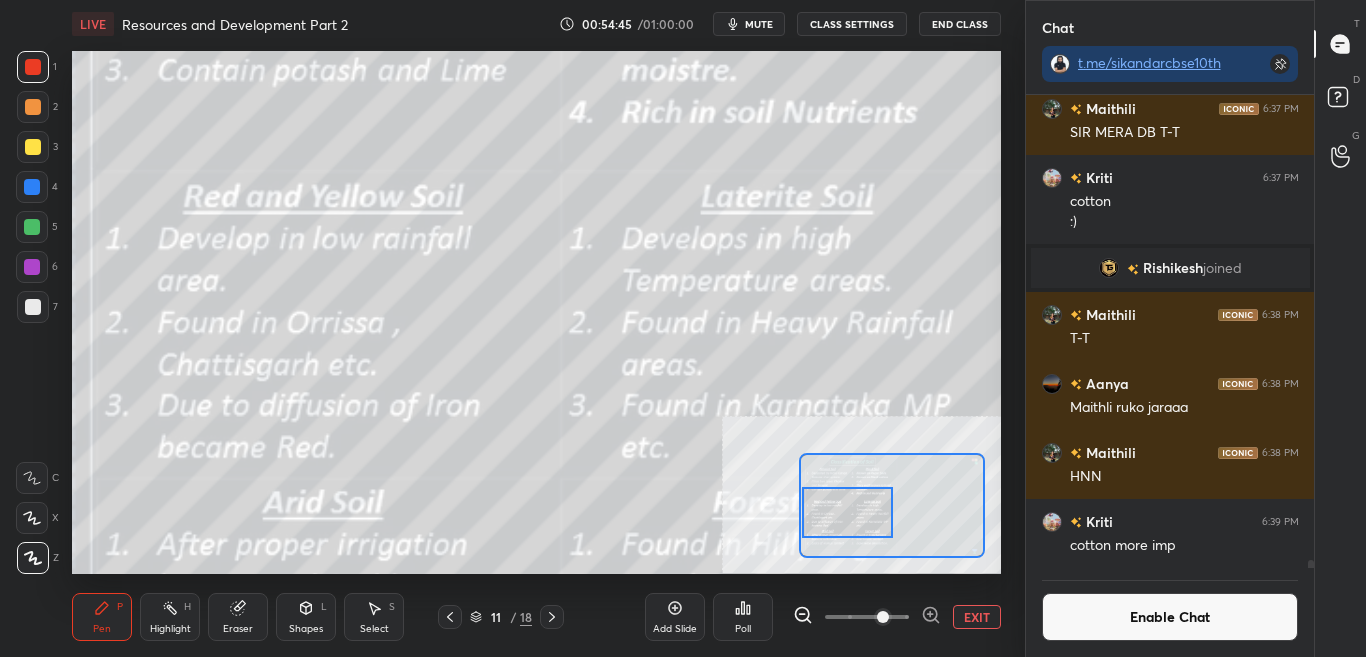 click on "Enable Chat" at bounding box center (1170, 617) 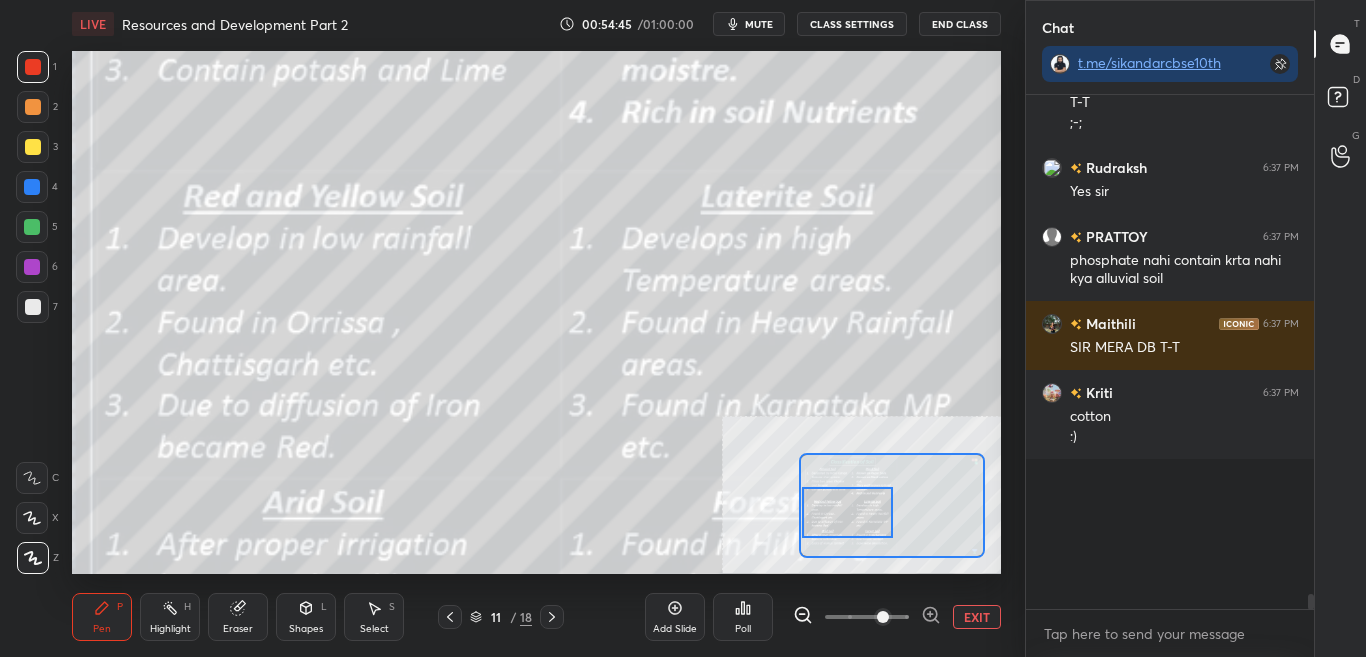 scroll, scrollTop: 25965, scrollLeft: 0, axis: vertical 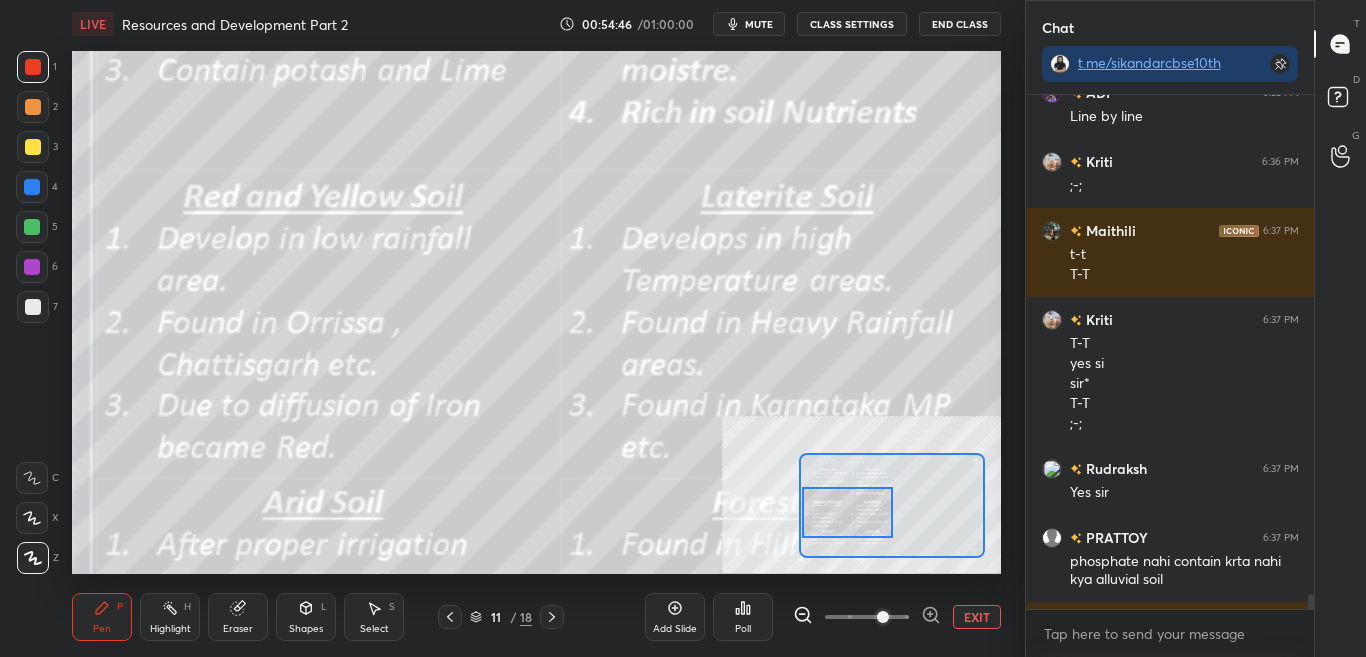 drag, startPoint x: 1310, startPoint y: 600, endPoint x: 1310, endPoint y: 620, distance: 20 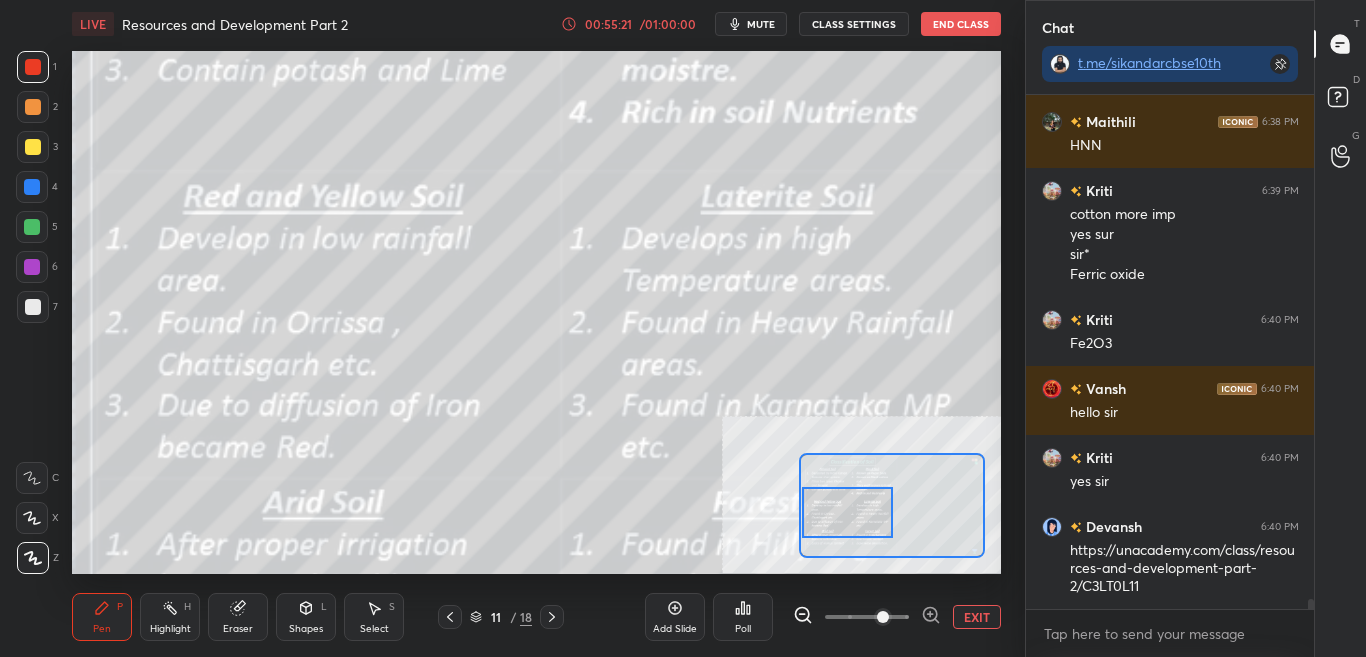 scroll, scrollTop: 26881, scrollLeft: 0, axis: vertical 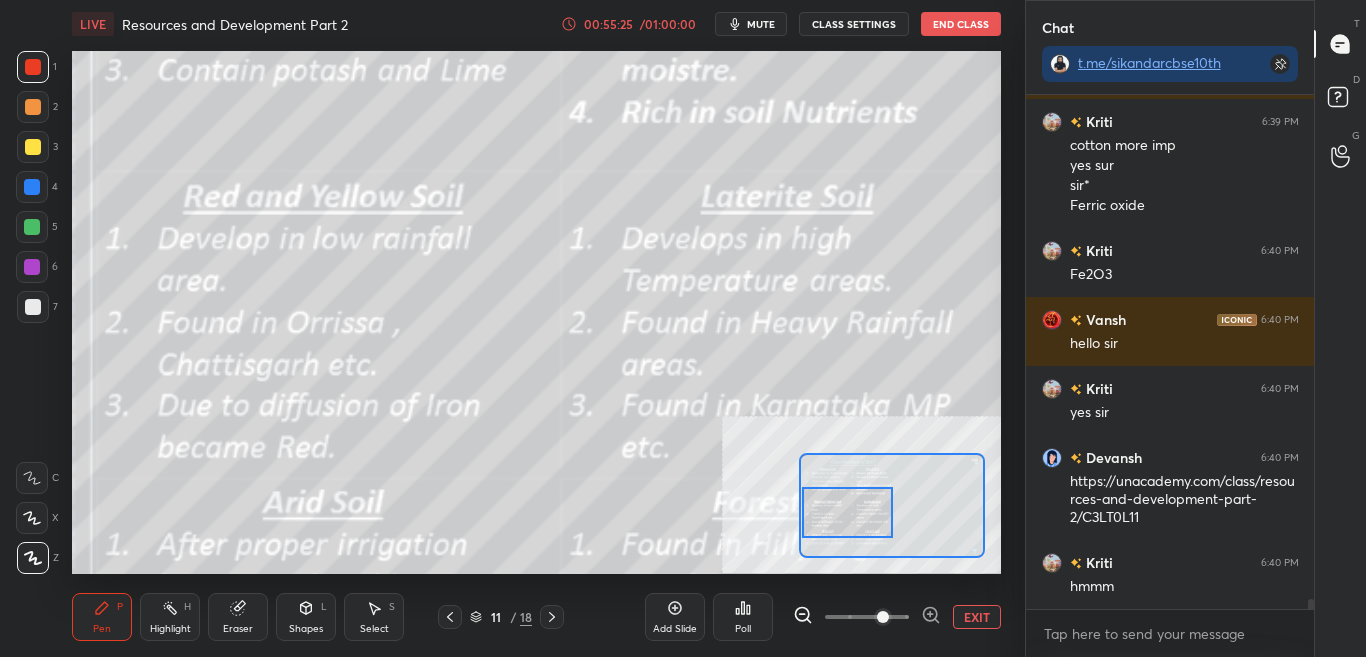 click on "CLASS SETTINGS" at bounding box center [854, 24] 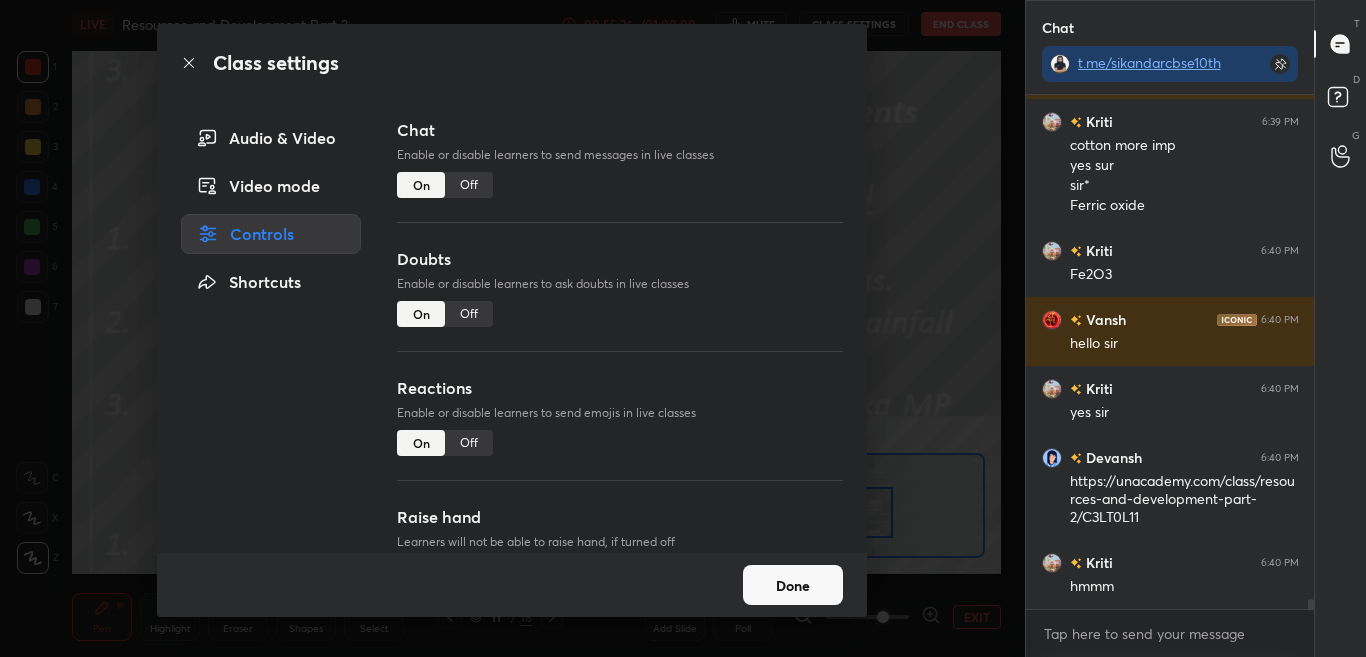 scroll, scrollTop: 26950, scrollLeft: 0, axis: vertical 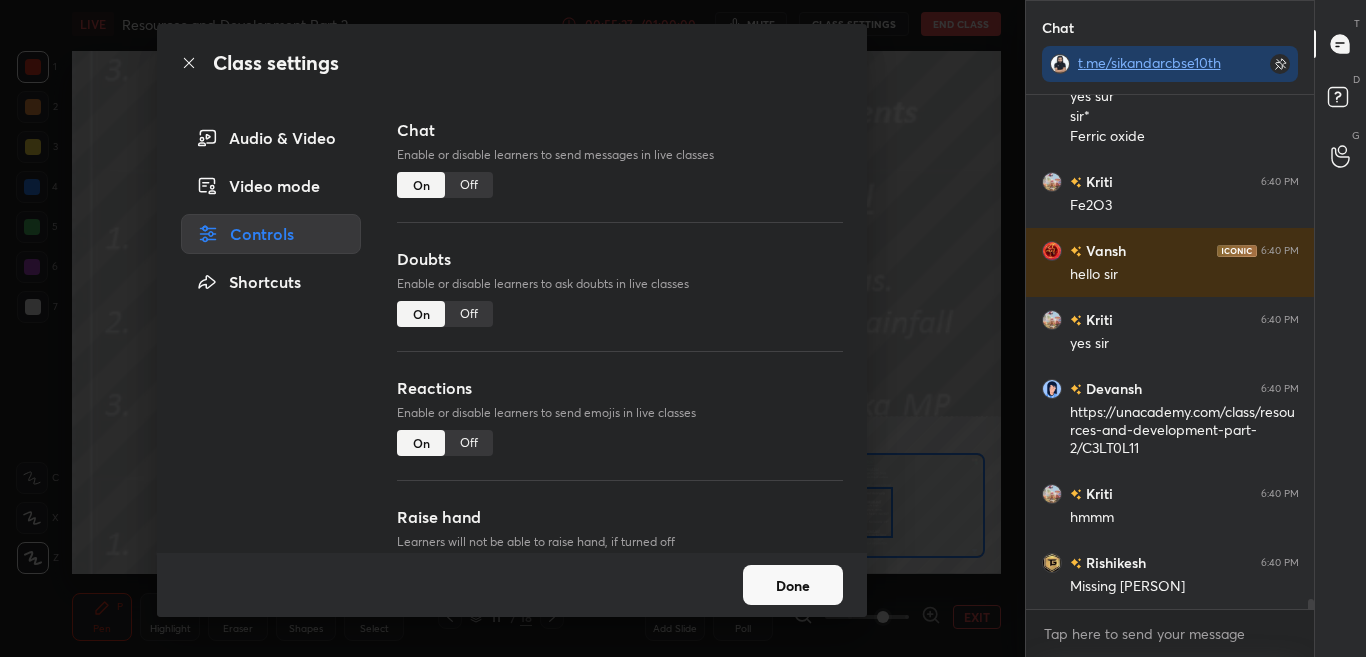 click on "Off" at bounding box center (469, 185) 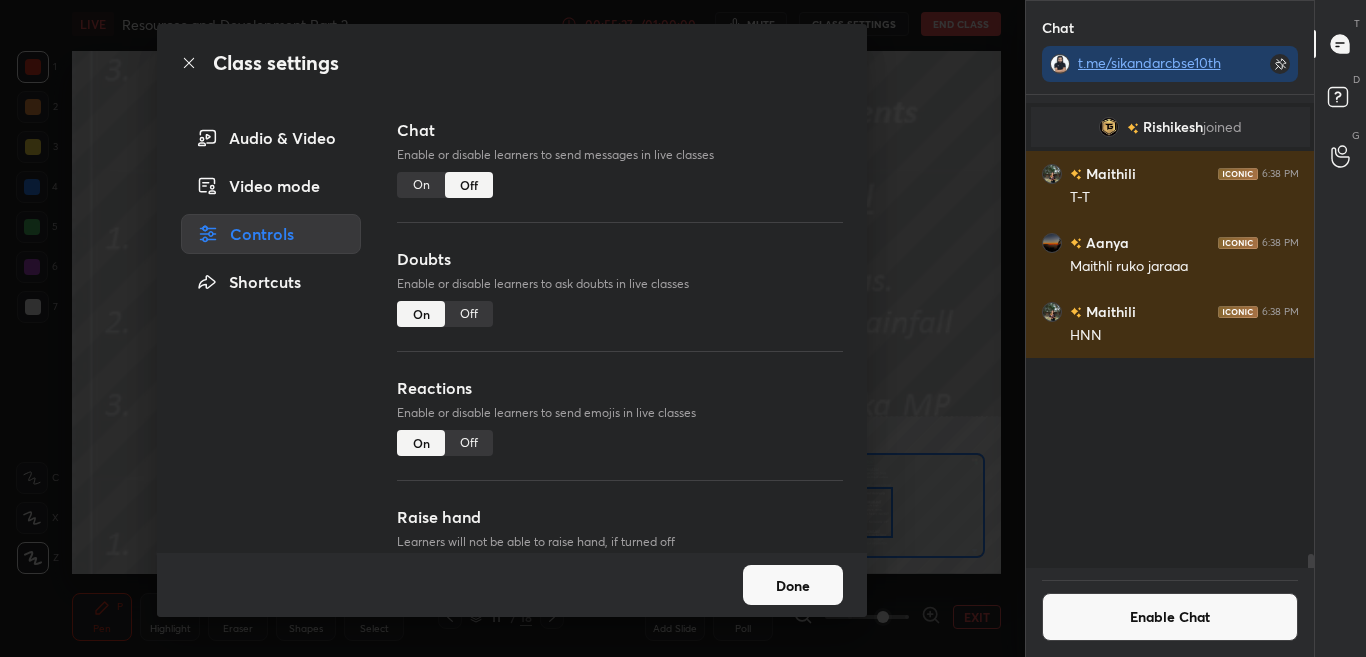 scroll, scrollTop: 26224, scrollLeft: 0, axis: vertical 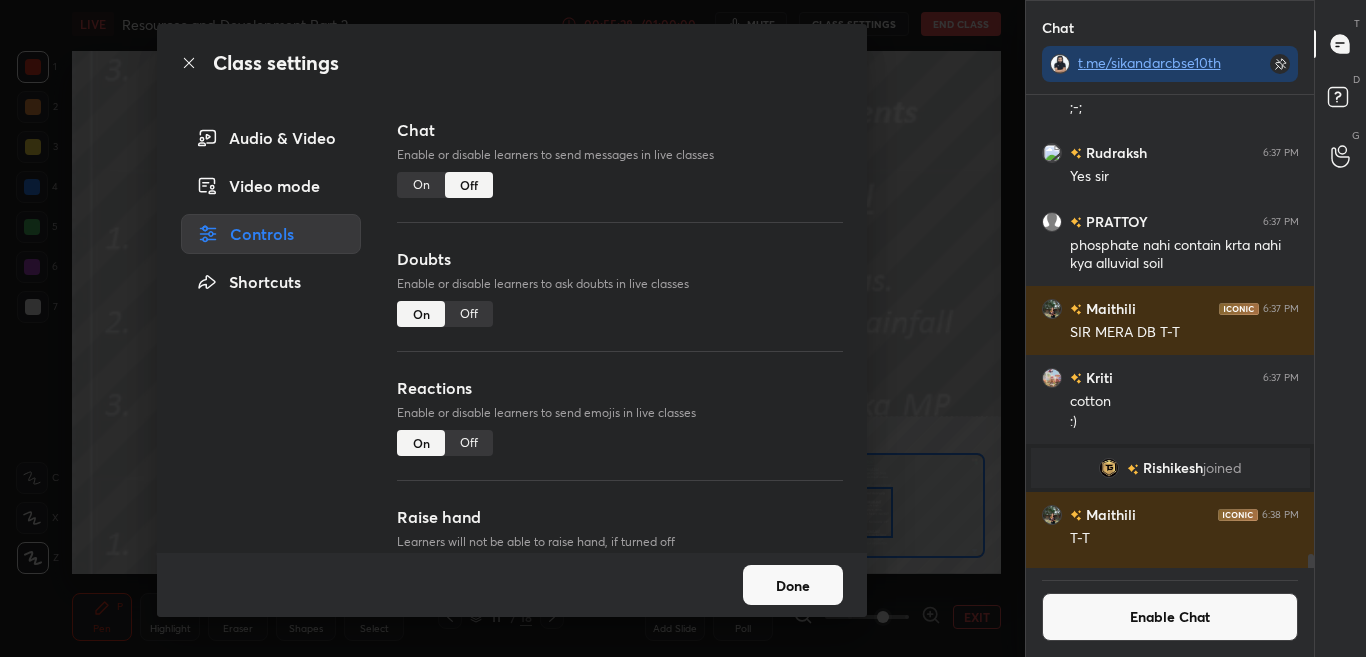 click 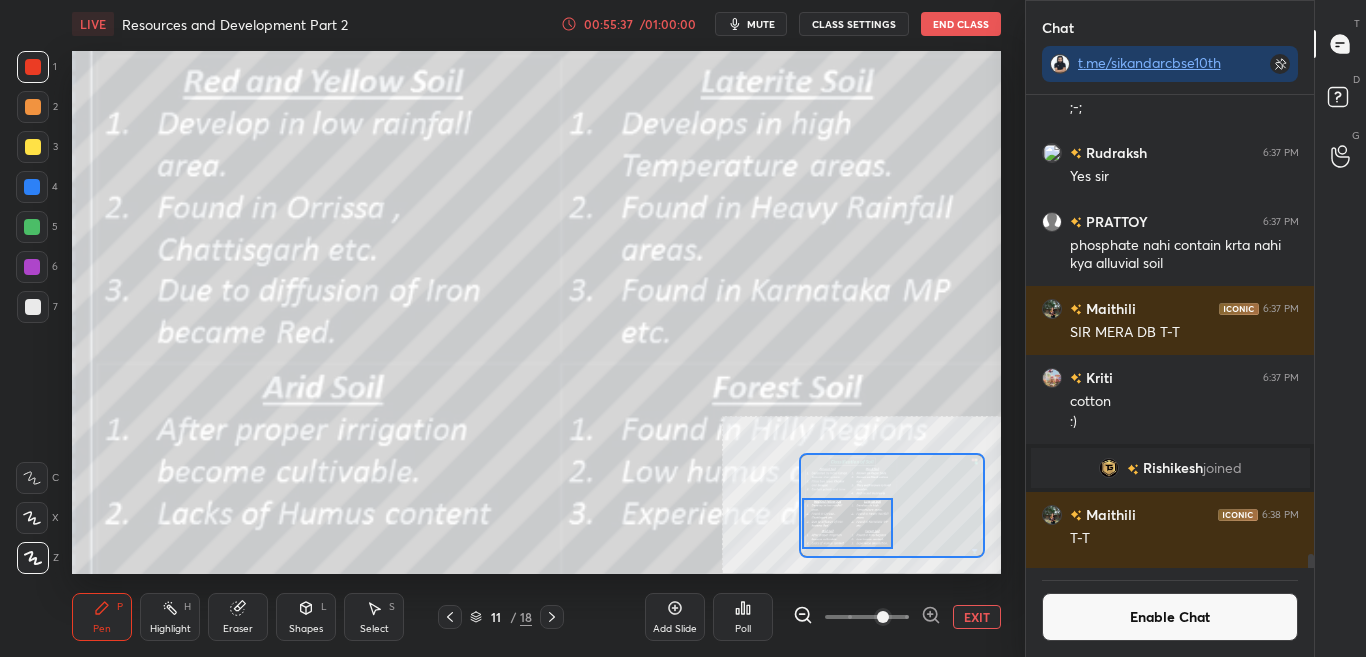click at bounding box center (847, 523) 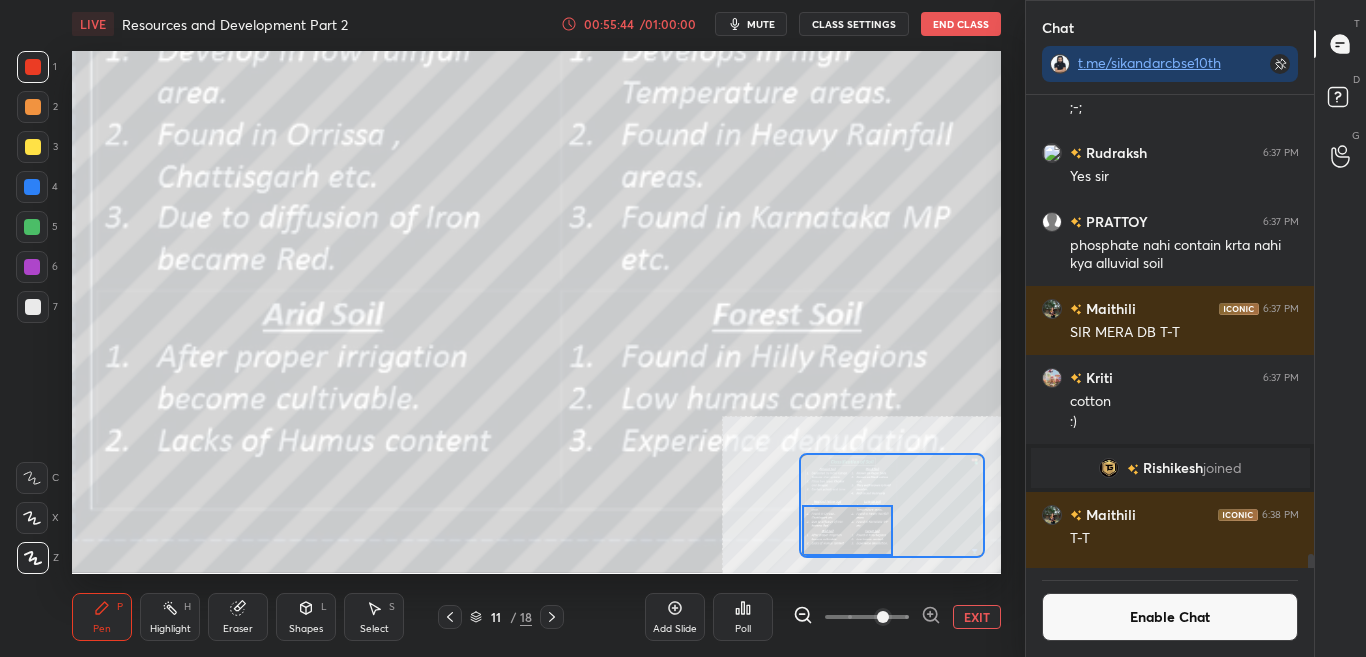 click at bounding box center (847, 530) 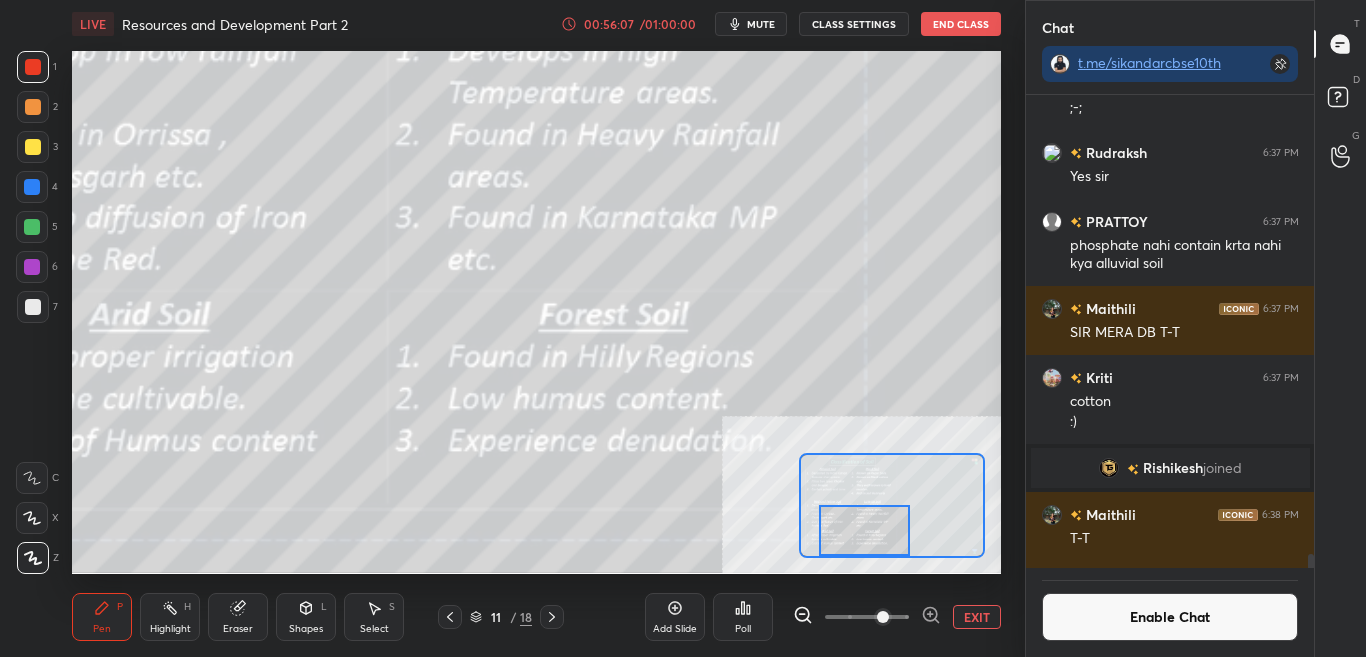drag, startPoint x: 863, startPoint y: 535, endPoint x: 881, endPoint y: 535, distance: 18 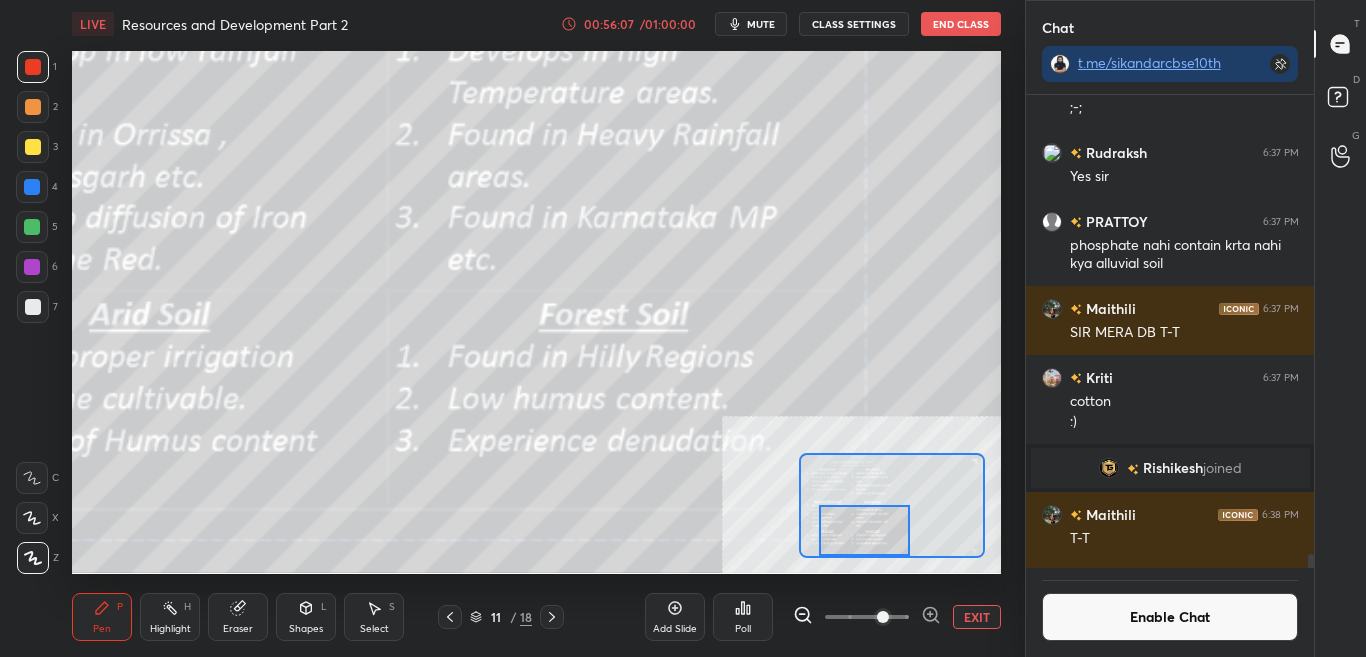 click at bounding box center [864, 530] 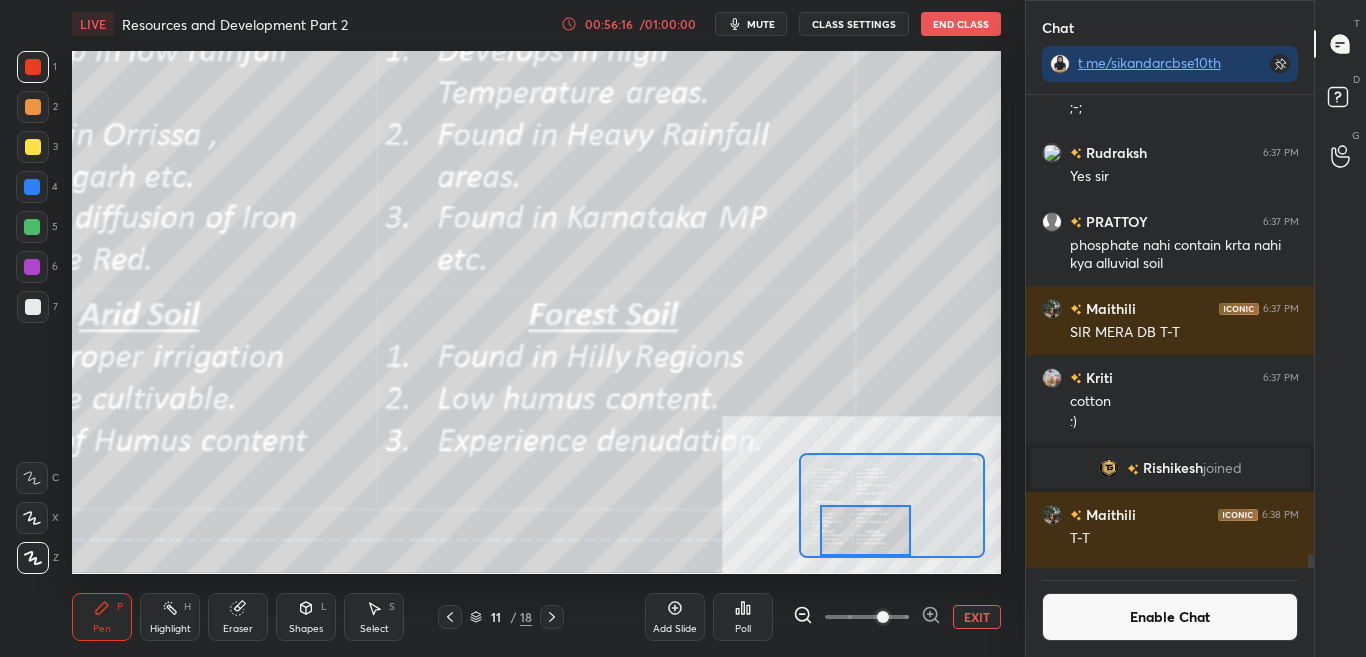 click on "Enable Chat" at bounding box center [1170, 617] 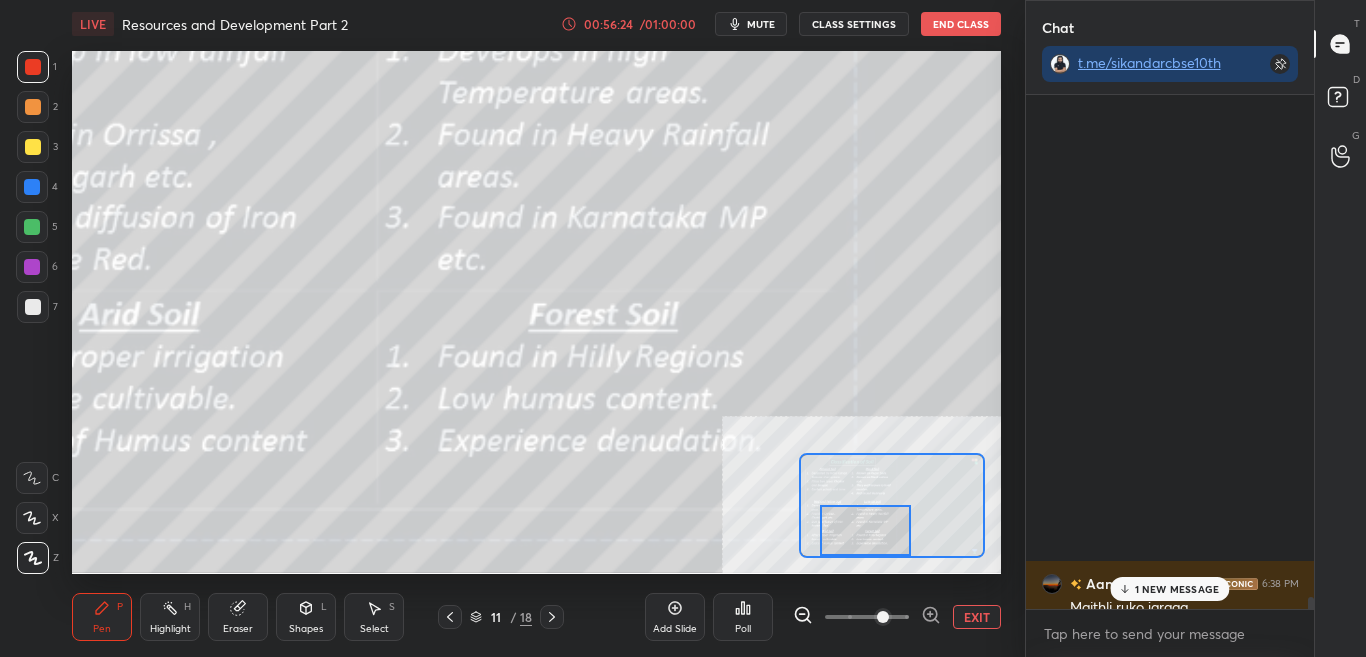 scroll, scrollTop: 26962, scrollLeft: 0, axis: vertical 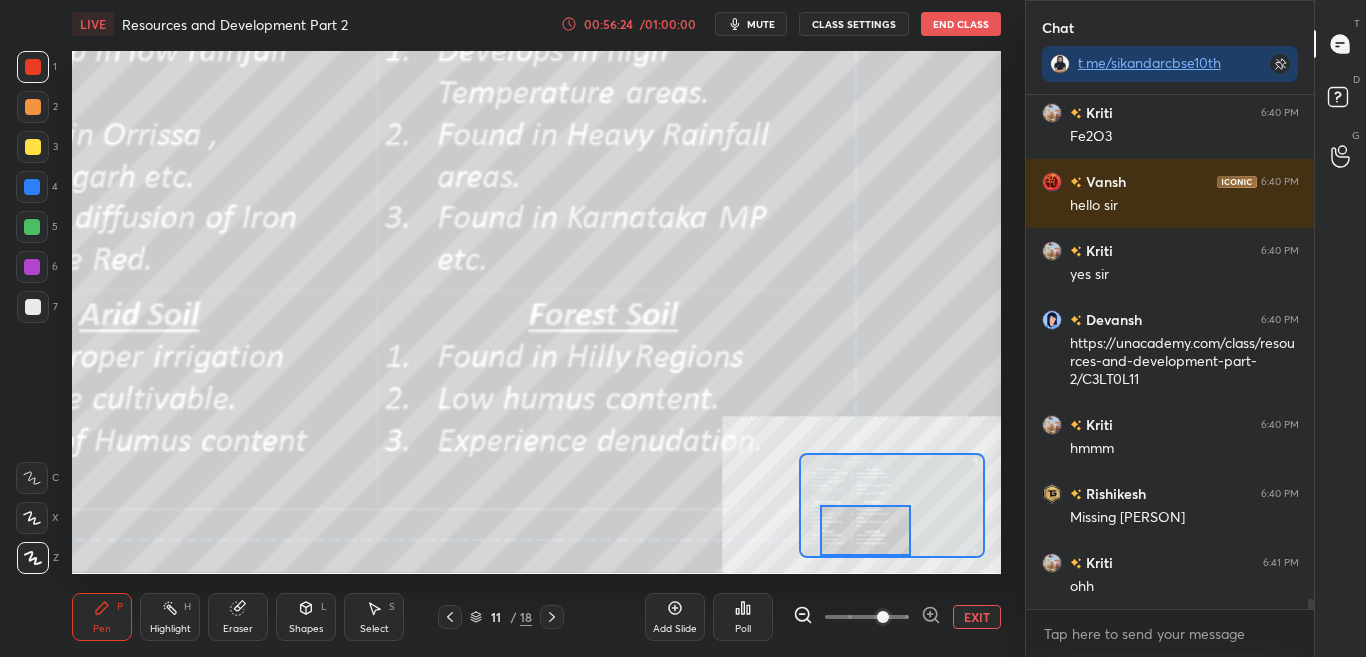 drag, startPoint x: 1311, startPoint y: 603, endPoint x: 1314, endPoint y: 630, distance: 27.166155 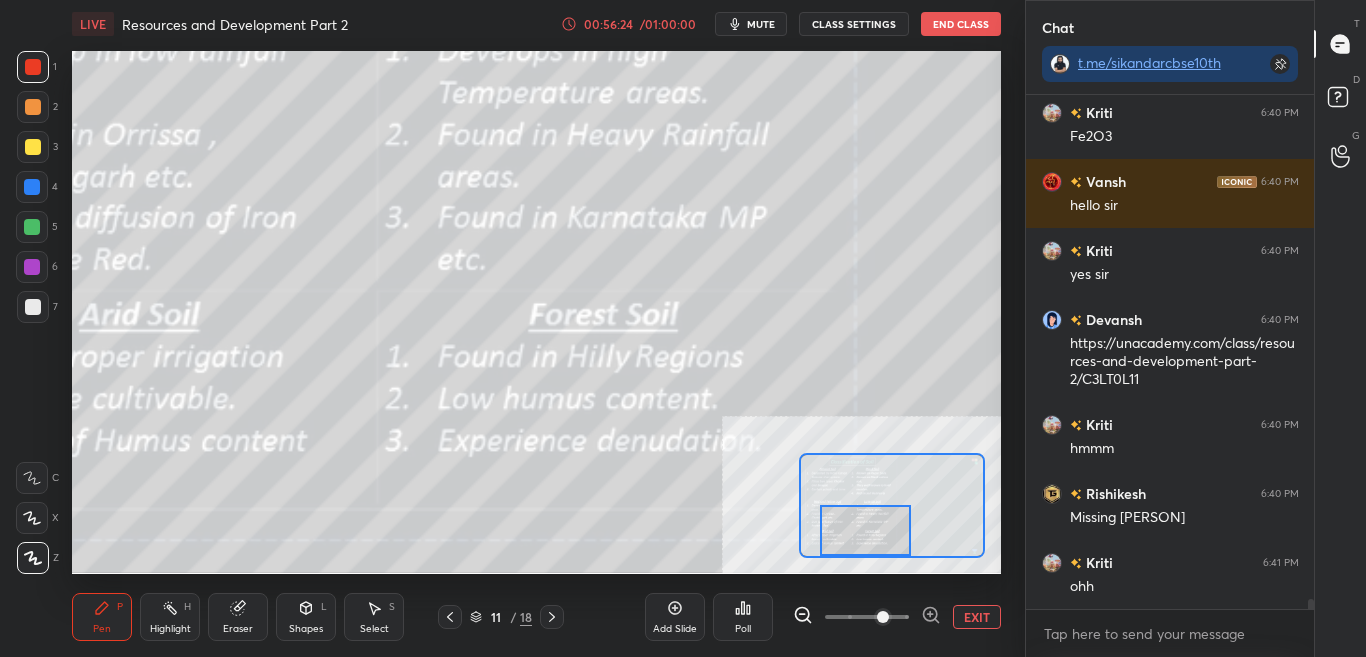 click on "[USERNAME] 6:39 PM cotton more imp yes sur sir* Ferric oxide [USERNAME] 6:40 PM Fe2O3 [USERNAME] 6:40 PM hello sir [USERNAME] 6:40 PM yes sir [USERNAME] 6:40 PM https://unacademy.com/class/resources-and-development-part-2/C3LT0L11 [USERNAME] 6:40 PM hmmm [USERNAME] 6:41 PM Missing DASR [USERNAME] 6:41 PM ohh JUMP TO LATEST Enable hand raising Enable raise hand to speak to learners. Once enabled, chat will be turned off temporarily. Enable x" at bounding box center [1170, 376] 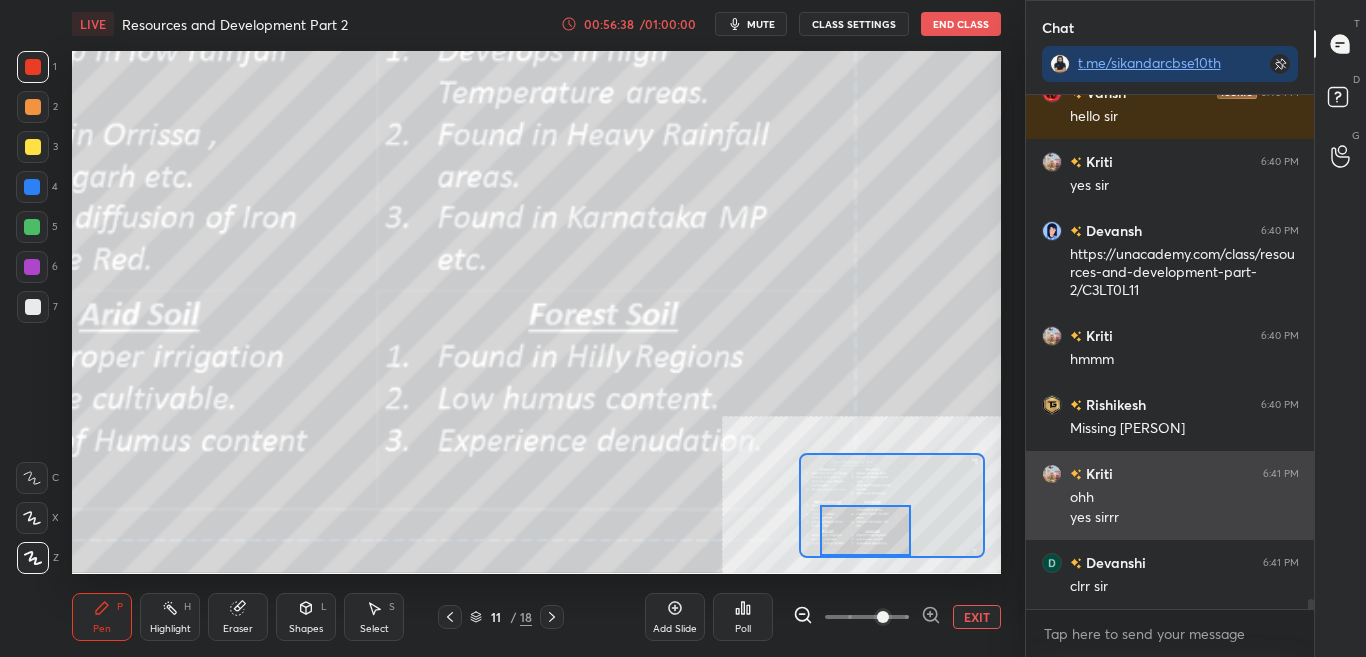 scroll, scrollTop: 27120, scrollLeft: 0, axis: vertical 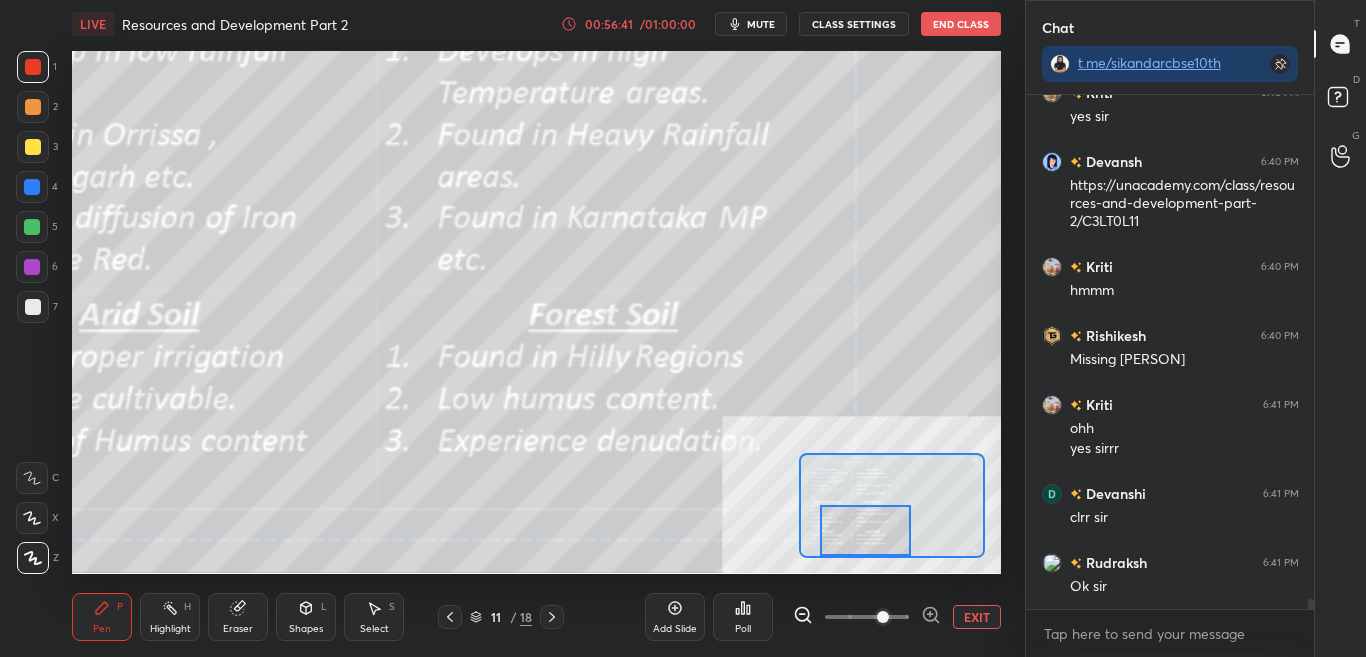 click on "CLASS SETTINGS" at bounding box center (854, 24) 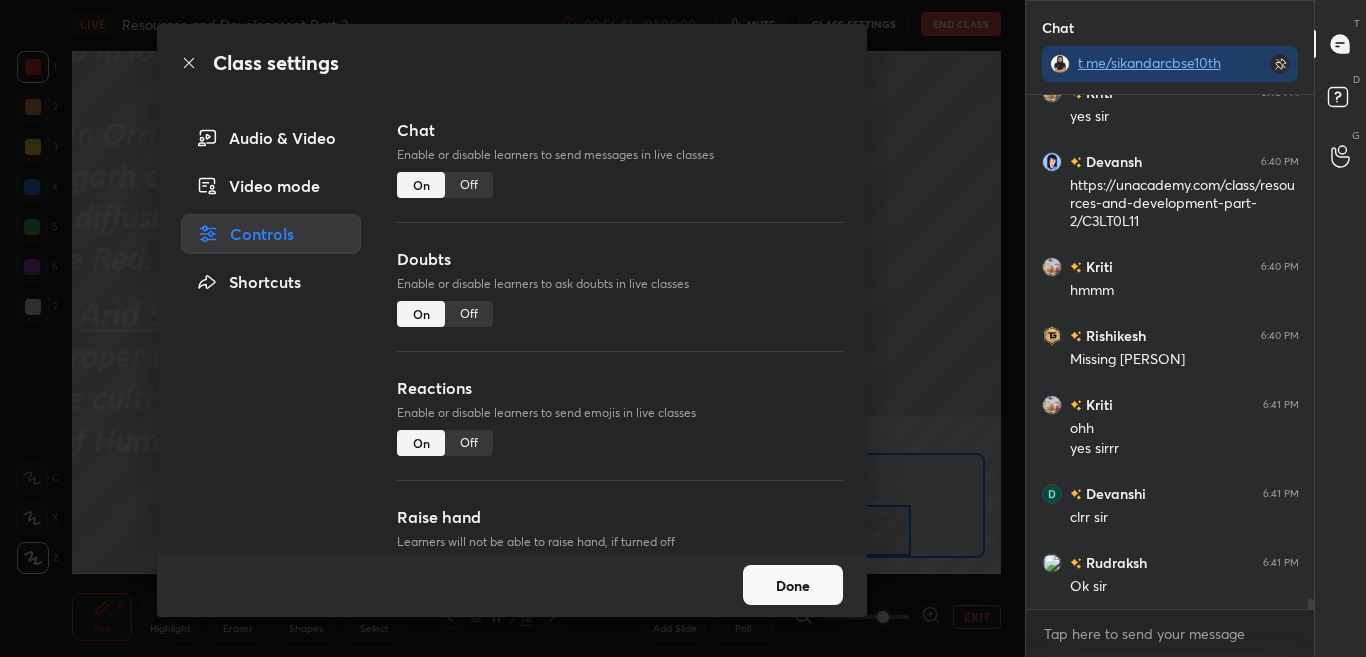 click on "Off" at bounding box center (469, 185) 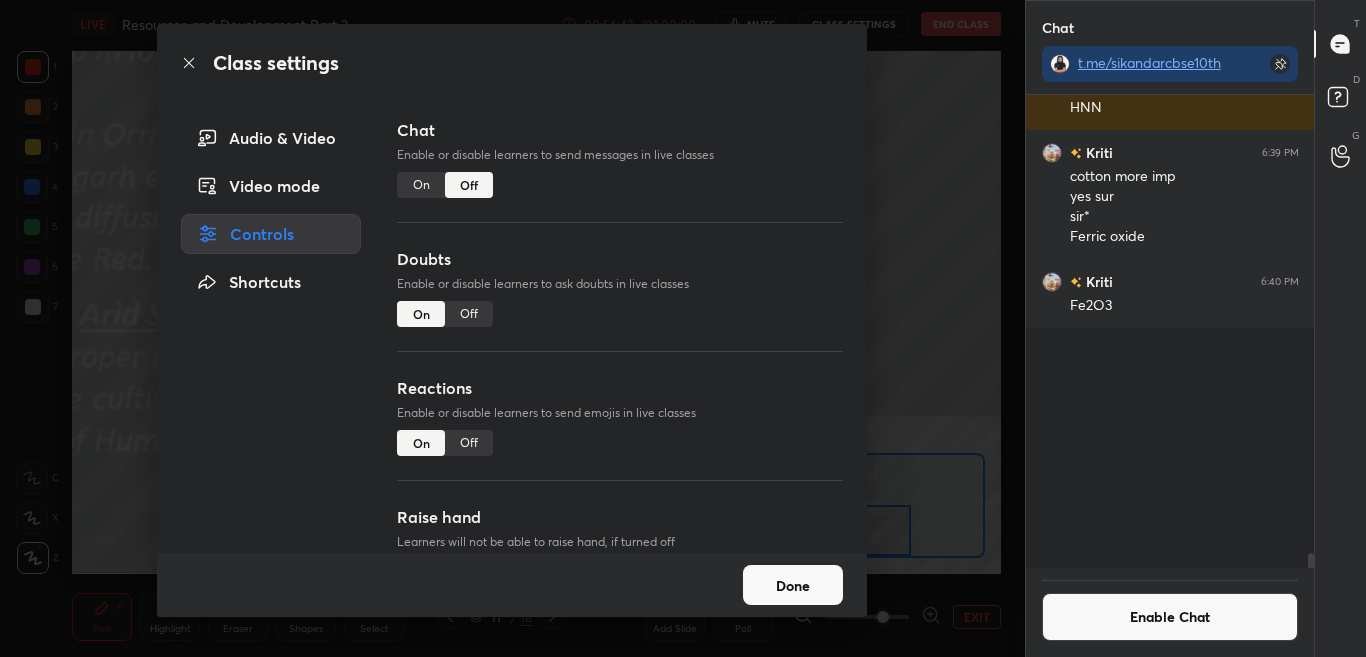 scroll, scrollTop: 26374, scrollLeft: 0, axis: vertical 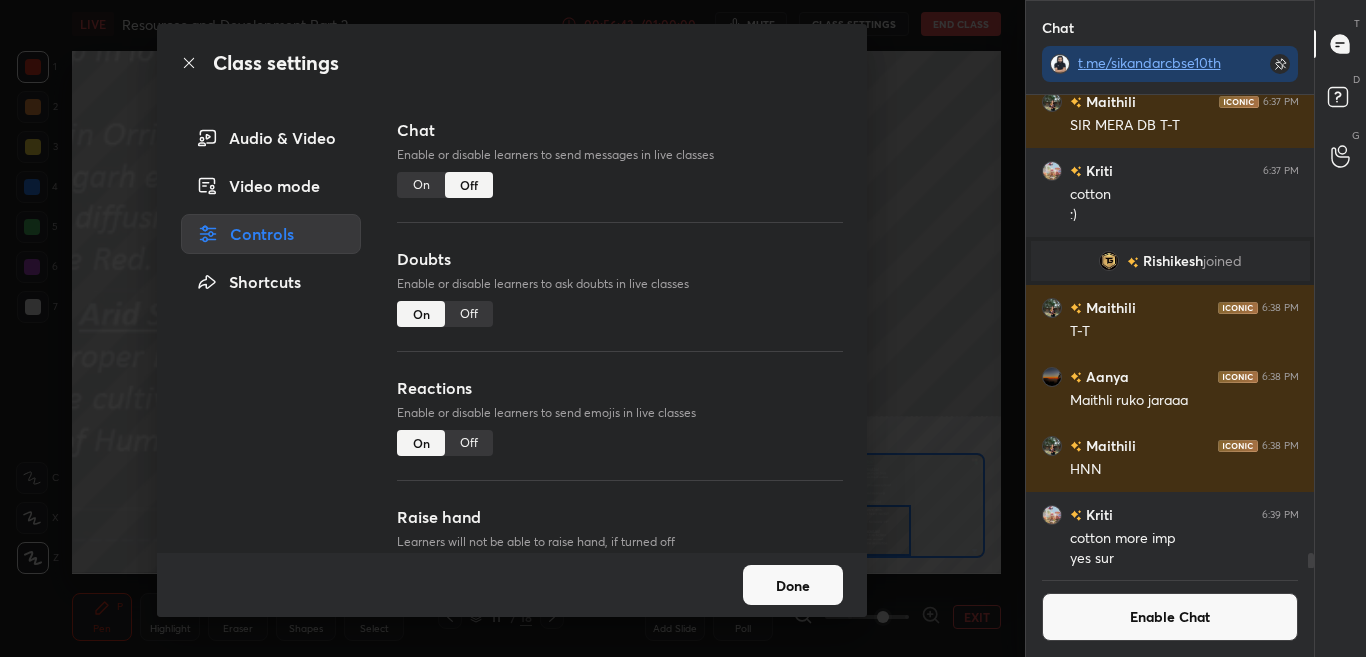 click 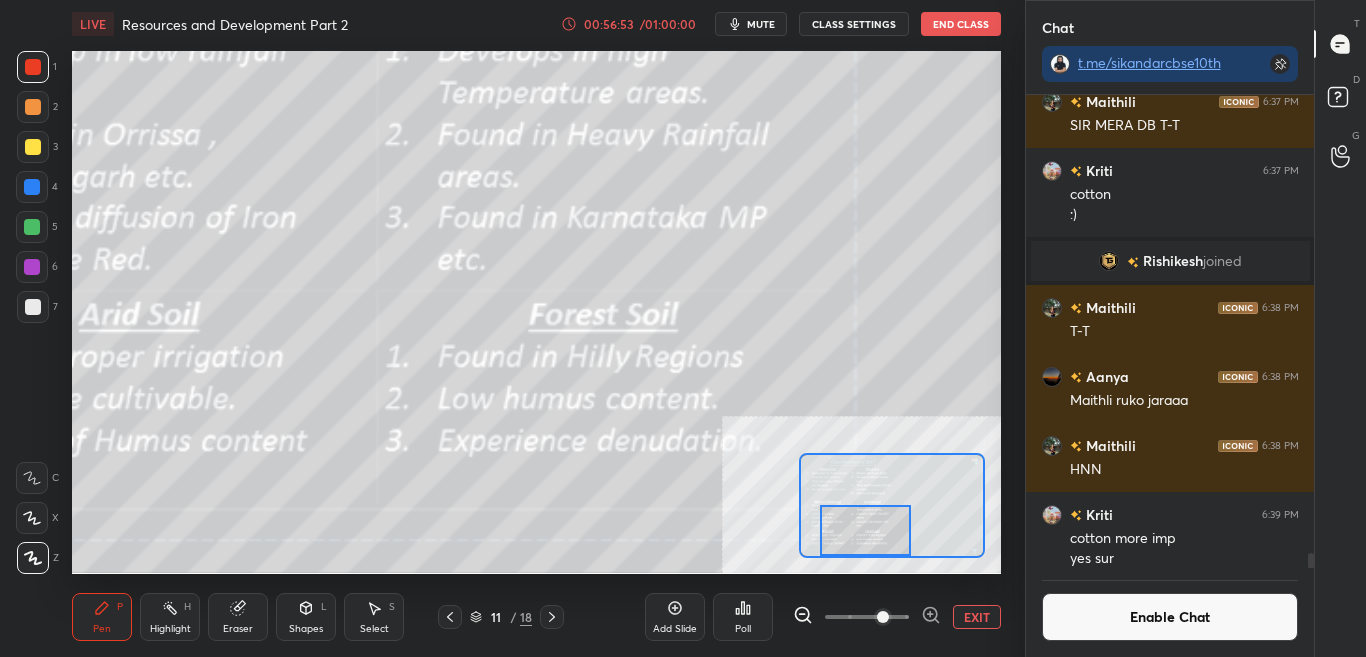 click on "Enable Chat" at bounding box center [1170, 617] 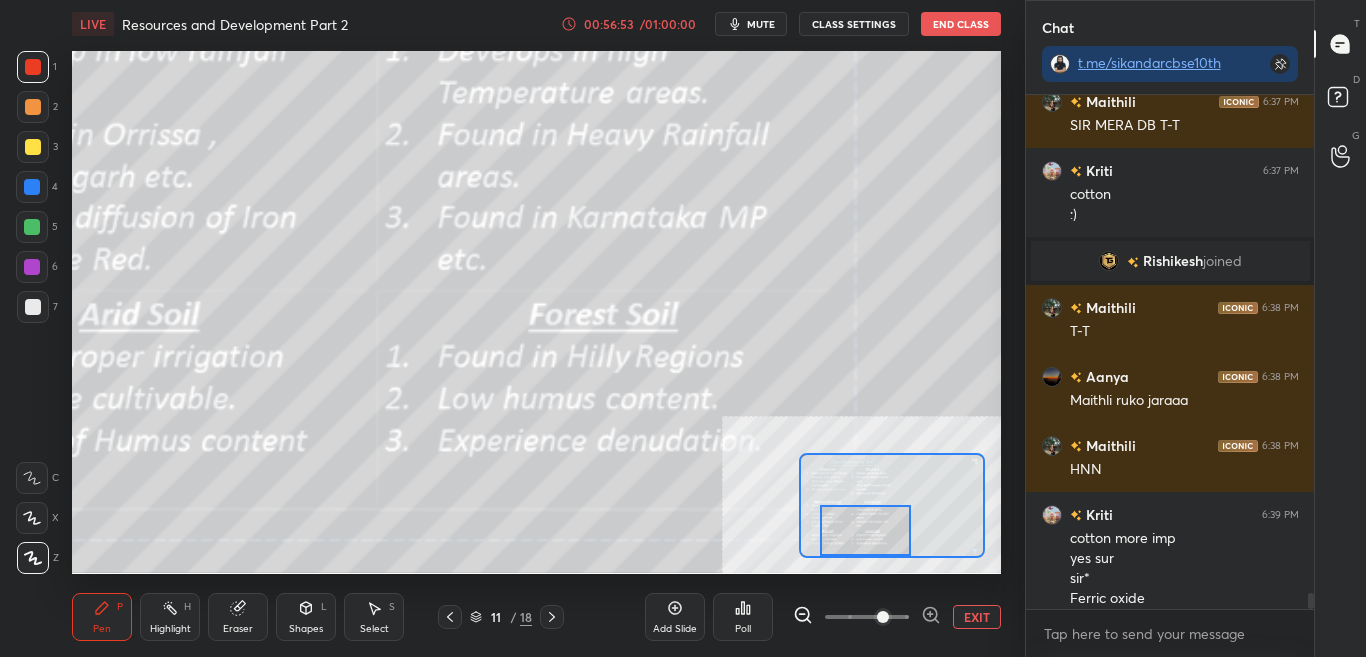 scroll, scrollTop: 7, scrollLeft: 7, axis: both 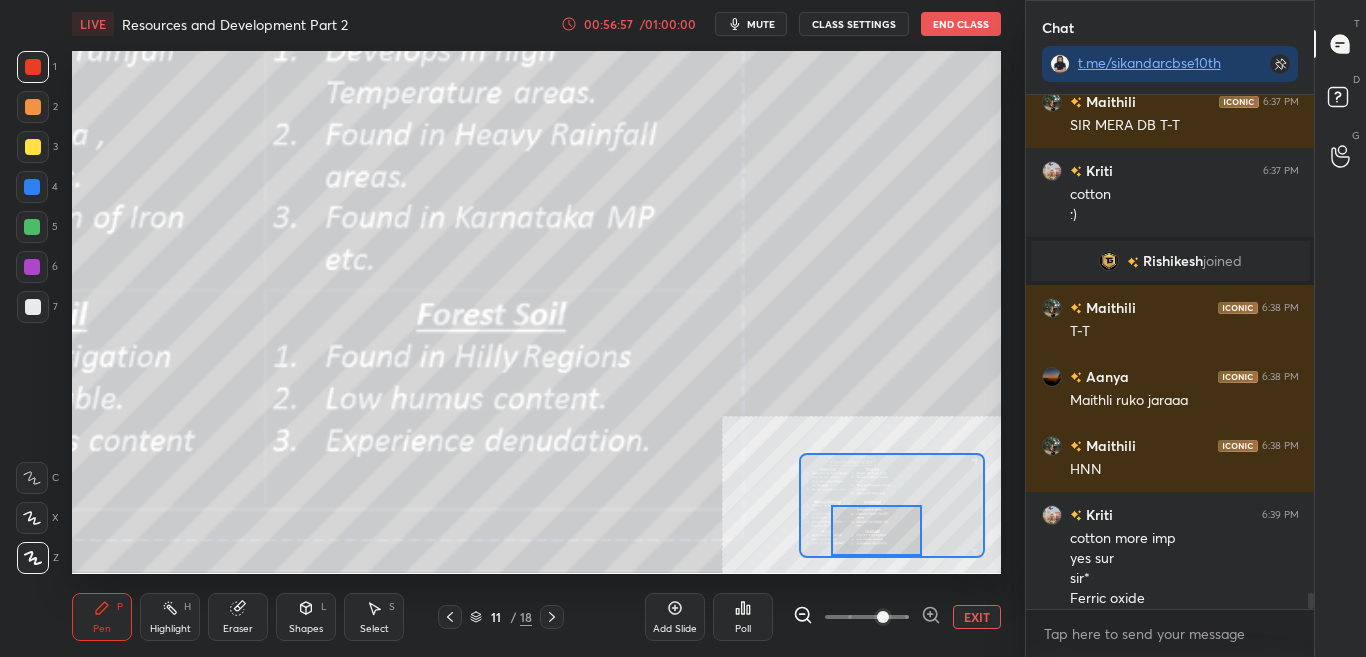 drag, startPoint x: 859, startPoint y: 529, endPoint x: 871, endPoint y: 530, distance: 12.0415945 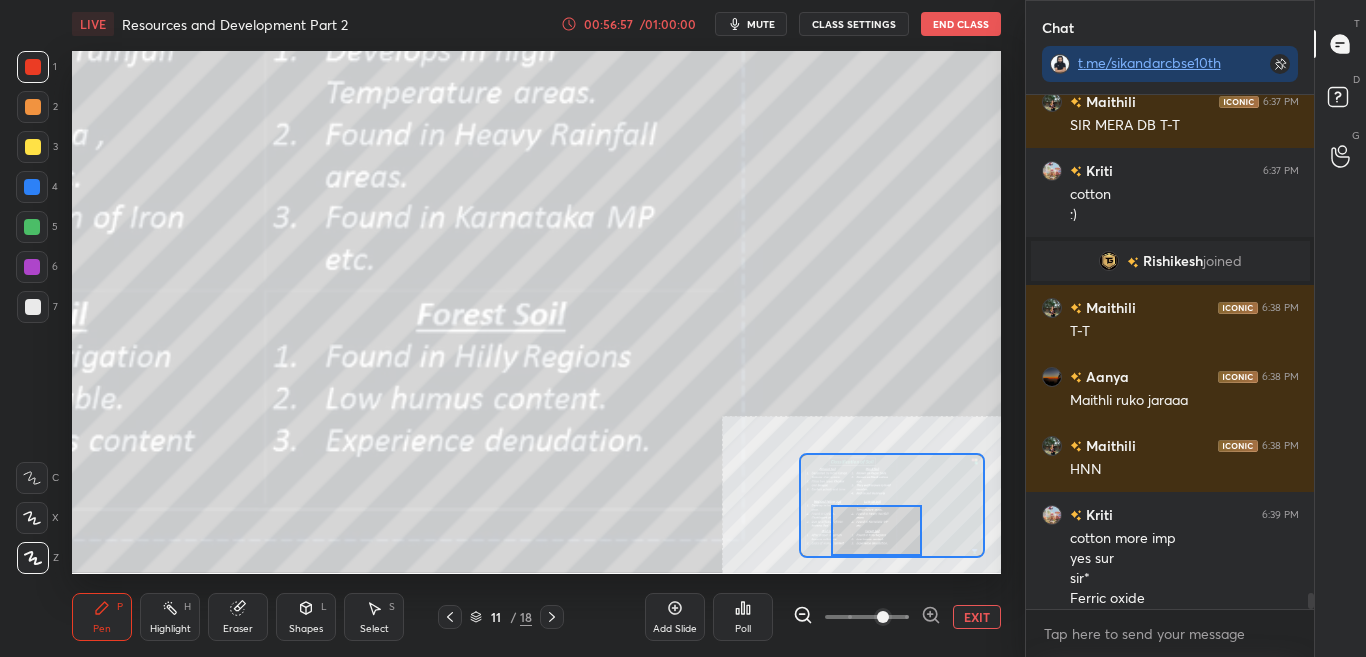 click at bounding box center [876, 530] 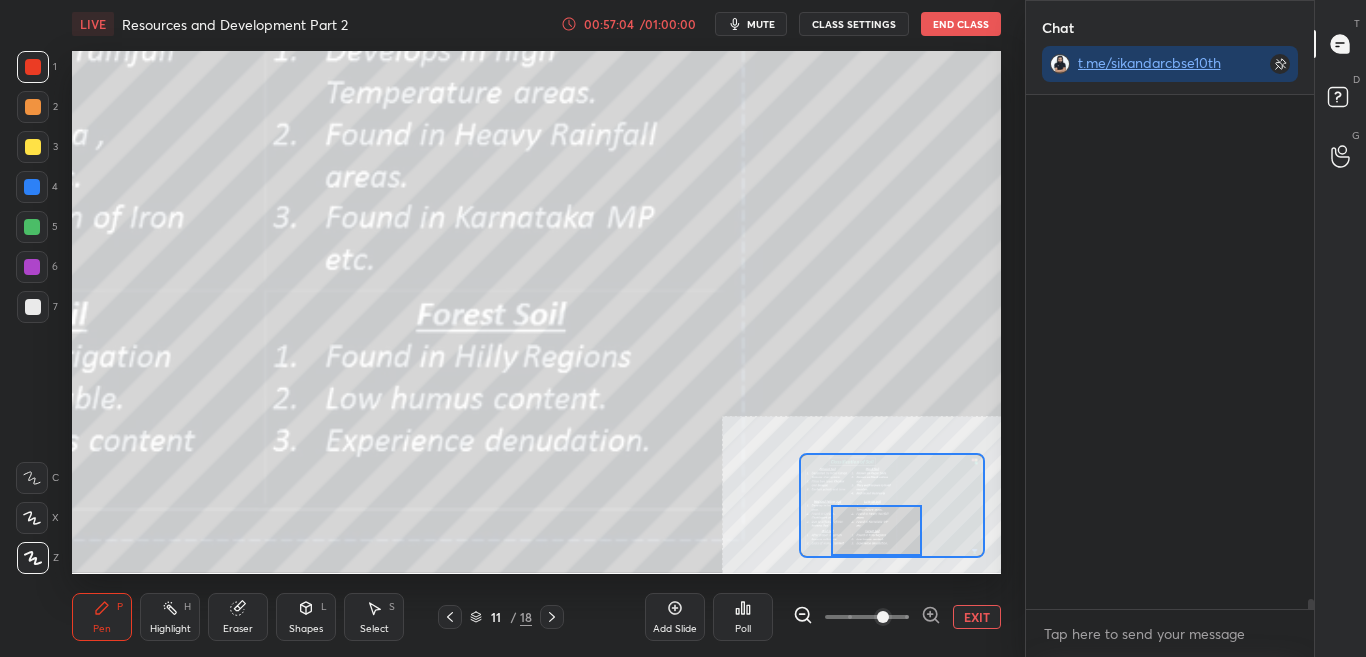 scroll, scrollTop: 27132, scrollLeft: 0, axis: vertical 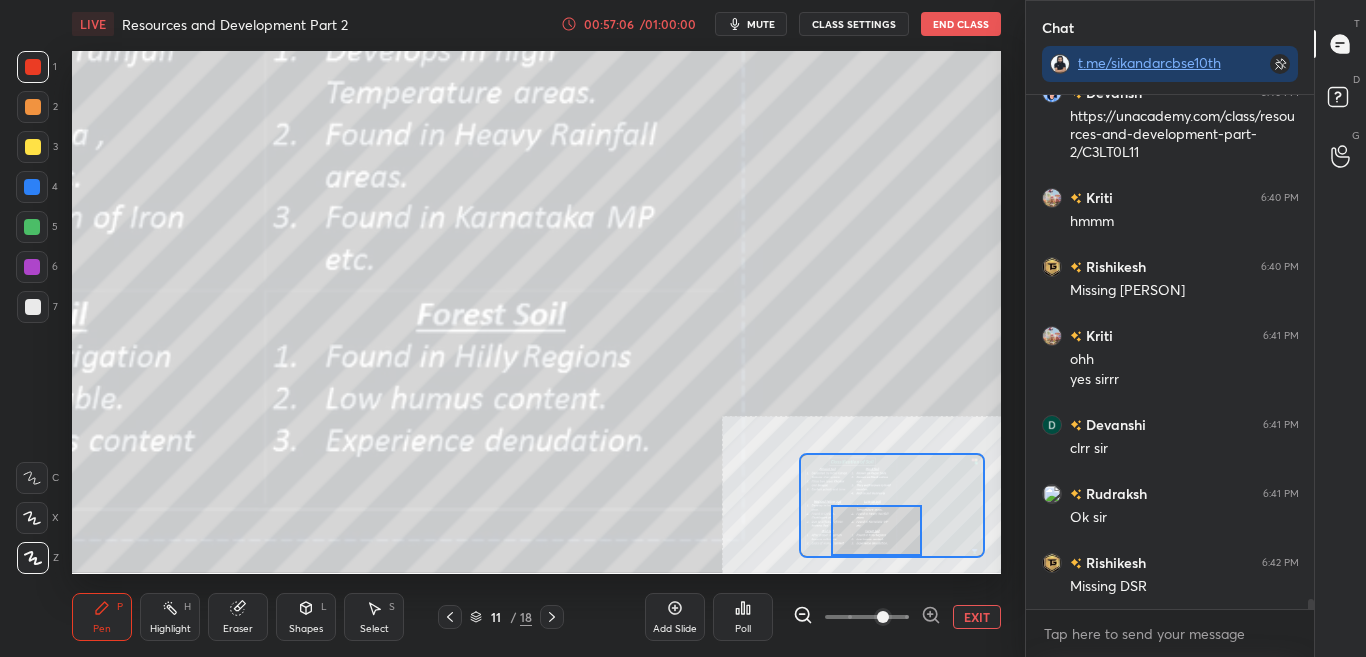 click on "EXIT" at bounding box center (977, 617) 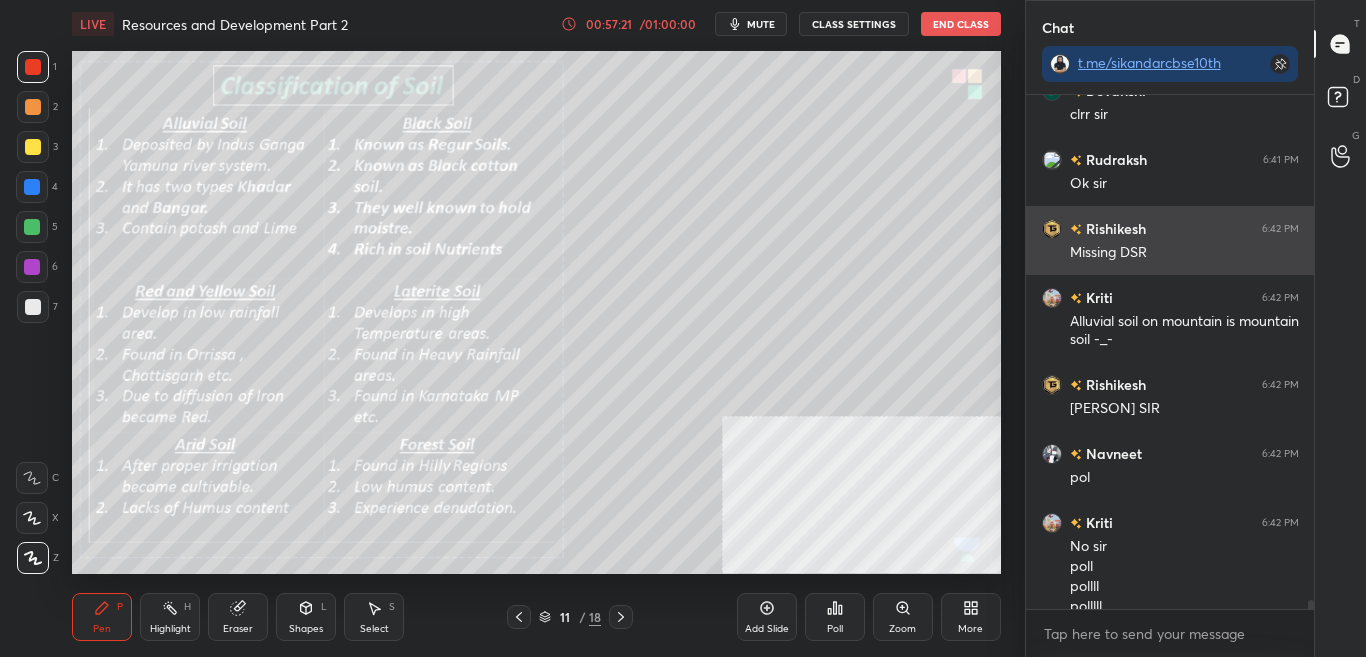 scroll, scrollTop: 27486, scrollLeft: 0, axis: vertical 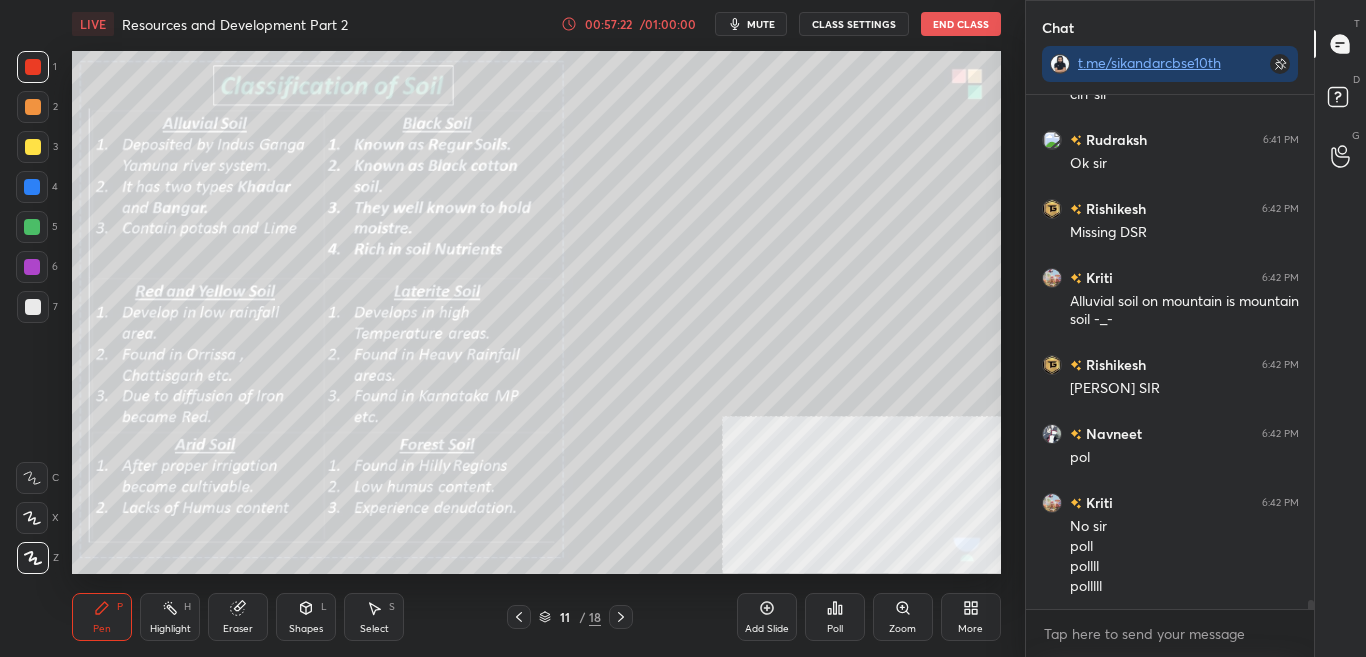 click 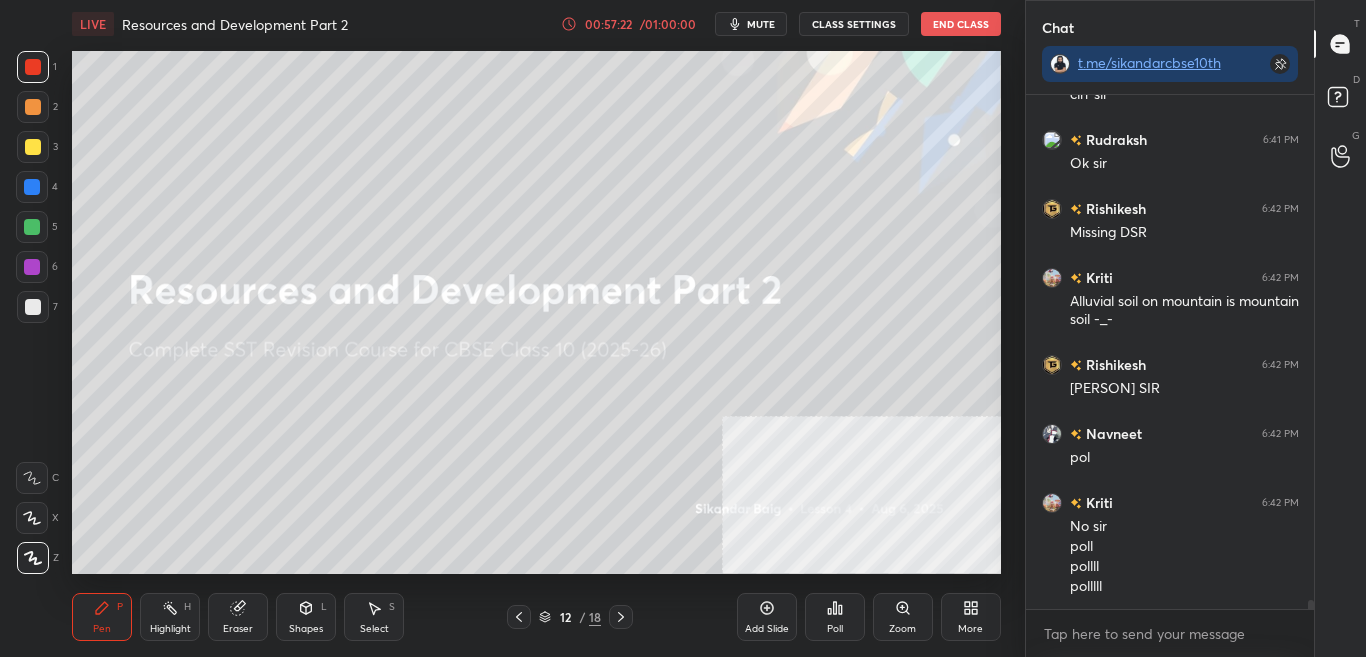scroll, scrollTop: 27555, scrollLeft: 0, axis: vertical 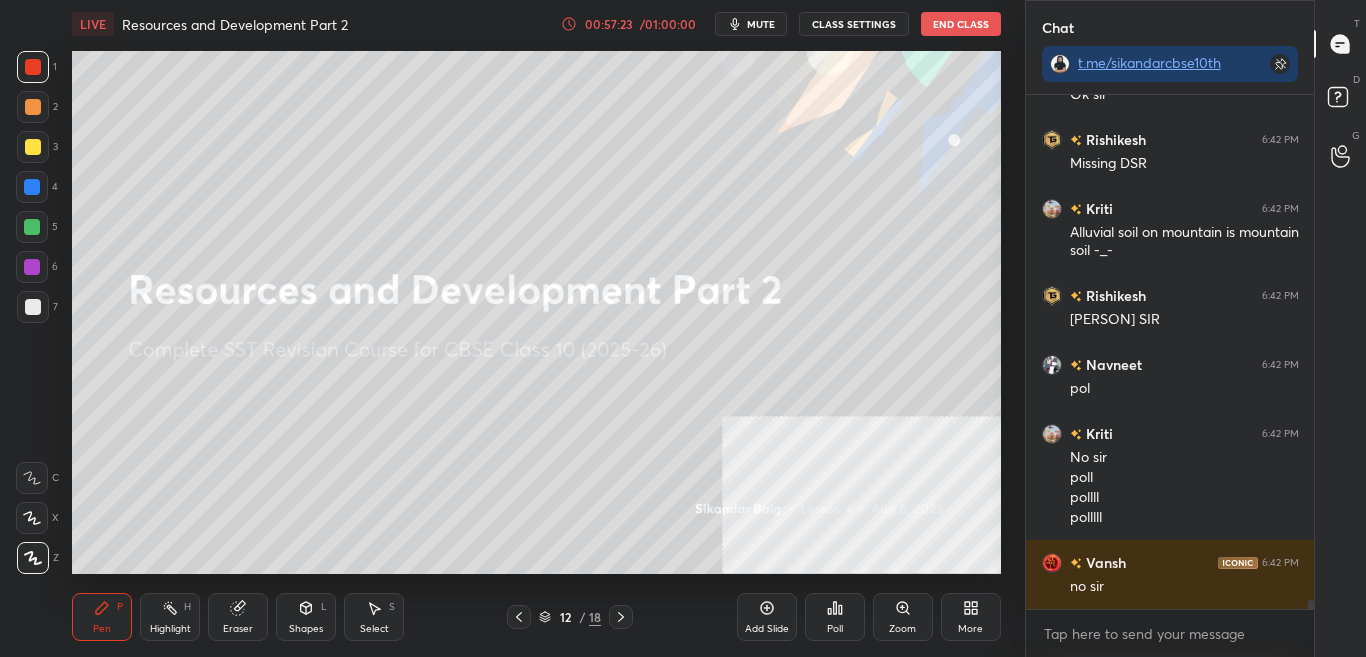 click 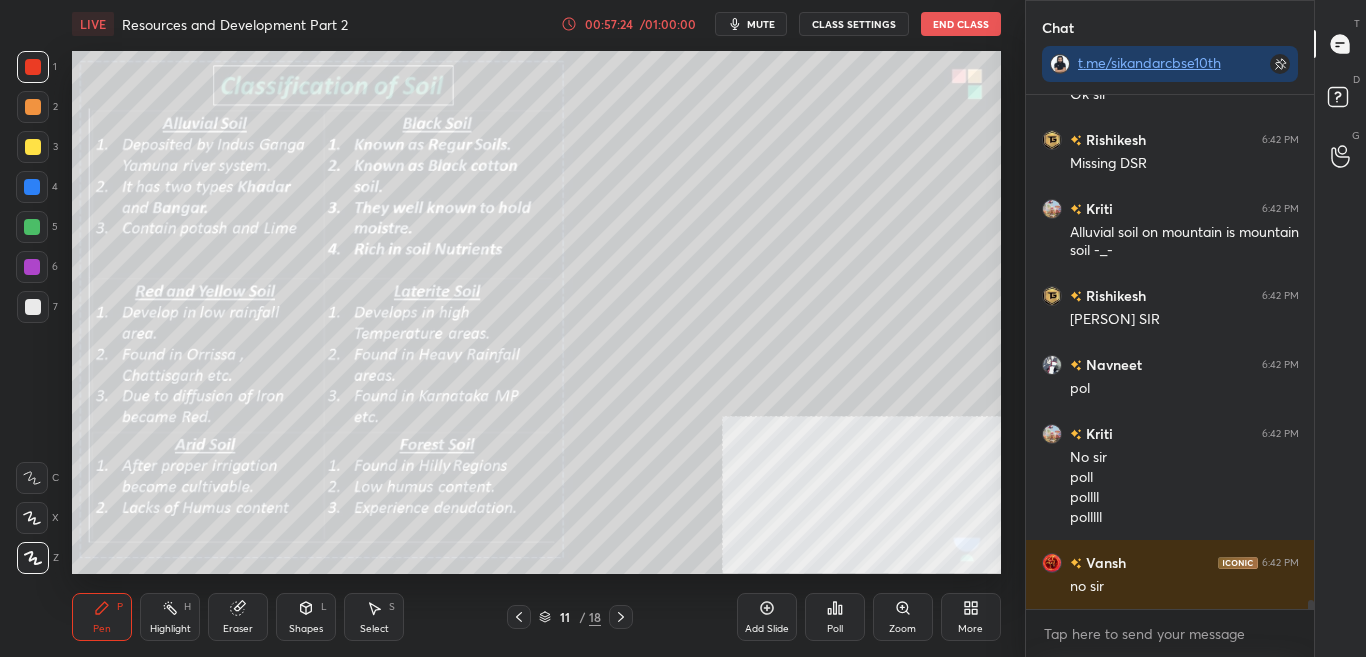 click on "More" at bounding box center (970, 629) 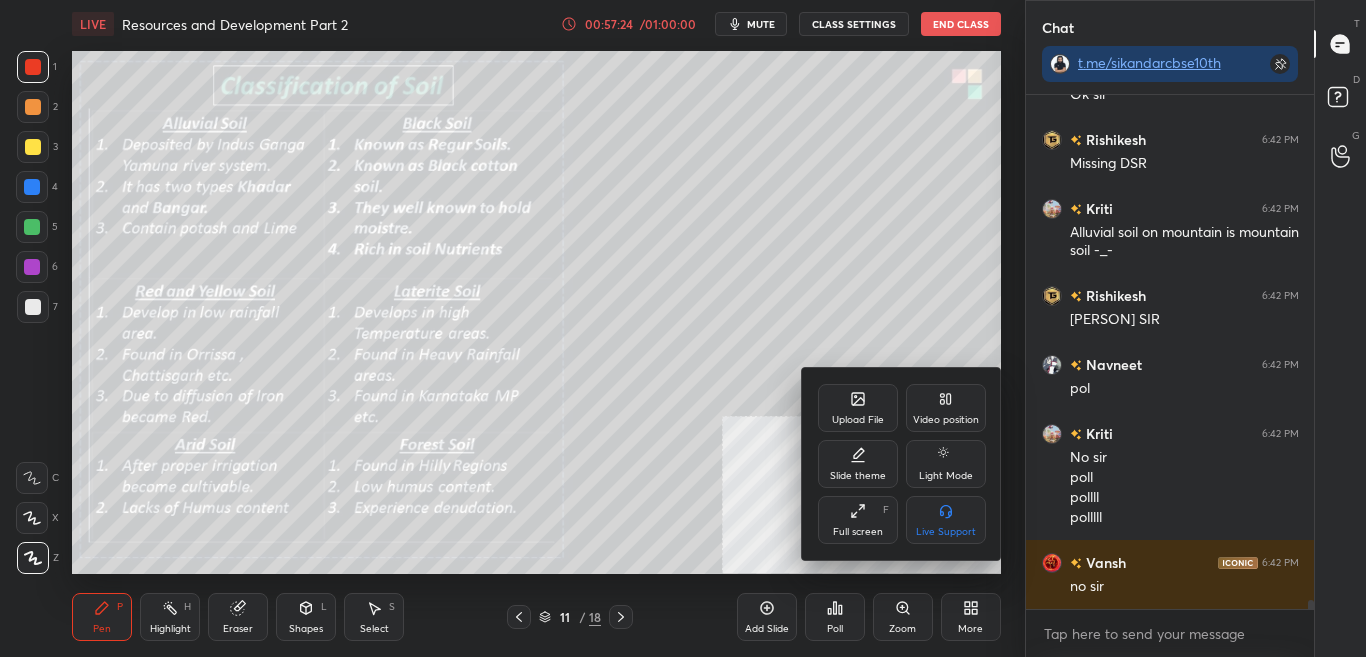 scroll, scrollTop: 27624, scrollLeft: 0, axis: vertical 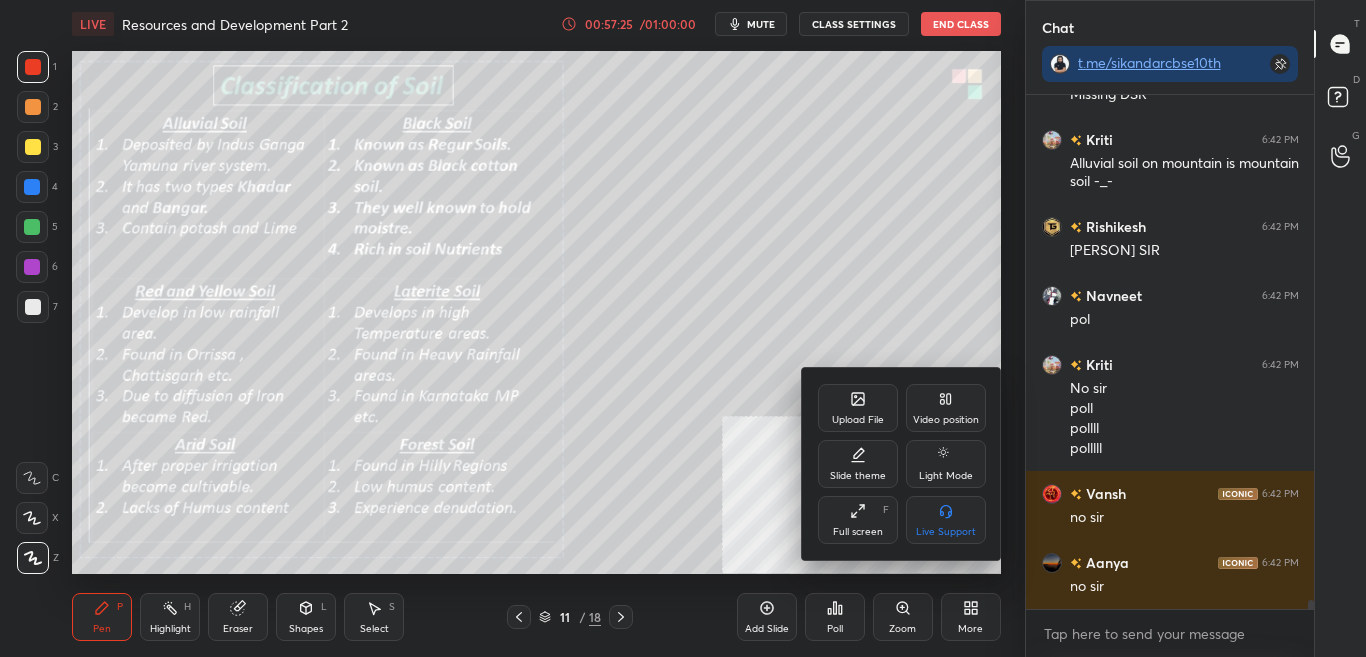 click on "Upload File" at bounding box center (858, 408) 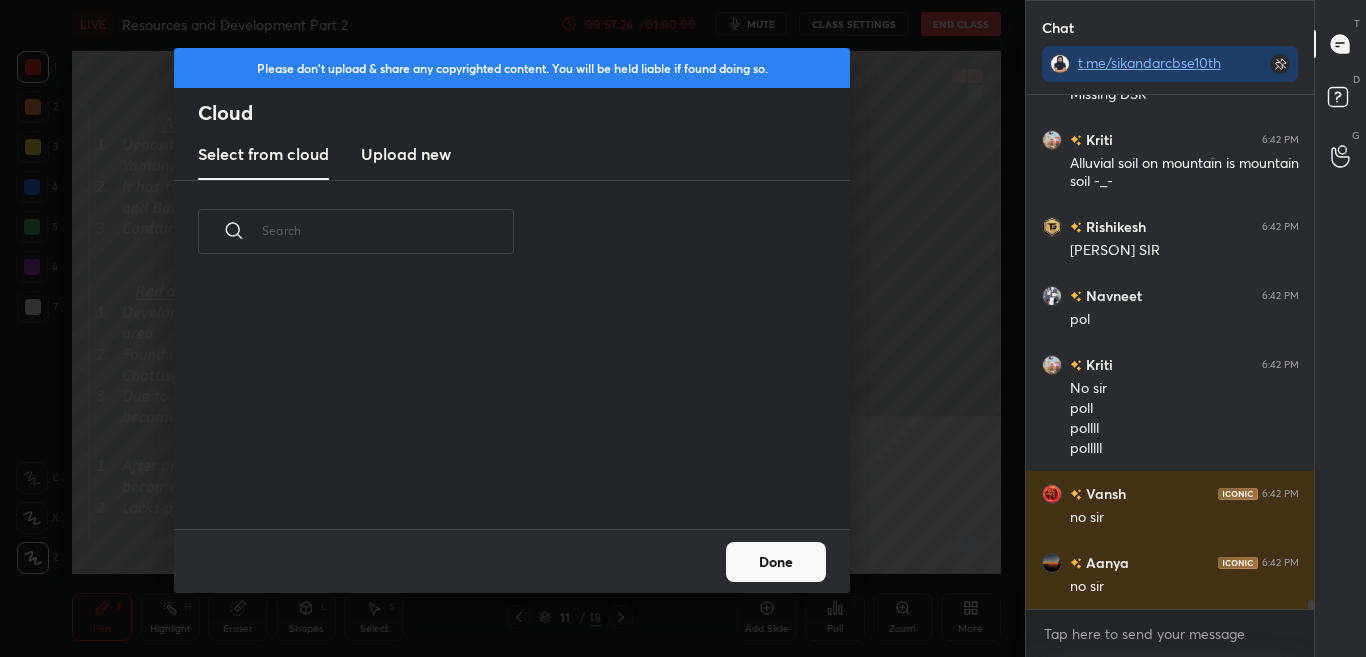 scroll, scrollTop: 7, scrollLeft: 11, axis: both 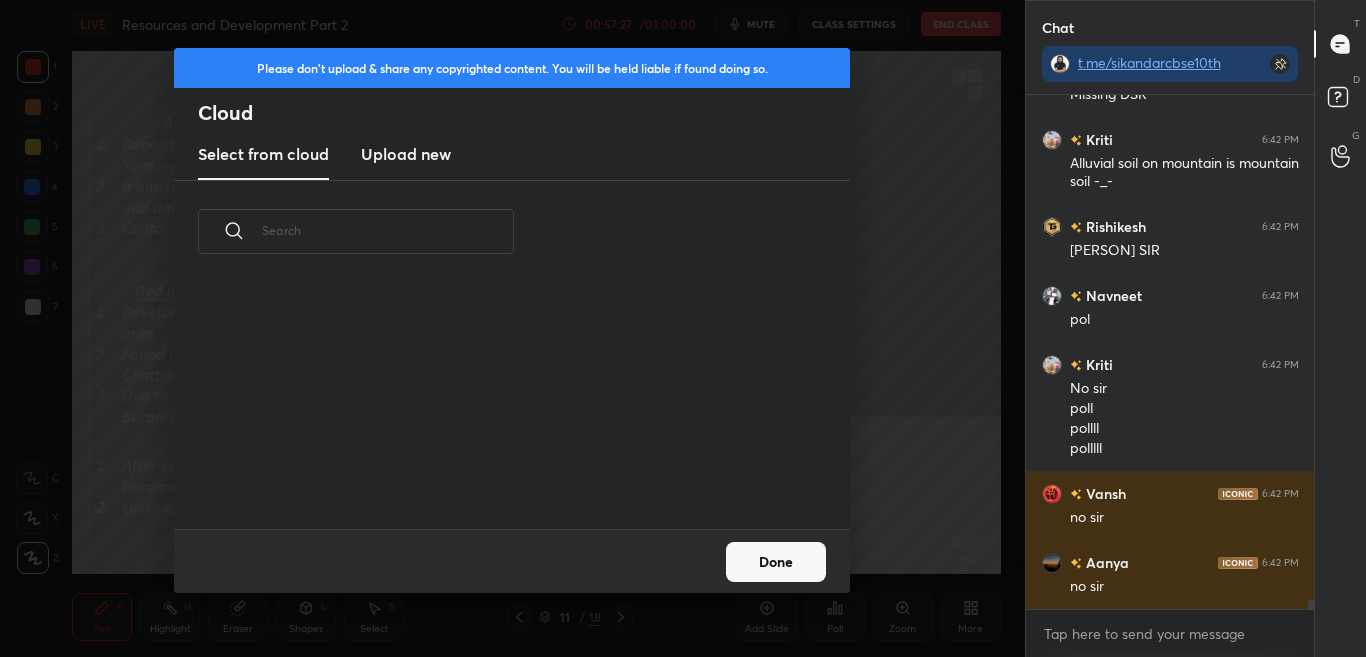 drag, startPoint x: 405, startPoint y: 167, endPoint x: 413, endPoint y: 178, distance: 13.601471 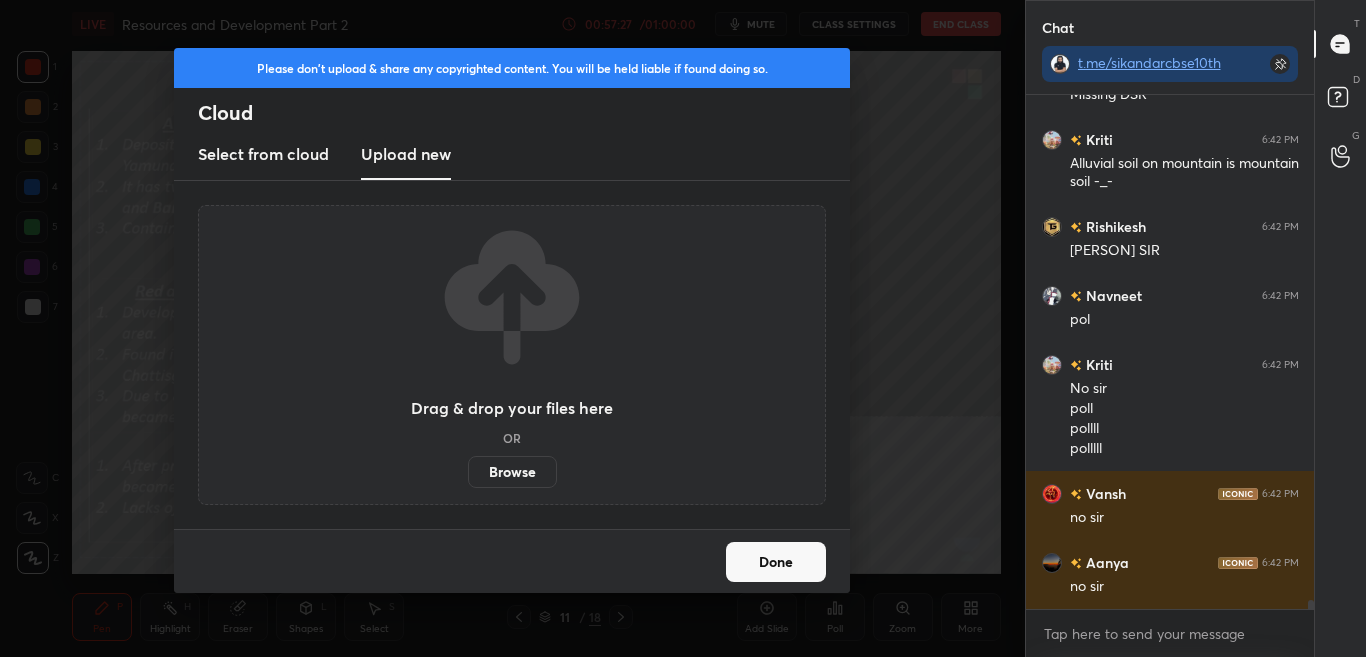 scroll, scrollTop: 27693, scrollLeft: 0, axis: vertical 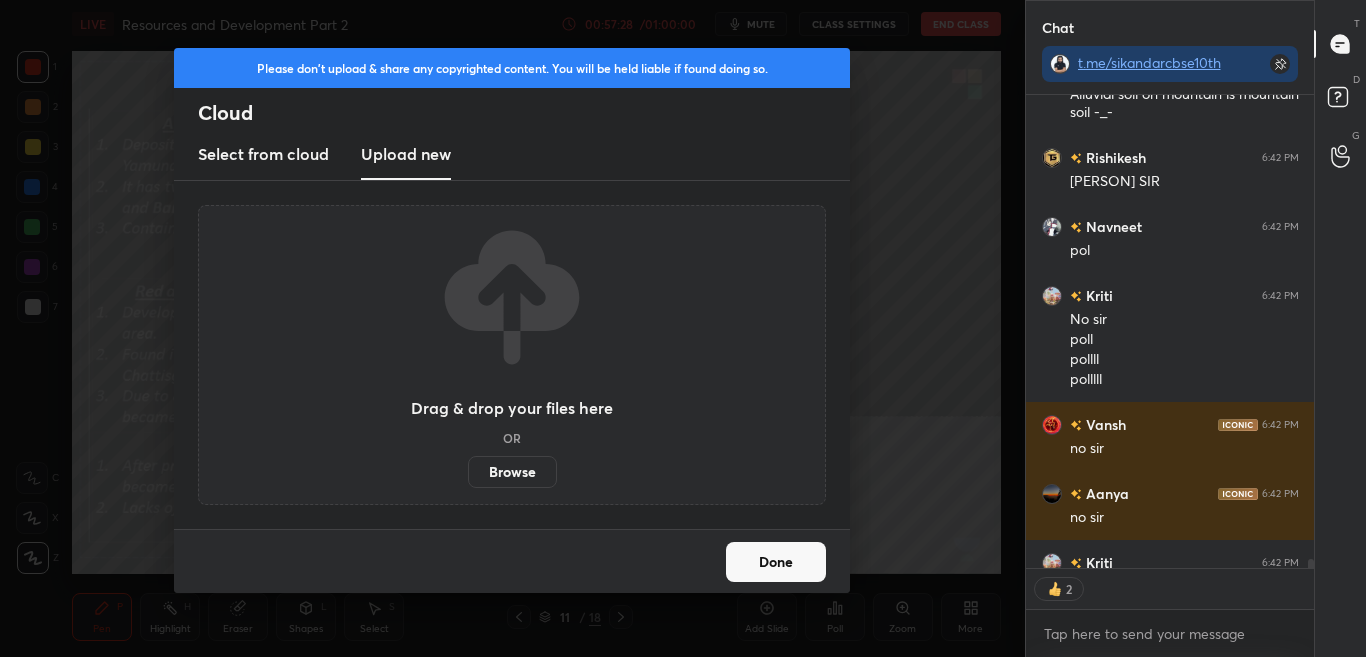 click on "Browse" at bounding box center [512, 472] 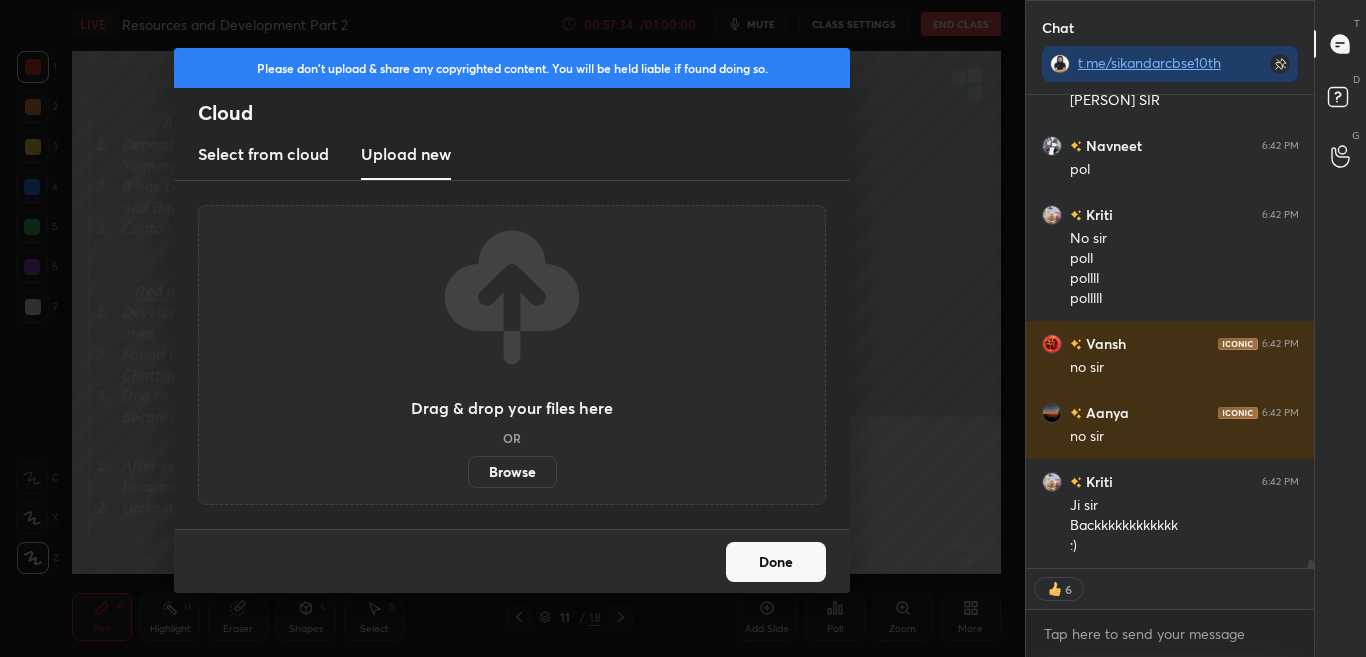 scroll, scrollTop: 27843, scrollLeft: 0, axis: vertical 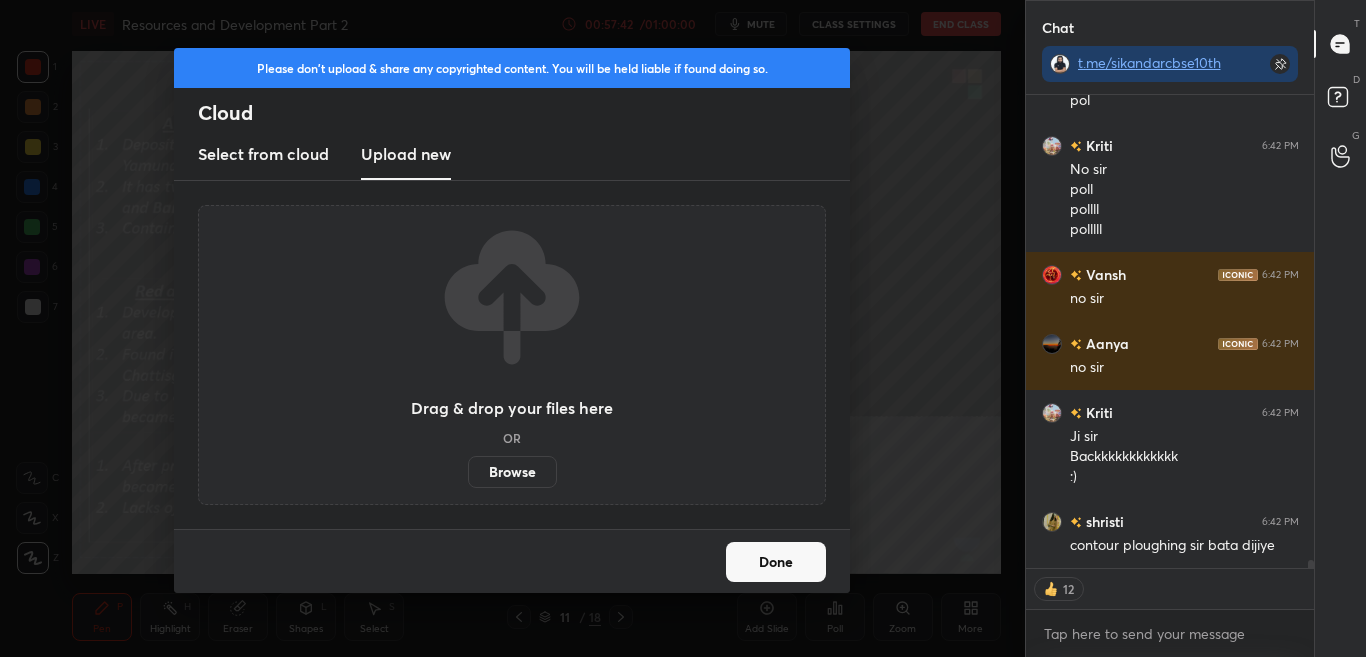 click on "pollll" at bounding box center [1184, 210] 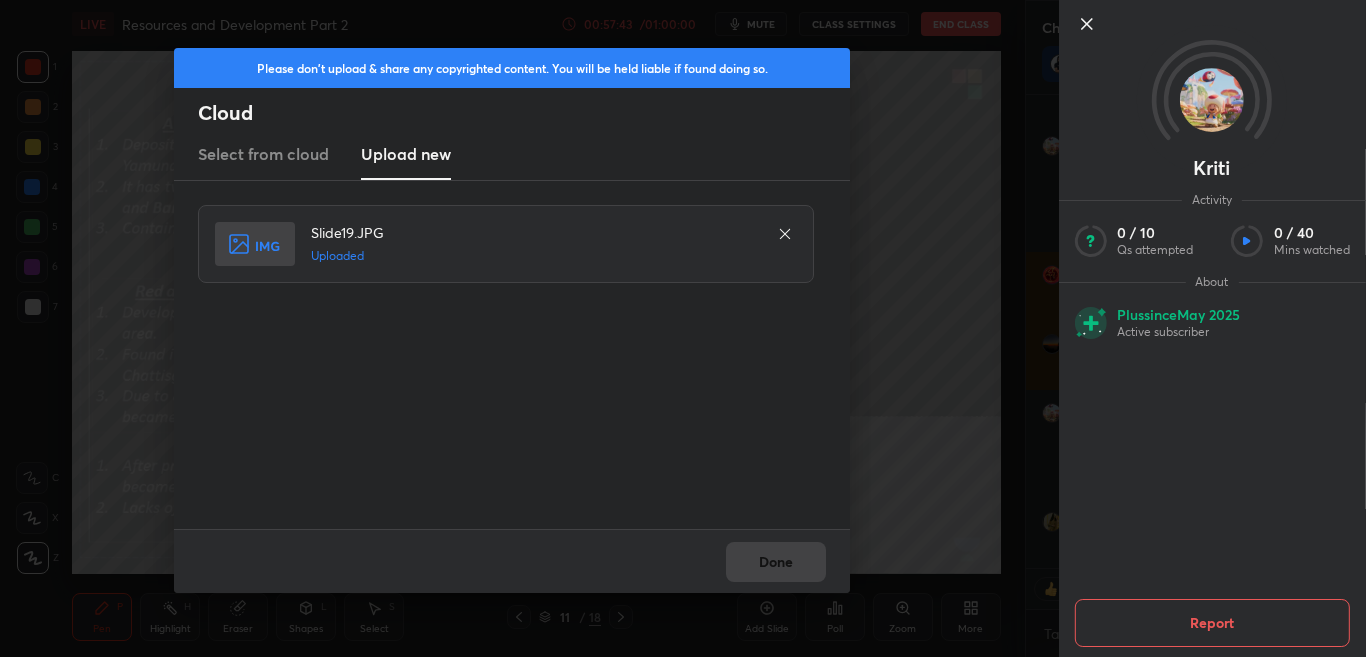 scroll, scrollTop: 27912, scrollLeft: 0, axis: vertical 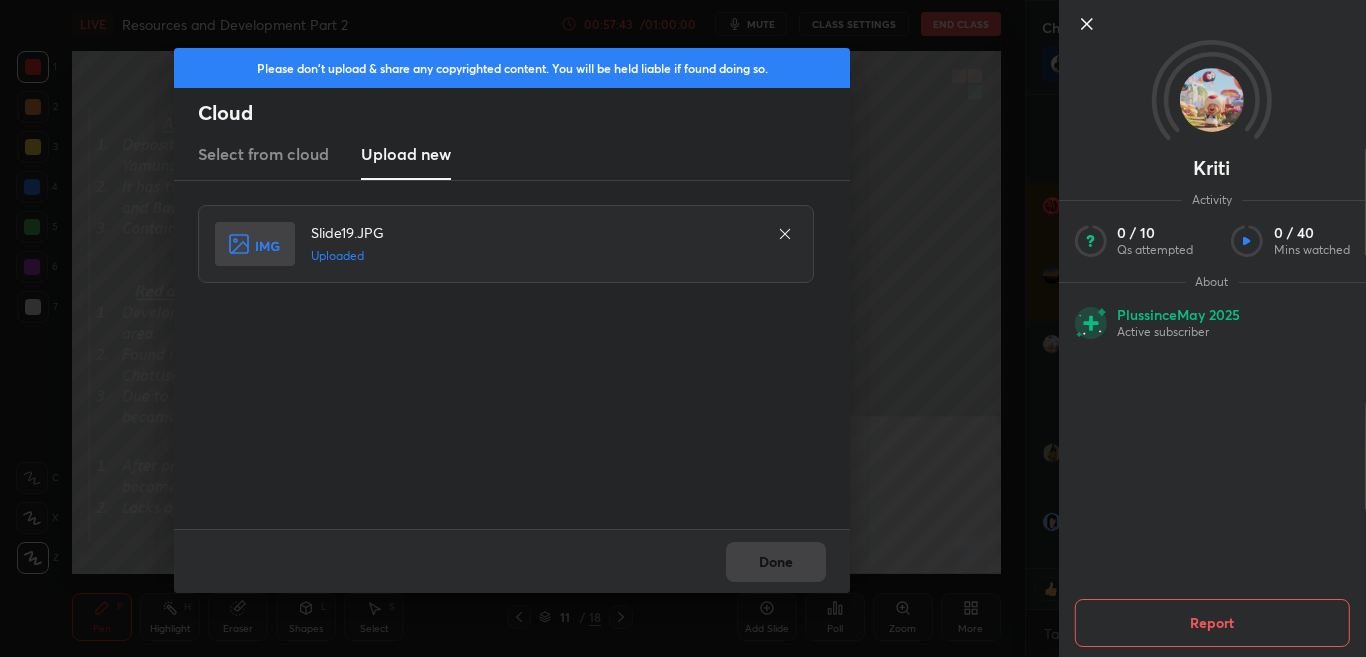 click on "Done" at bounding box center [776, 562] 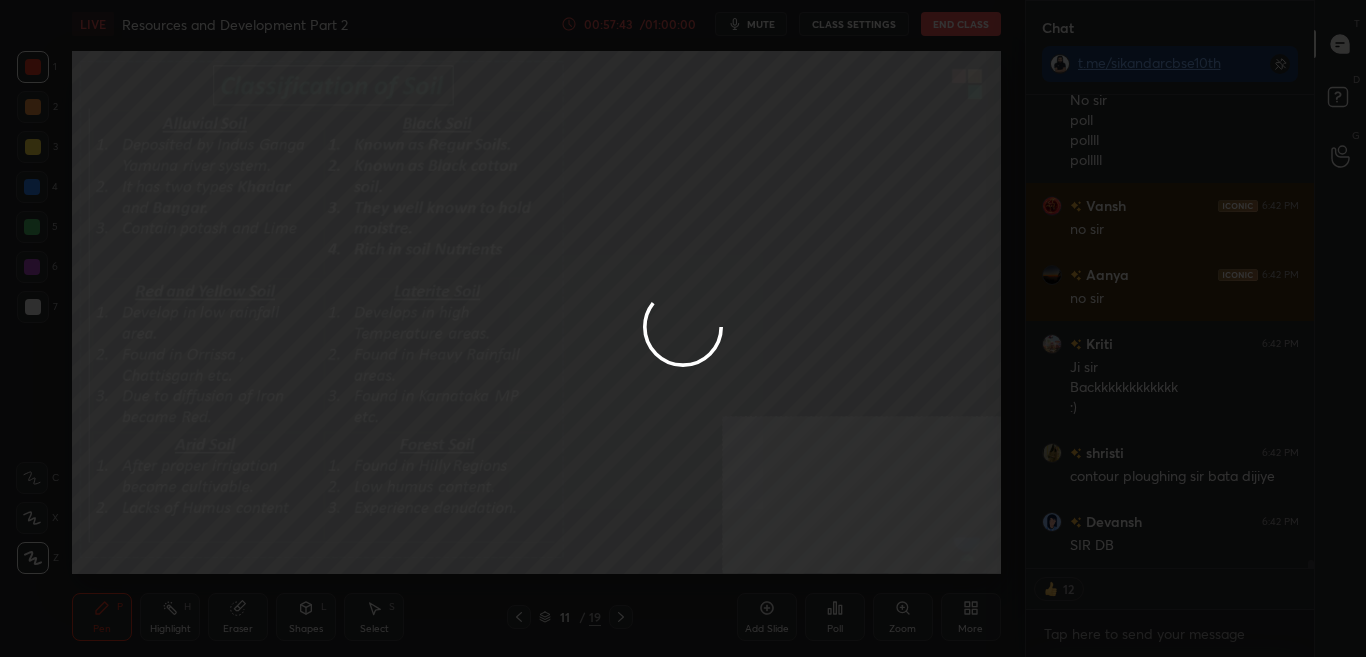 click on "Done" at bounding box center (776, 562) 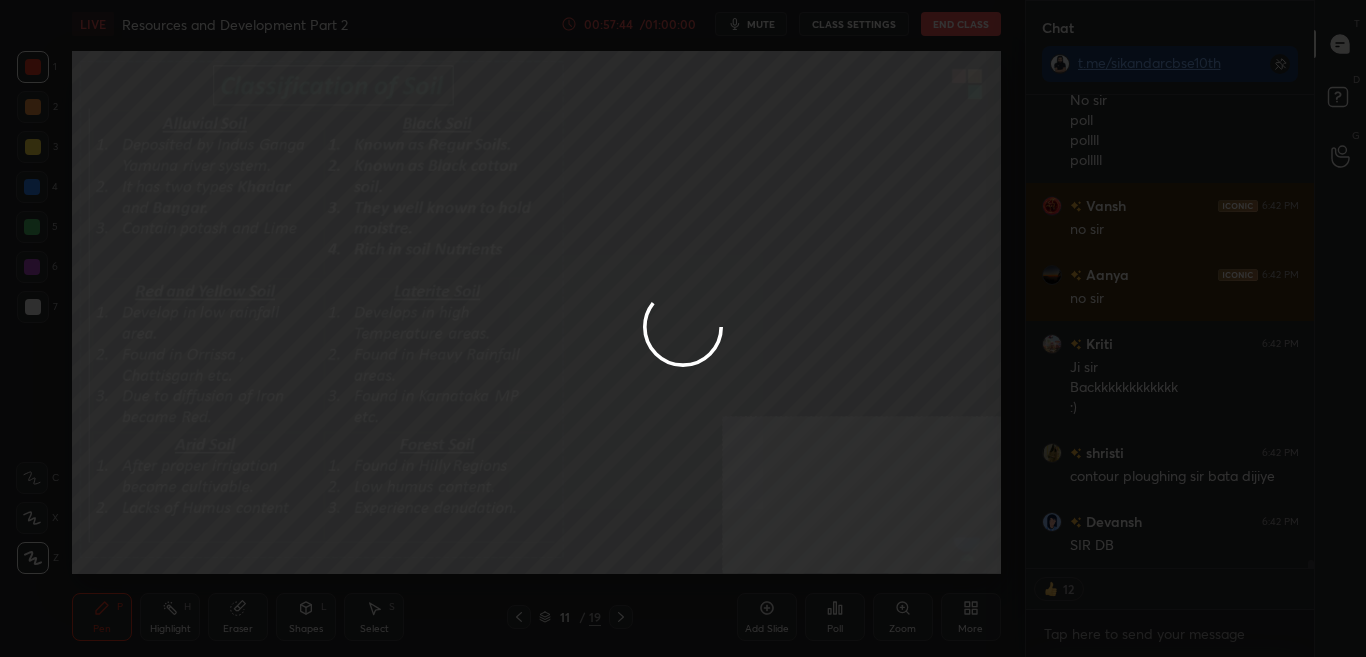 click at bounding box center [683, 328] 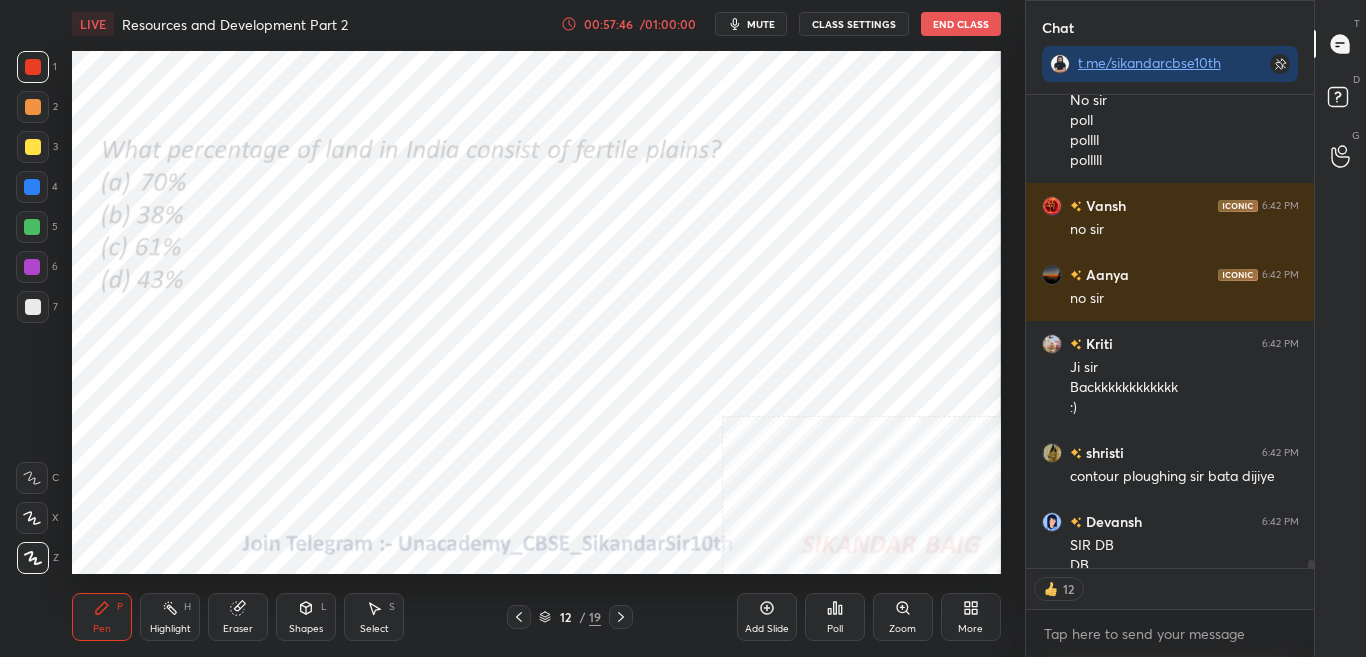 scroll, scrollTop: 27932, scrollLeft: 0, axis: vertical 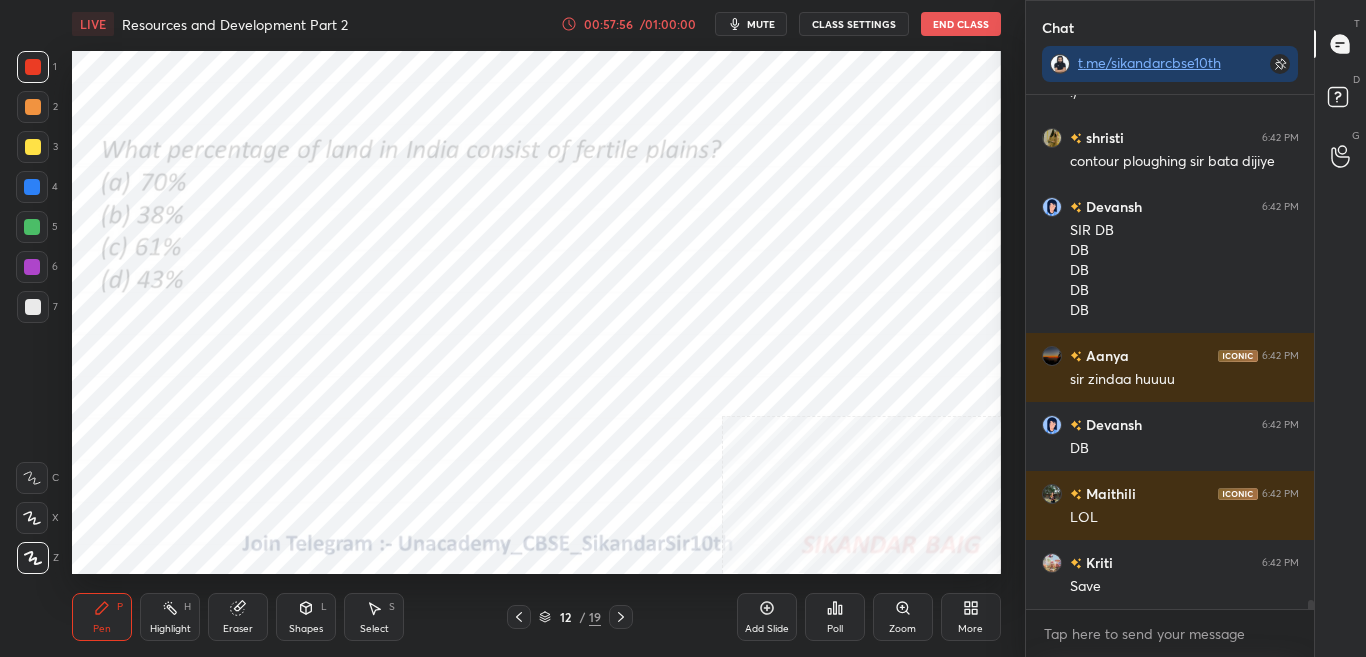 click at bounding box center (1341, 100) 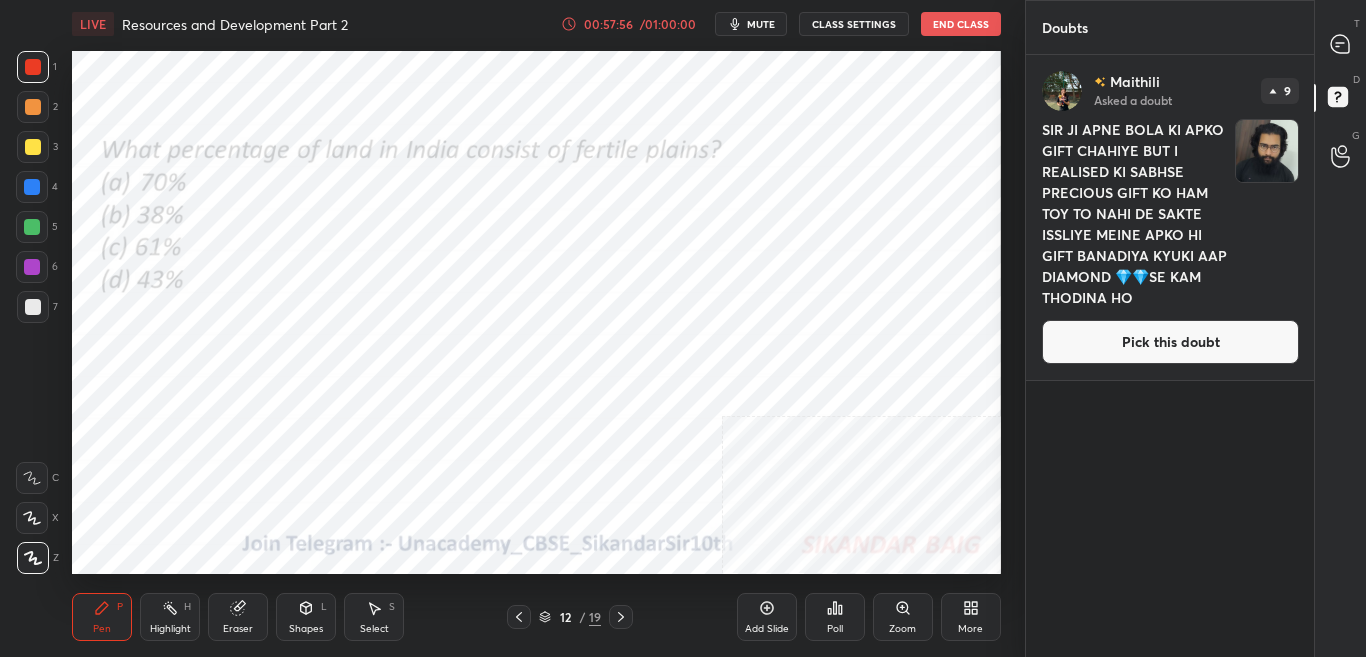scroll, scrollTop: 7, scrollLeft: 7, axis: both 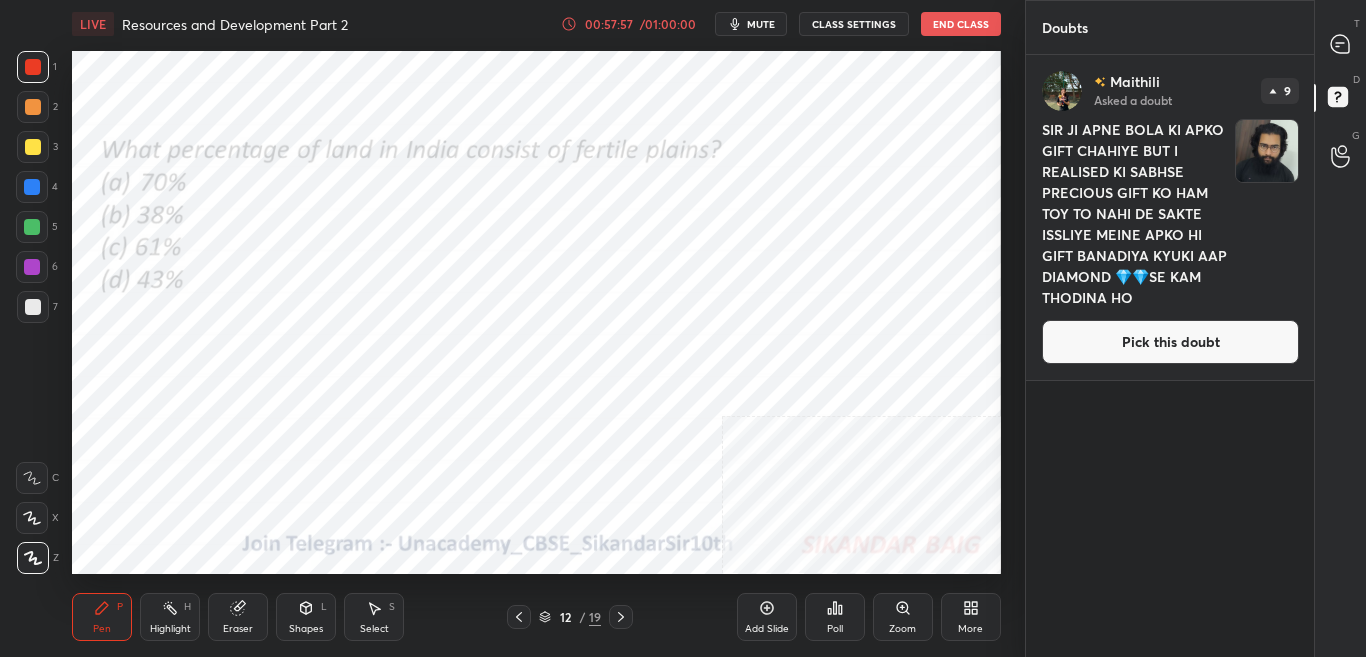 click on "G Raise Hand (G)" at bounding box center (1340, 156) 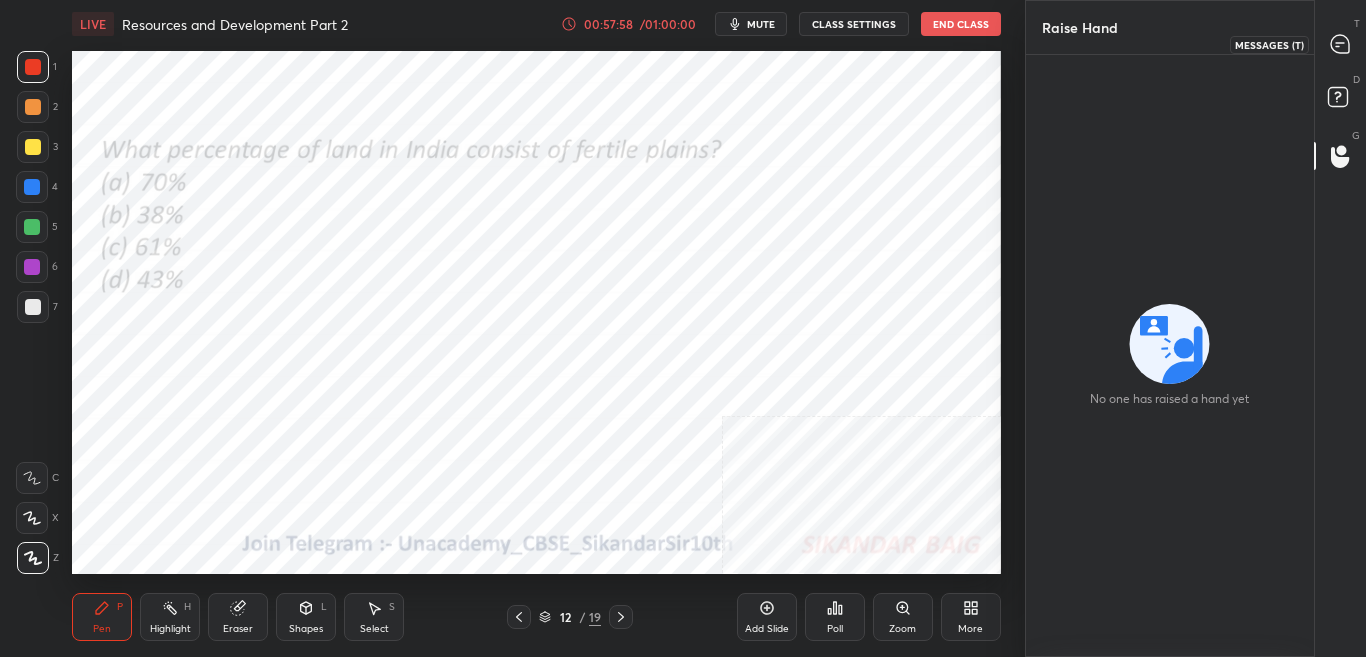 click at bounding box center [1341, 44] 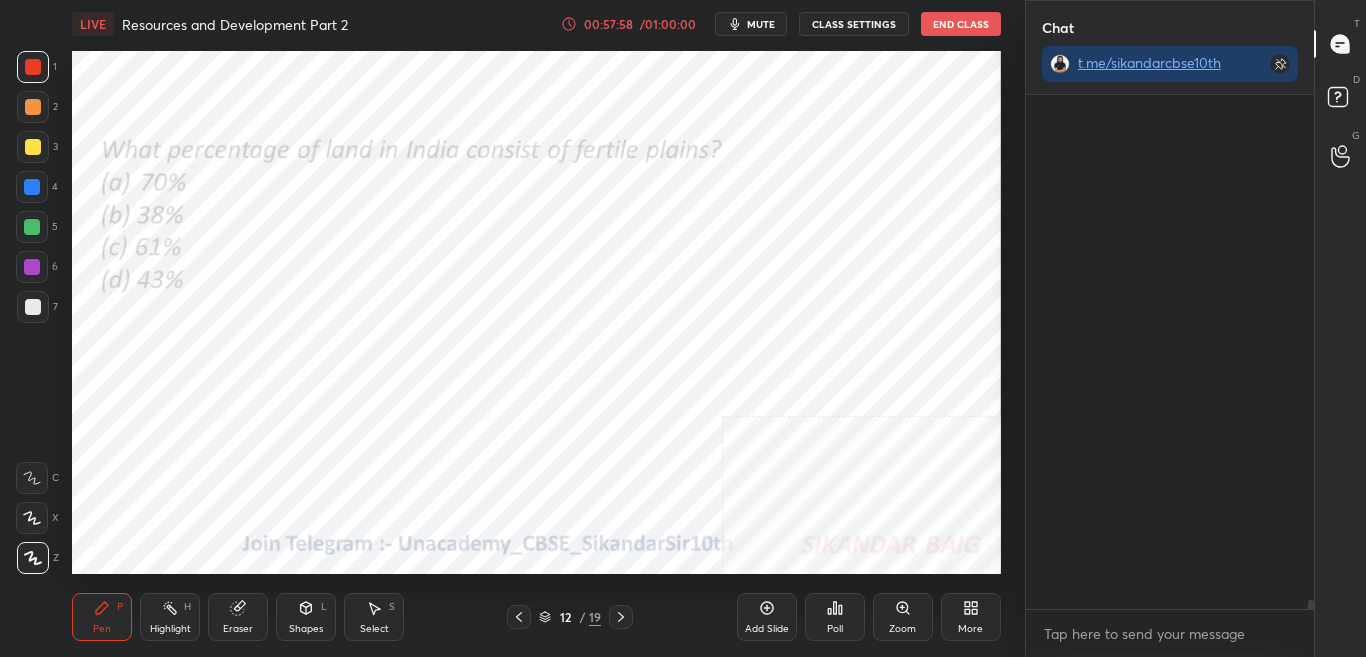 scroll, scrollTop: 556, scrollLeft: 282, axis: both 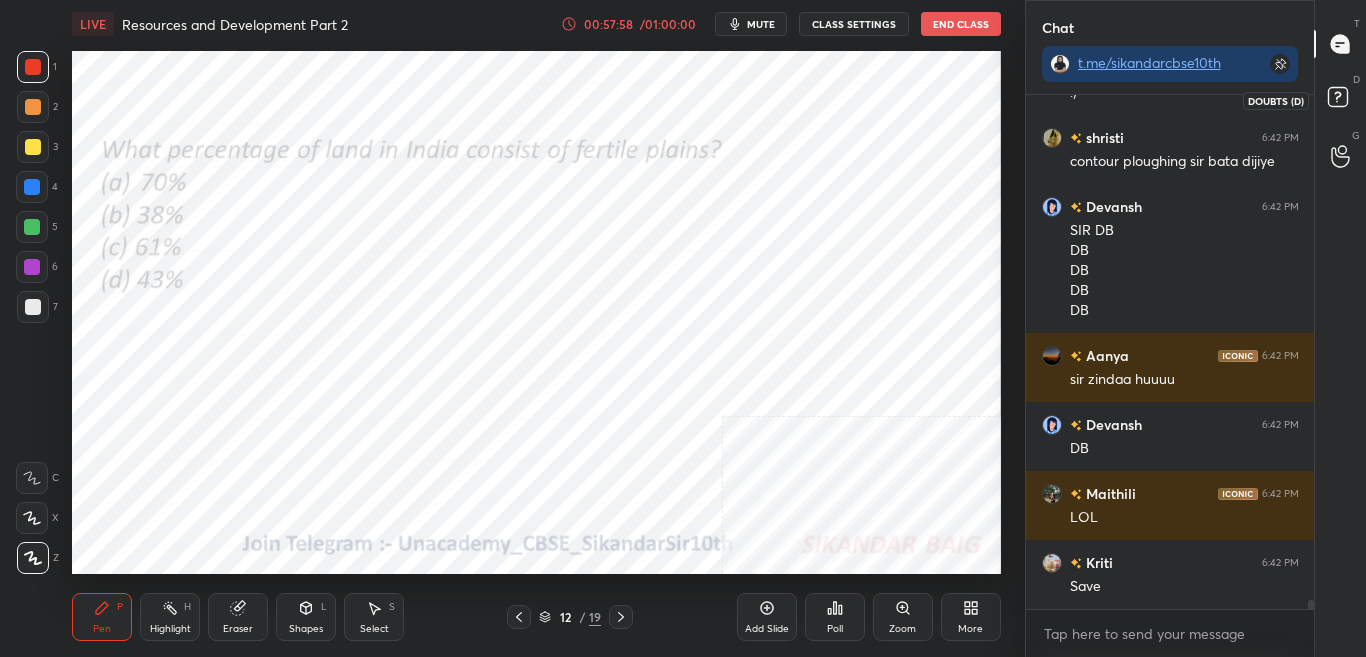 click 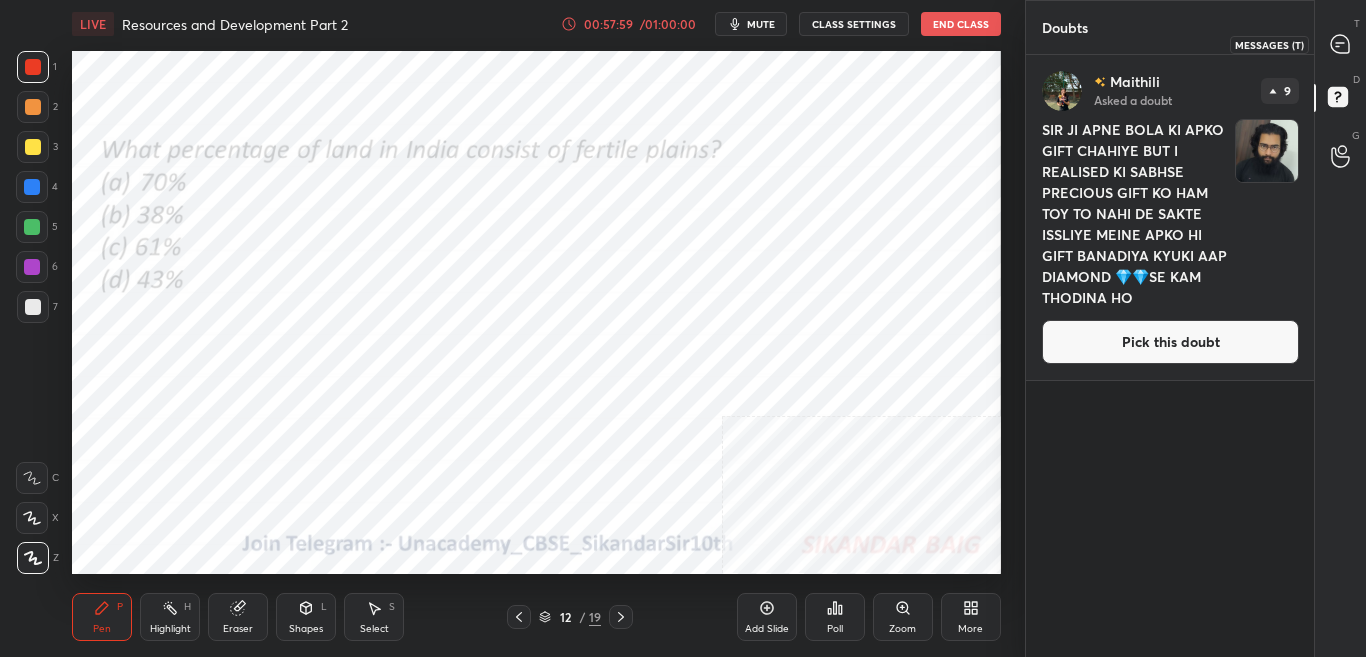 click at bounding box center (1341, 44) 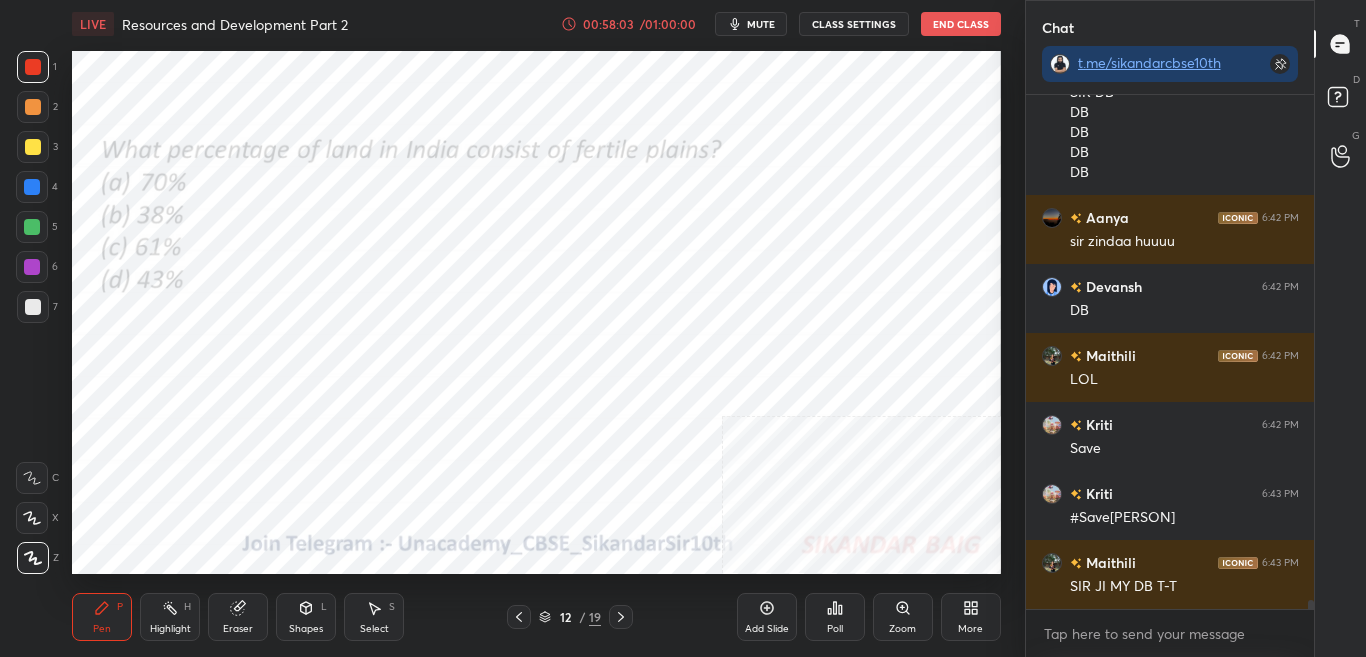 click on "Poll" at bounding box center [835, 629] 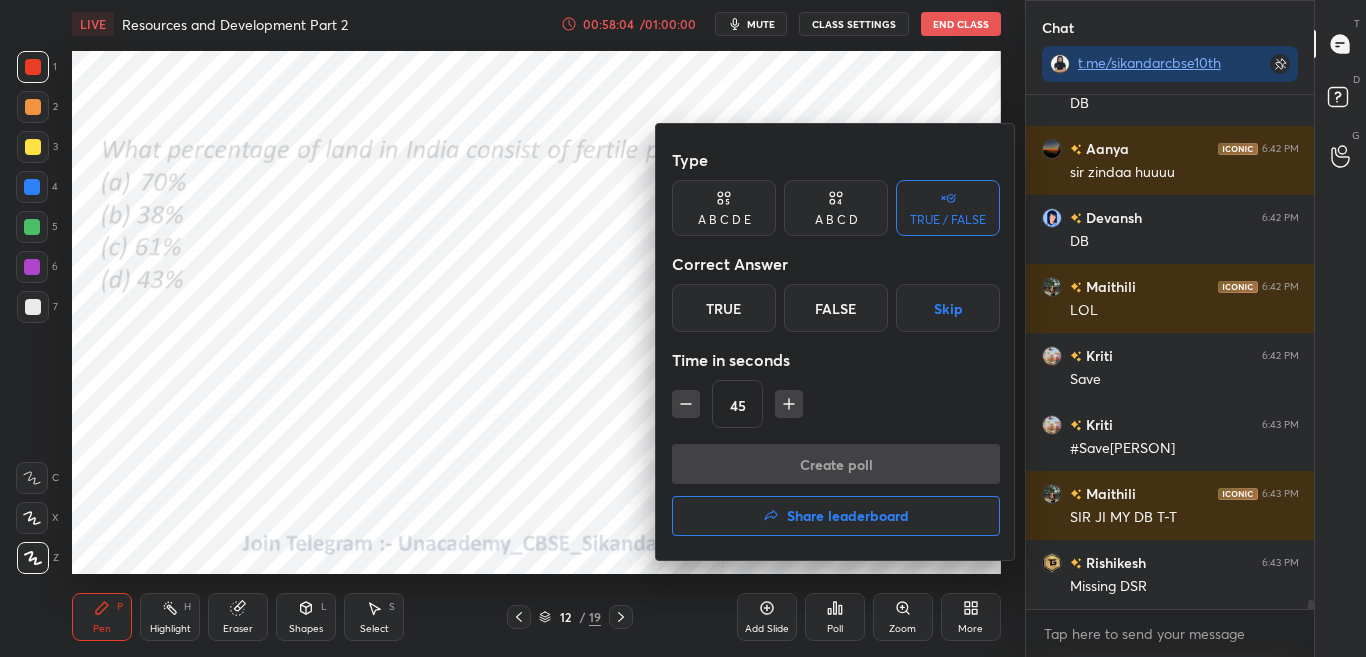 click on "A B C D" at bounding box center [836, 220] 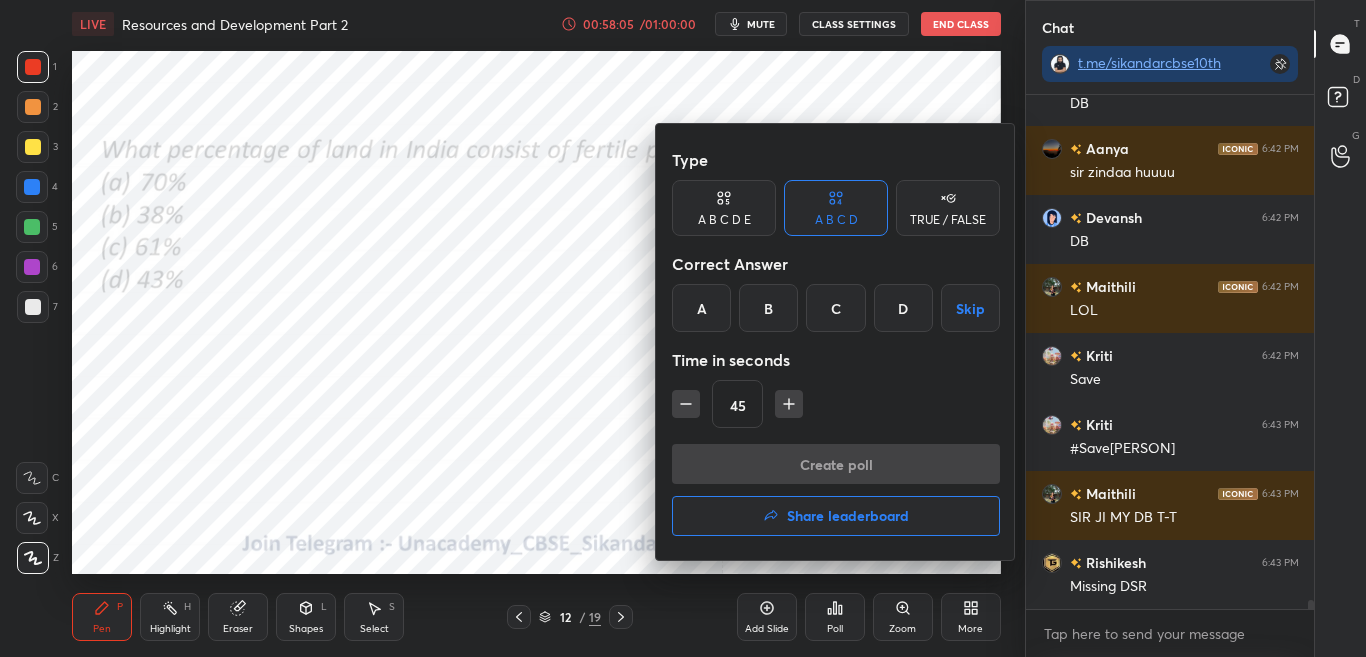 click on "D" at bounding box center [903, 308] 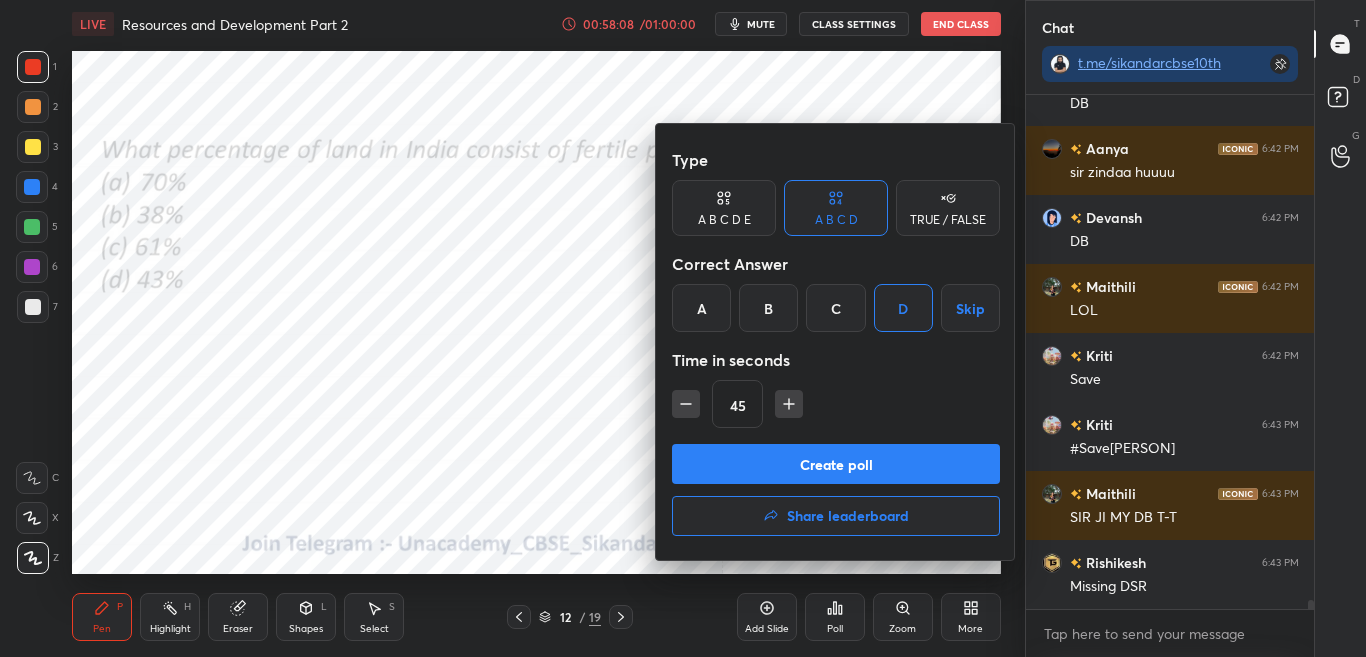 click on "Create poll" at bounding box center [836, 464] 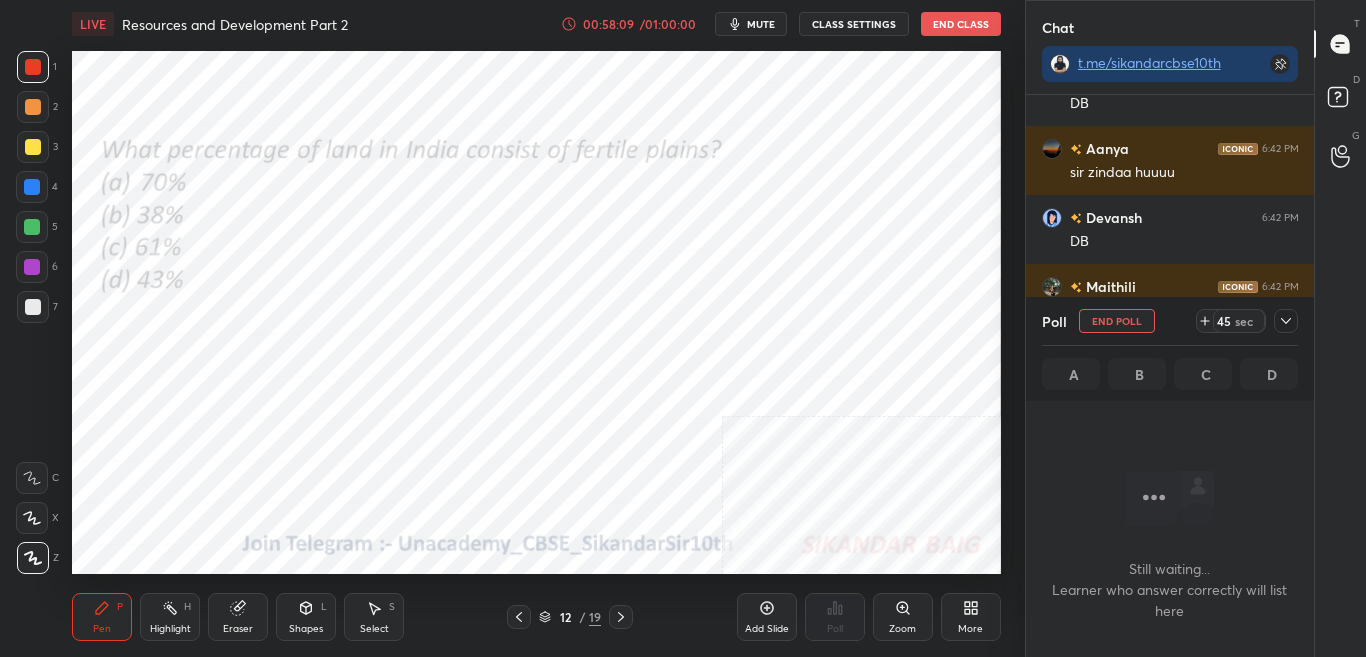 click at bounding box center [1286, 321] 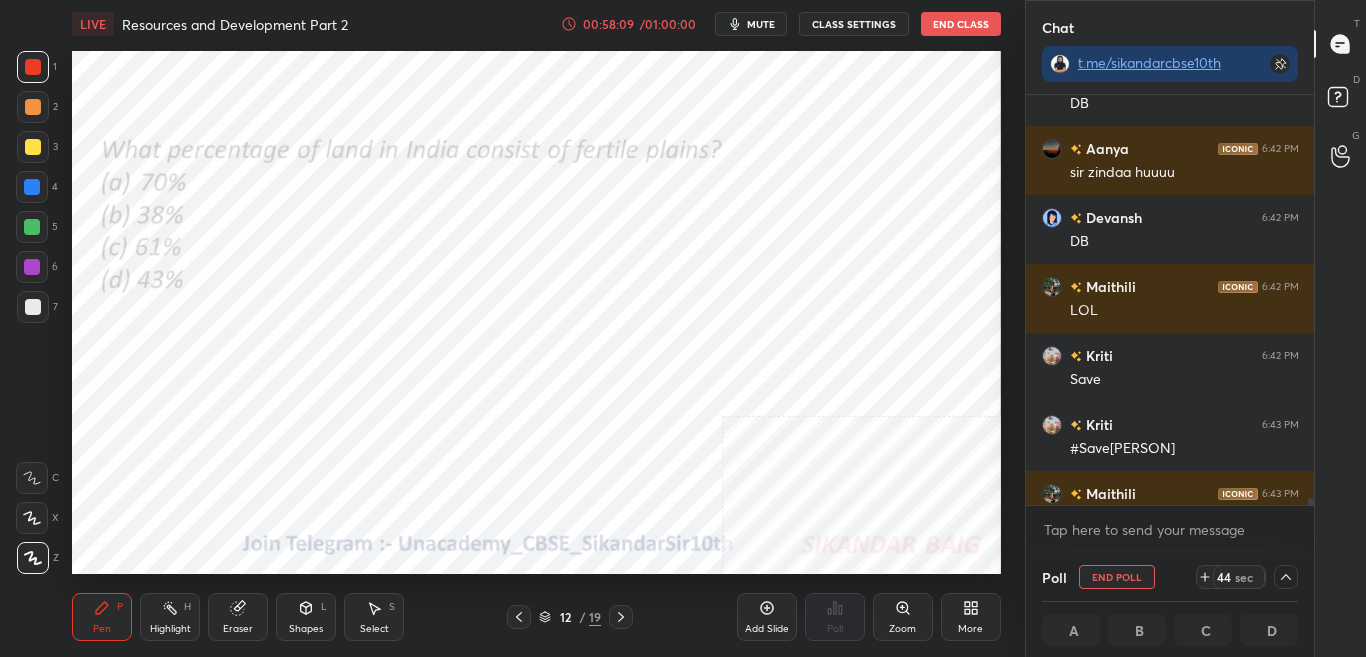 click 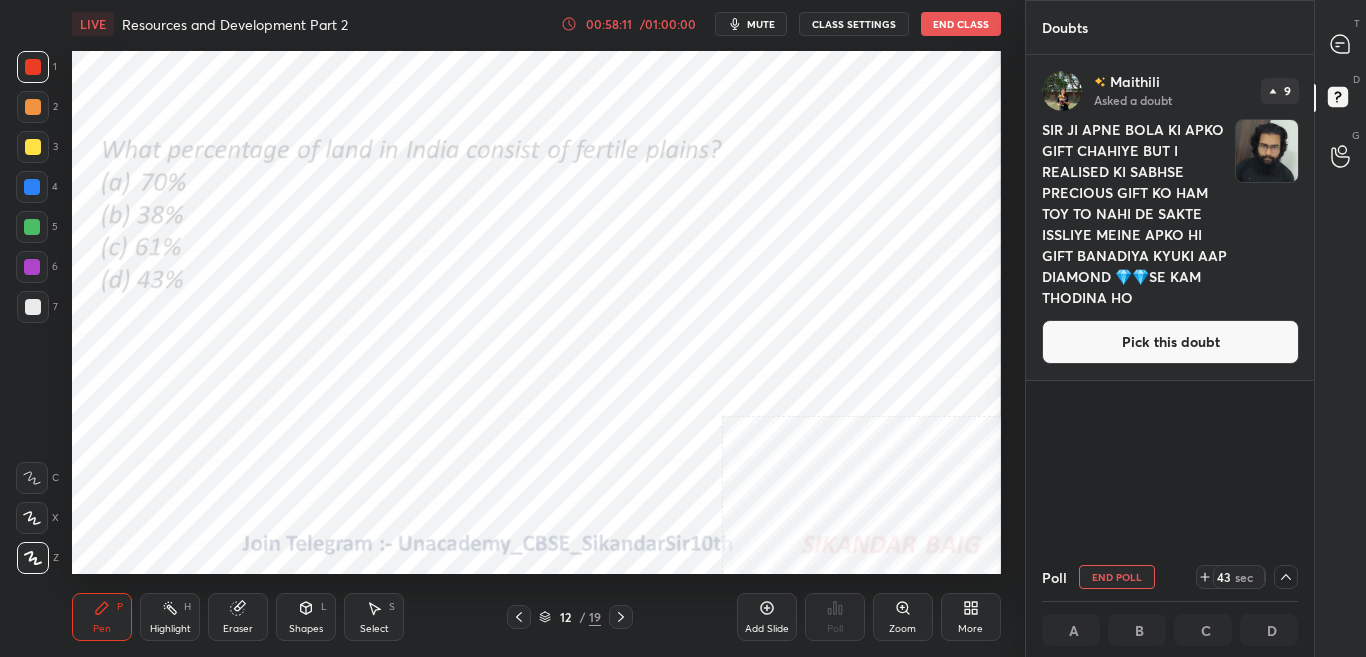 click on "Pick this doubt" at bounding box center [1170, 342] 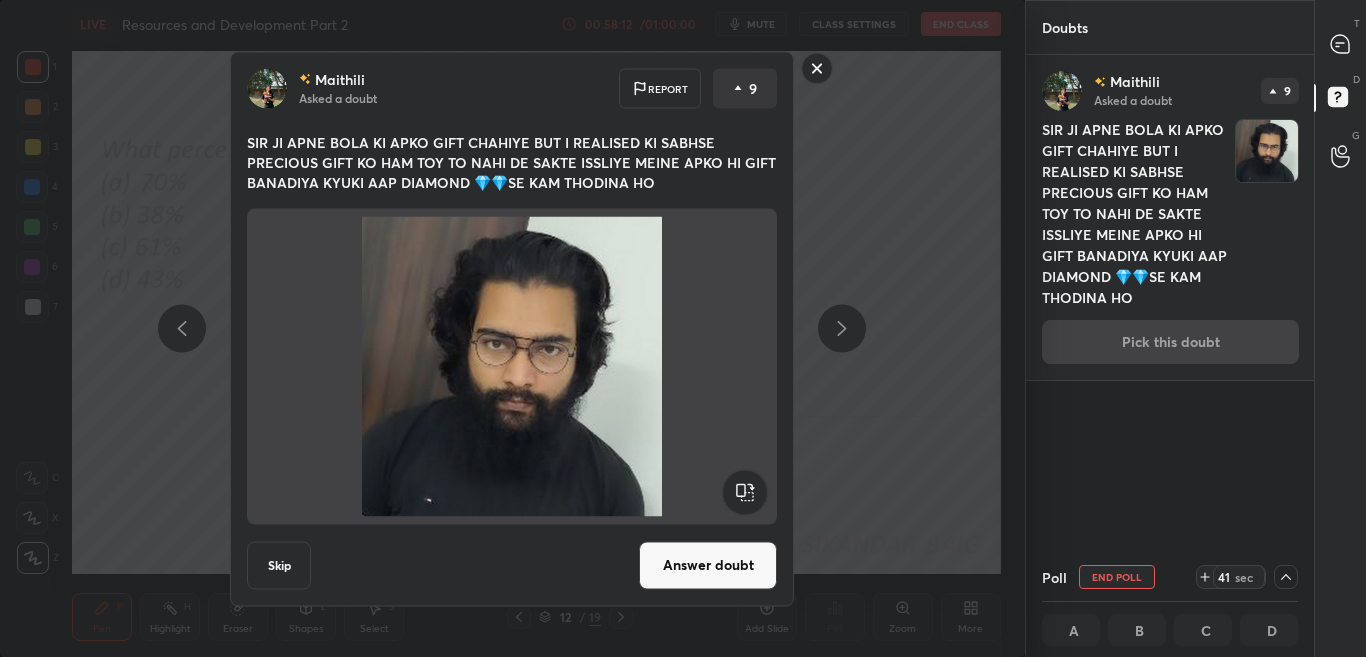 click on "Answer doubt" at bounding box center [708, 565] 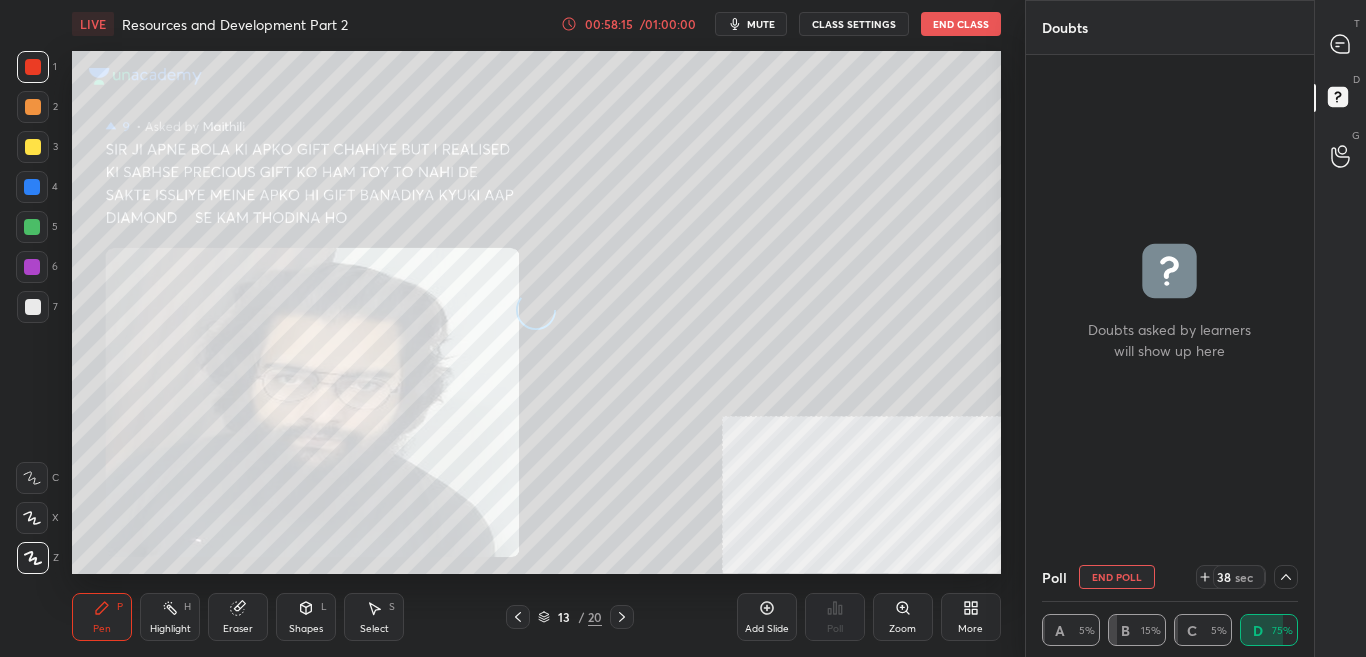 click 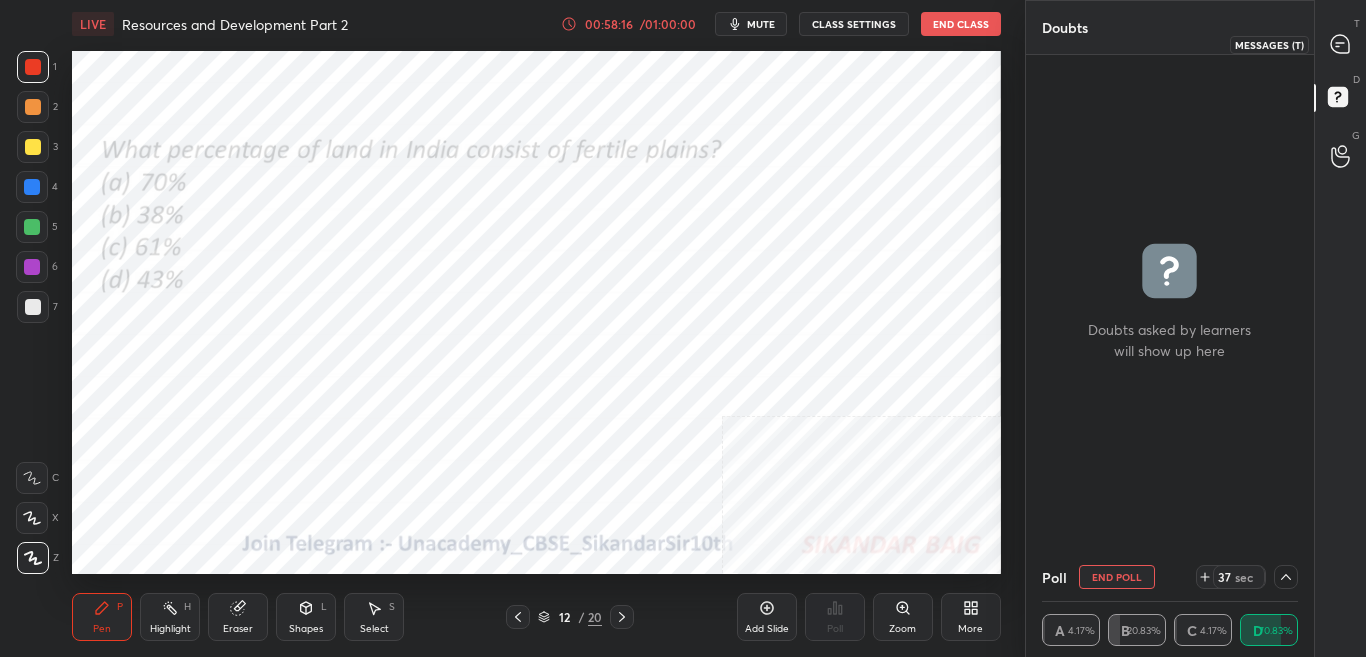 click 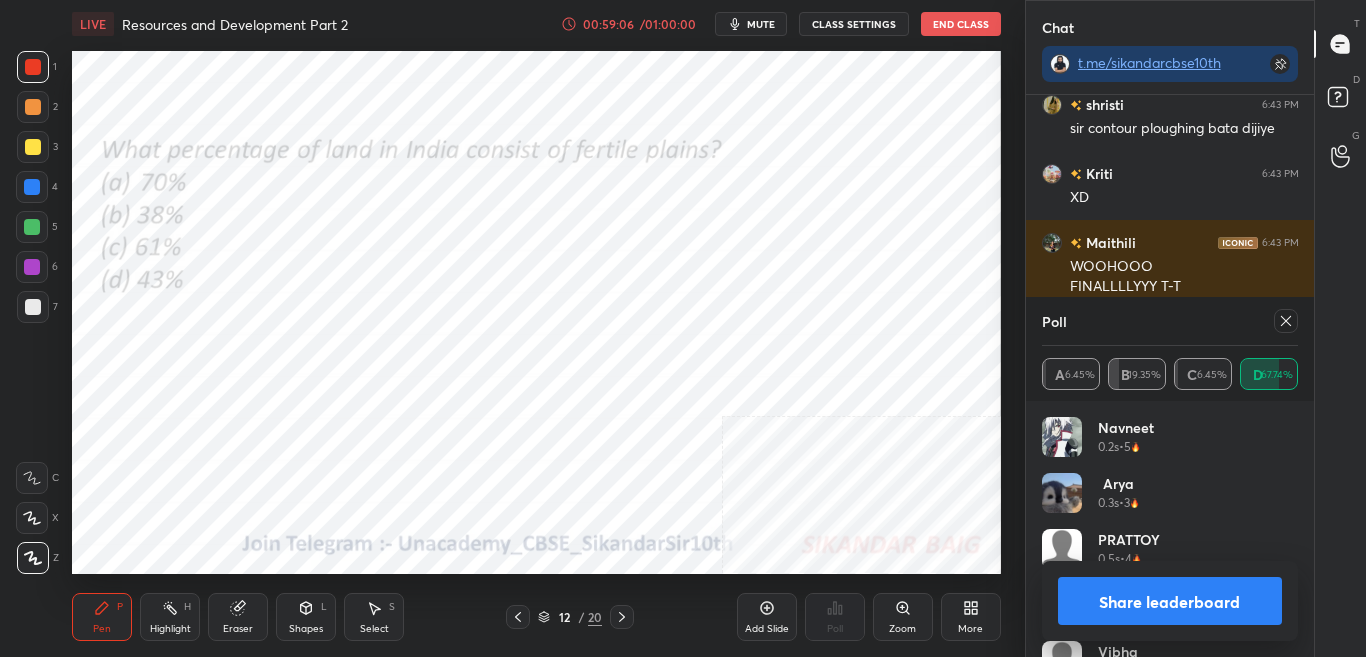 click 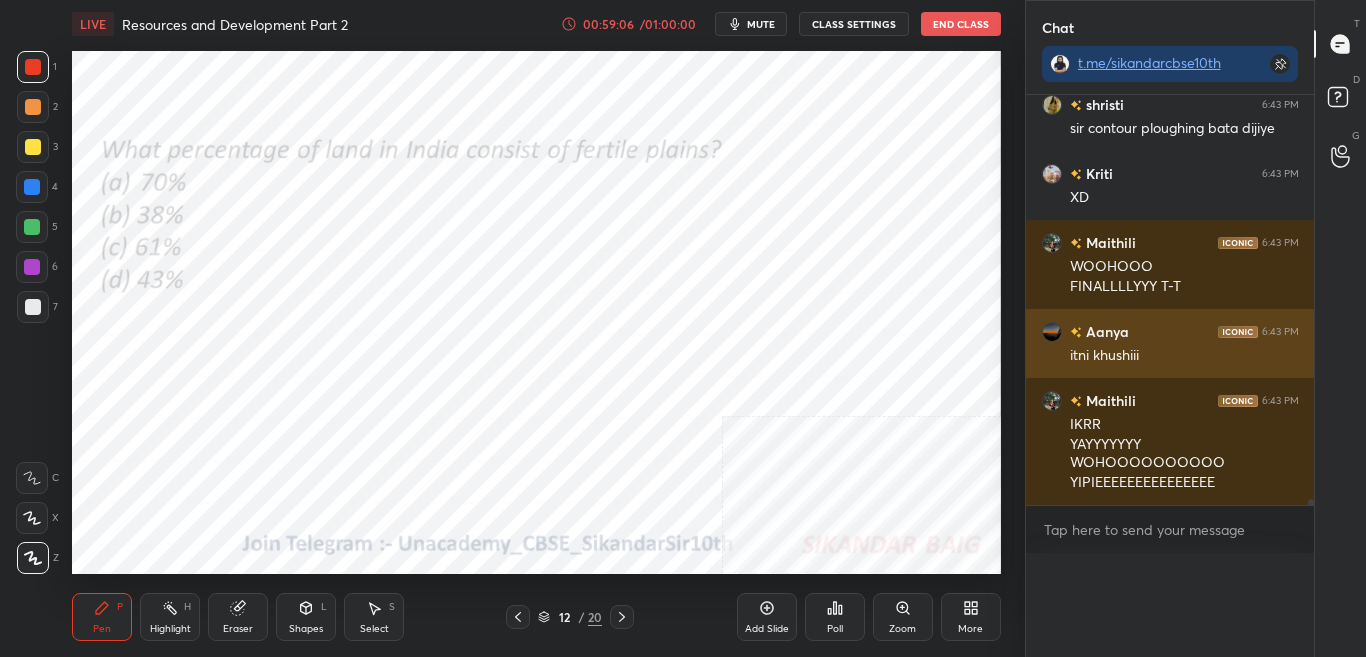 scroll, scrollTop: 0, scrollLeft: 0, axis: both 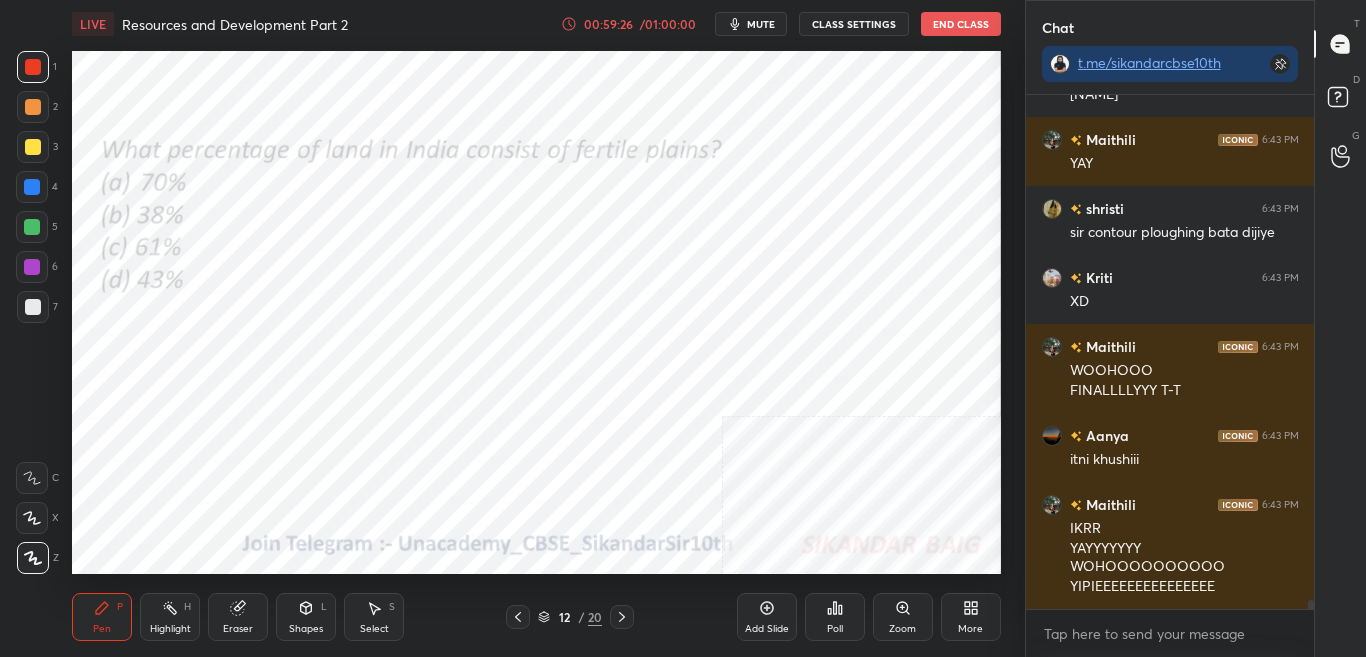 click on "More" at bounding box center [970, 629] 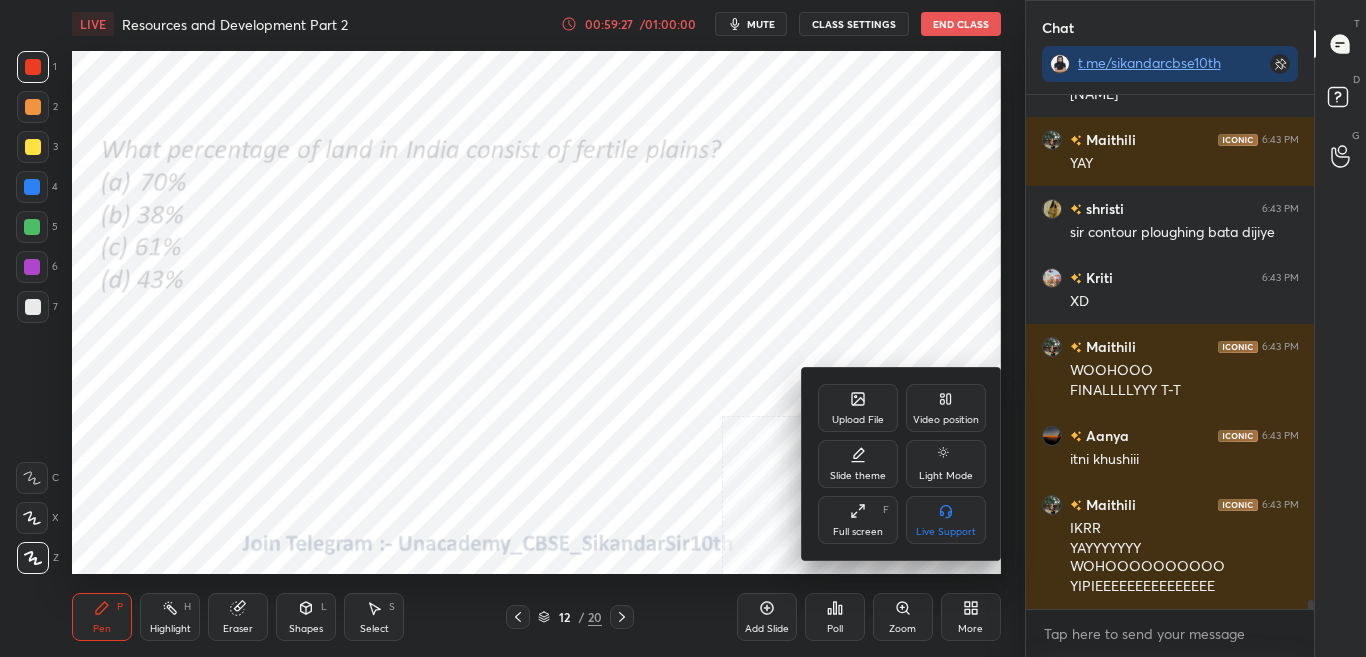 click at bounding box center (683, 328) 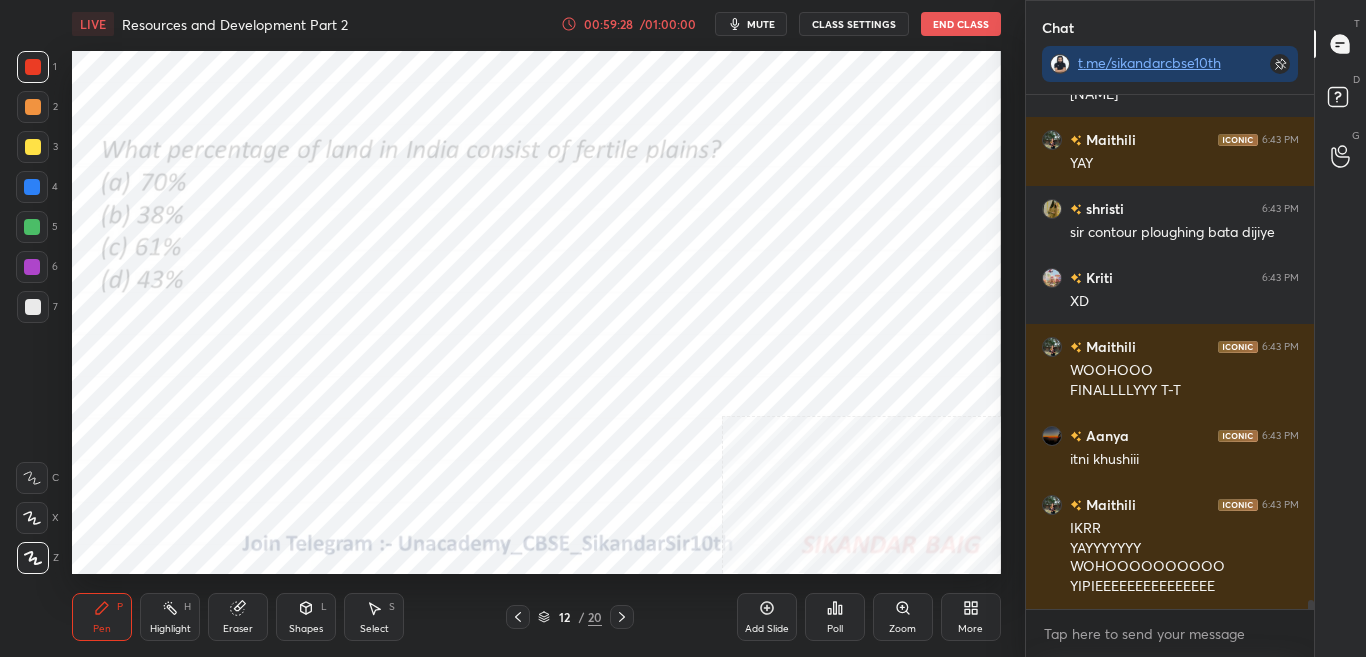 scroll, scrollTop: 29459, scrollLeft: 0, axis: vertical 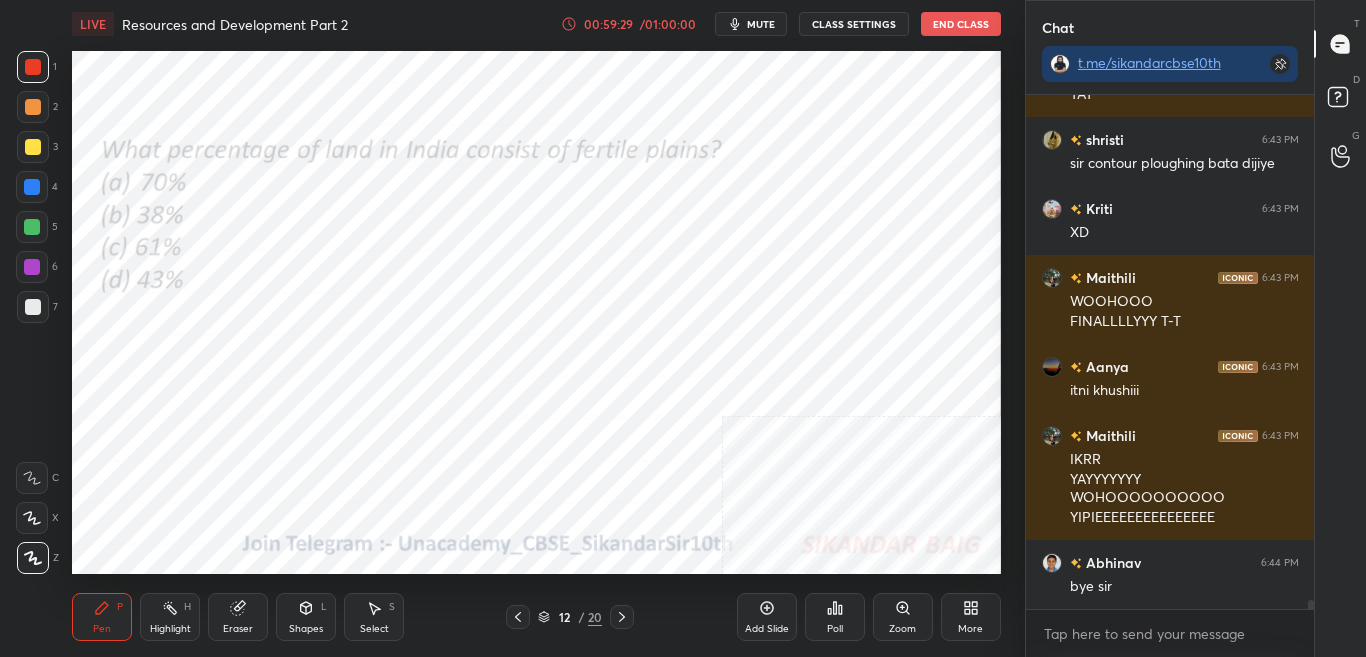 click on "Poll" at bounding box center (835, 629) 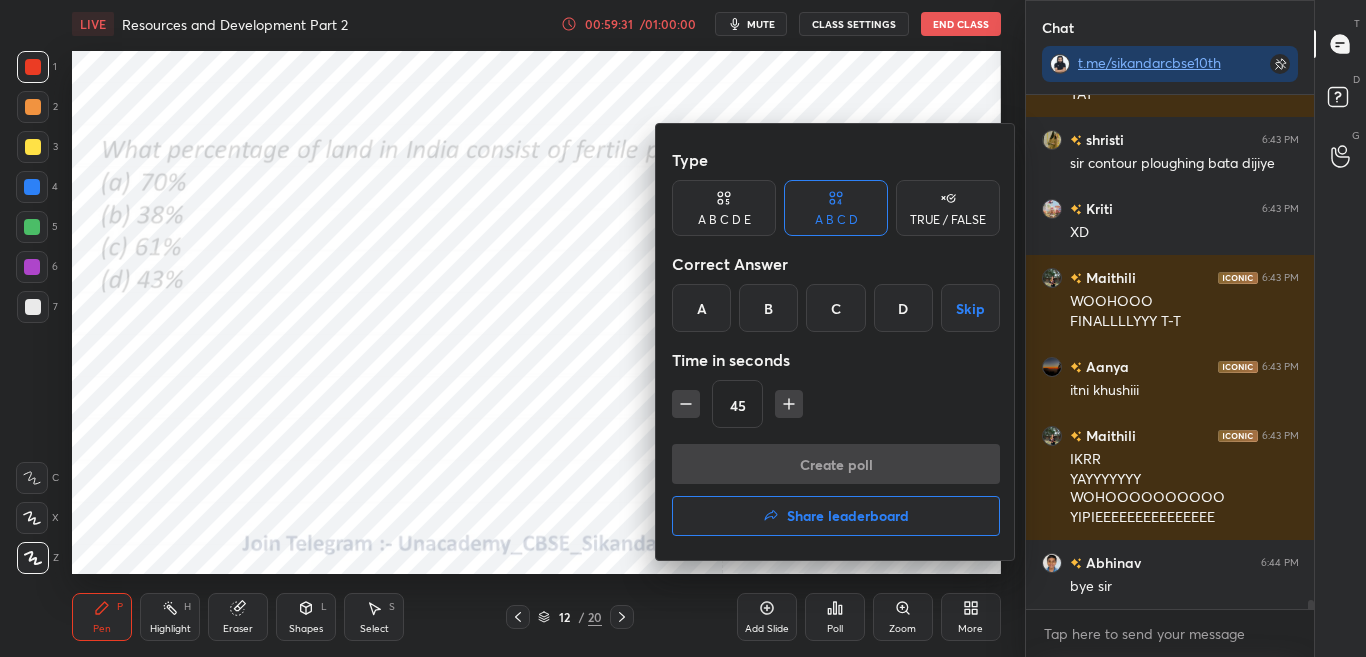 drag, startPoint x: 871, startPoint y: 517, endPoint x: 632, endPoint y: 478, distance: 242.1611 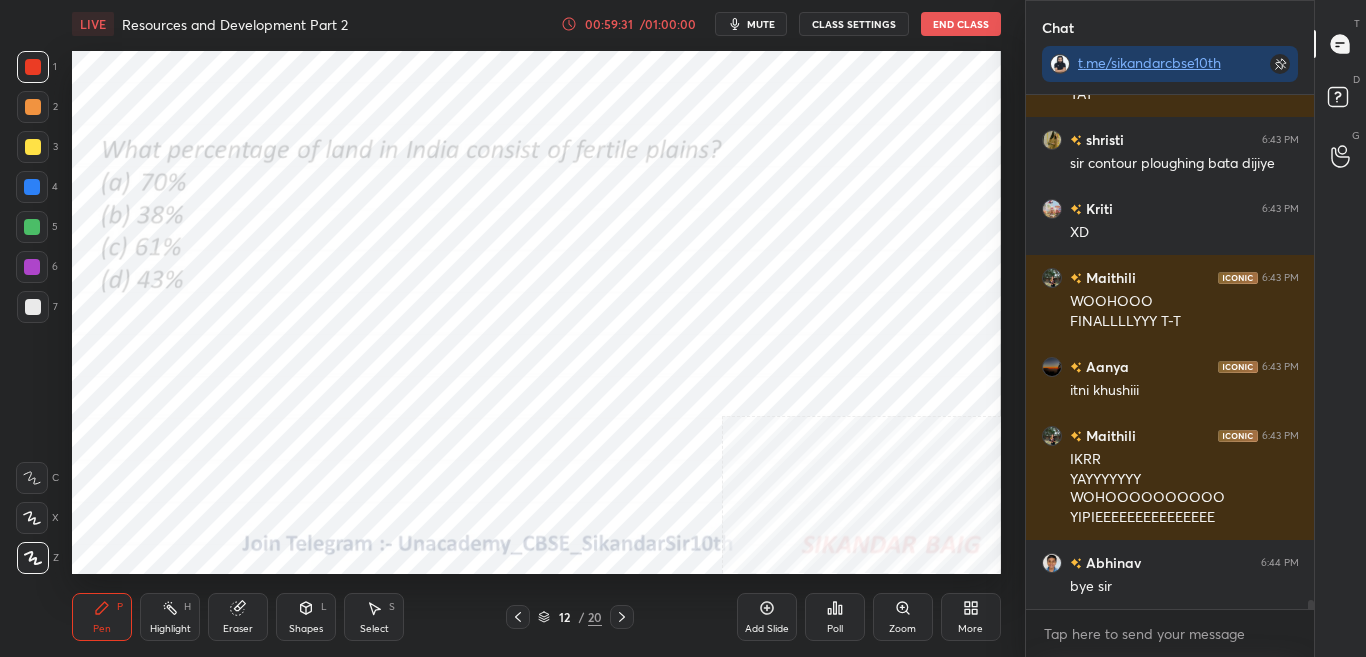 click 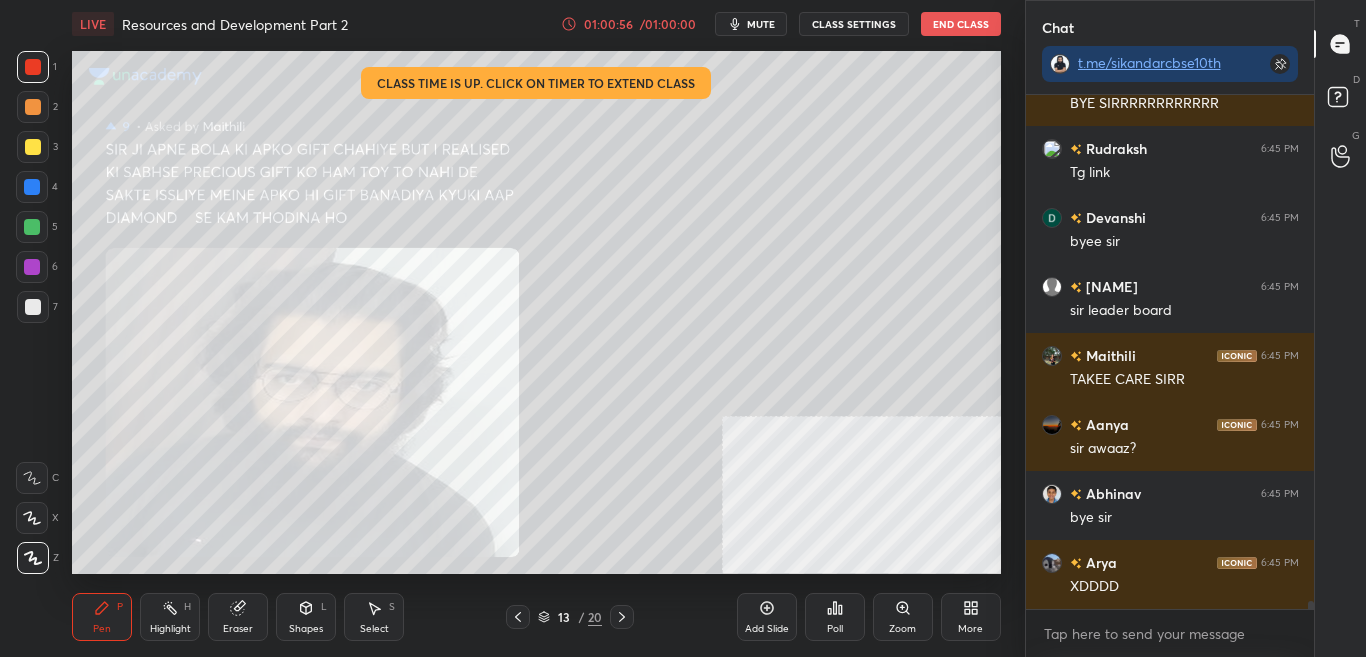 scroll, scrollTop: 31872, scrollLeft: 0, axis: vertical 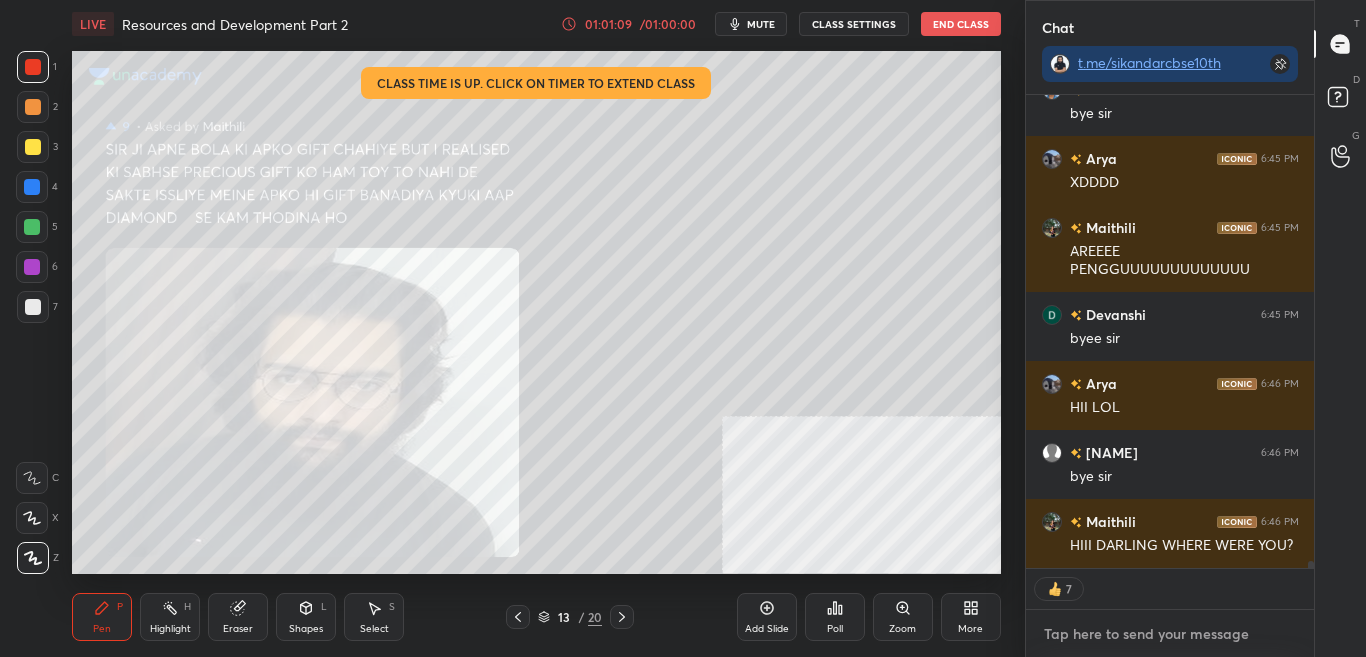 click at bounding box center [1170, 634] 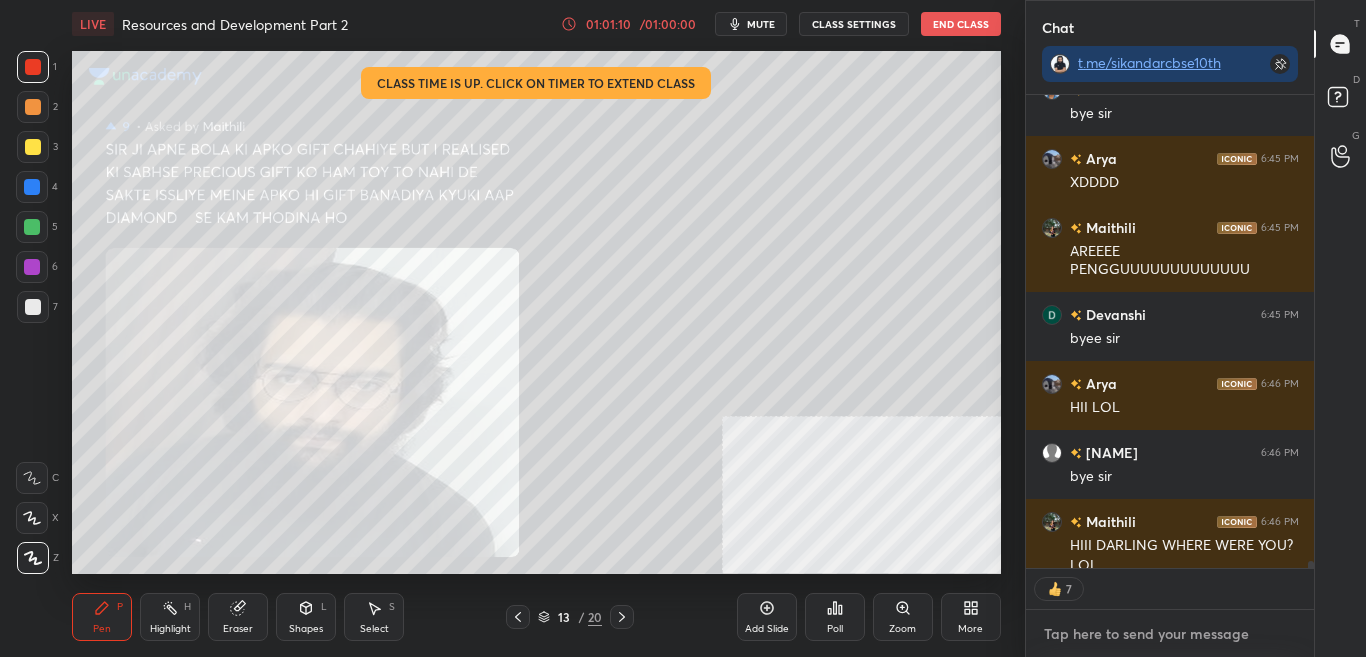 scroll, scrollTop: 32209, scrollLeft: 0, axis: vertical 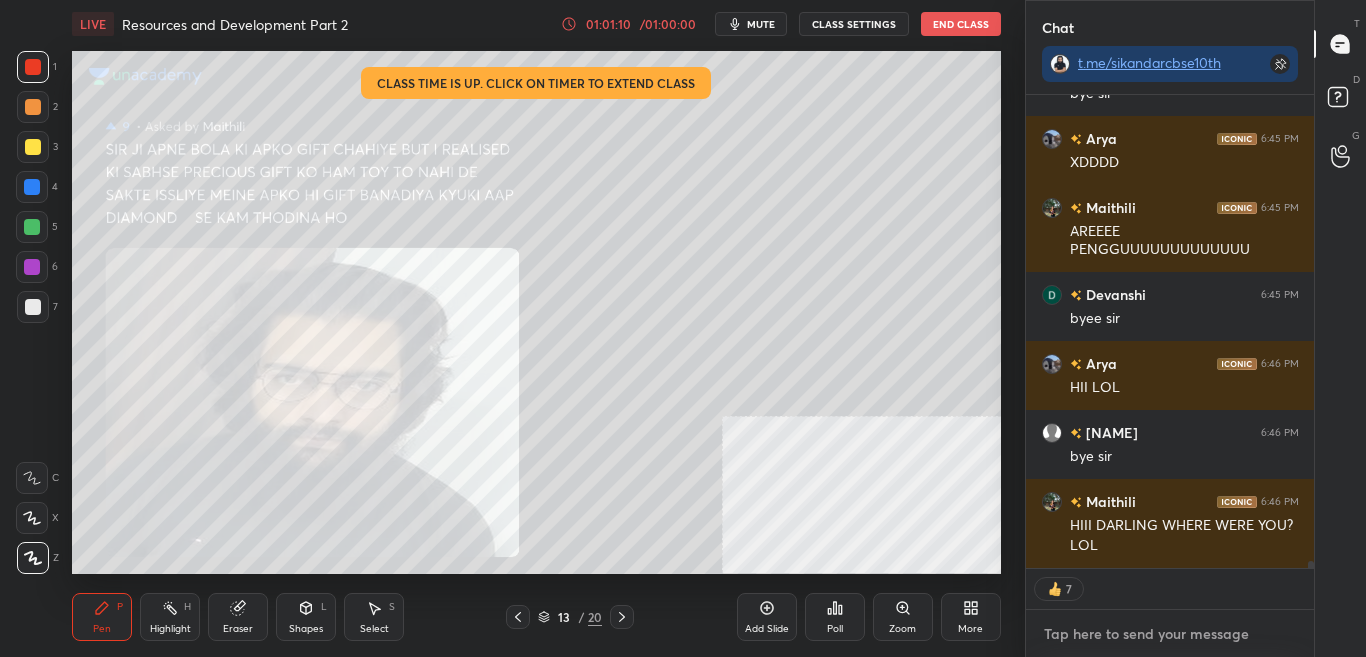 paste on "http://t.me/[USERNAME]" 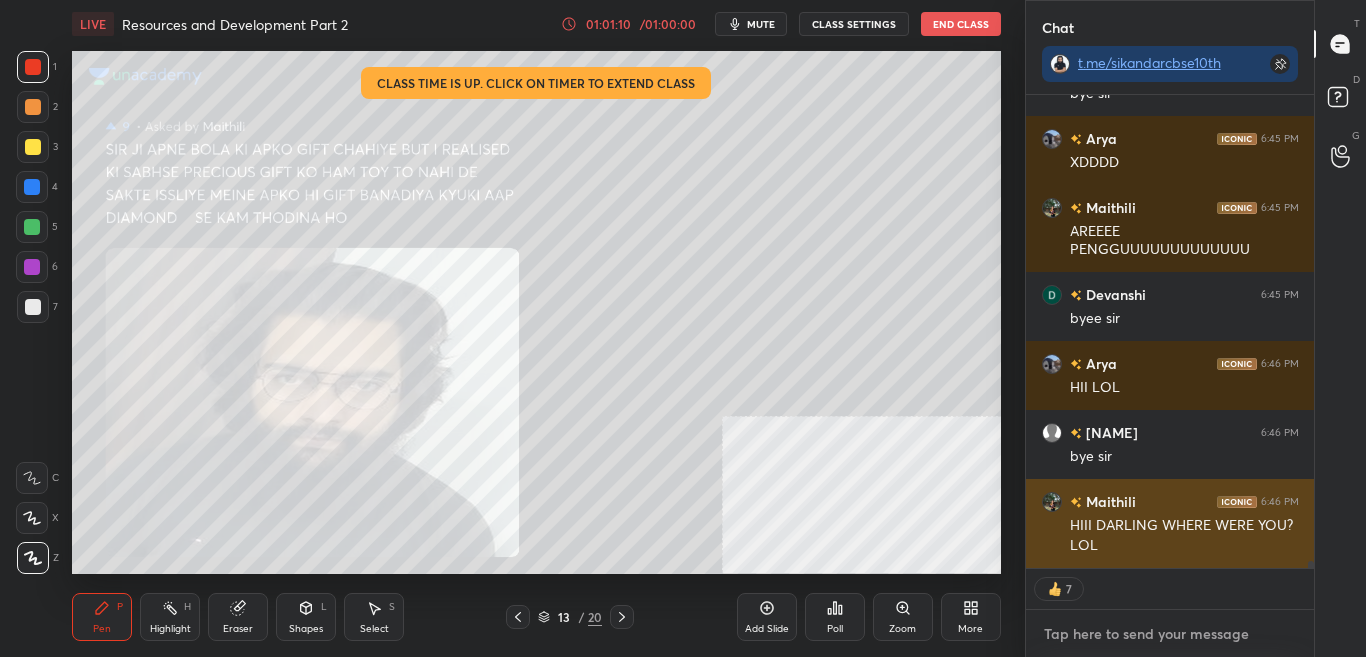 type on "http://t.me/[USERNAME]" 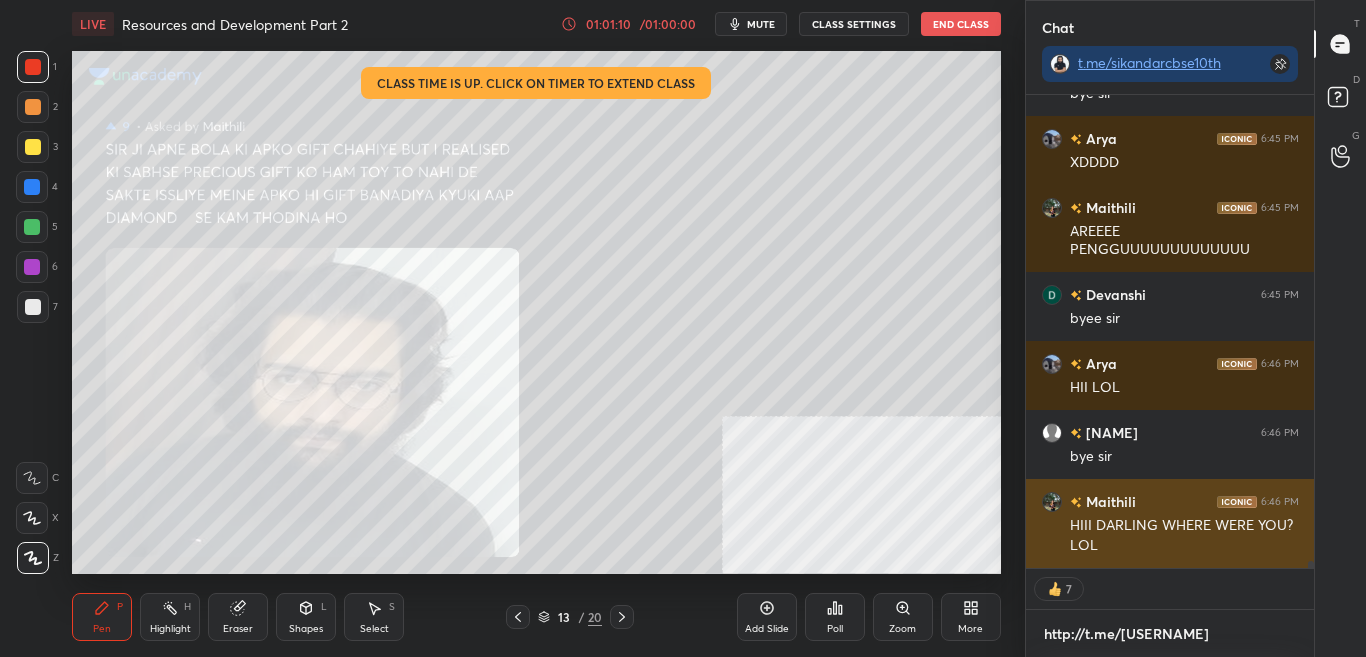 scroll, scrollTop: 461, scrollLeft: 282, axis: both 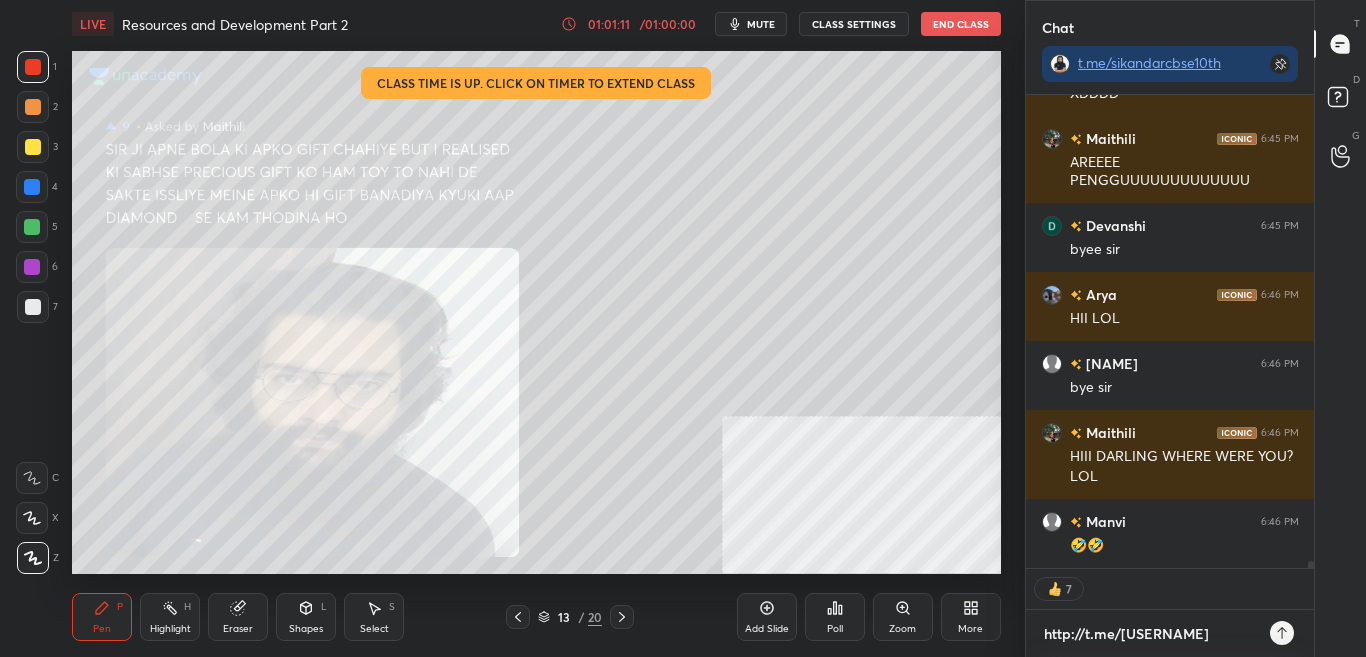 type on "http://t.me/[USERNAME]" 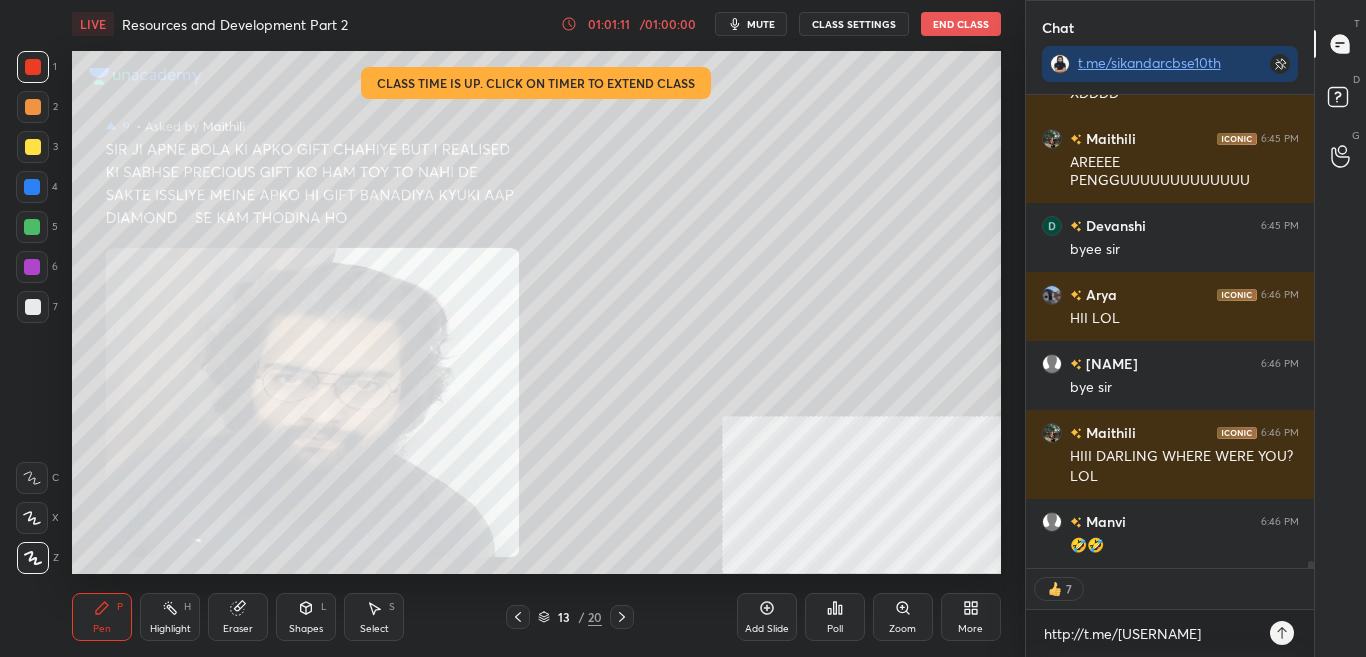 type on "x" 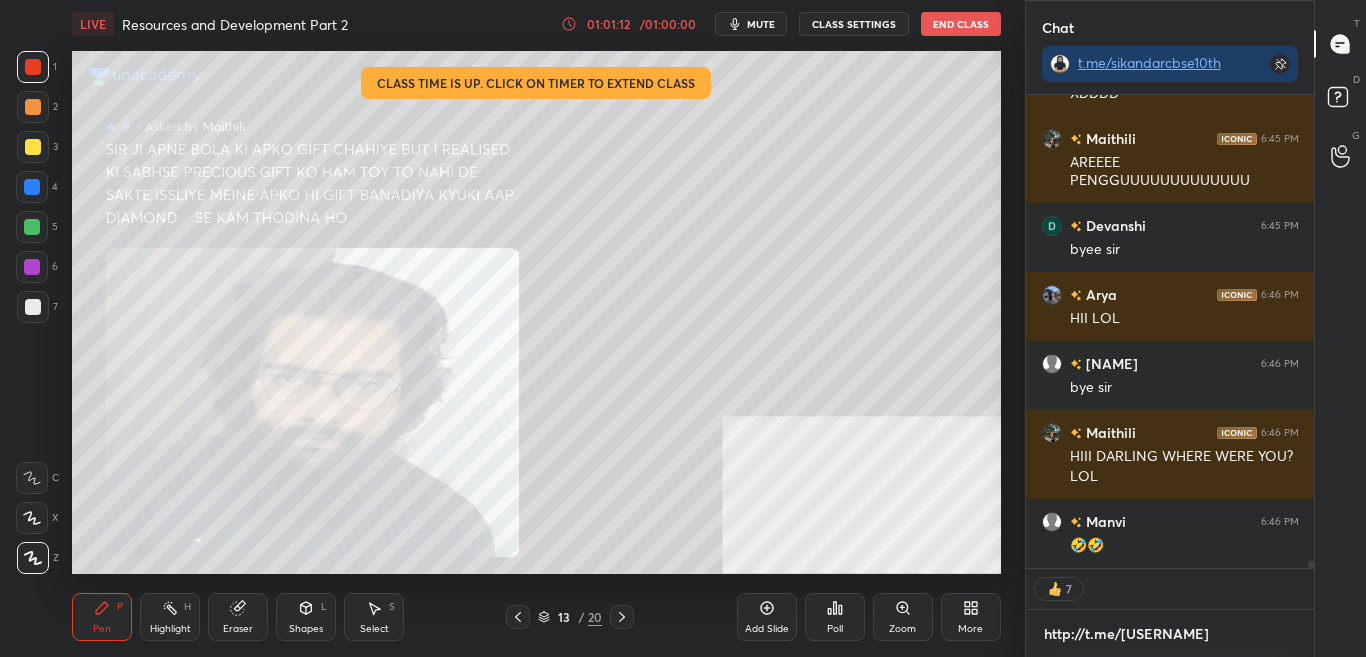 type 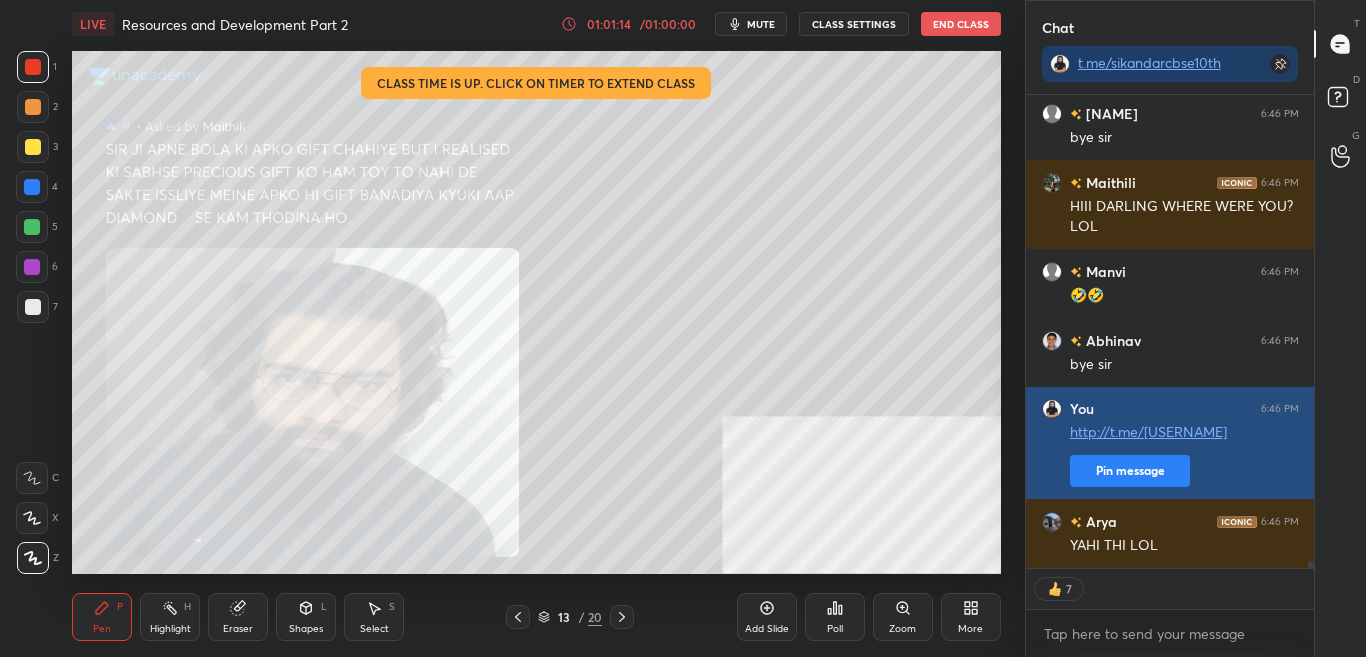 click on "Pin message" at bounding box center [1130, 471] 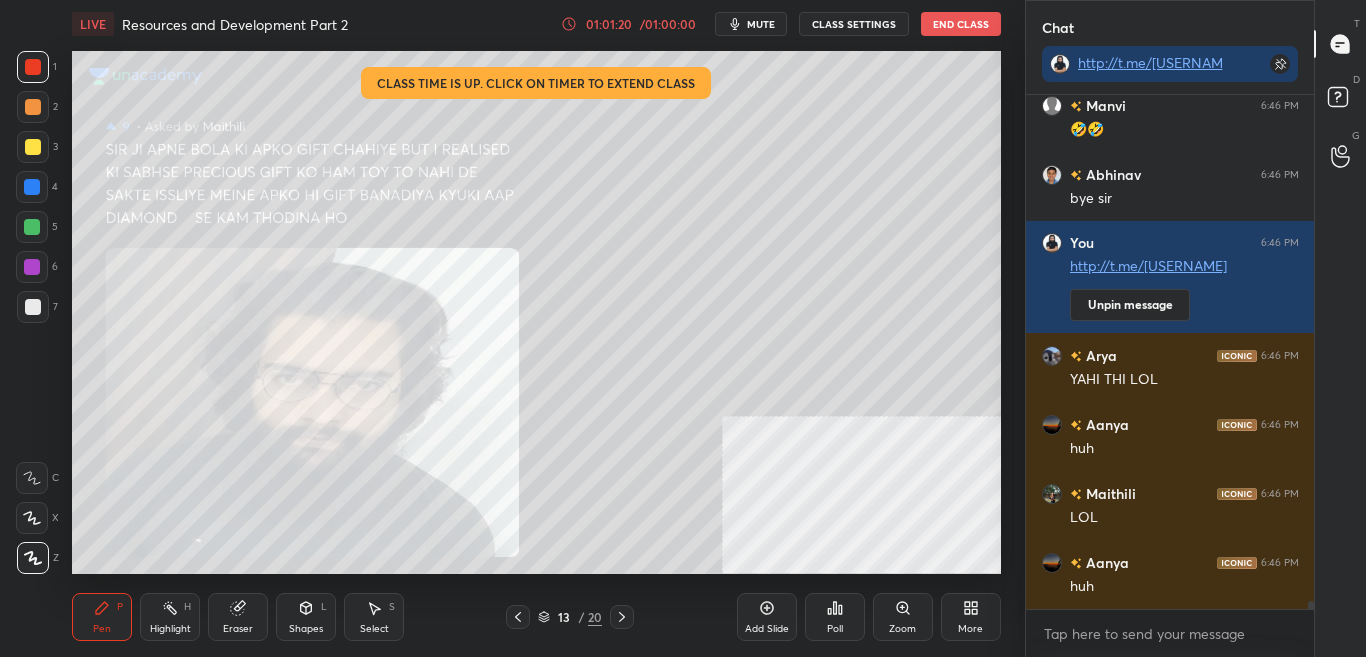 click on "End Class" at bounding box center (961, 24) 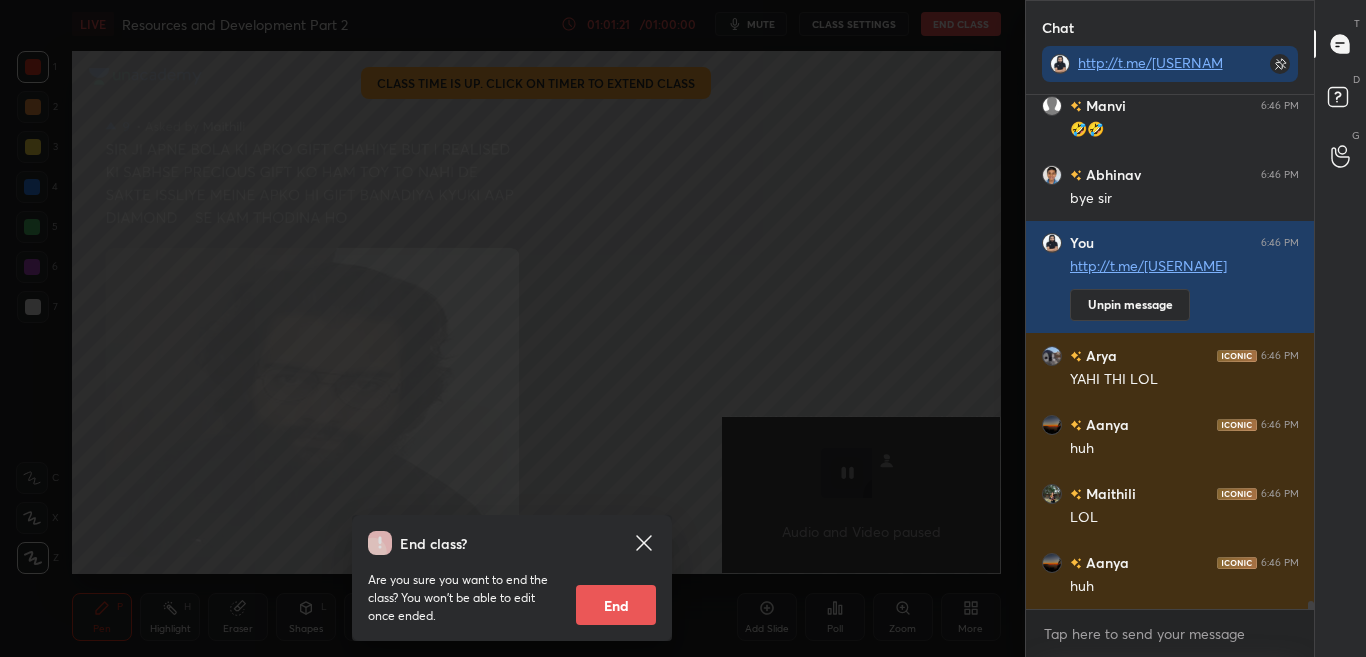 click on "End" at bounding box center (616, 605) 